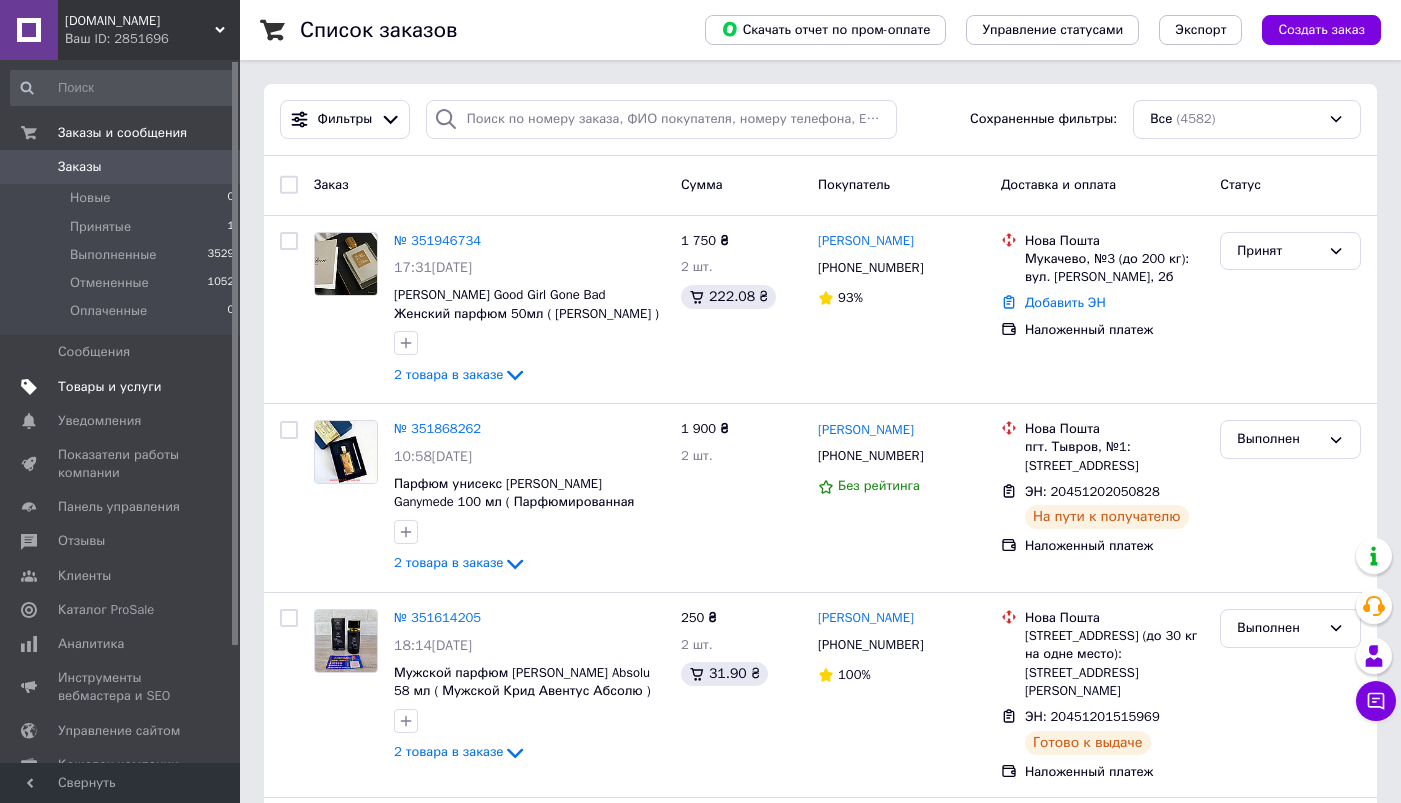 scroll, scrollTop: 0, scrollLeft: 0, axis: both 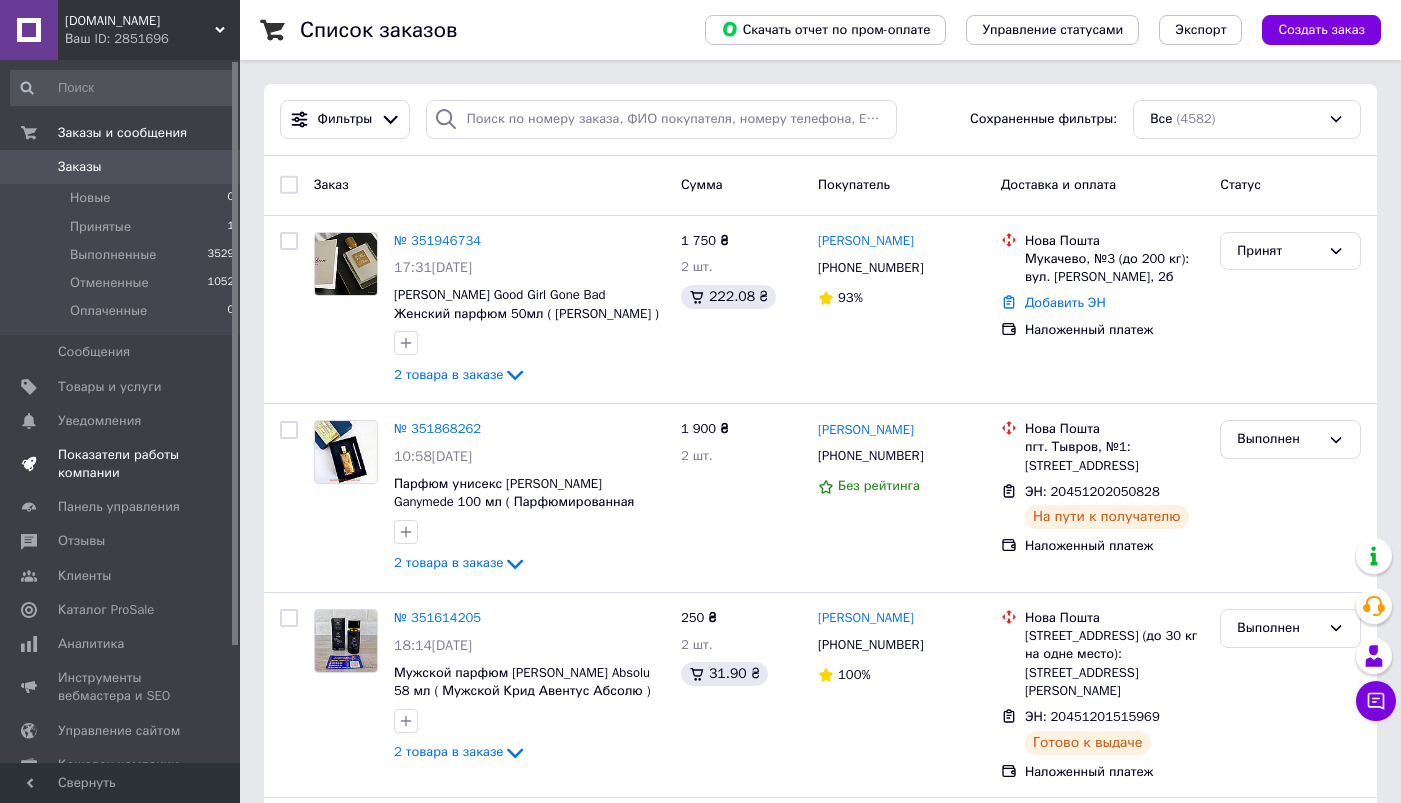 click on "Показатели работы компании" at bounding box center [121, 464] 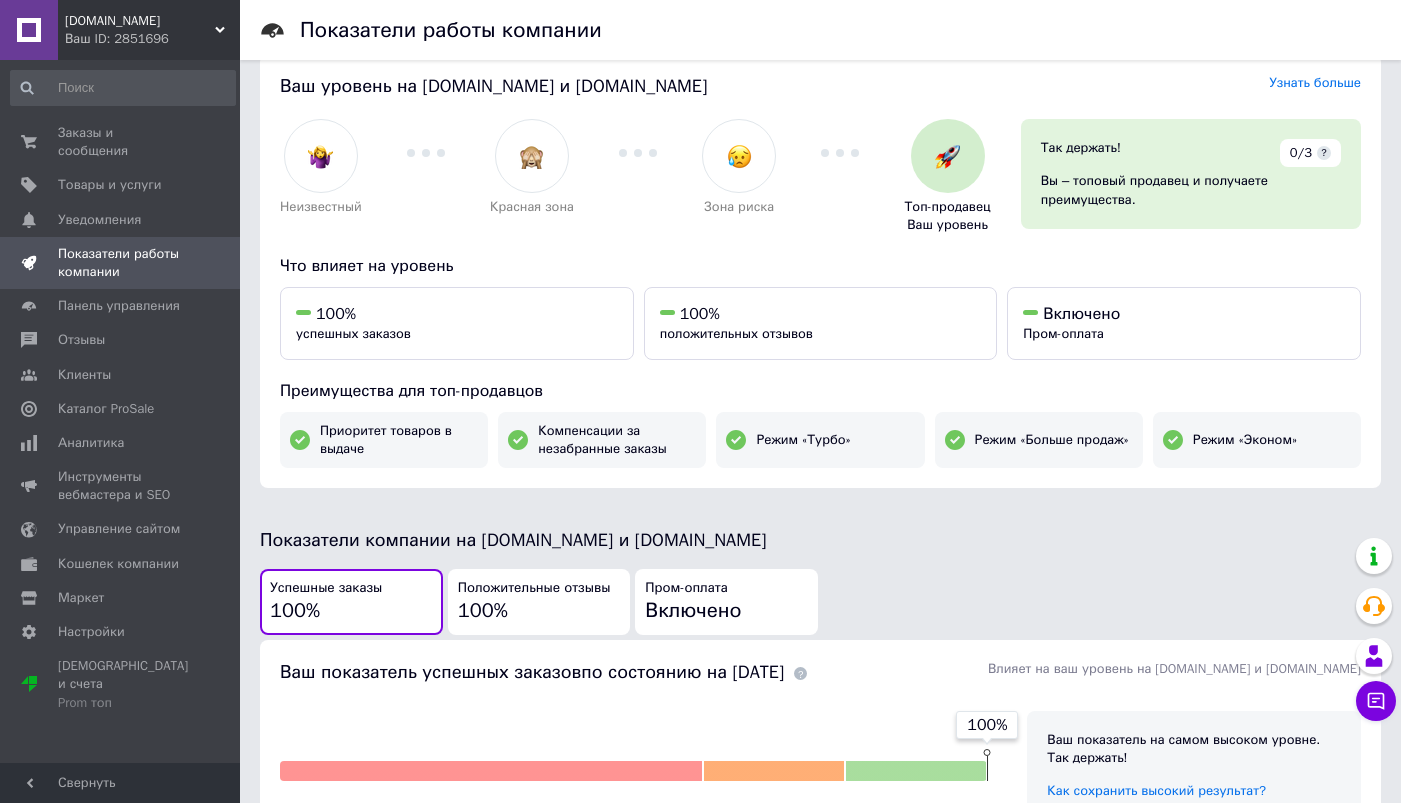 scroll, scrollTop: 0, scrollLeft: 0, axis: both 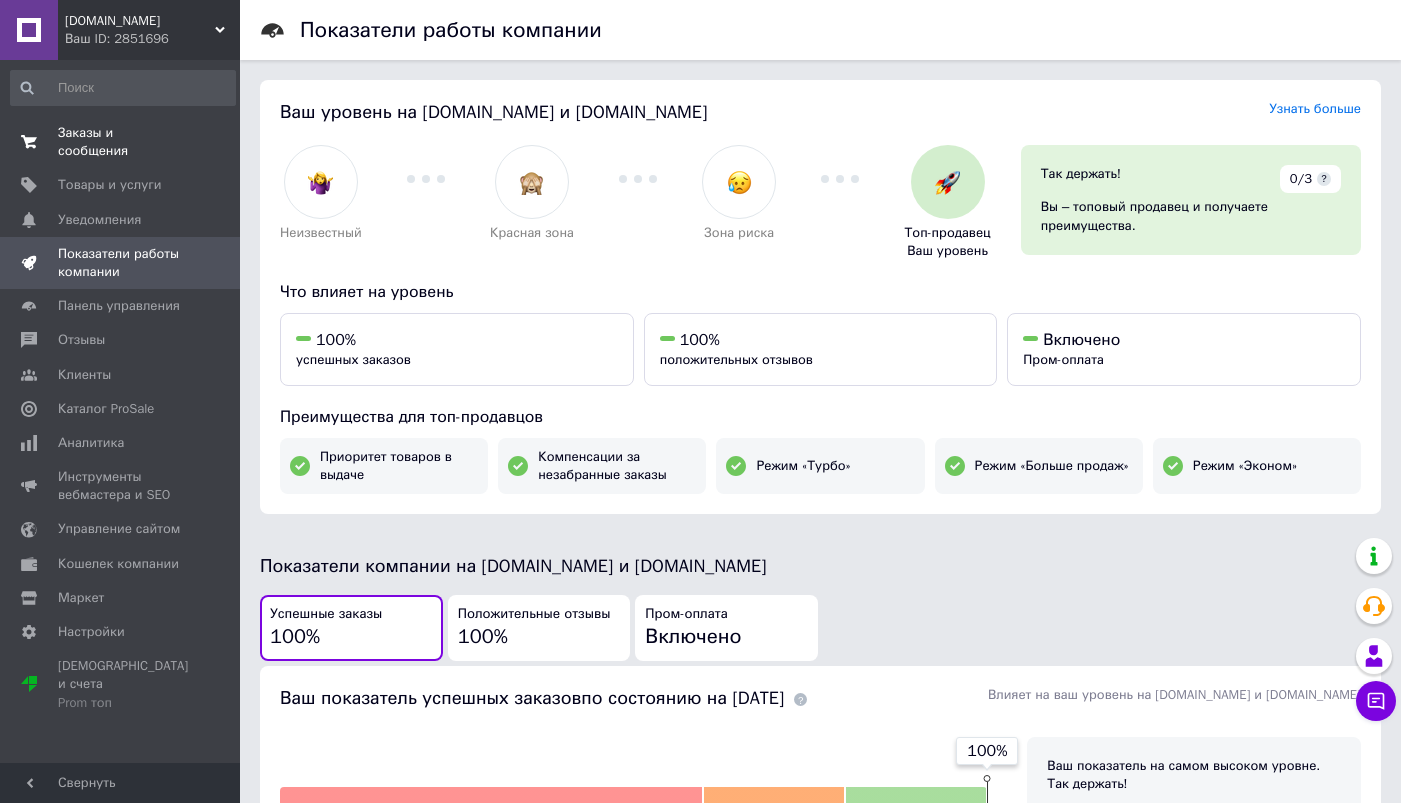 click on "Заказы и сообщения" at bounding box center [121, 142] 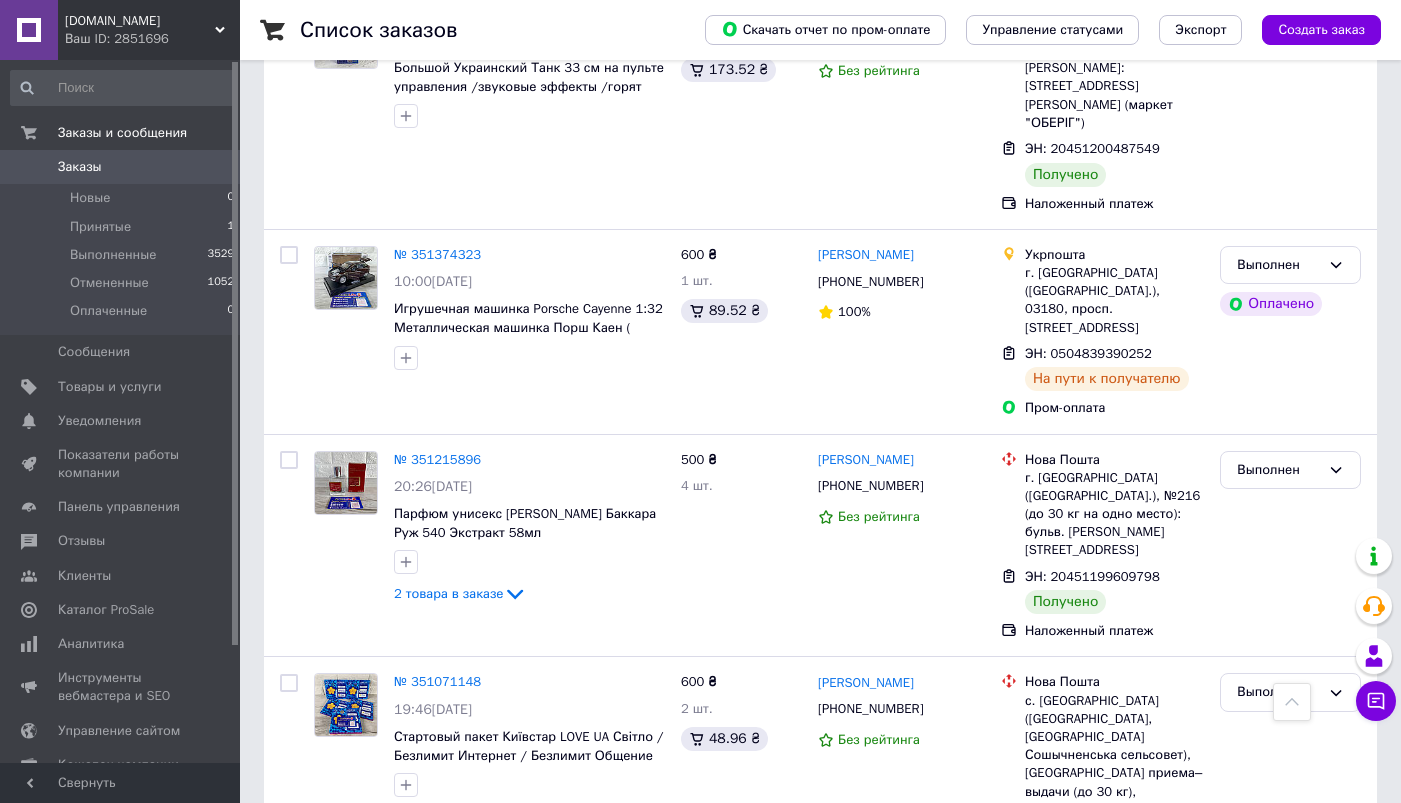 scroll, scrollTop: 0, scrollLeft: 0, axis: both 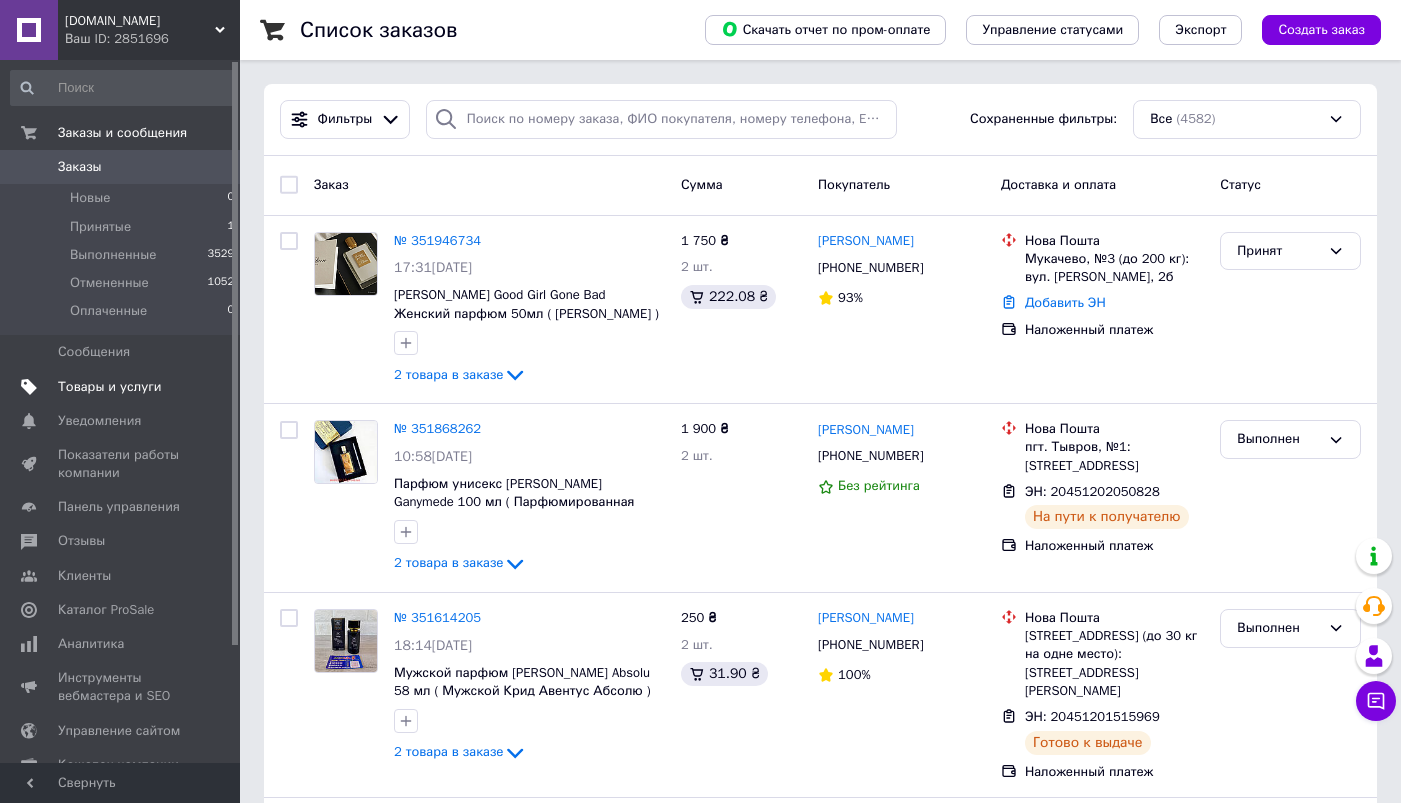 click on "Товары и услуги" at bounding box center (110, 387) 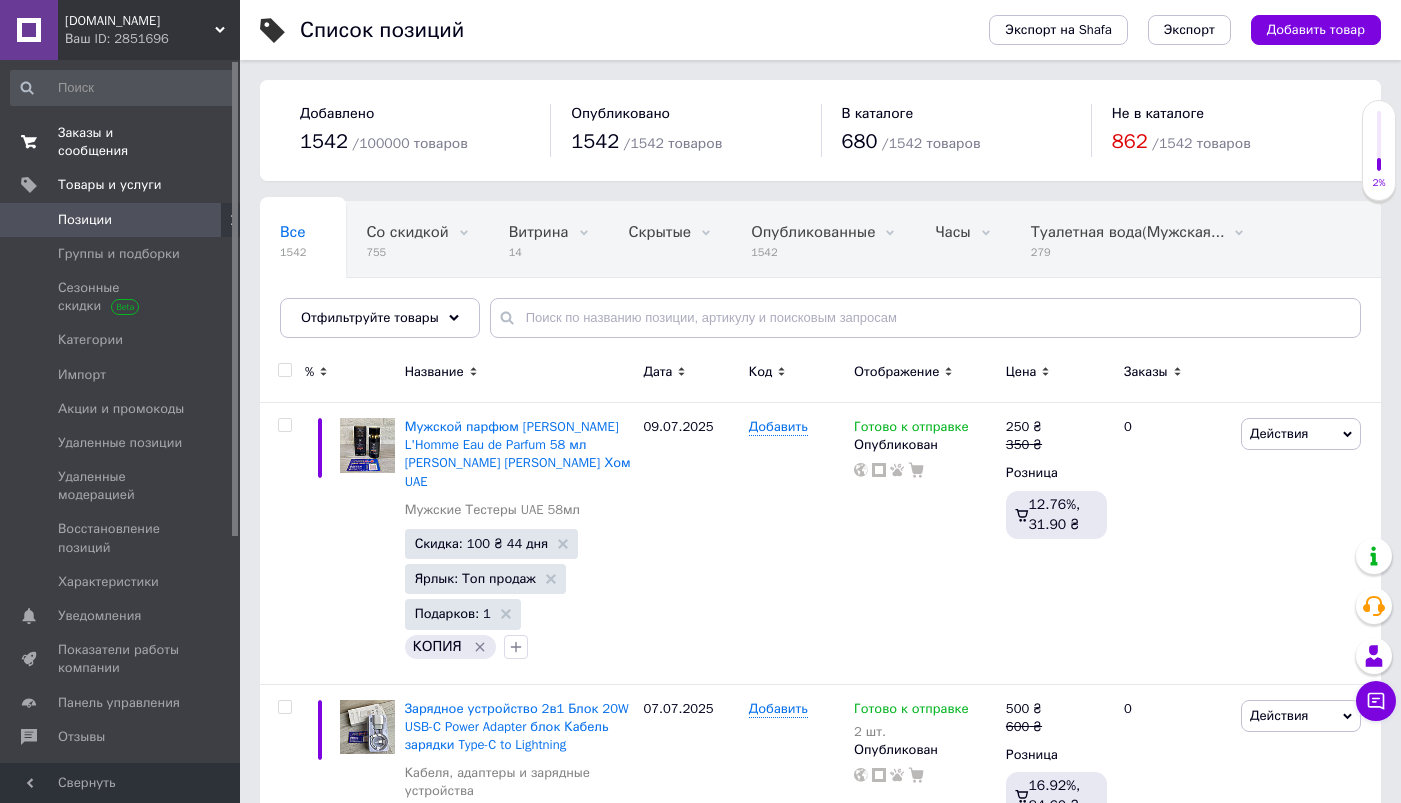 click on "Заказы и сообщения" at bounding box center [121, 142] 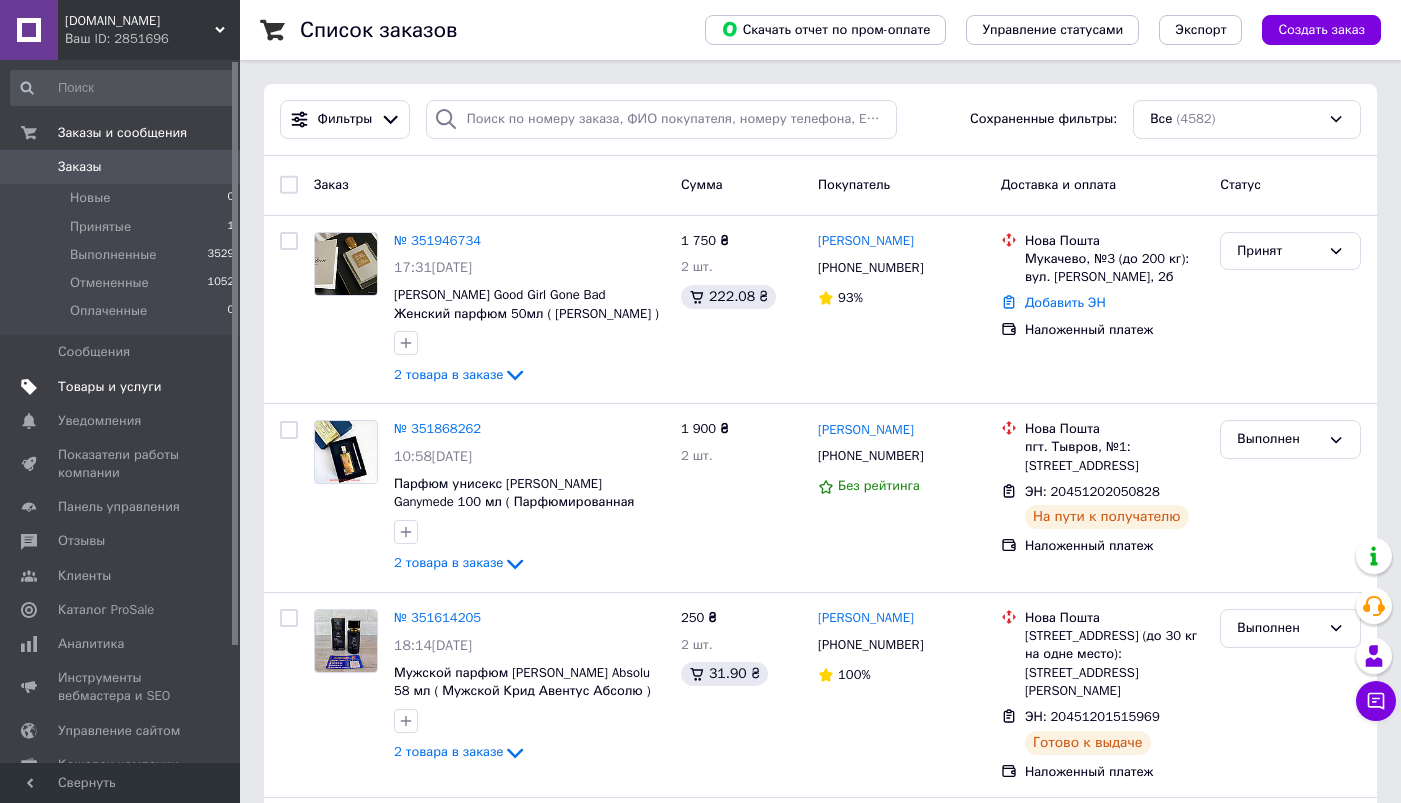 click on "Товары и услуги" at bounding box center (110, 387) 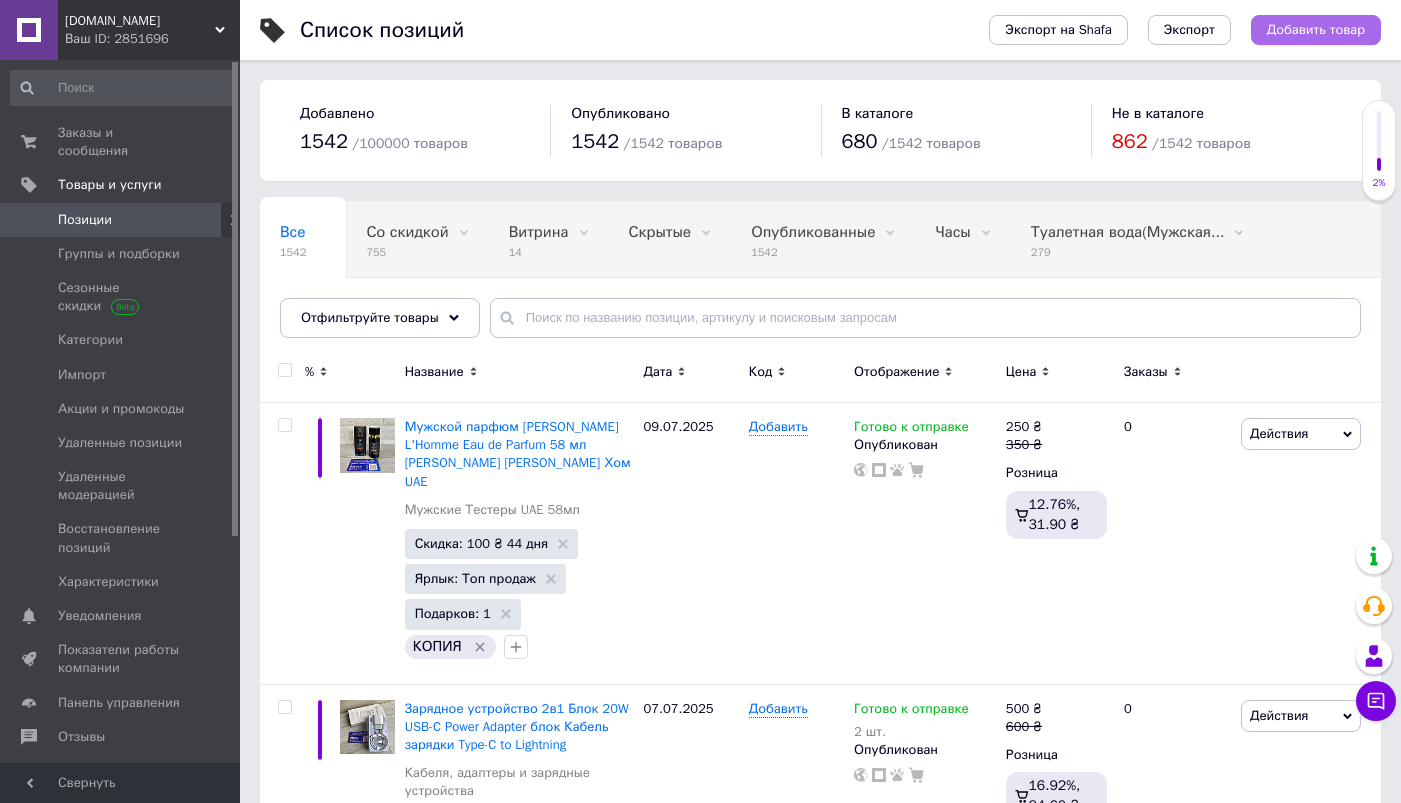 click on "Добавить товар" at bounding box center (1316, 30) 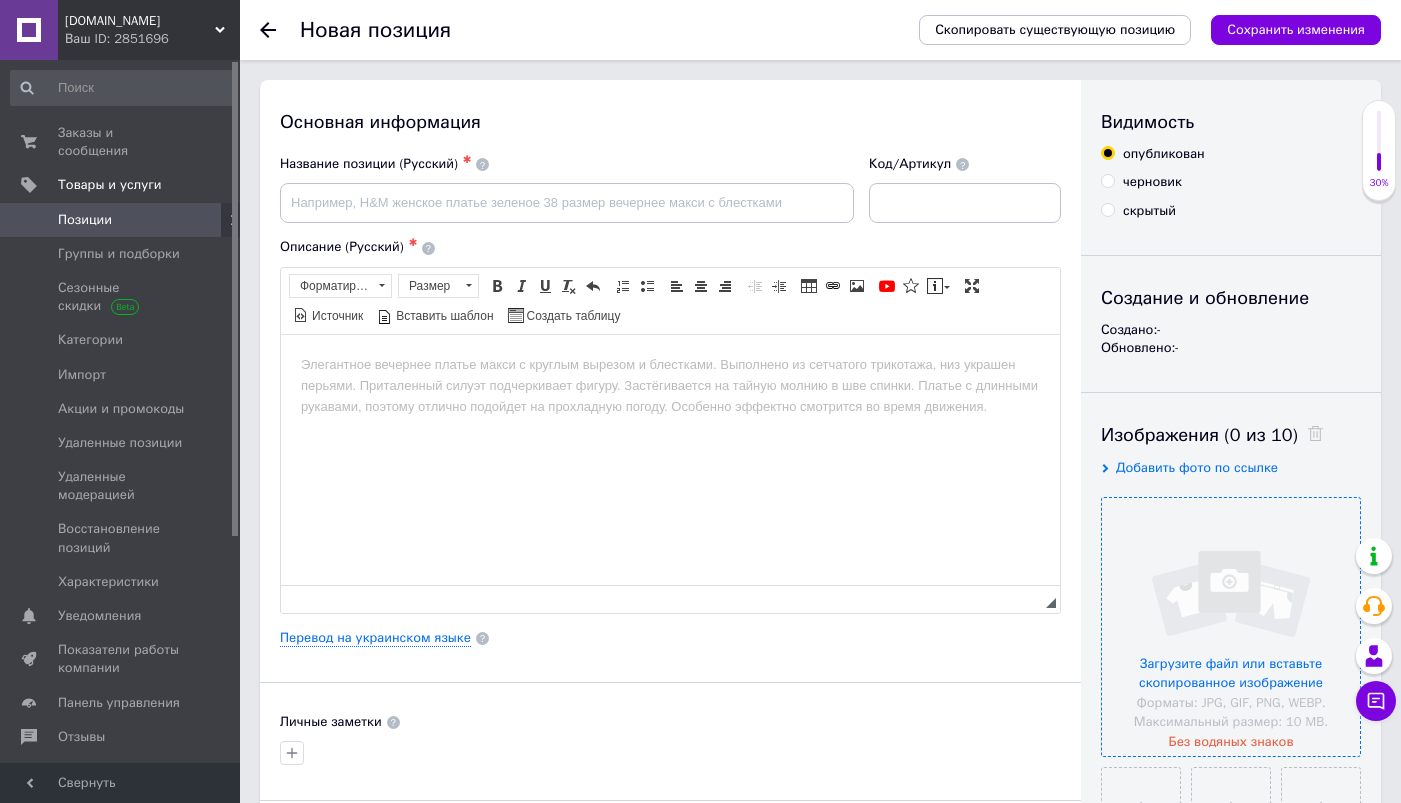 scroll, scrollTop: 0, scrollLeft: 0, axis: both 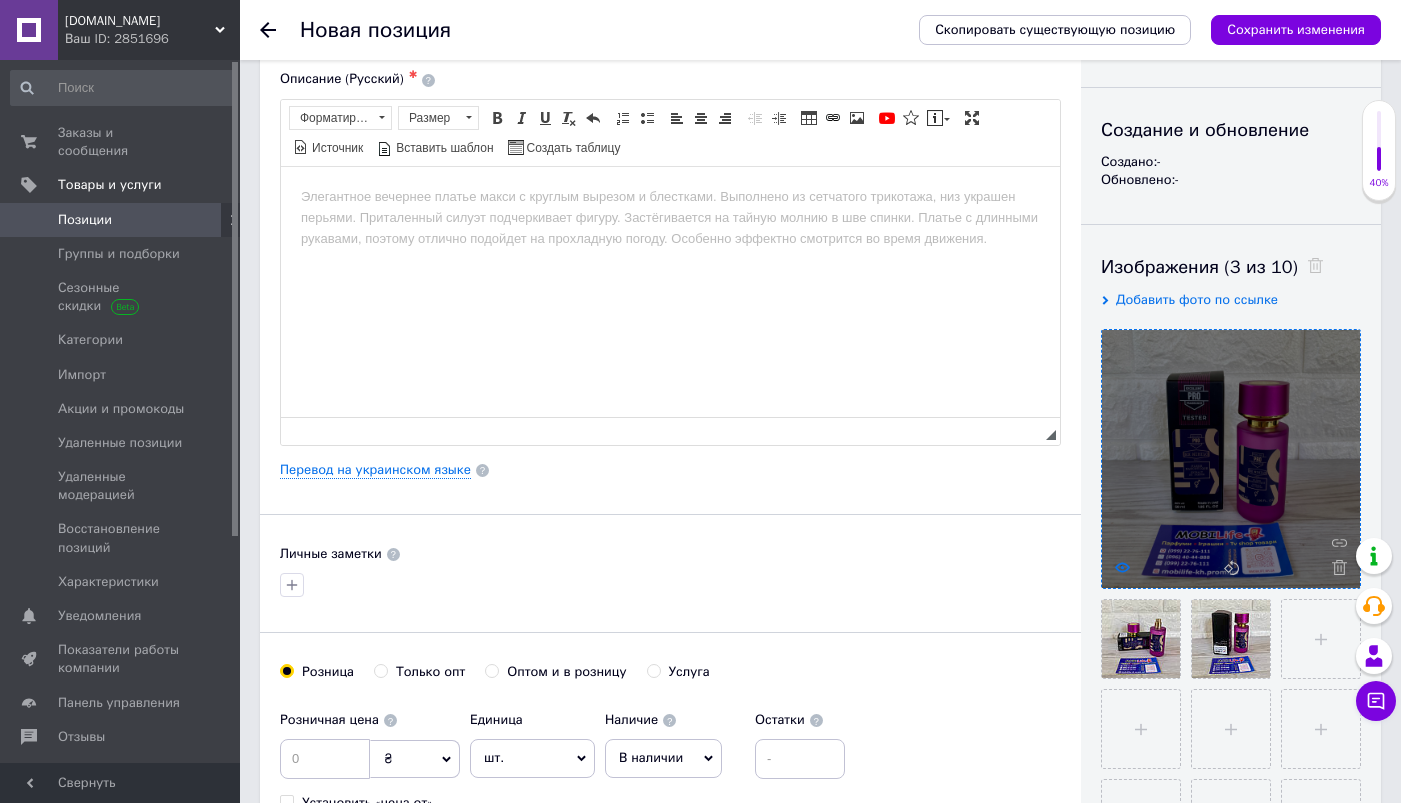 click 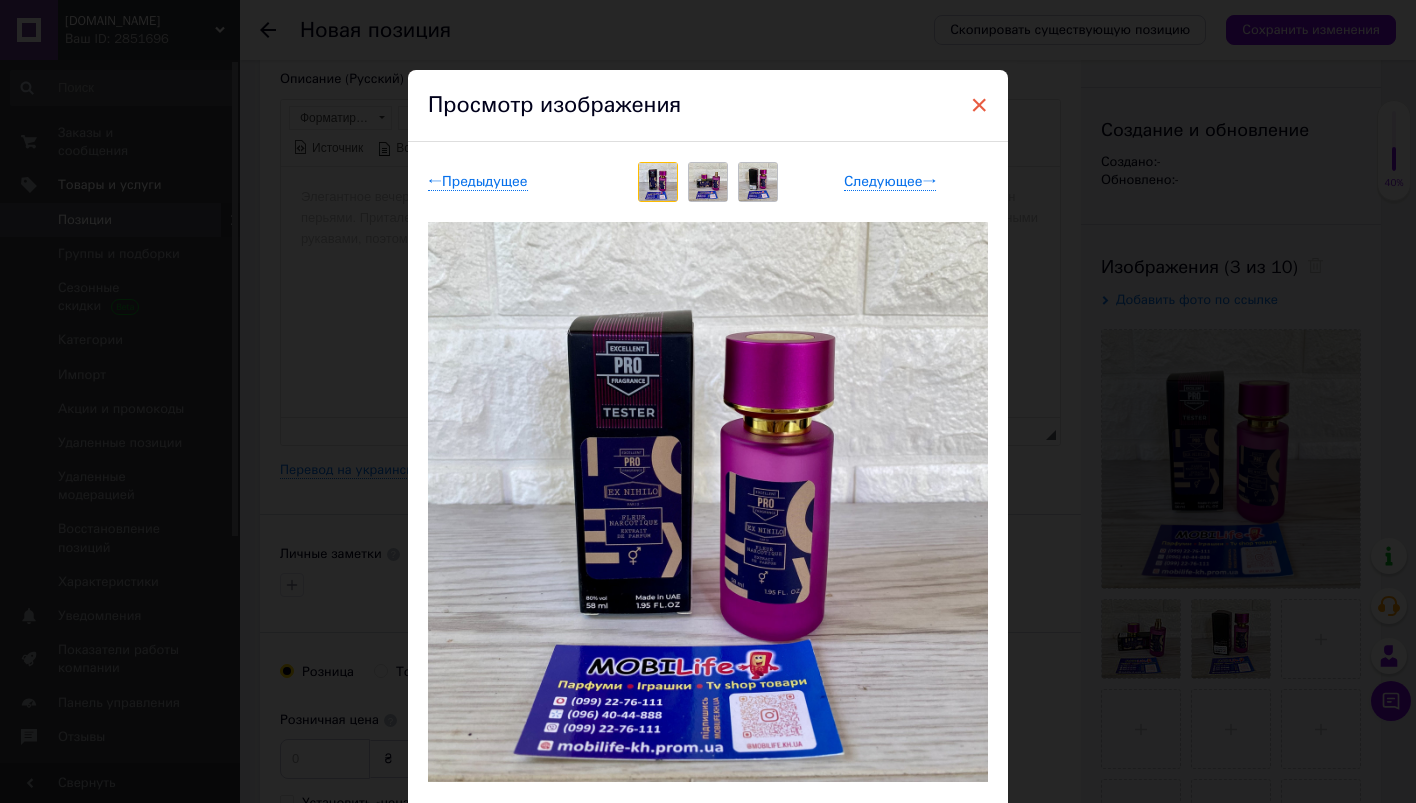 click on "×" at bounding box center [979, 105] 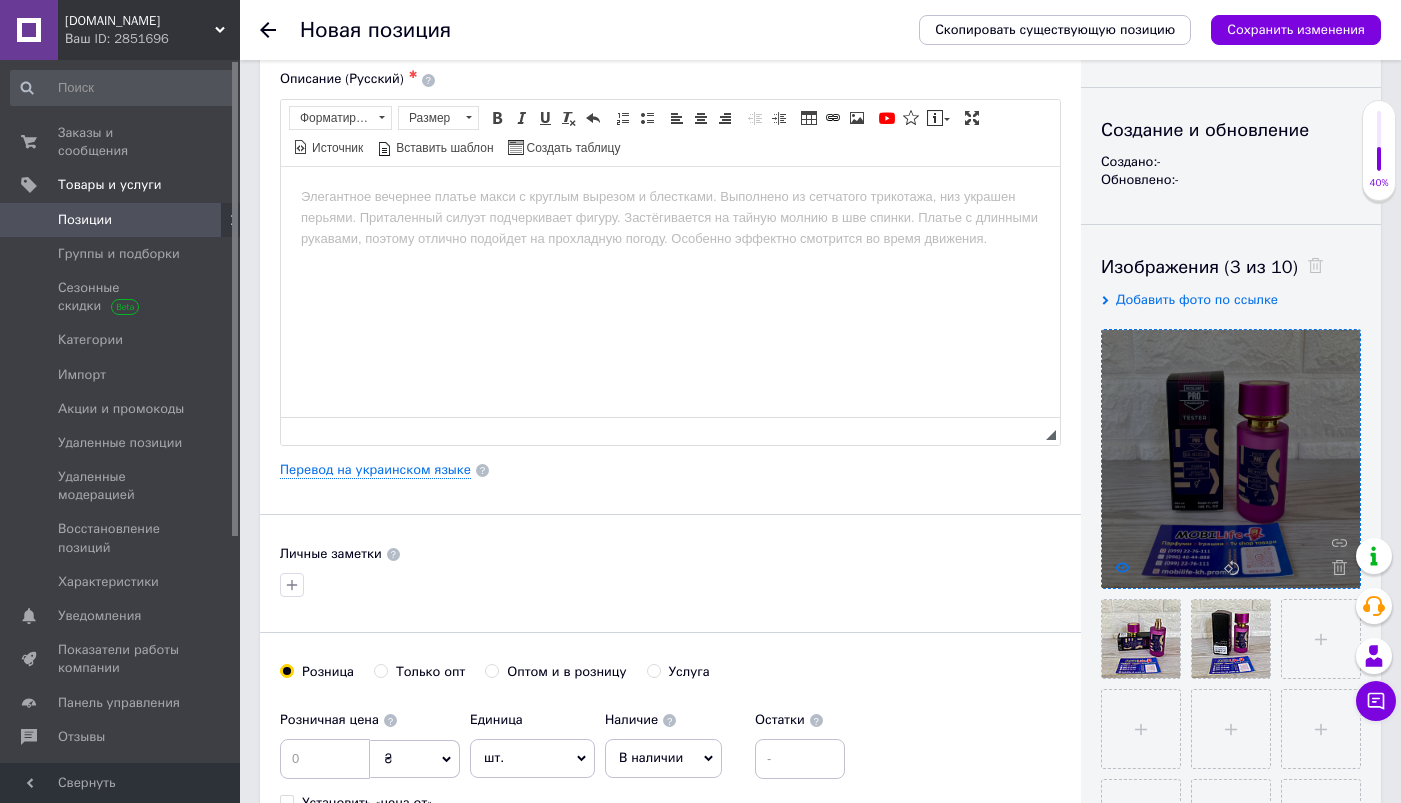 click 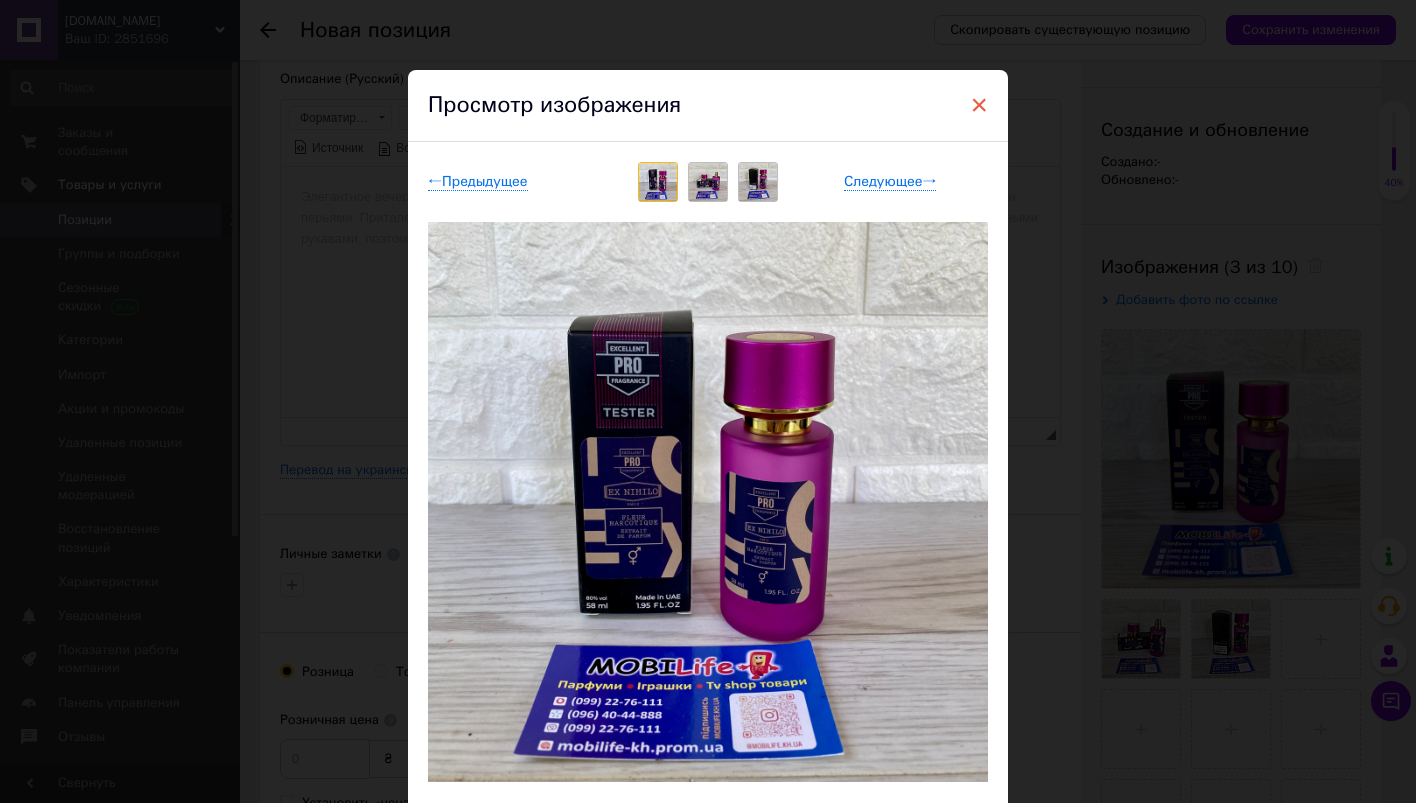 click on "×" at bounding box center (979, 105) 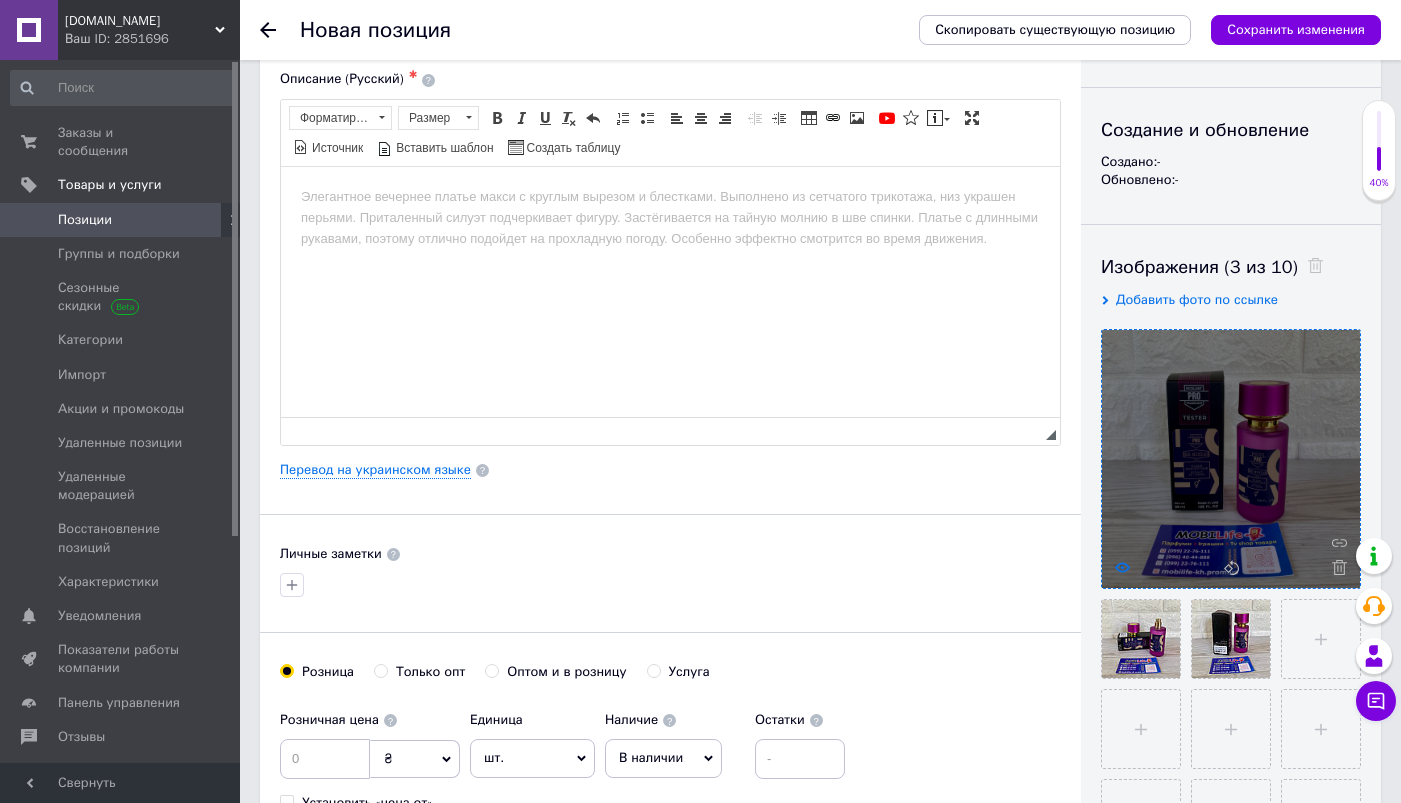click 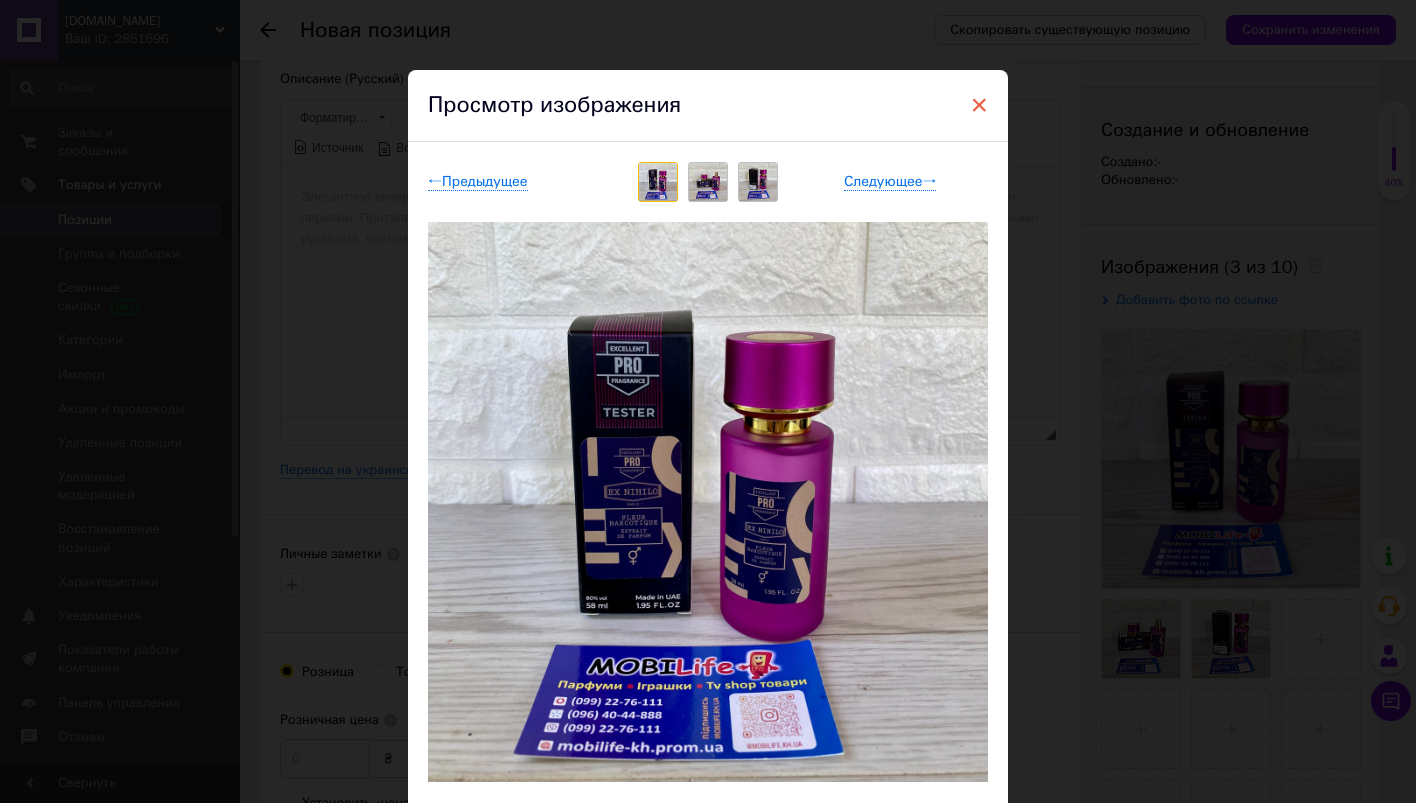 click on "×" at bounding box center (979, 105) 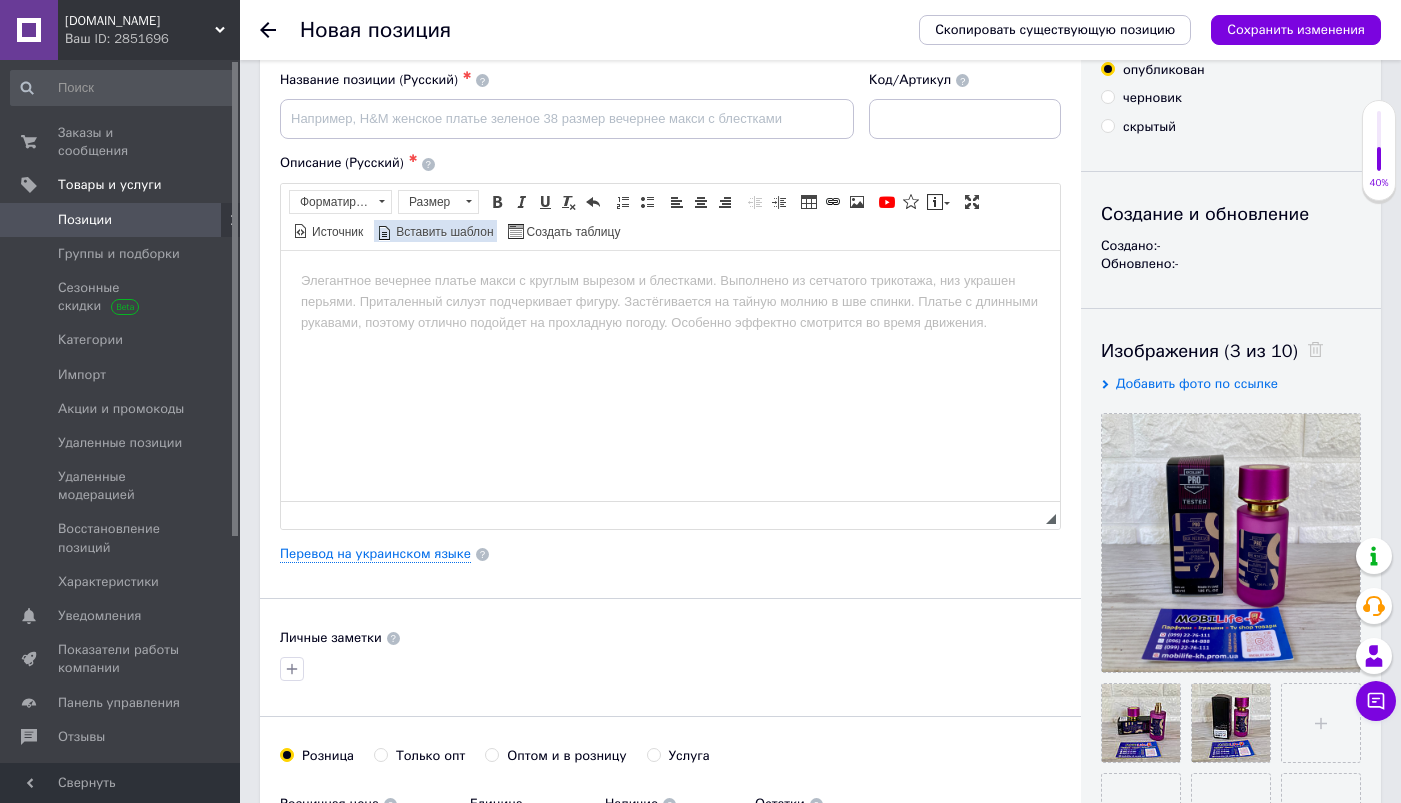 scroll, scrollTop: 0, scrollLeft: 0, axis: both 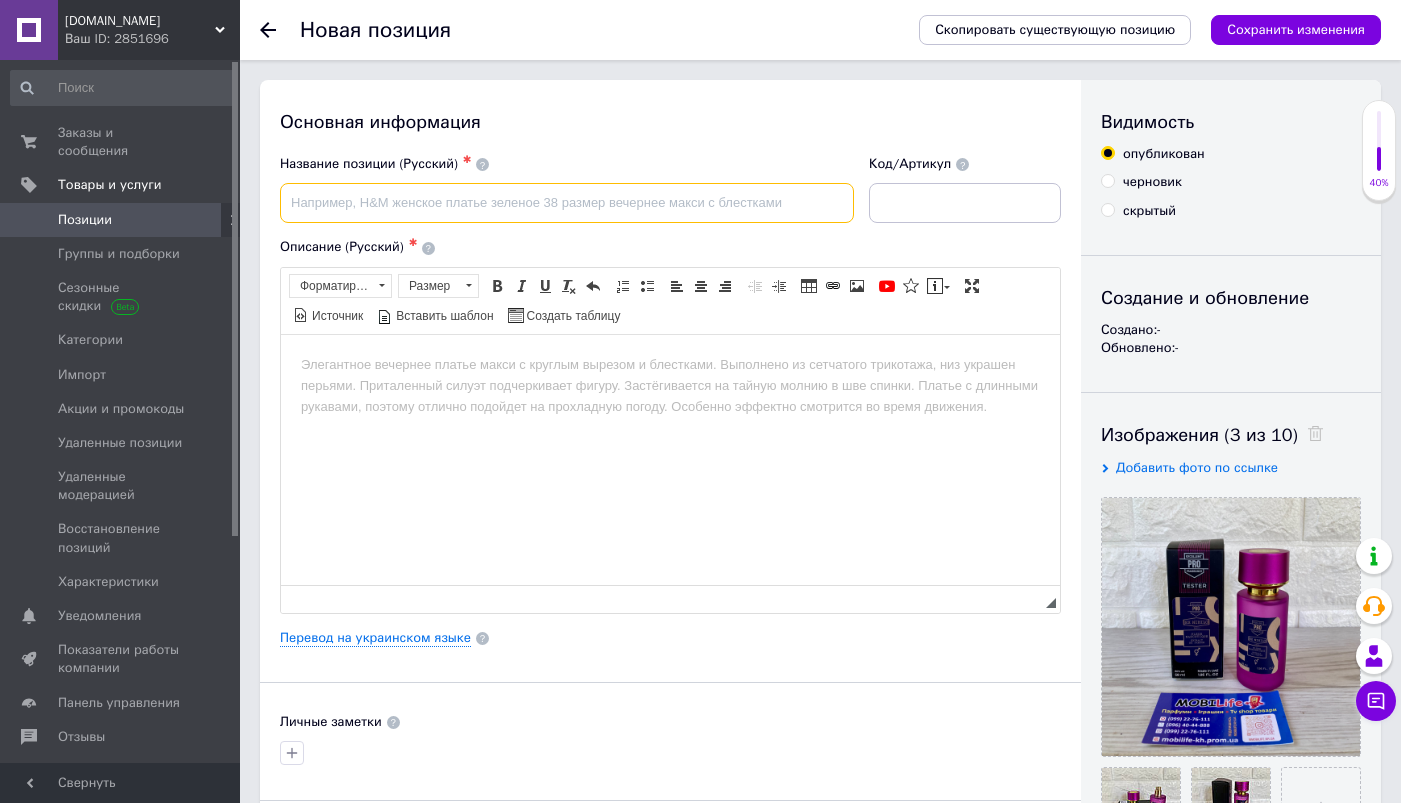 click at bounding box center (567, 203) 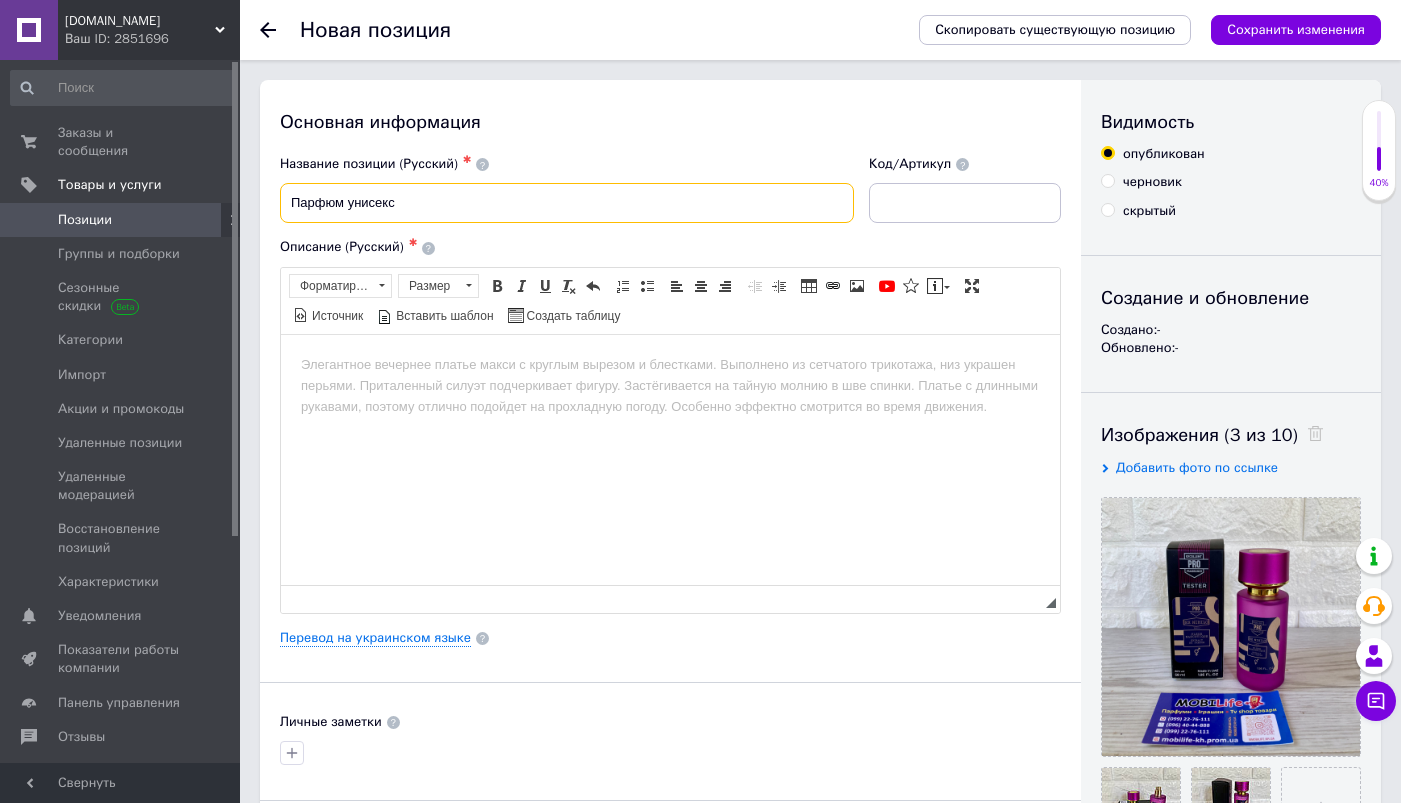 paste on "ex nihilo fleur narcotique extrait de parfum" 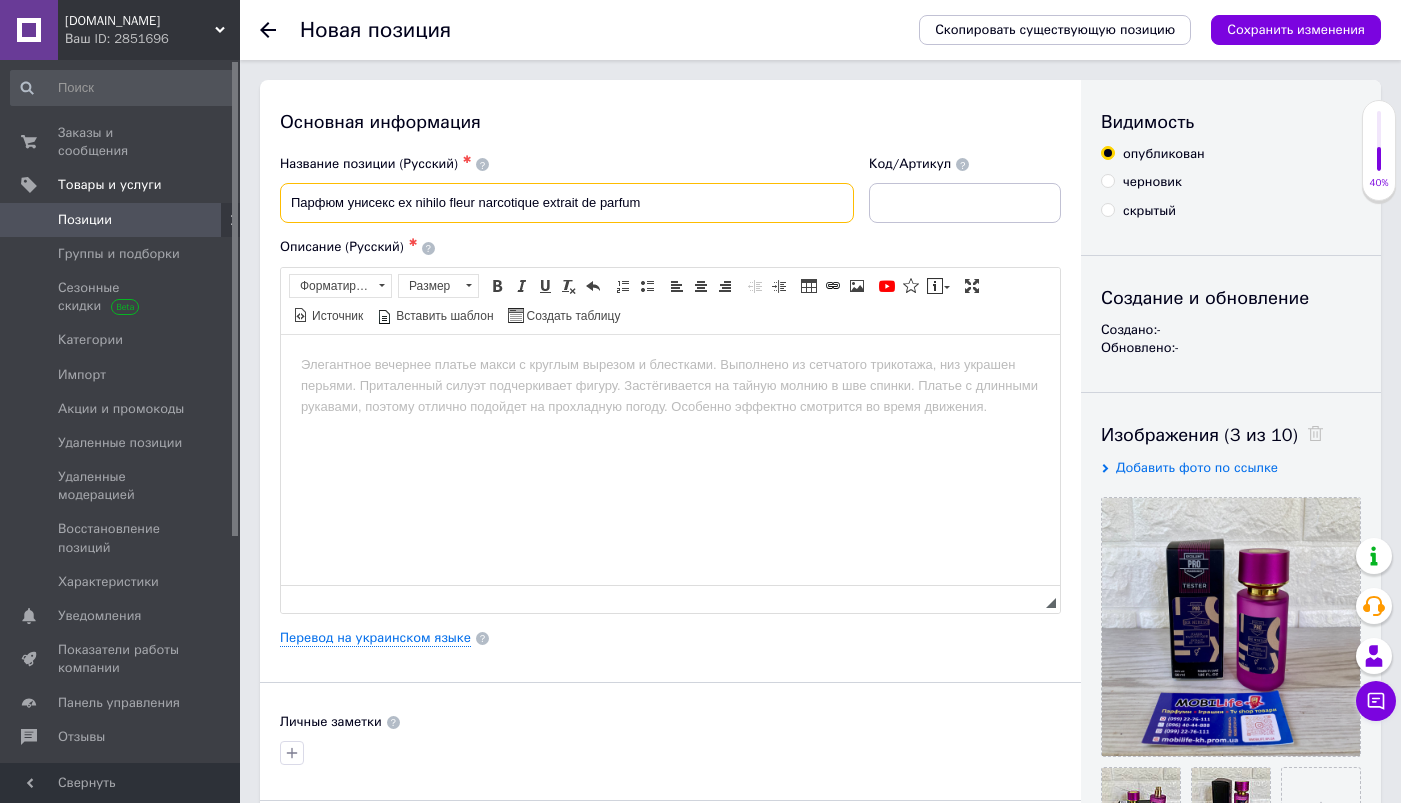 click on "Парфюм унисекс ex nihilo fleur narcotique extrait de parfum" at bounding box center [567, 203] 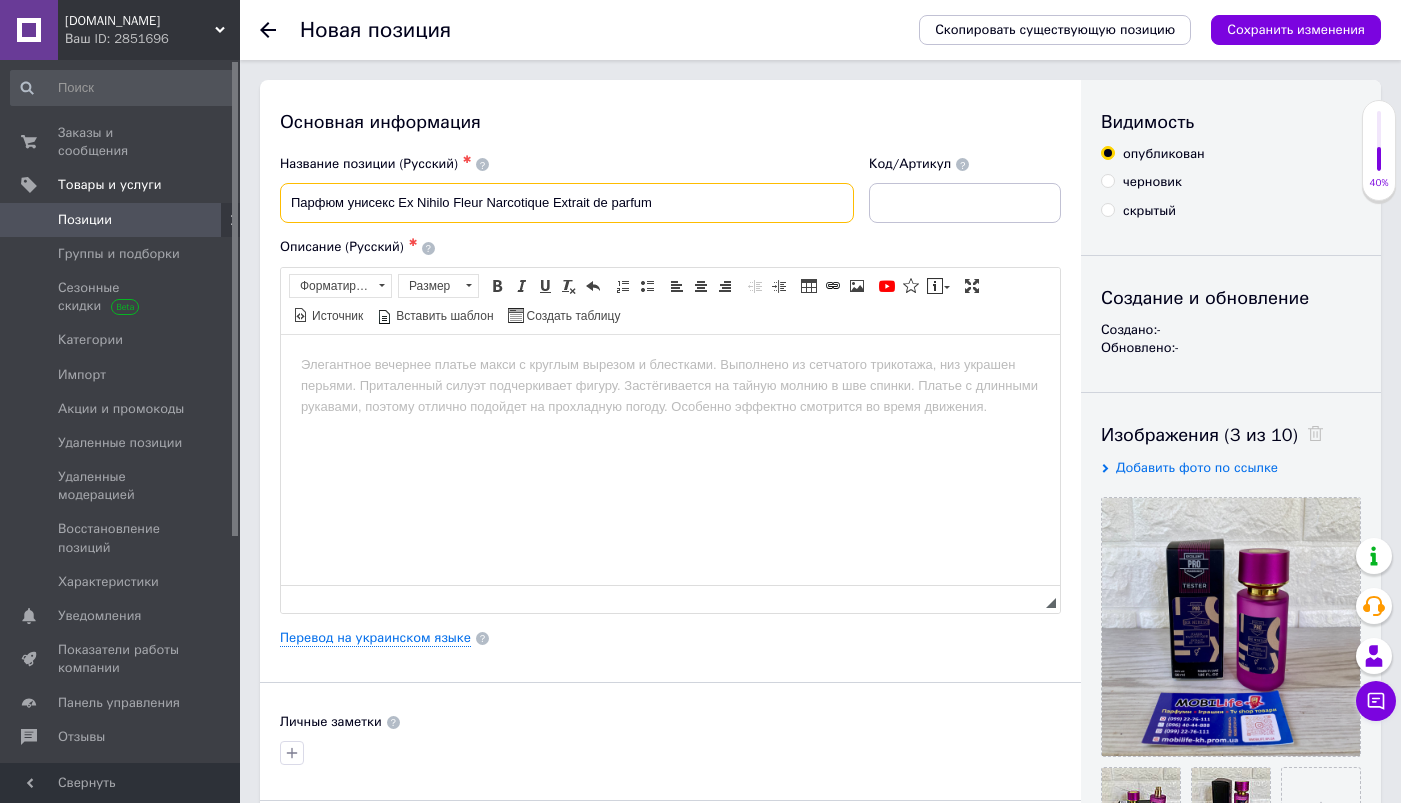 click on "Парфюм унисекс Ex Nihilo Fleur Narcotique Extrait de parfum" at bounding box center (567, 203) 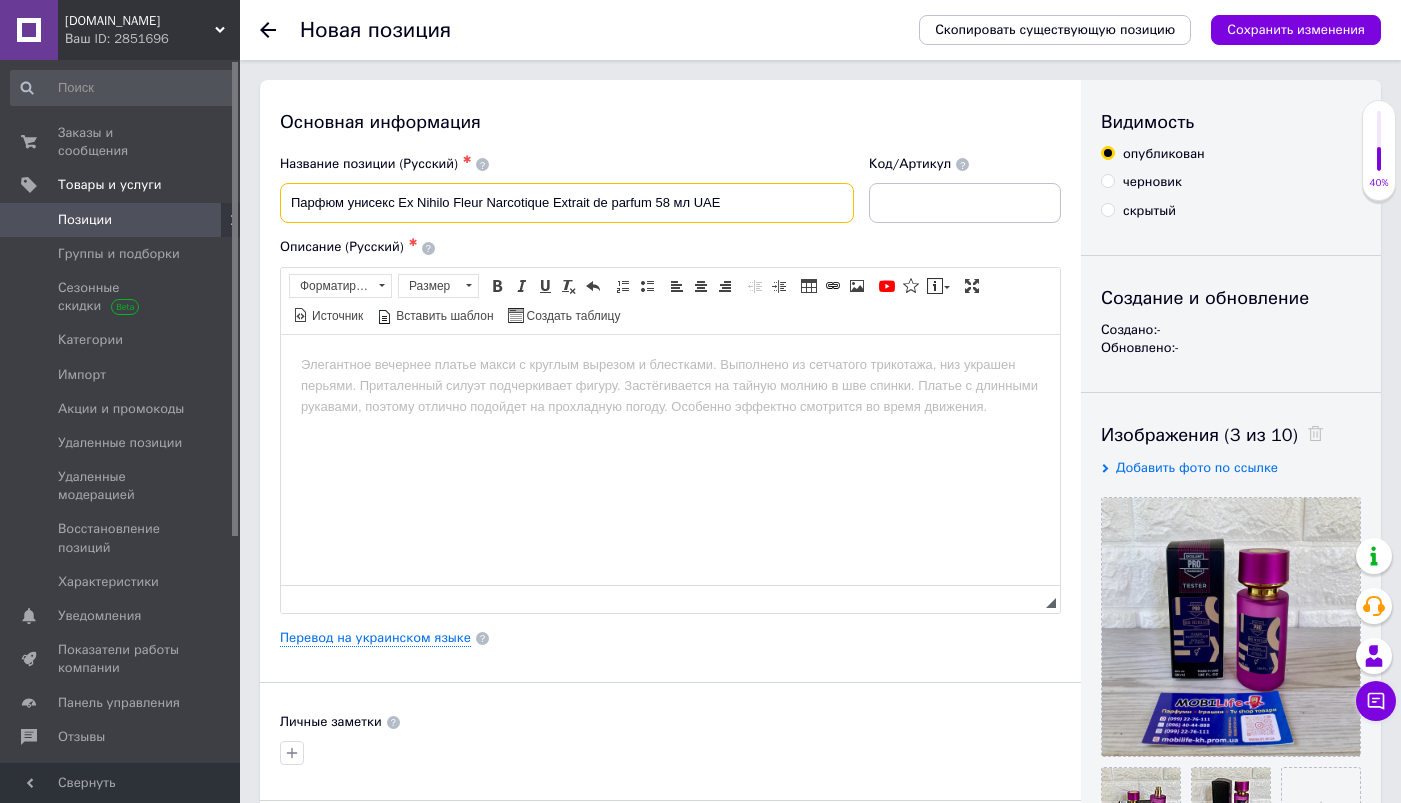 type on "Парфюм унисекс Ex Nihilo Fleur Narcotique Extrait de parfum 58 мл UAE" 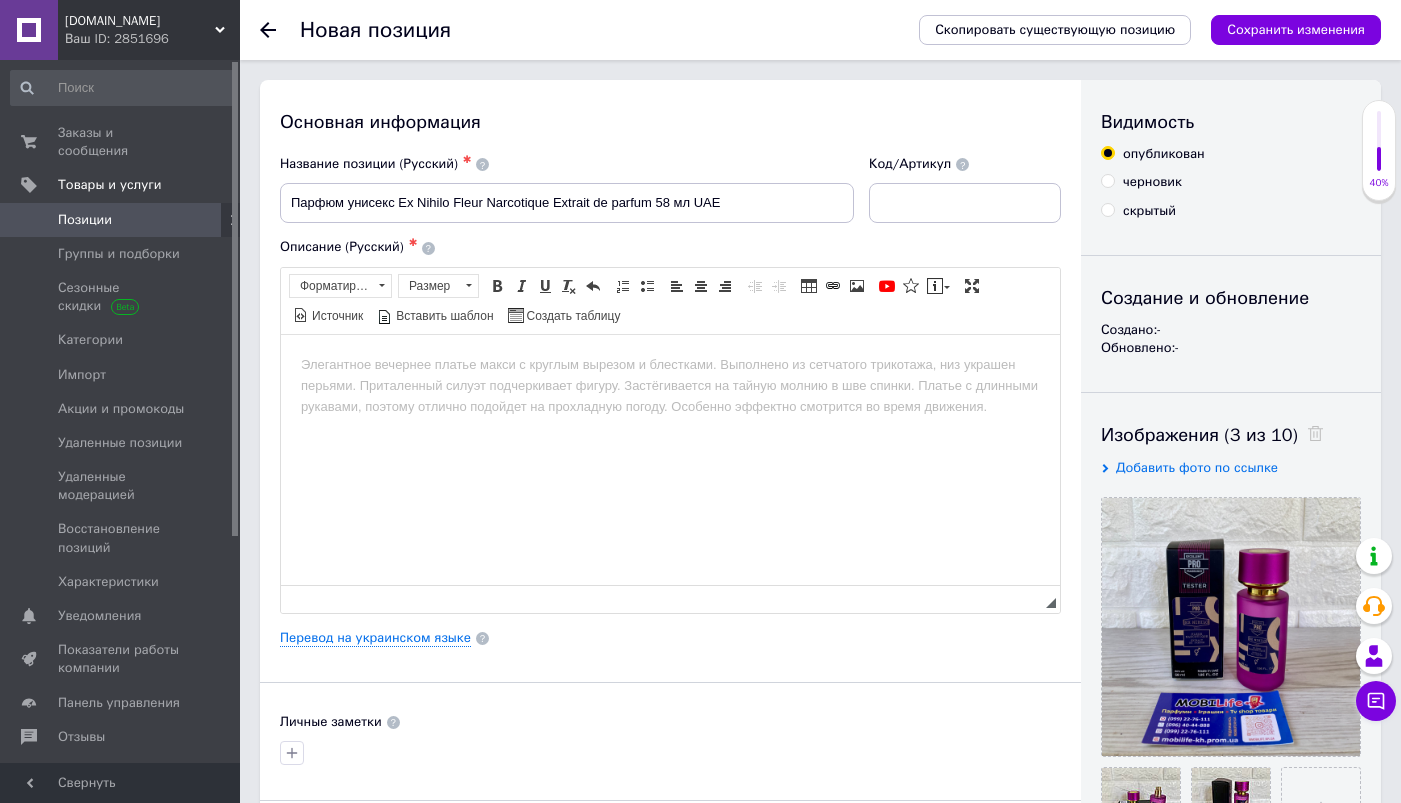 click at bounding box center [670, 364] 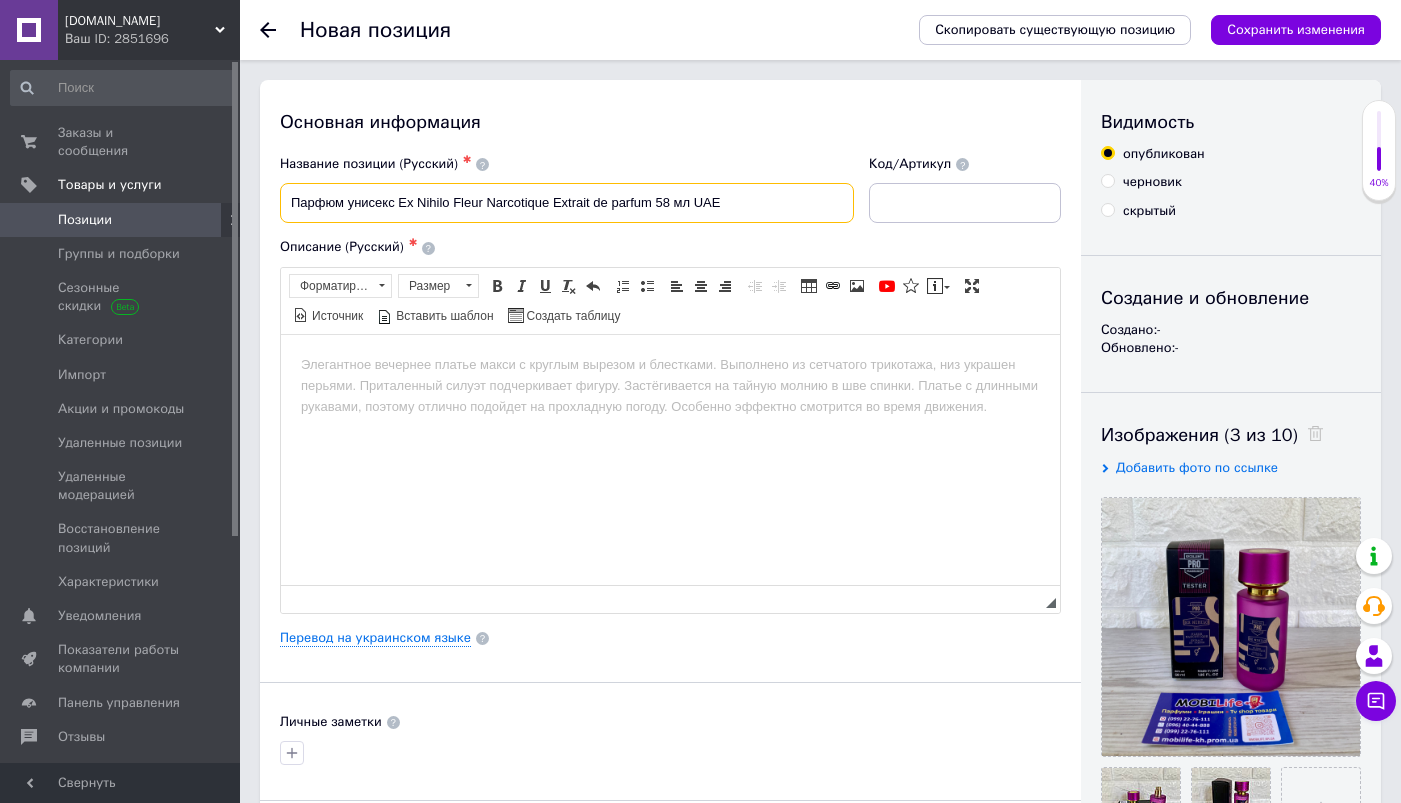 drag, startPoint x: 651, startPoint y: 204, endPoint x: 401, endPoint y: 200, distance: 250.032 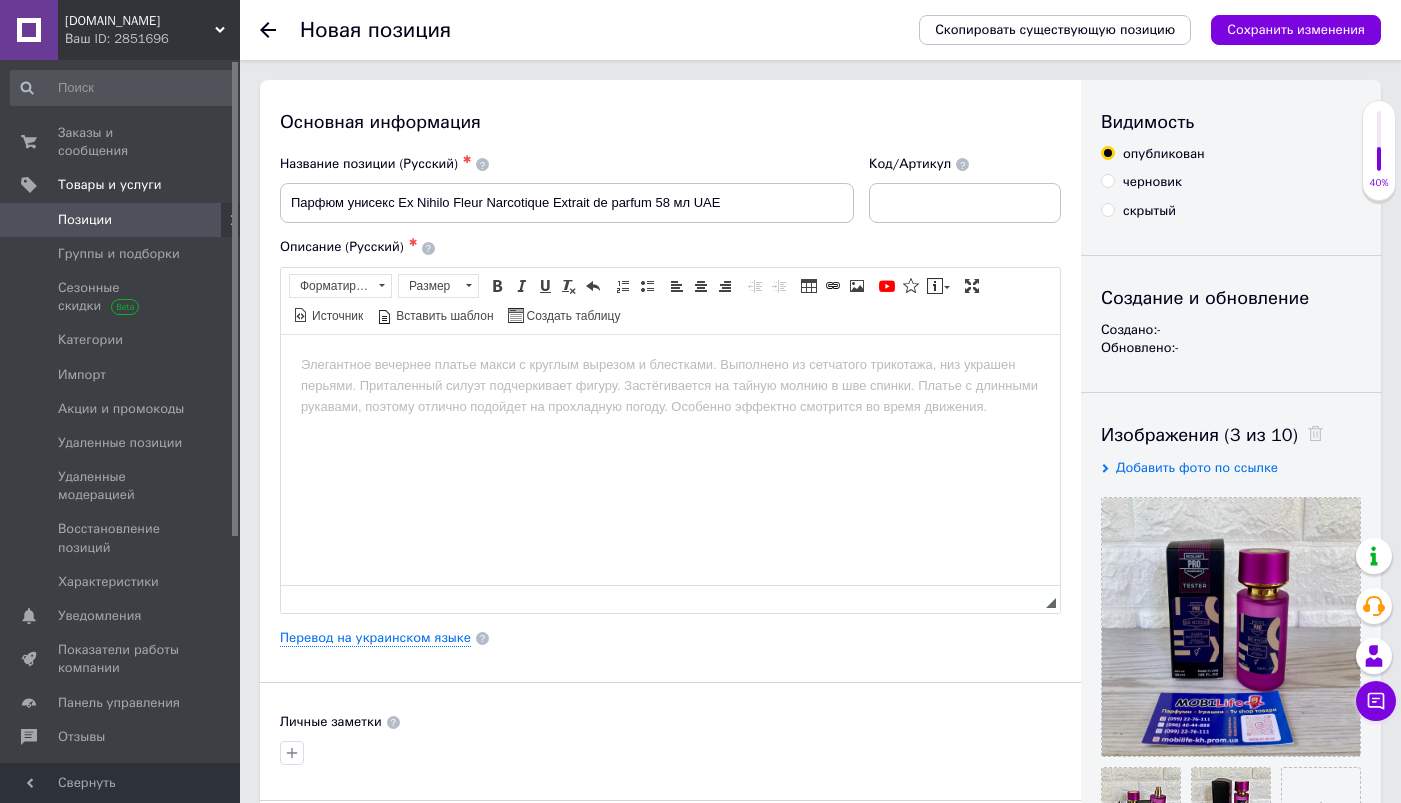 click at bounding box center [670, 364] 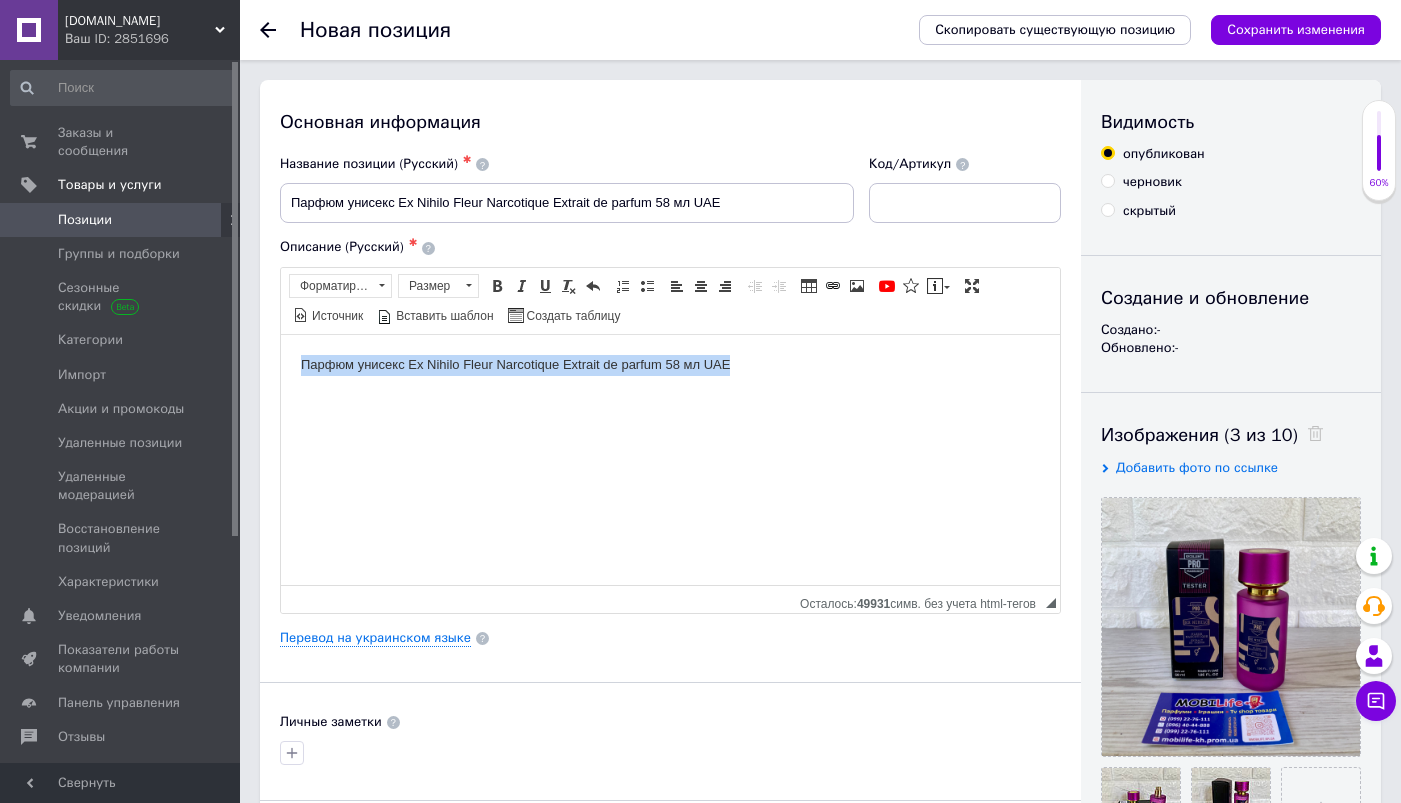 drag, startPoint x: 771, startPoint y: 377, endPoint x: 300, endPoint y: 360, distance: 471.3067 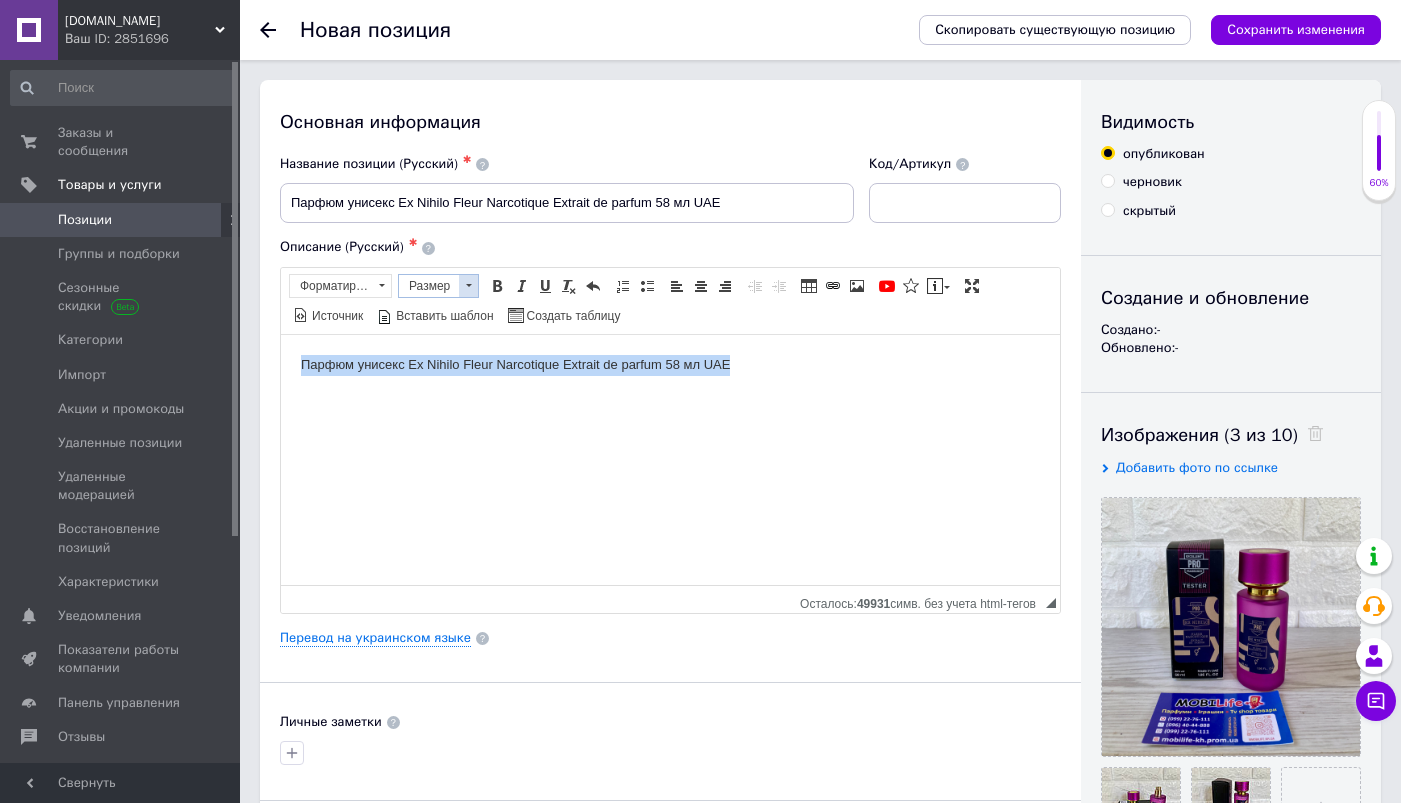 click at bounding box center (468, 286) 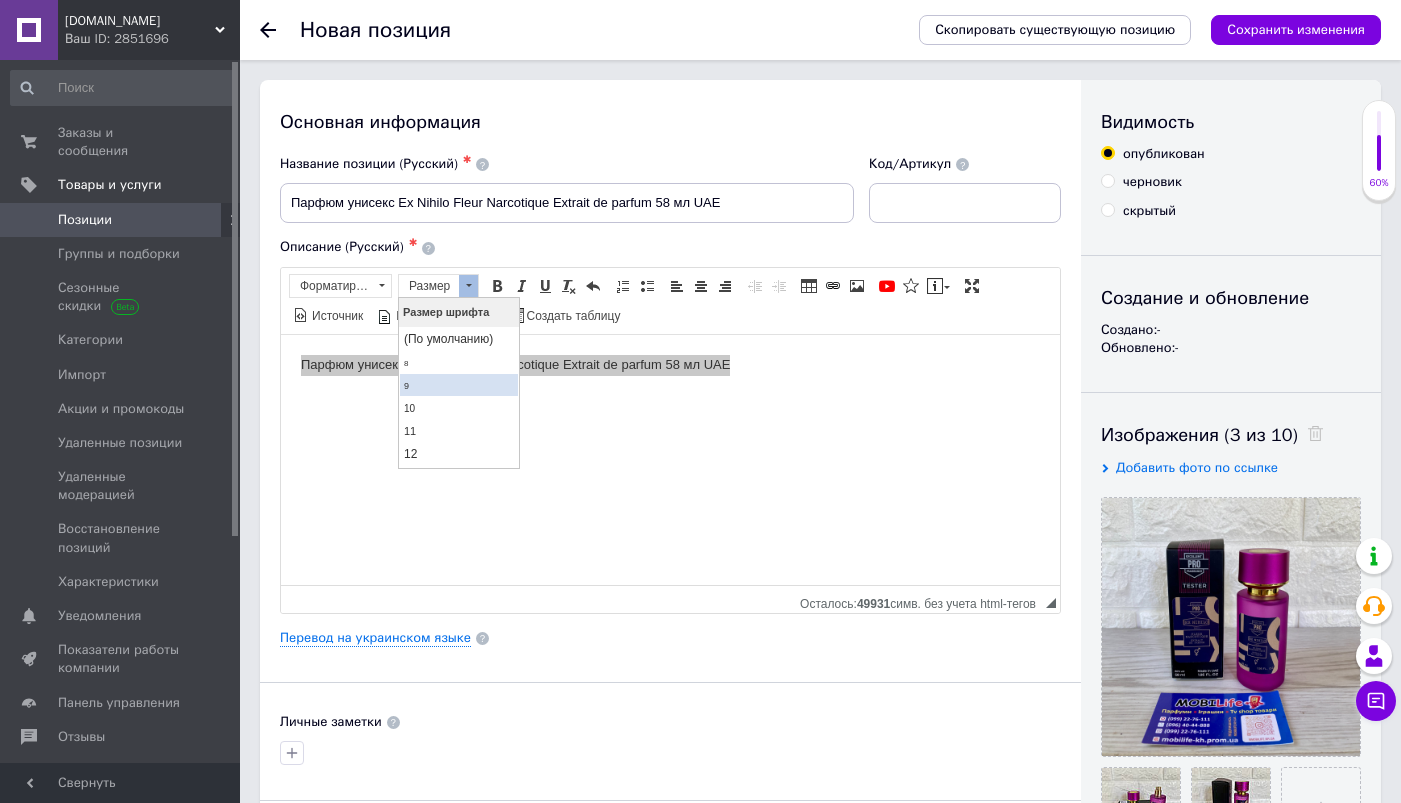 scroll, scrollTop: 168, scrollLeft: 0, axis: vertical 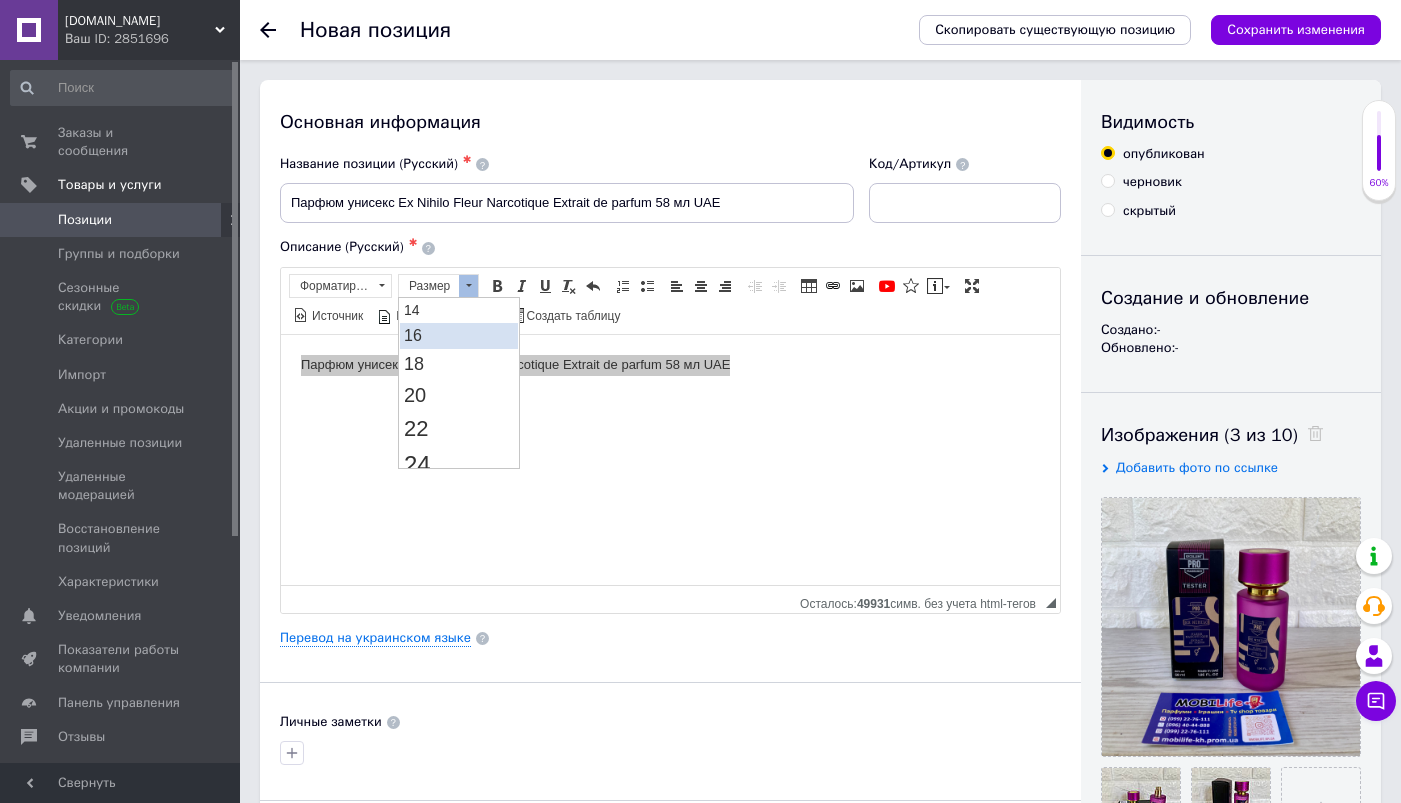 click on "16" at bounding box center [459, 335] 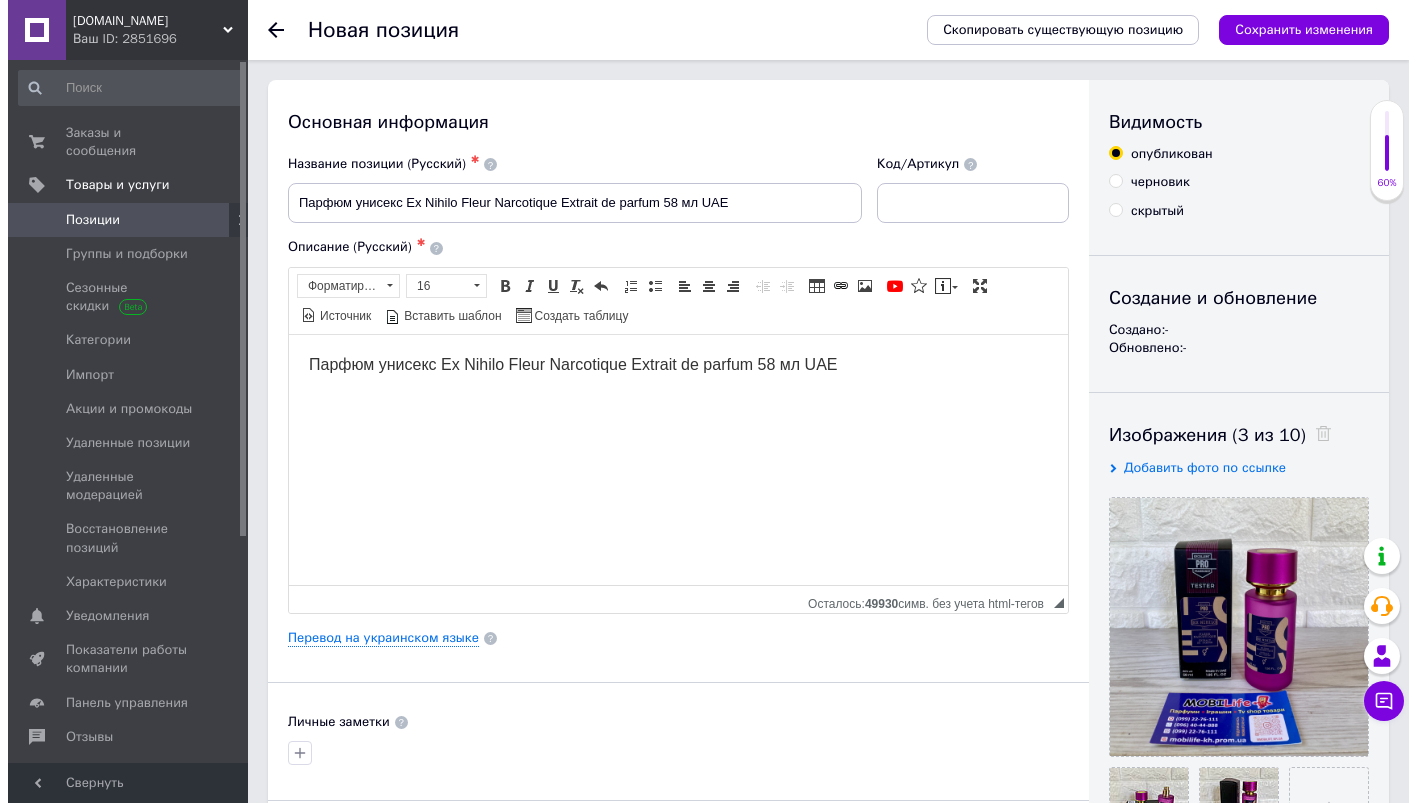 scroll, scrollTop: 0, scrollLeft: 0, axis: both 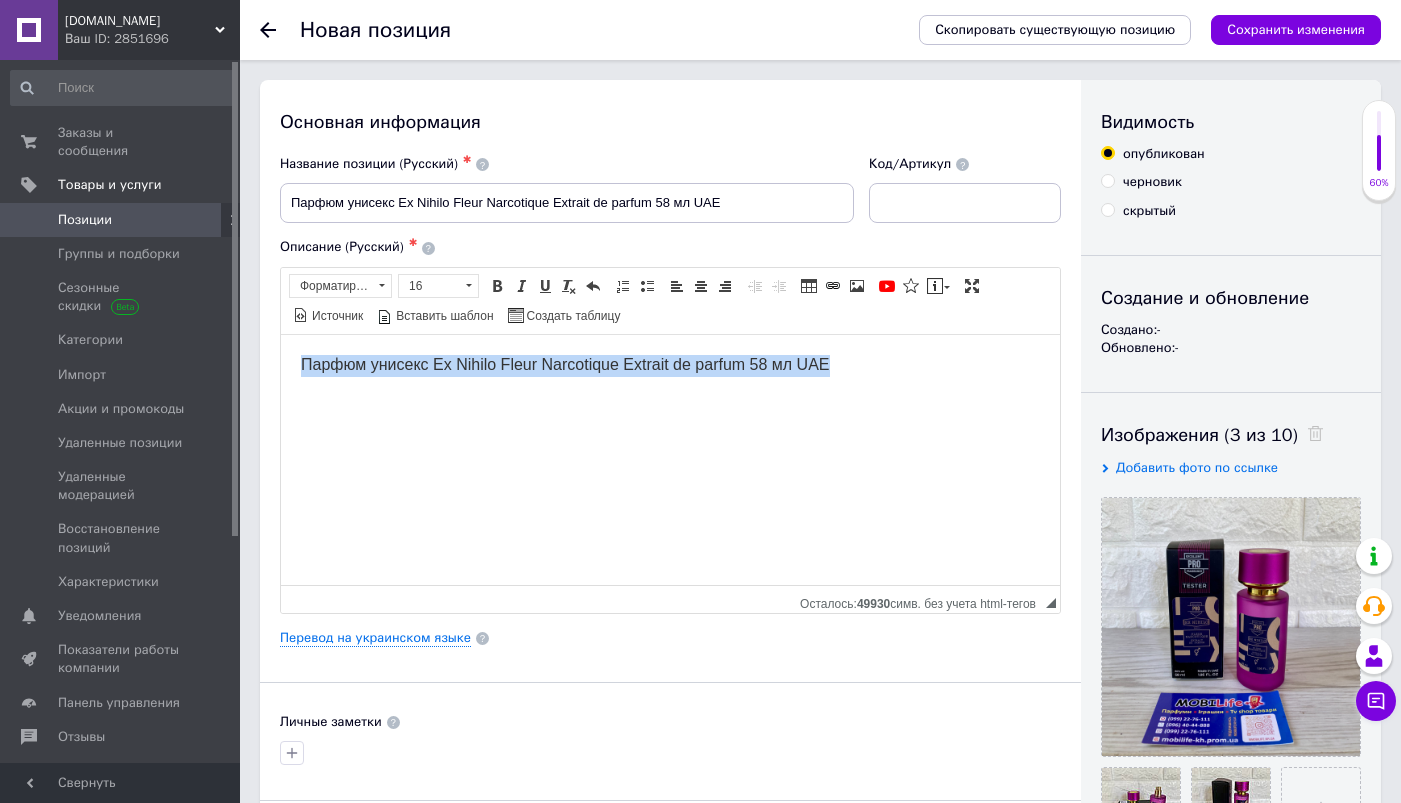 drag, startPoint x: 861, startPoint y: 371, endPoint x: 302, endPoint y: 369, distance: 559.0036 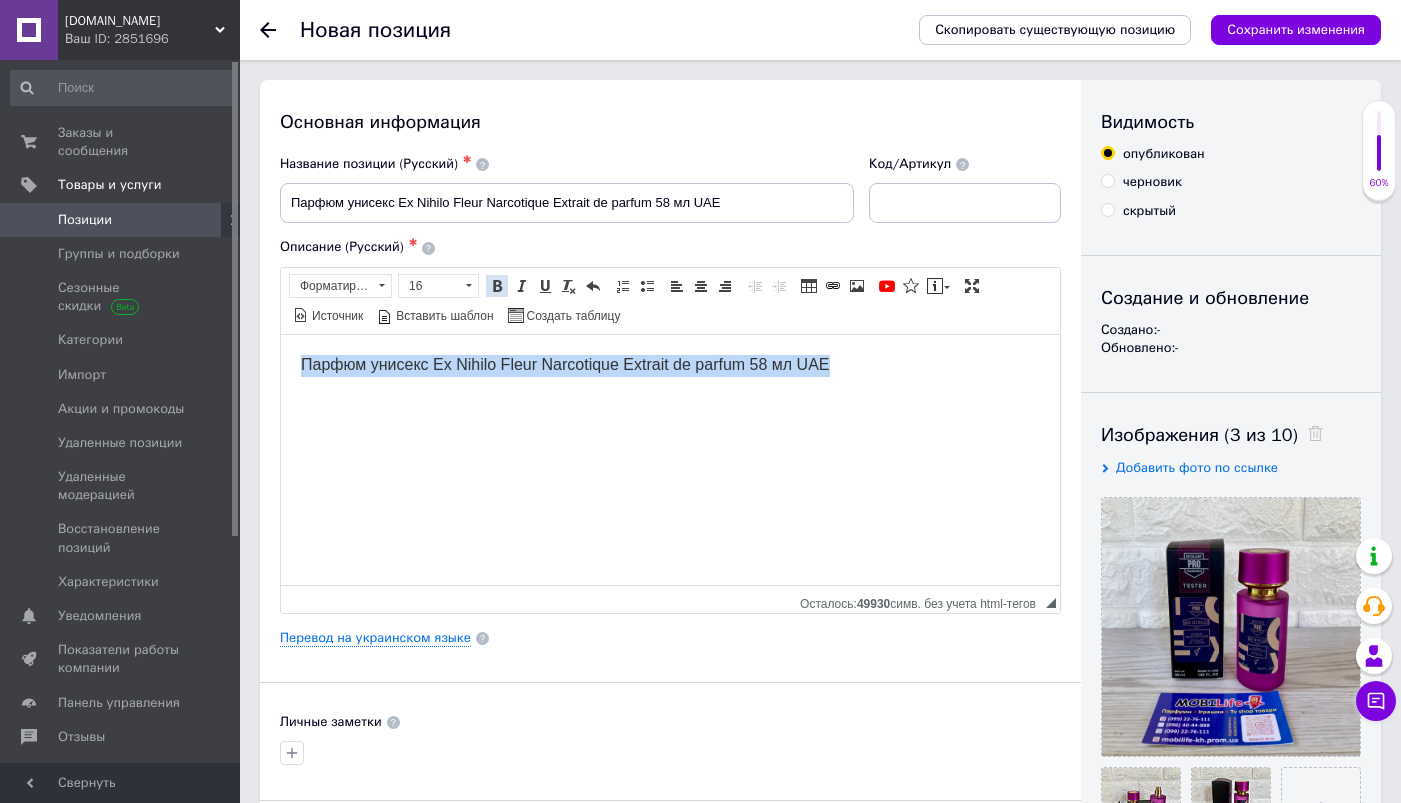 click at bounding box center [497, 286] 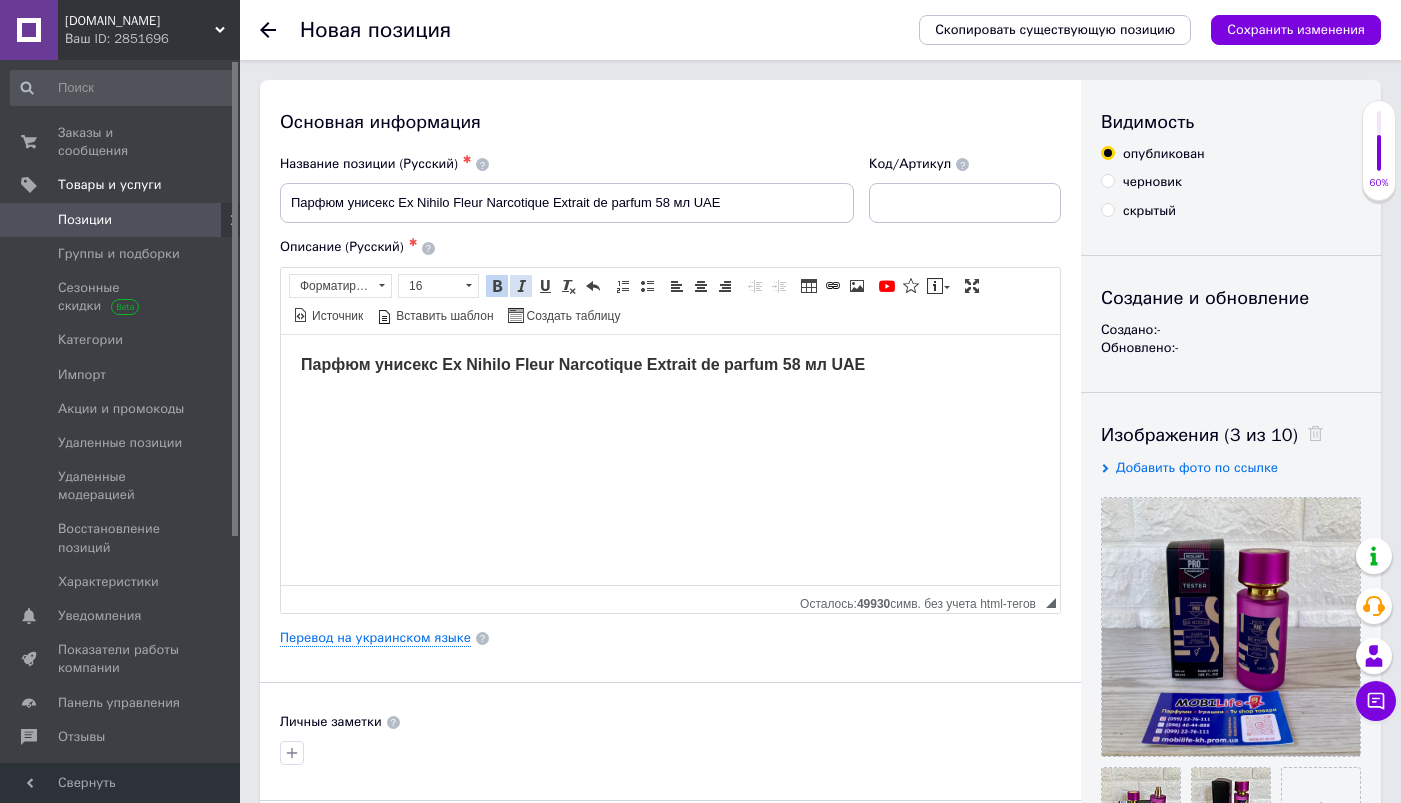 click at bounding box center [521, 286] 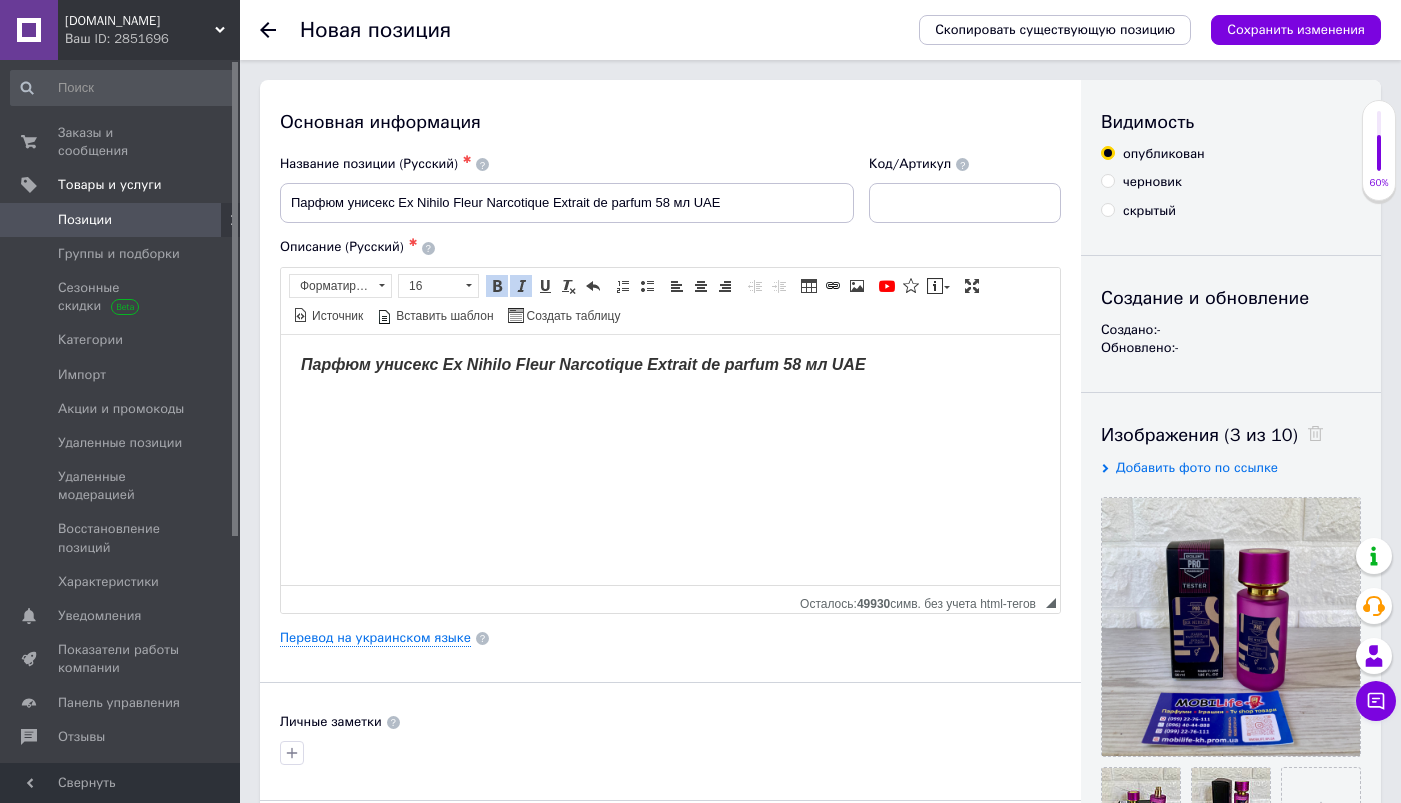 click on "Парфюм унисекс Ex Nihilo Fleur Narcotique Extrait de parfum 58 мл UAE" at bounding box center [670, 365] 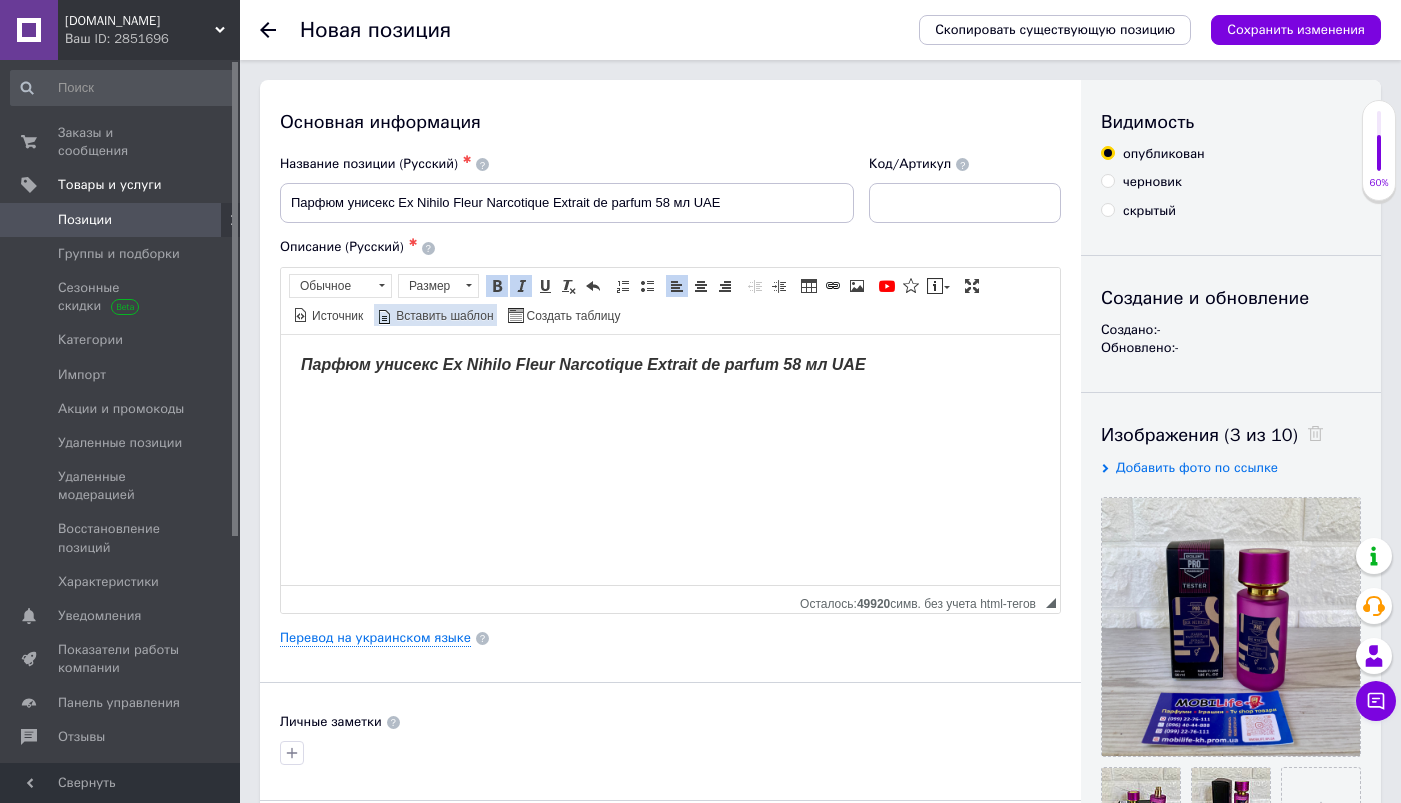 click on "Вставить шаблон" at bounding box center (443, 316) 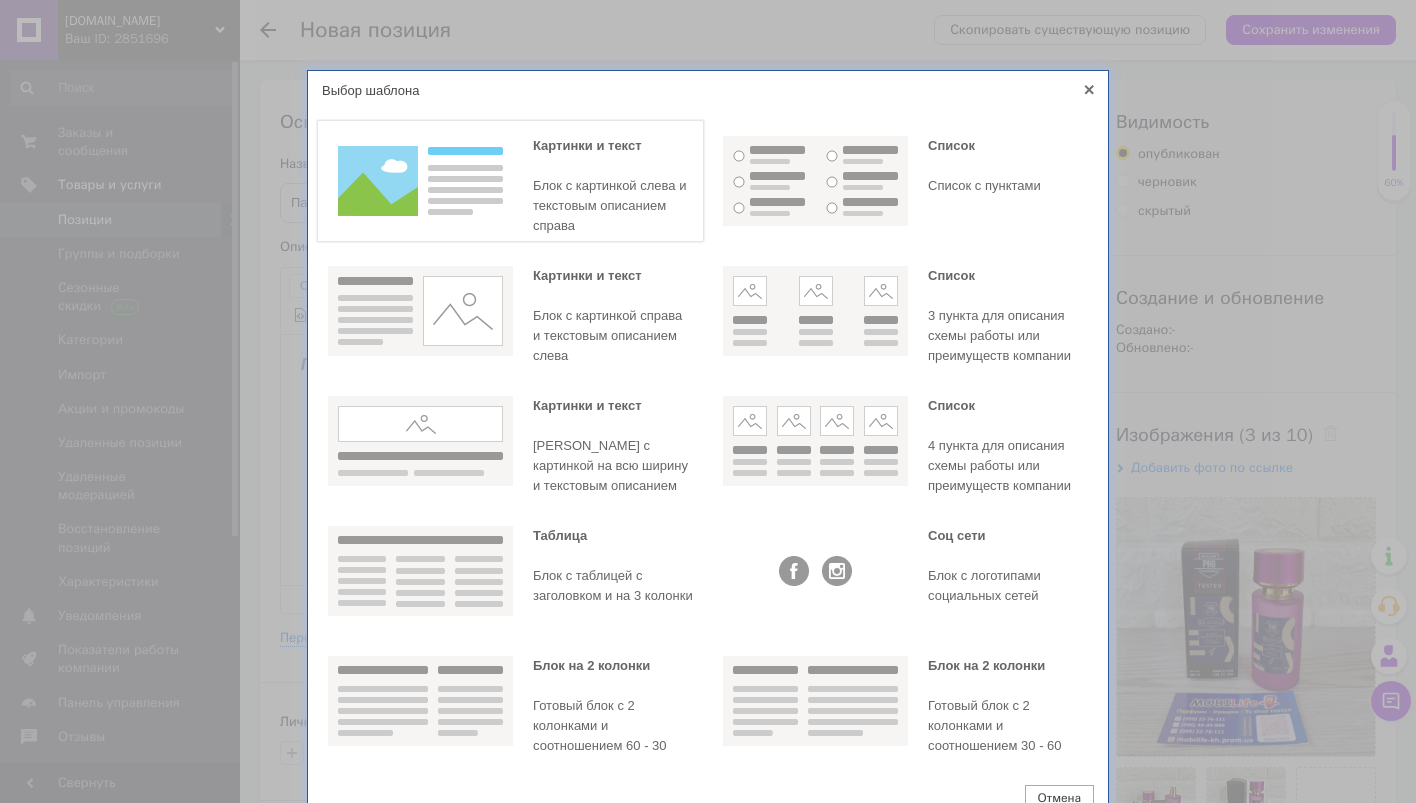 click at bounding box center (420, 181) 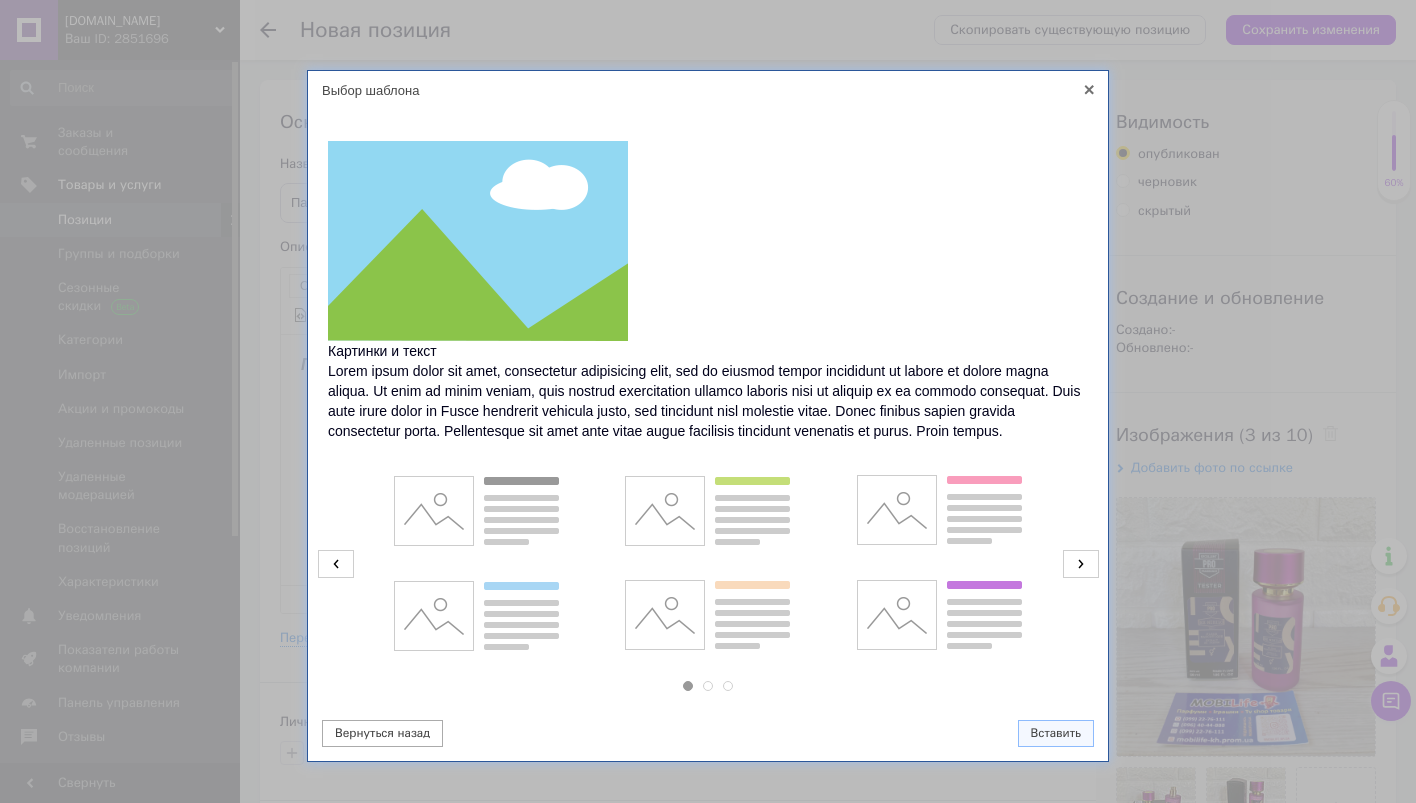 click 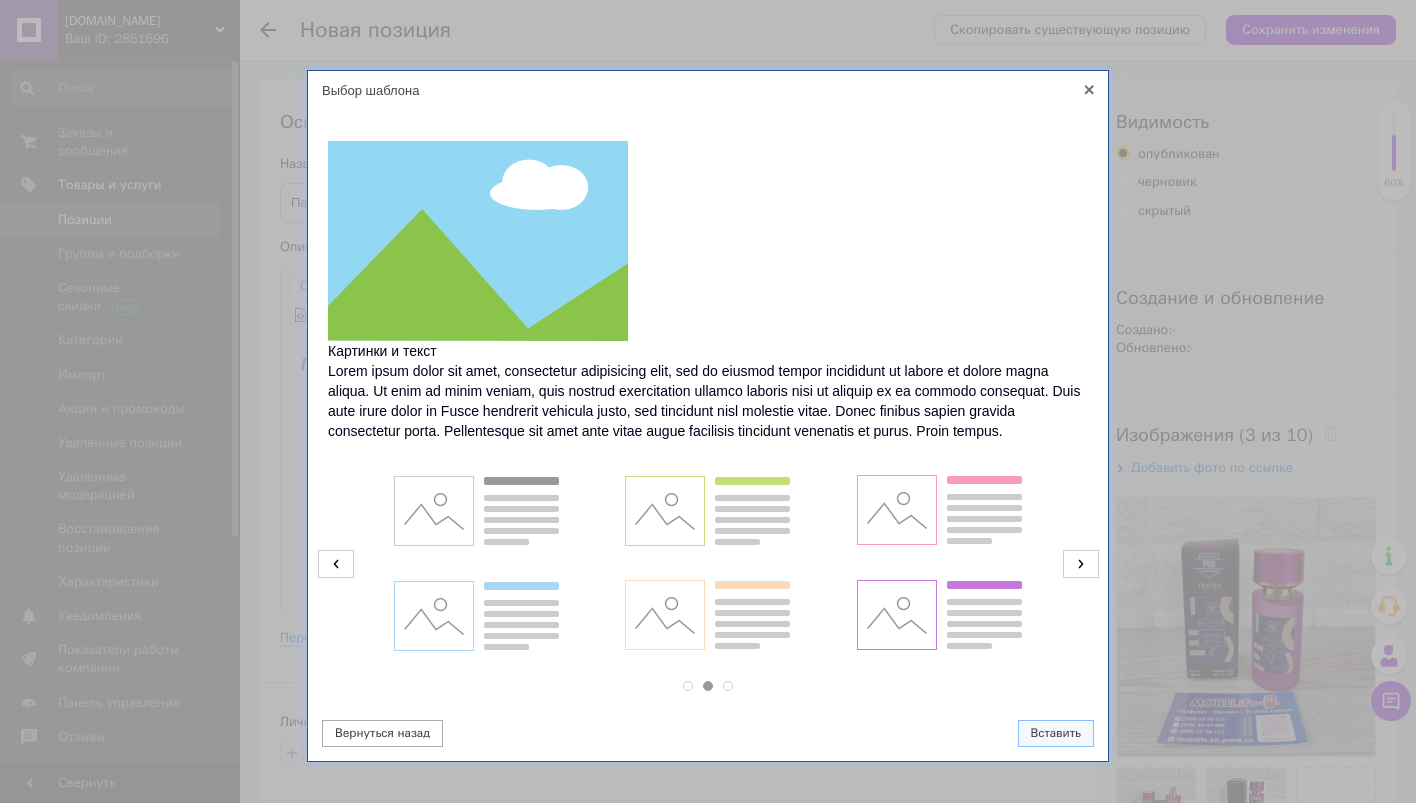 click 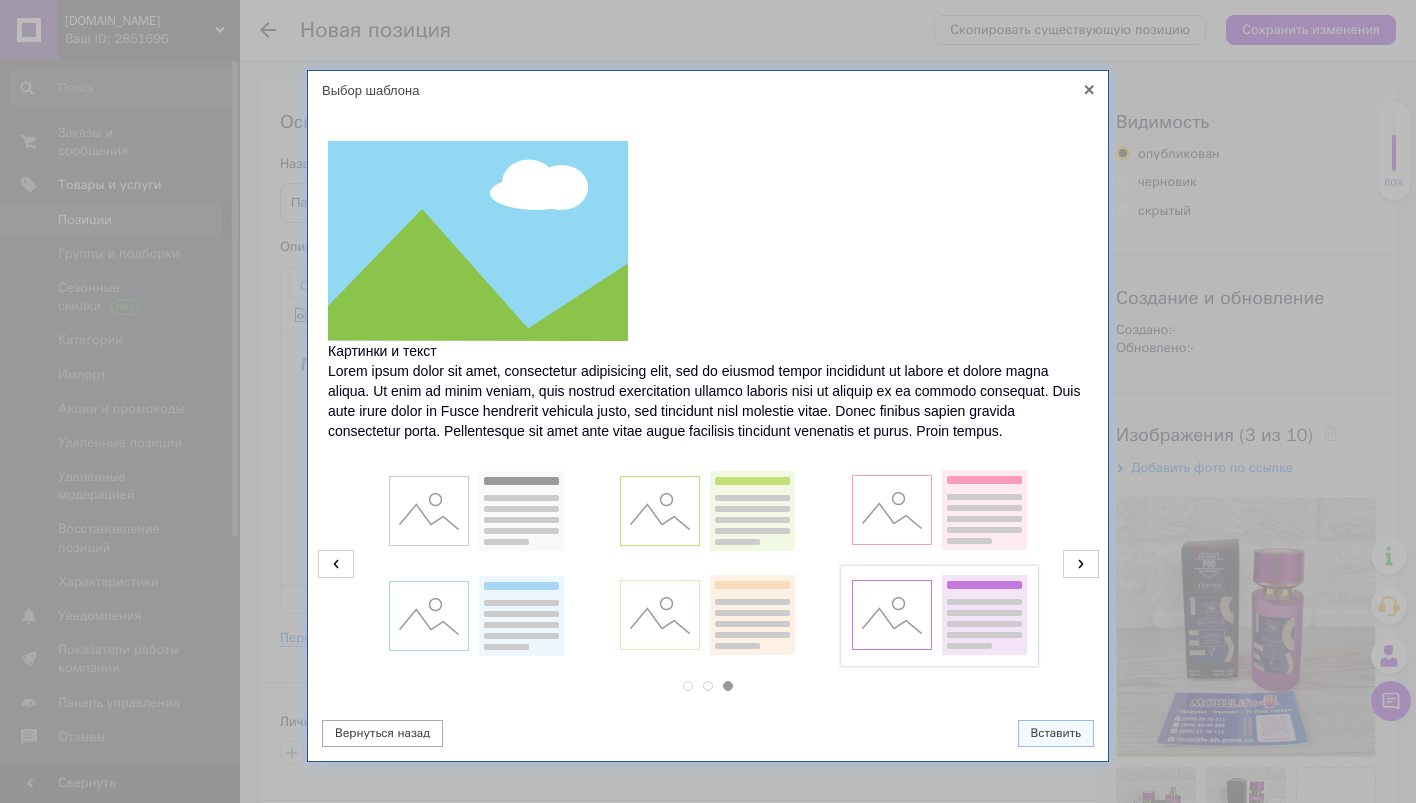 click at bounding box center (939, 616) 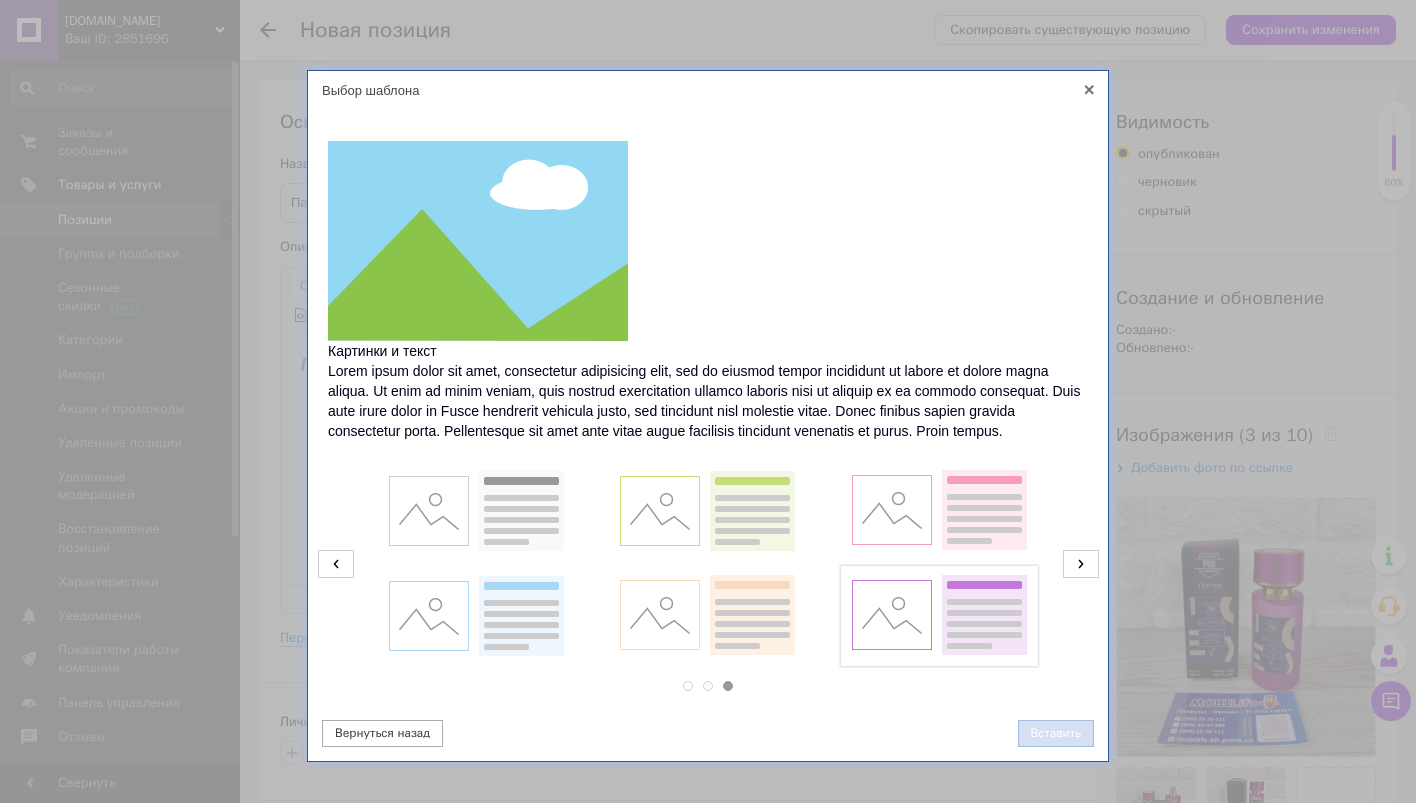 click on "Вставить" at bounding box center (1056, 733) 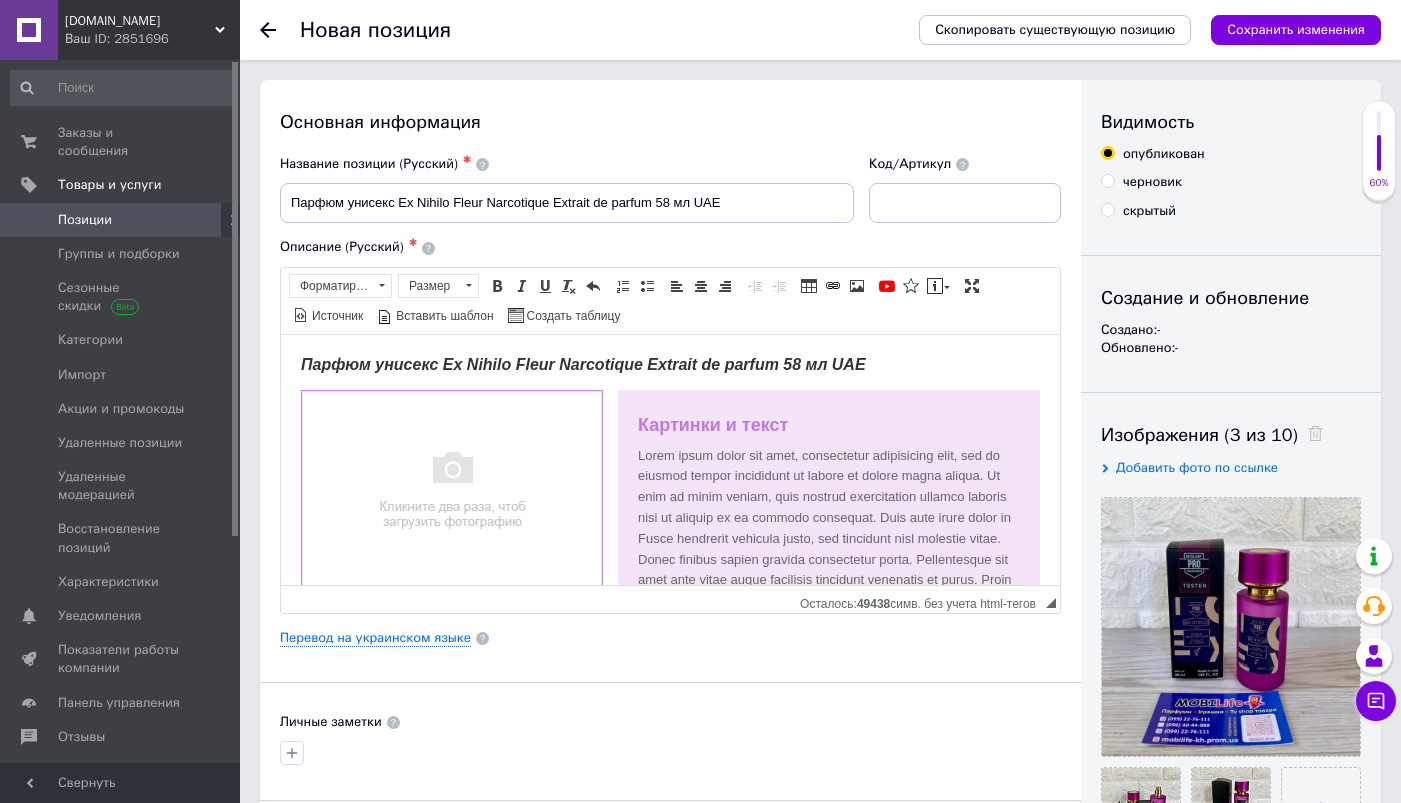 click at bounding box center [452, 490] 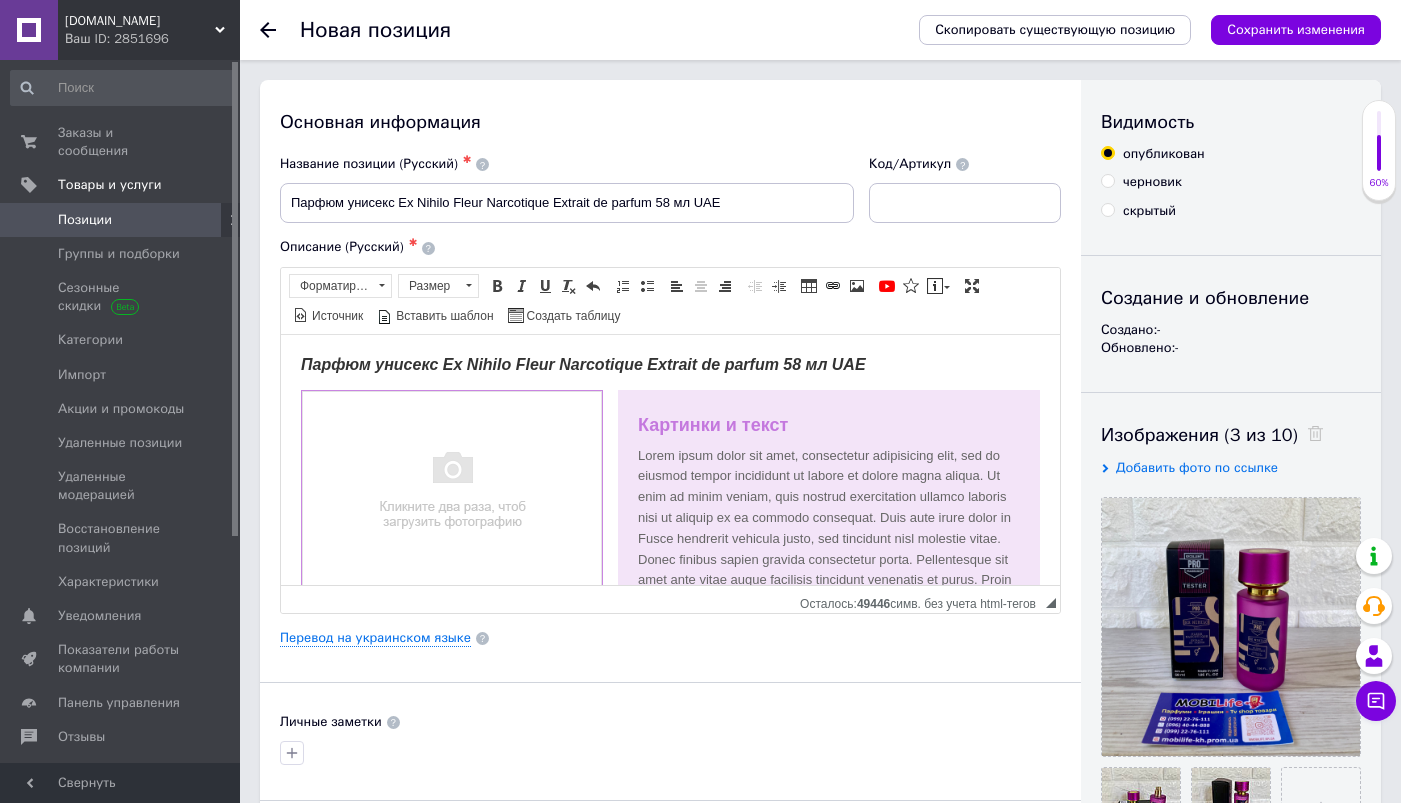 click at bounding box center (452, 490) 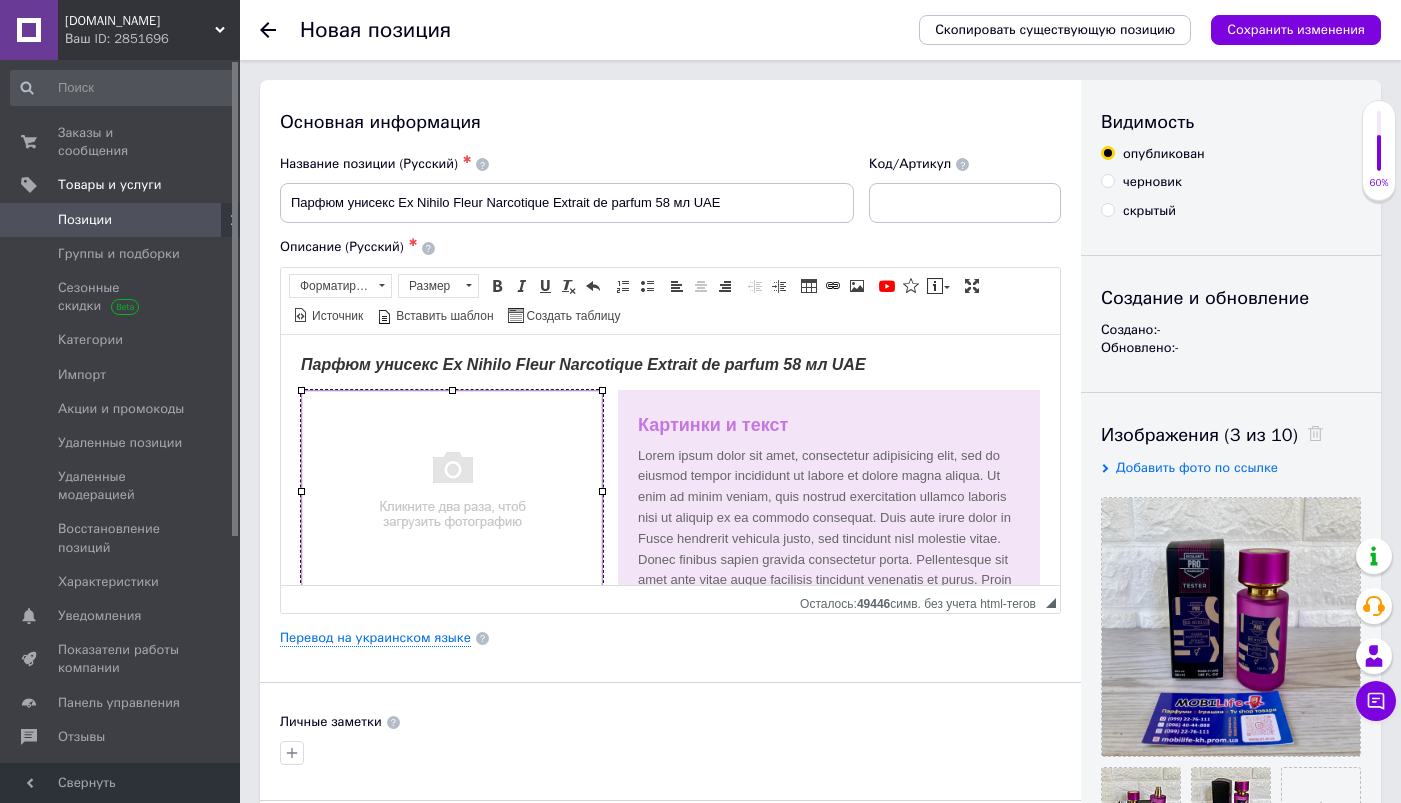 select 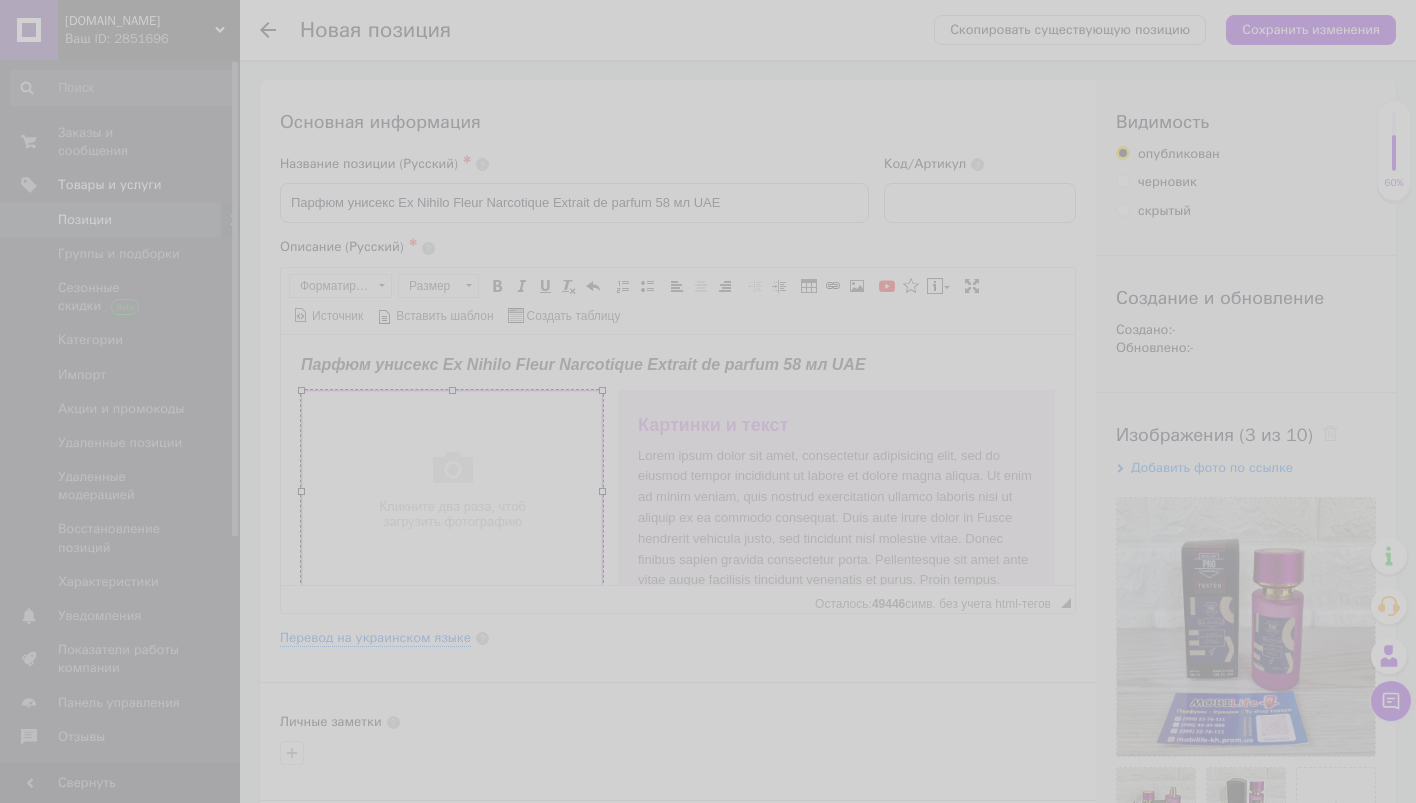 scroll, scrollTop: 0, scrollLeft: 64, axis: horizontal 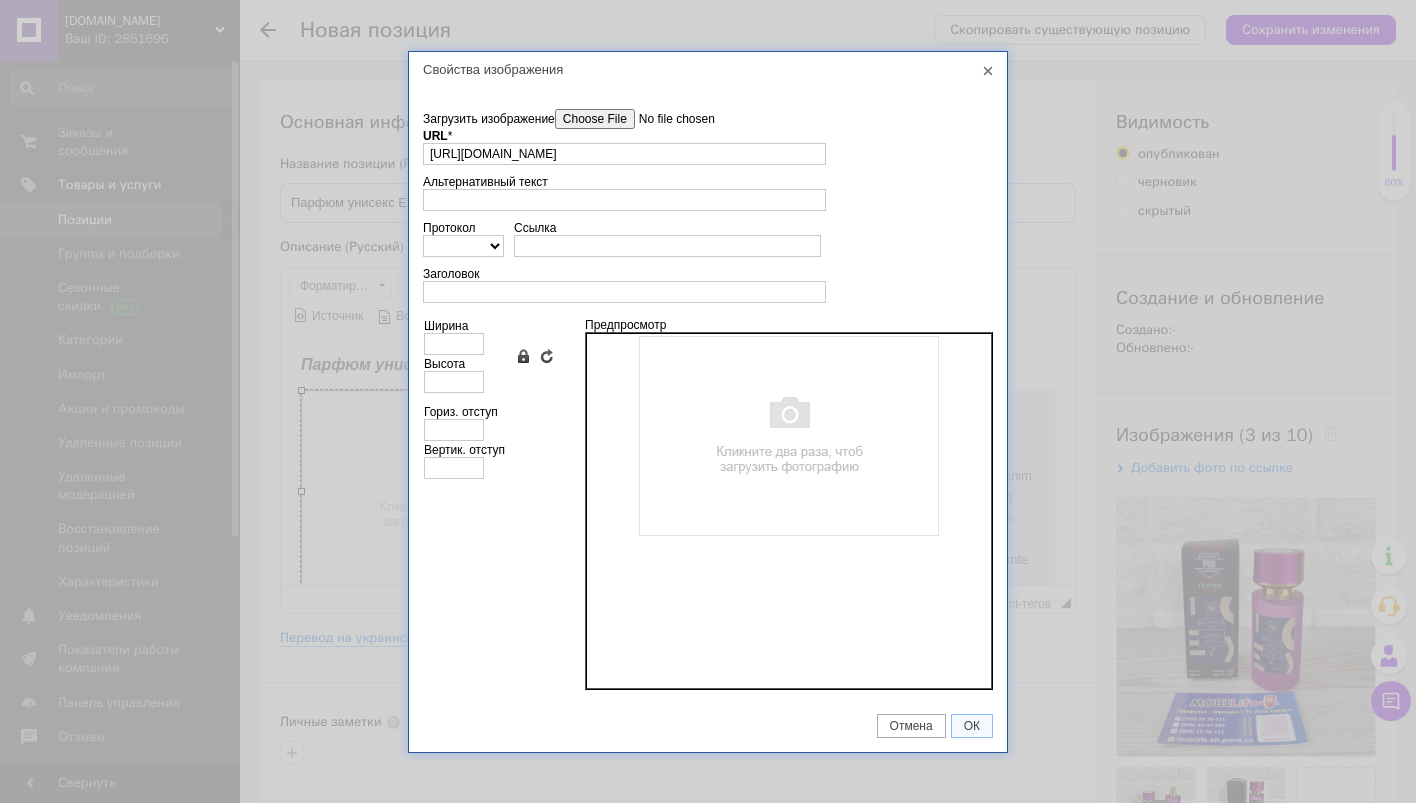 click on "Загрузить изображение" at bounding box center (668, 119) 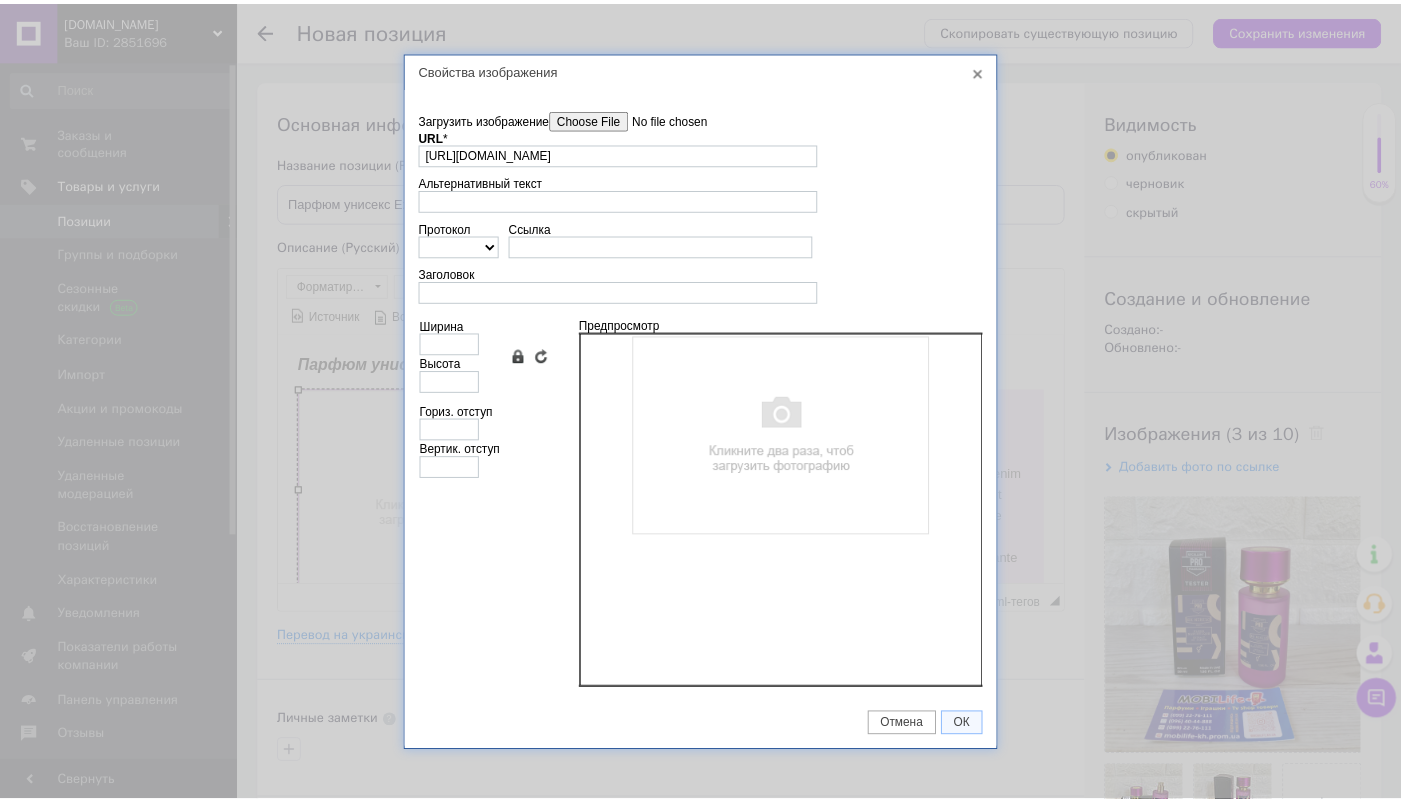 scroll, scrollTop: 0, scrollLeft: 0, axis: both 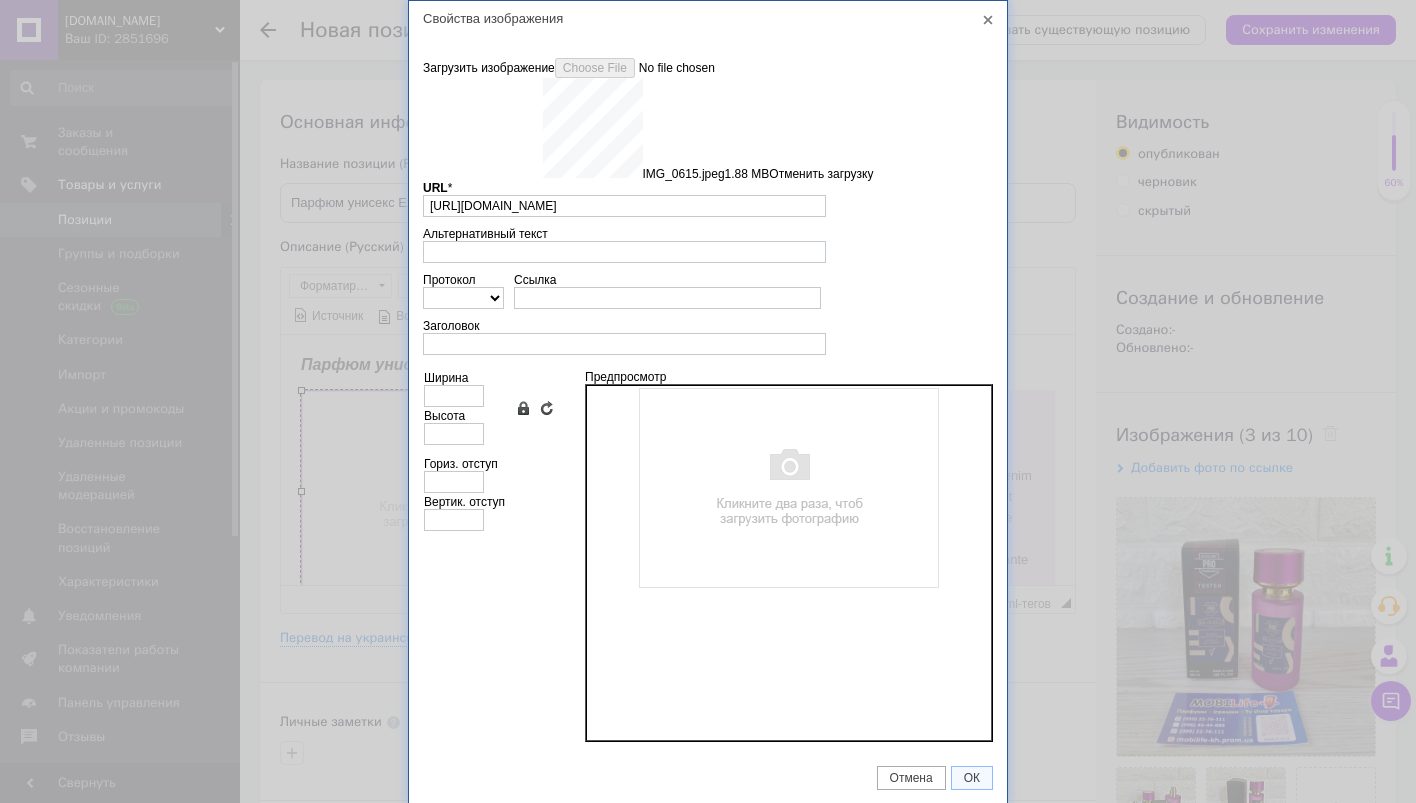 type on "[URL][DOMAIN_NAME]" 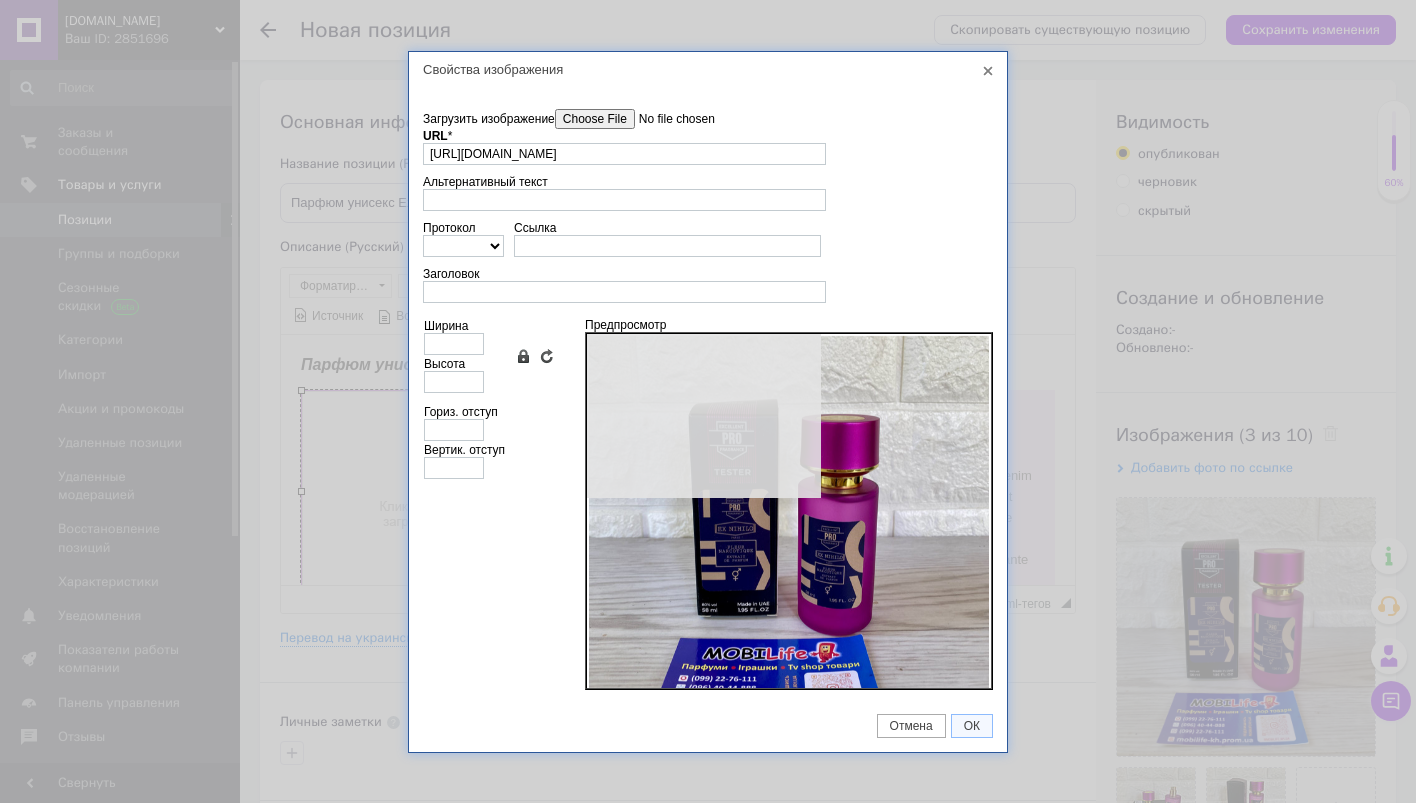 type on "640" 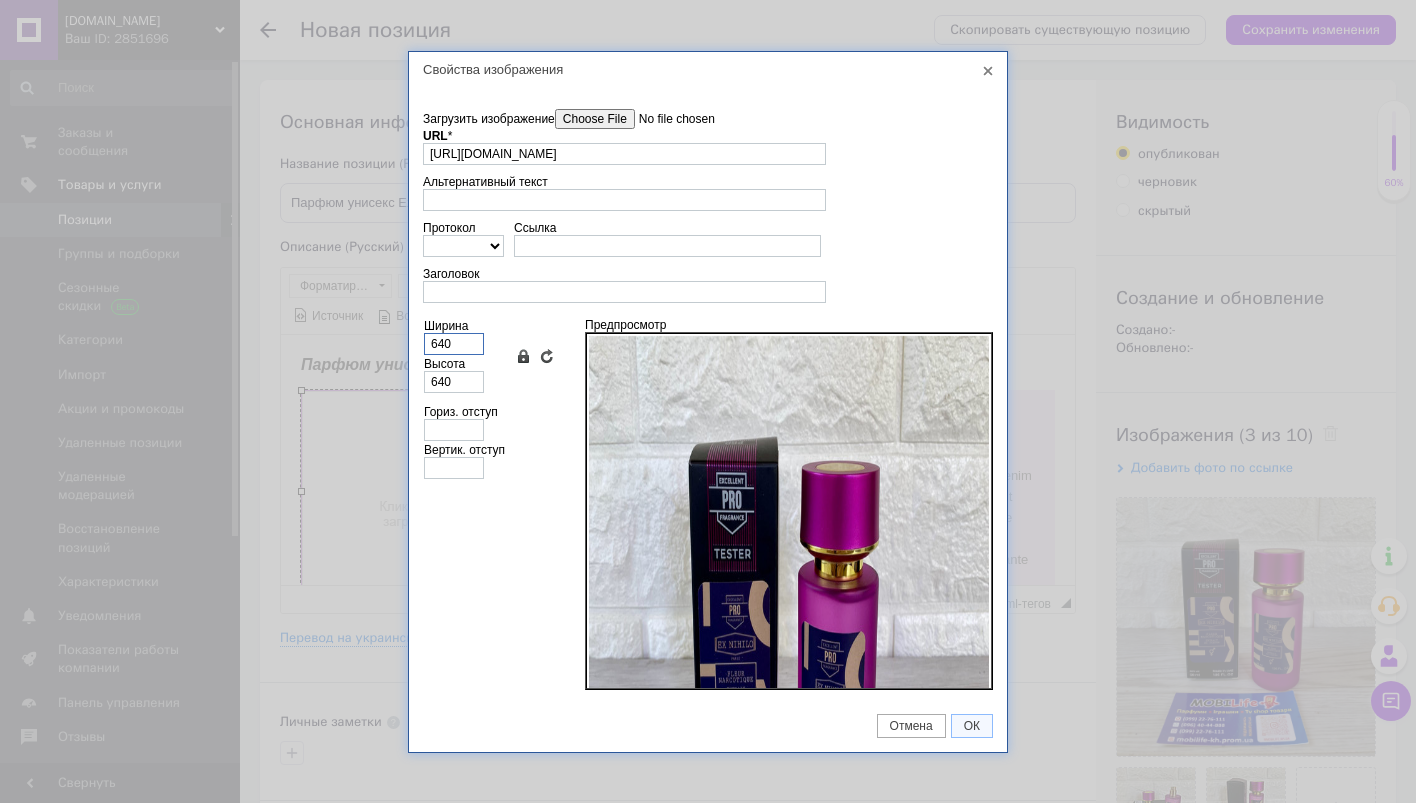 click on "640" at bounding box center [454, 344] 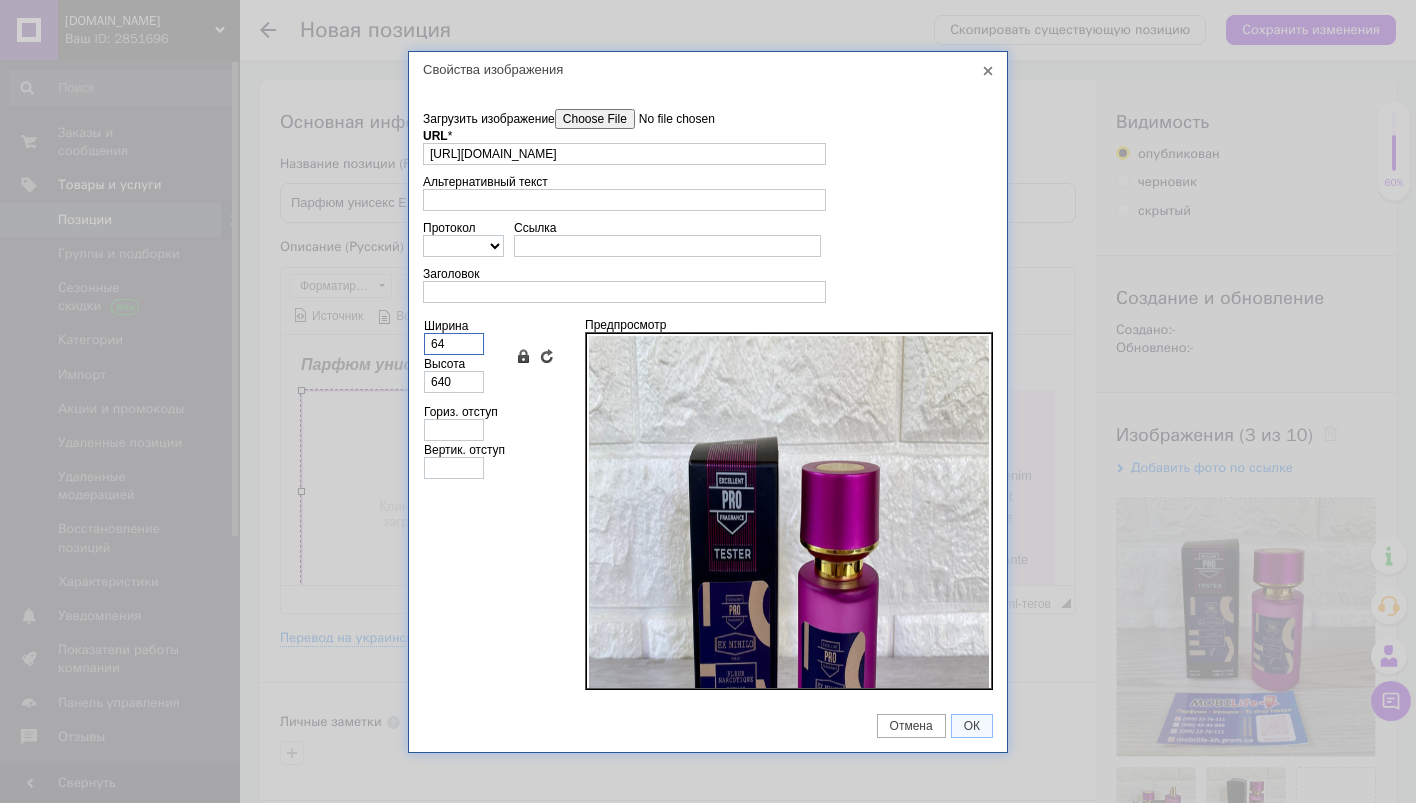 type on "64" 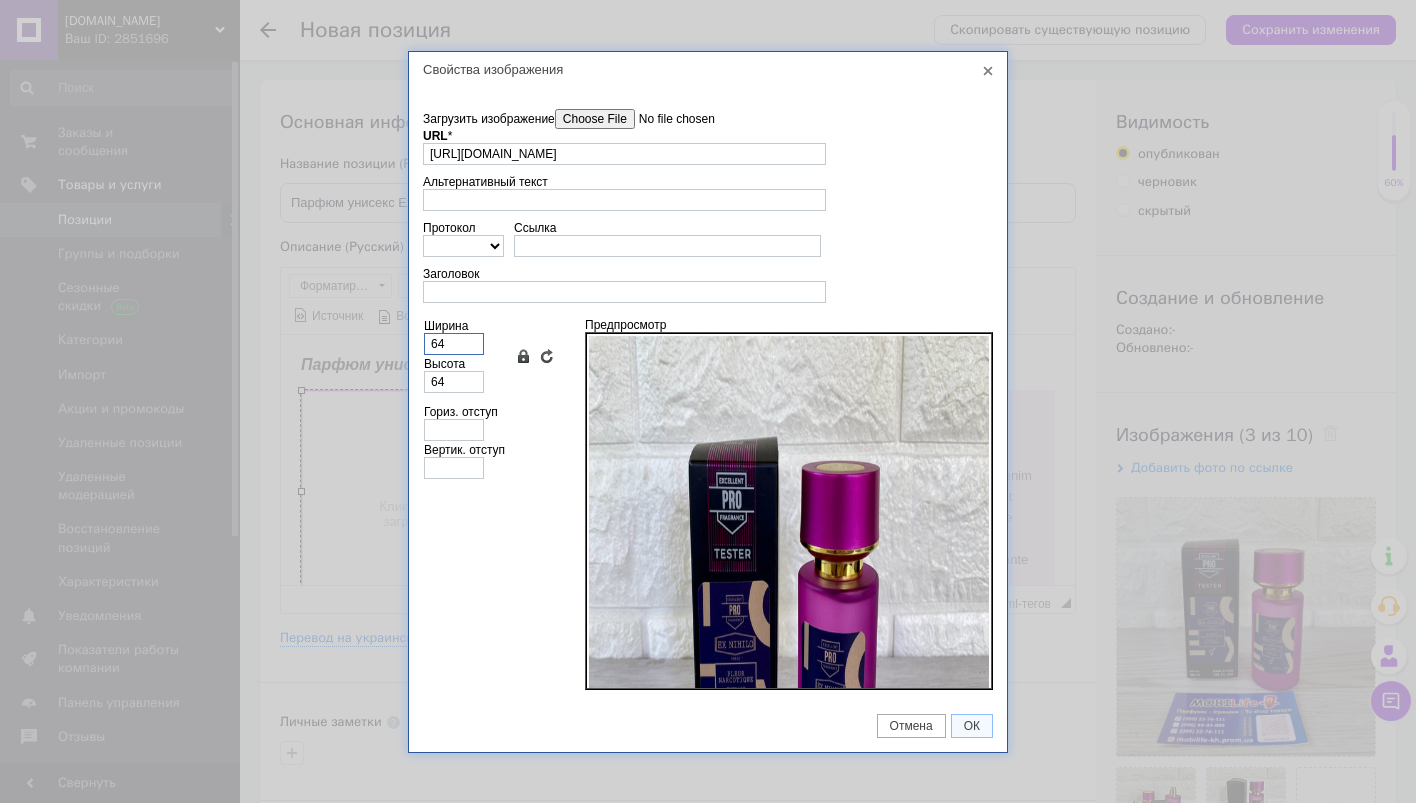 type on "6" 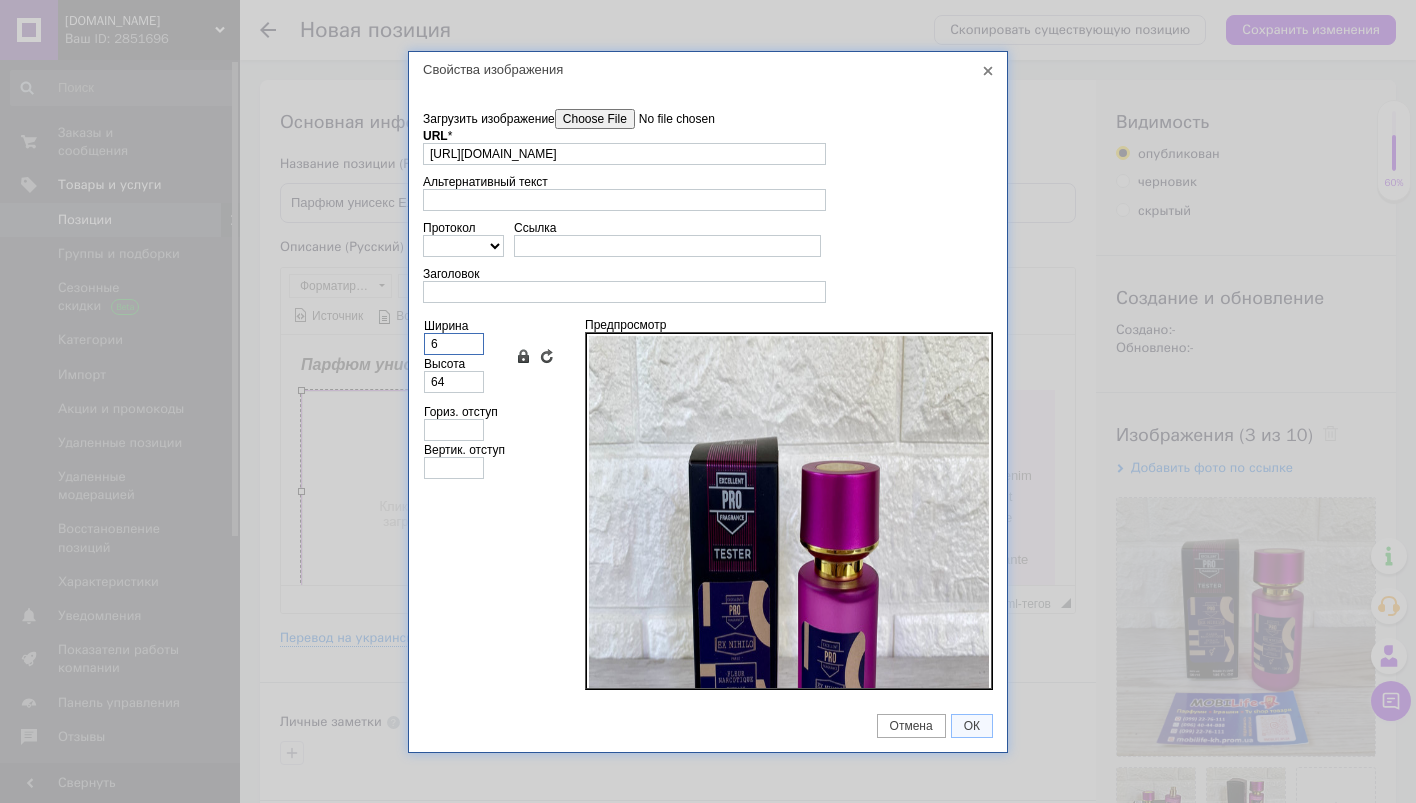 type on "6" 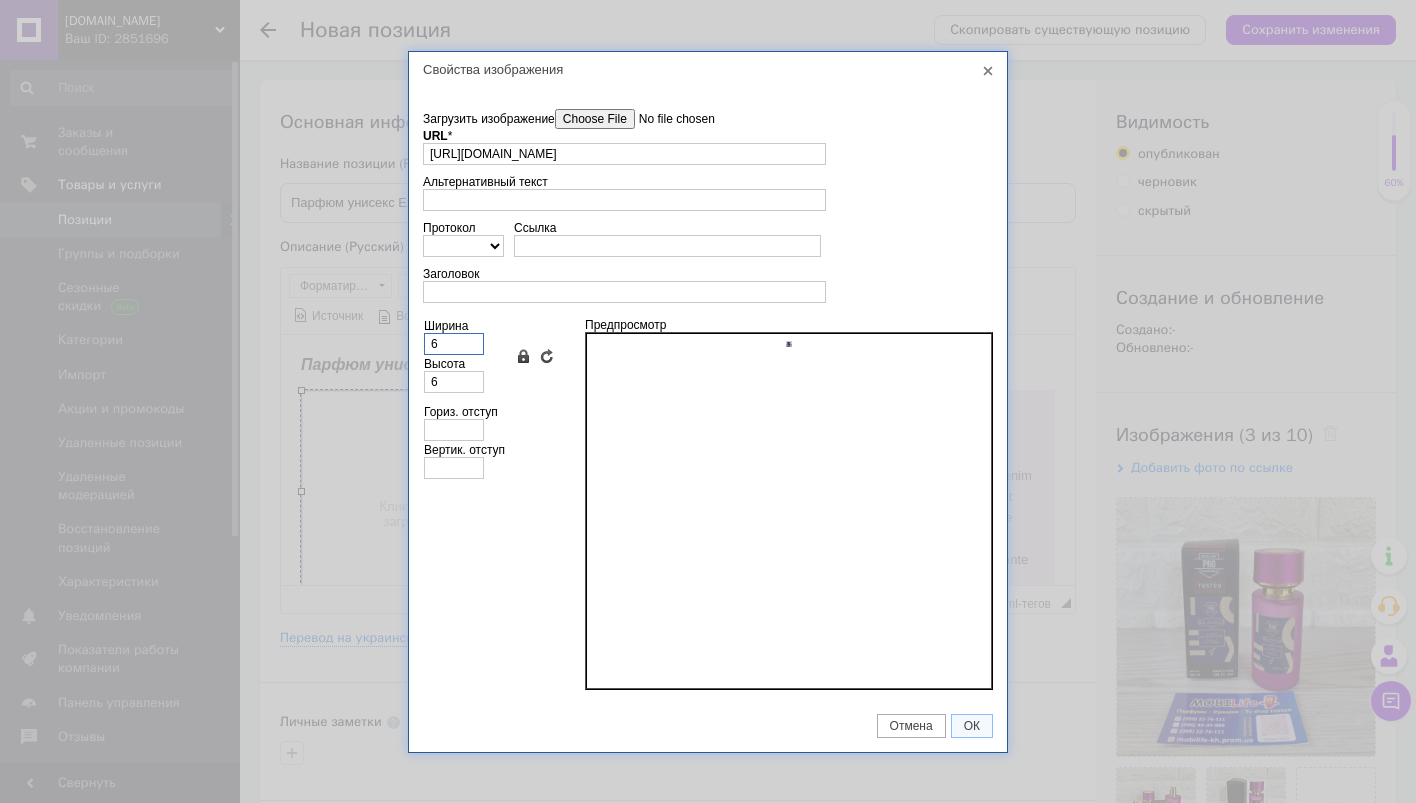 type 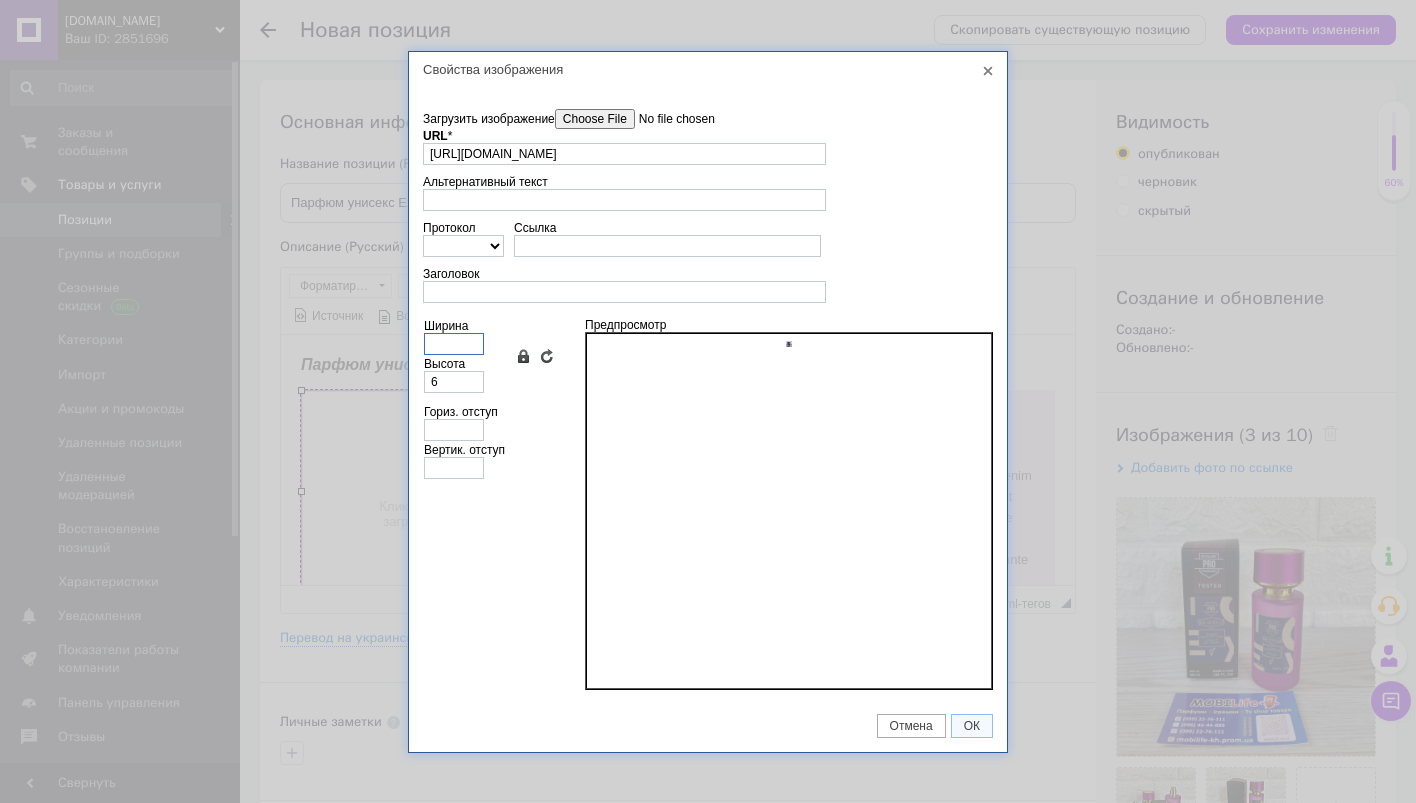 type 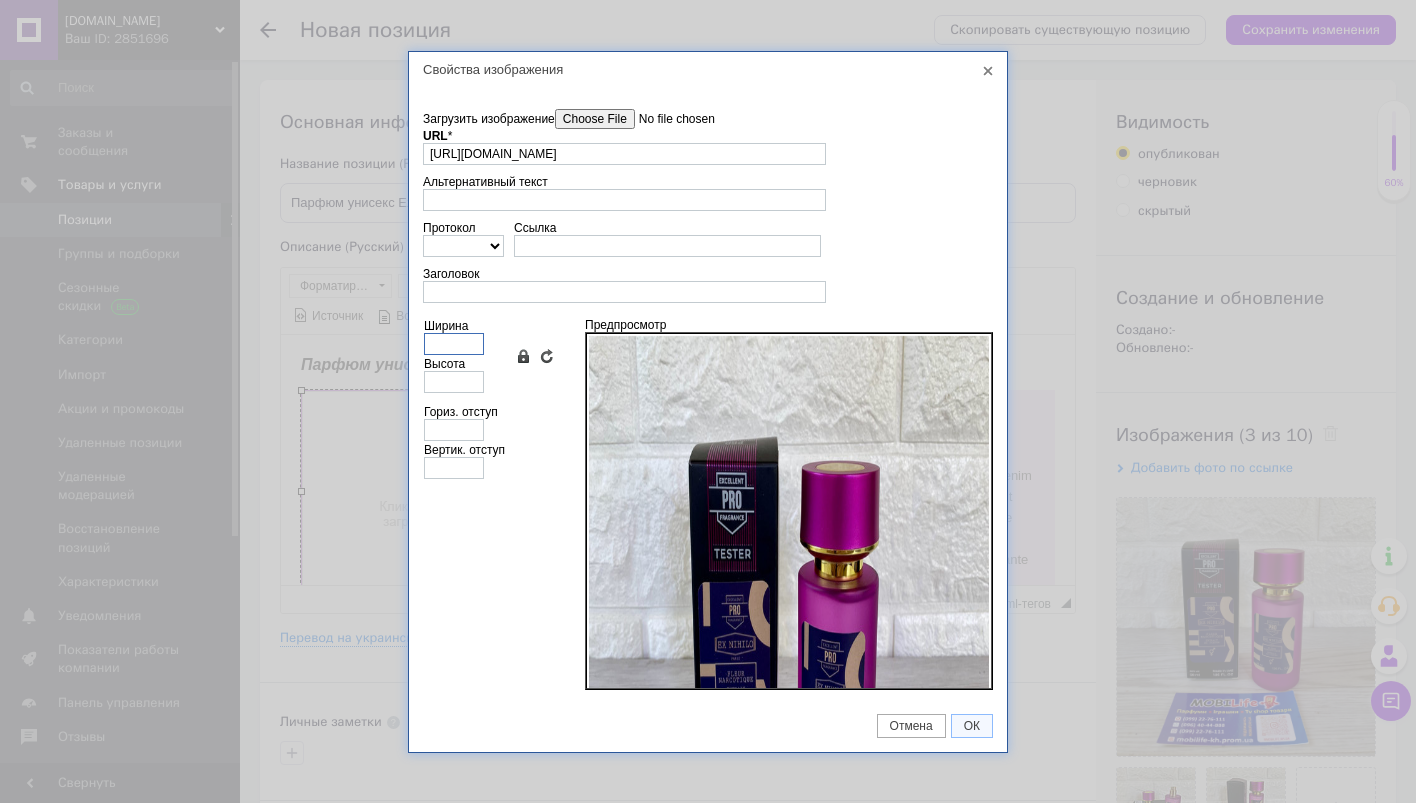 type on "3" 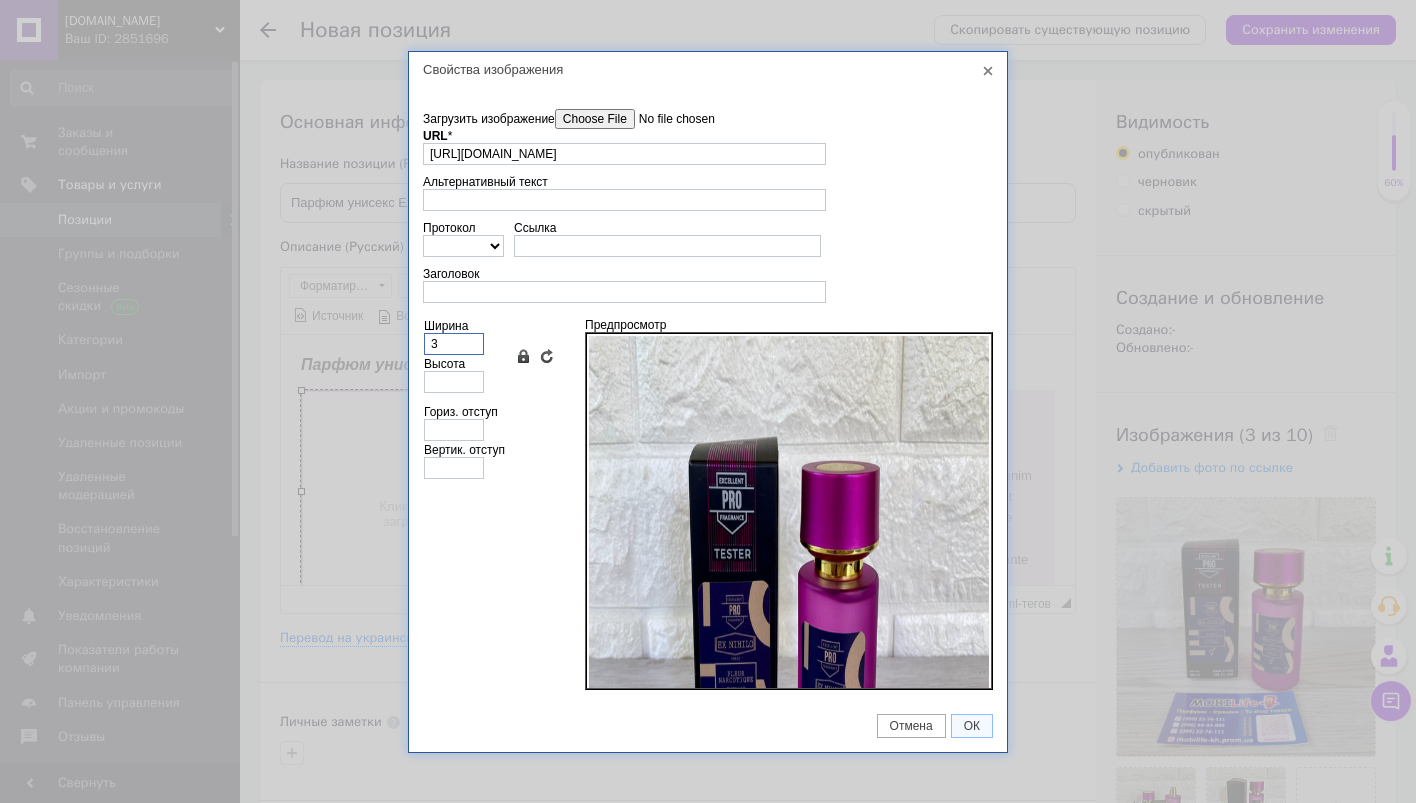 type on "3" 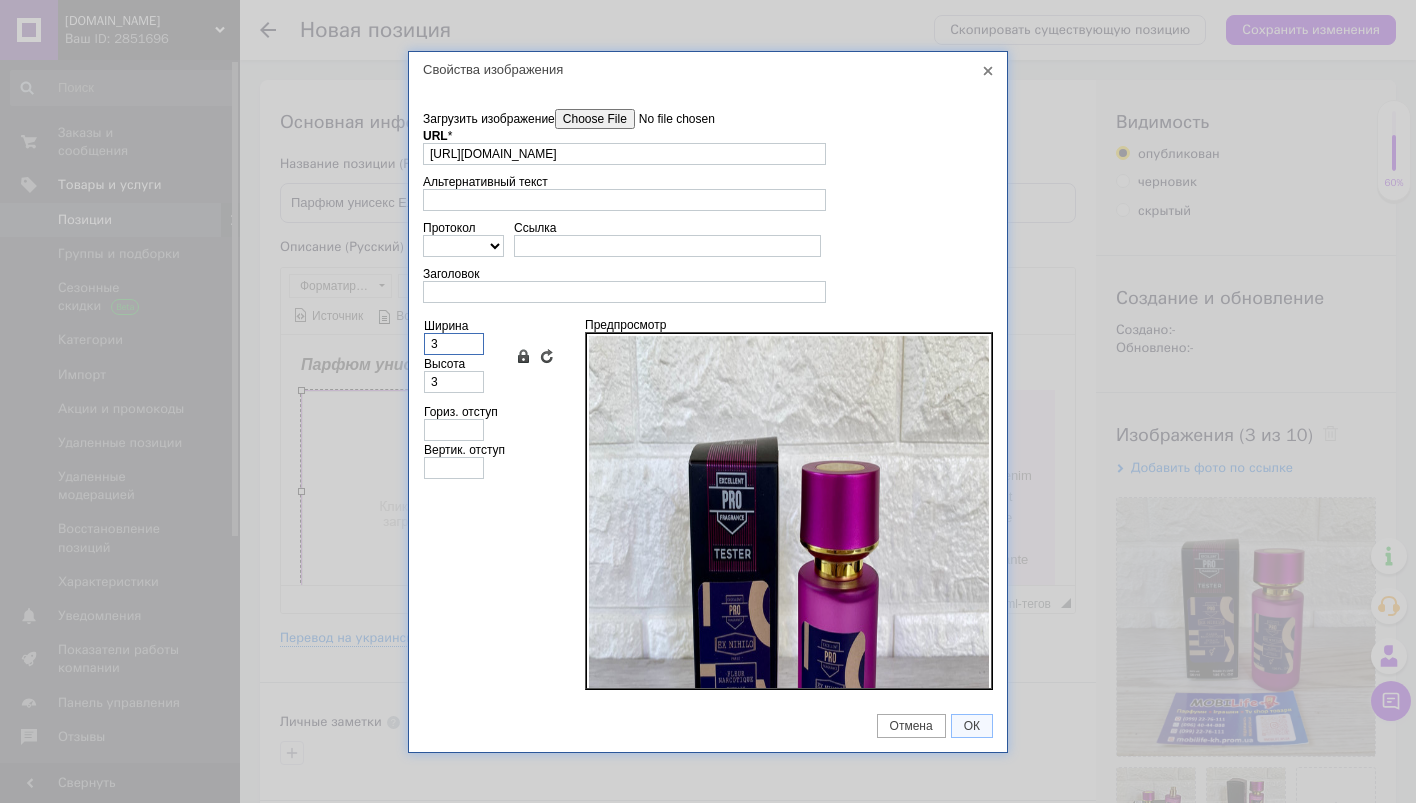type on "34" 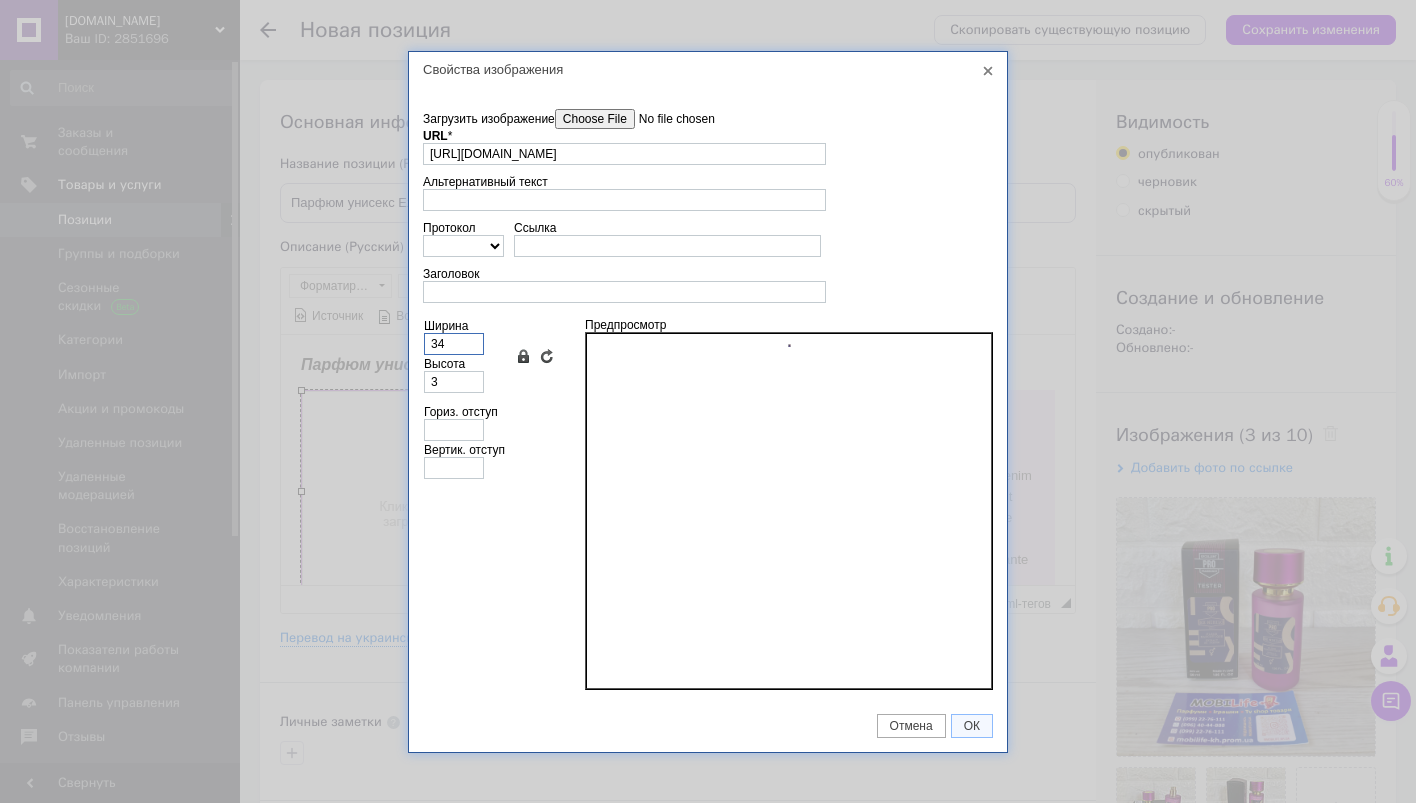 type on "34" 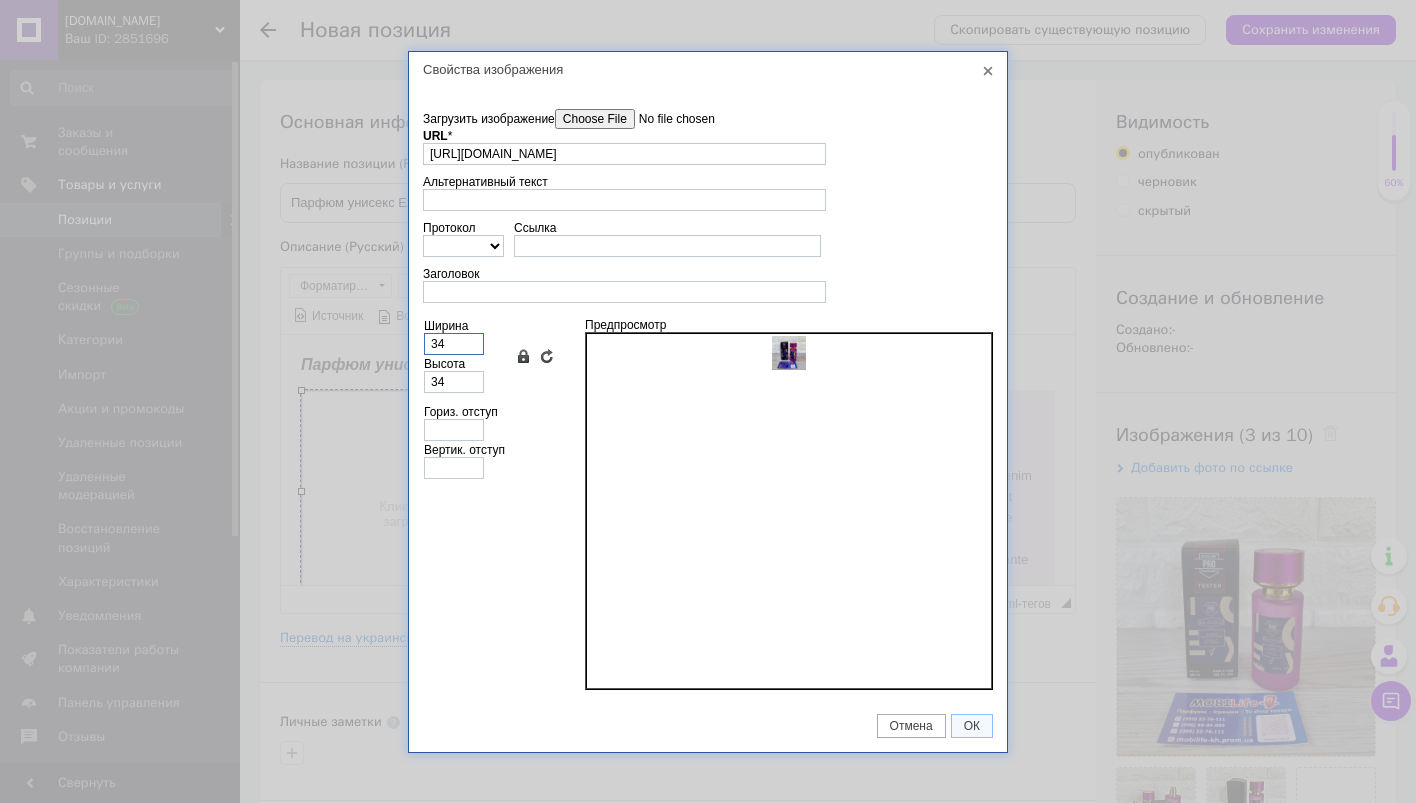 type on "340" 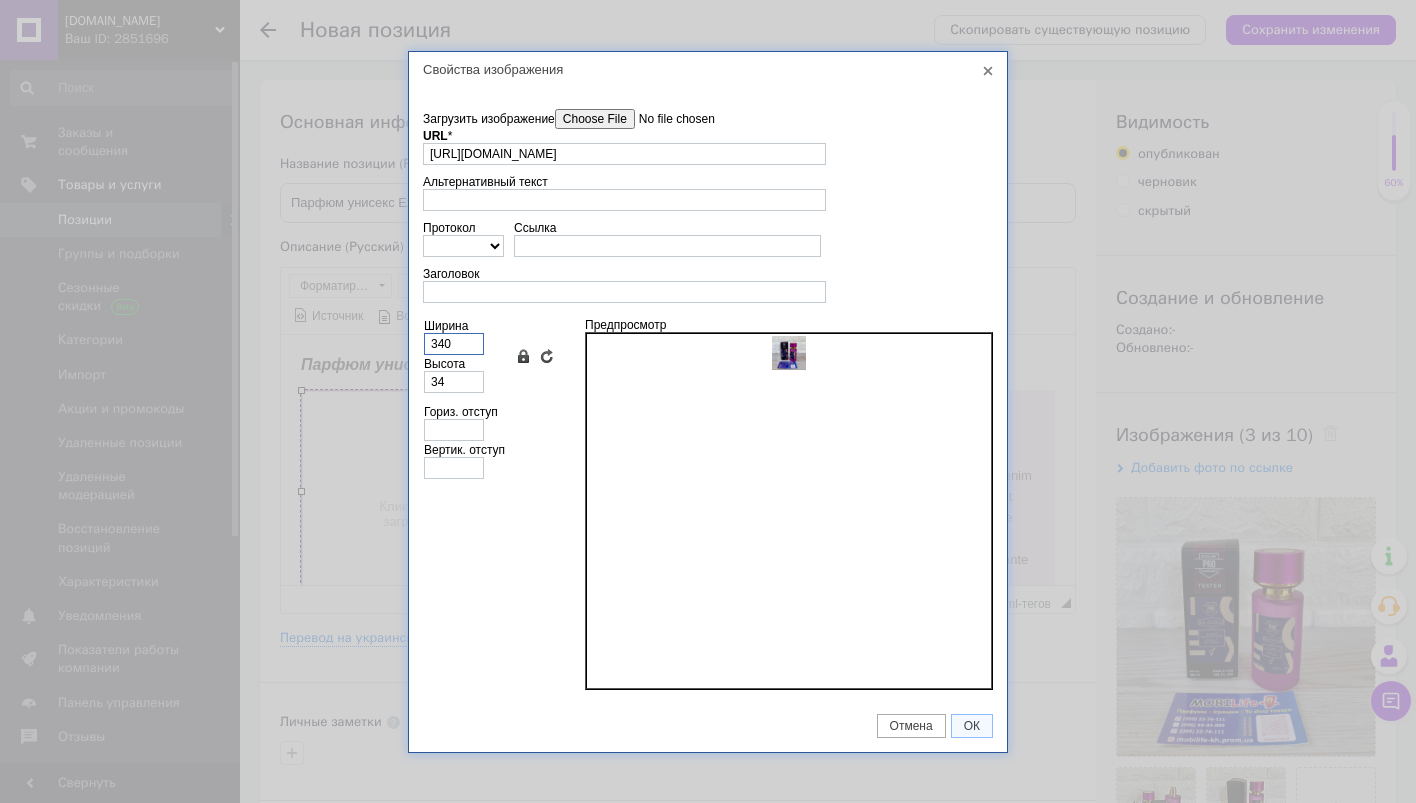 type on "340" 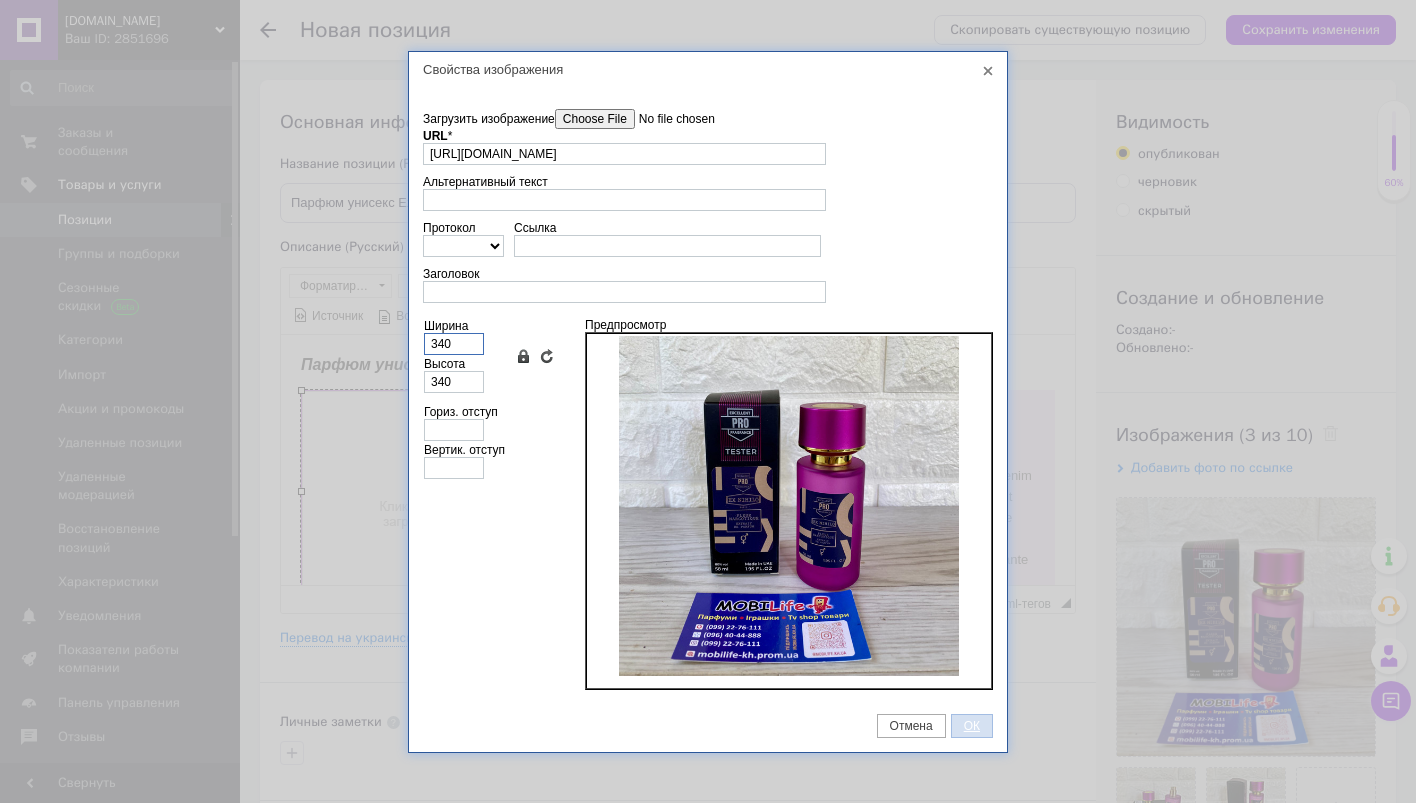 type on "340" 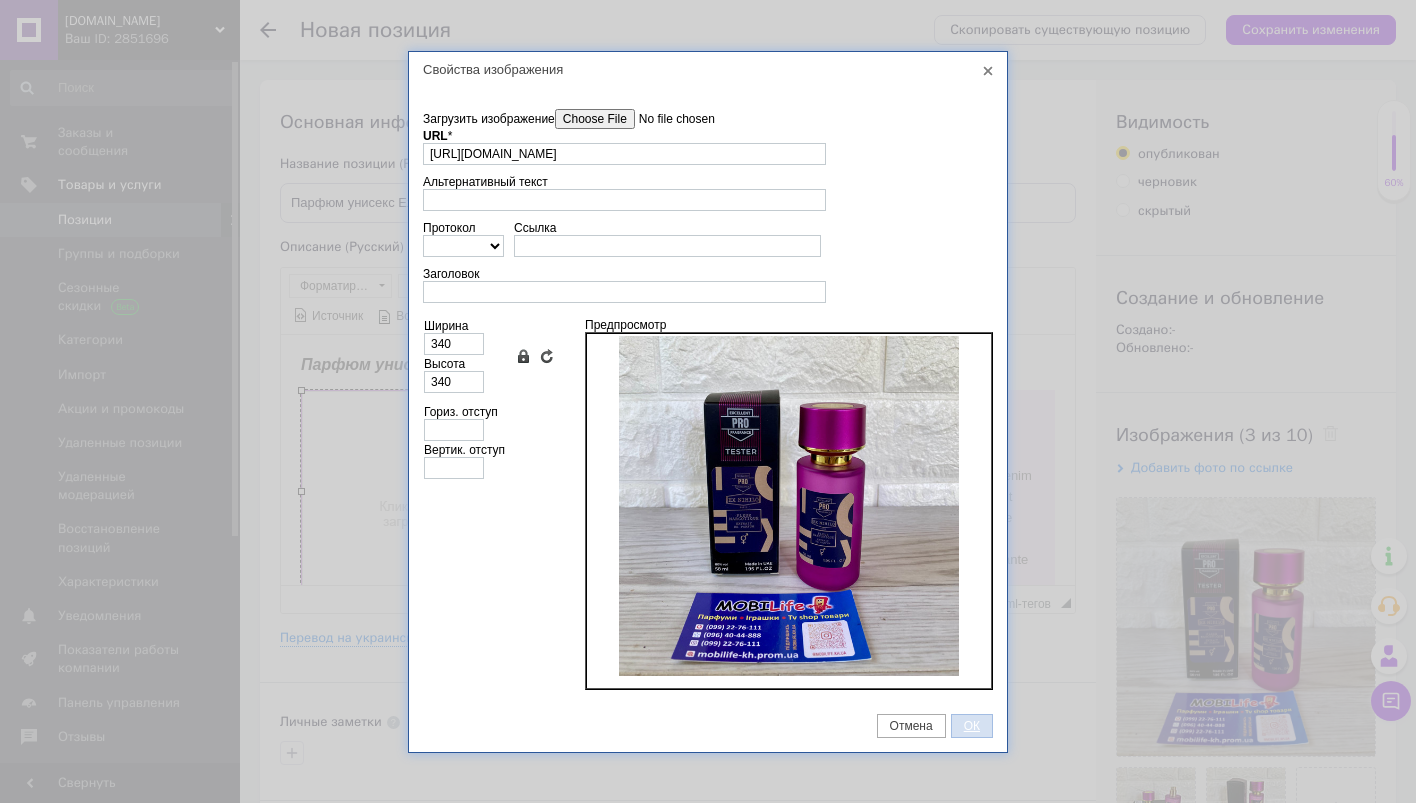 click on "ОК" at bounding box center [972, 726] 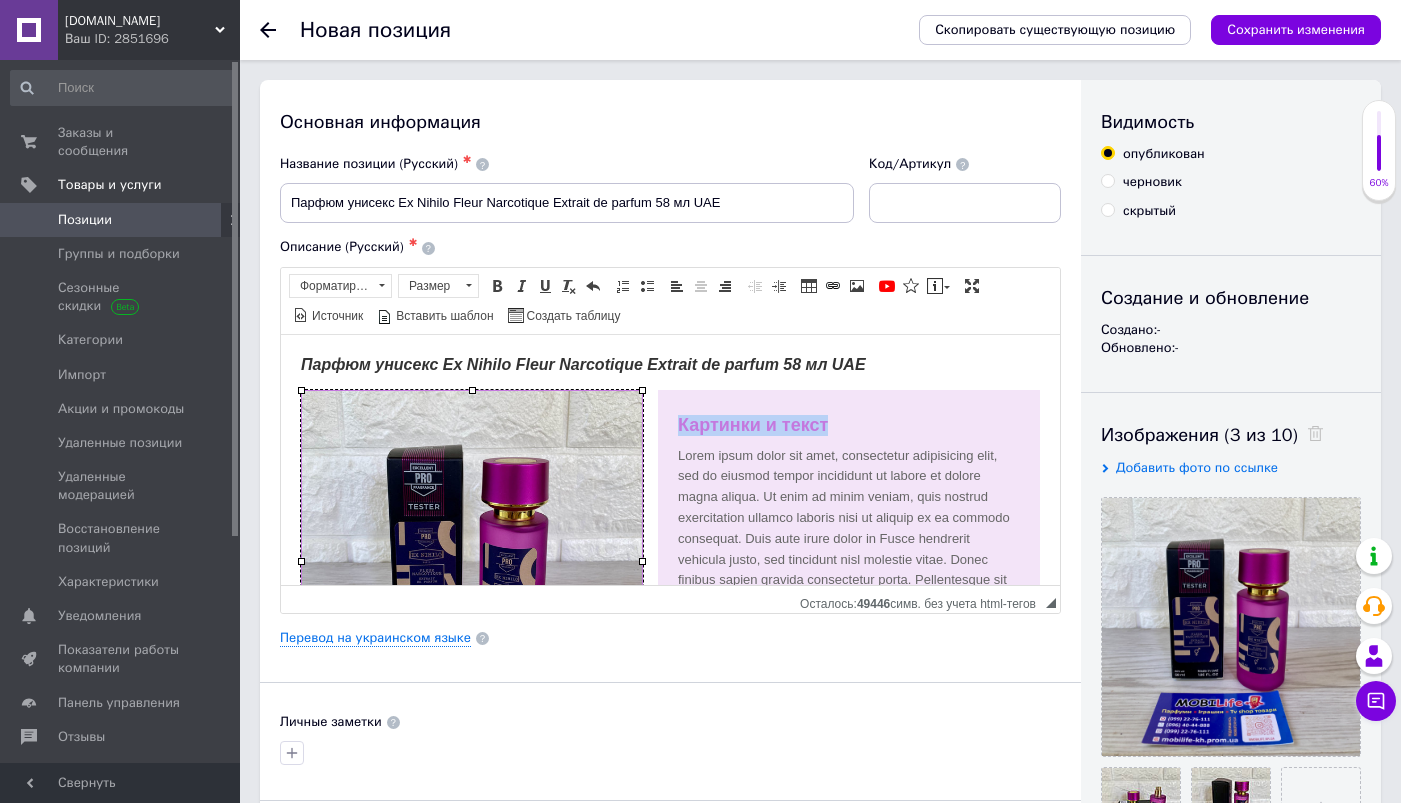 drag, startPoint x: 841, startPoint y: 426, endPoint x: 680, endPoint y: 421, distance: 161.07762 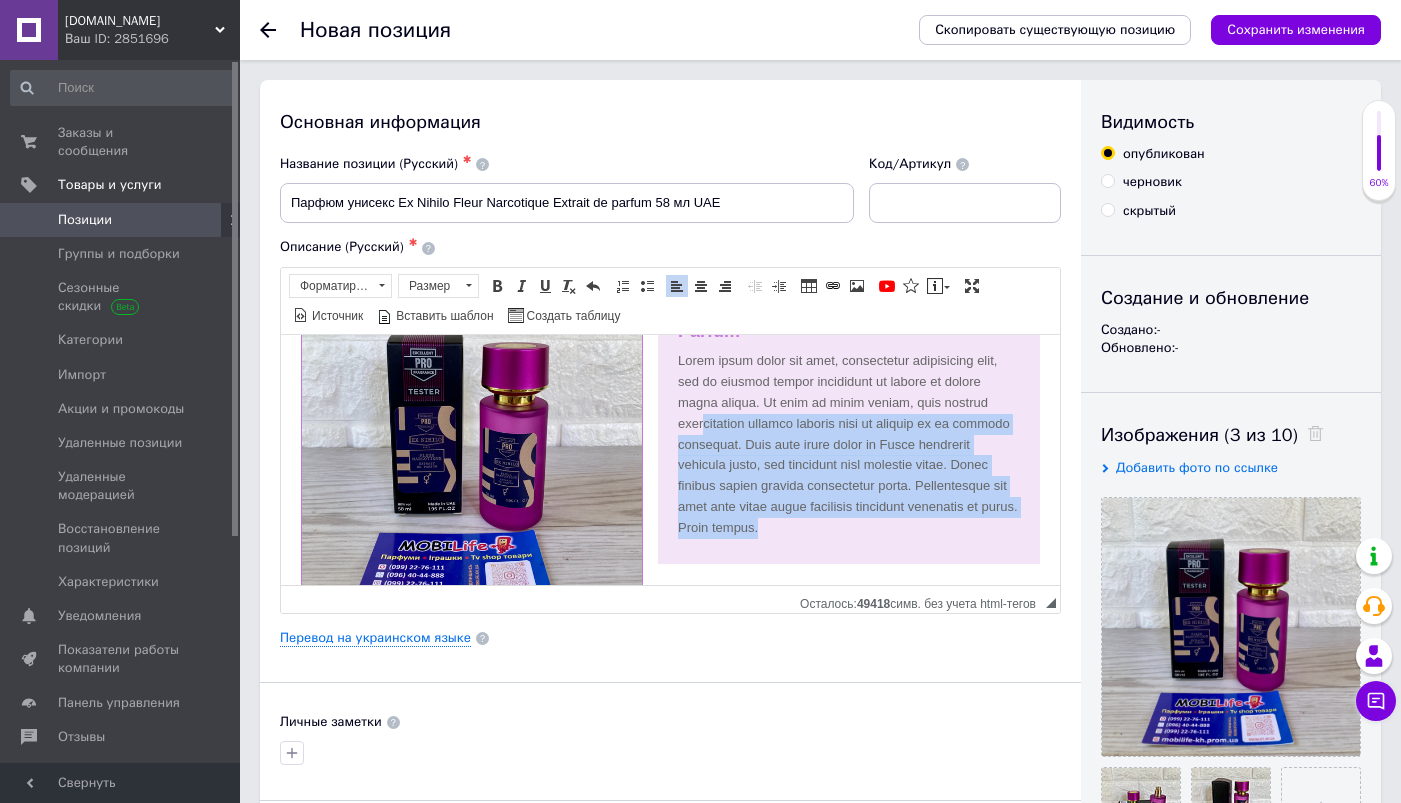 scroll, scrollTop: 114, scrollLeft: 0, axis: vertical 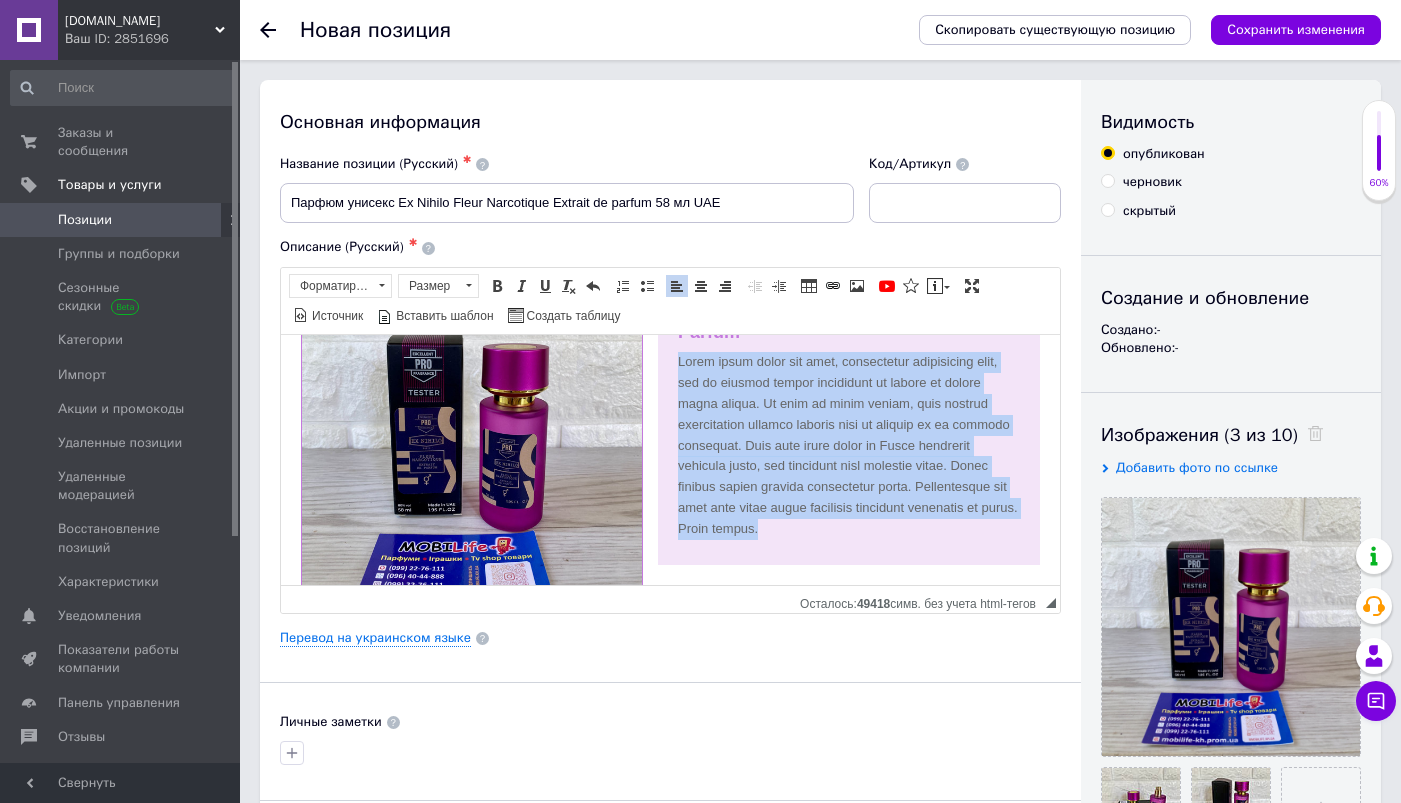 drag, startPoint x: 892, startPoint y: 480, endPoint x: 670, endPoint y: 367, distance: 249.1044 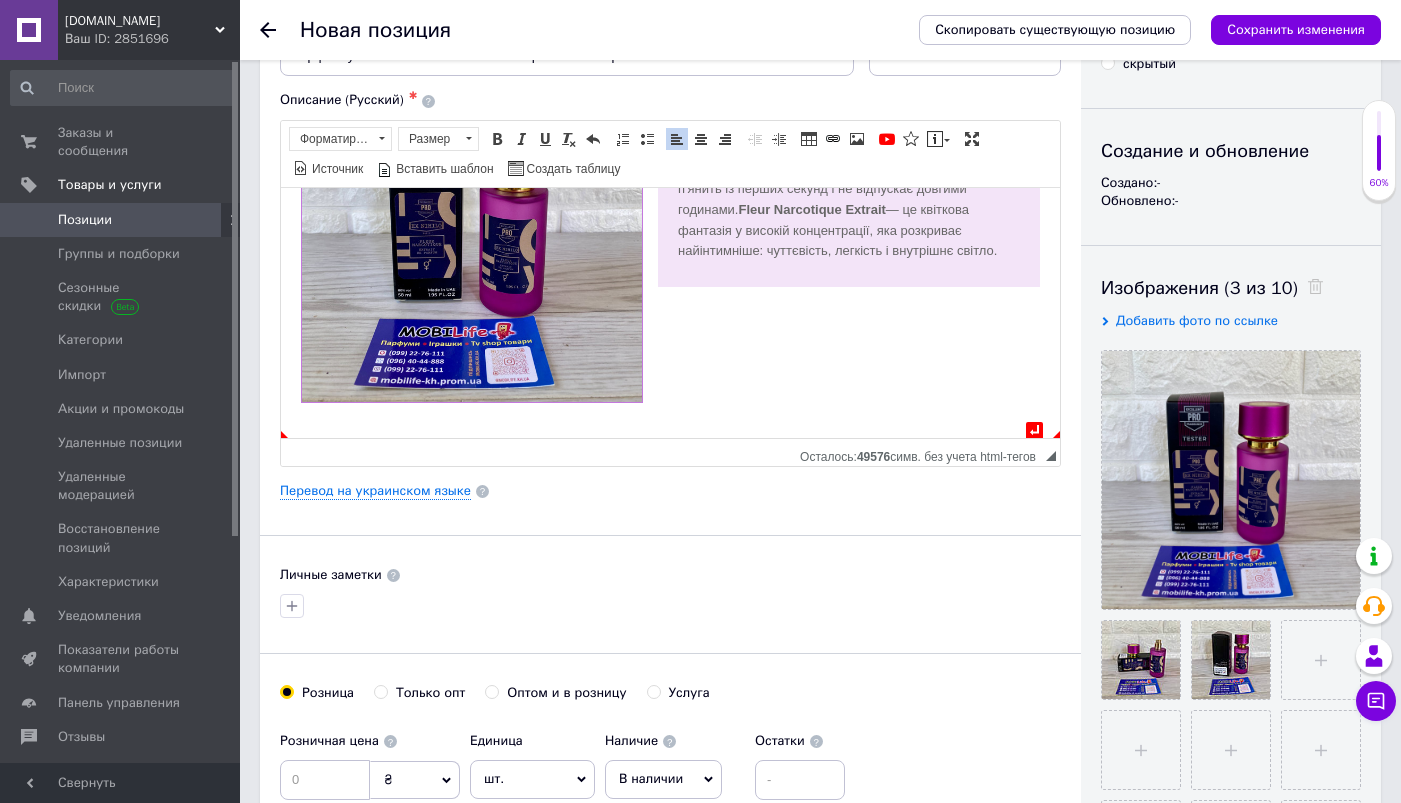 scroll, scrollTop: 187, scrollLeft: 0, axis: vertical 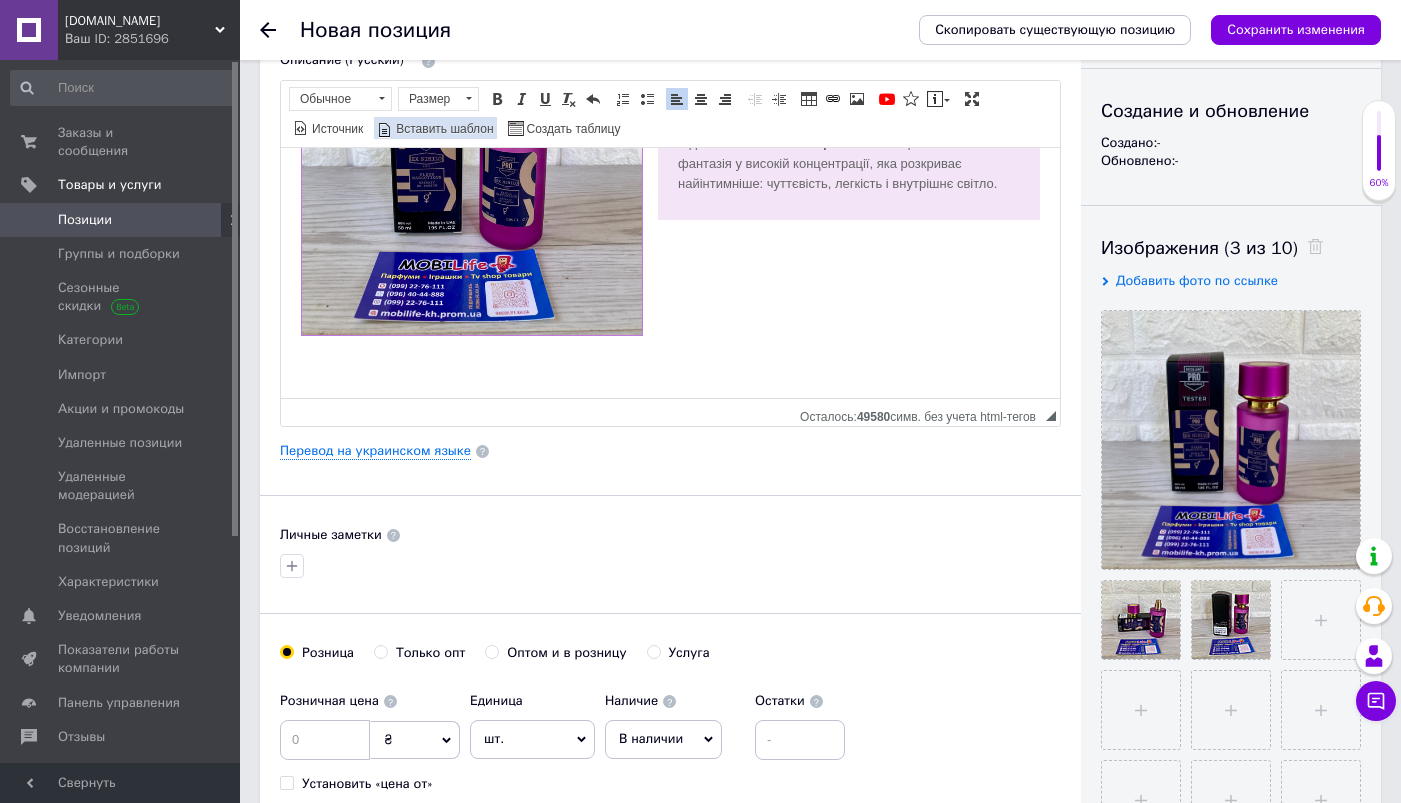 click on "Вставить шаблон" at bounding box center [443, 129] 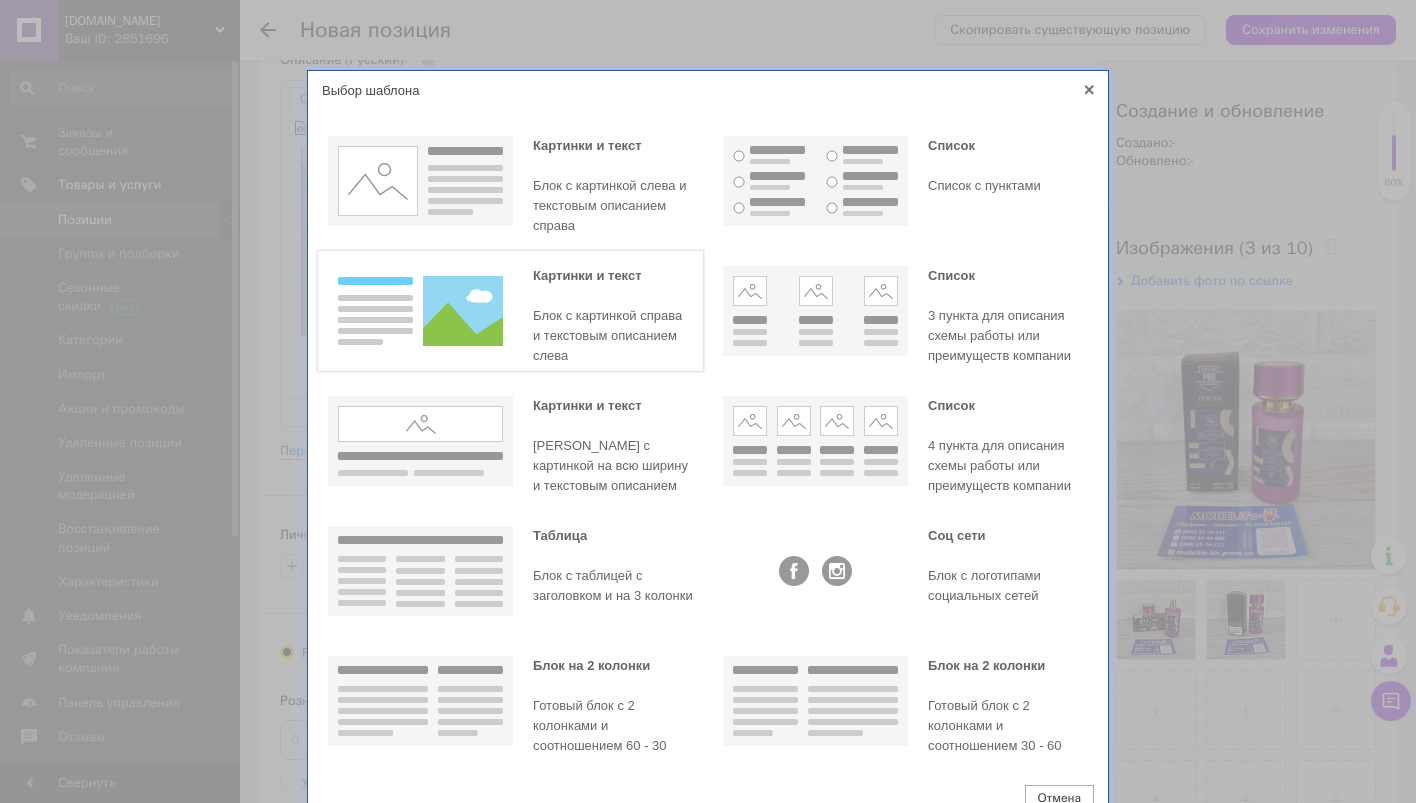 click on "Блок с картинкой справа и текстовым описанием слева" at bounding box center (613, 336) 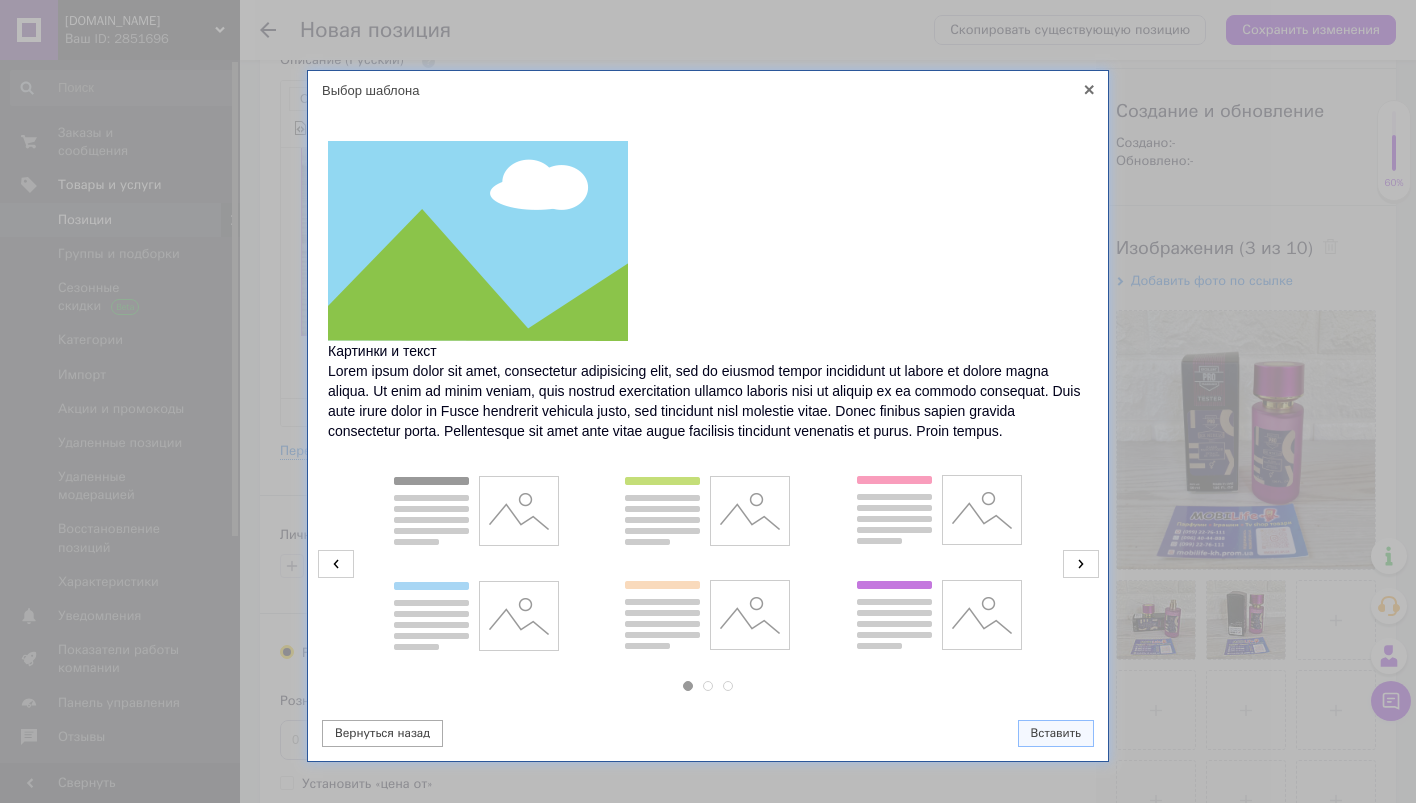 click 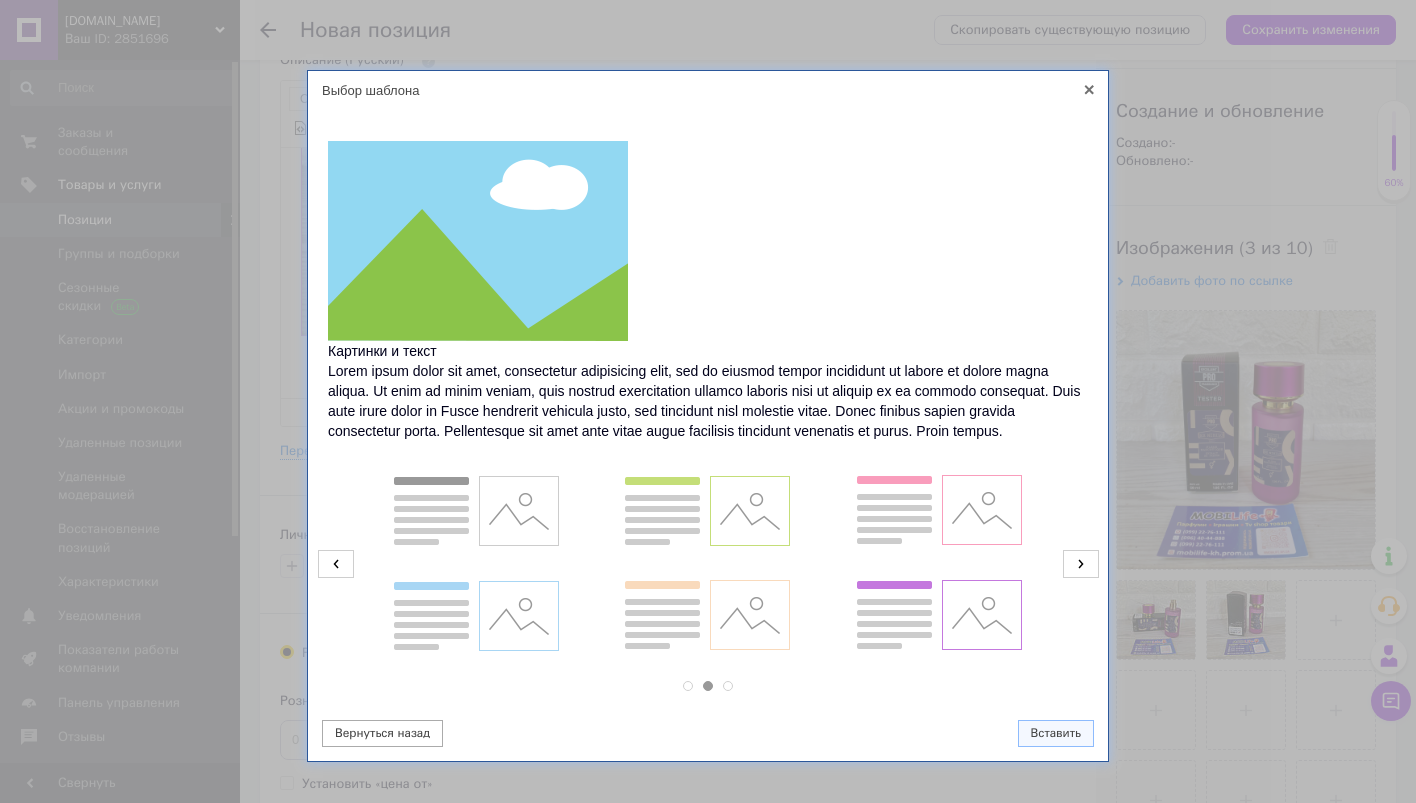 click 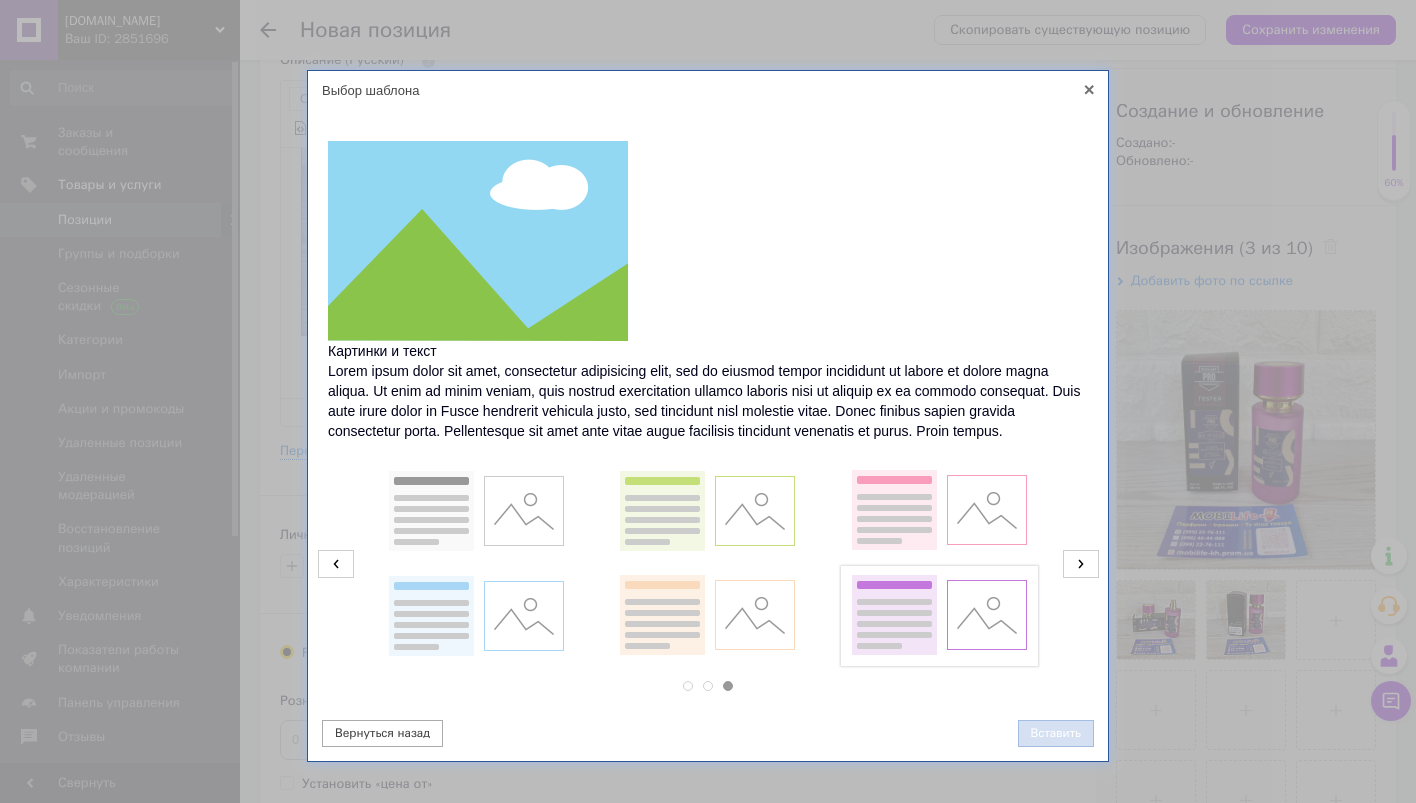 click on "Вставить" at bounding box center [1056, 733] 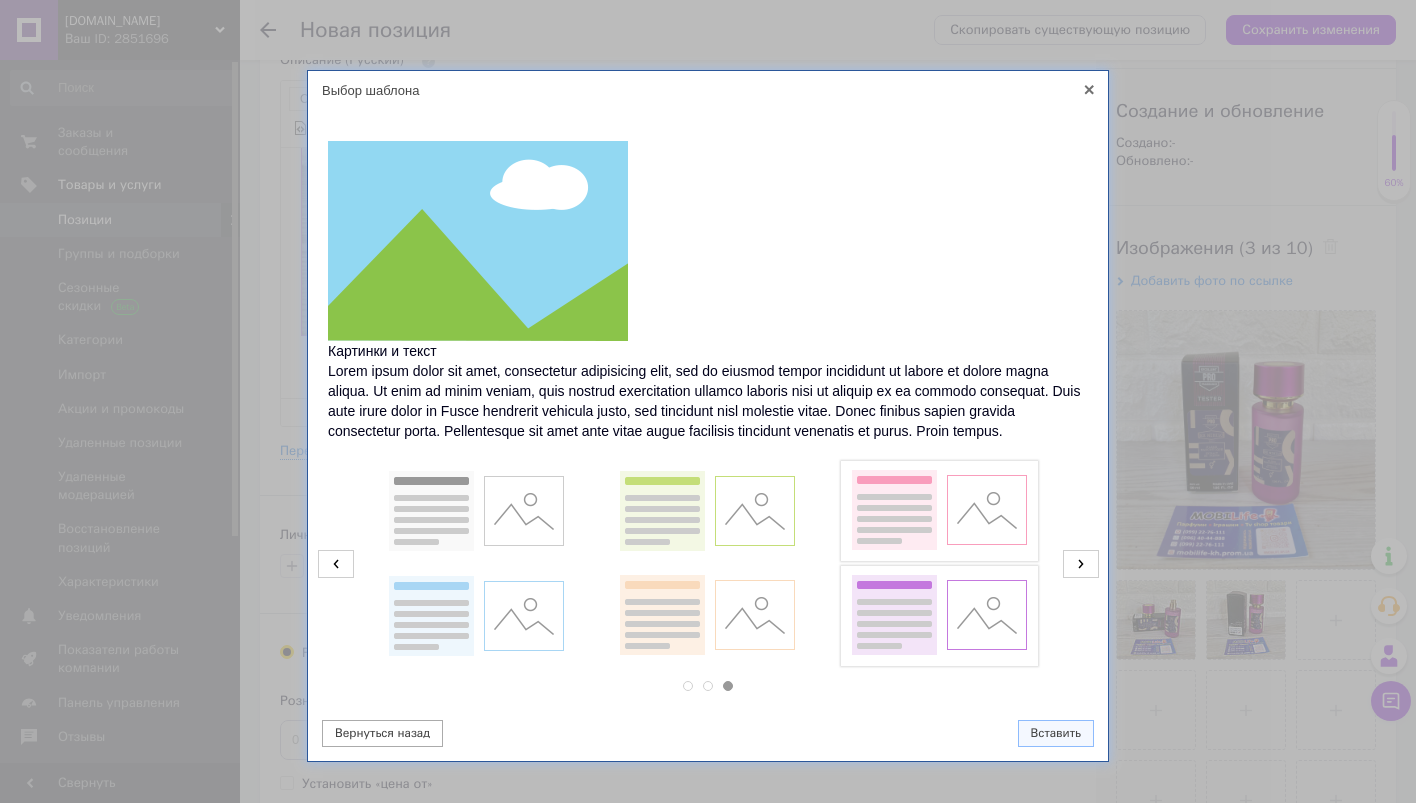 scroll, scrollTop: 356, scrollLeft: 0, axis: vertical 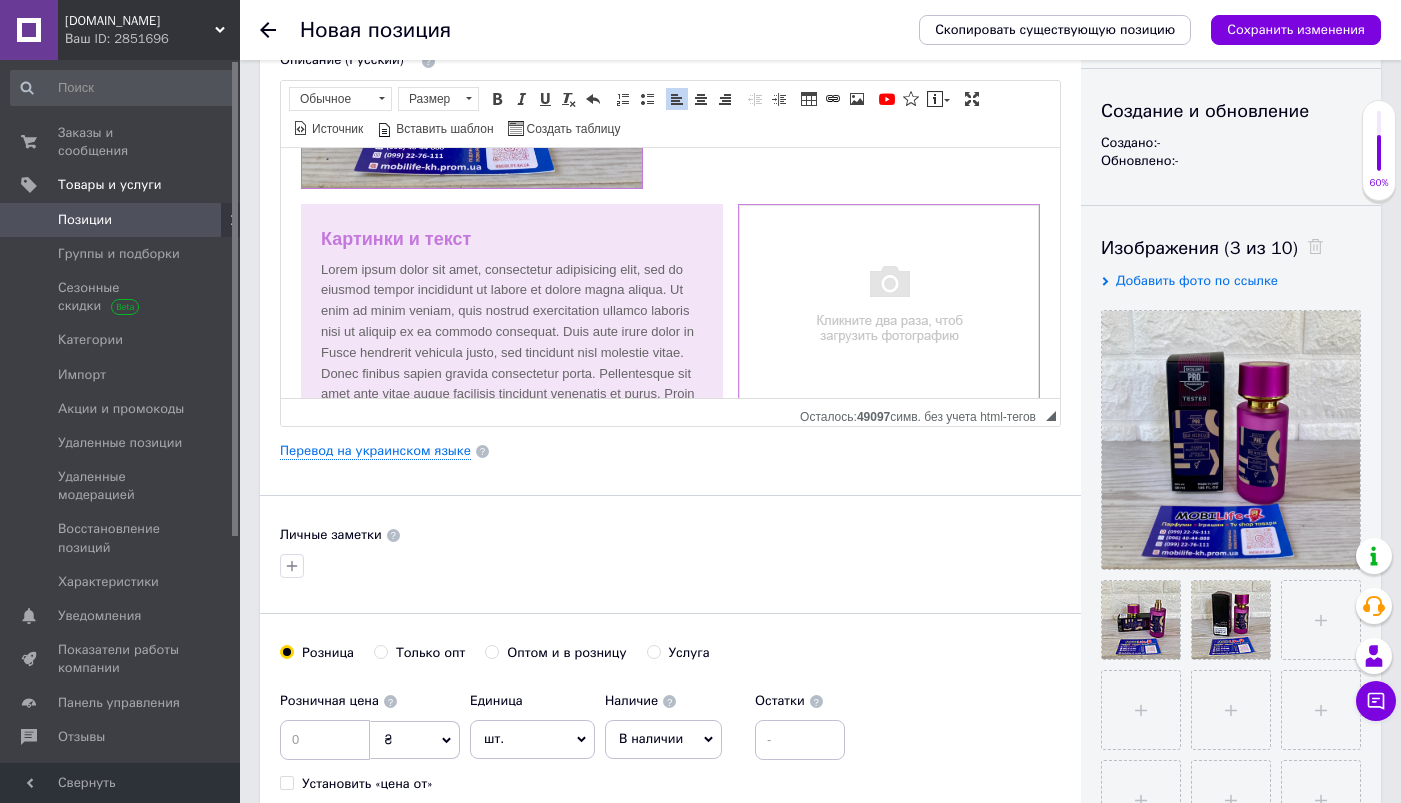 click at bounding box center [889, 304] 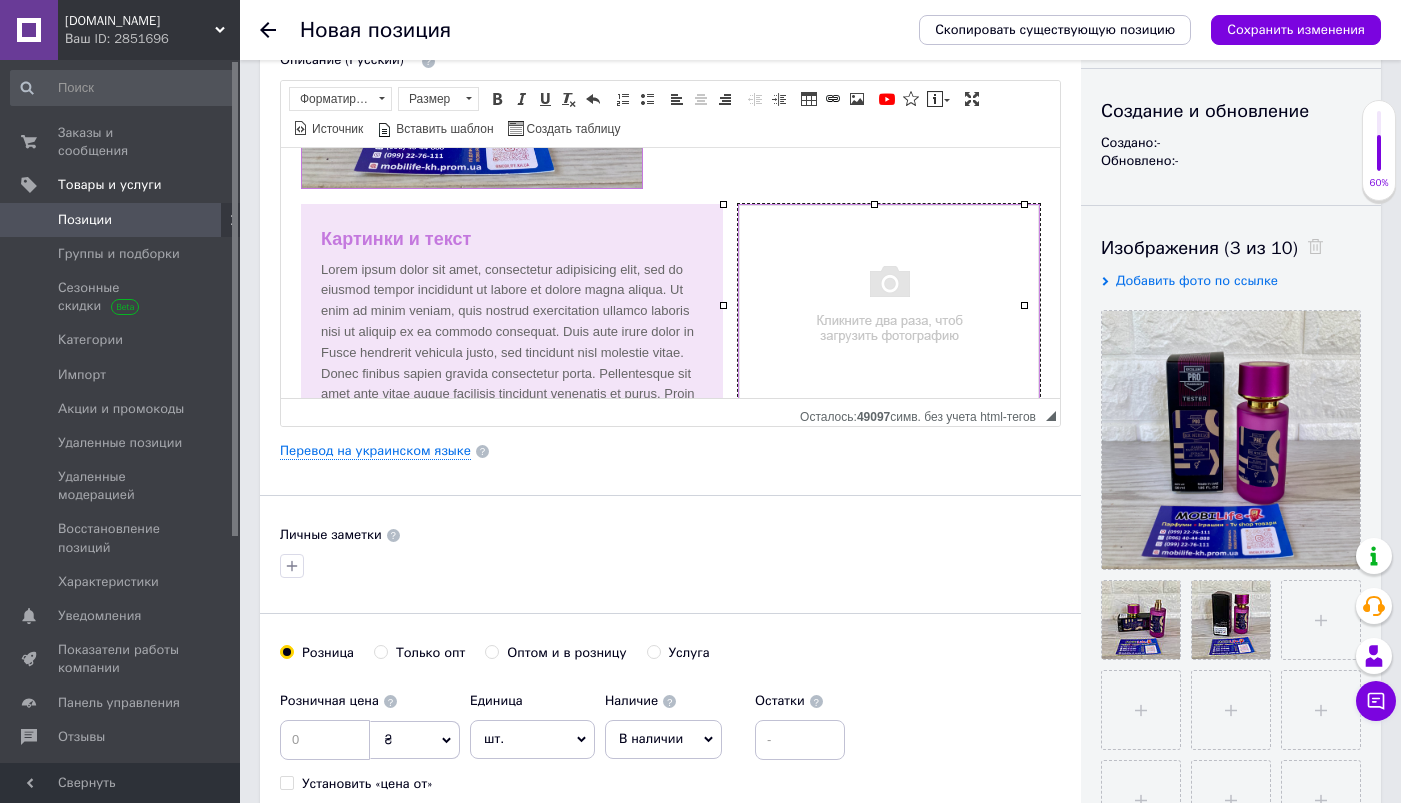 click at bounding box center [889, 304] 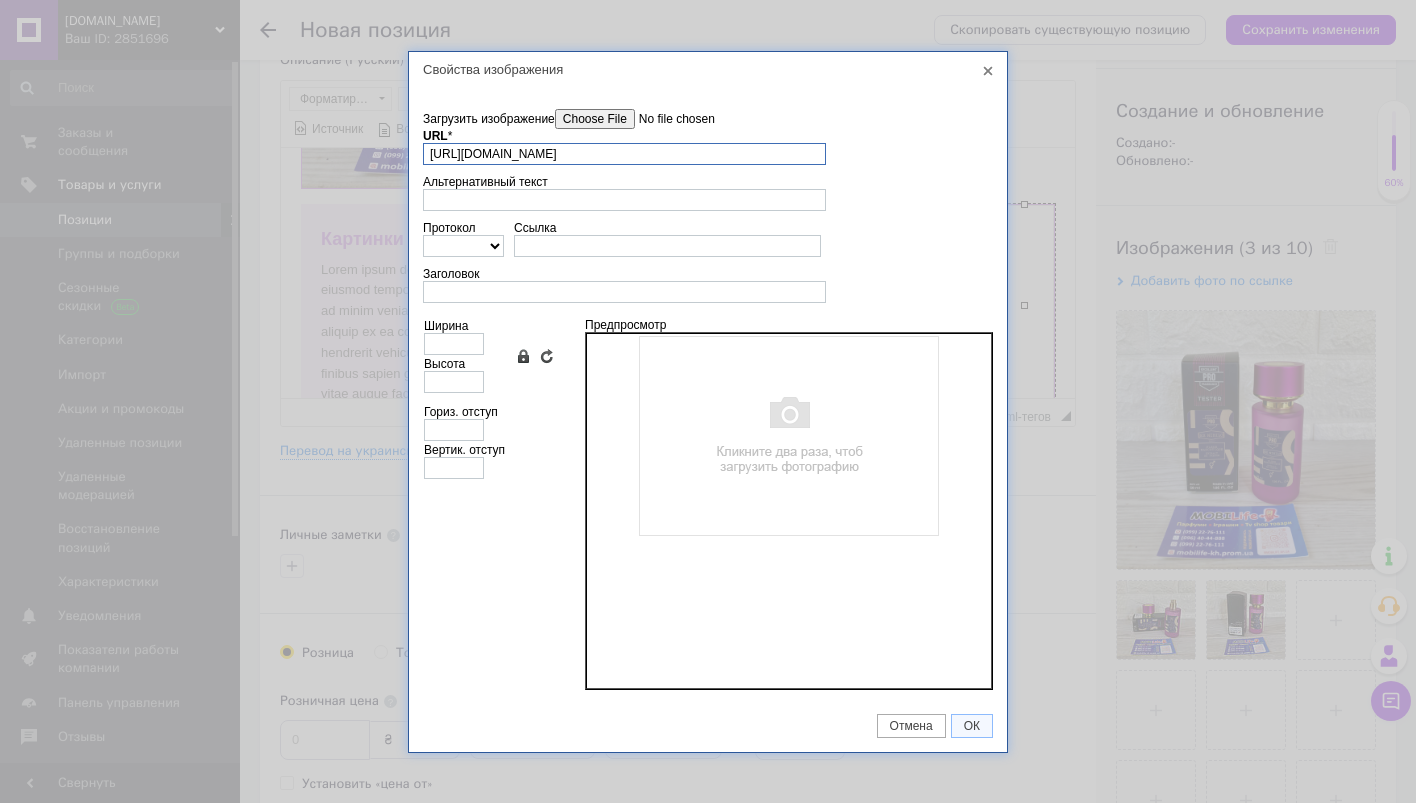 scroll, scrollTop: 0, scrollLeft: 64, axis: horizontal 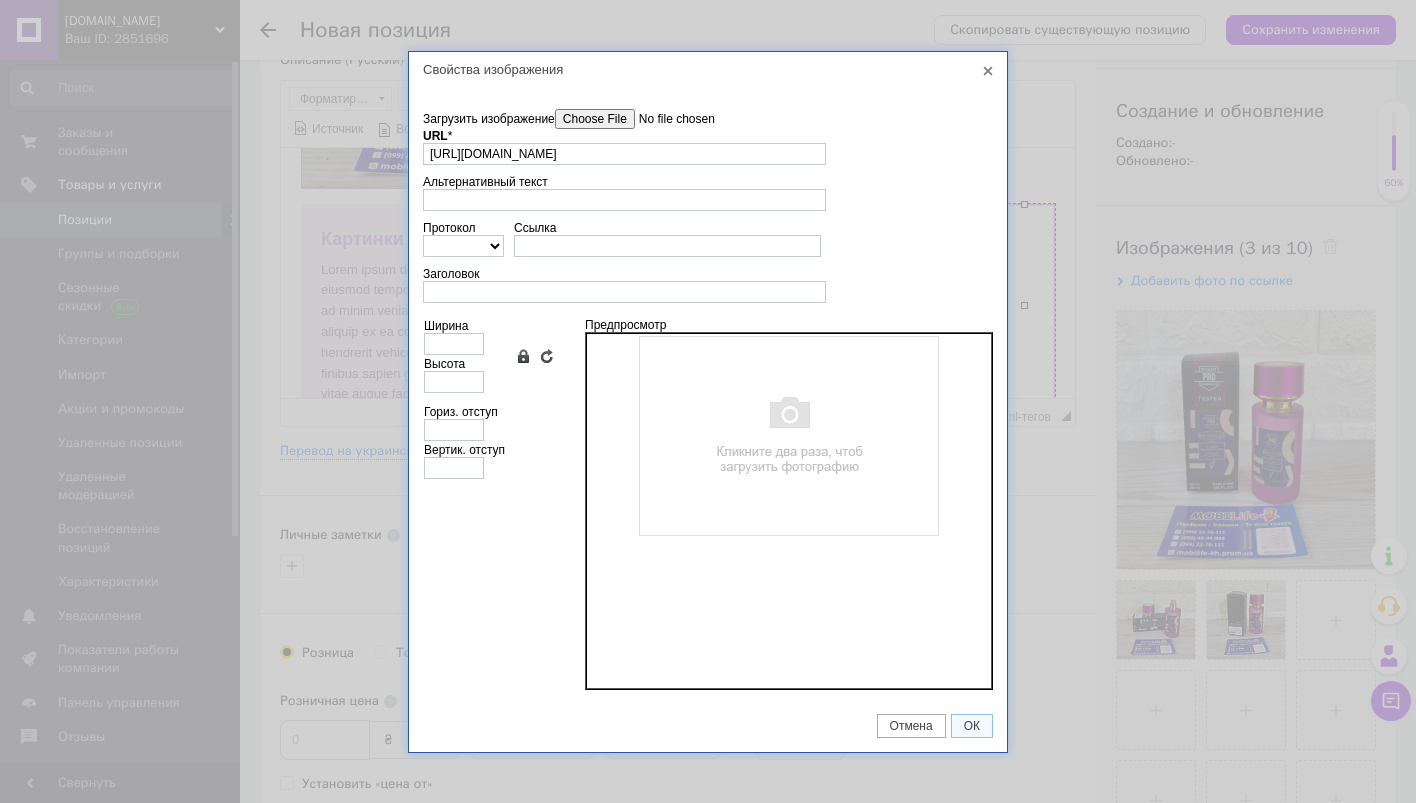 click on "Загрузить изображение" at bounding box center (668, 119) 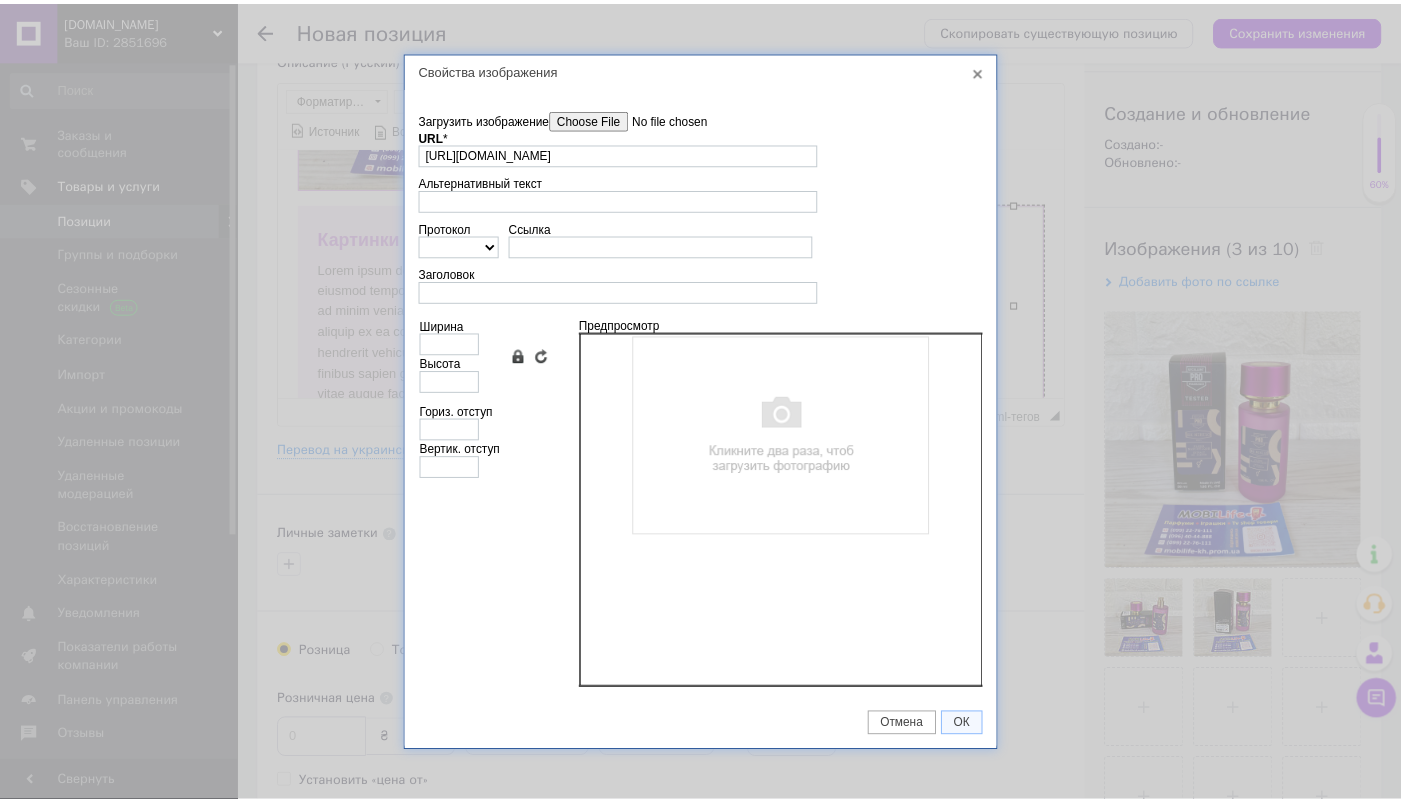 scroll, scrollTop: 0, scrollLeft: 0, axis: both 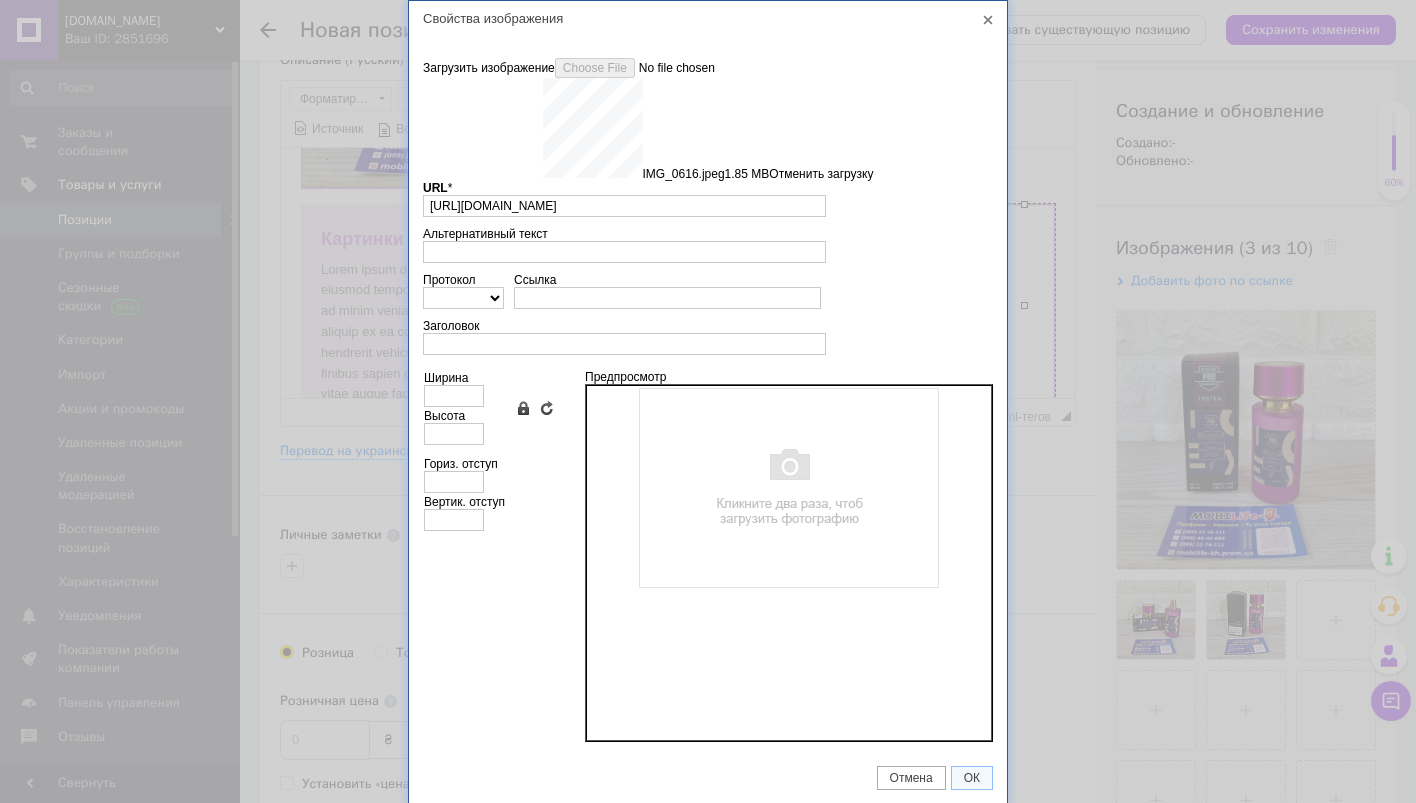 type on "[URL][DOMAIN_NAME]" 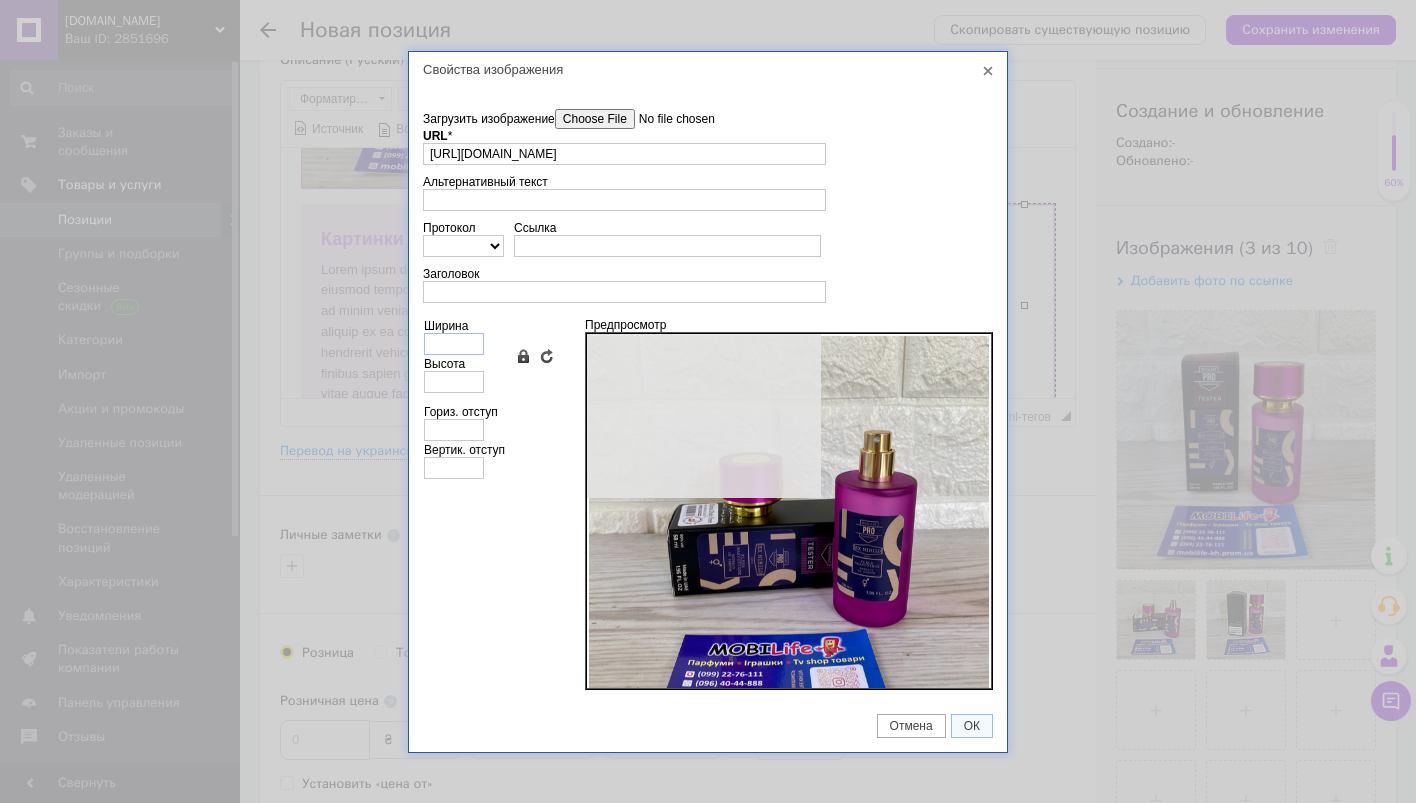 type on "640" 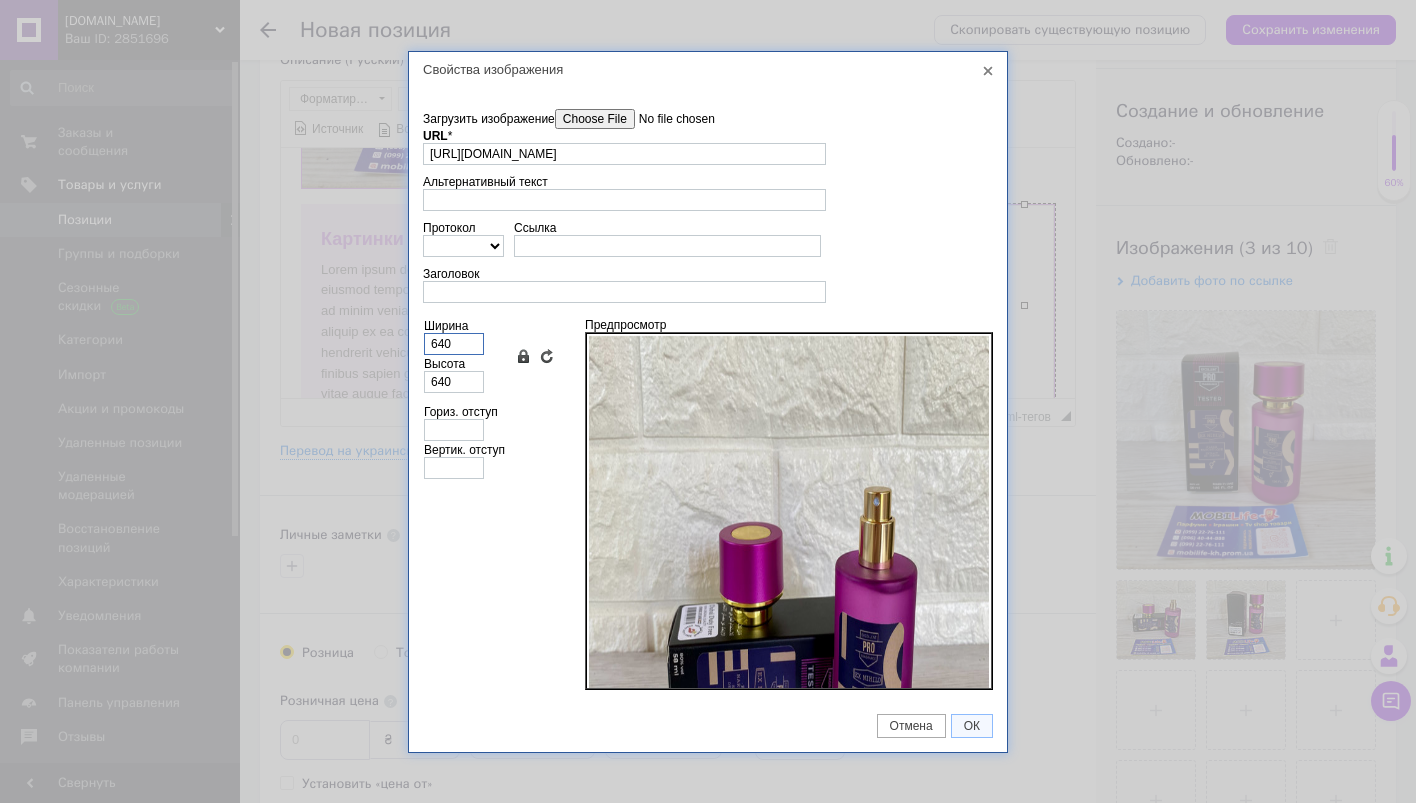 click on "640" at bounding box center (454, 344) 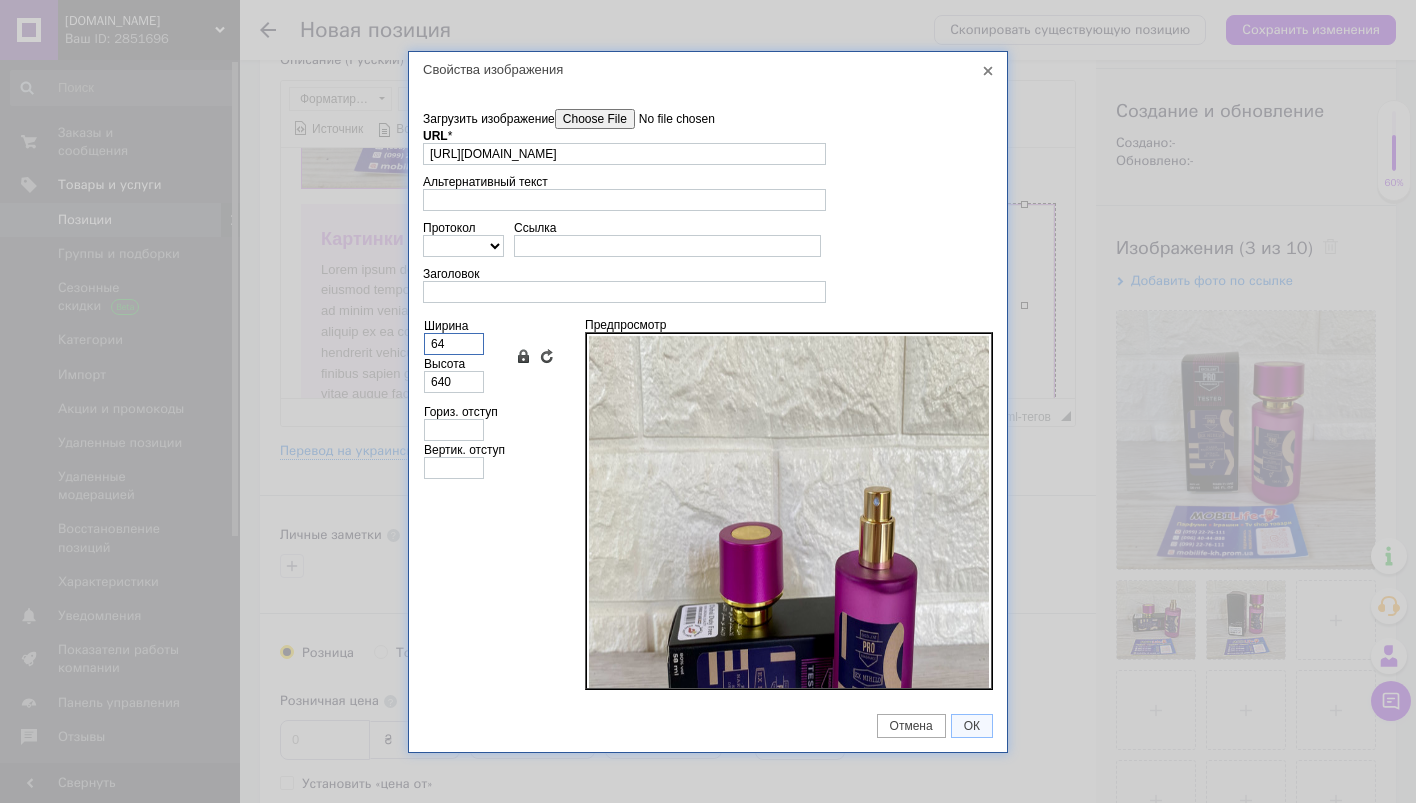 type on "64" 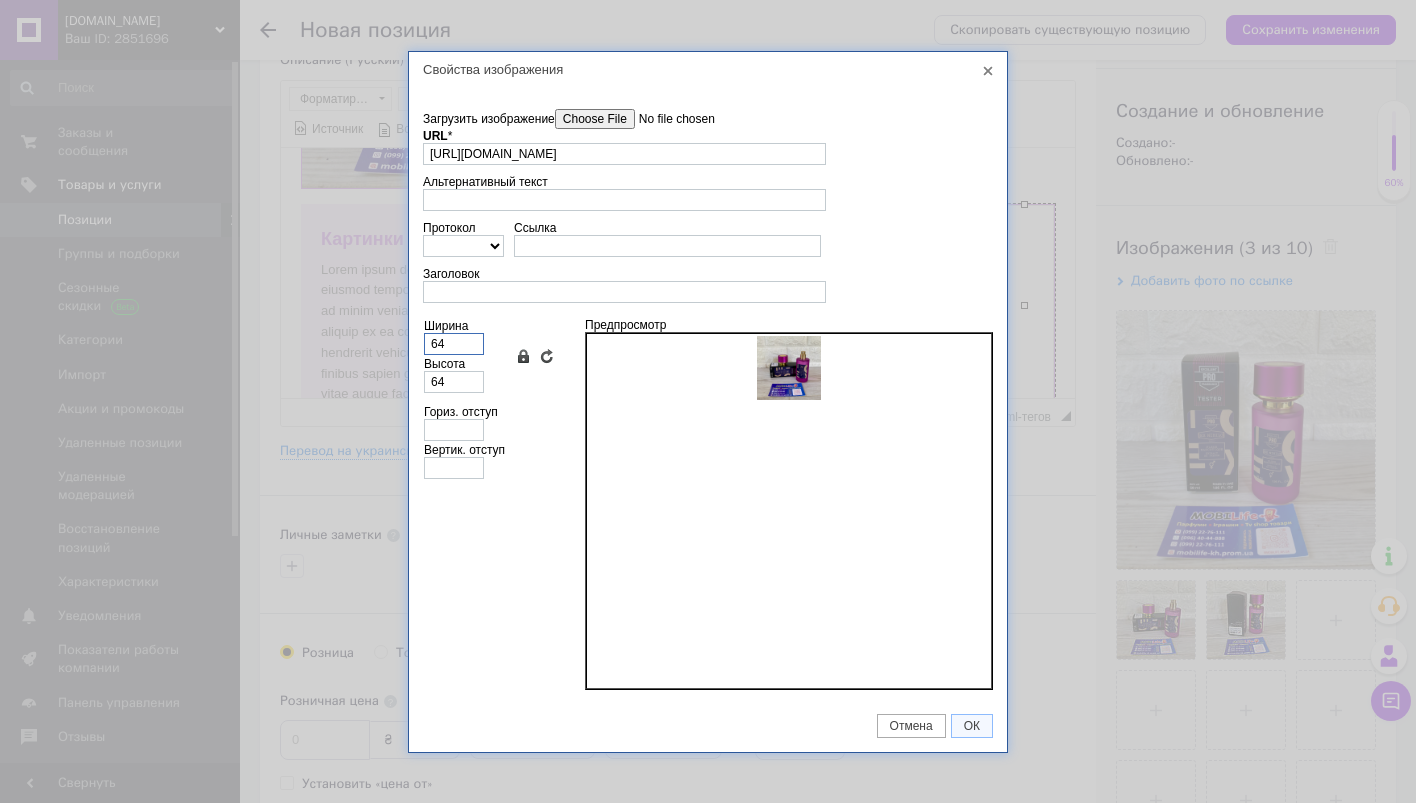 type on "6" 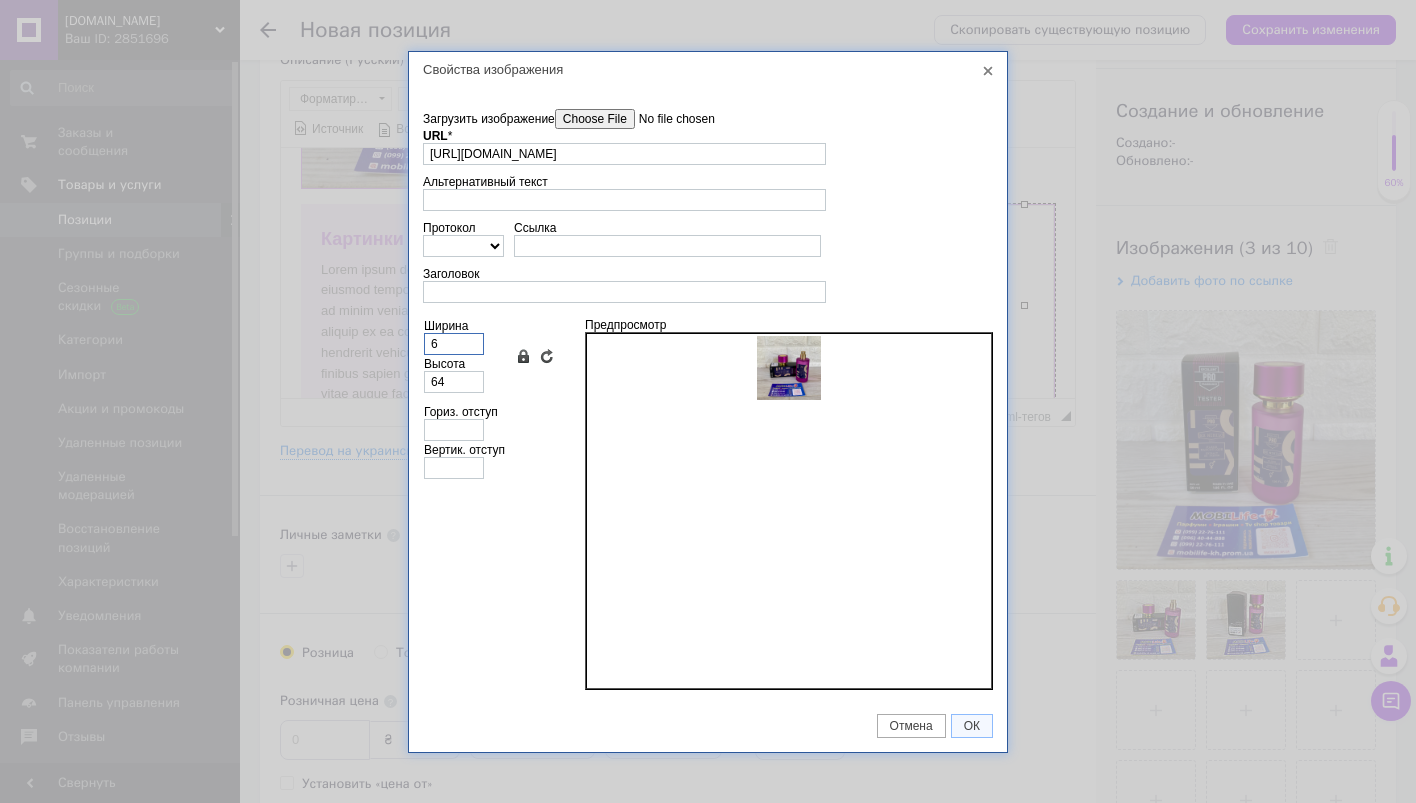 type on "6" 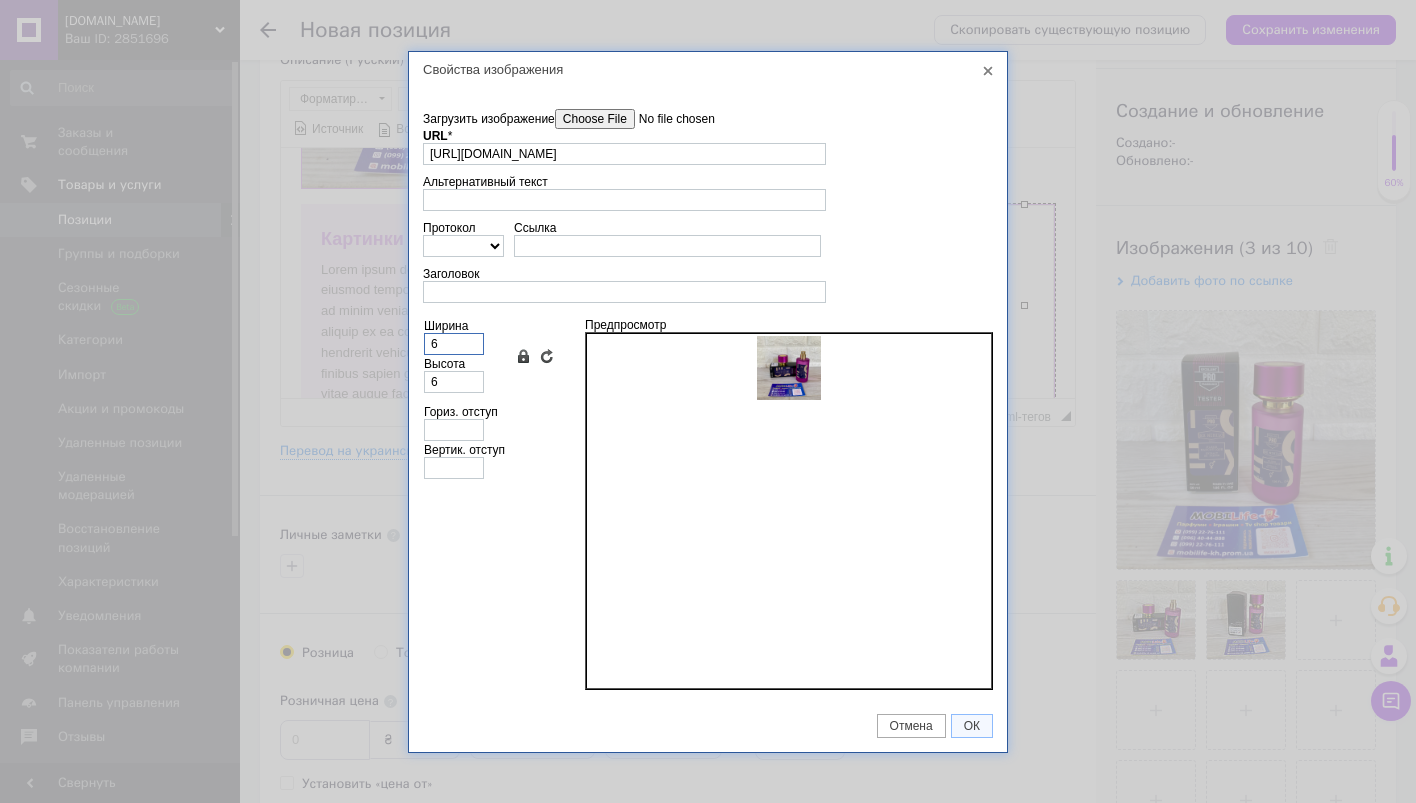 type 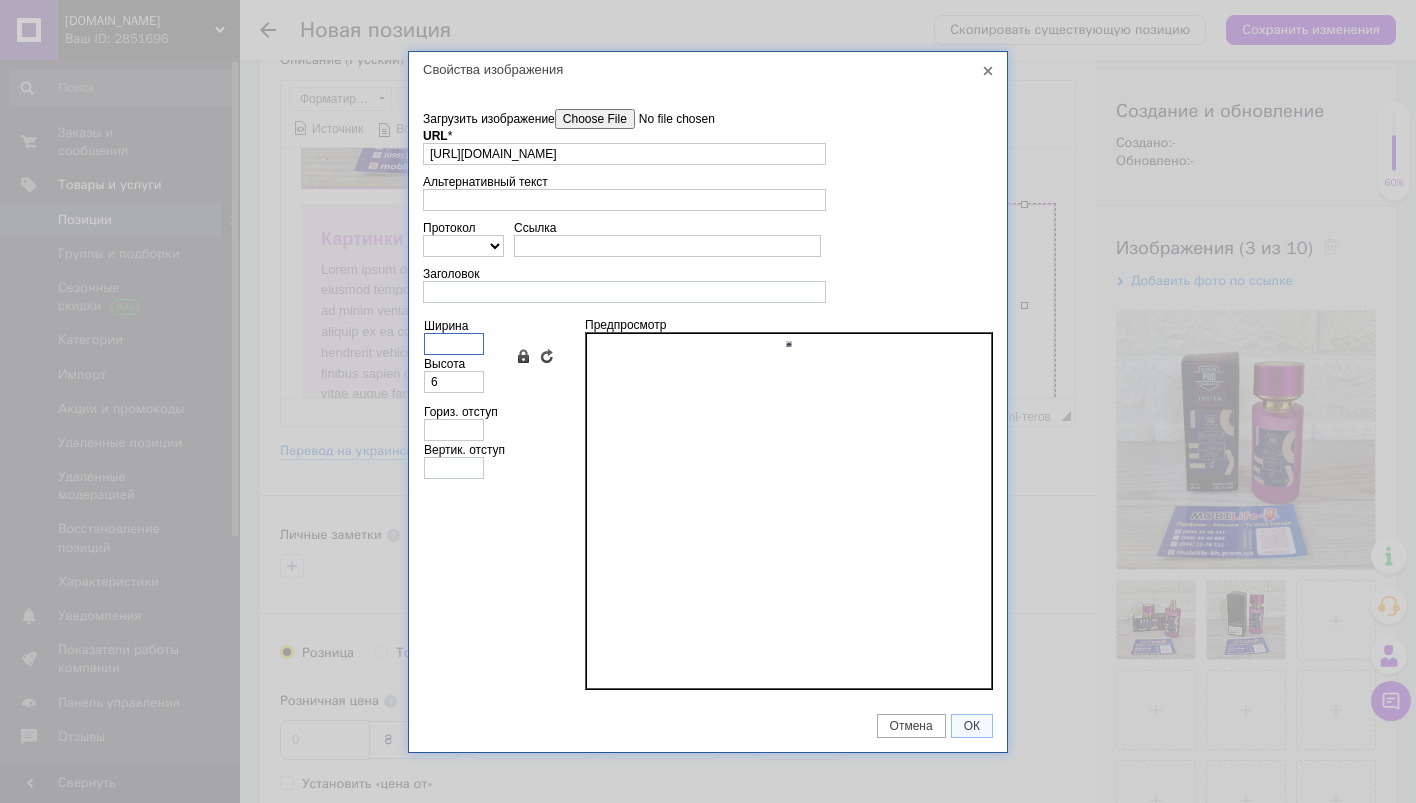 type 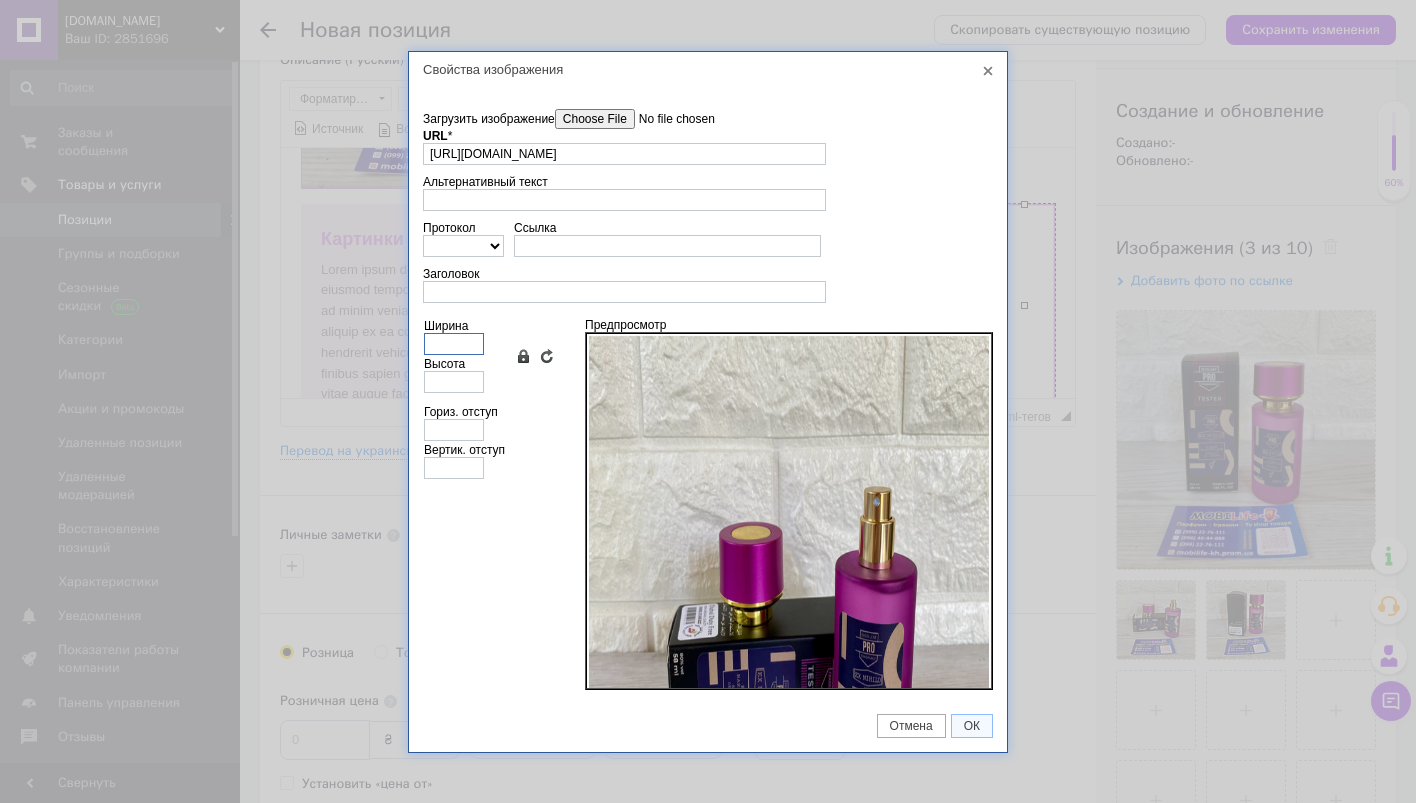 type on "3" 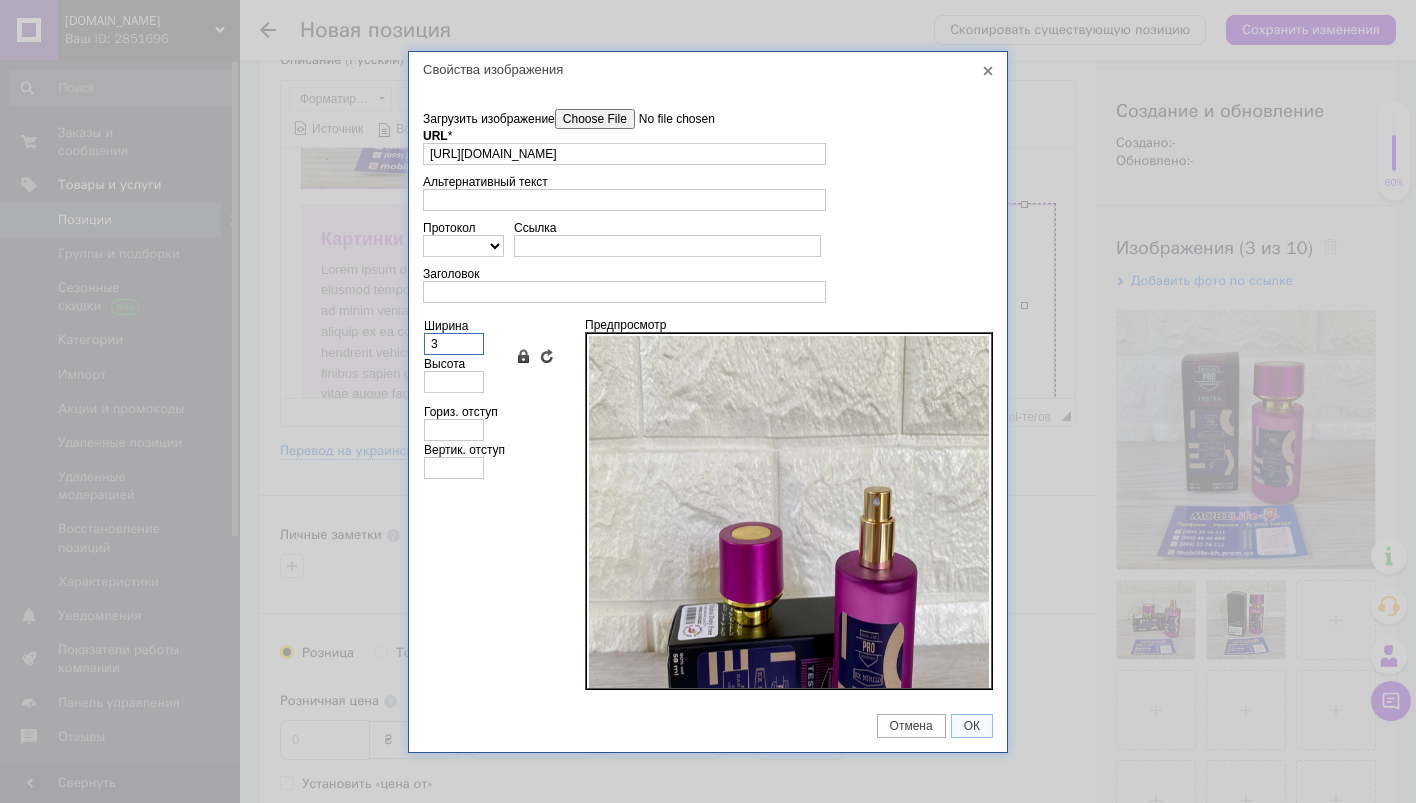 type on "3" 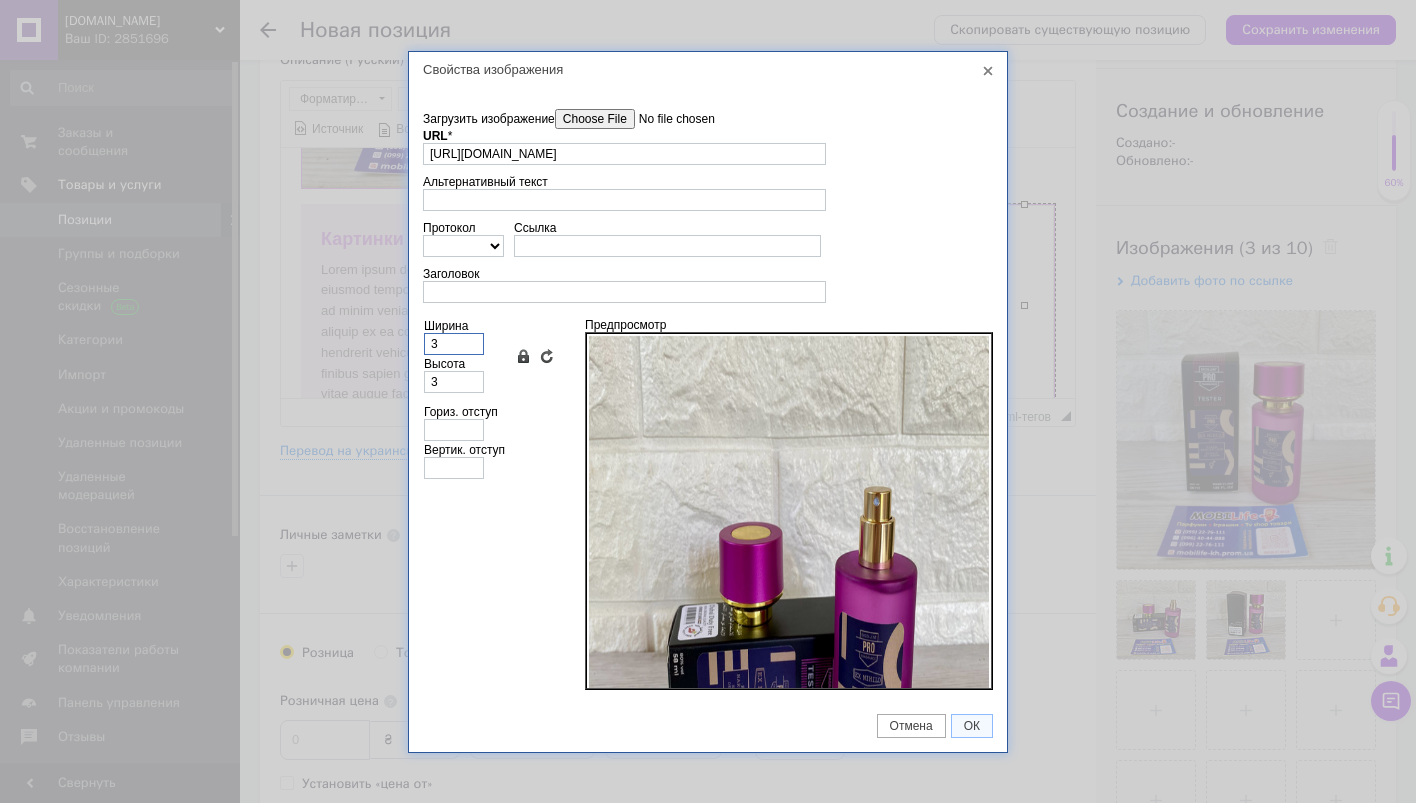 type on "34" 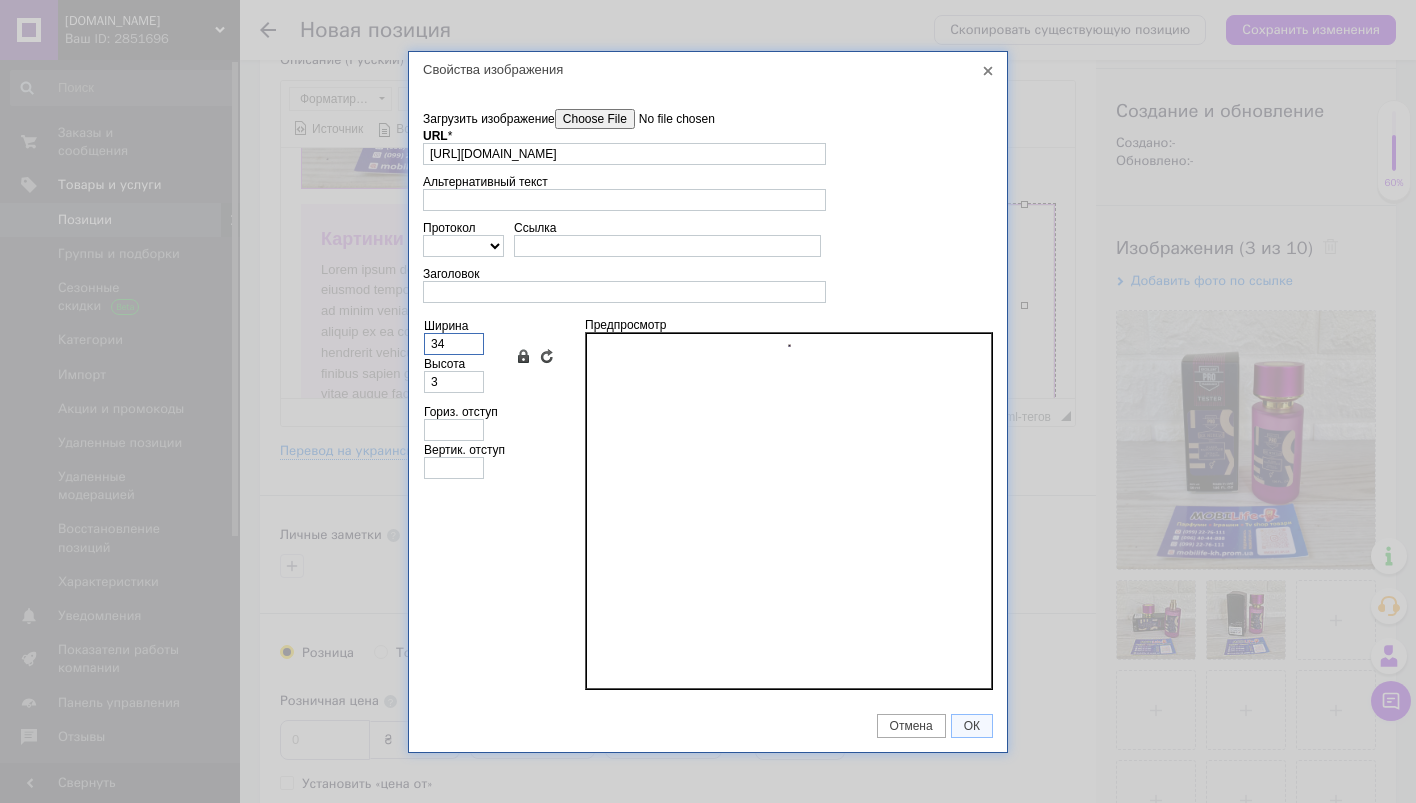 type on "34" 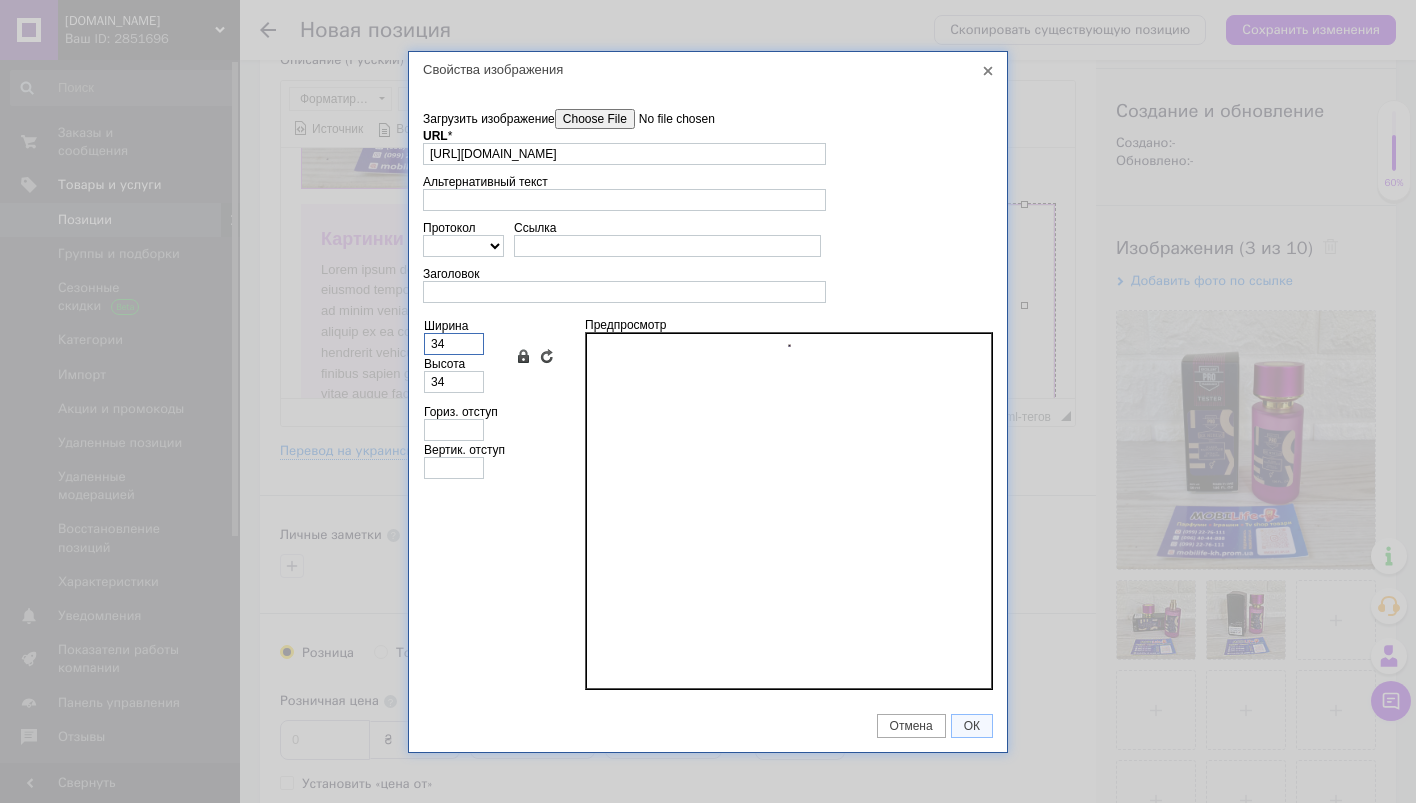 type on "340" 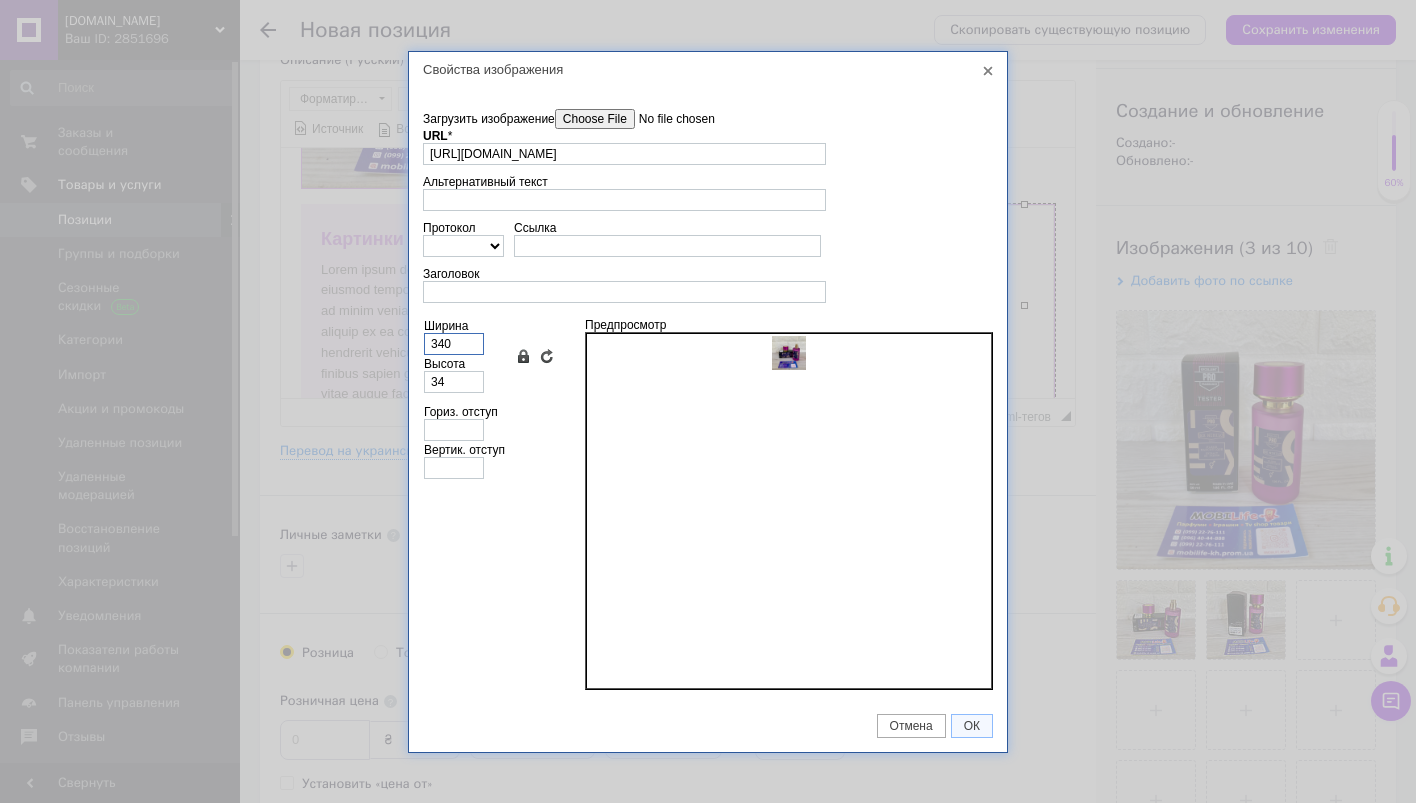 type on "340" 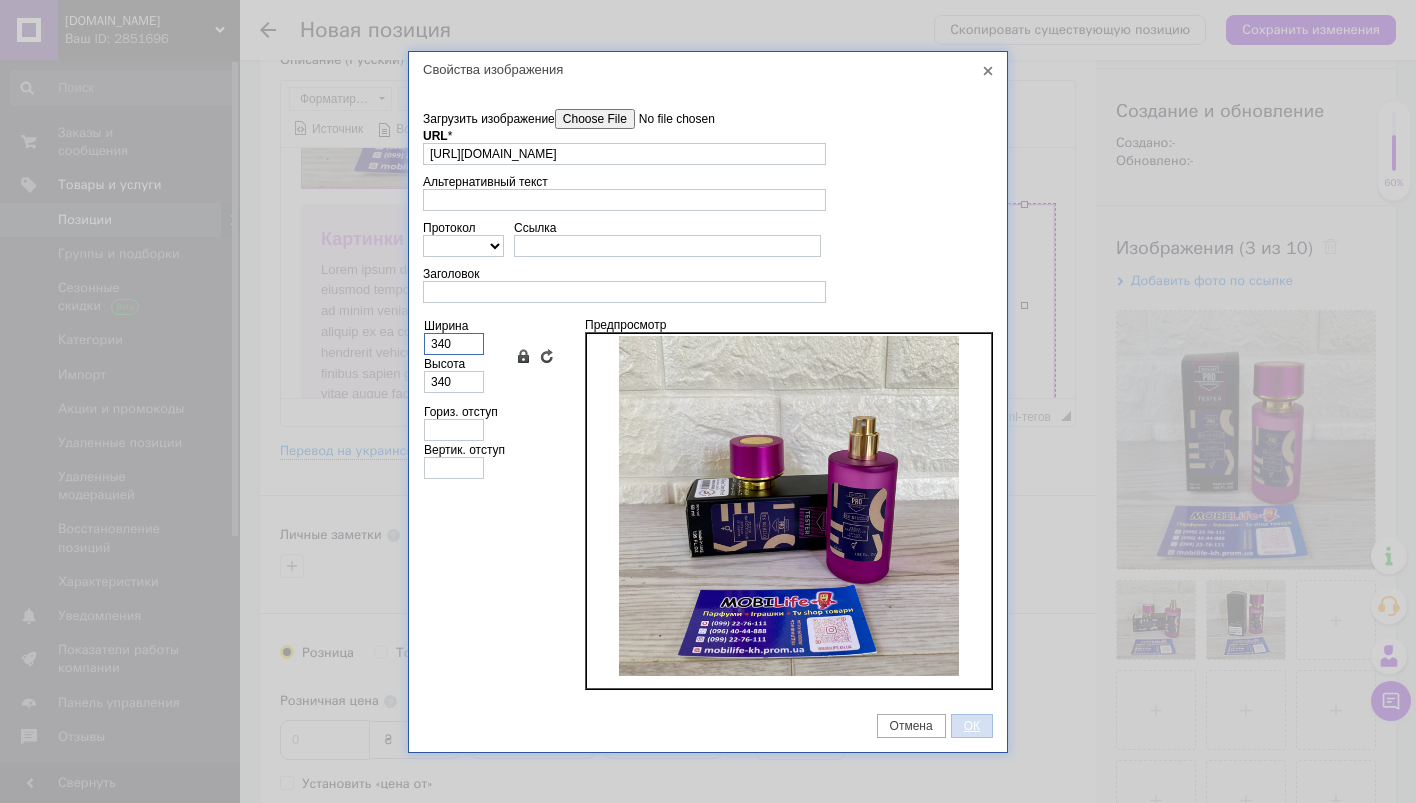 type on "340" 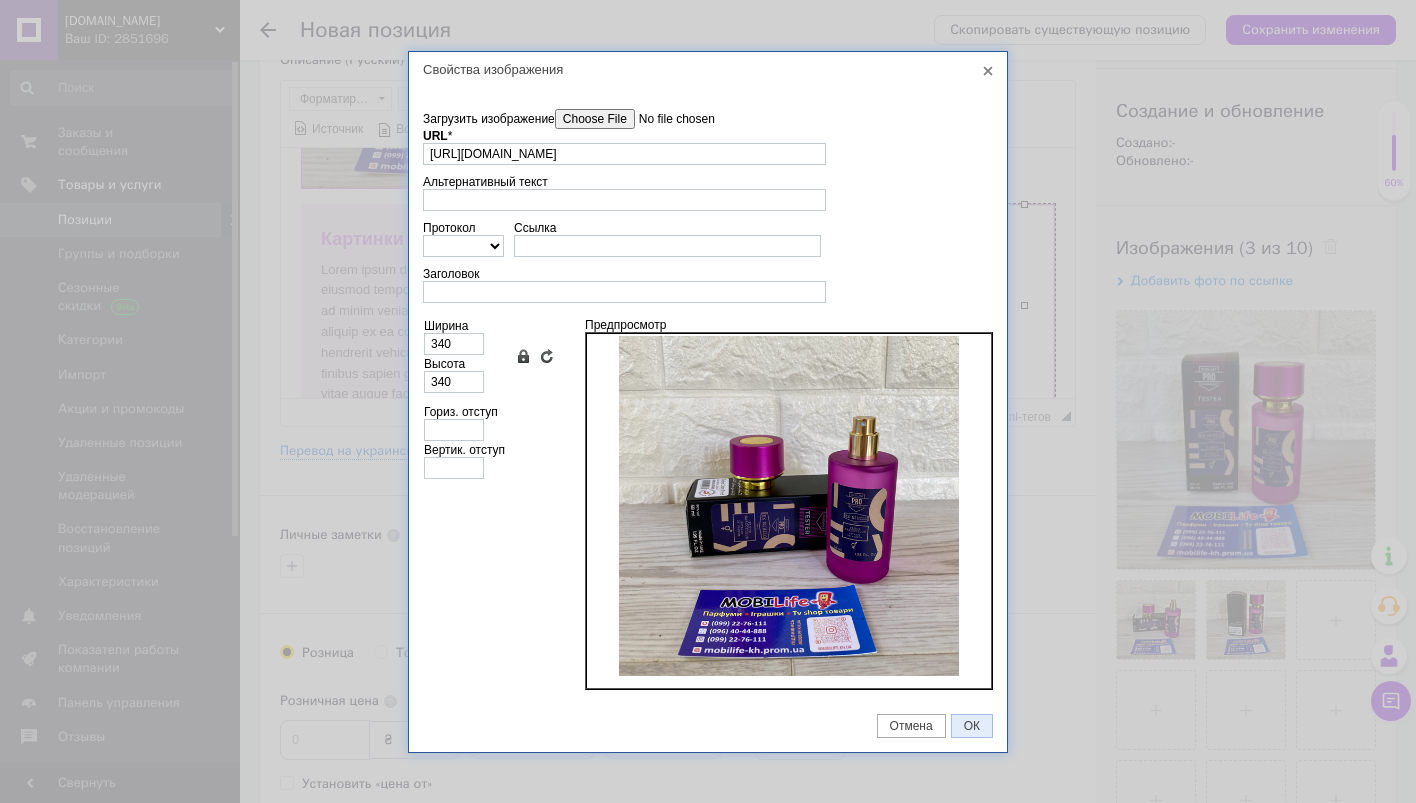 click on "ОК" at bounding box center (972, 726) 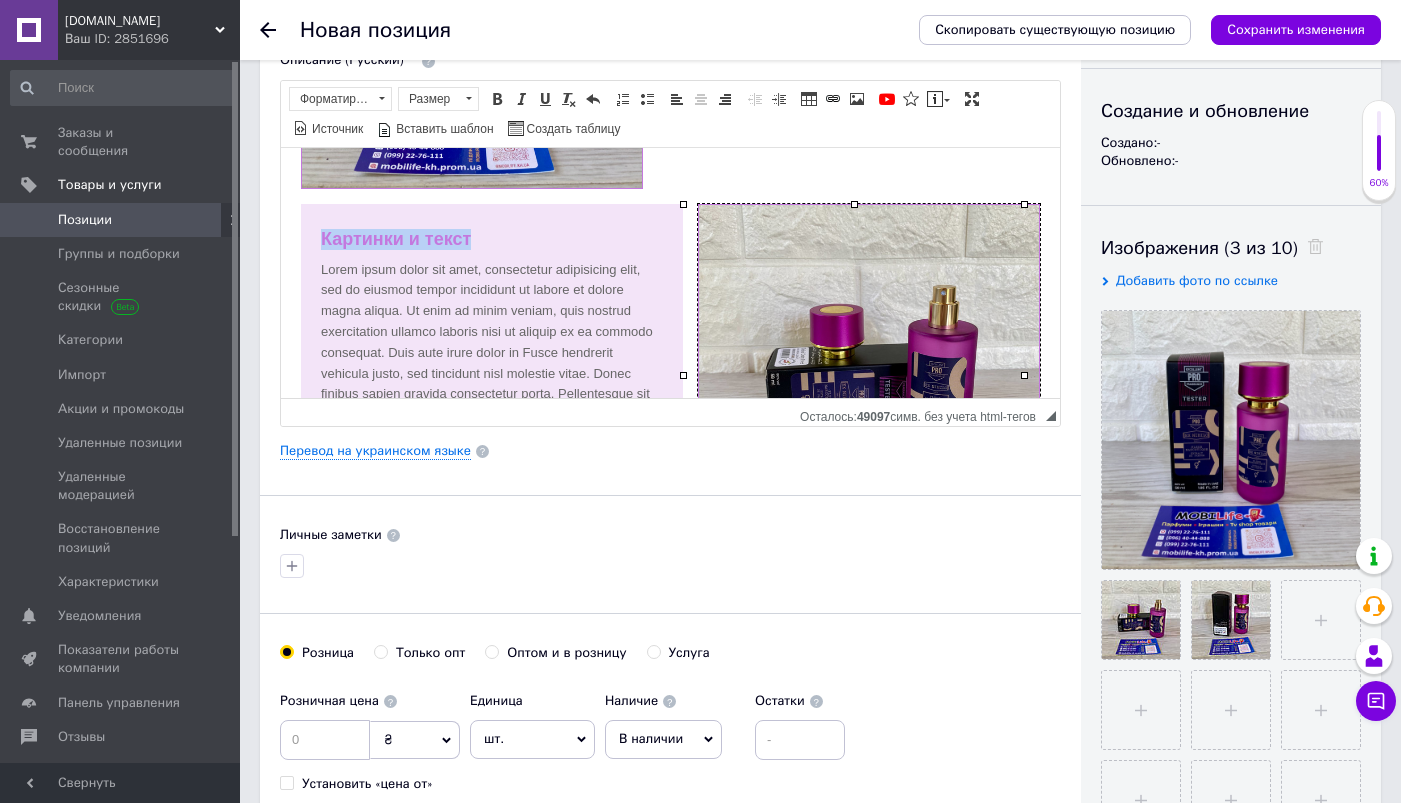 drag, startPoint x: 490, startPoint y: 241, endPoint x: 324, endPoint y: 233, distance: 166.19266 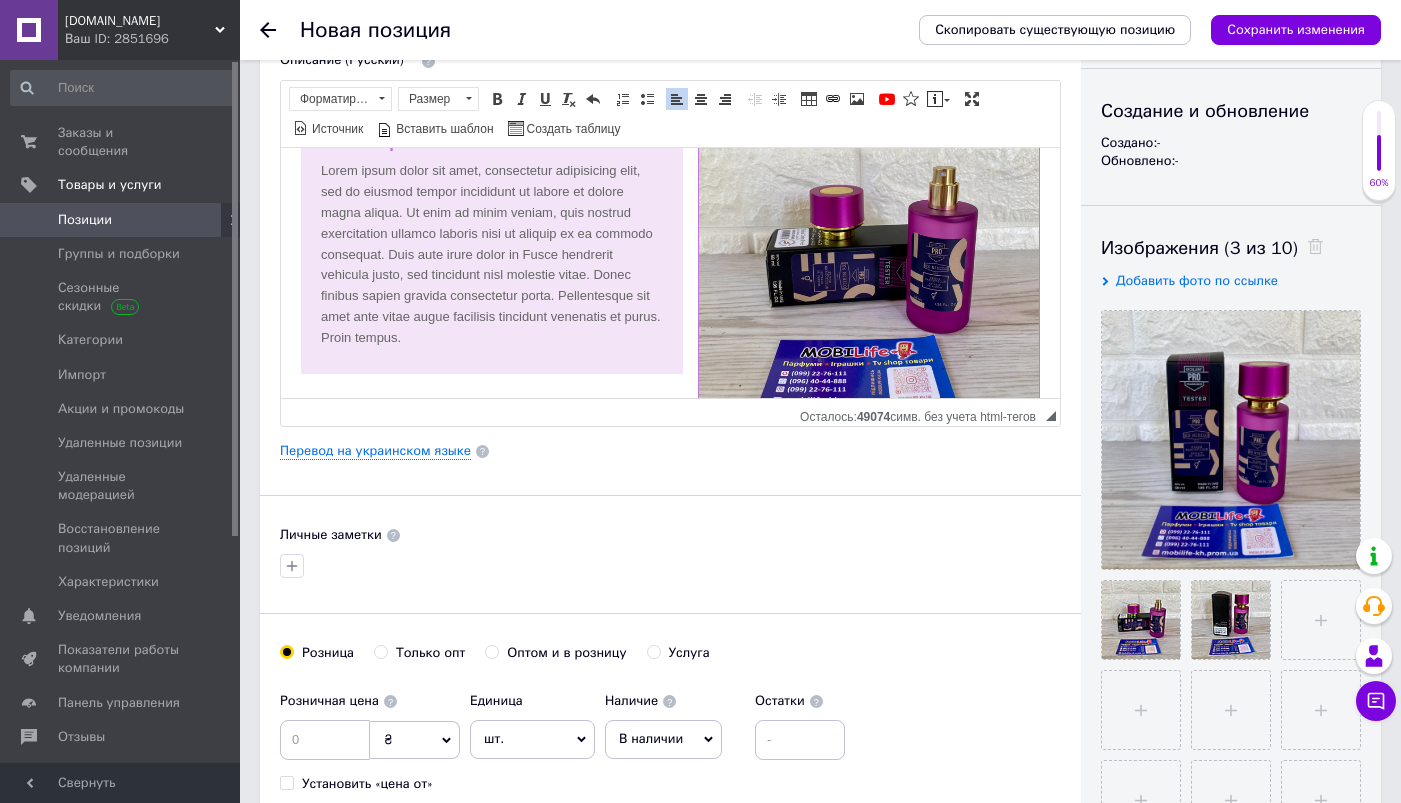 scroll, scrollTop: 519, scrollLeft: 0, axis: vertical 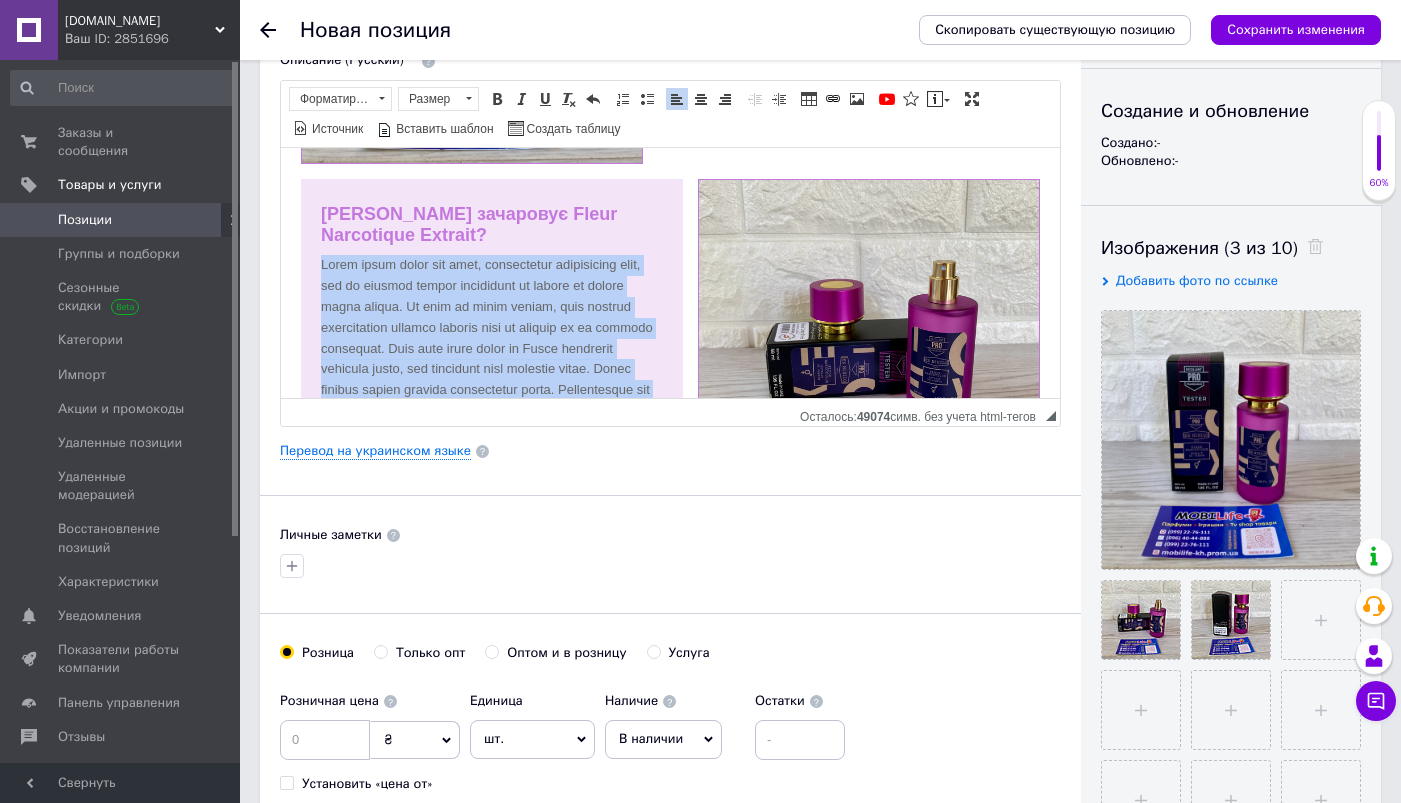 drag, startPoint x: 532, startPoint y: 300, endPoint x: 318, endPoint y: 267, distance: 216.52945 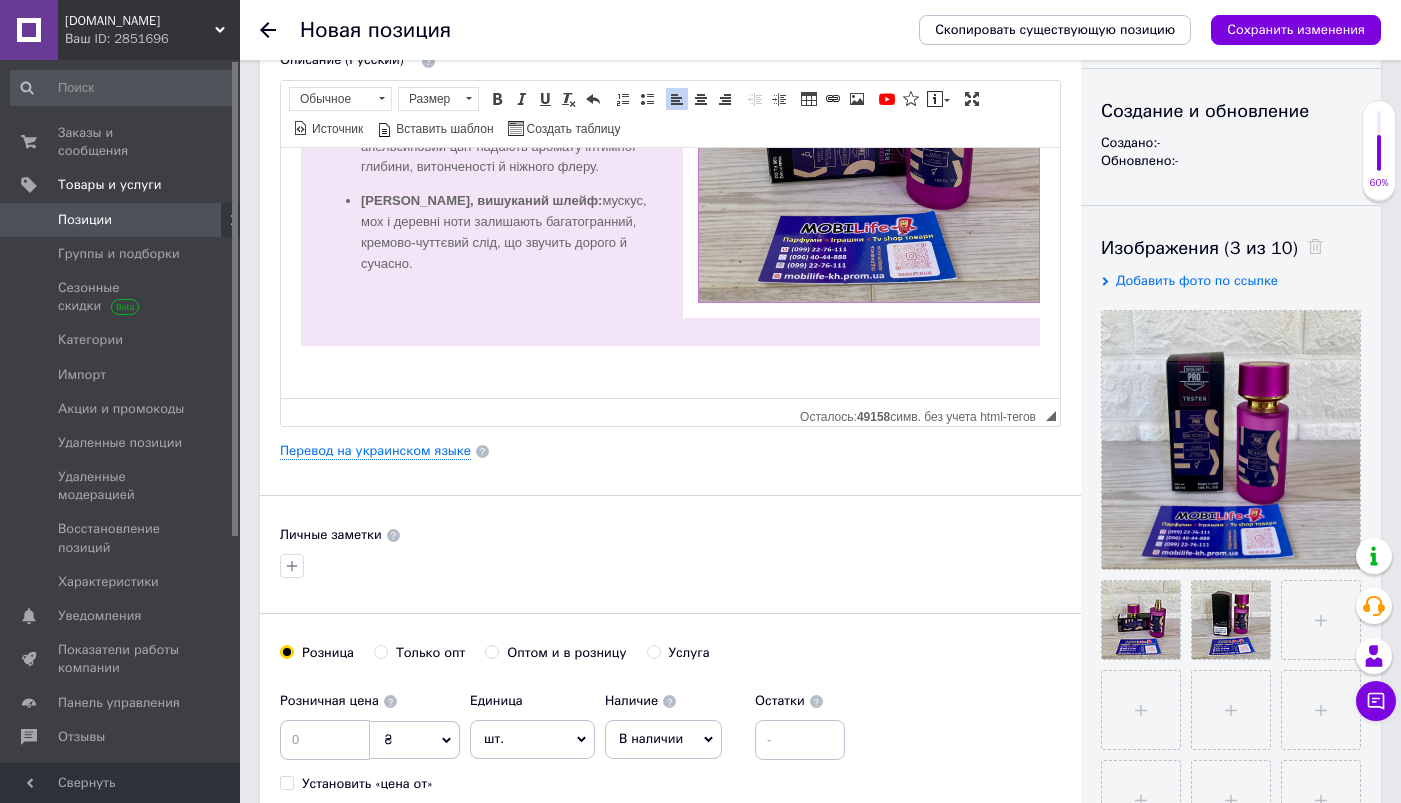 scroll, scrollTop: 601, scrollLeft: 0, axis: vertical 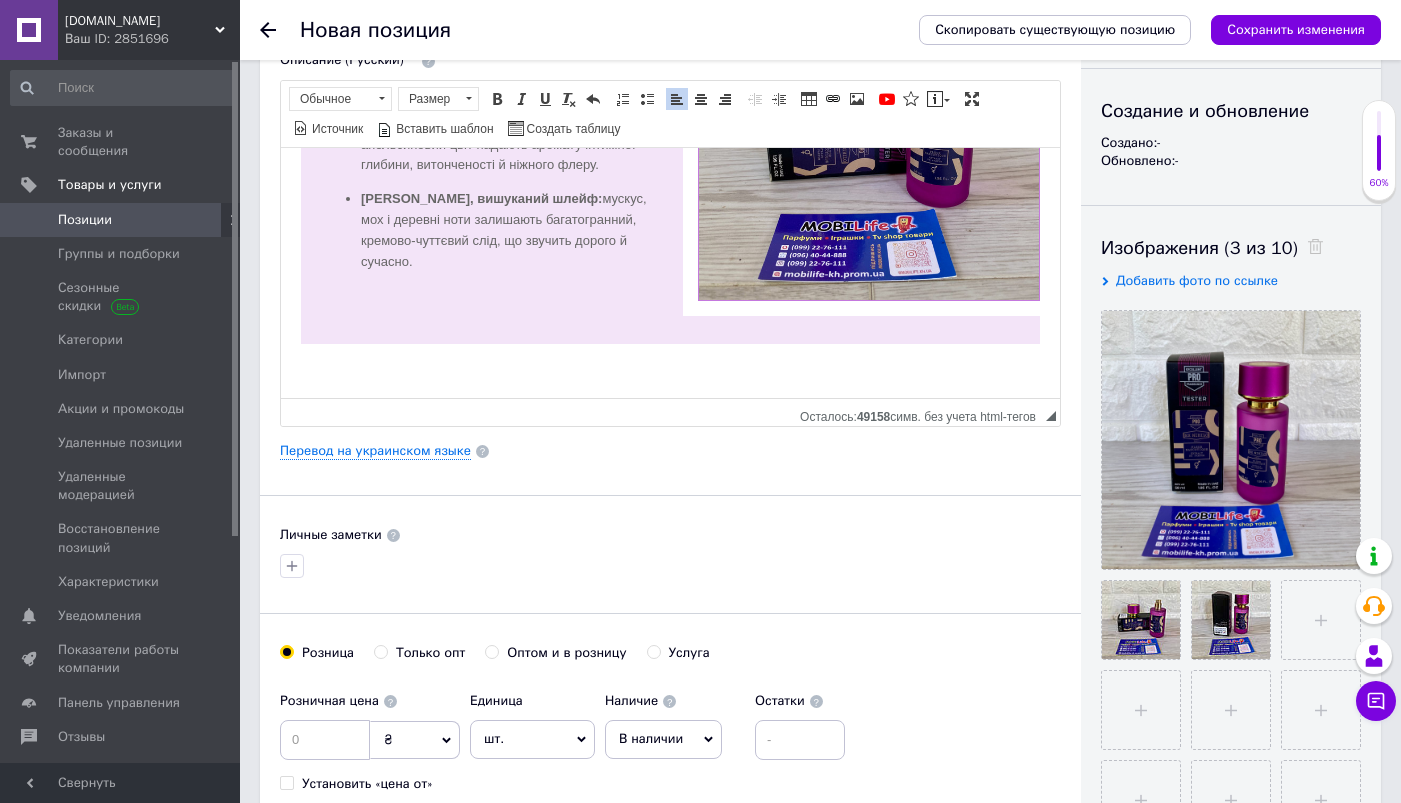 click at bounding box center (670, 366) 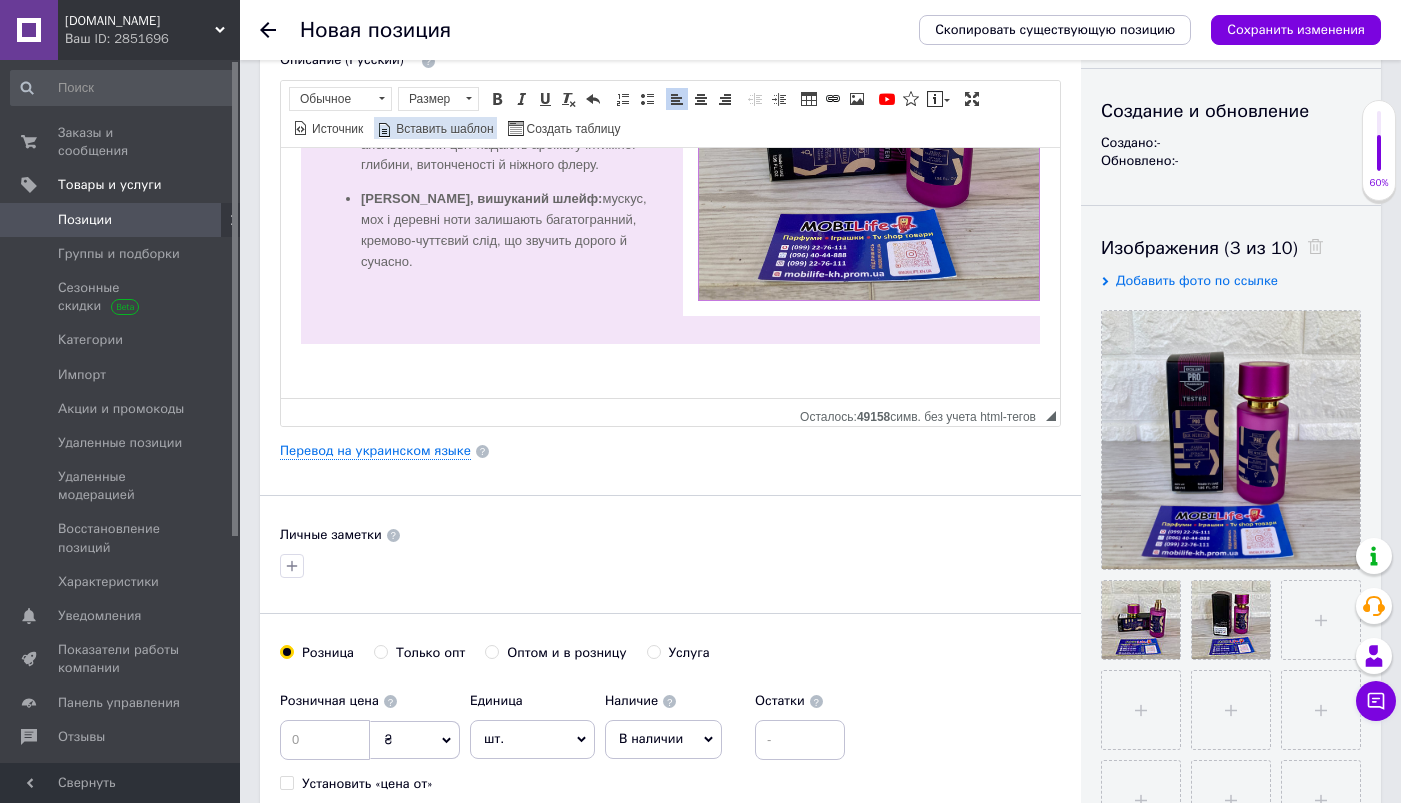 click on "Вставить шаблон" at bounding box center [443, 129] 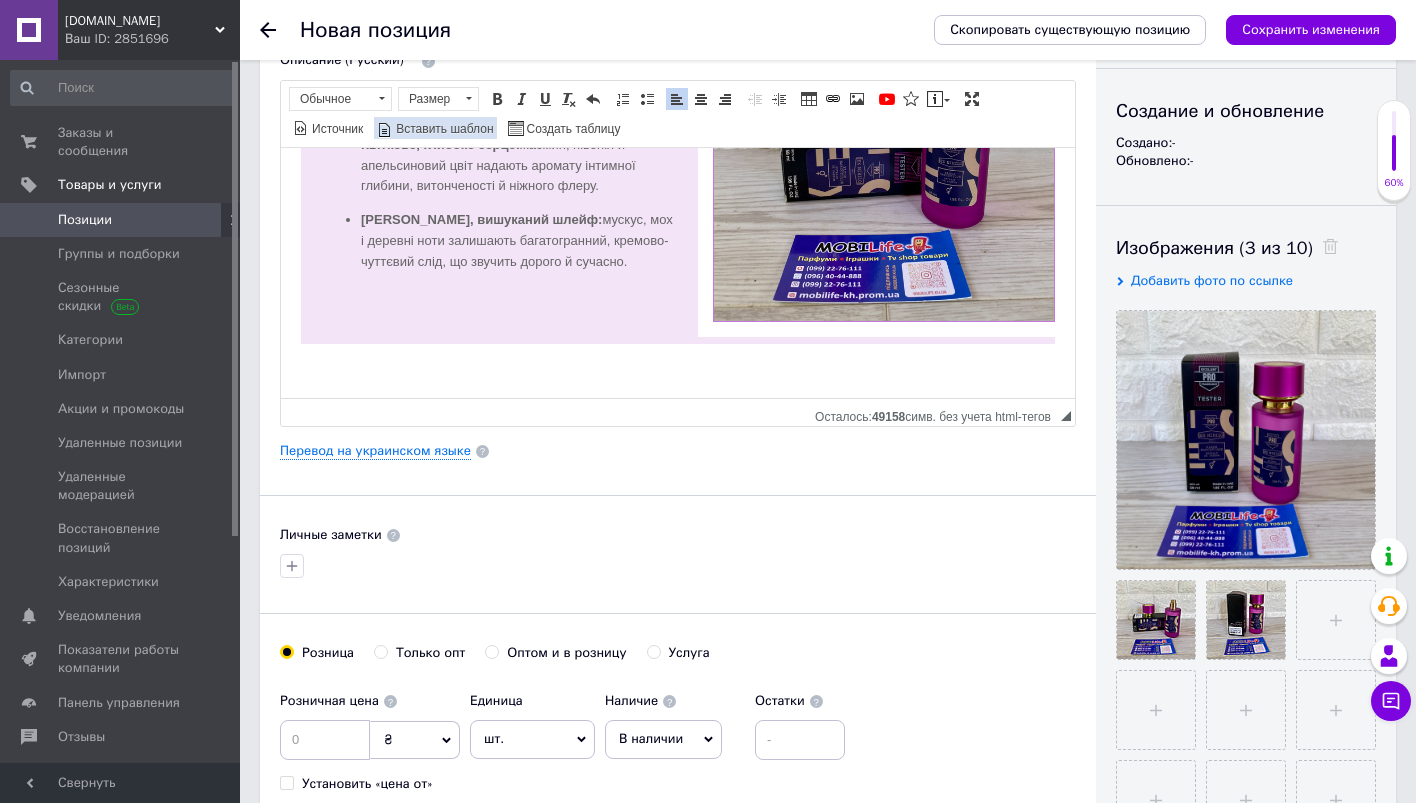 scroll, scrollTop: 580, scrollLeft: 0, axis: vertical 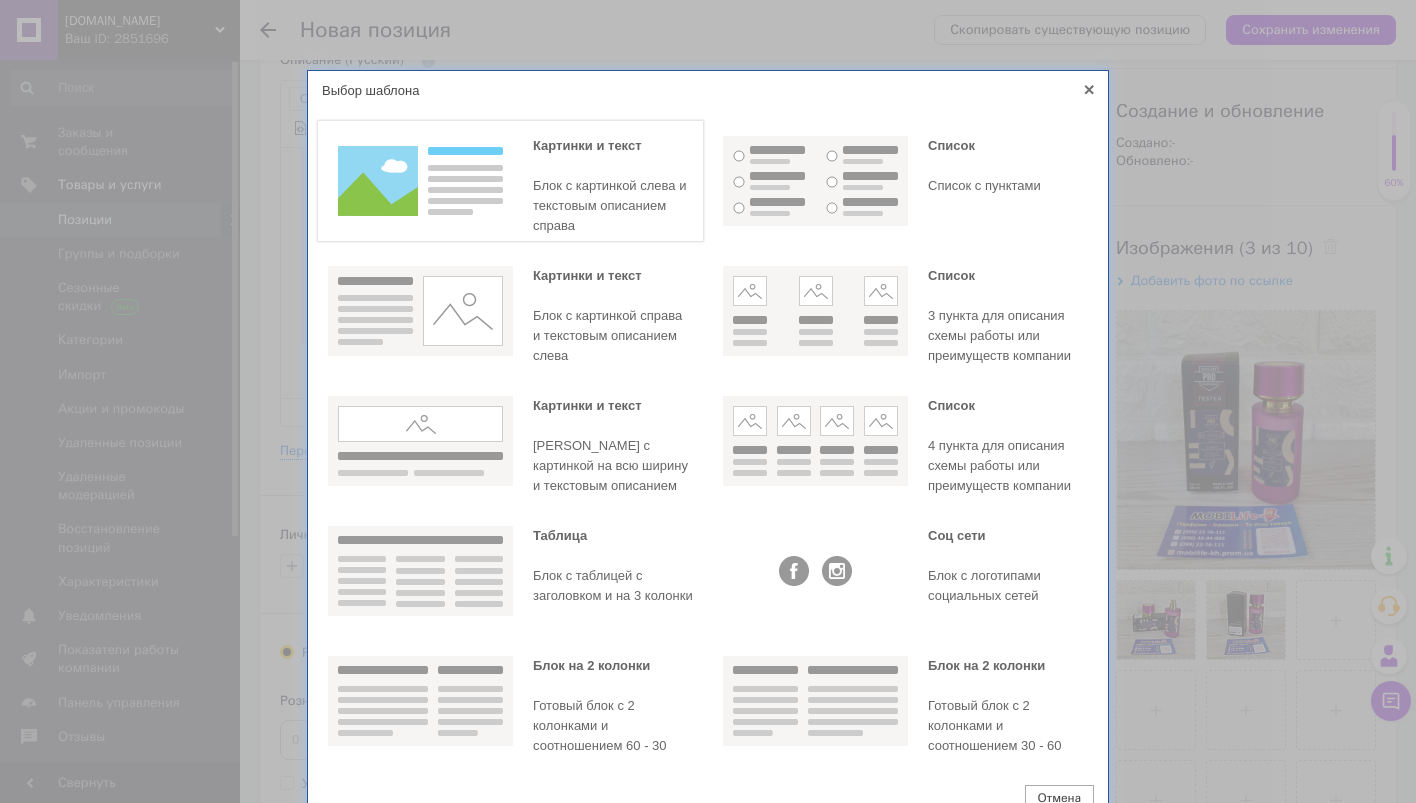 click at bounding box center (420, 181) 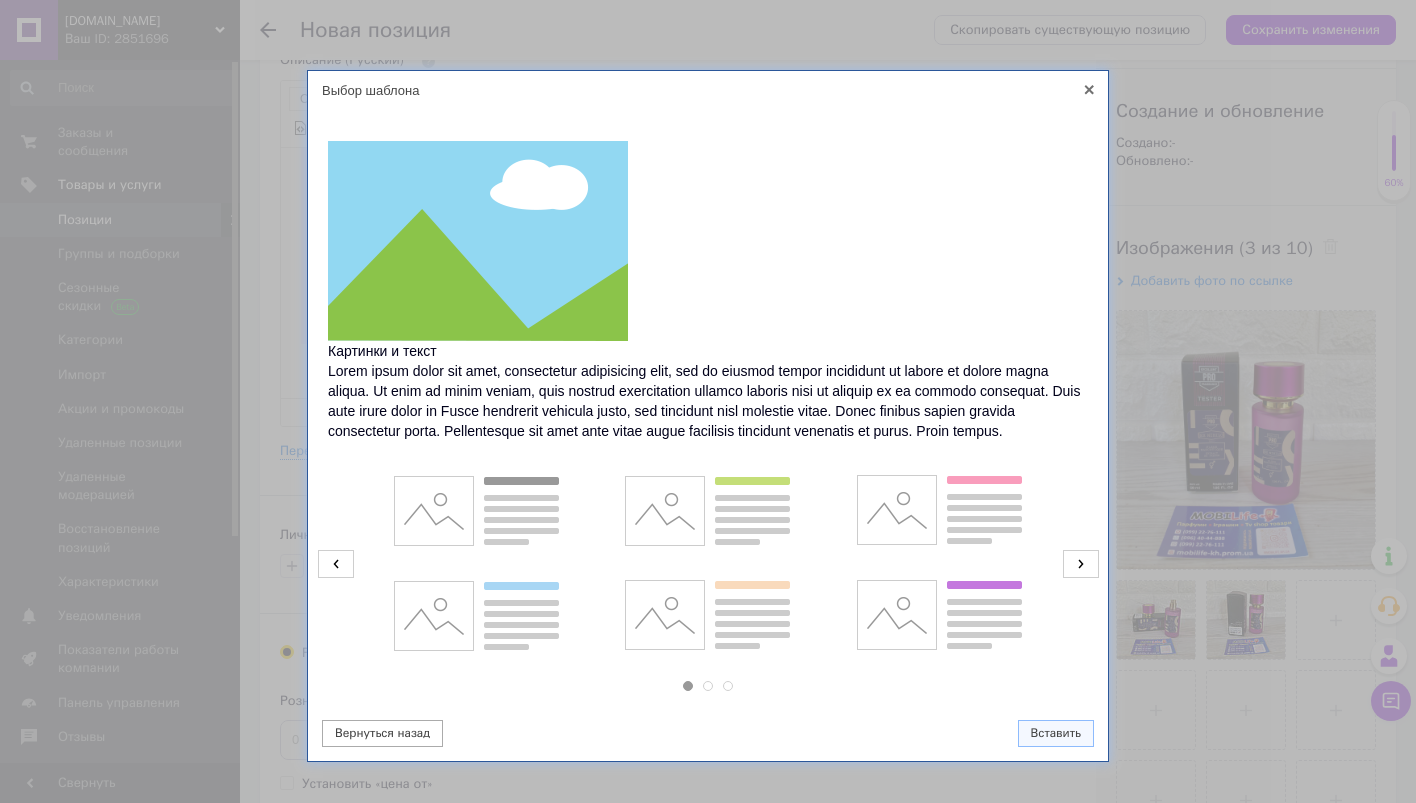 click 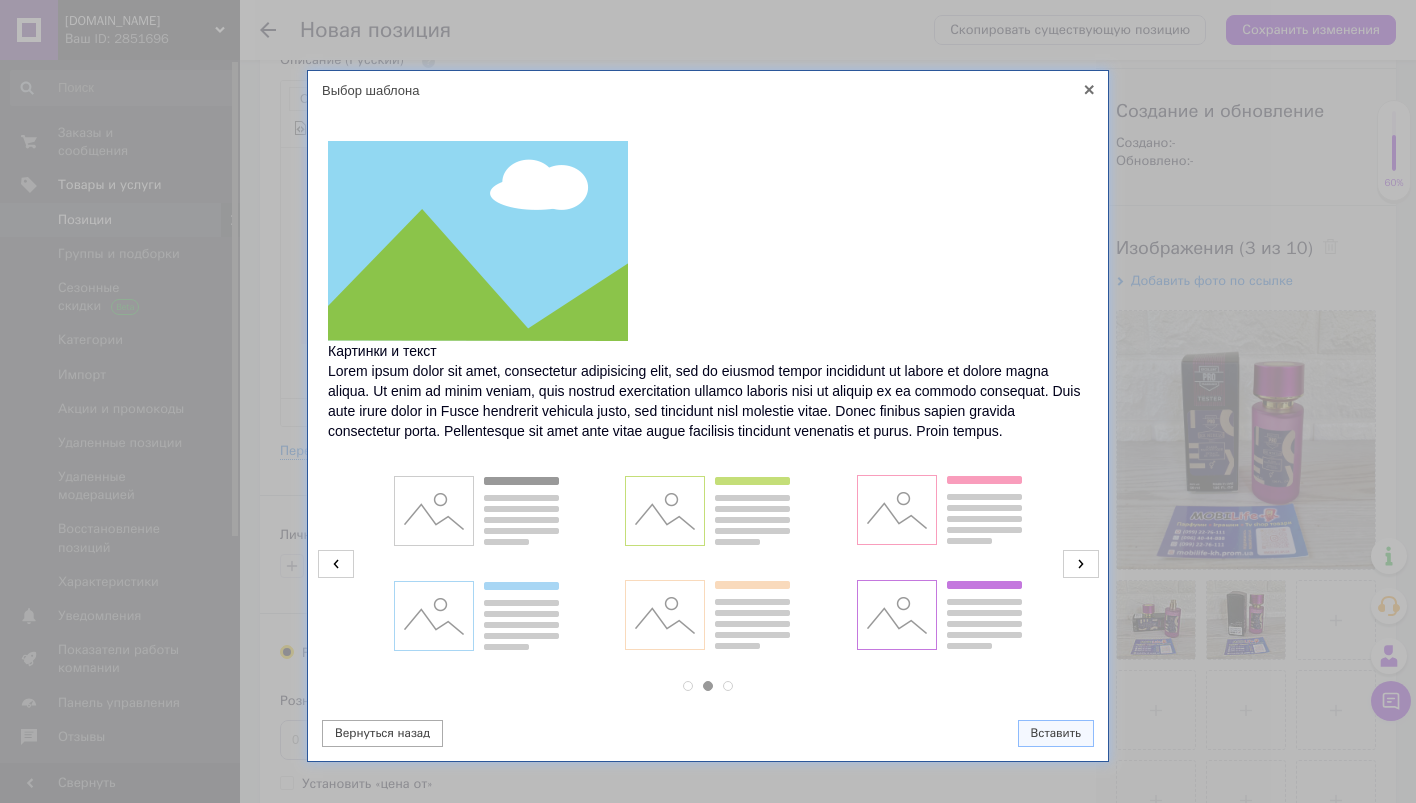 click 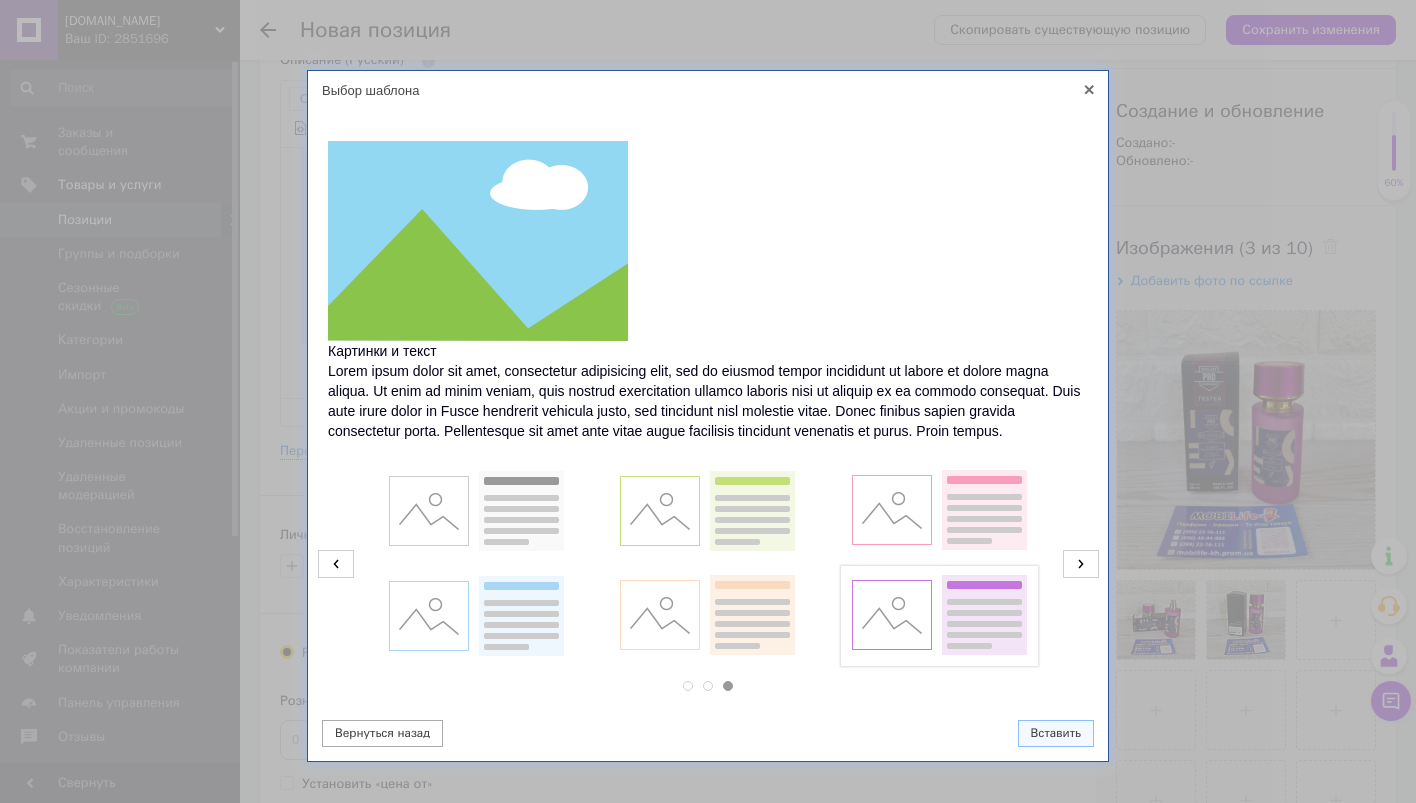 click at bounding box center (939, 616) 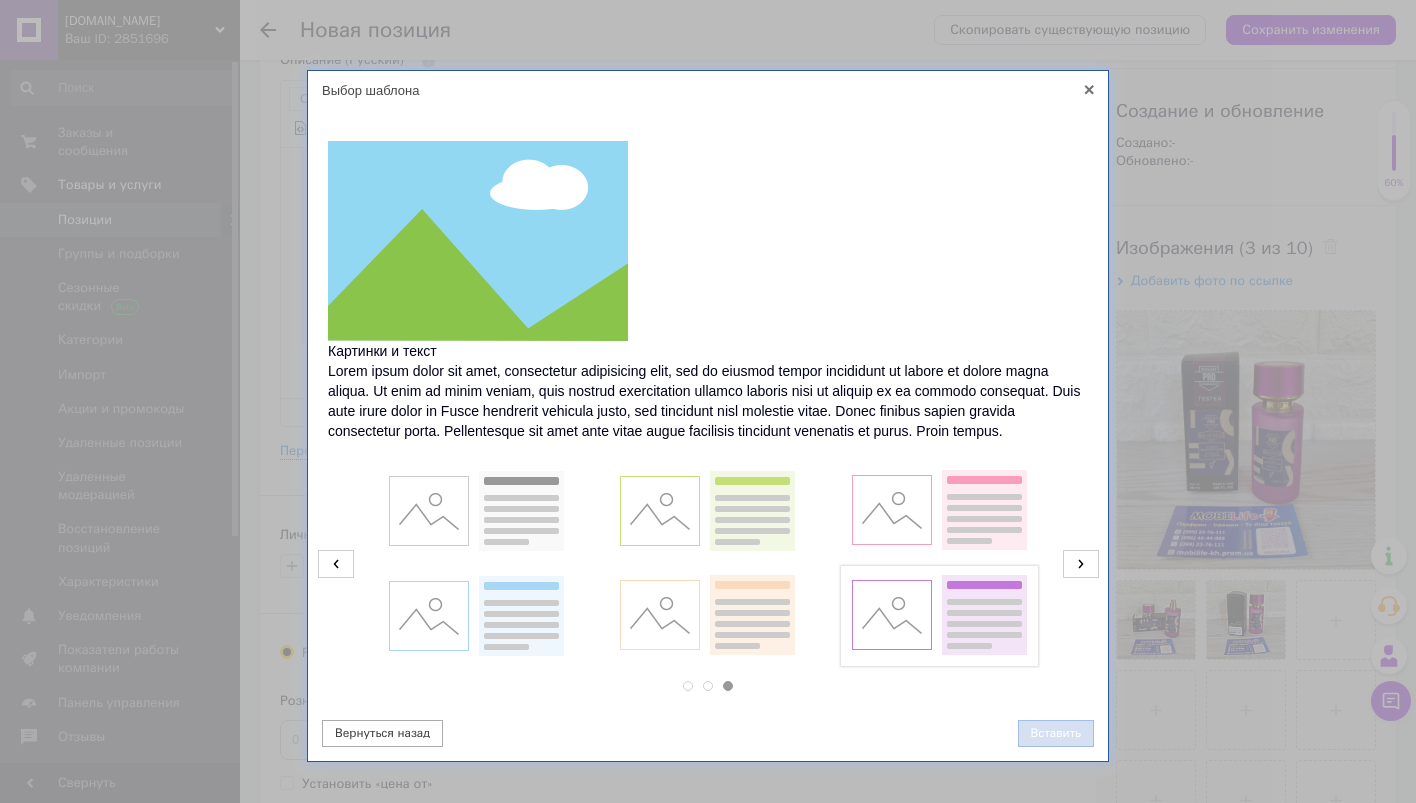 click on "Вставить" at bounding box center [1056, 733] 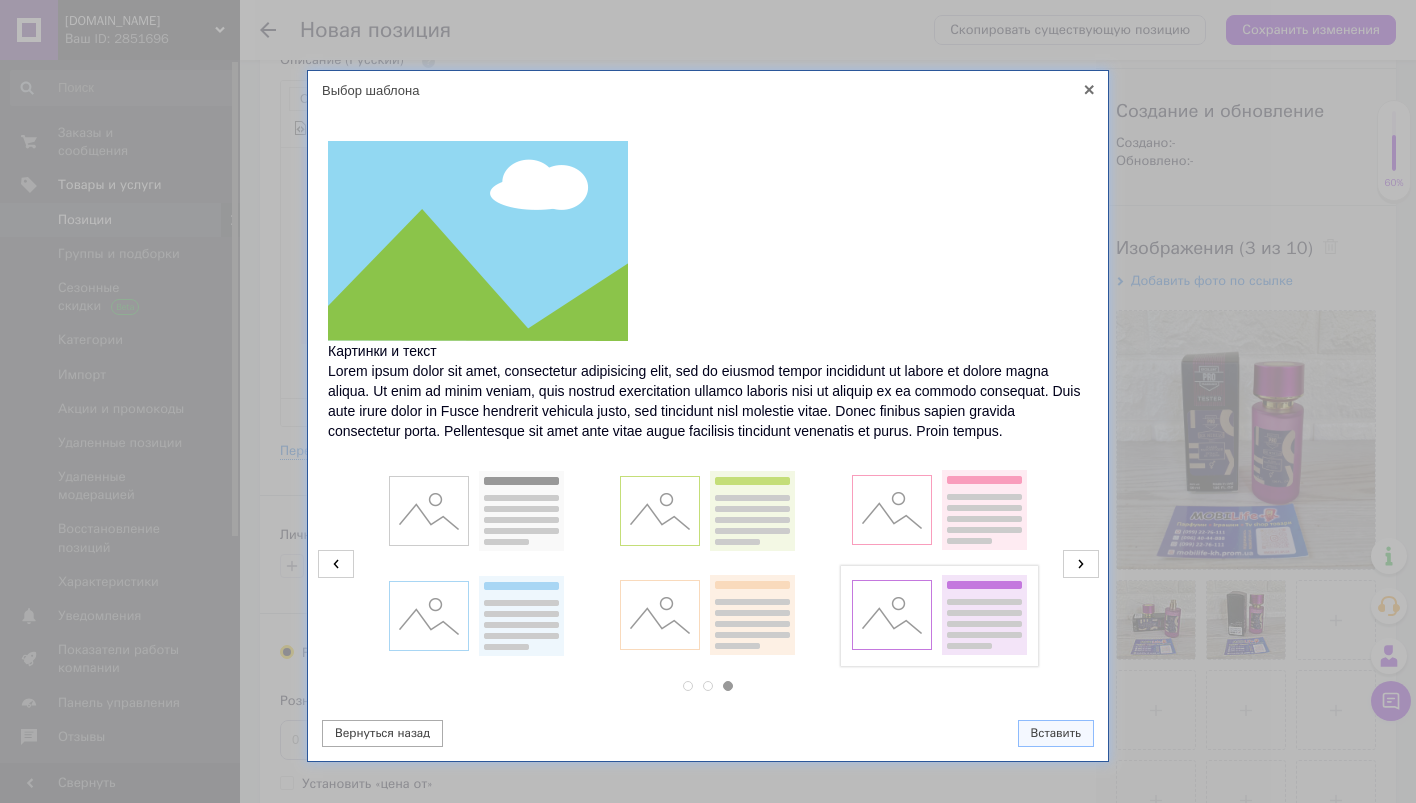 scroll, scrollTop: 755, scrollLeft: 0, axis: vertical 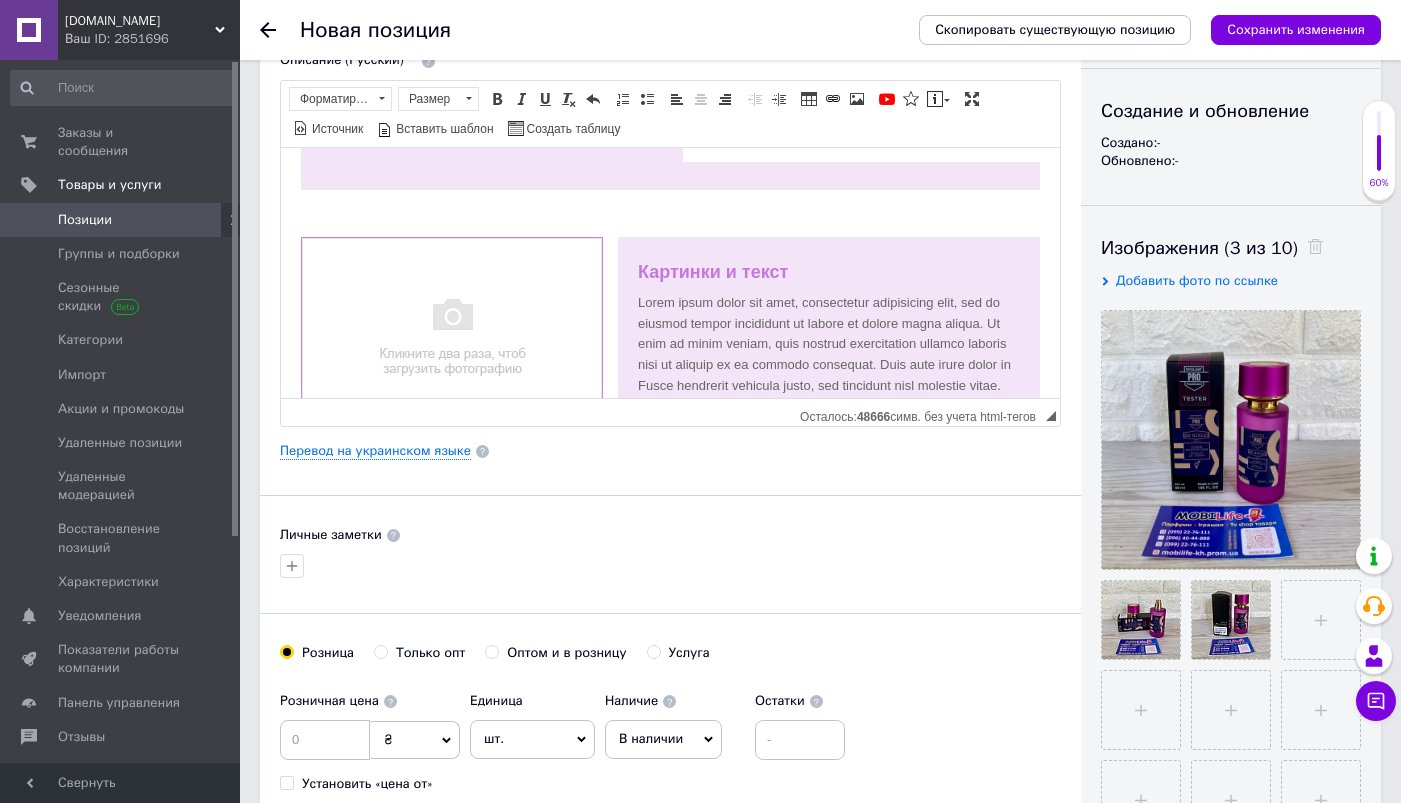 click at bounding box center (452, 337) 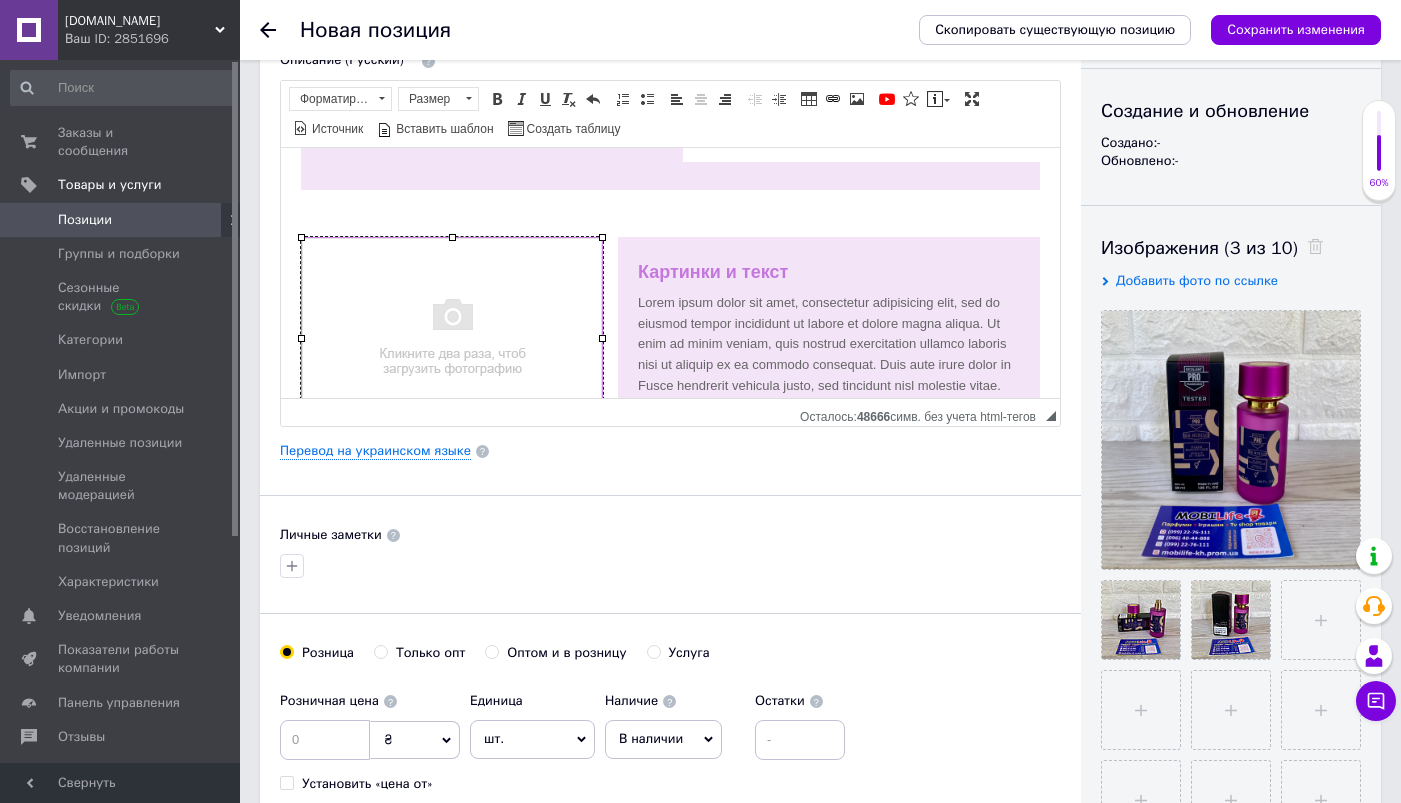 click at bounding box center [452, 337] 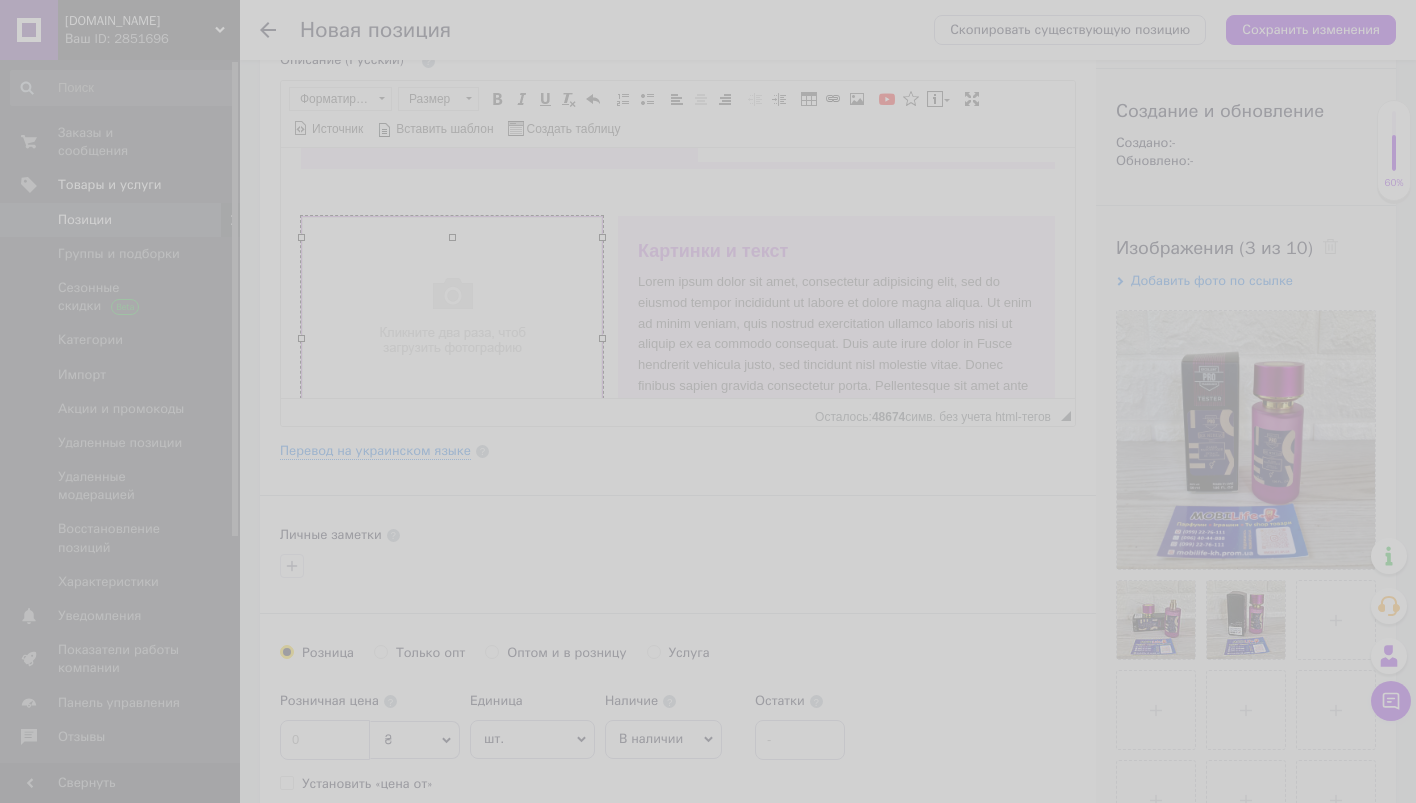 scroll, scrollTop: 0, scrollLeft: 64, axis: horizontal 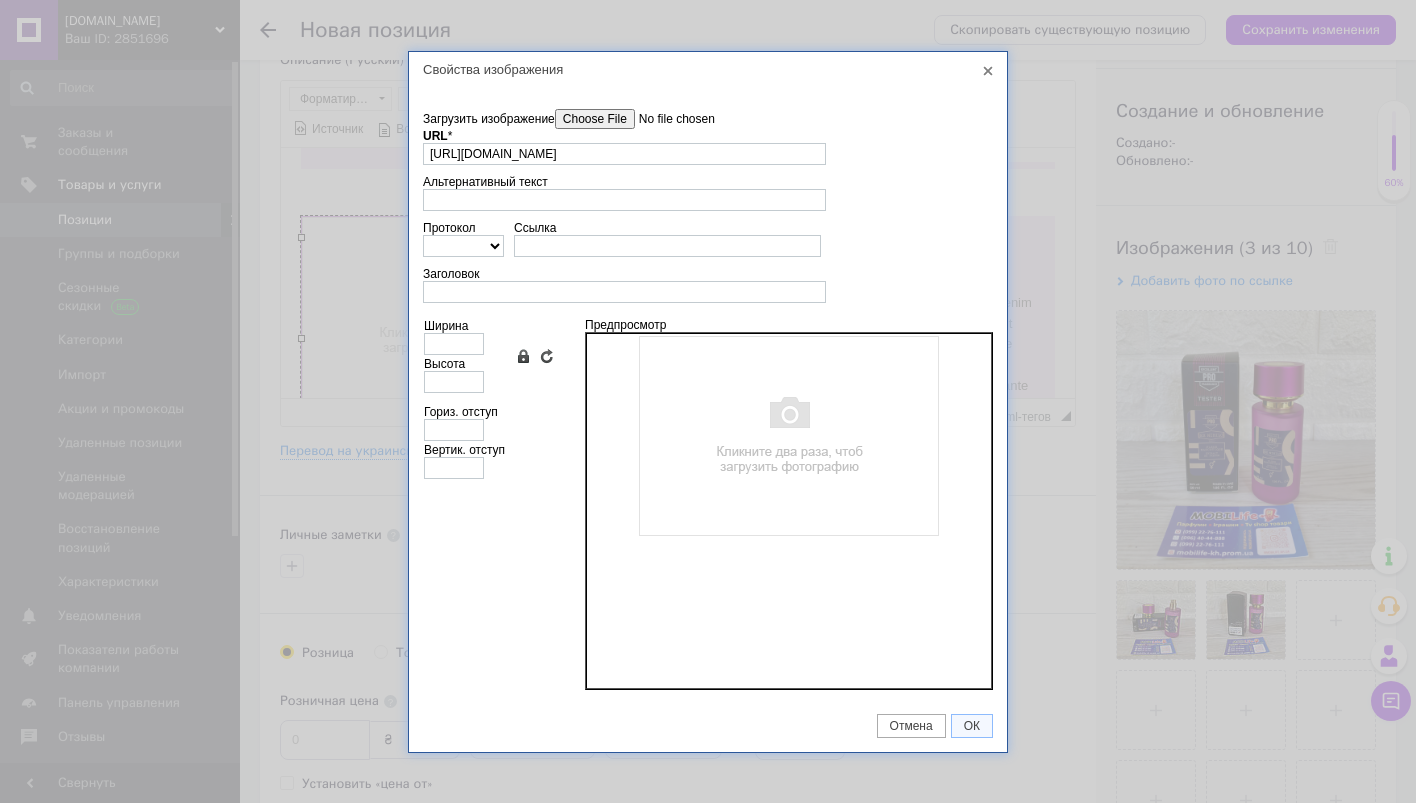 click on "Загрузить изображение" at bounding box center (668, 119) 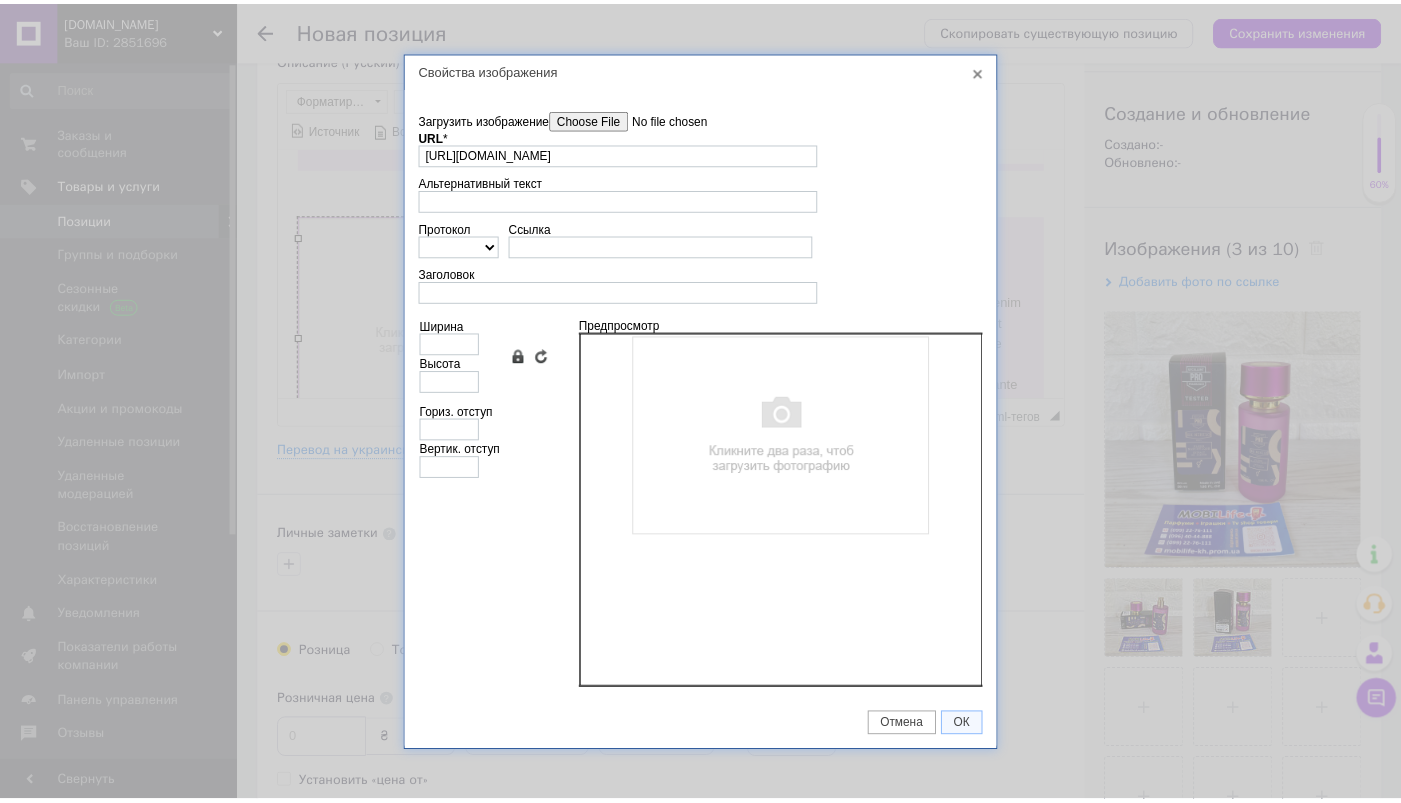 scroll, scrollTop: 0, scrollLeft: 0, axis: both 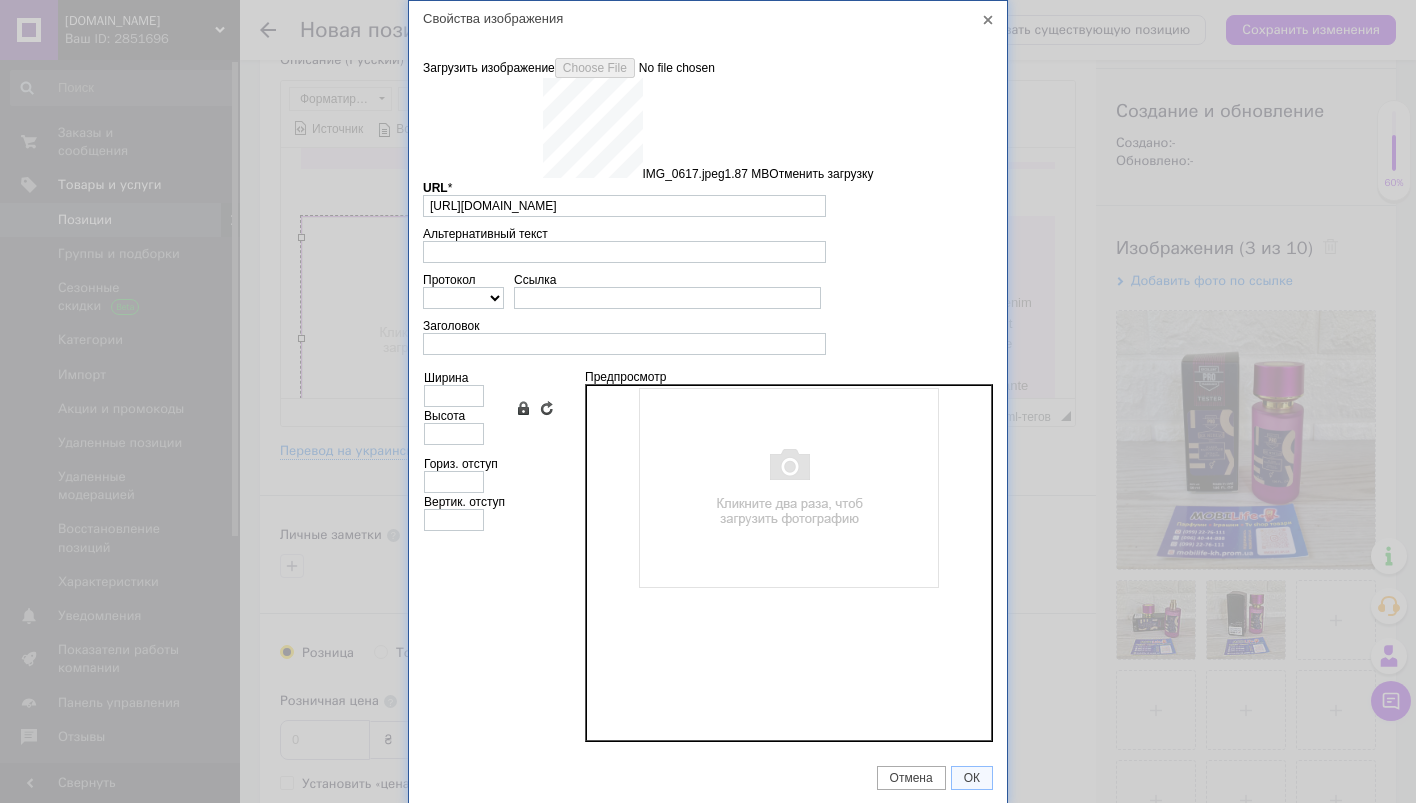 type on "[URL][DOMAIN_NAME]" 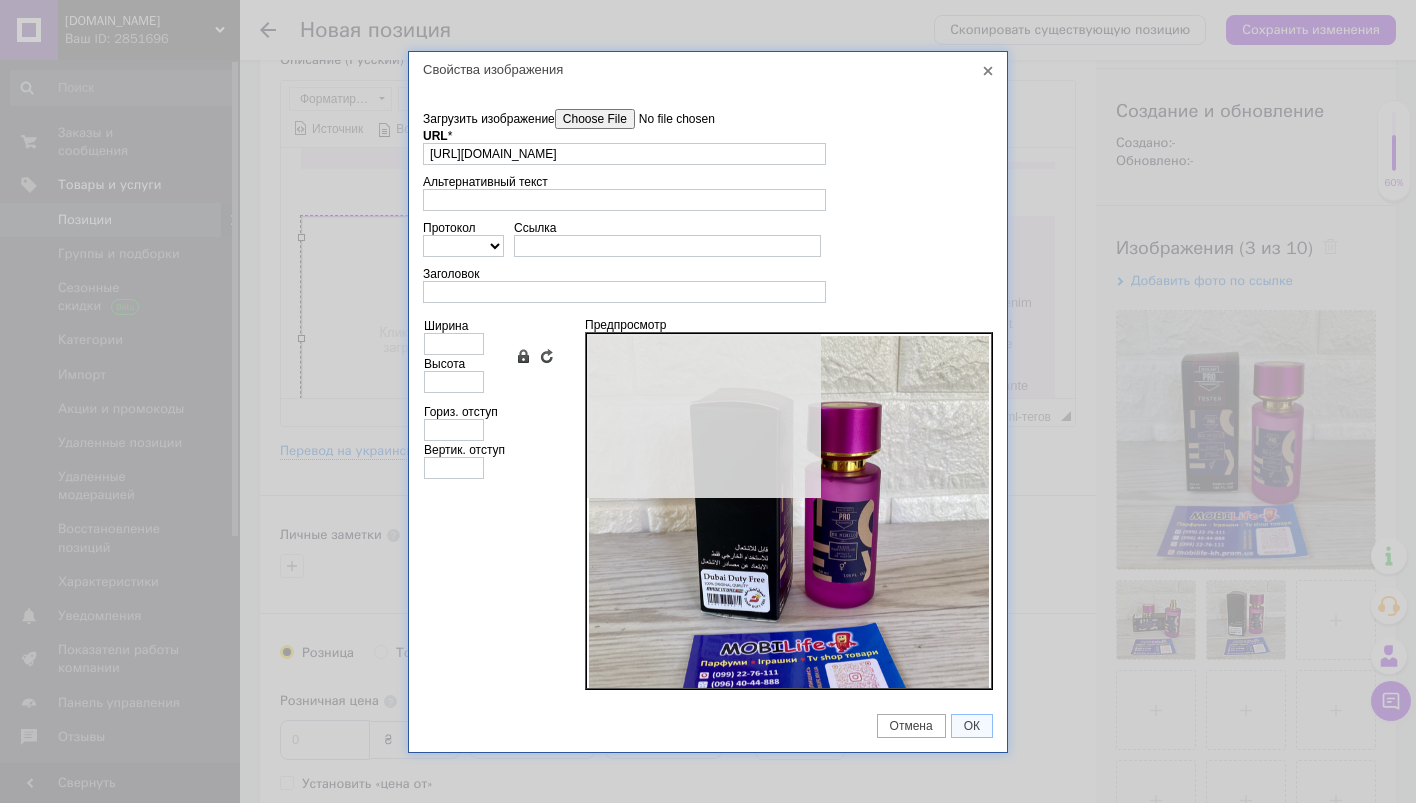 type on "640" 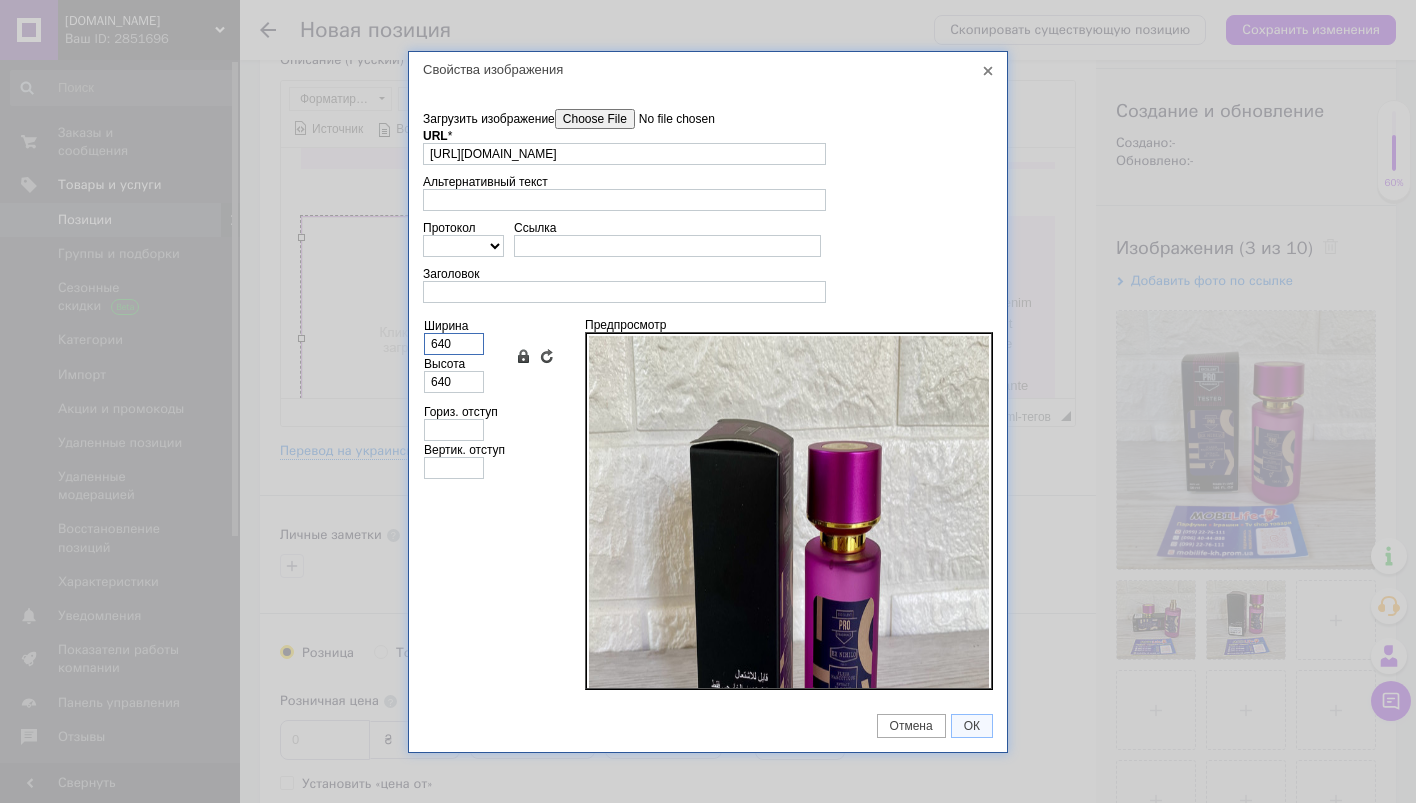 click on "640" at bounding box center [454, 344] 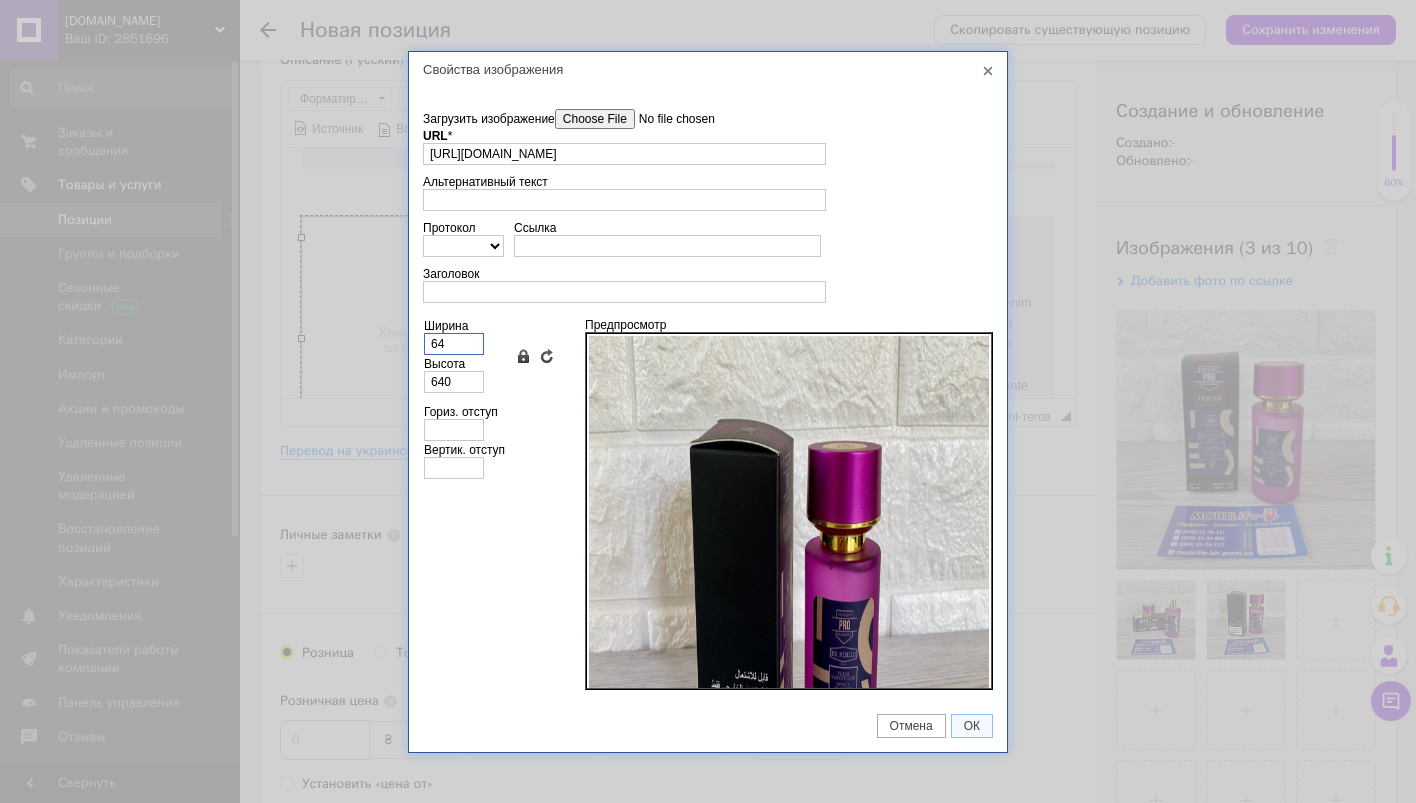 type on "64" 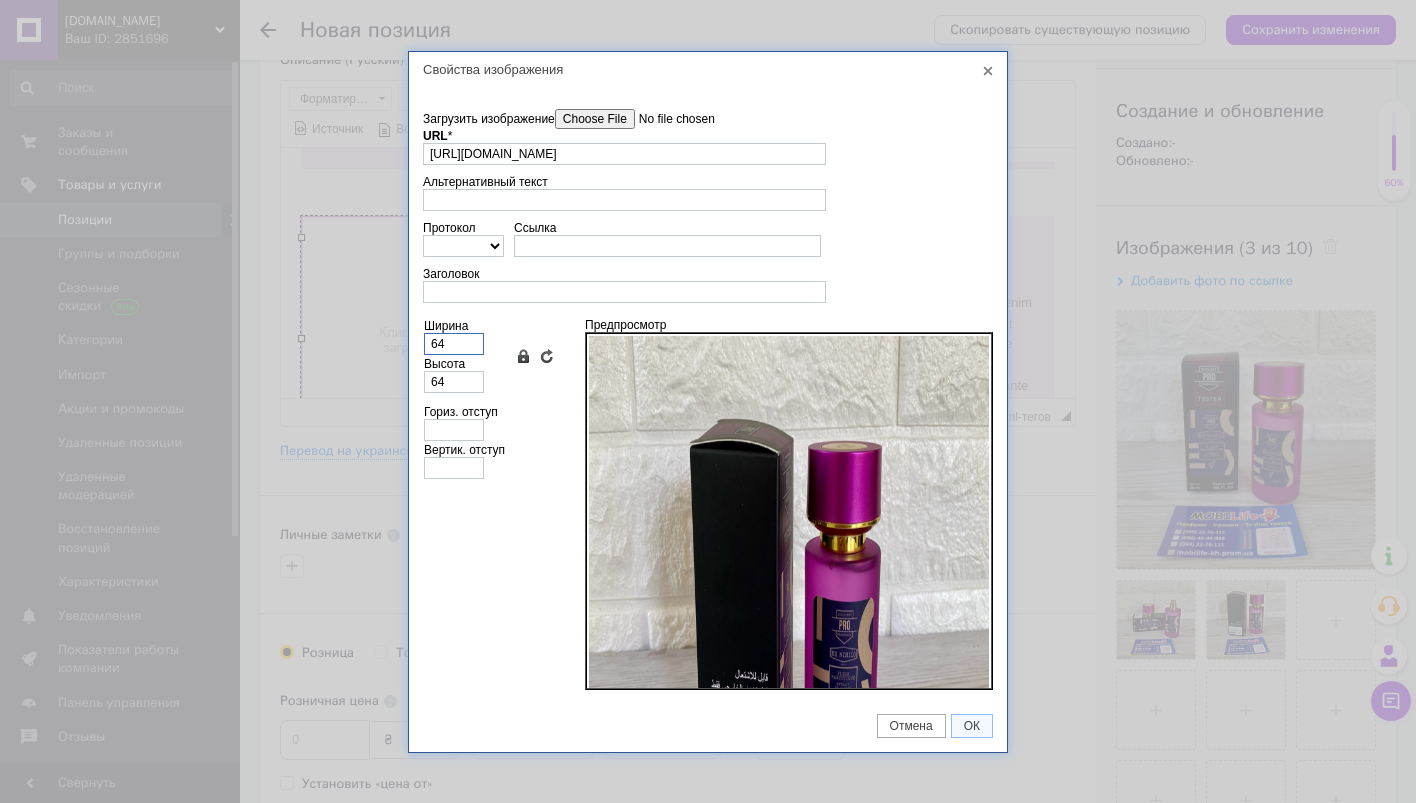 type on "6" 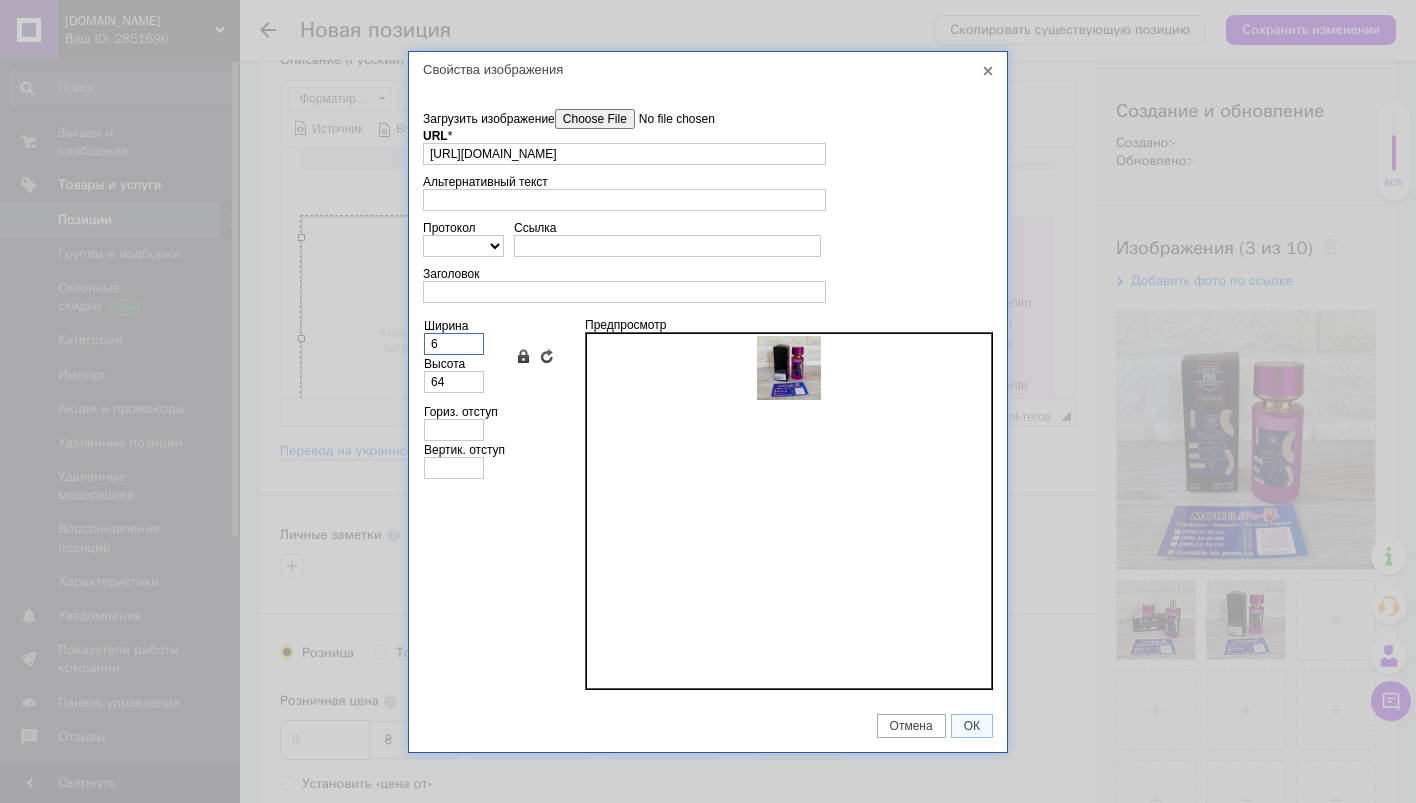 type on "6" 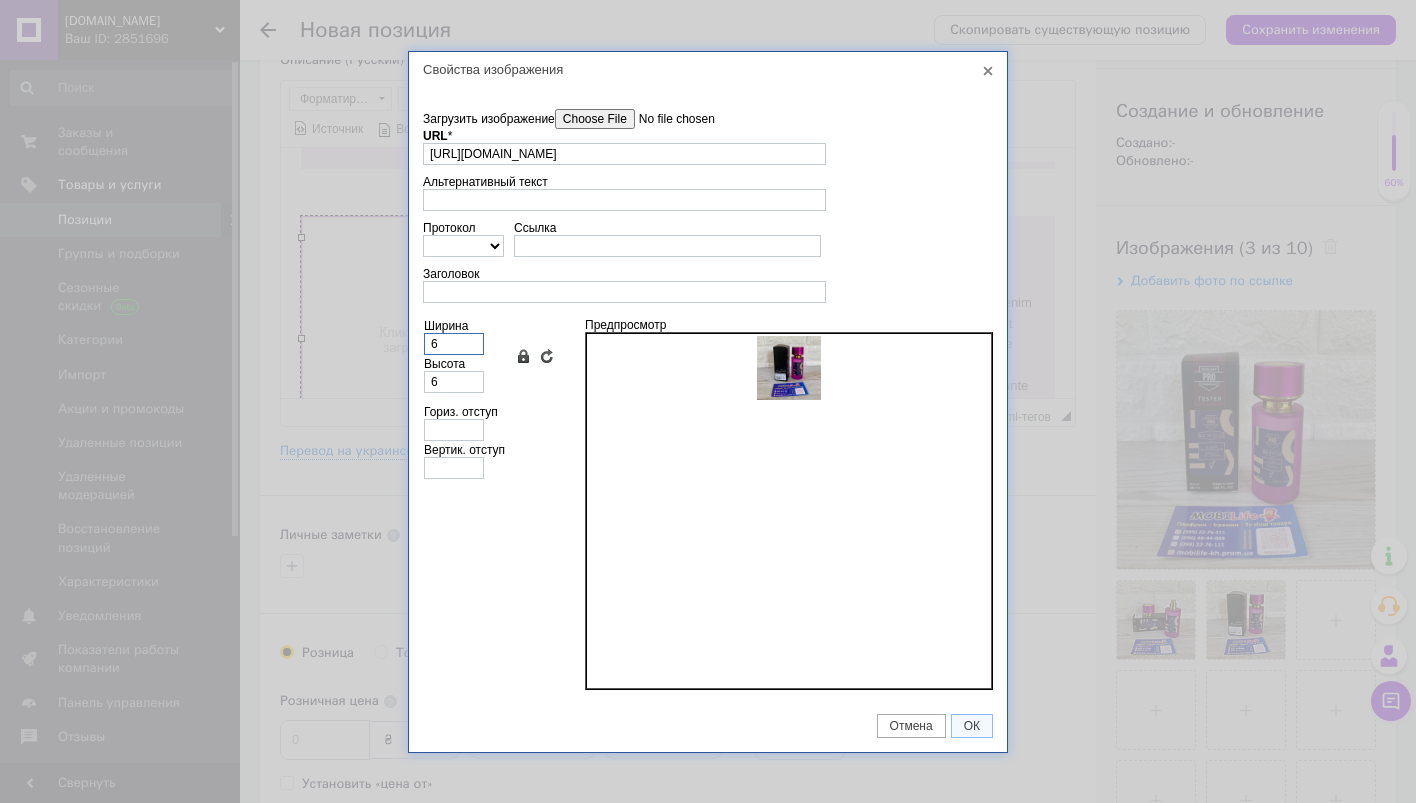 type 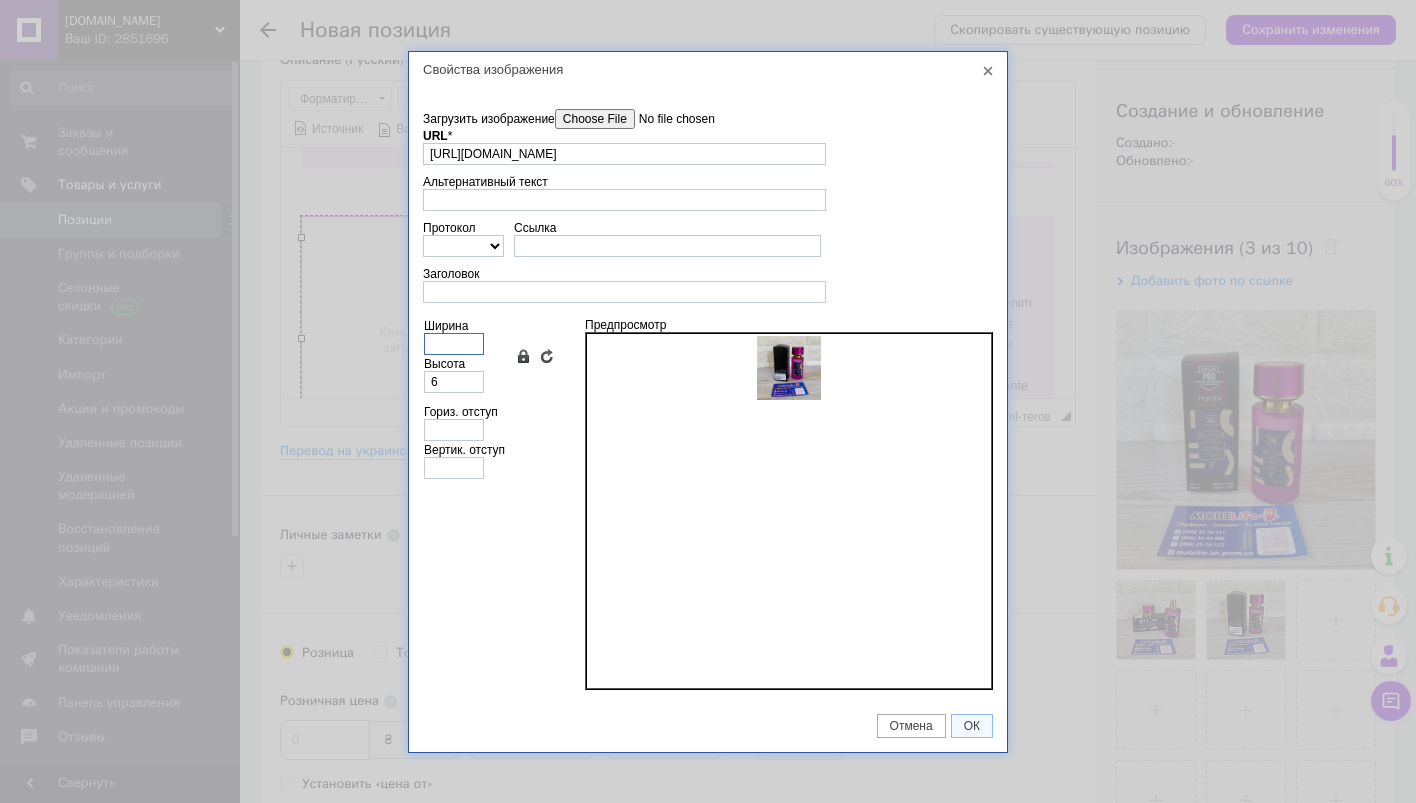 type 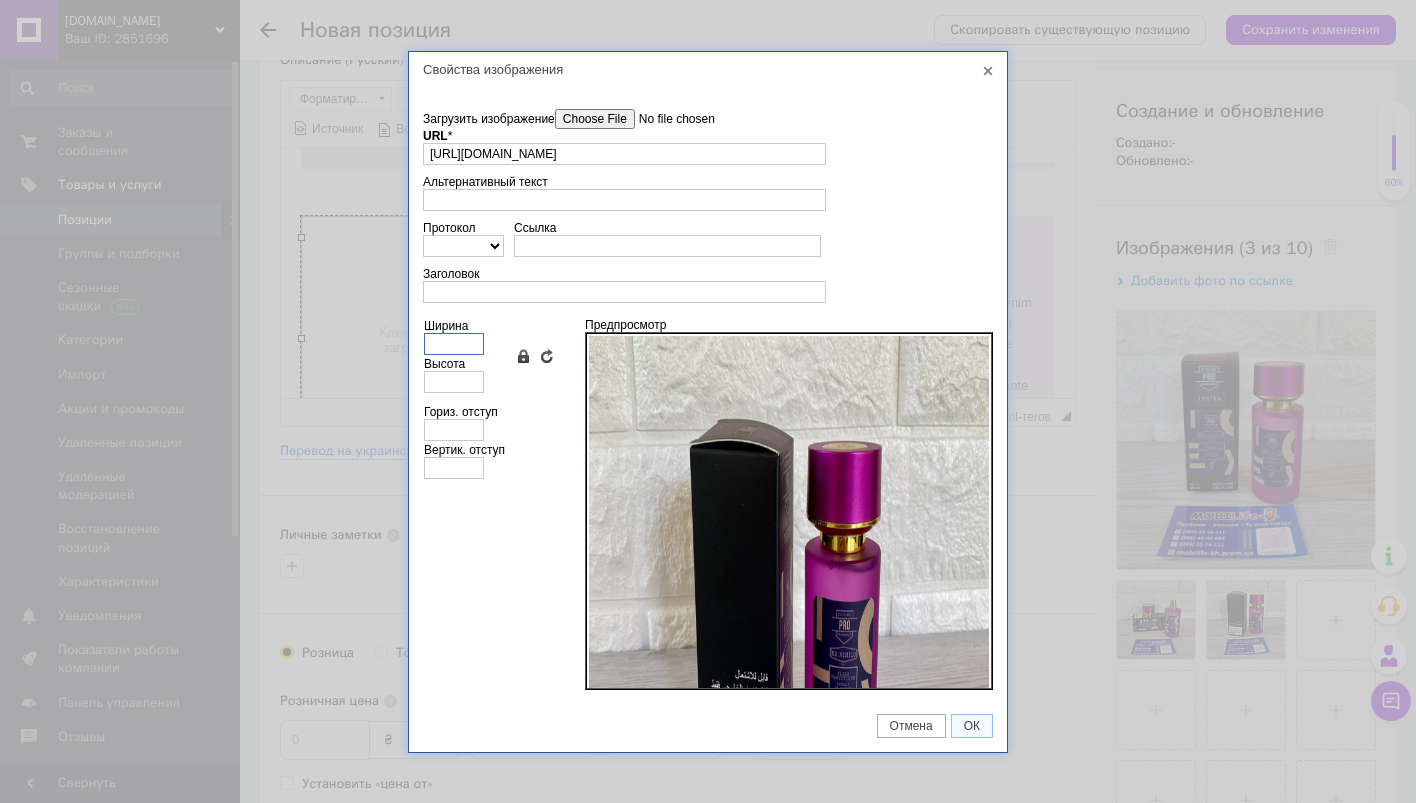 type on "3" 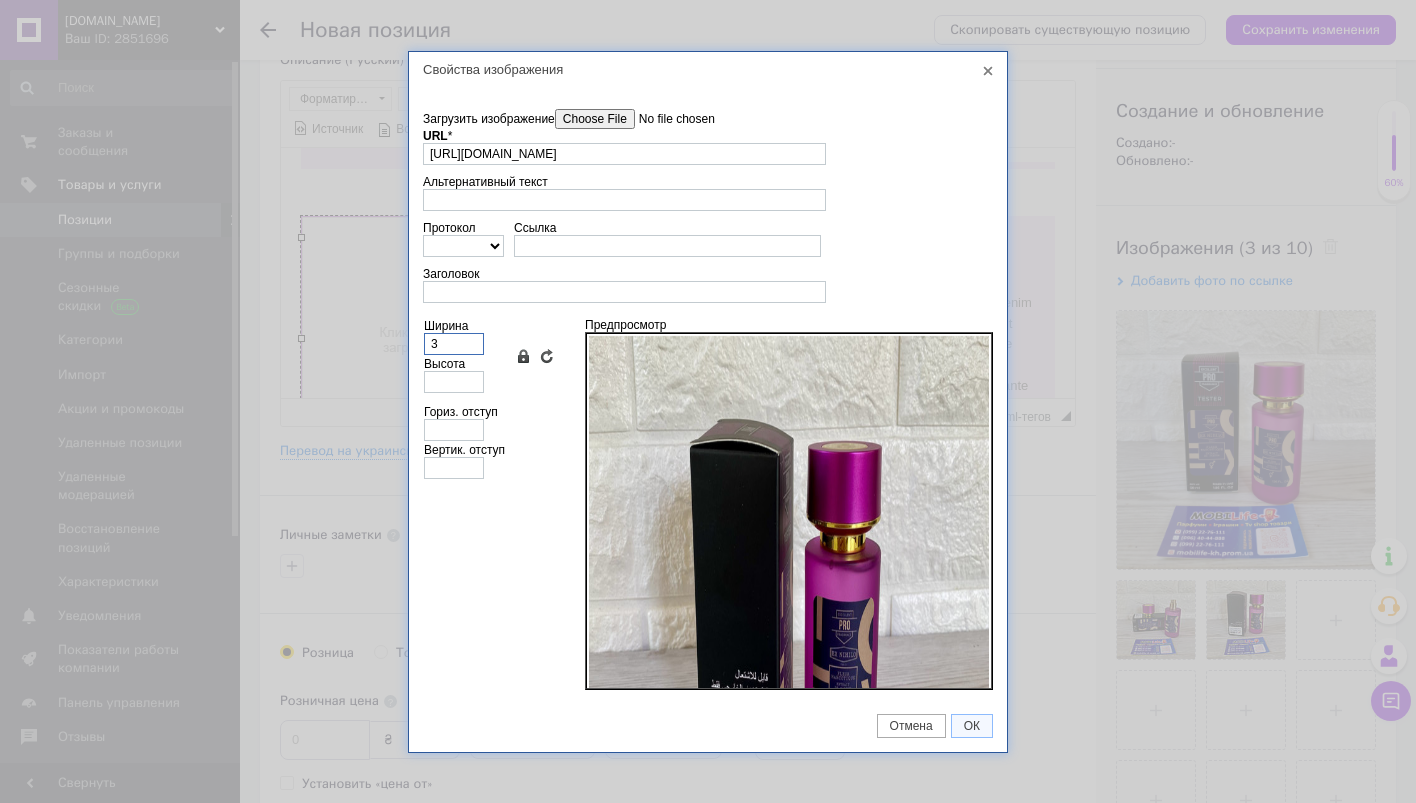 type on "3" 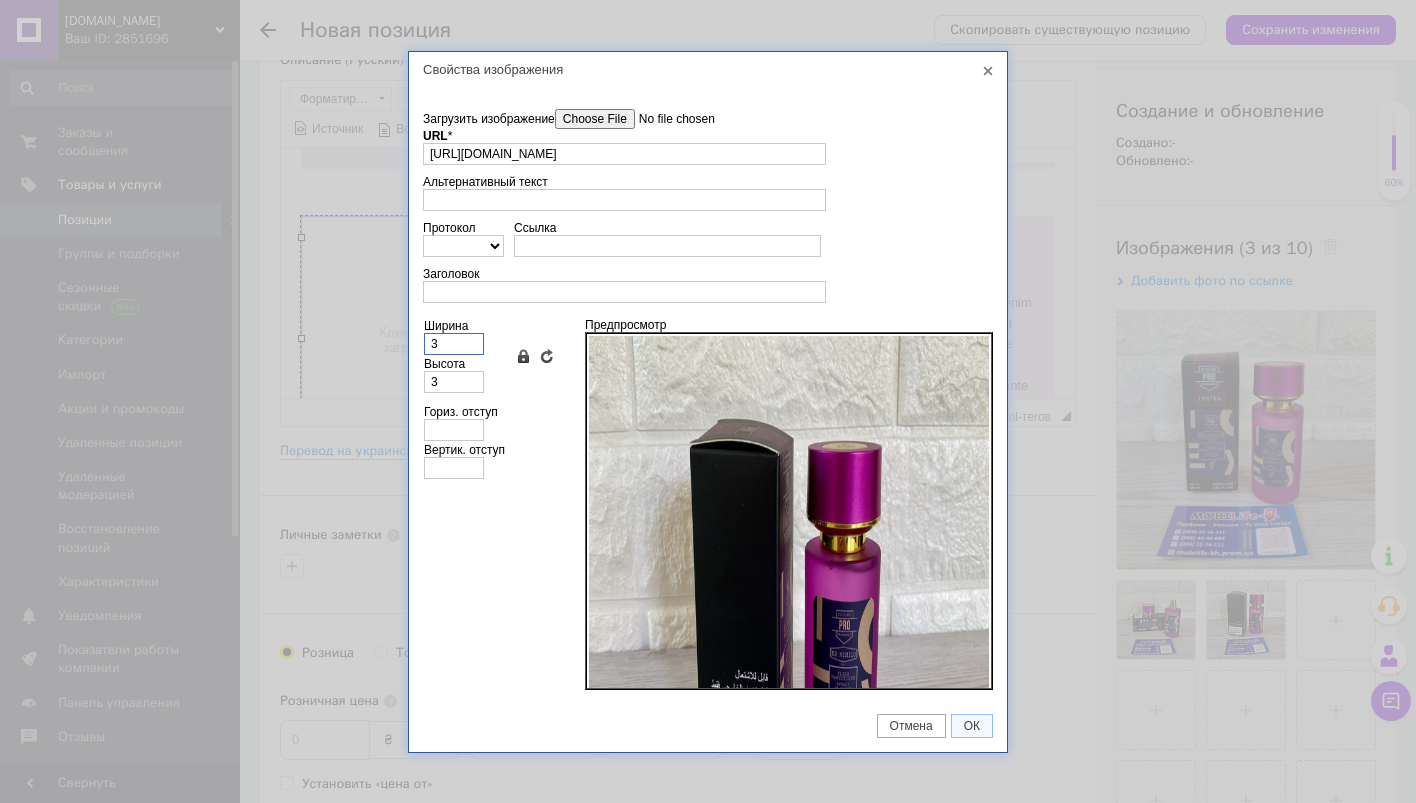 type on "34" 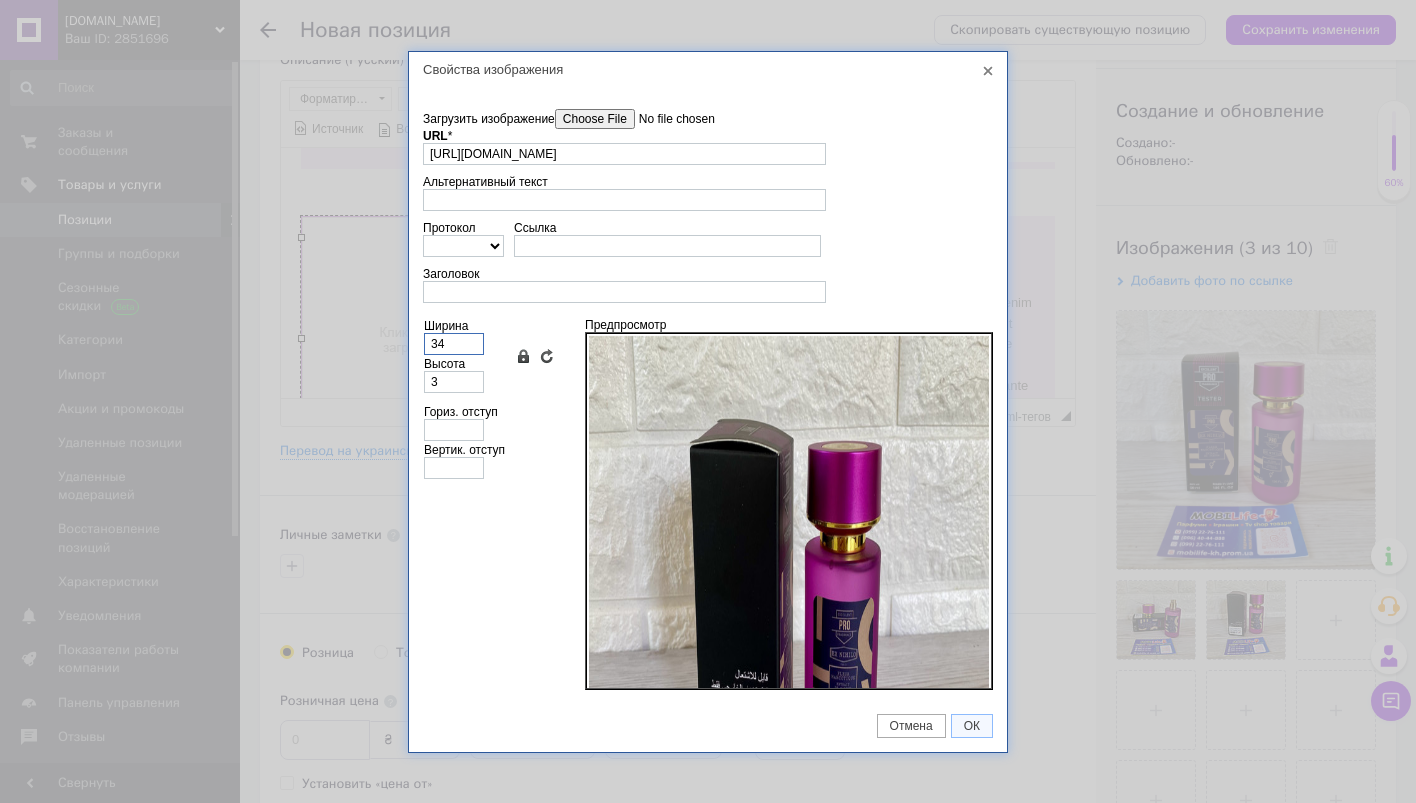 type on "34" 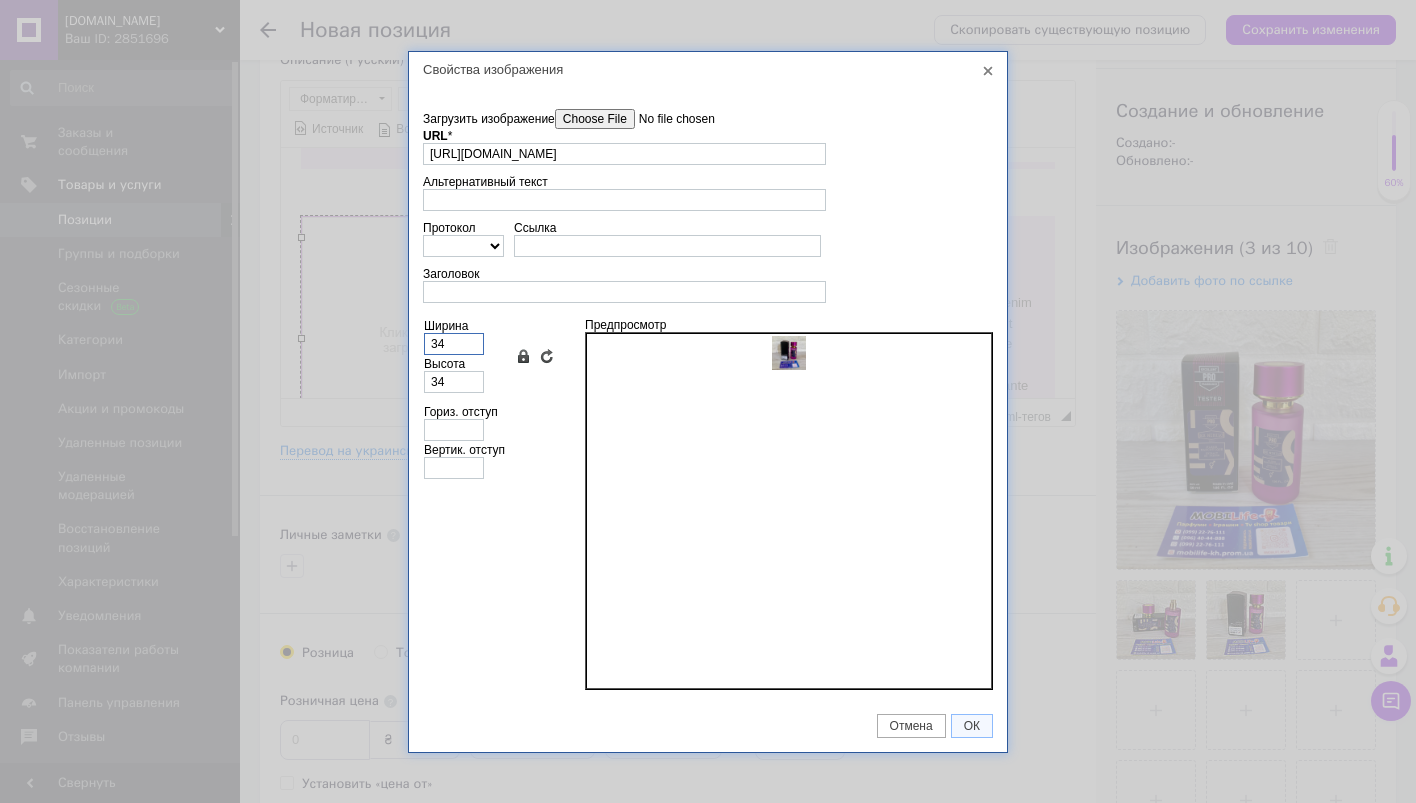 type on "340" 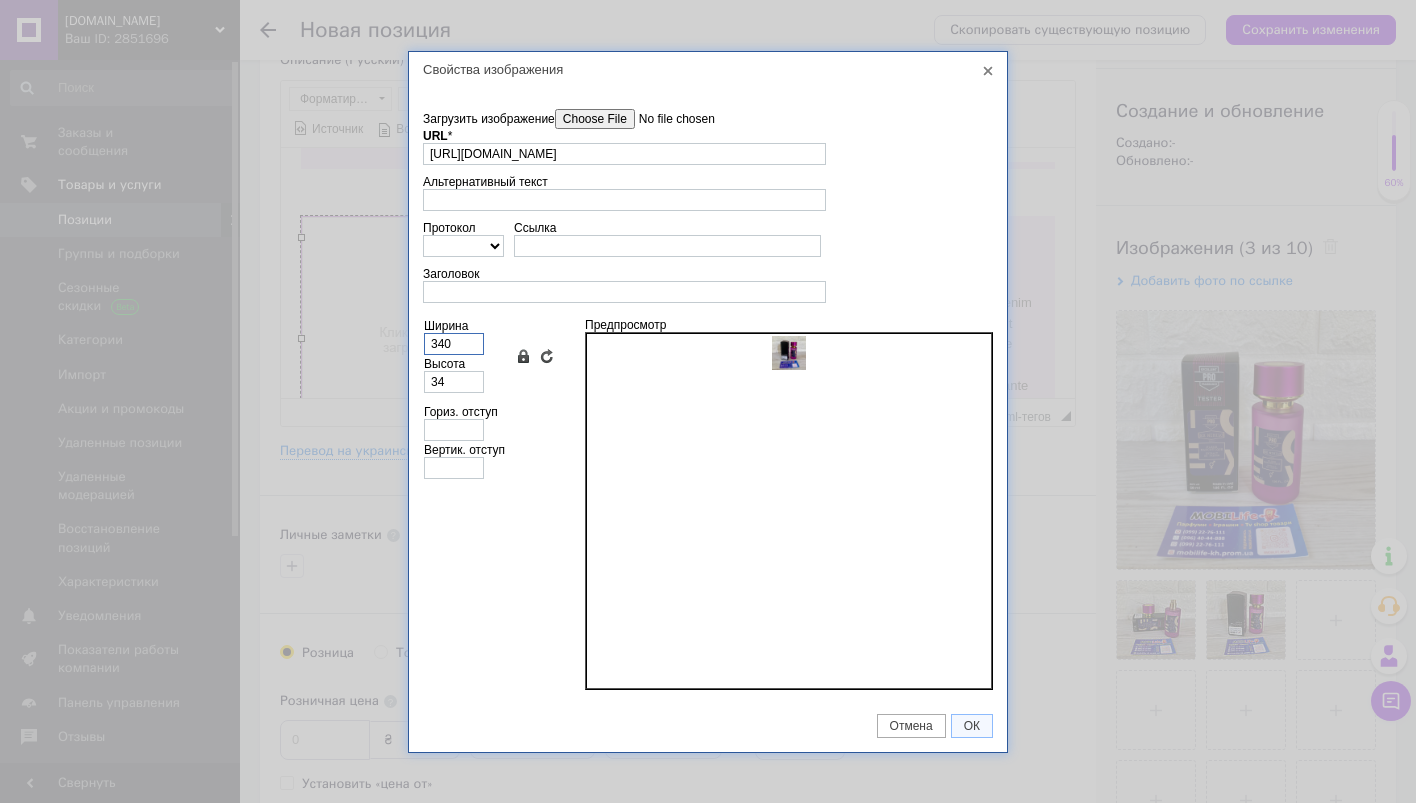 type on "340" 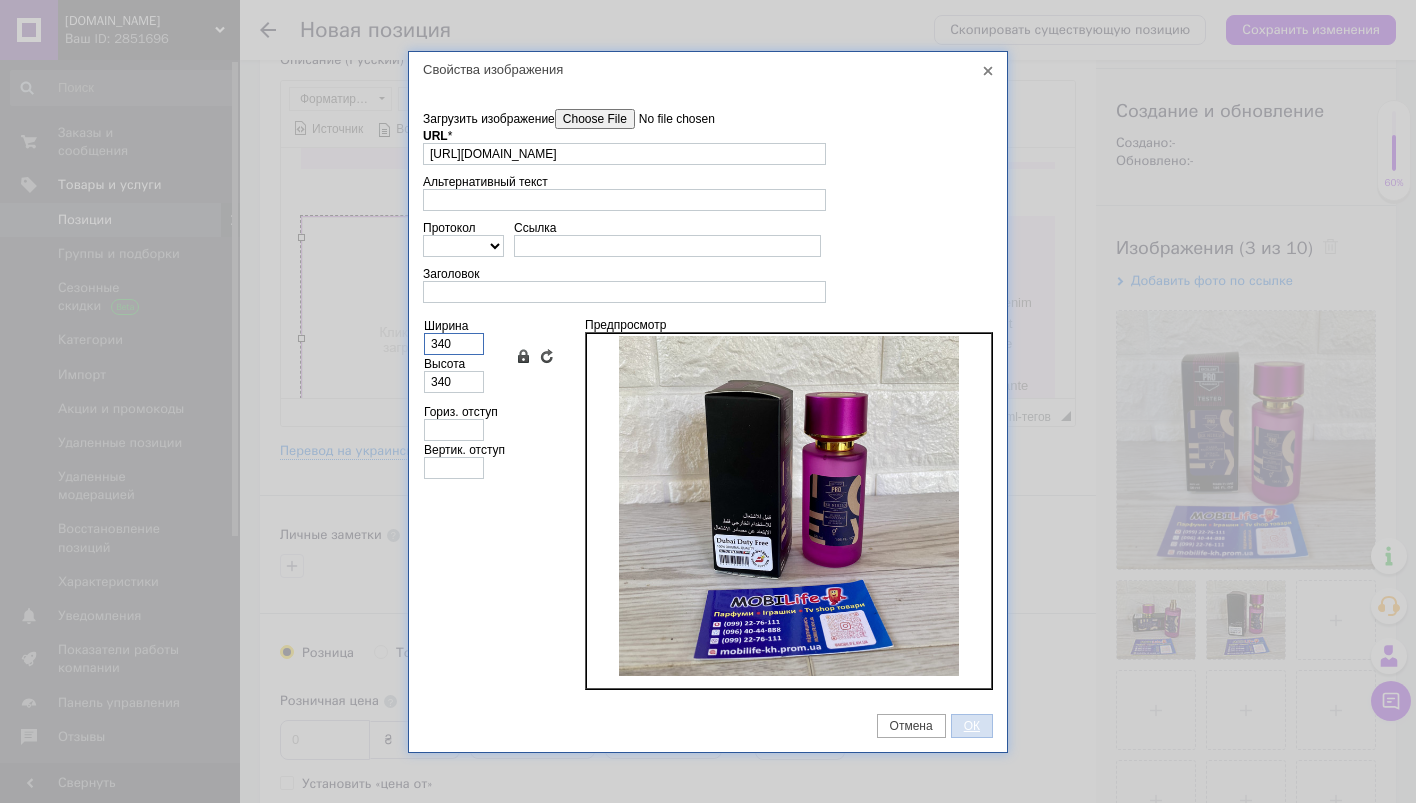 type on "340" 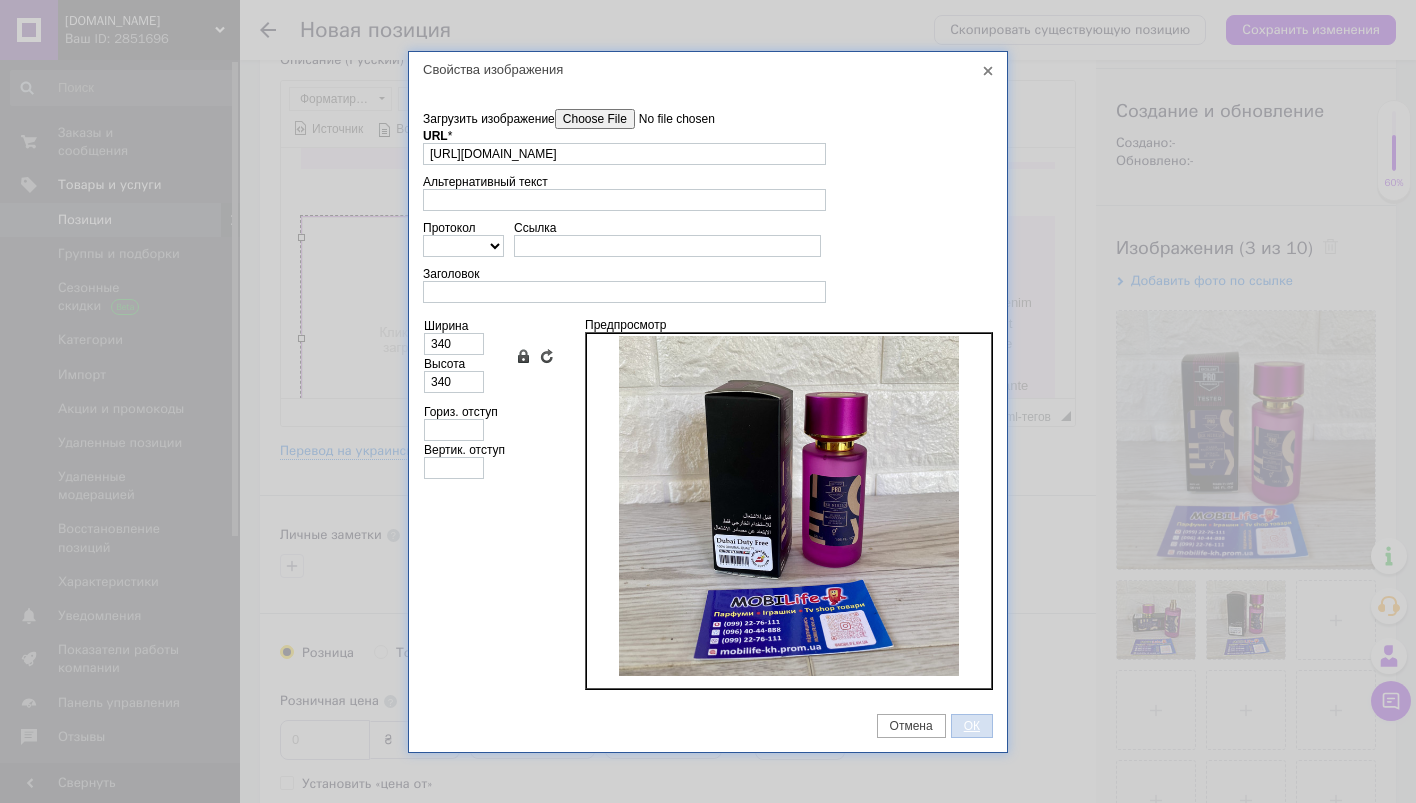 click on "ОК" at bounding box center (972, 726) 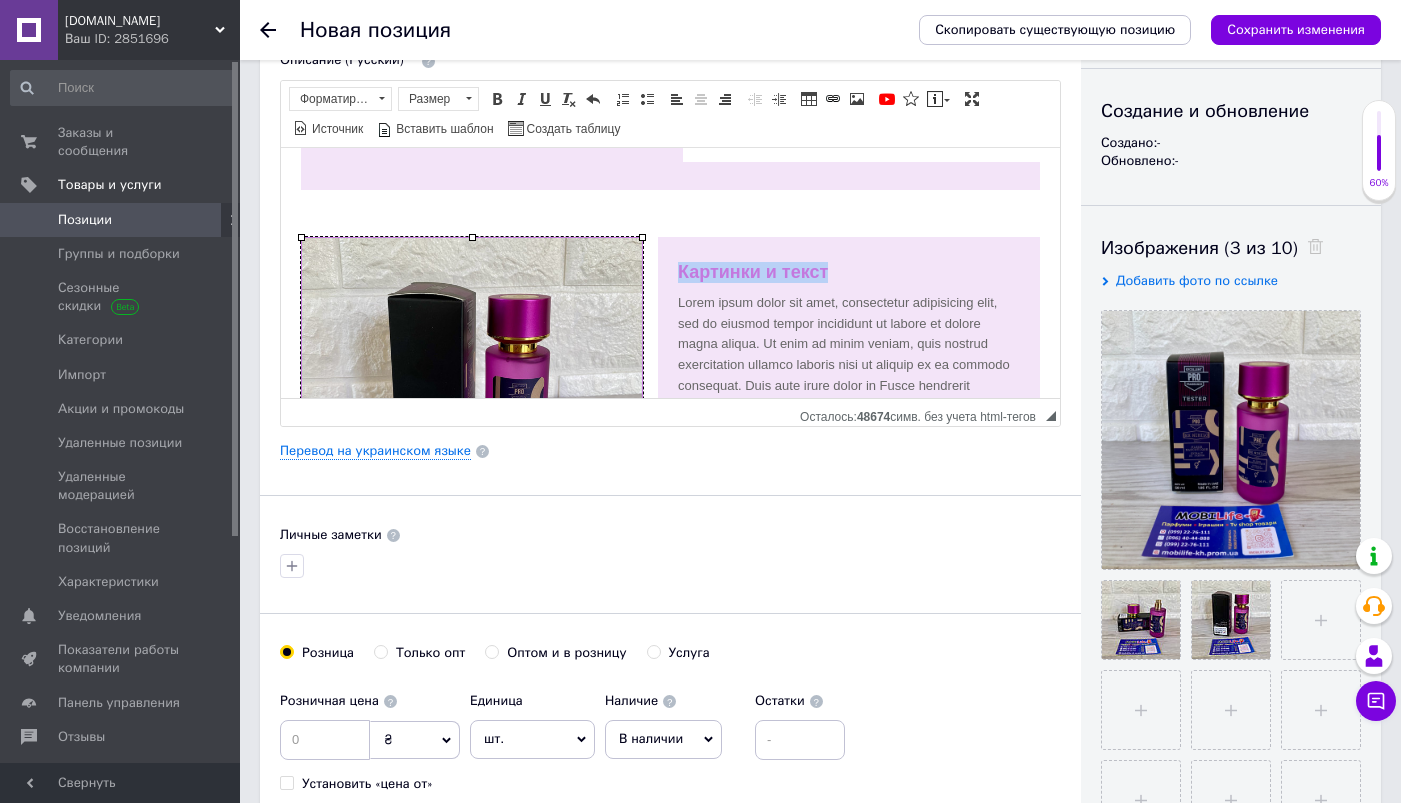 drag, startPoint x: 852, startPoint y: 277, endPoint x: 680, endPoint y: 267, distance: 172.29045 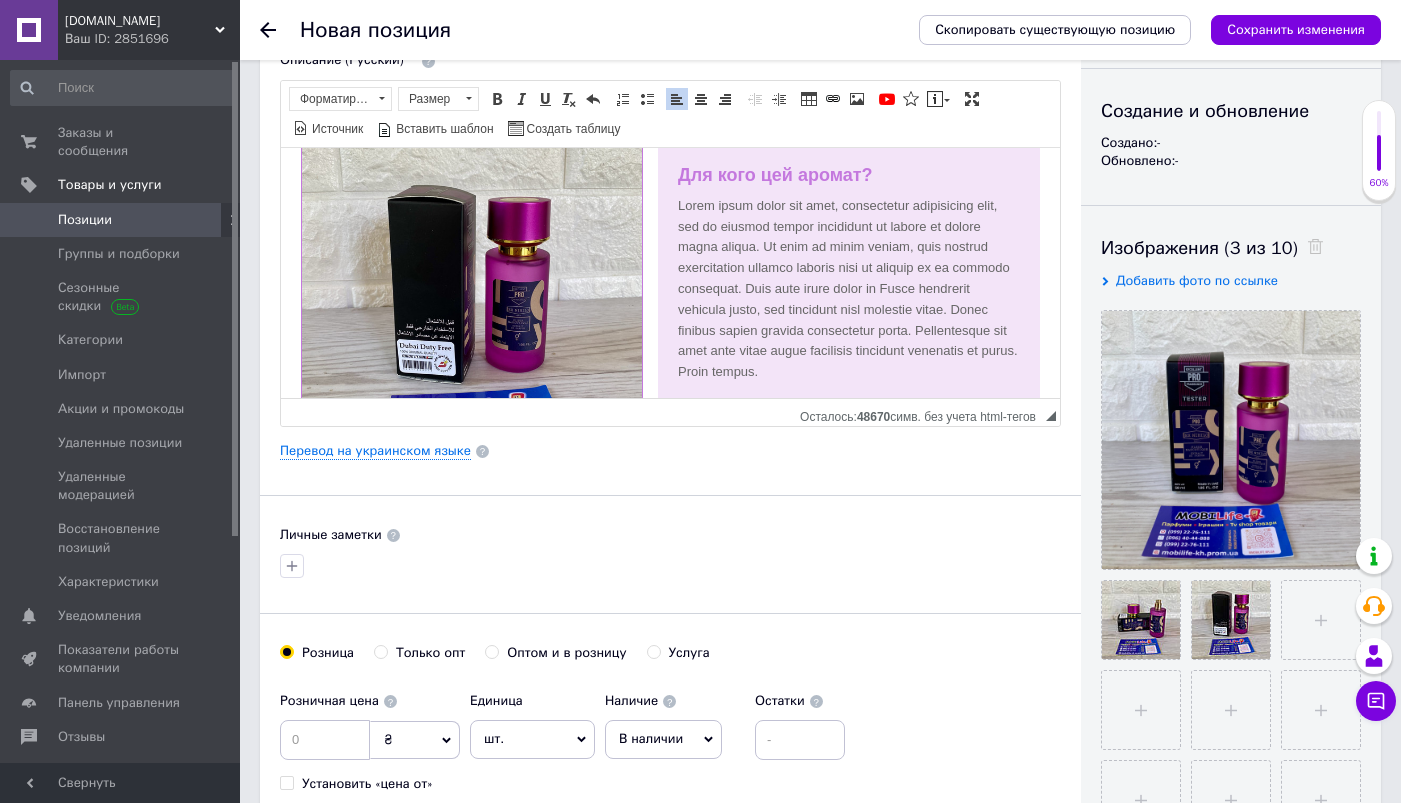 scroll, scrollTop: 853, scrollLeft: 0, axis: vertical 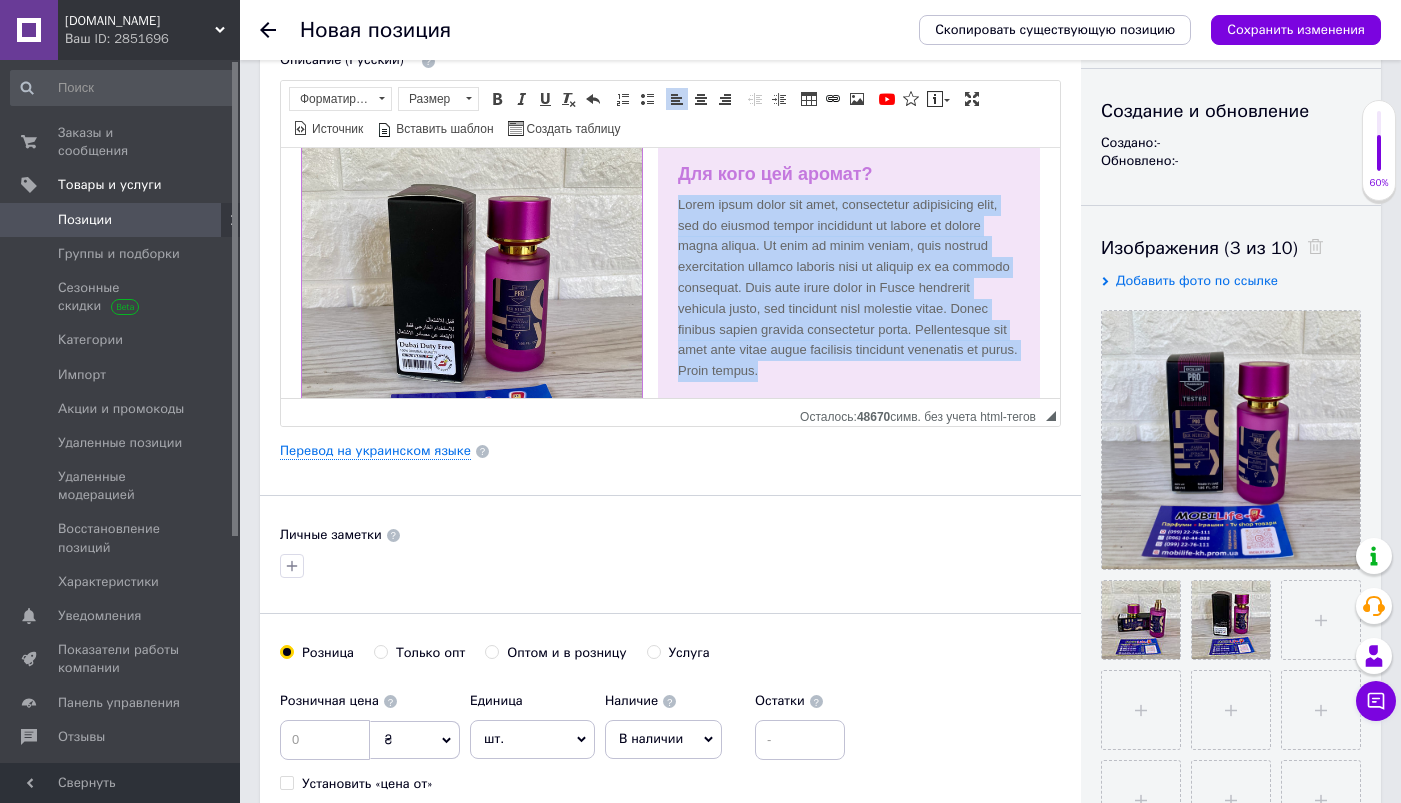 drag, startPoint x: 883, startPoint y: 374, endPoint x: 678, endPoint y: 199, distance: 269.53665 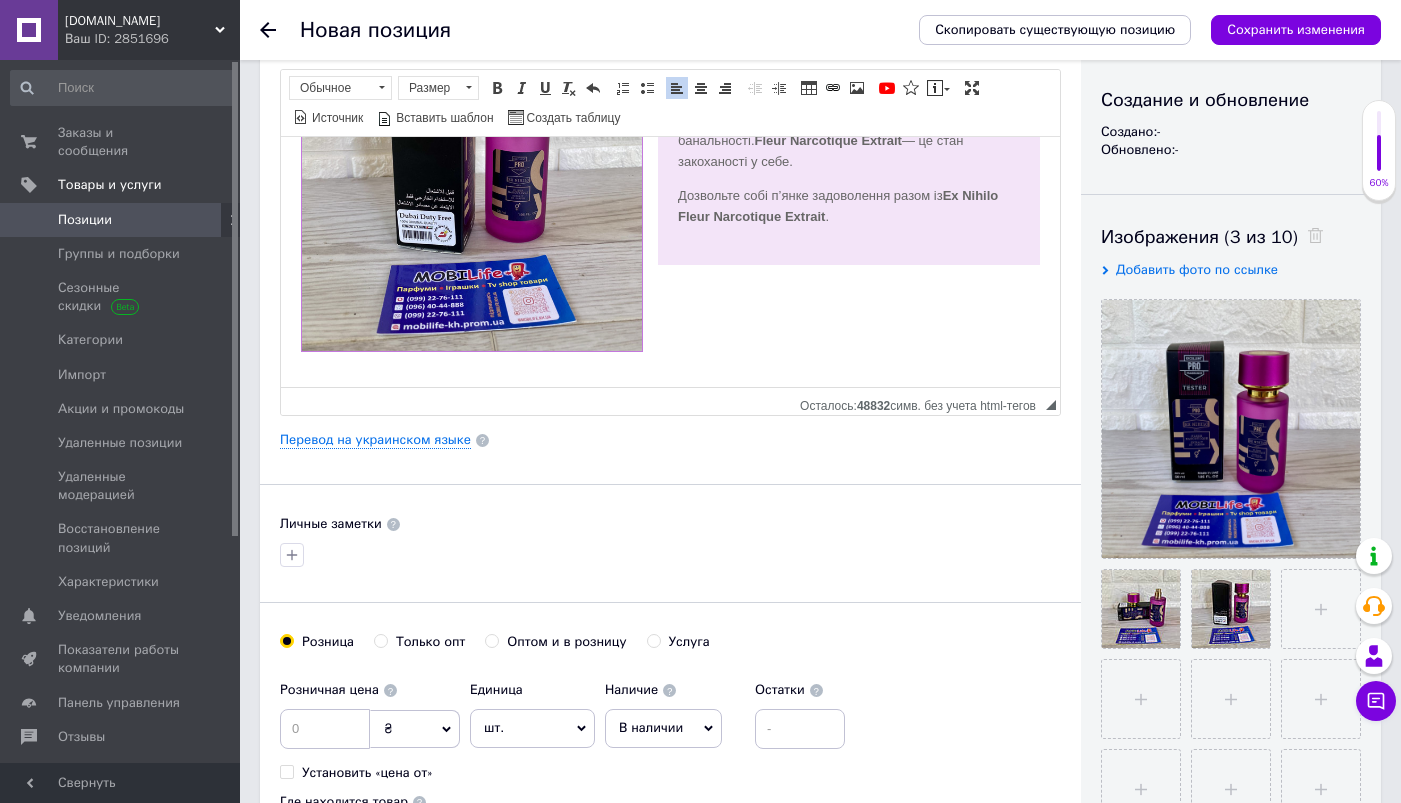 scroll, scrollTop: 213, scrollLeft: 0, axis: vertical 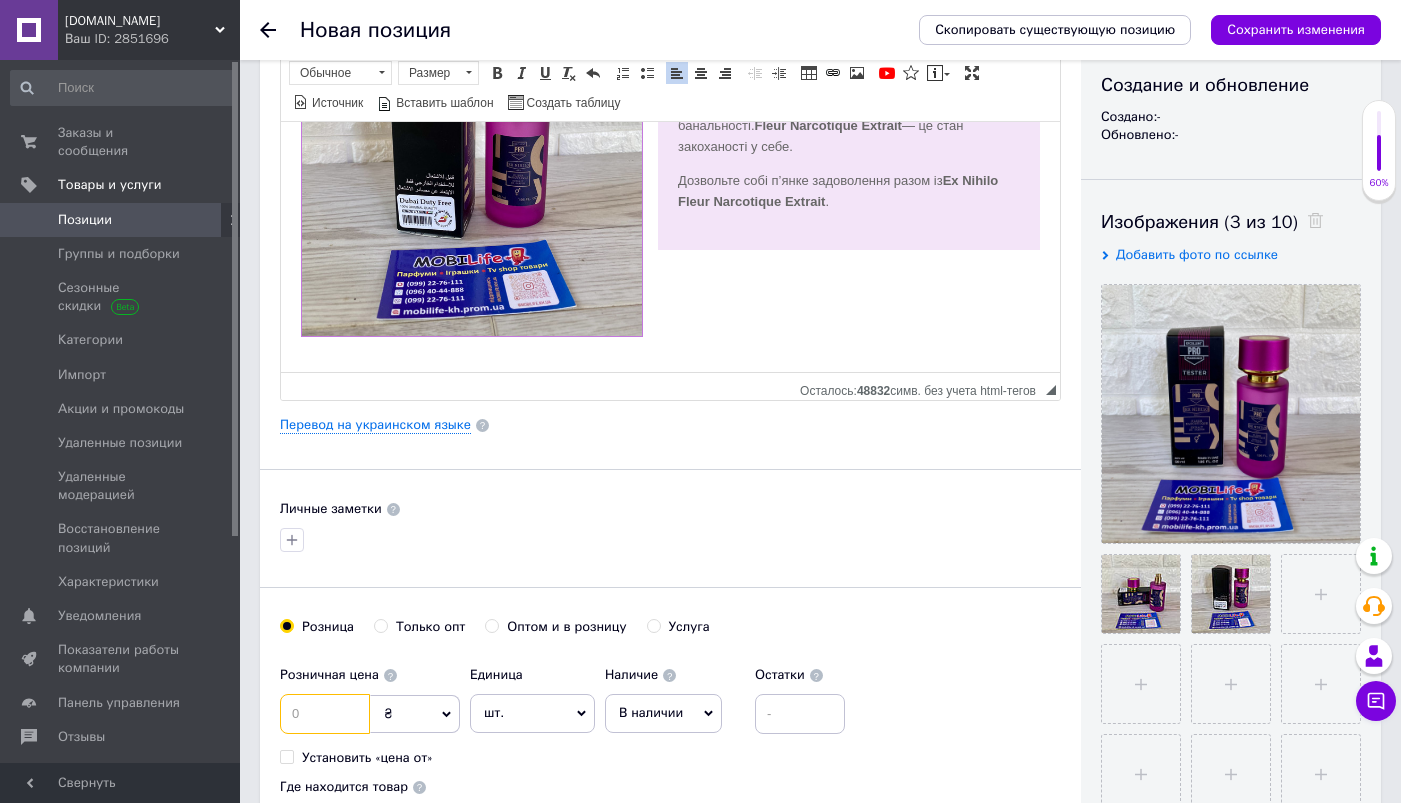 click at bounding box center [325, 714] 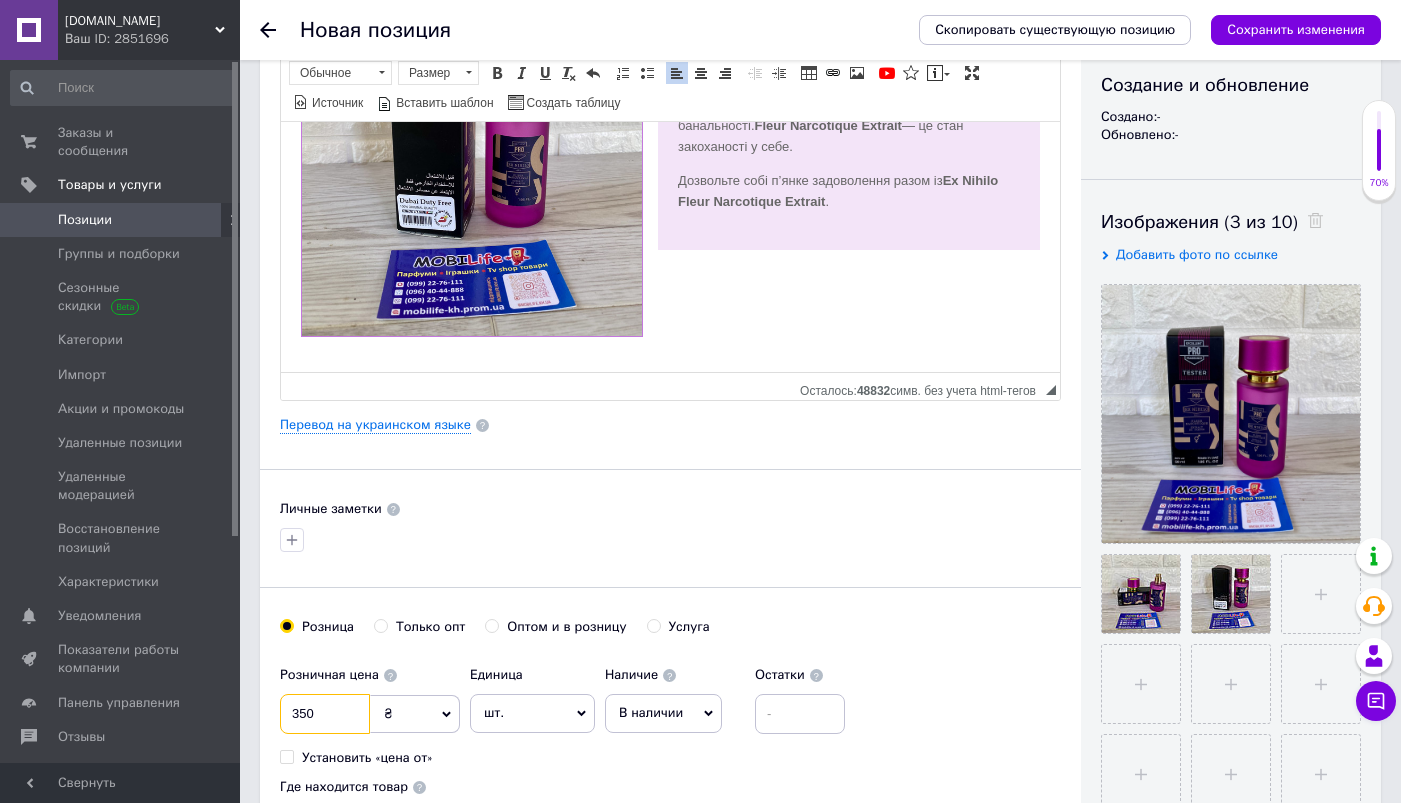 type on "350" 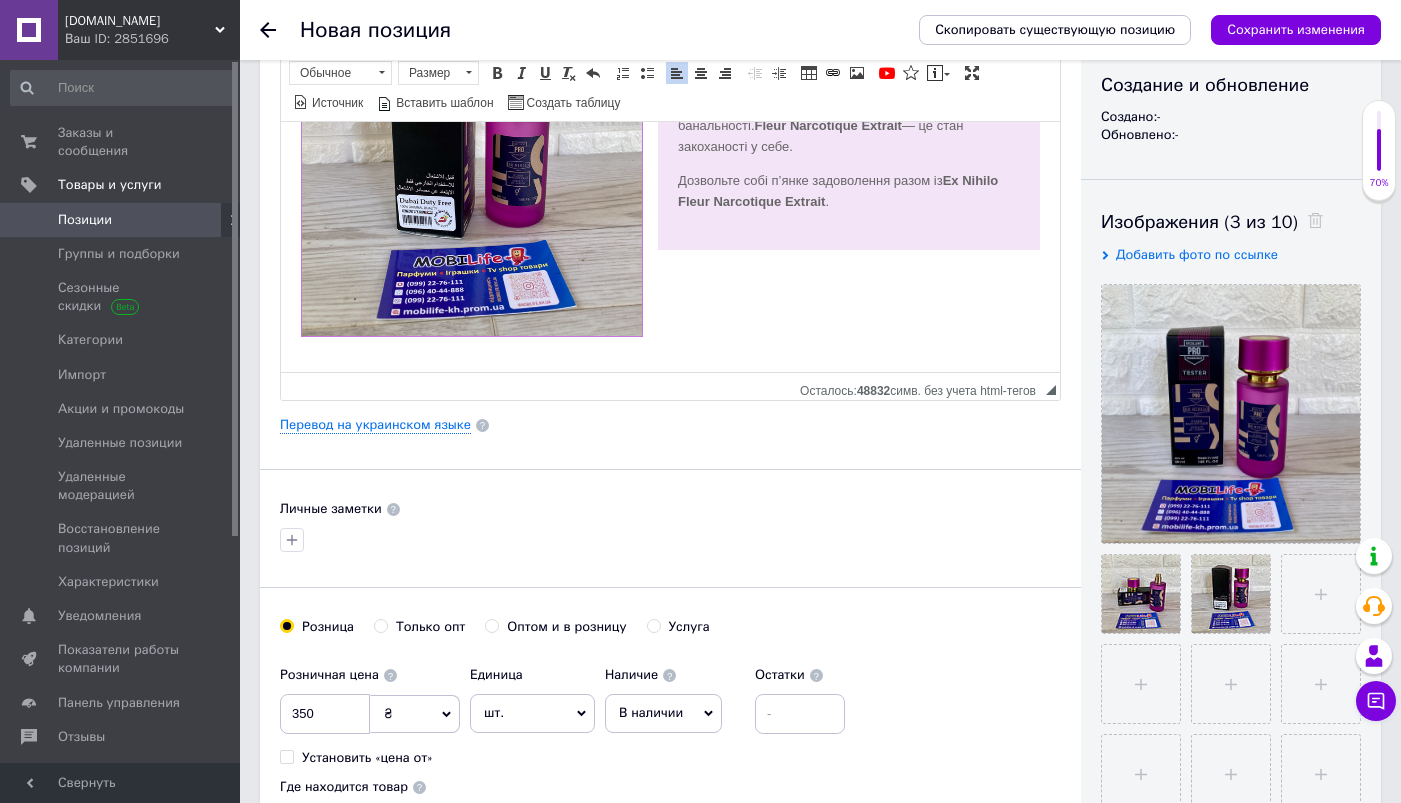 click on "В наличии" at bounding box center [651, 712] 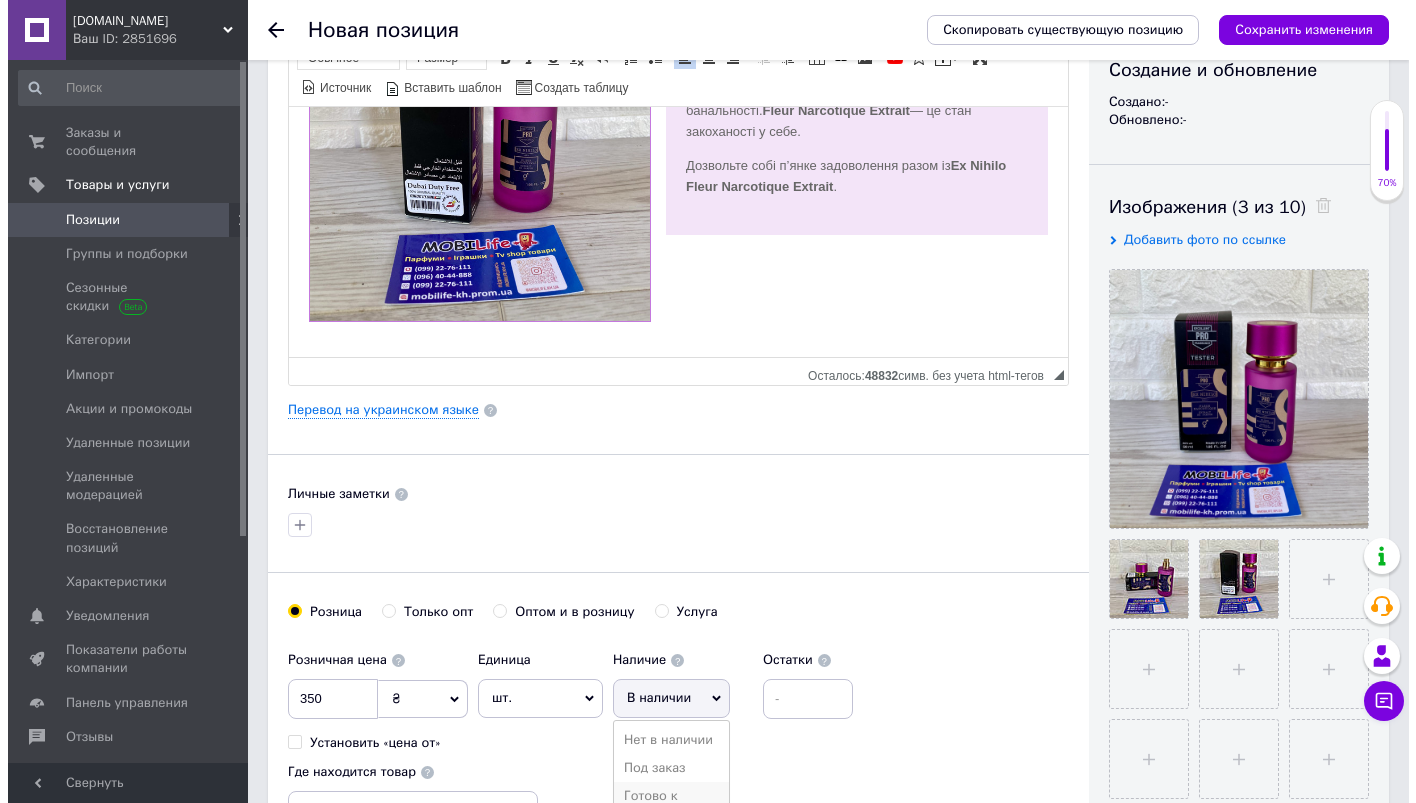 scroll, scrollTop: 251, scrollLeft: 0, axis: vertical 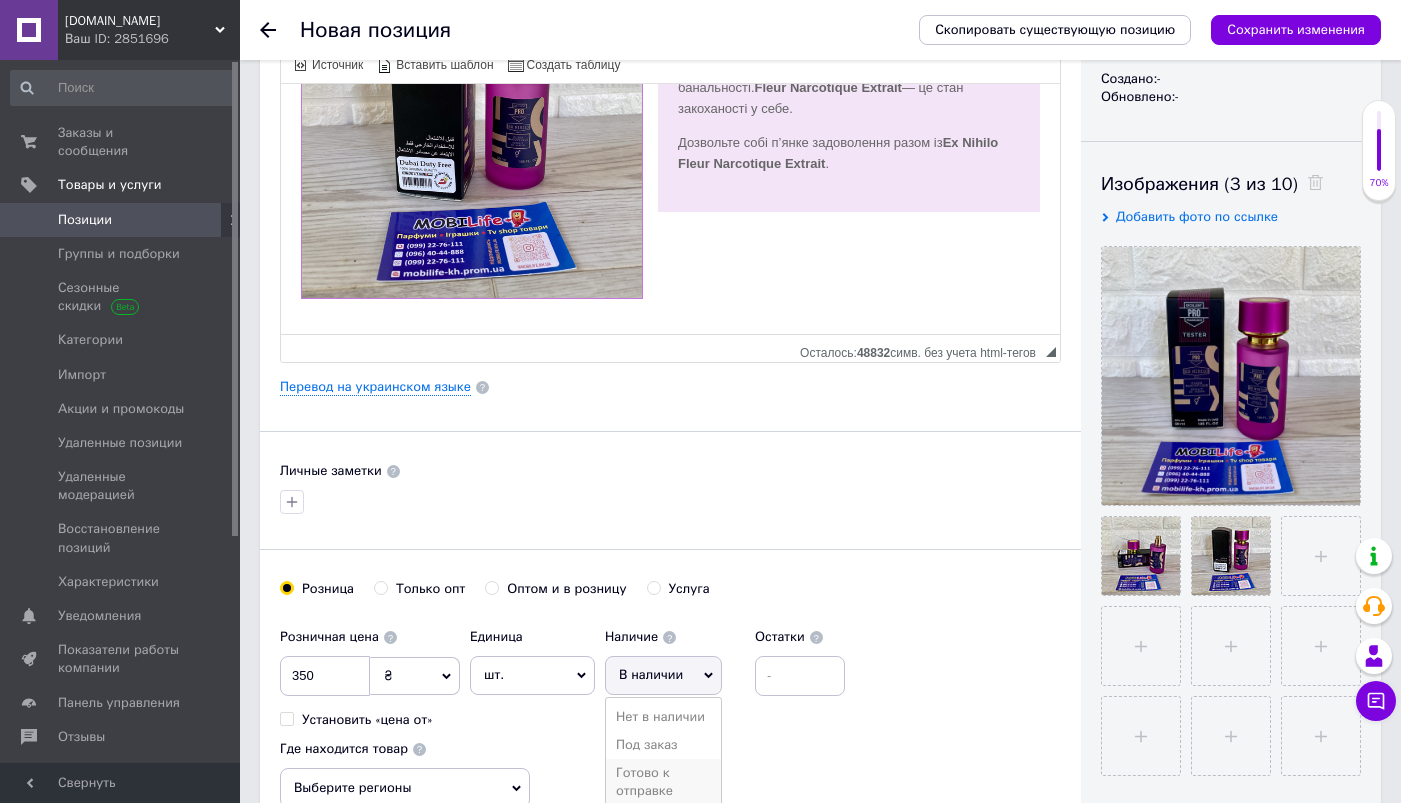 click on "Готово к отправке" at bounding box center (663, 782) 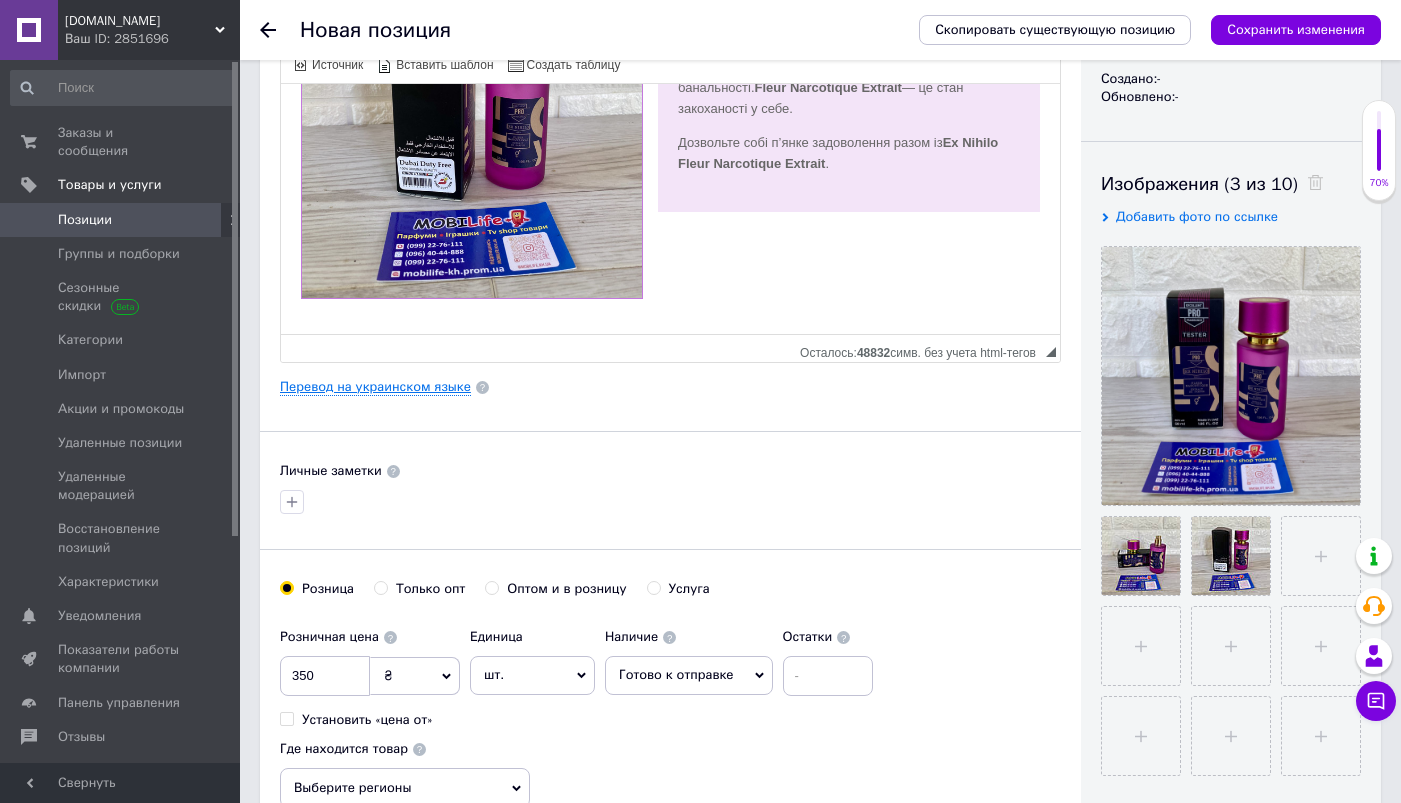 click on "Перевод на украинском языке" at bounding box center [375, 387] 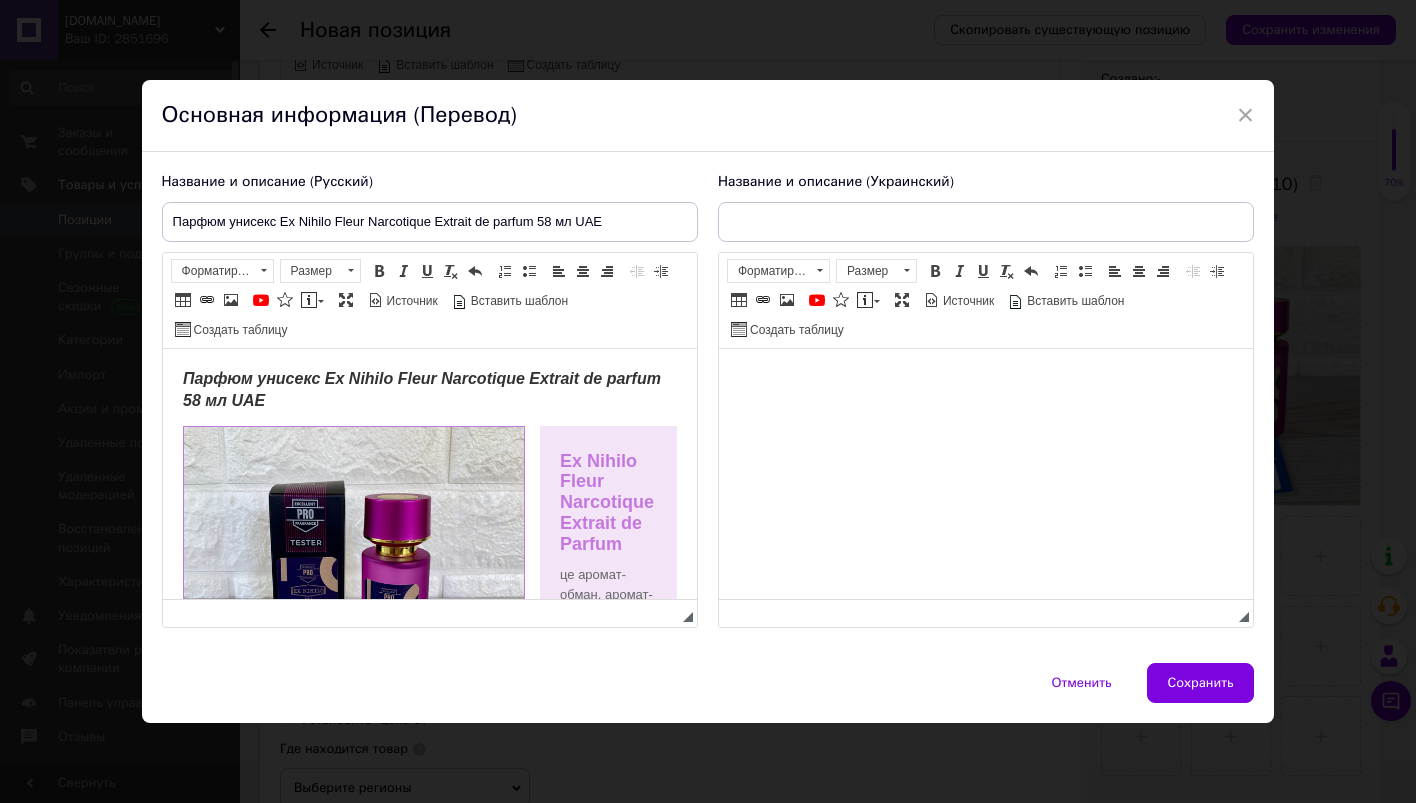 scroll, scrollTop: 0, scrollLeft: 0, axis: both 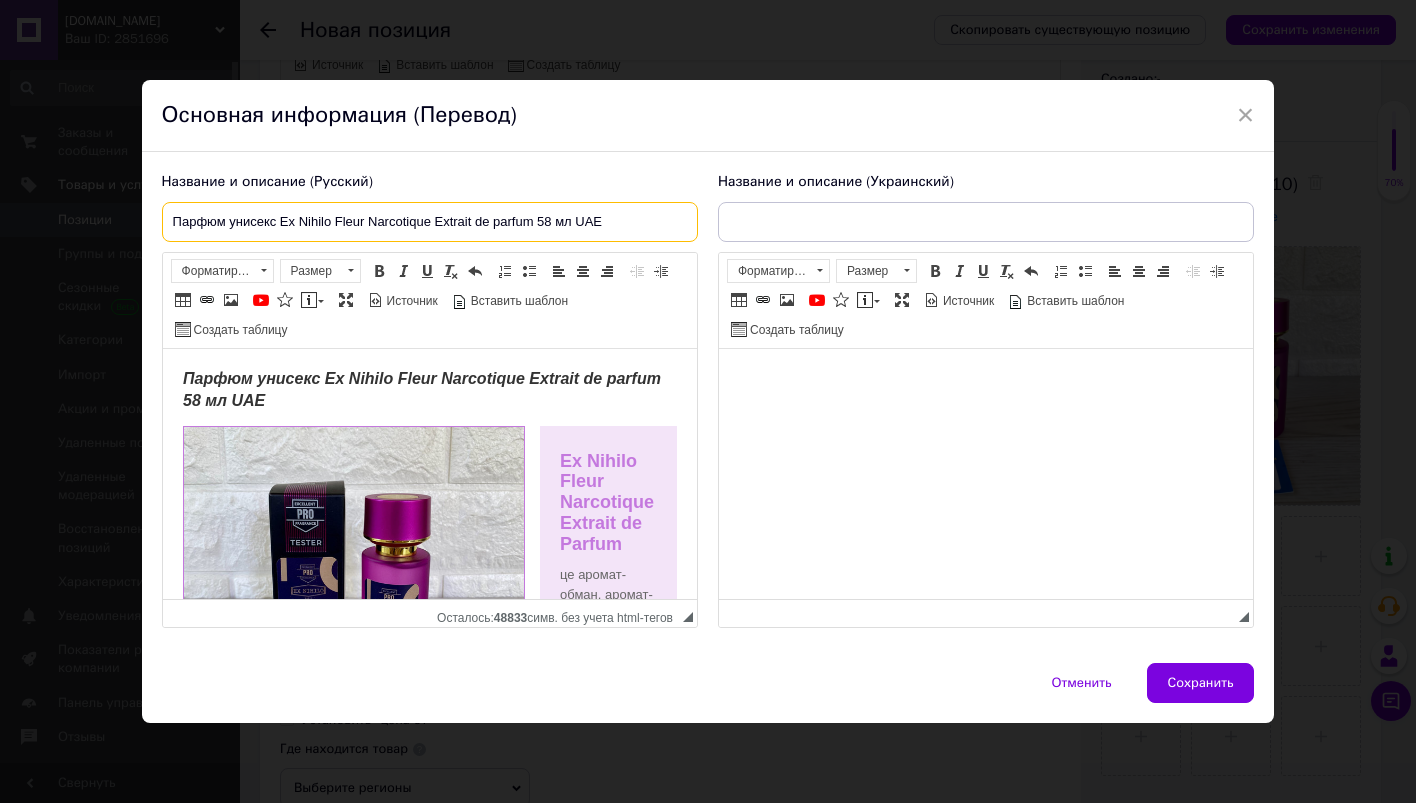 drag, startPoint x: 172, startPoint y: 218, endPoint x: 603, endPoint y: 225, distance: 431.05685 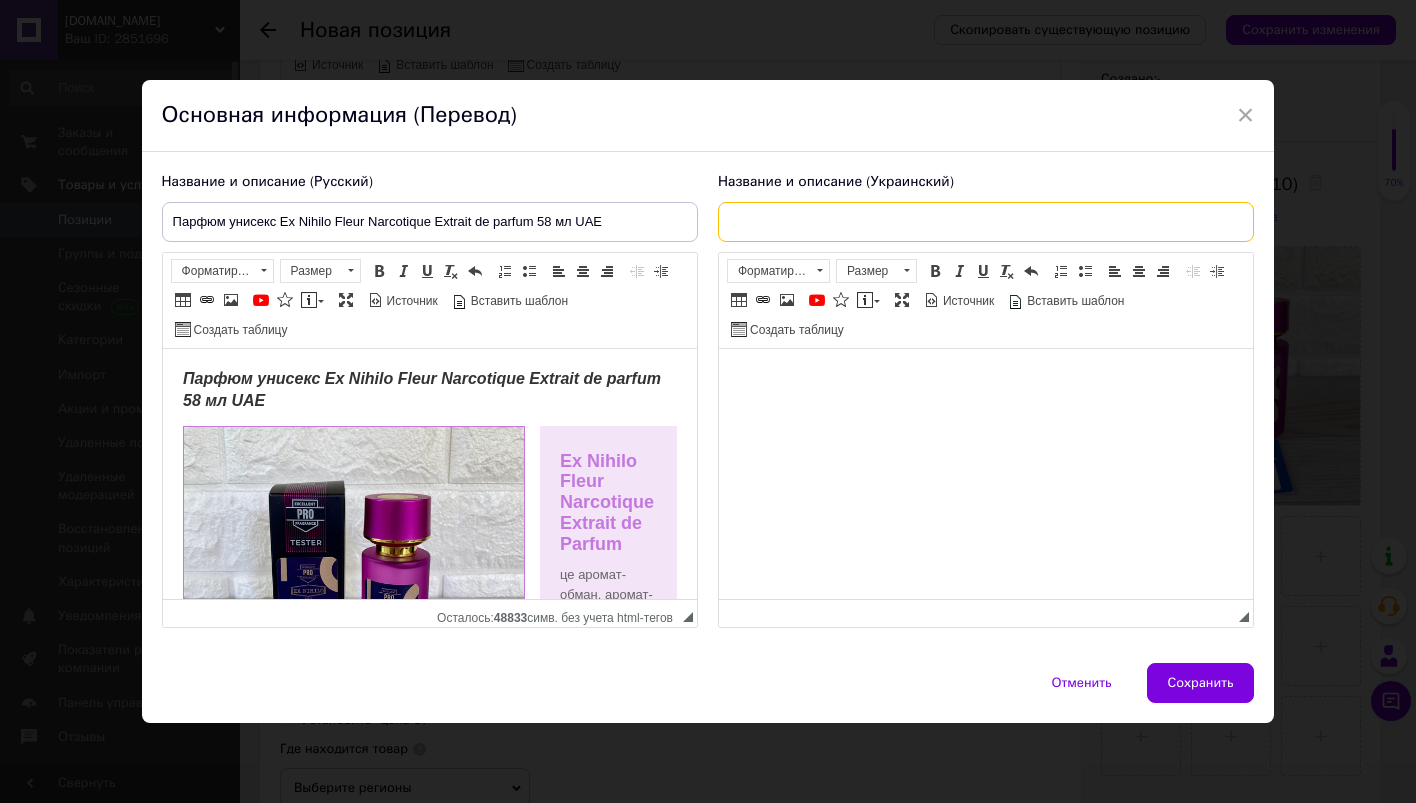click at bounding box center [986, 222] 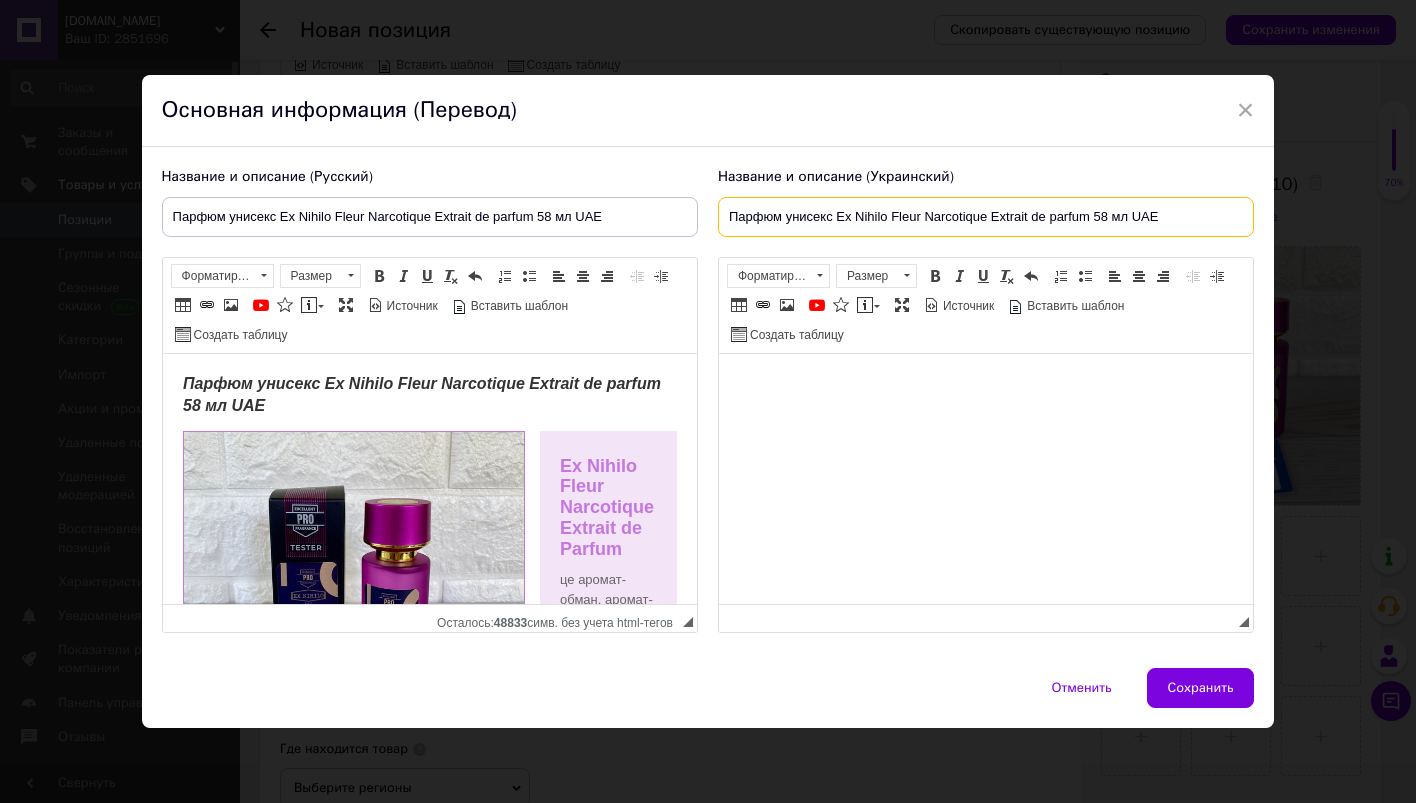 type on "Парфюм унисекс Ex Nihilo Fleur Narcotique Extrait de parfum 58 мл UAE" 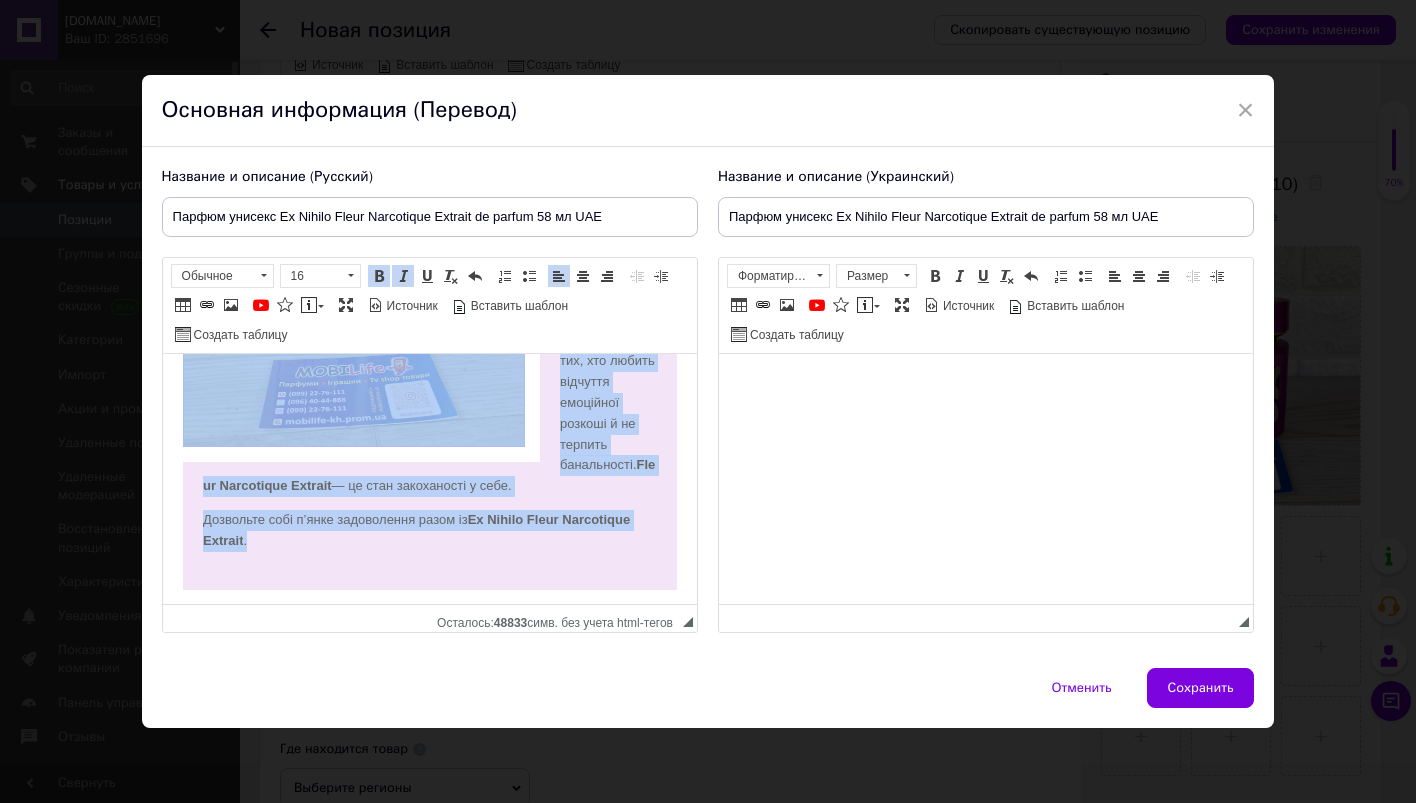 scroll, scrollTop: 1510, scrollLeft: 0, axis: vertical 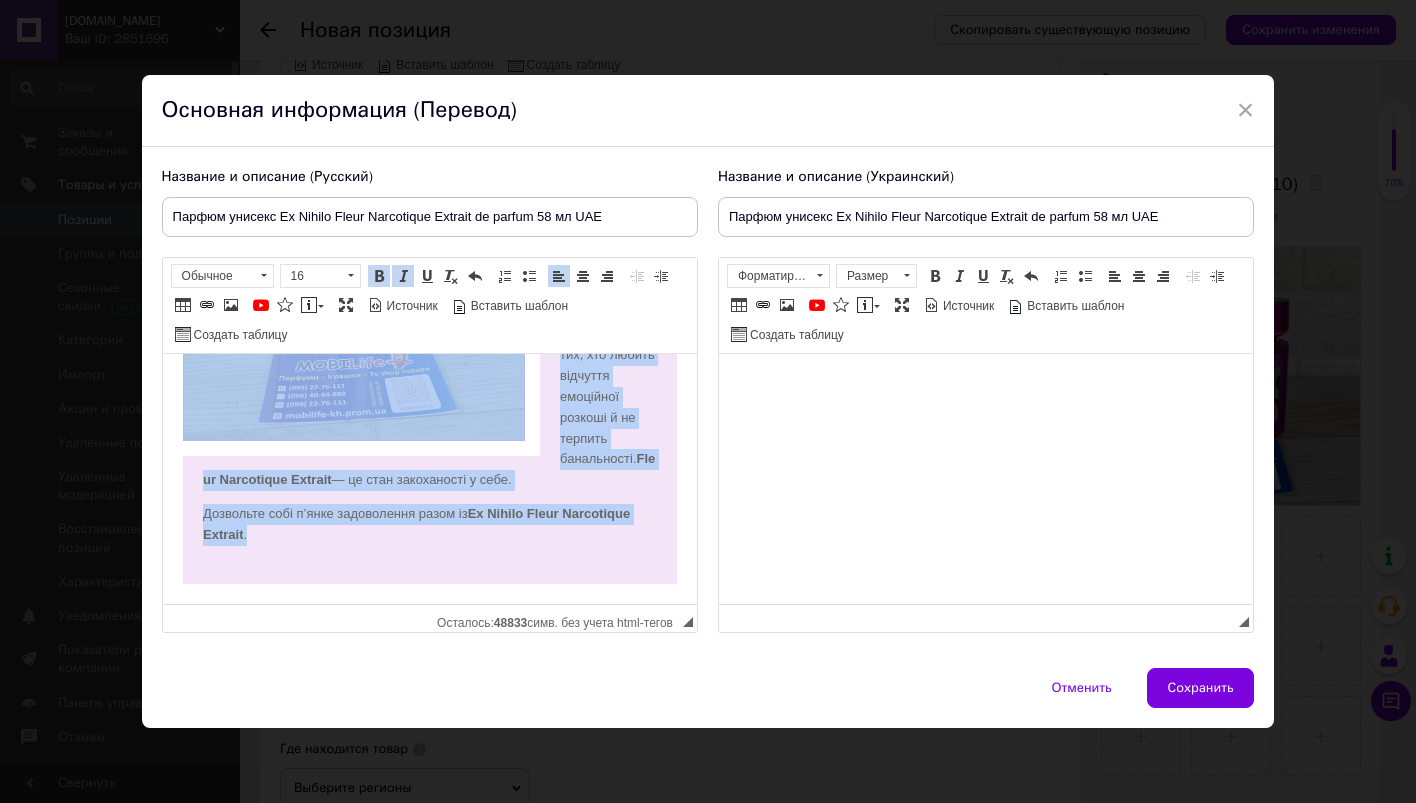 drag, startPoint x: 200, startPoint y: 382, endPoint x: 653, endPoint y: 662, distance: 532.5495 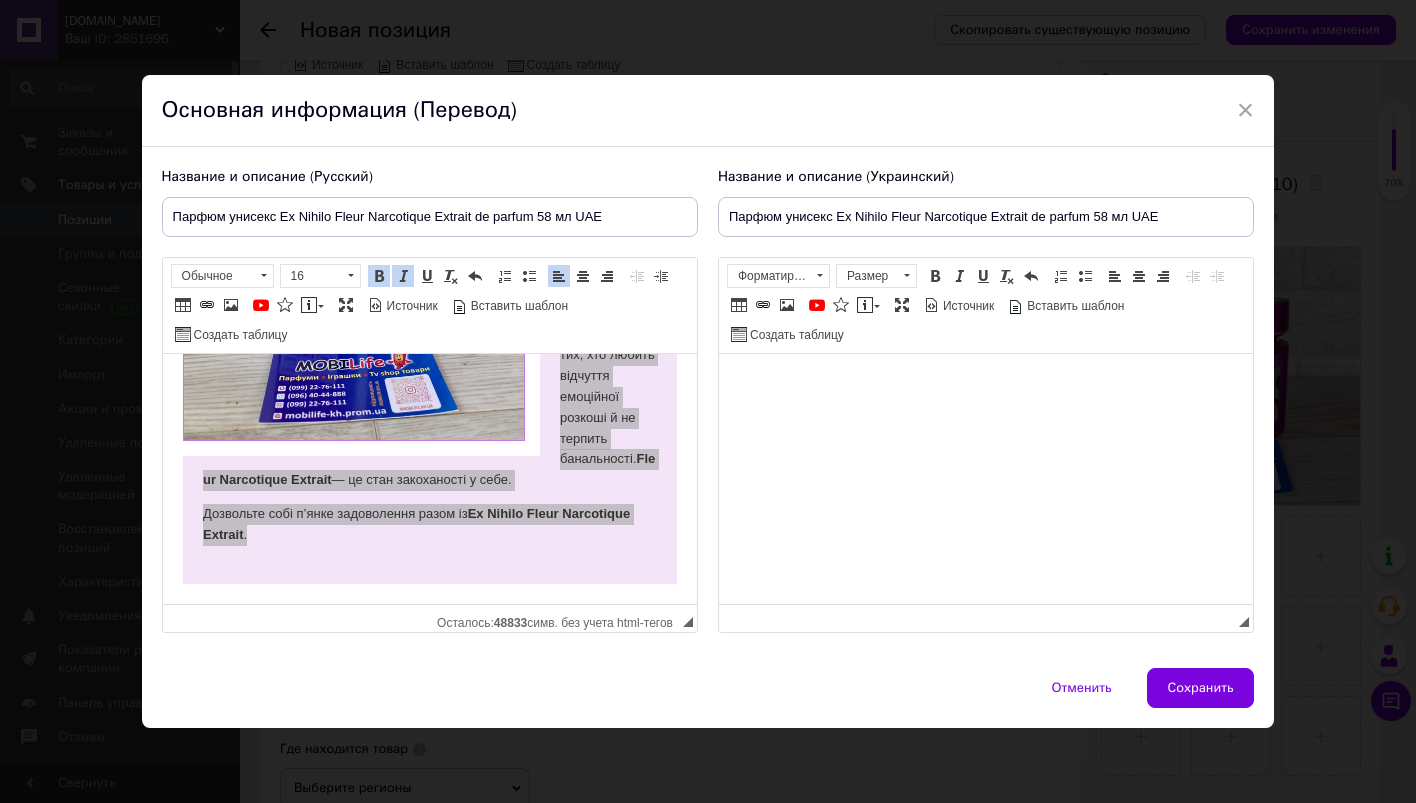 click at bounding box center (985, 383) 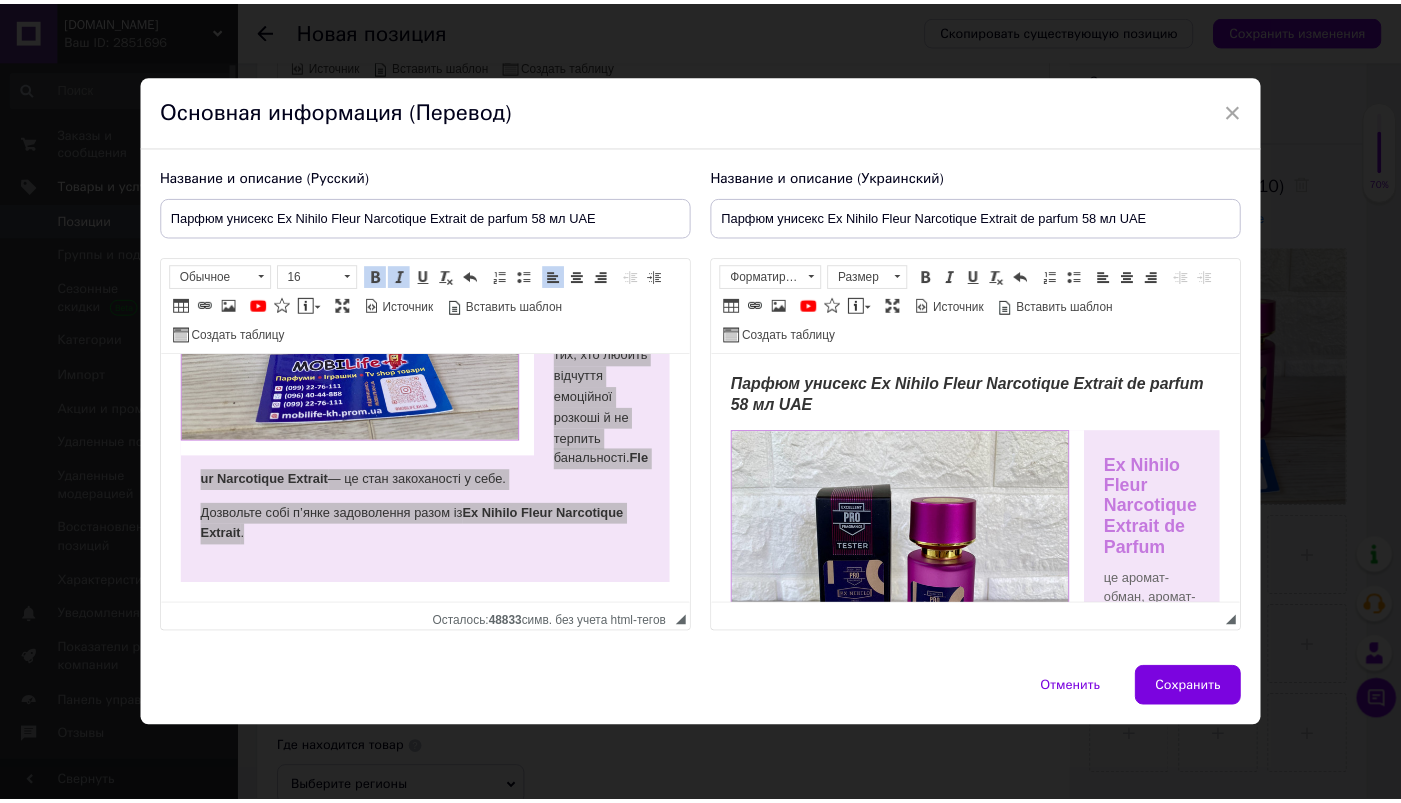 scroll, scrollTop: 1448, scrollLeft: 0, axis: vertical 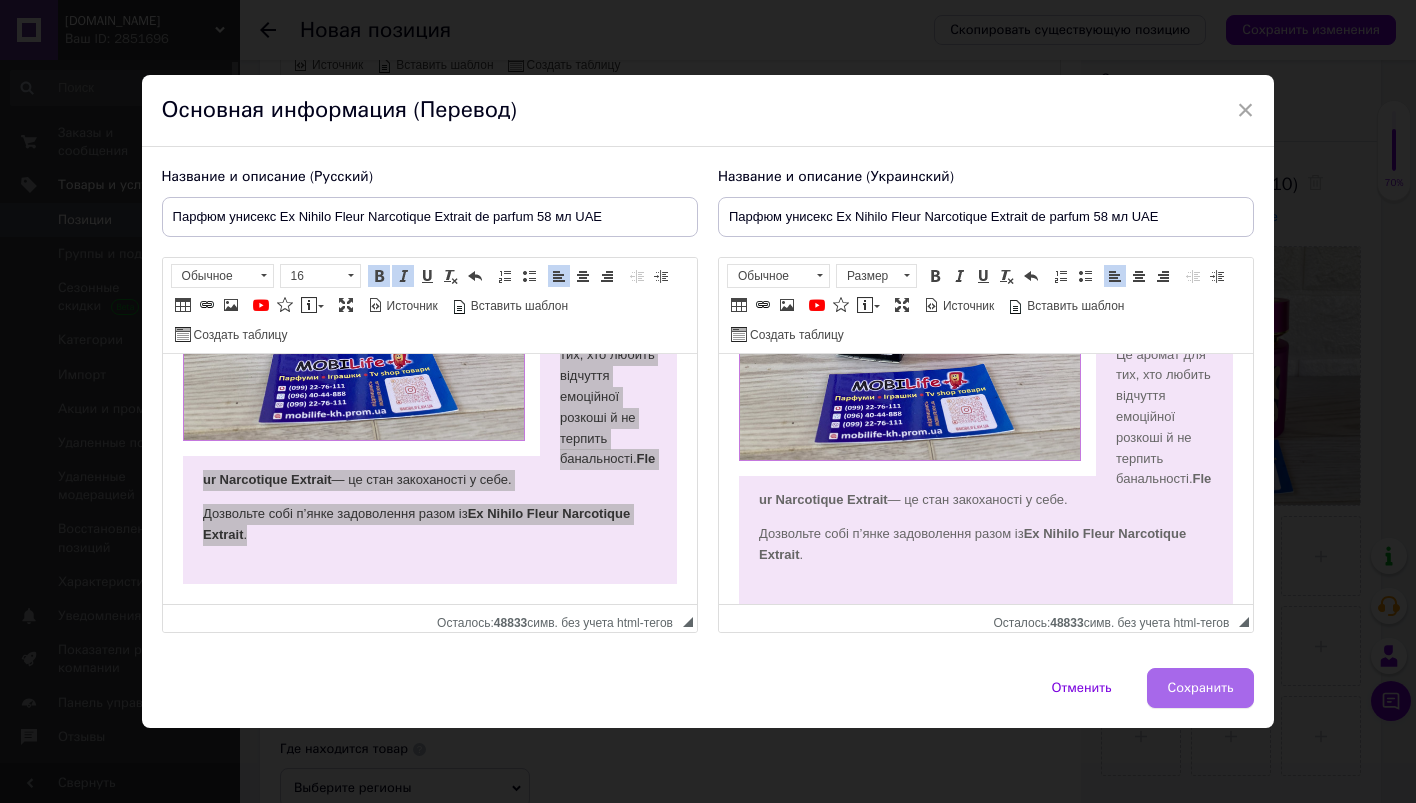 click on "Сохранить" at bounding box center [1201, 688] 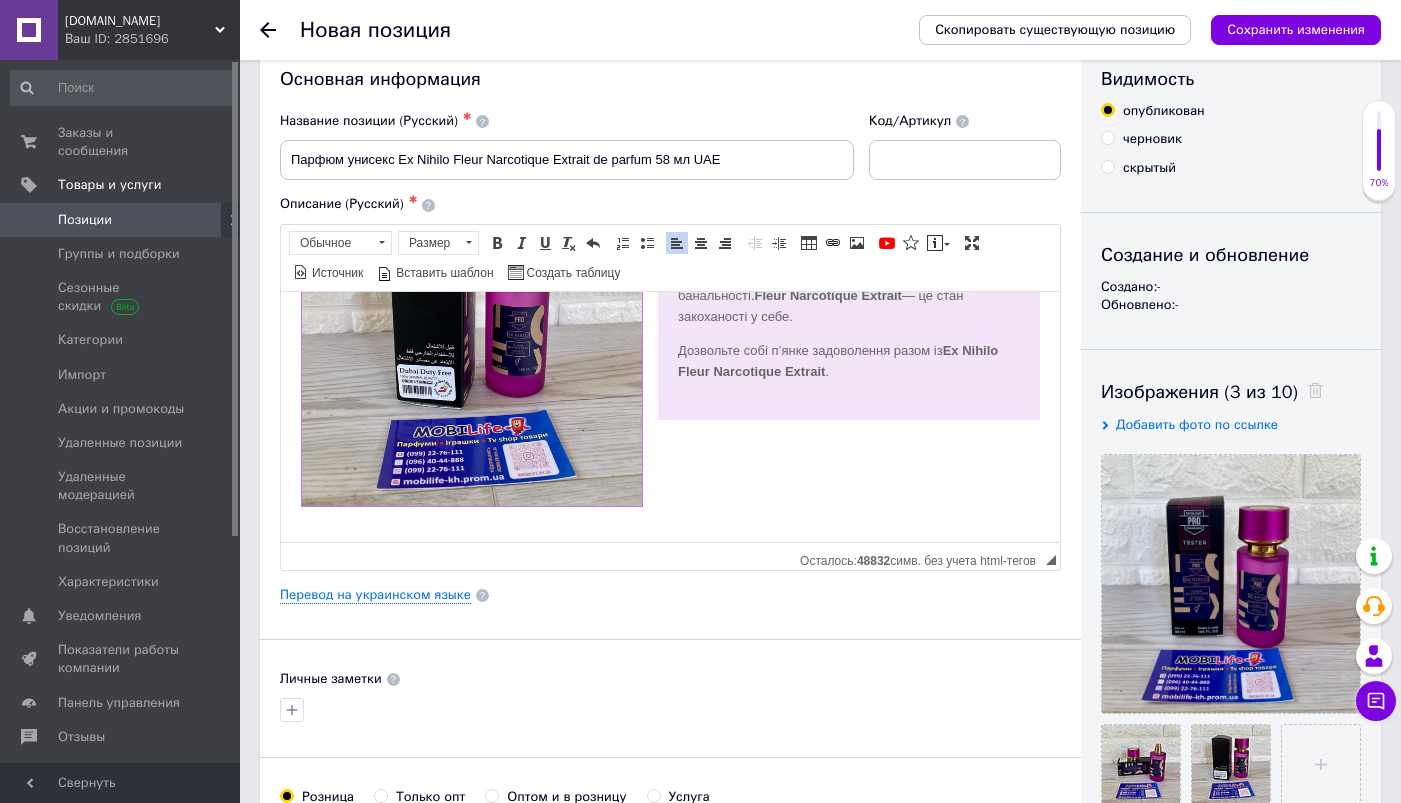 scroll, scrollTop: 0, scrollLeft: 0, axis: both 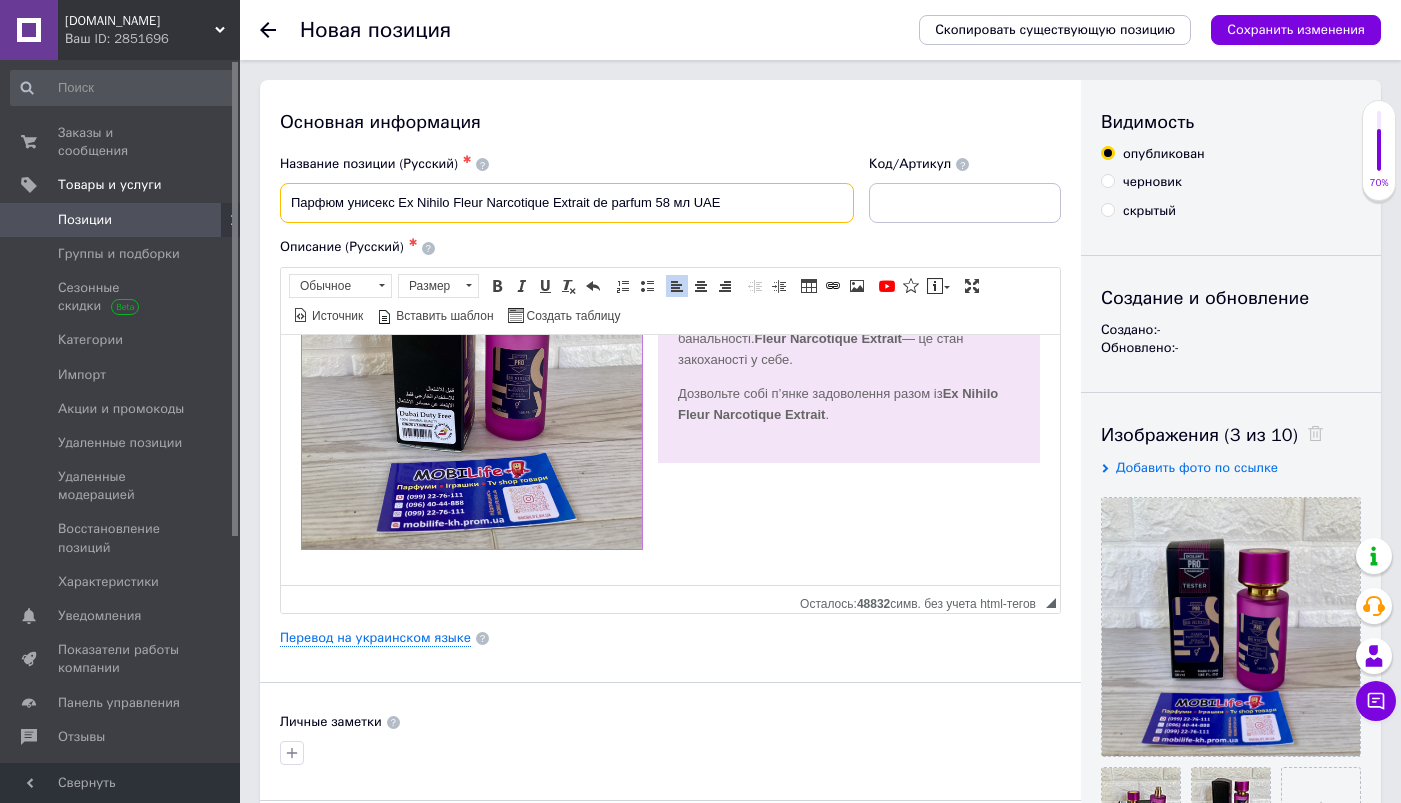 drag, startPoint x: 652, startPoint y: 205, endPoint x: 291, endPoint y: 203, distance: 361.00555 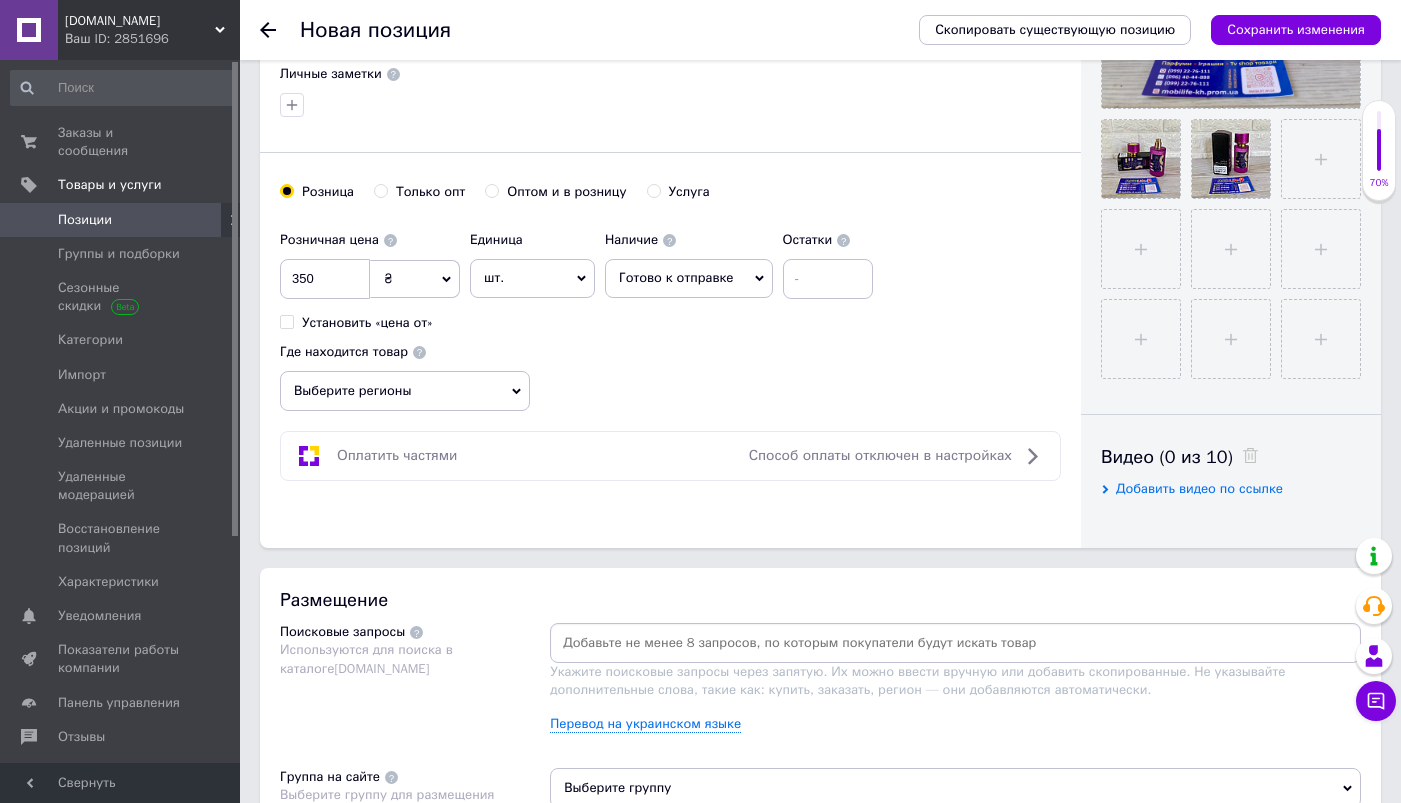 scroll, scrollTop: 1025, scrollLeft: 0, axis: vertical 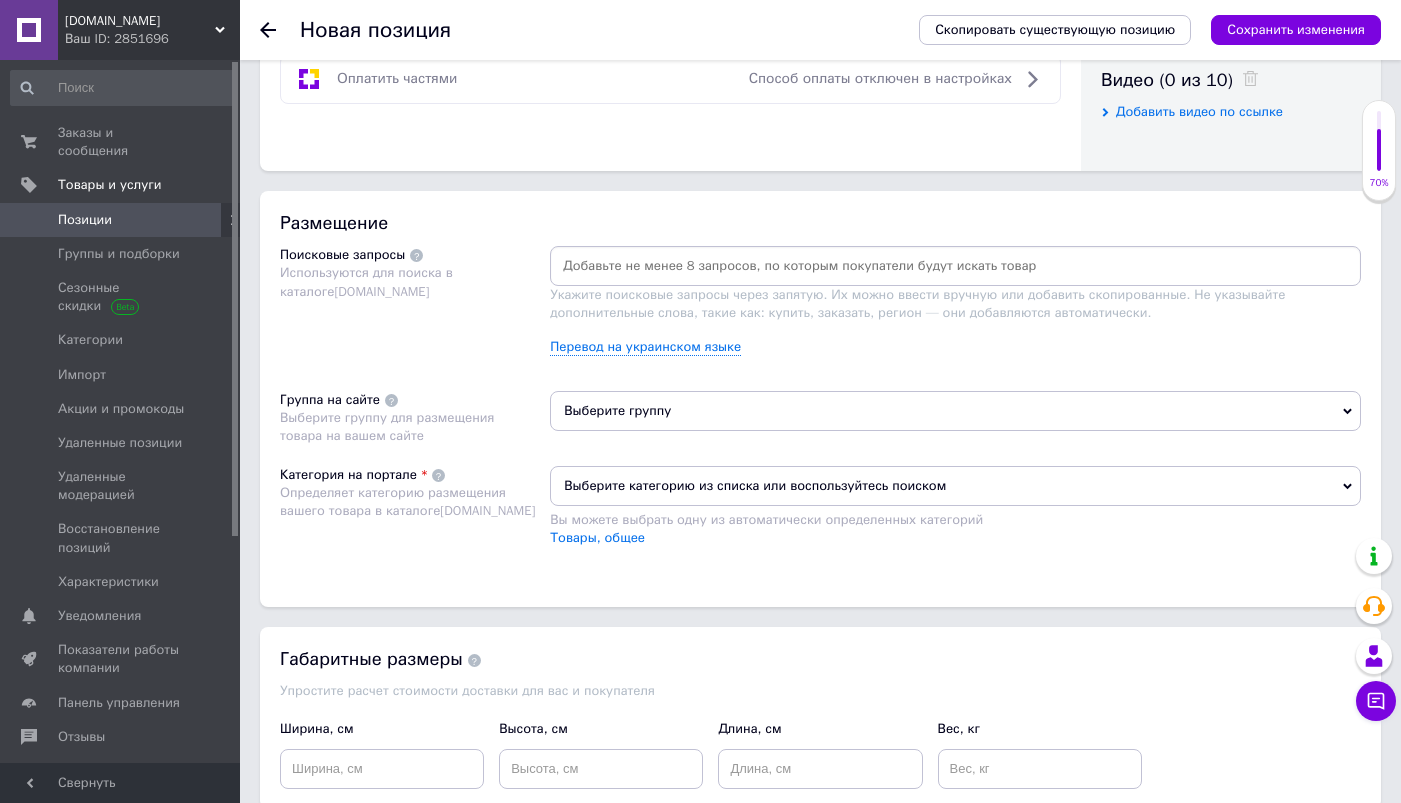 click at bounding box center [955, 266] 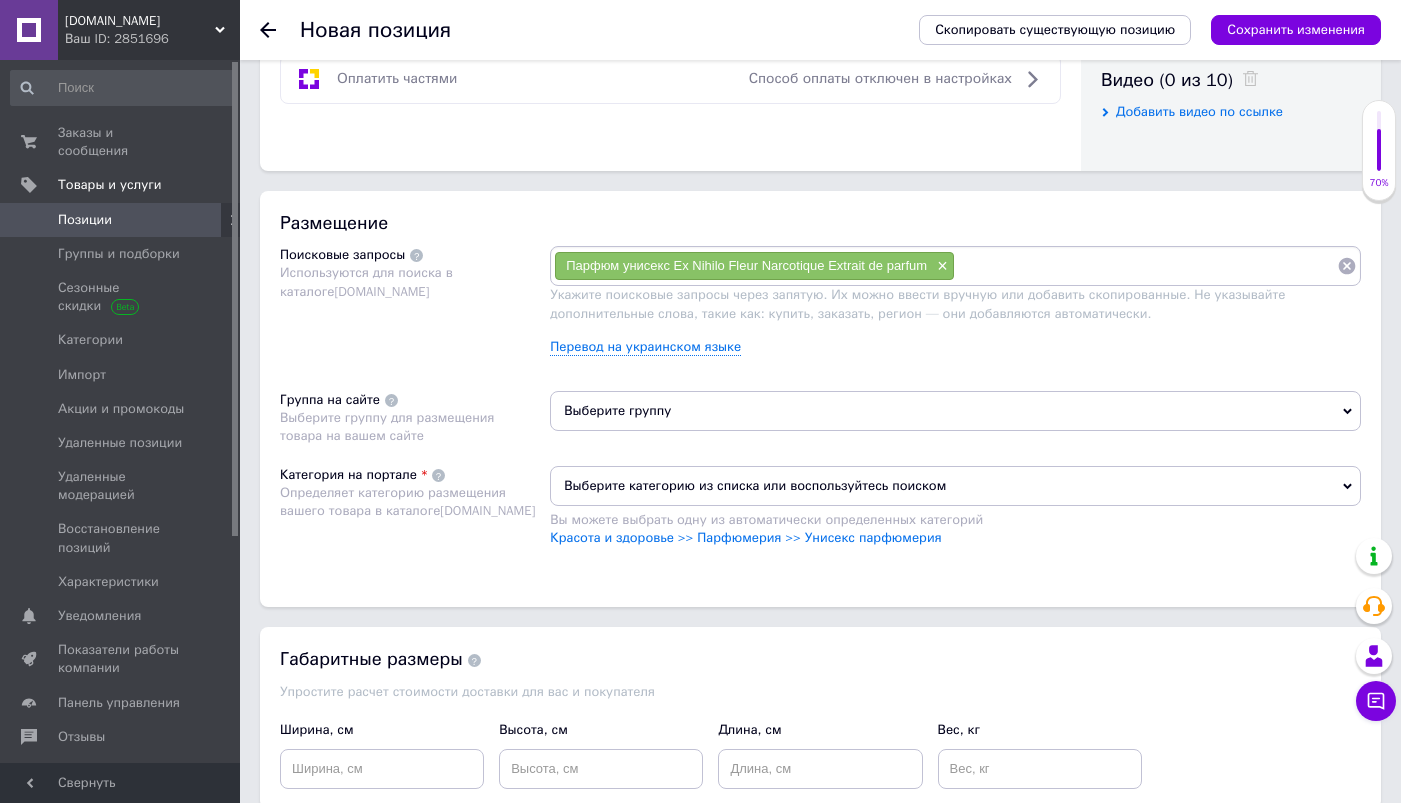 click 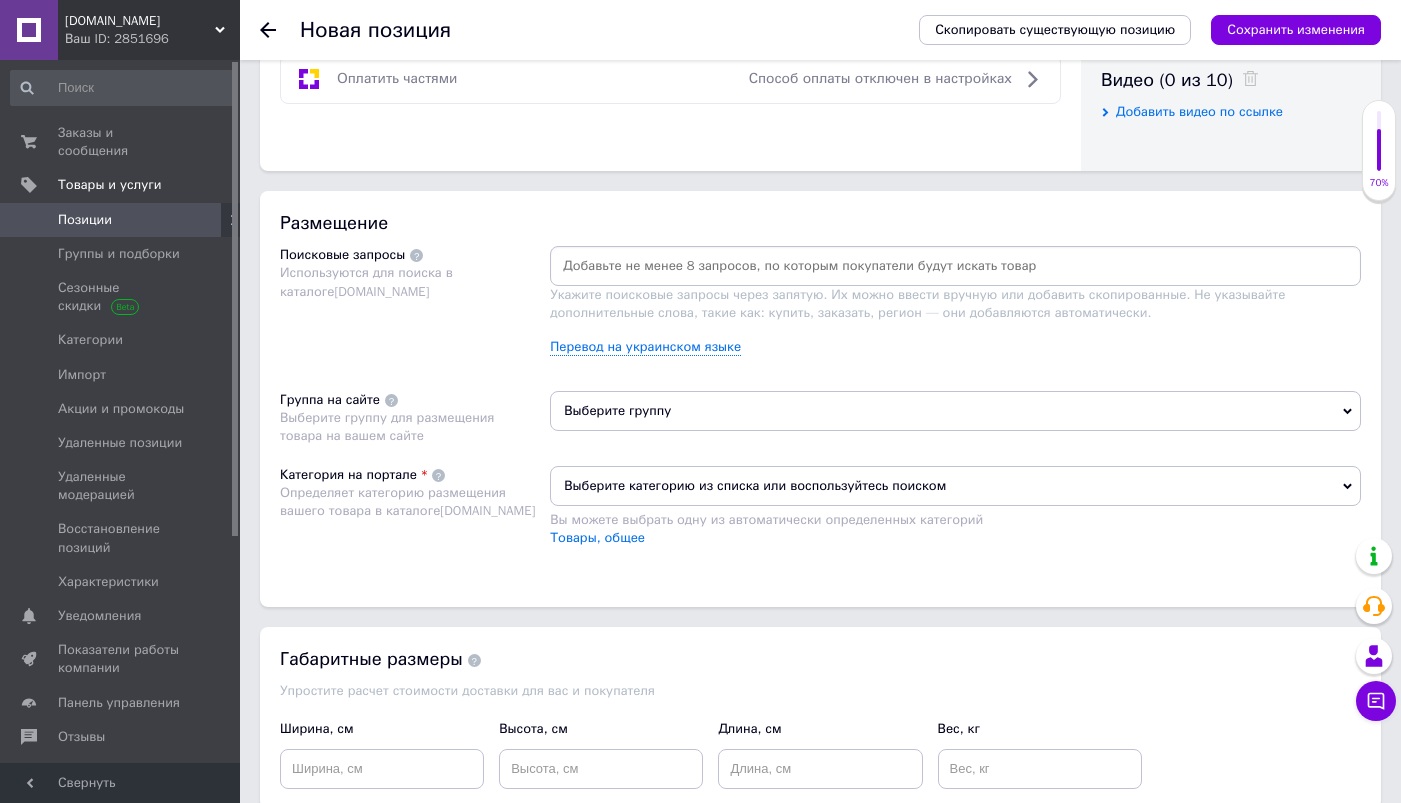click at bounding box center [955, 266] 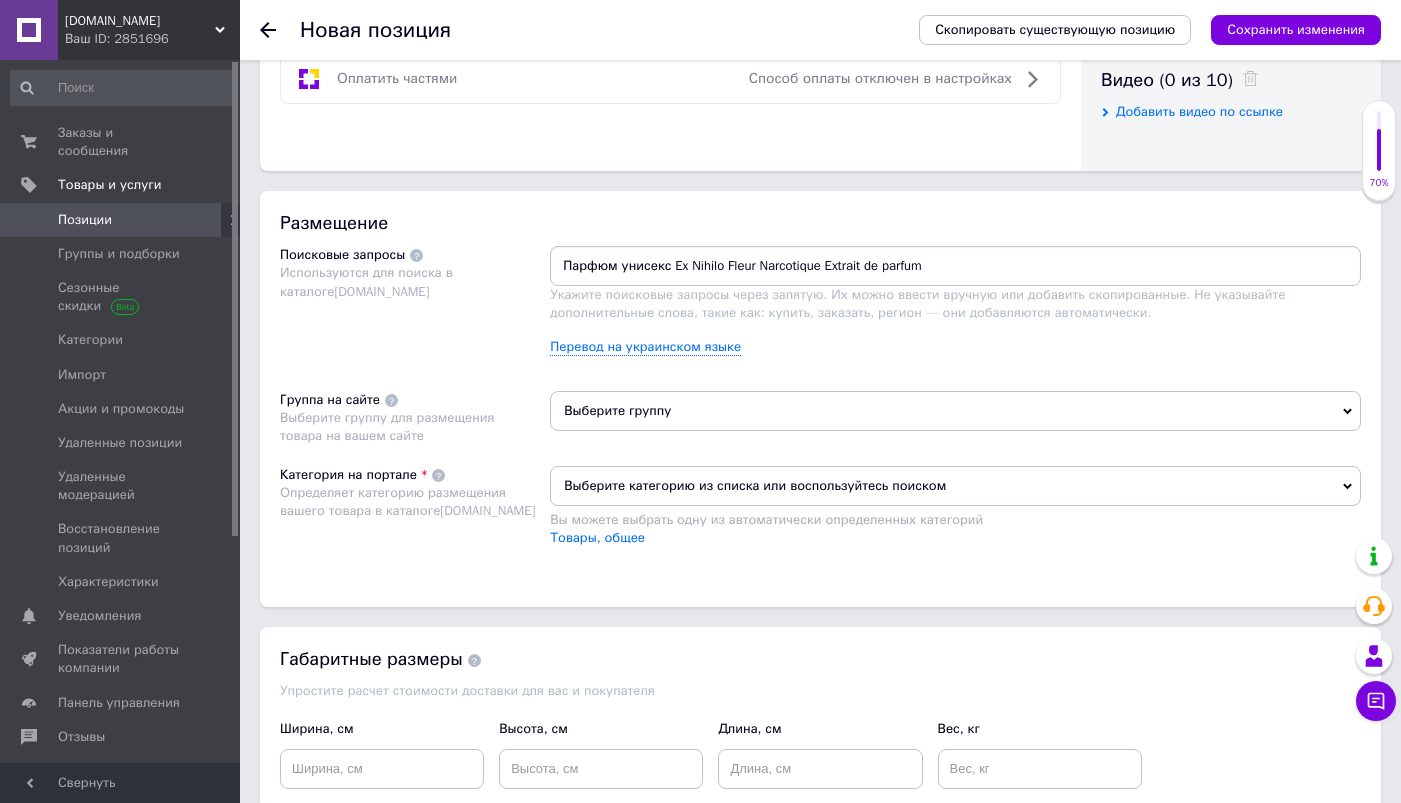 type 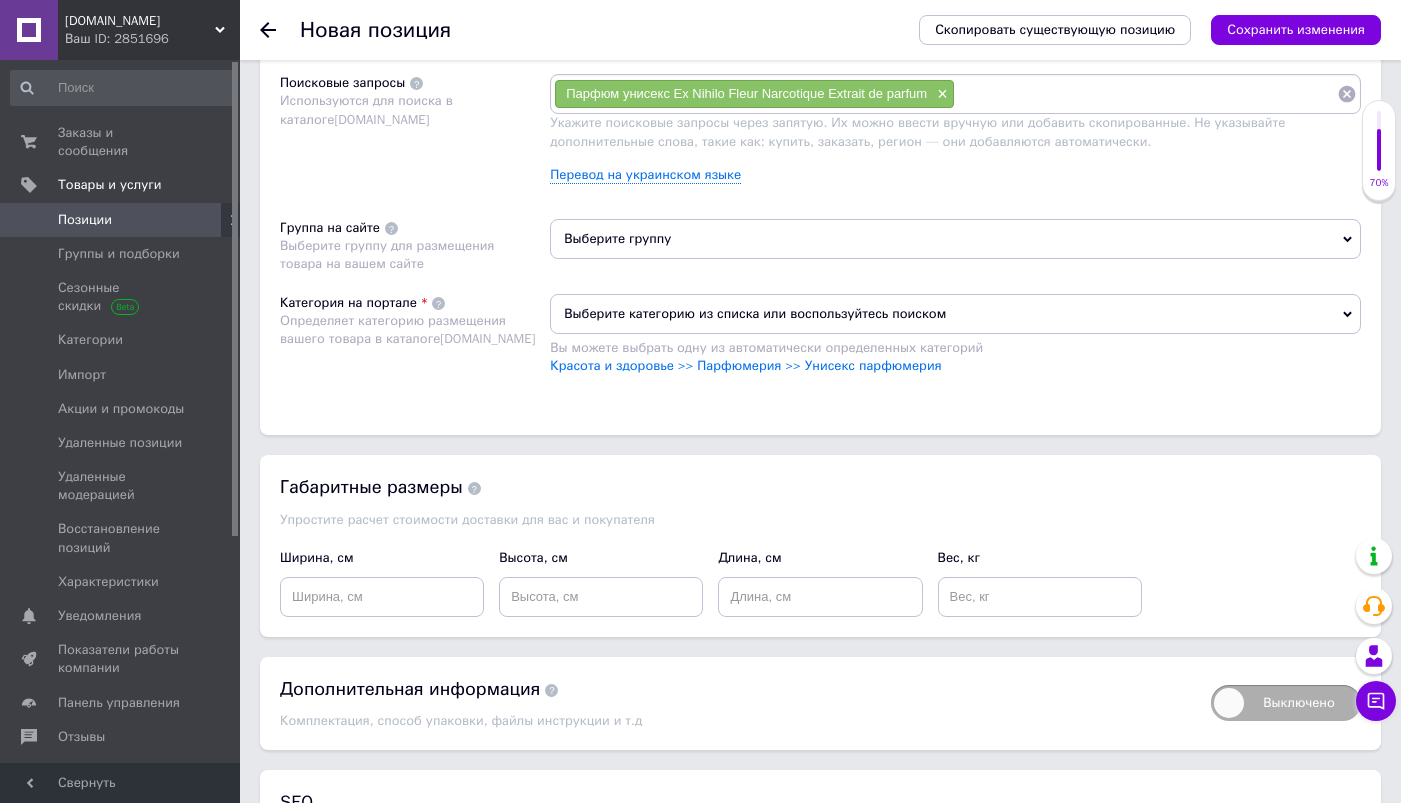 scroll, scrollTop: 1202, scrollLeft: 0, axis: vertical 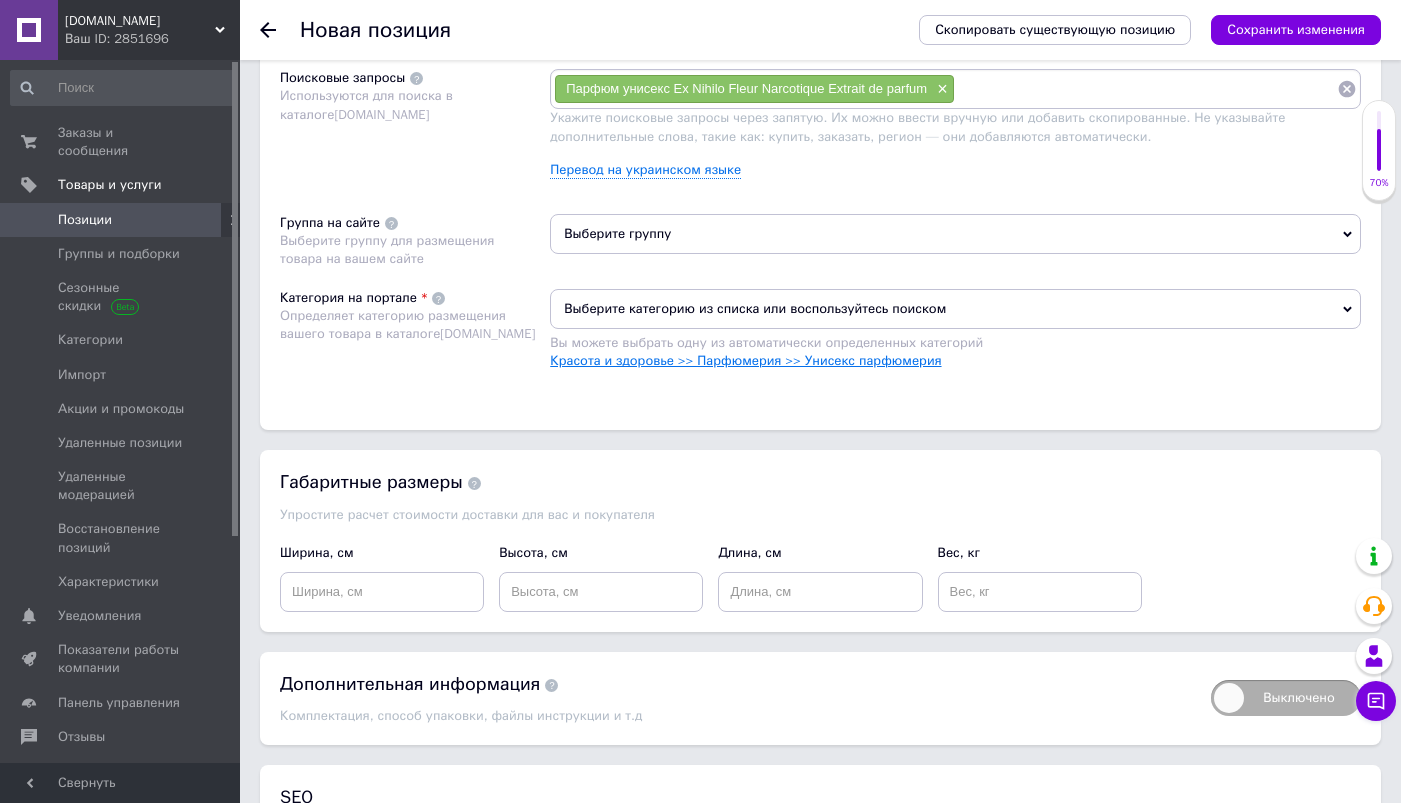 click on "Красота и здоровье >> Парфюмерия >> Унисекс парфюмерия" at bounding box center [745, 360] 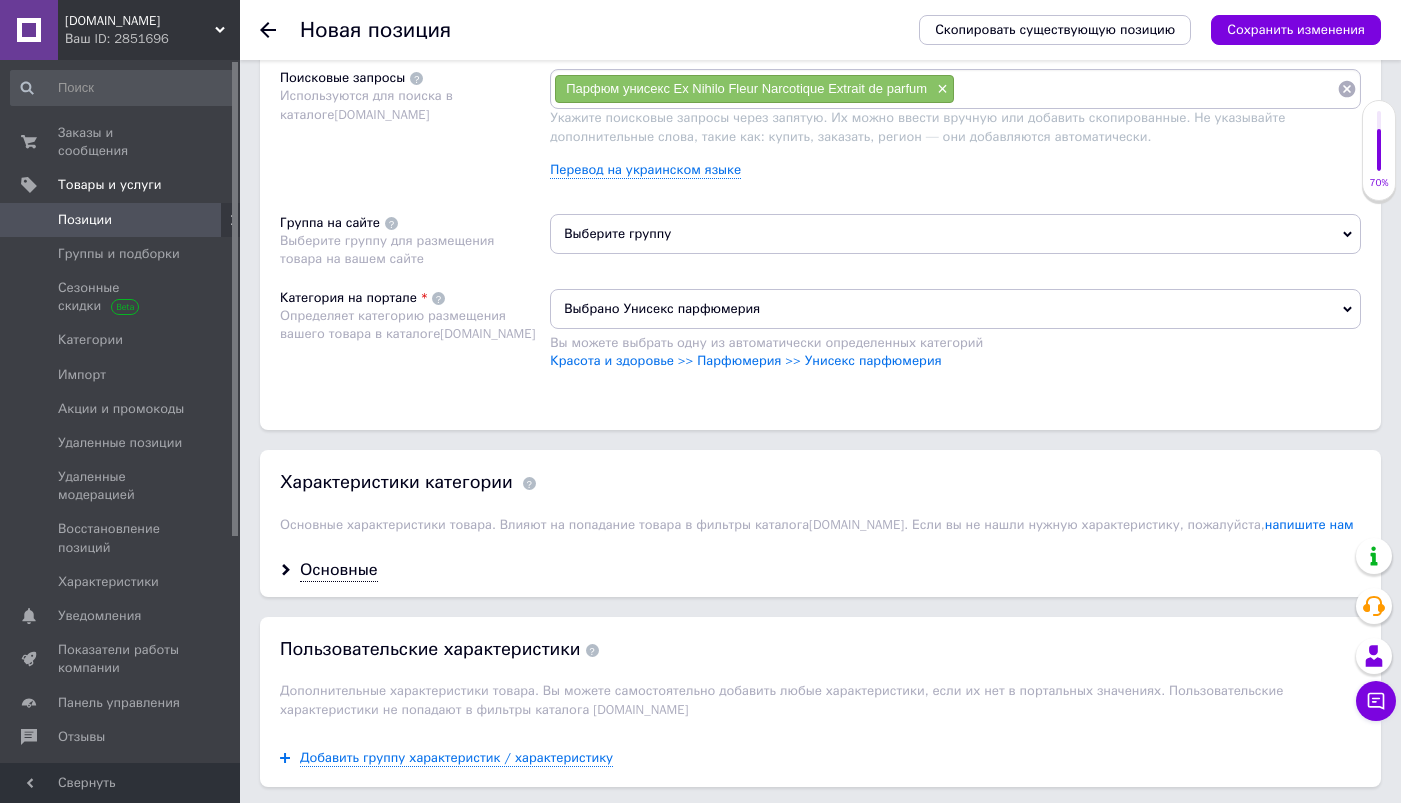 click on "Выберите группу" at bounding box center (955, 234) 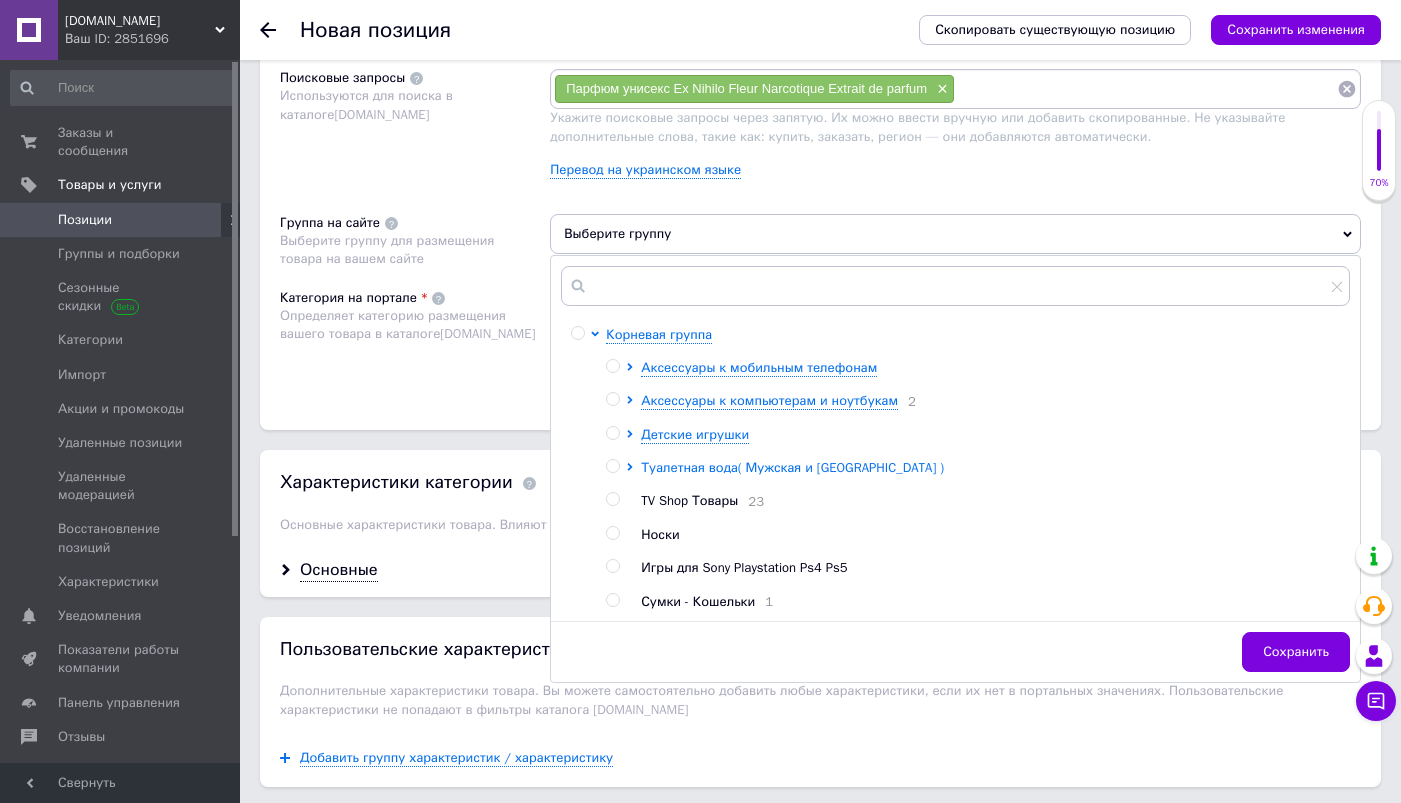 click on "Туалетная вода( Мужская и [GEOGRAPHIC_DATA] )" at bounding box center (792, 467) 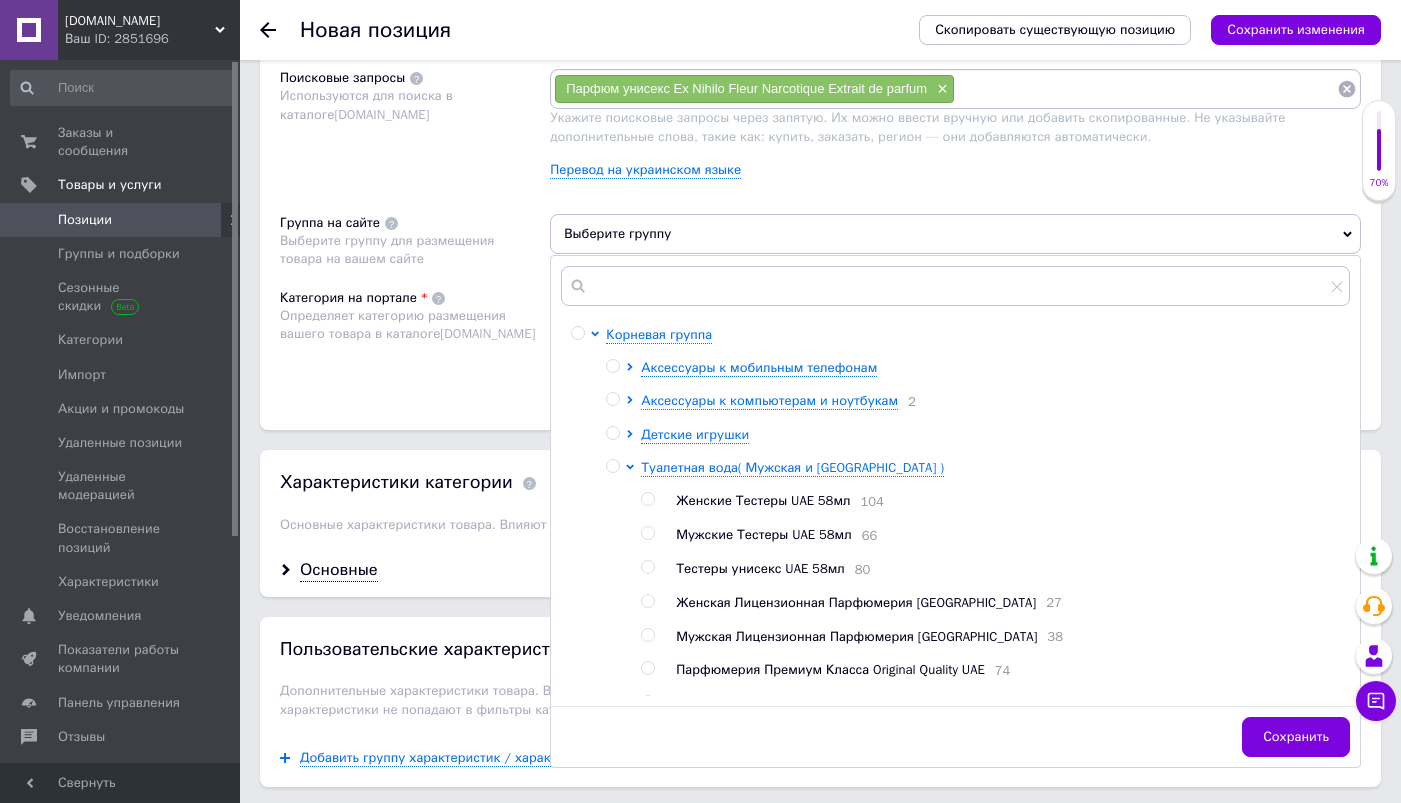 click at bounding box center (647, 567) 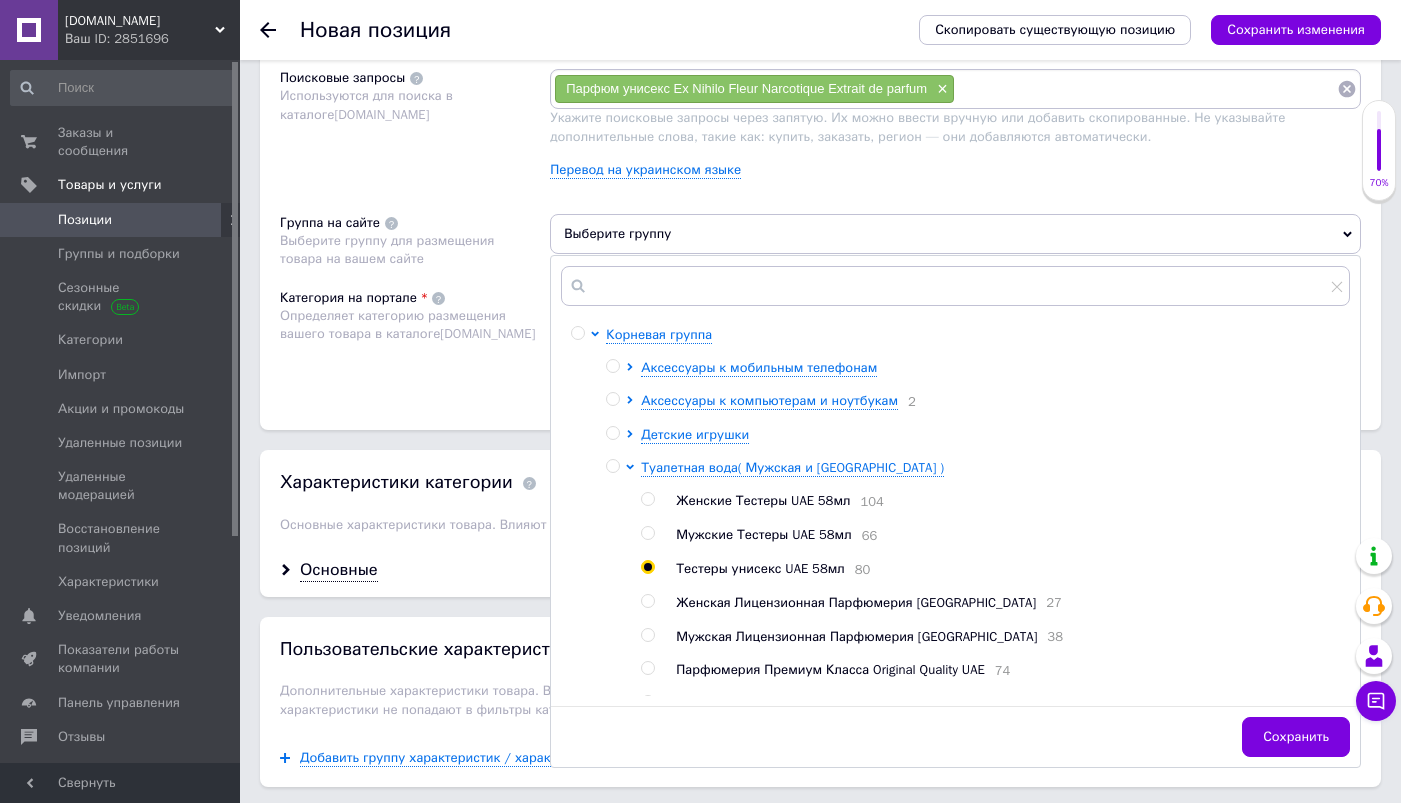 radio on "true" 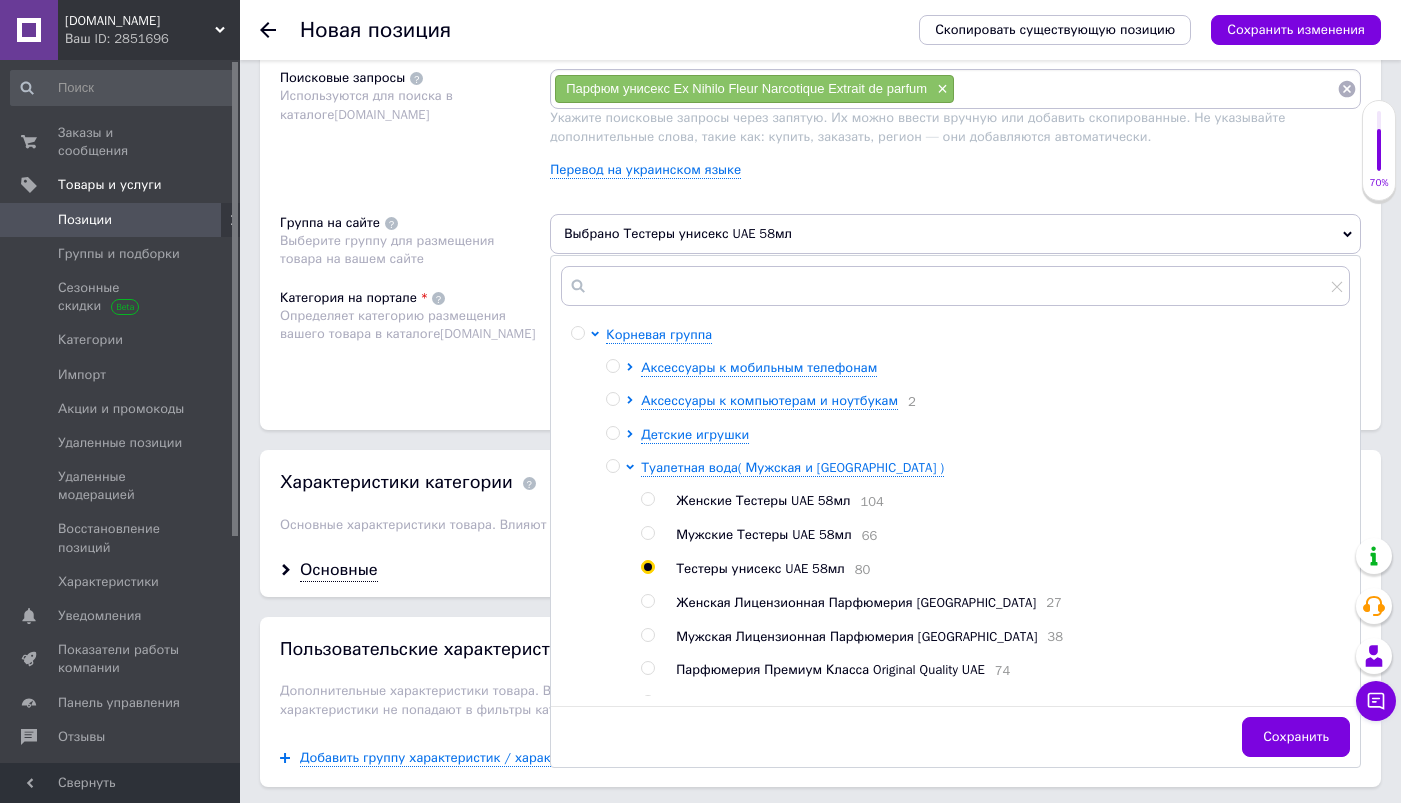 click on "Категория на портале Определяет категорию размещения вашего товара в каталоге  [DOMAIN_NAME]" at bounding box center (415, 339) 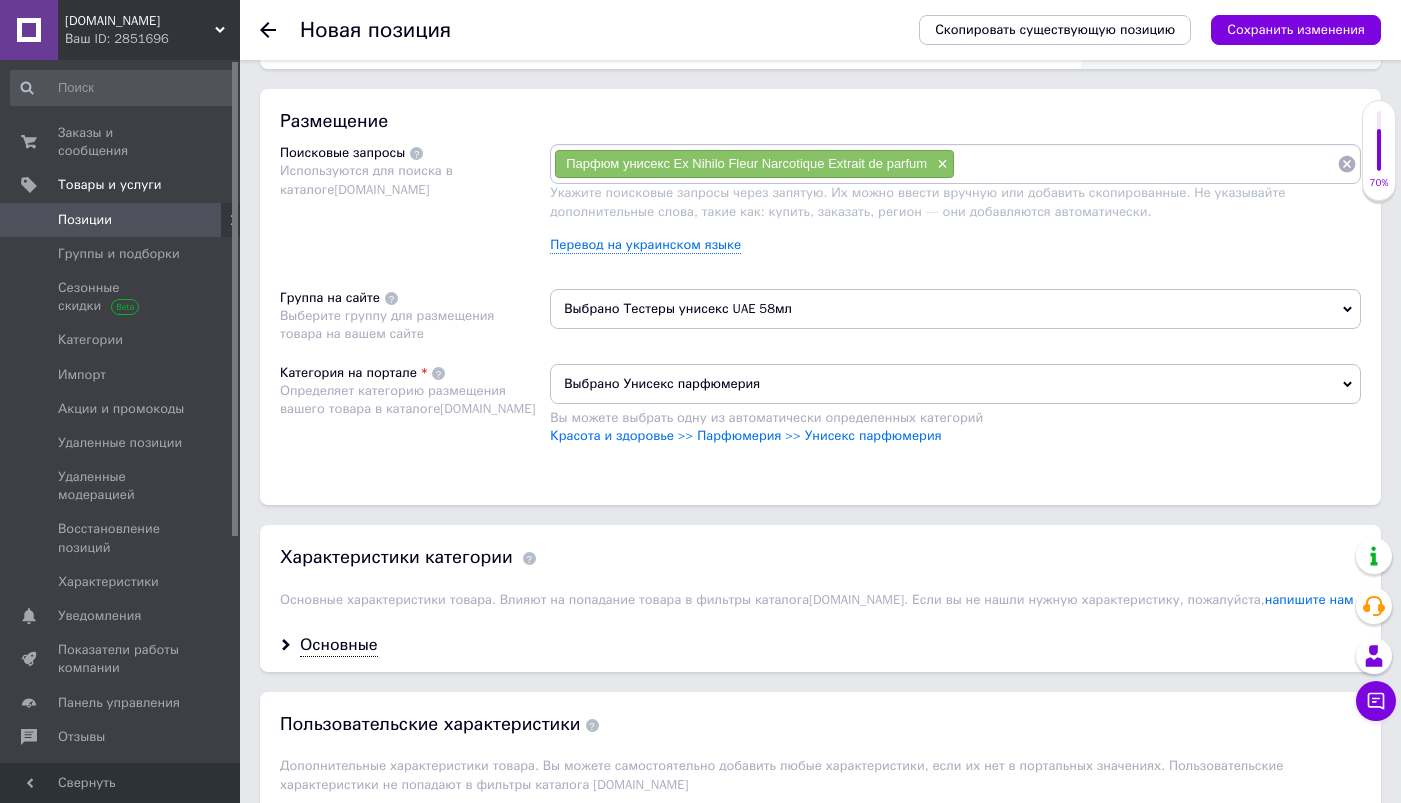 scroll, scrollTop: 1126, scrollLeft: 0, axis: vertical 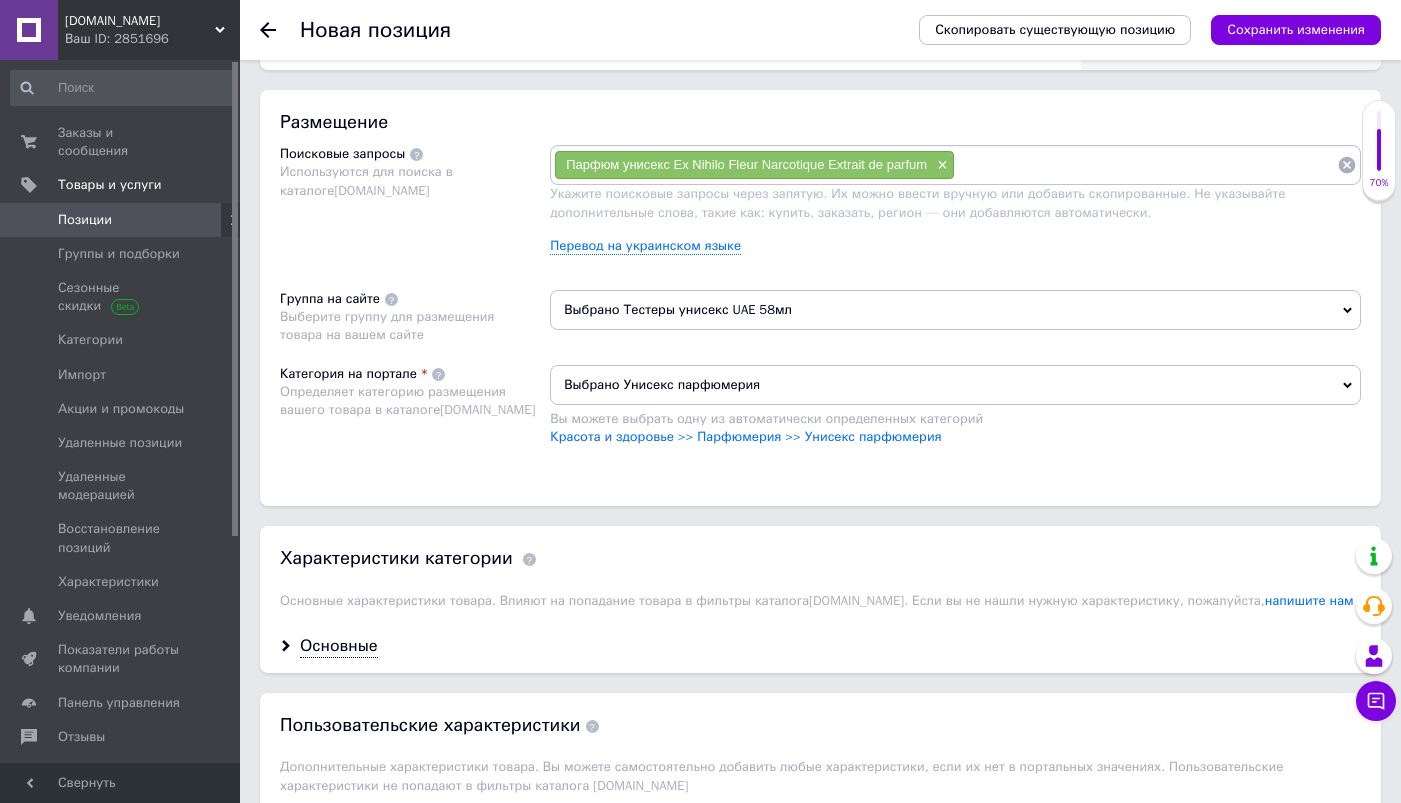 click at bounding box center (1146, 165) 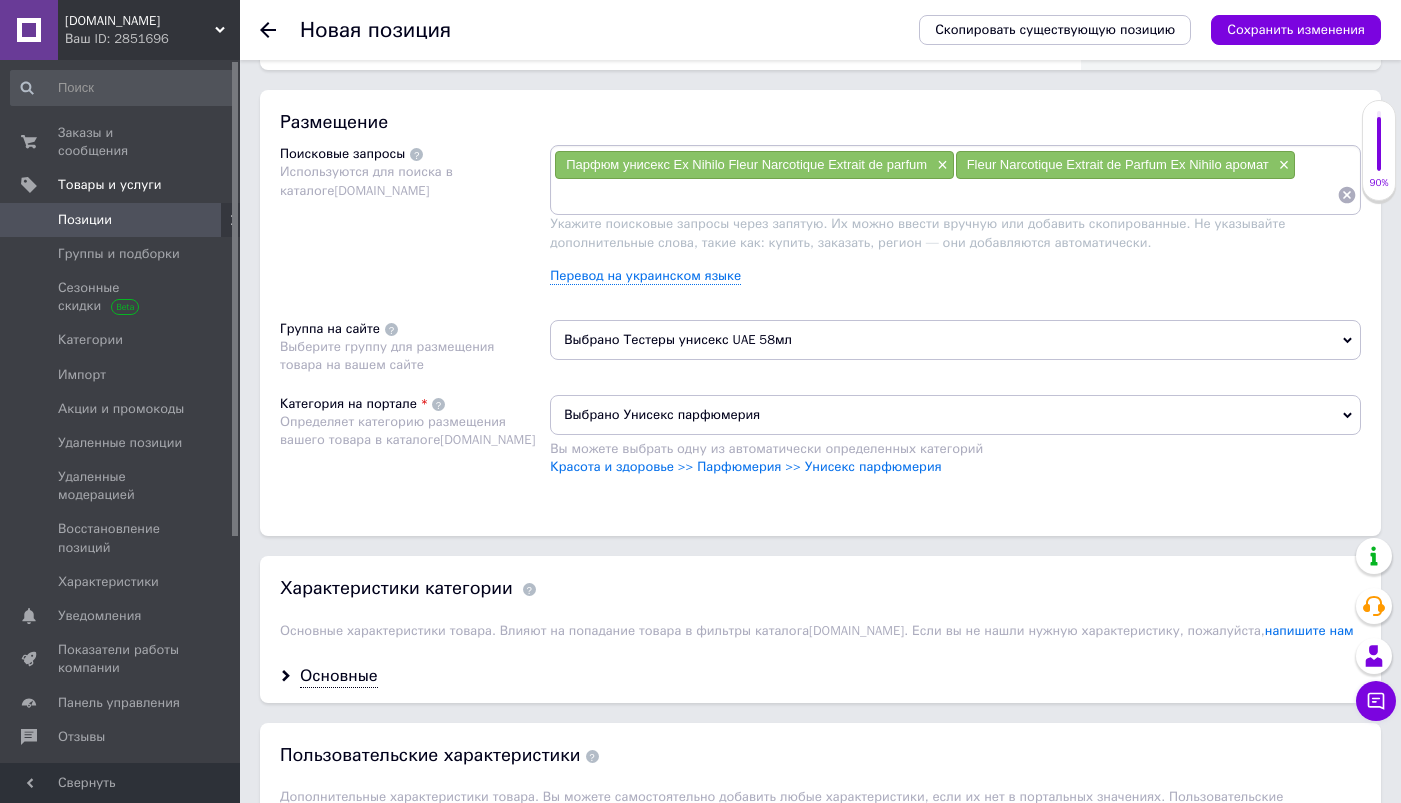 paste on "Ex Nihilo Fleur Narcotique Extrait de Parfum" 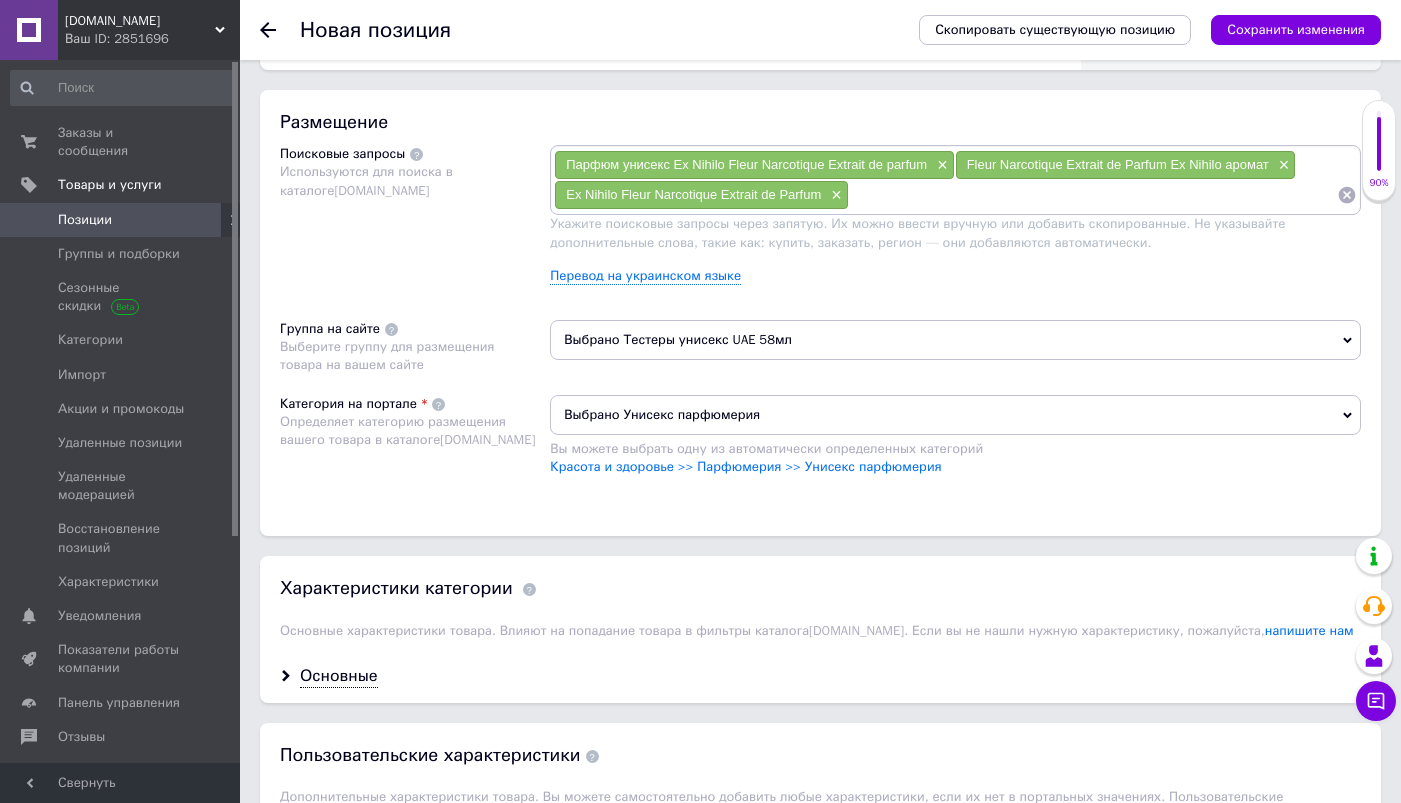paste on "Ex Nihilo Fleur Narcotique Extrait de Parfum 50 ml" 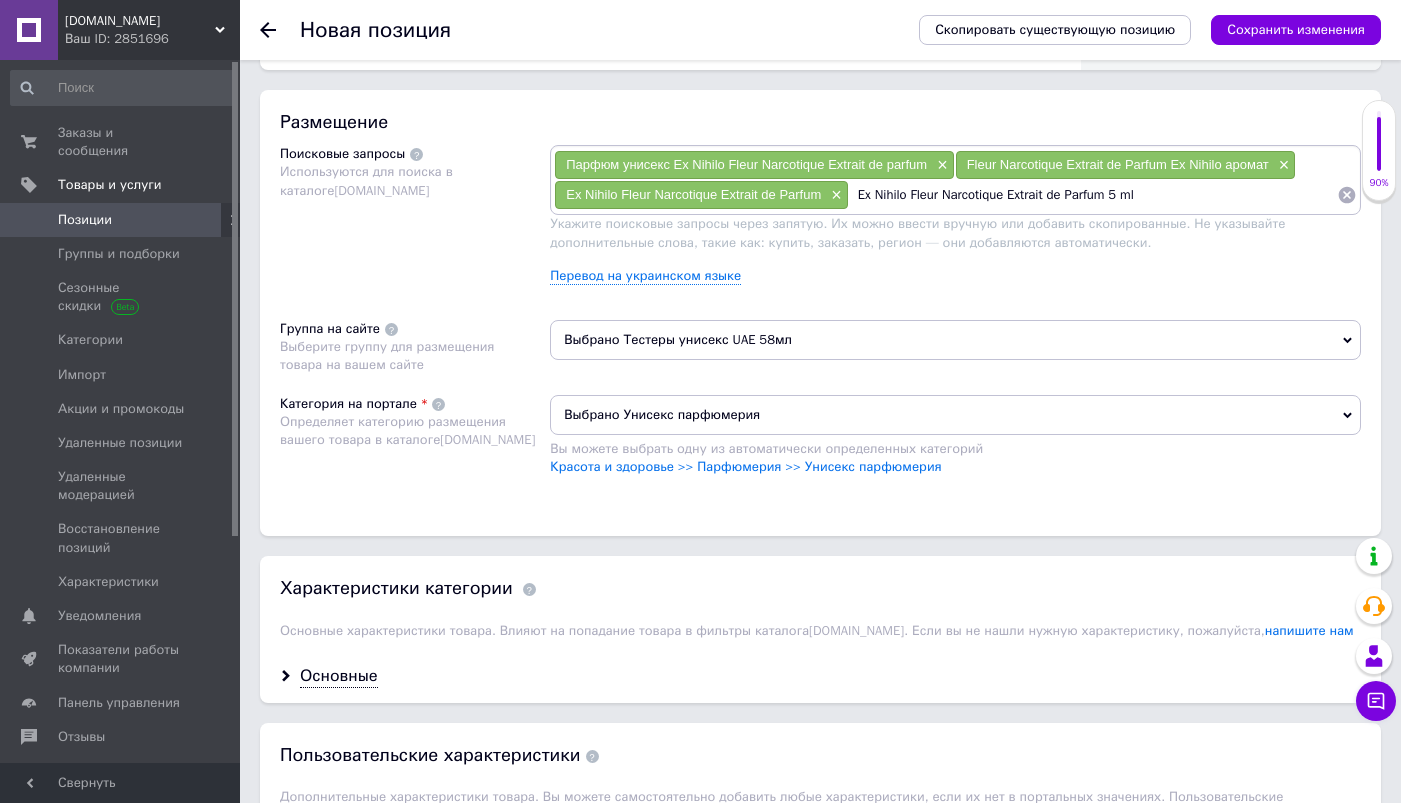 type on "Ex Nihilo Fleur Narcotique Extrait de Parfum 58 ml" 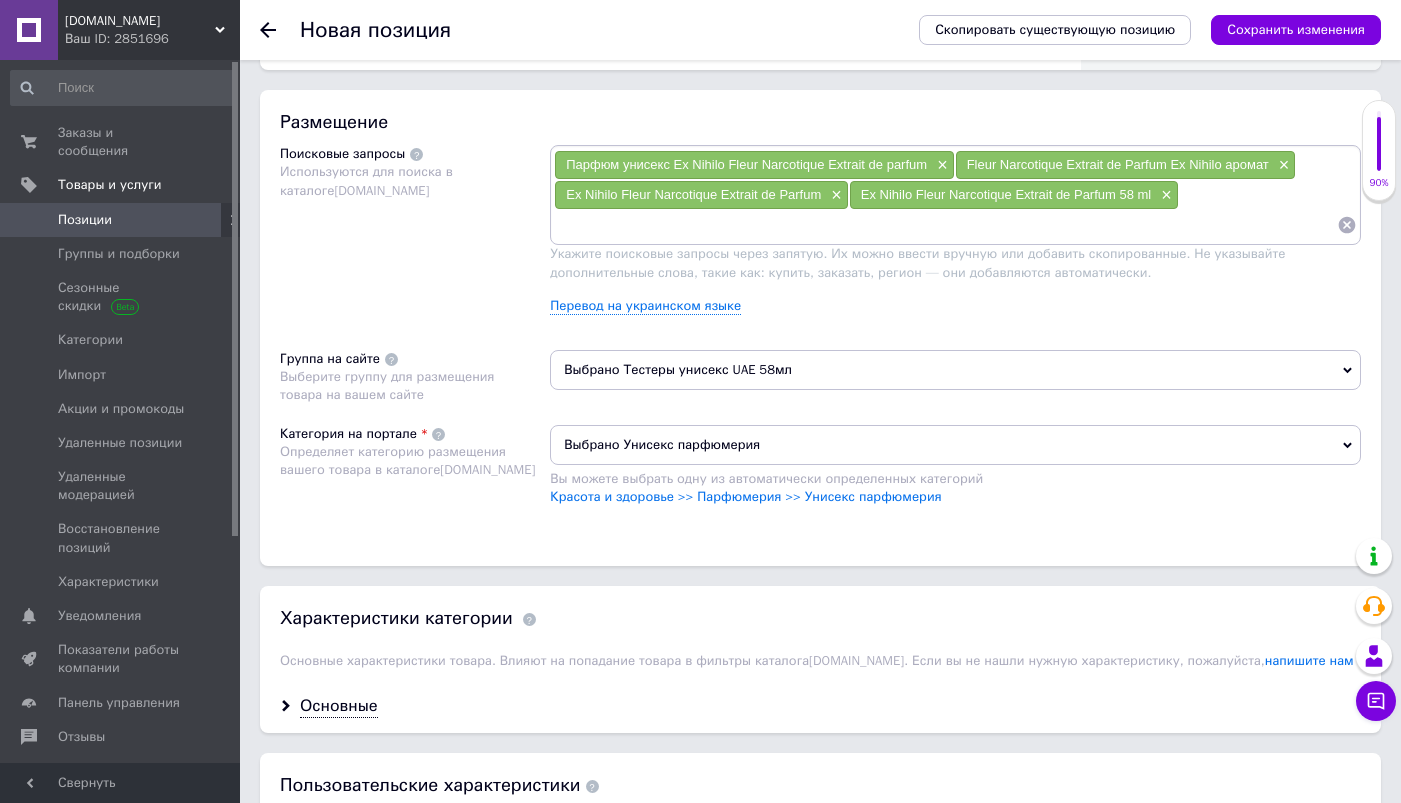 paste on "Ex Nihilo Fleur Narcotique Extrait de Parfum пробник" 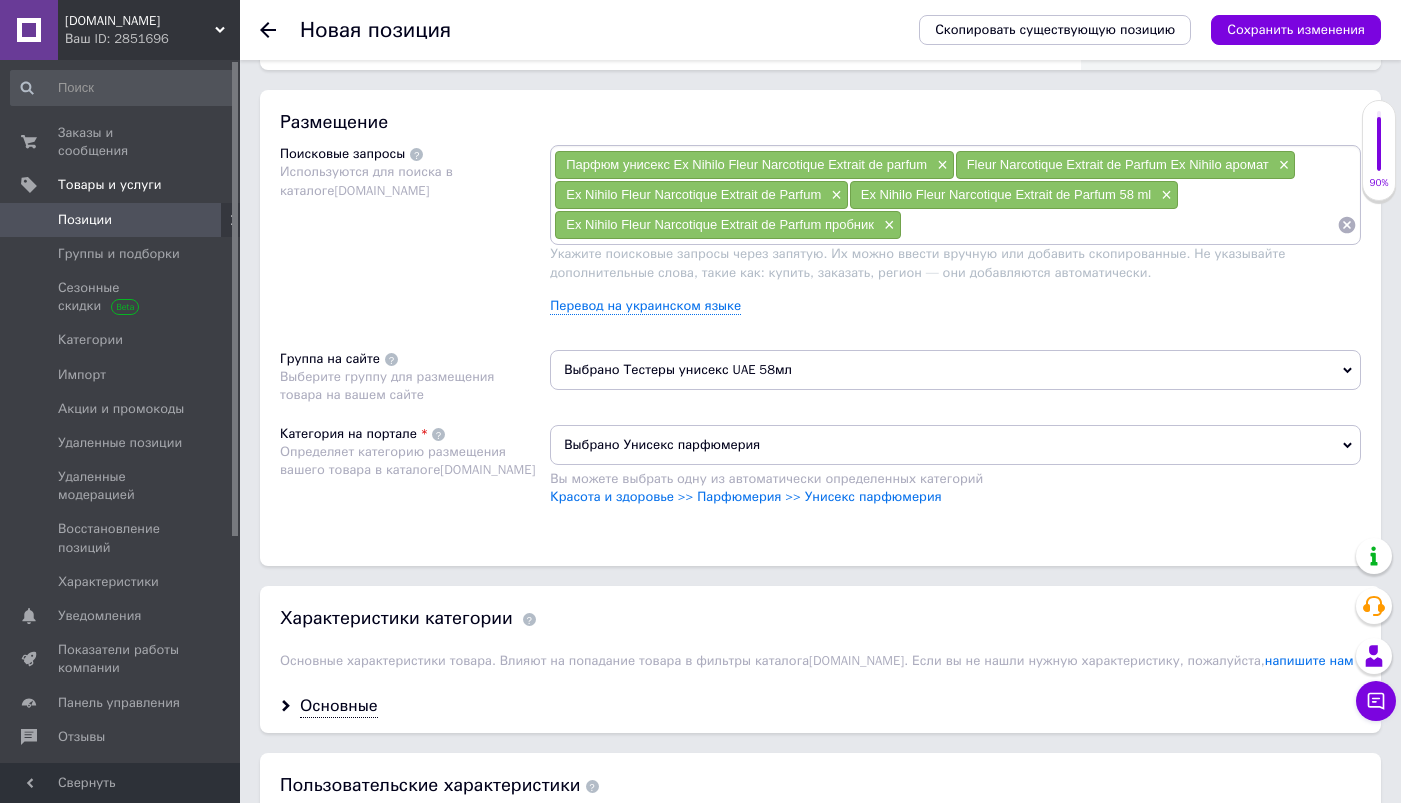 paste on "Духи Ex Nihilo Fleur Narcotique Extrait De Parfum" 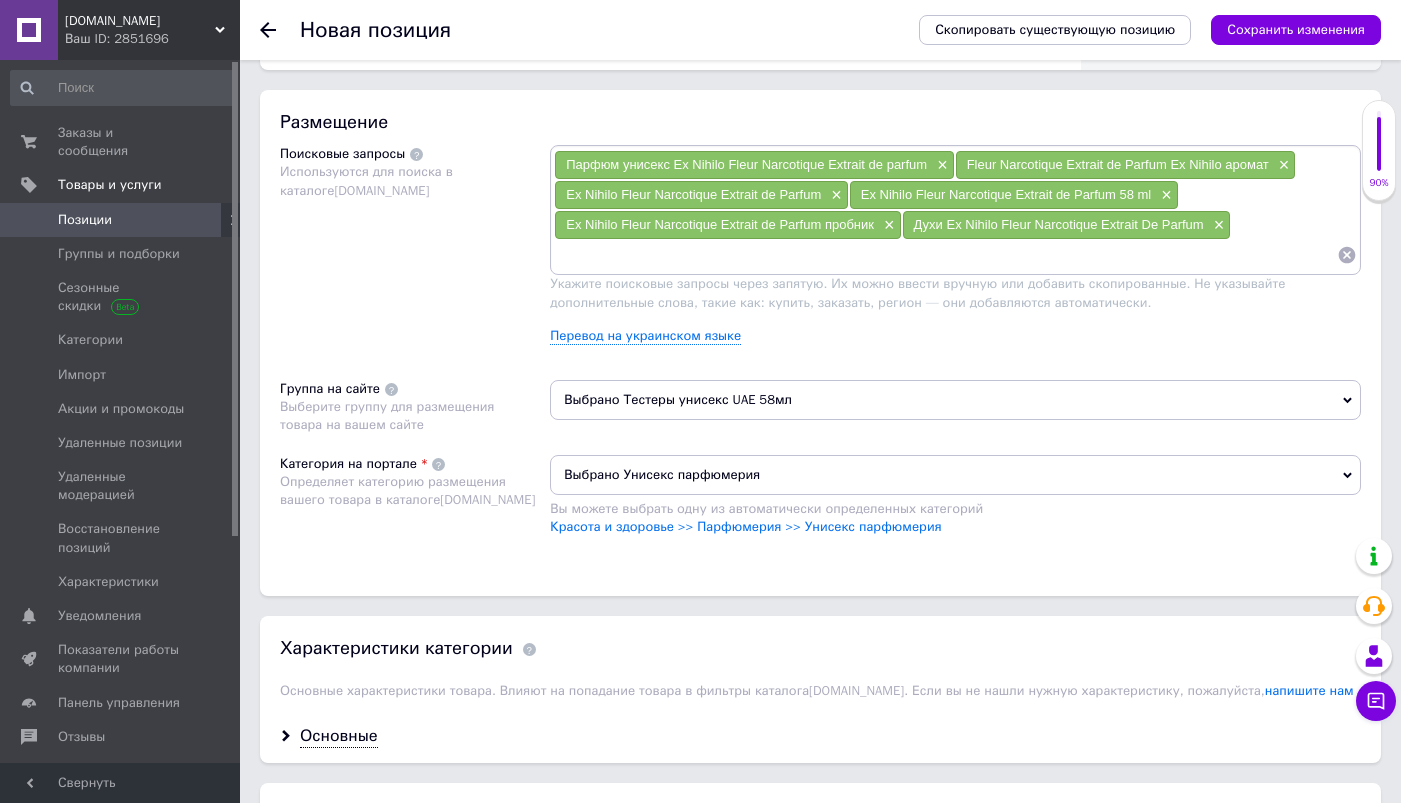 paste on "Тестер унисекс Ex Nihilo Fleur Narcotique Extrait" 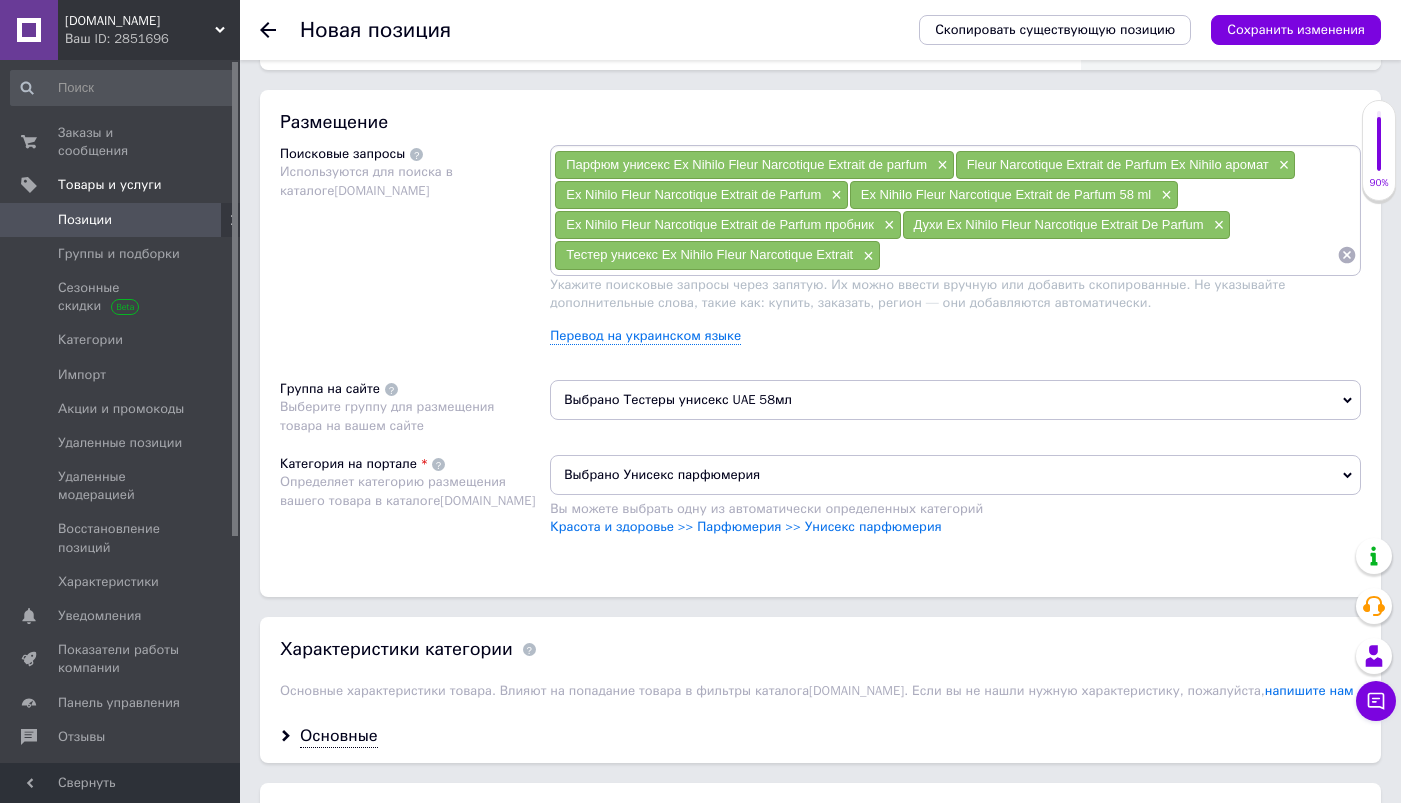 paste on "Ex Nihilo Fleur Narcotique Extrait De Parfum унисекс 58 мл" 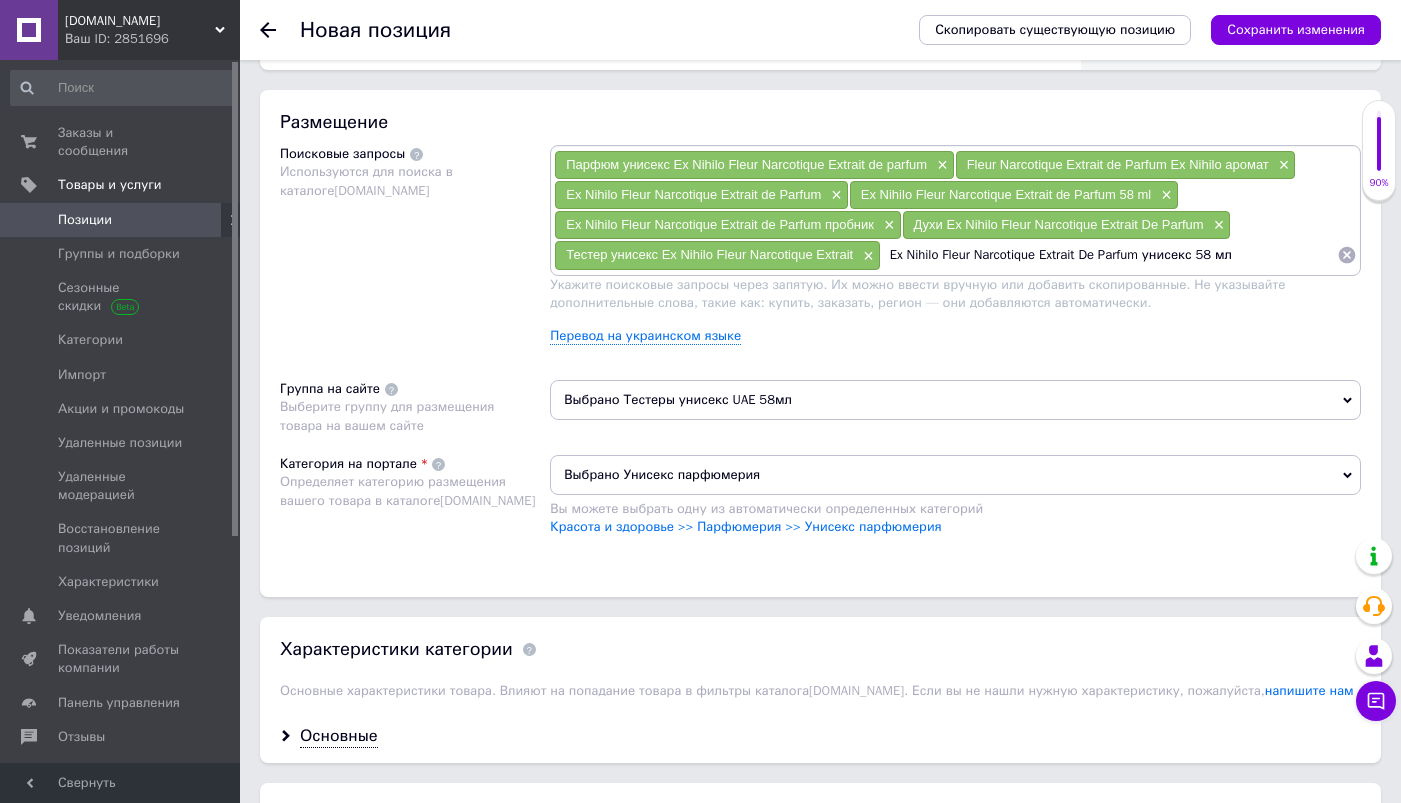type 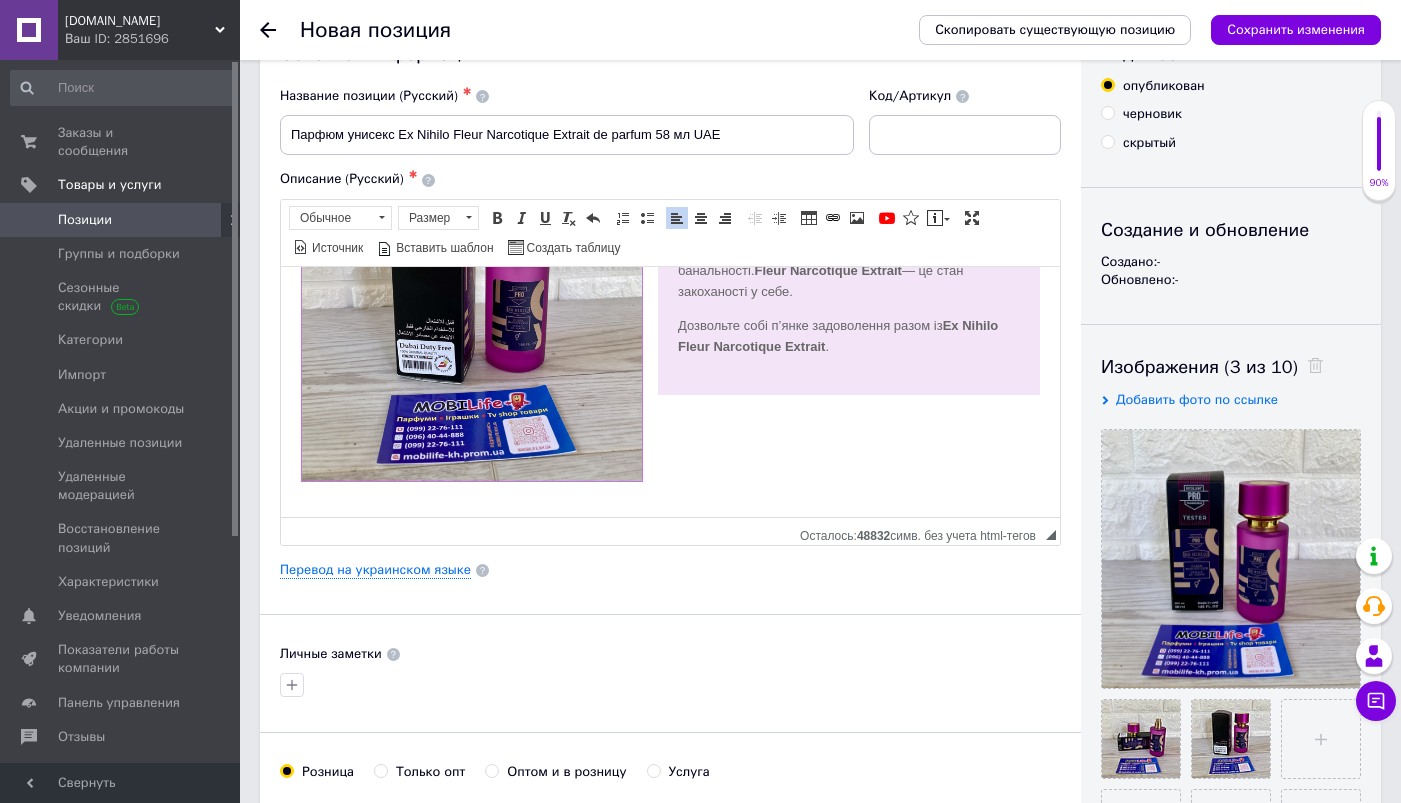scroll, scrollTop: 165, scrollLeft: 0, axis: vertical 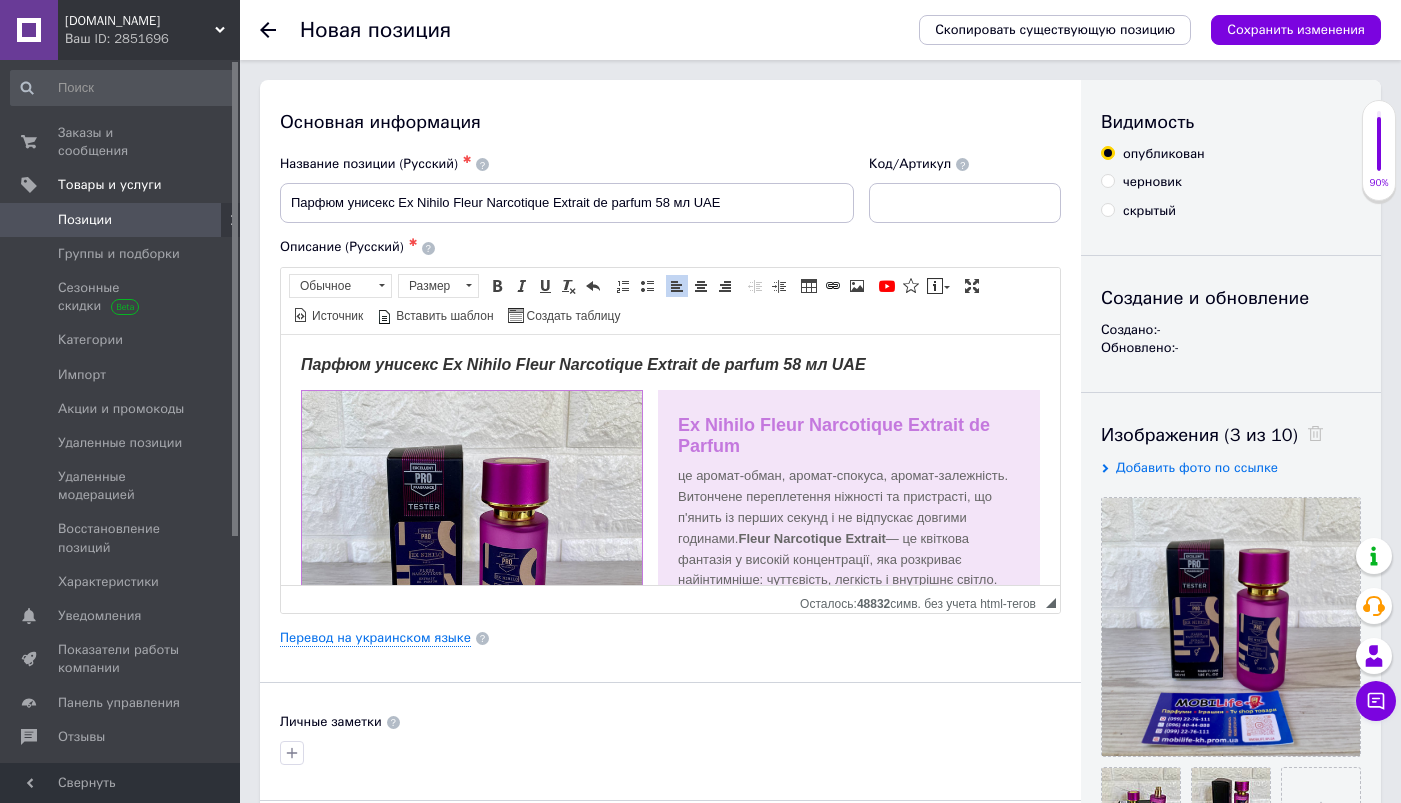 click on "Парфюм унисекс Ex Nihilo Fleur Narcotique Extrait de parfum 58 мл UAE" at bounding box center [670, 365] 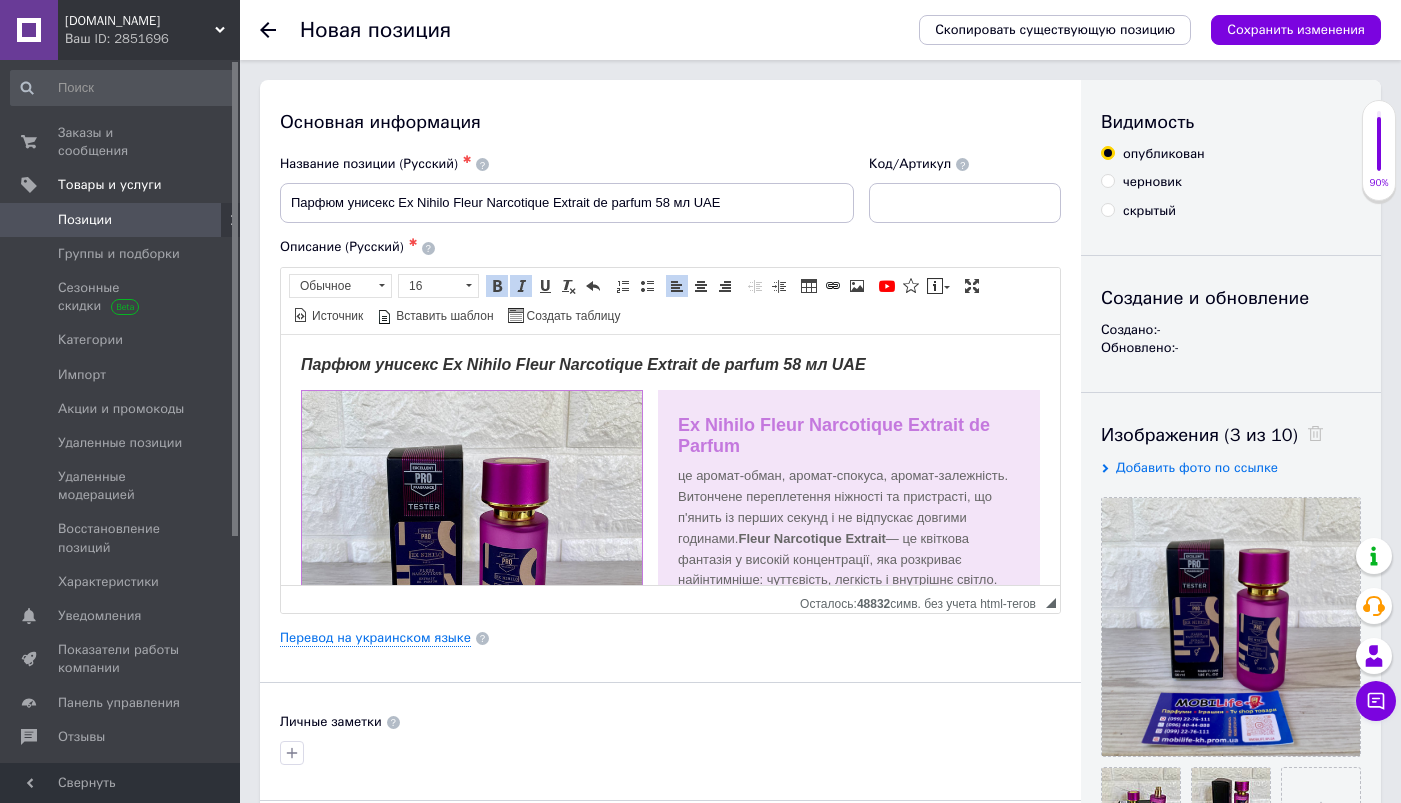 type 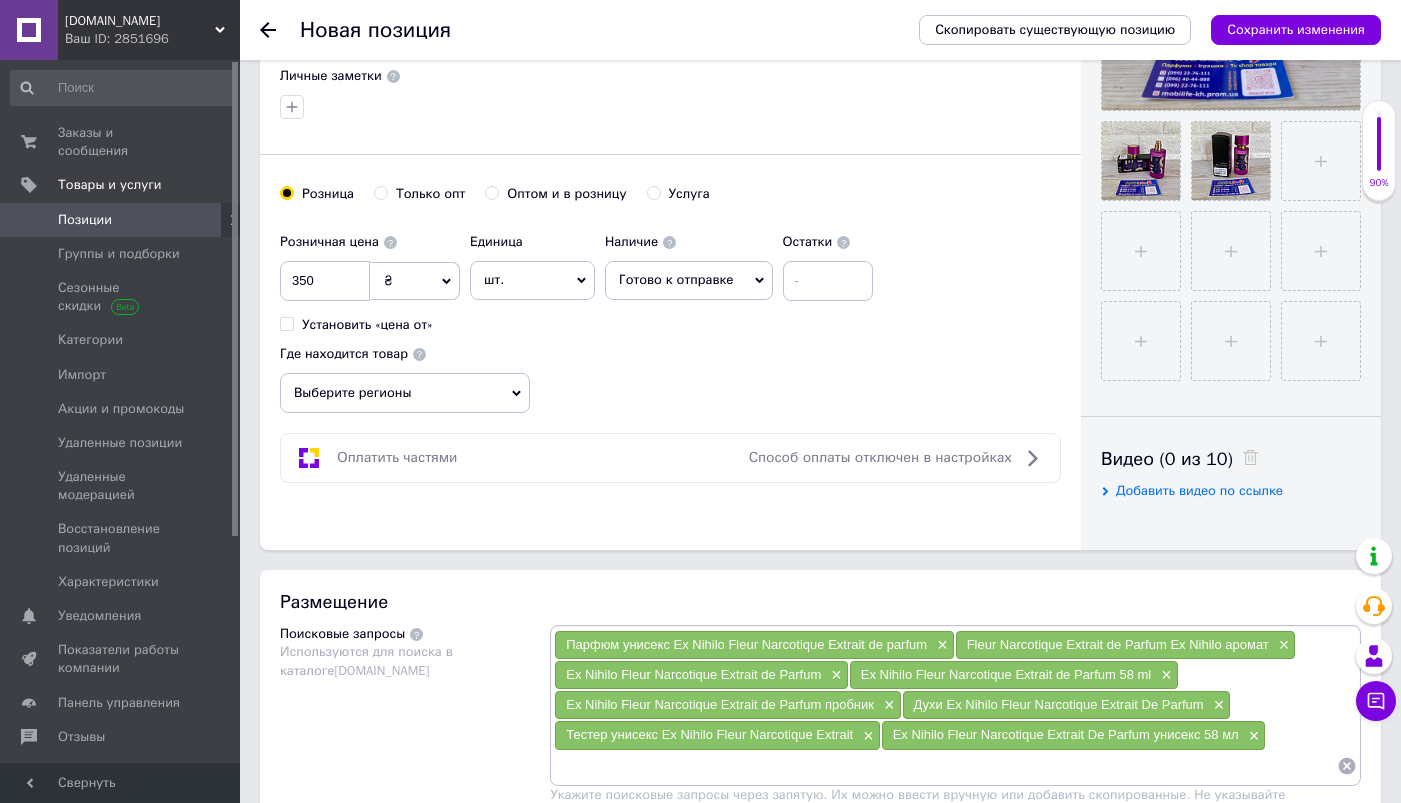 scroll, scrollTop: 819, scrollLeft: 0, axis: vertical 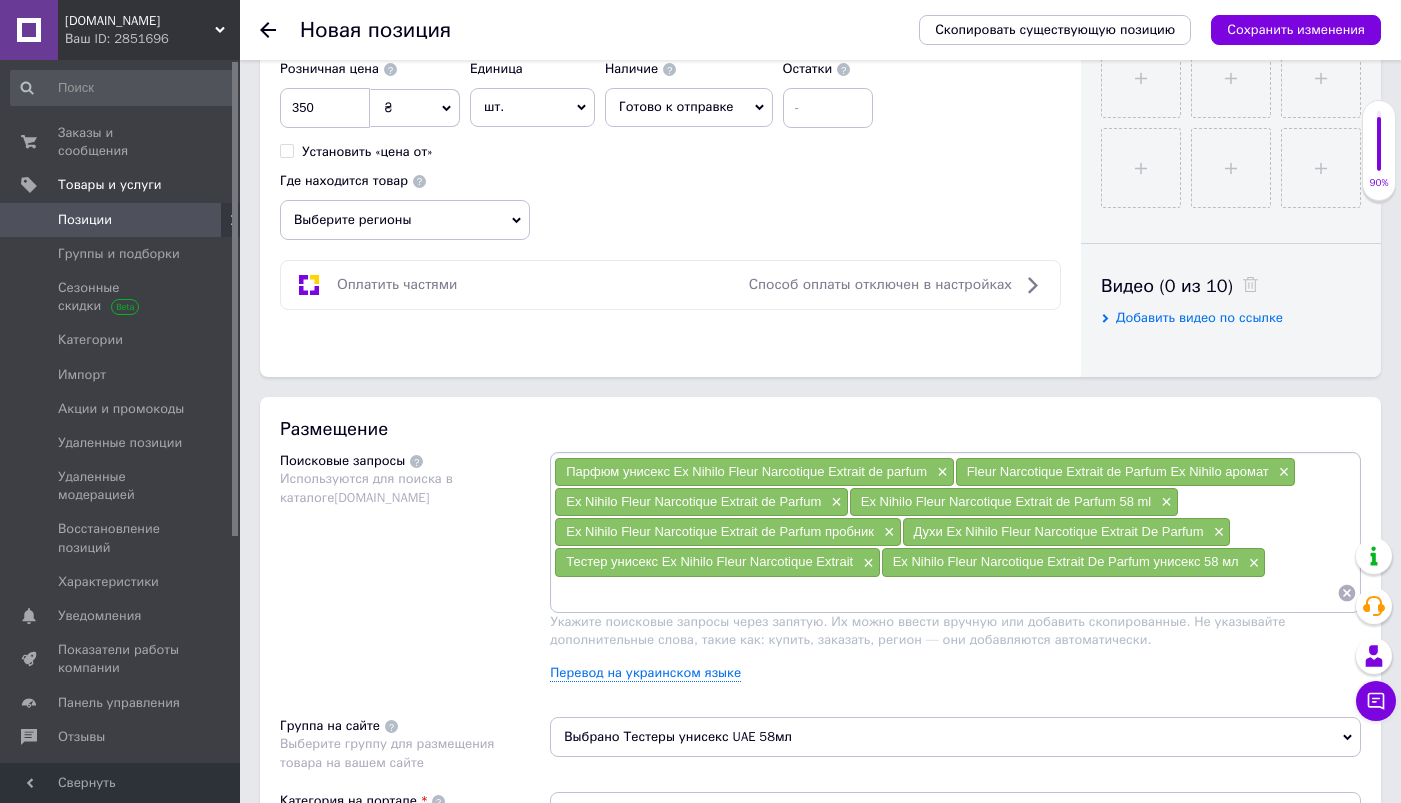 click on "Парфюм унисекс Ex Nihilo Fleur Narcotique Extrait de parfum × Fleur Narcotique Extrait de Parfum Ex Nihilo аромат × Ex Nihilo Fleur Narcotique Extrait de Parfum × Ex Nihilo Fleur Narcotique Extrait de Parfum 58 ml × Ex Nihilo Fleur Narcotique Extrait de Parfum пробник × Духи Ex Nihilo Fleur Narcotique Extrait De Parfum × Тестер унисекс Ex Nihilo Fleur Narcotique Extrait × Ex Nihilo Fleur Narcotique Extrait De Parfum унисекс 58 мл ×" at bounding box center [955, 532] 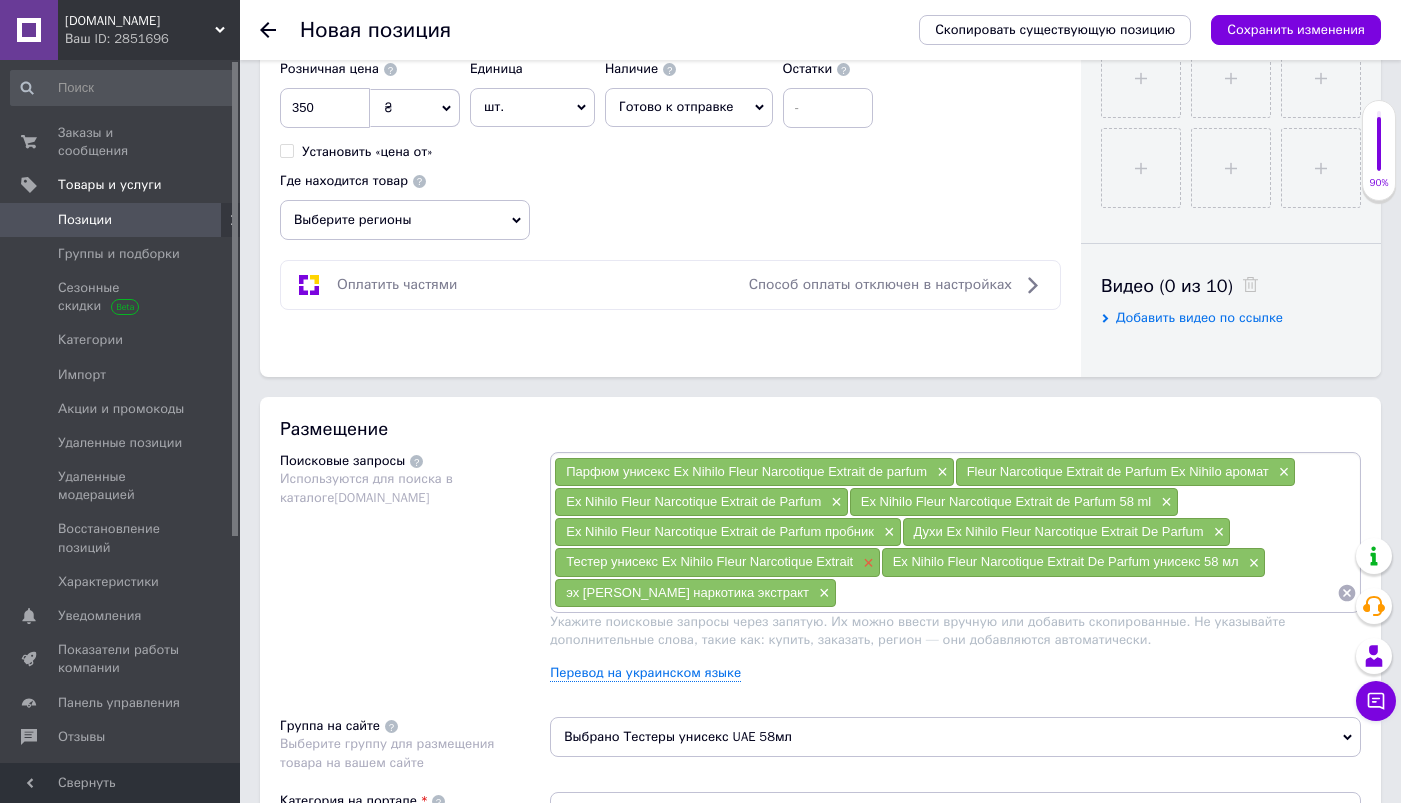 paste on "эх [PERSON_NAME] наркотика" 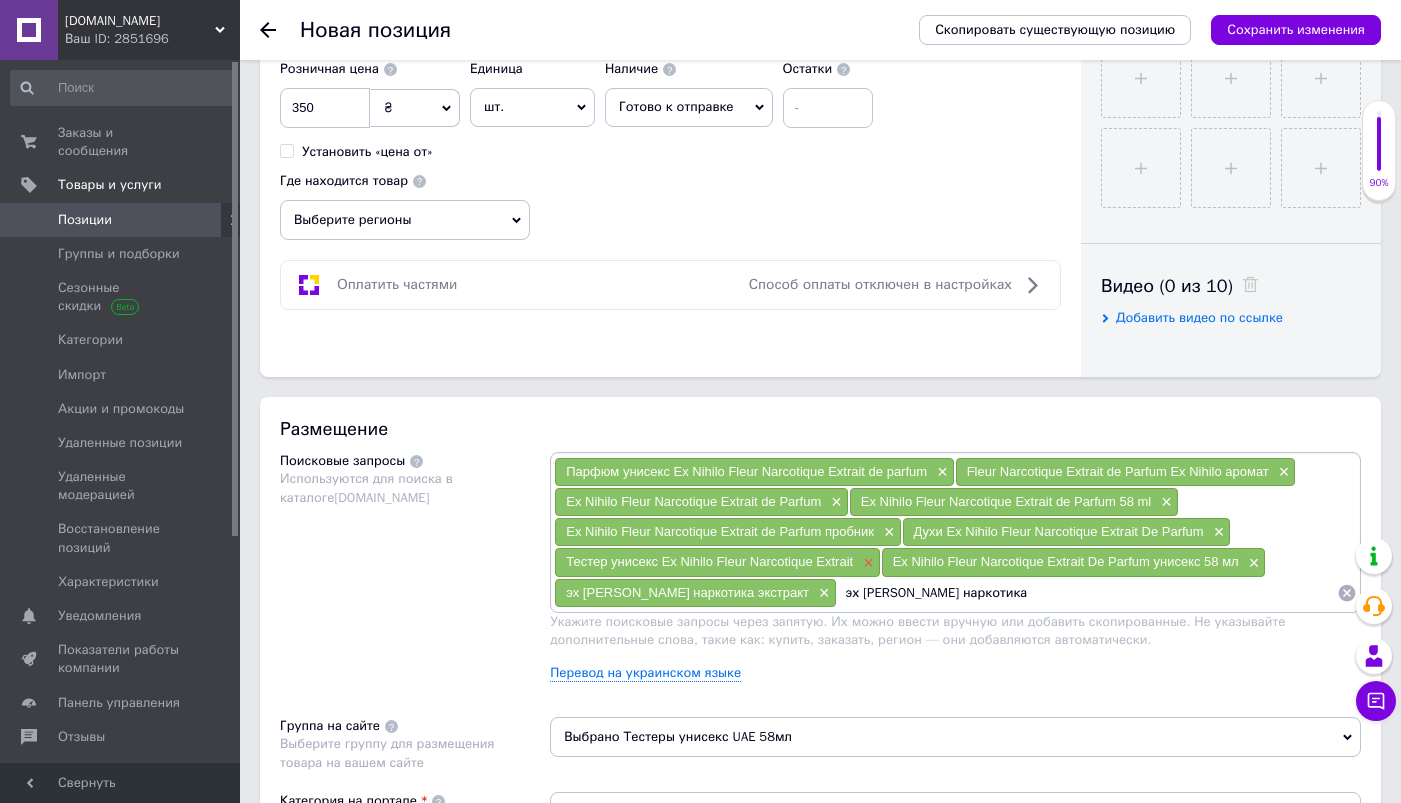 type 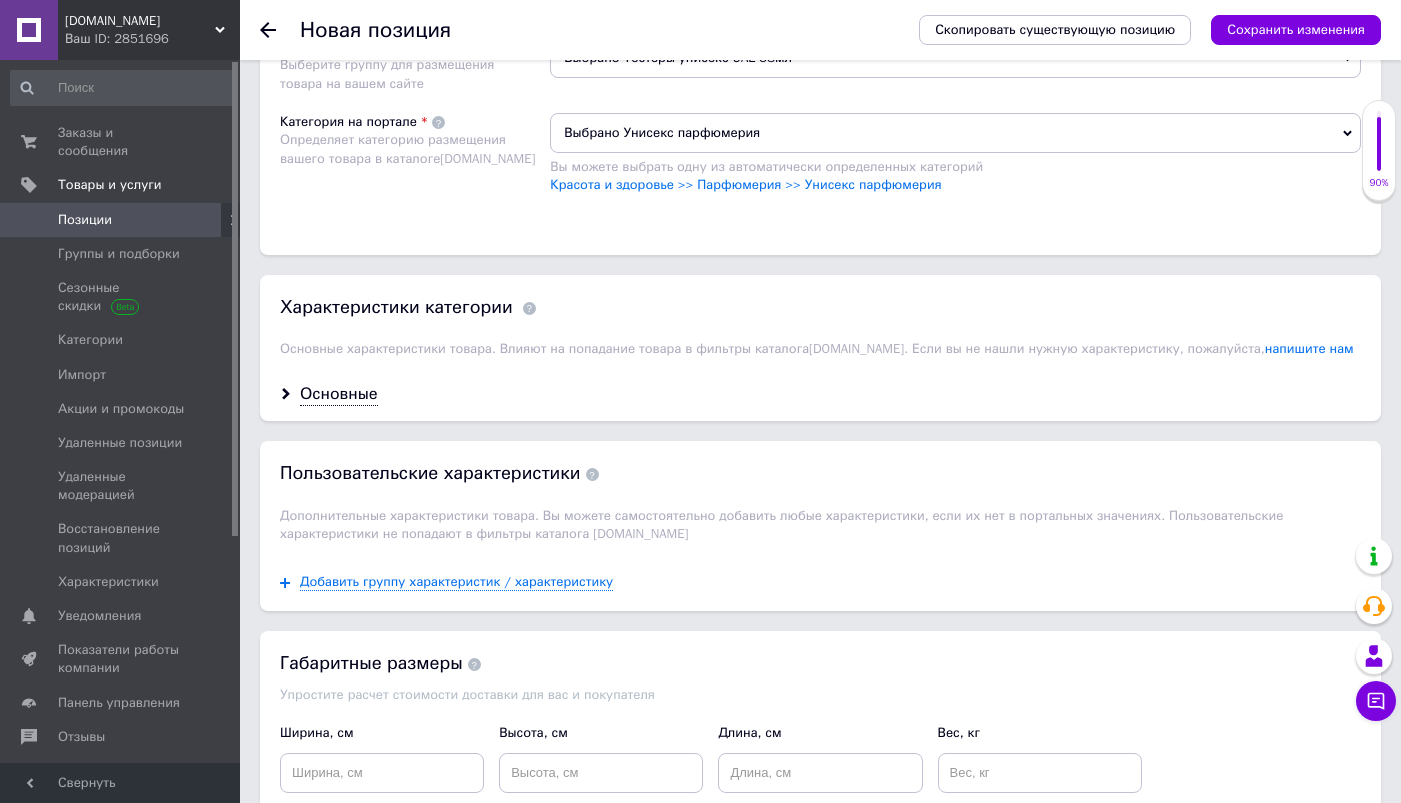 scroll, scrollTop: 1633, scrollLeft: 0, axis: vertical 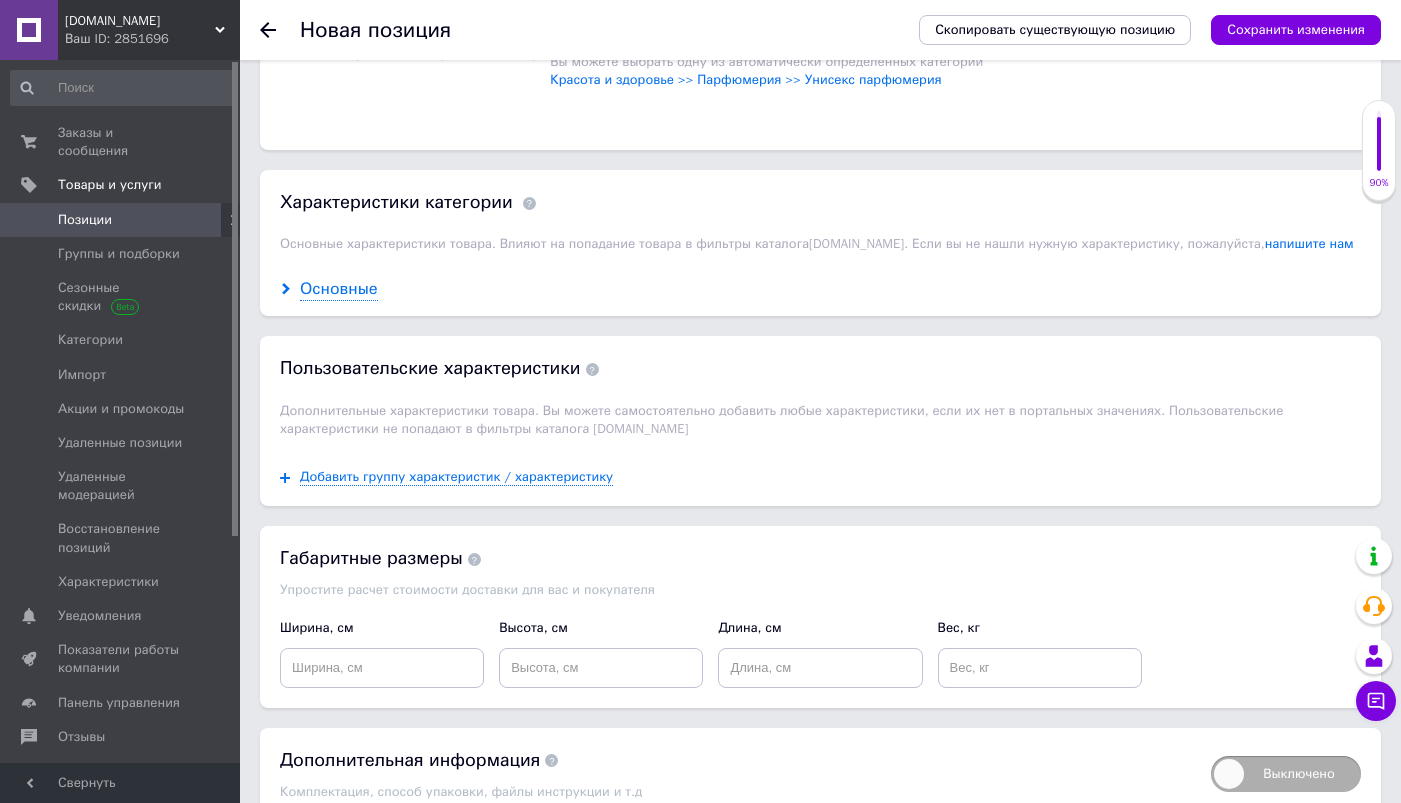 click on "Основные" at bounding box center [339, 289] 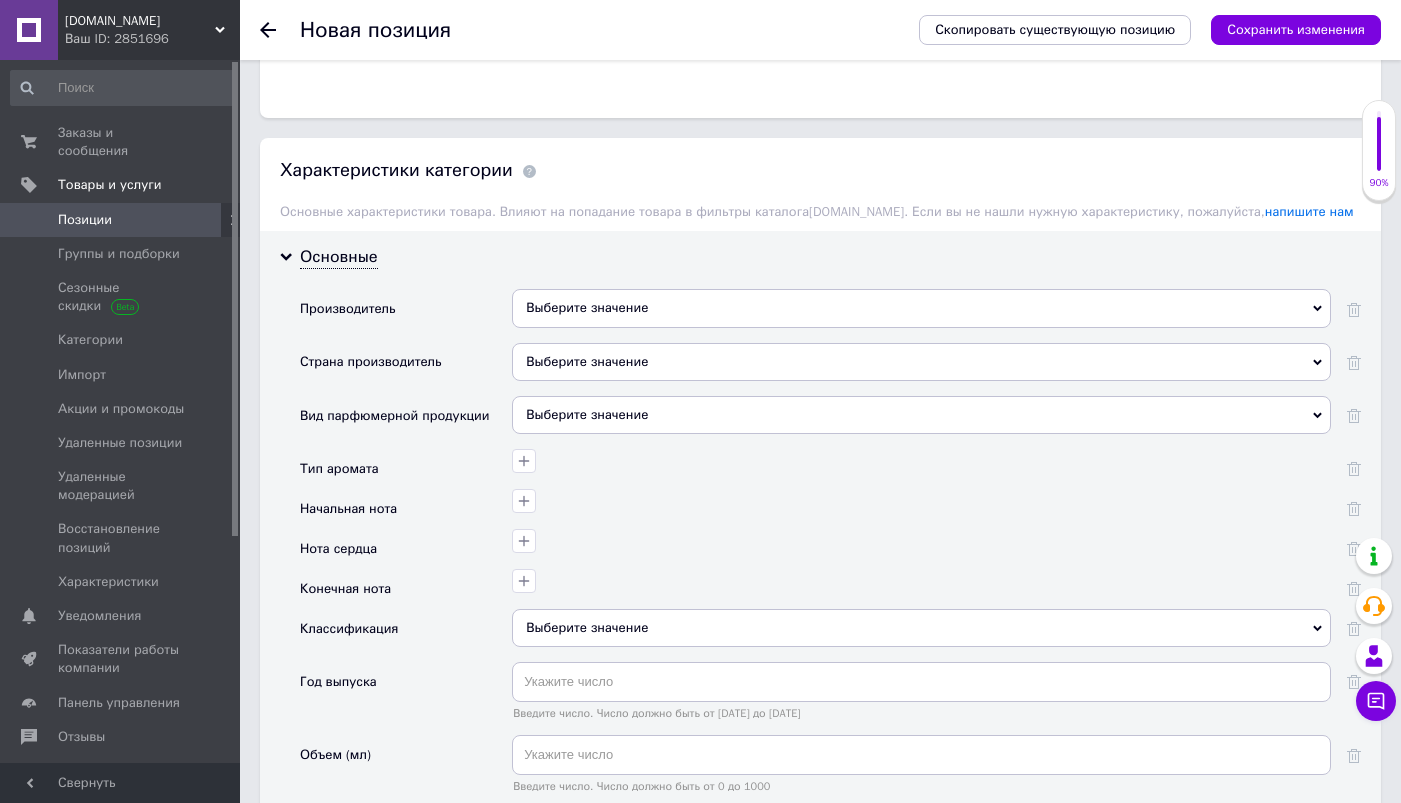 scroll, scrollTop: 1665, scrollLeft: 0, axis: vertical 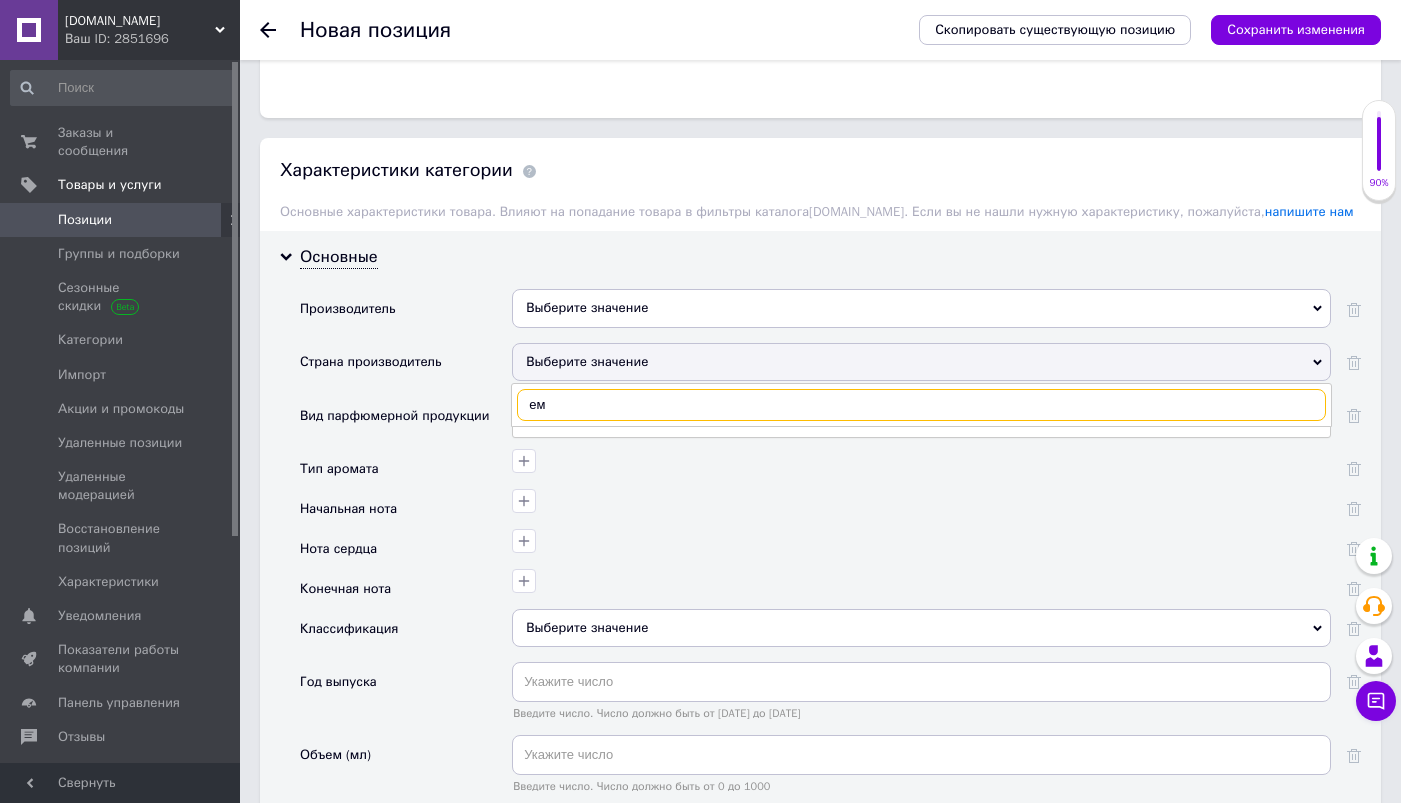 type on "е" 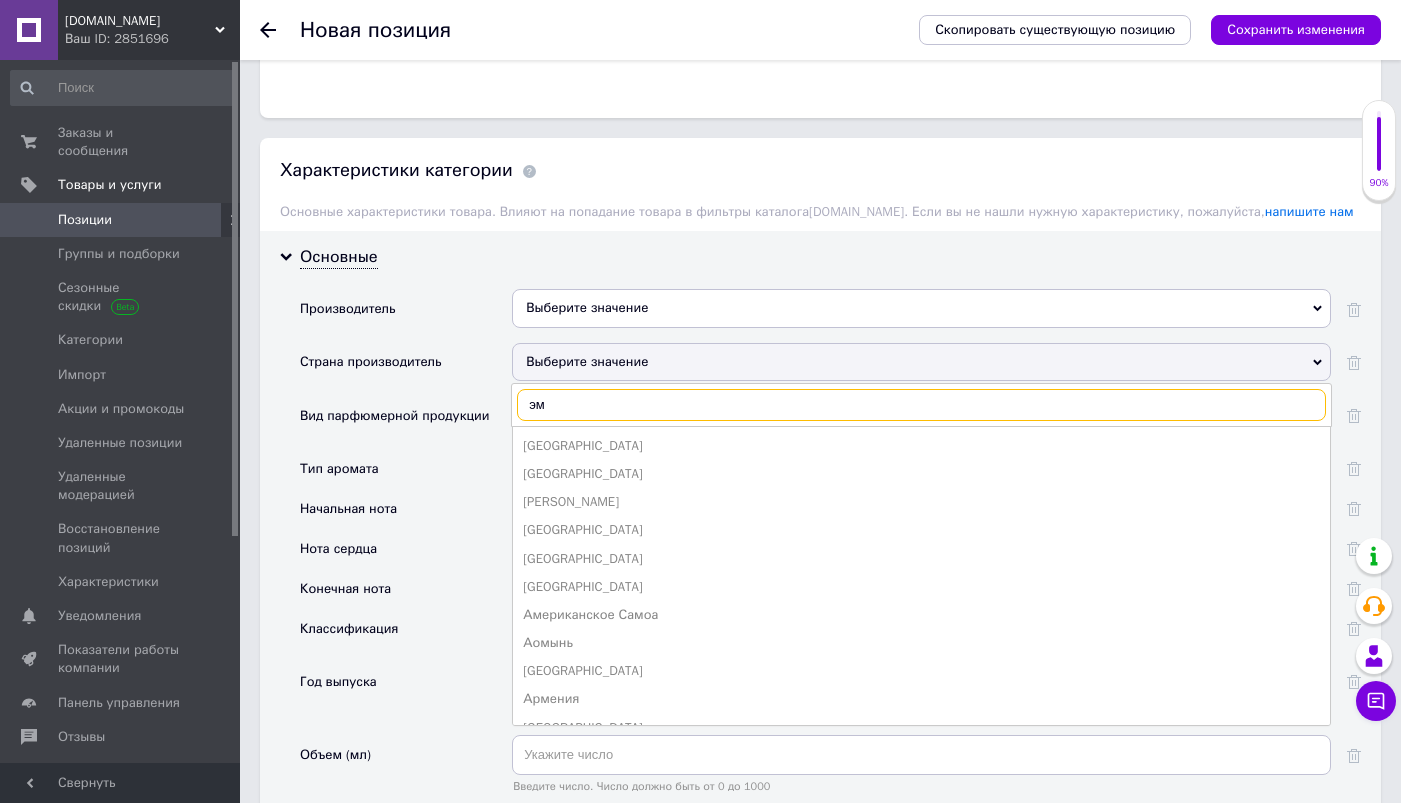 type on "эми" 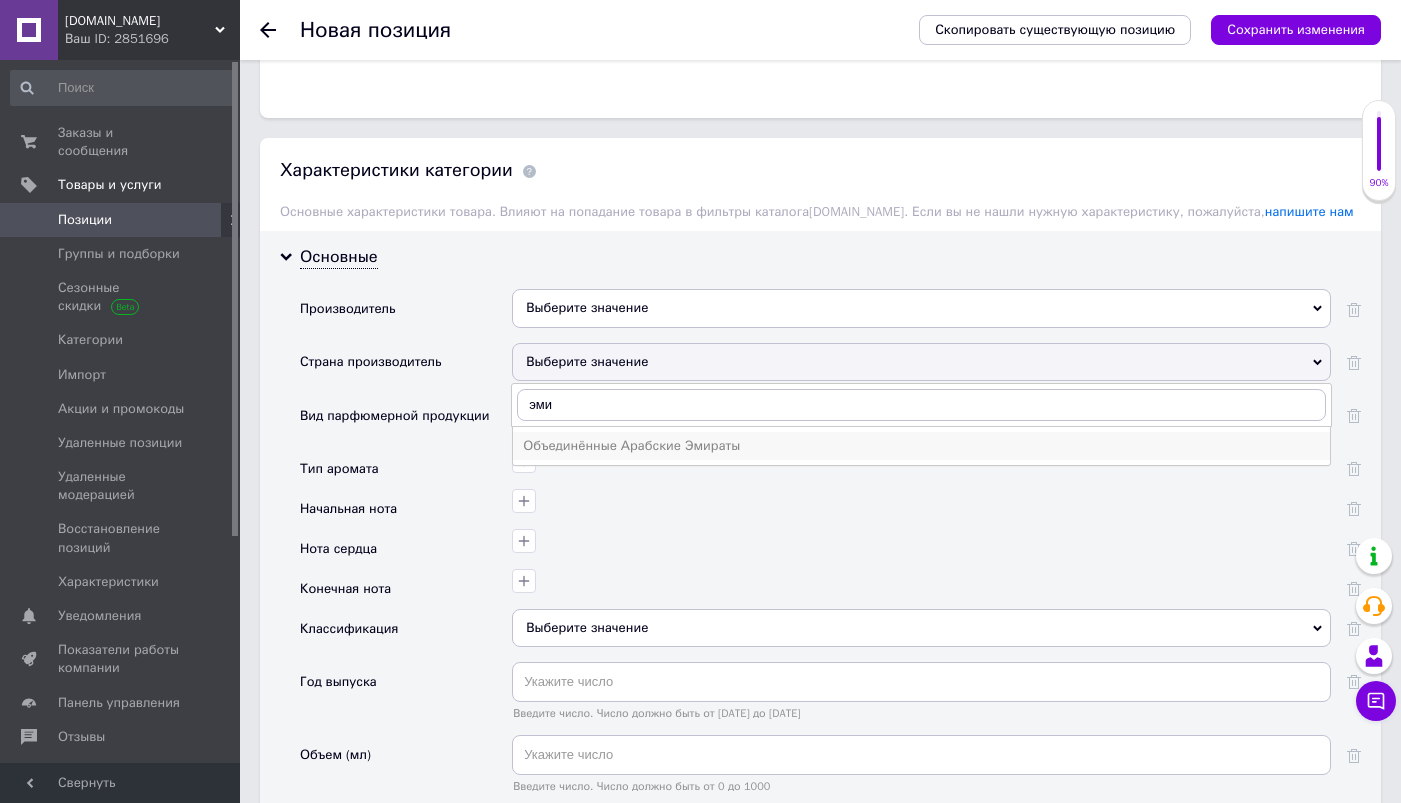 click on "Объединённые Арабские Эмираты" at bounding box center (921, 446) 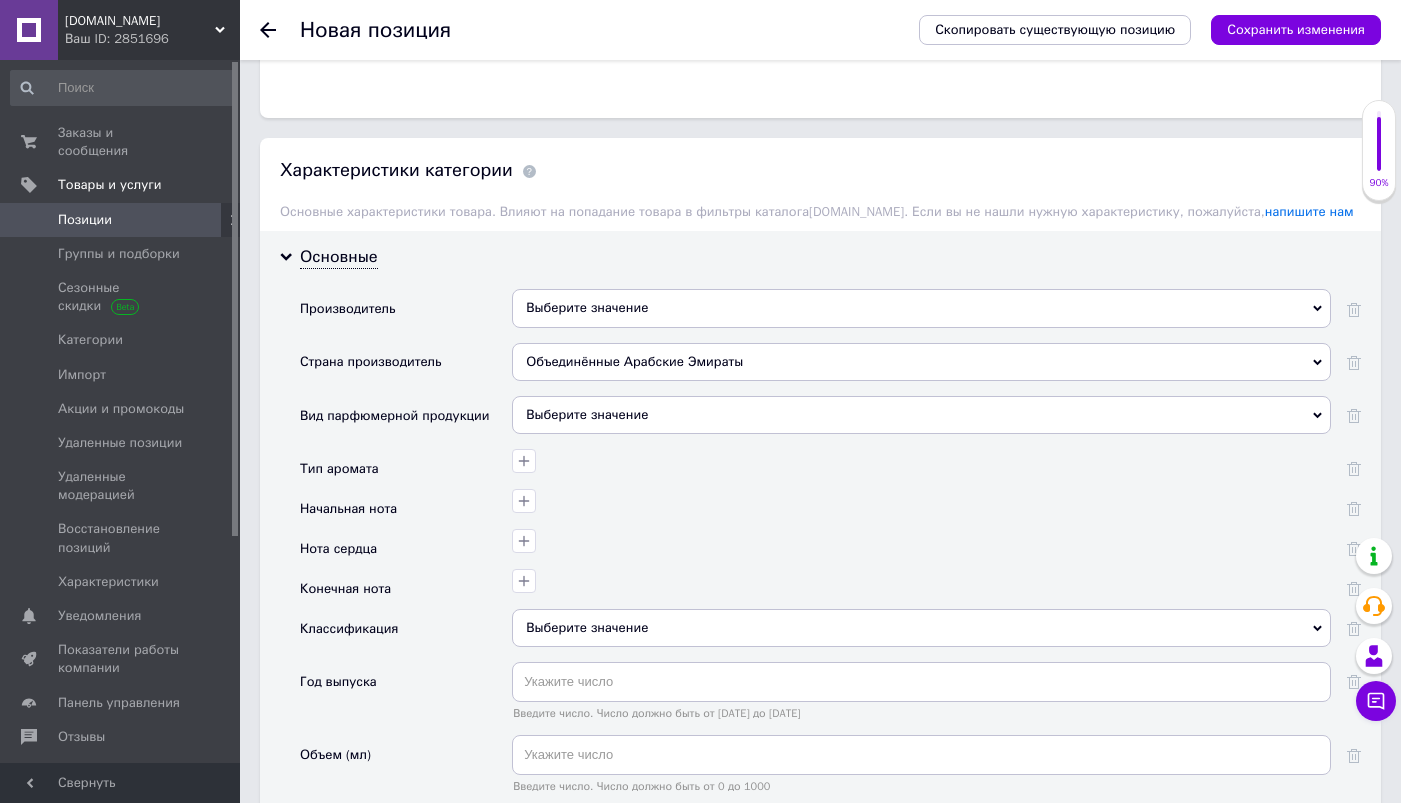 click on "Выберите значение" at bounding box center [921, 308] 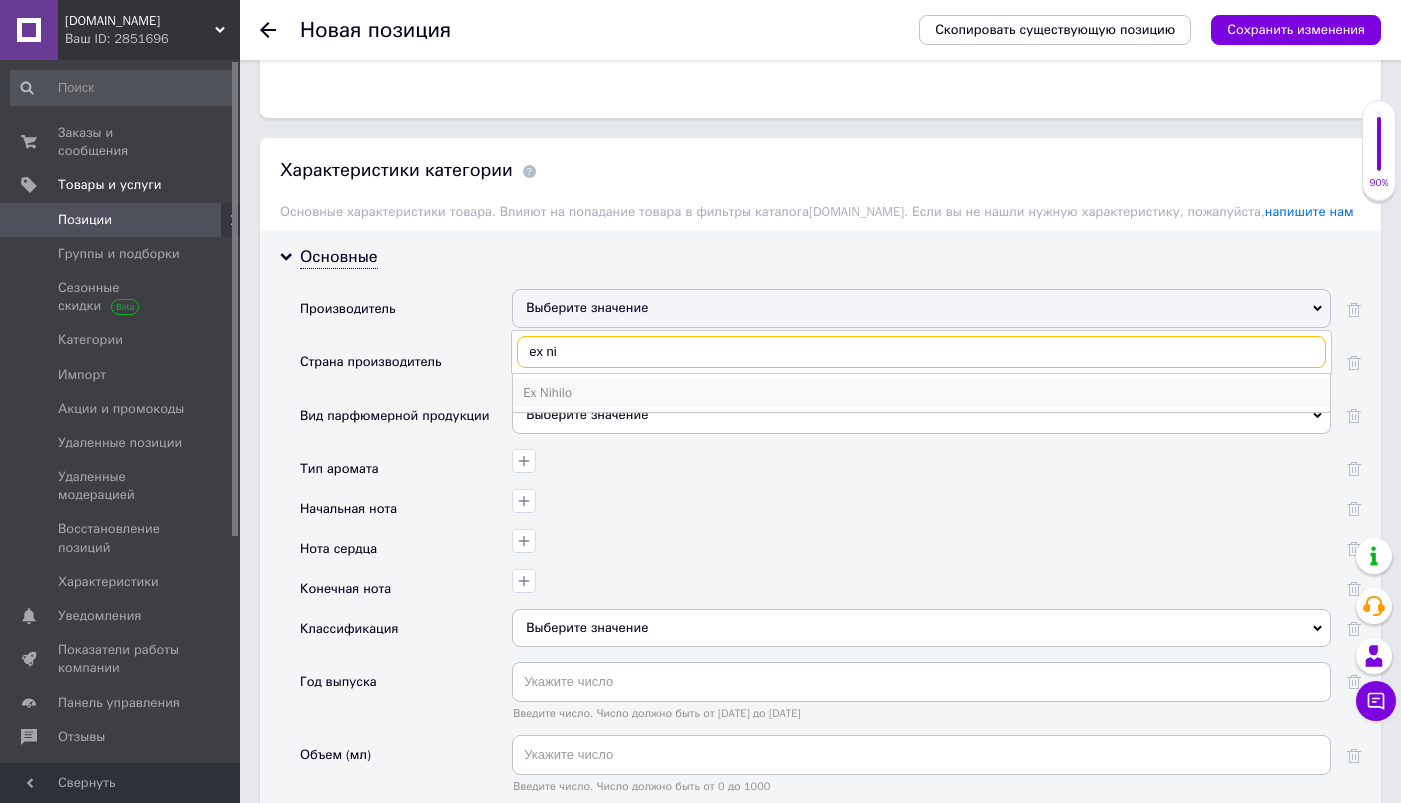 type on "ex ni" 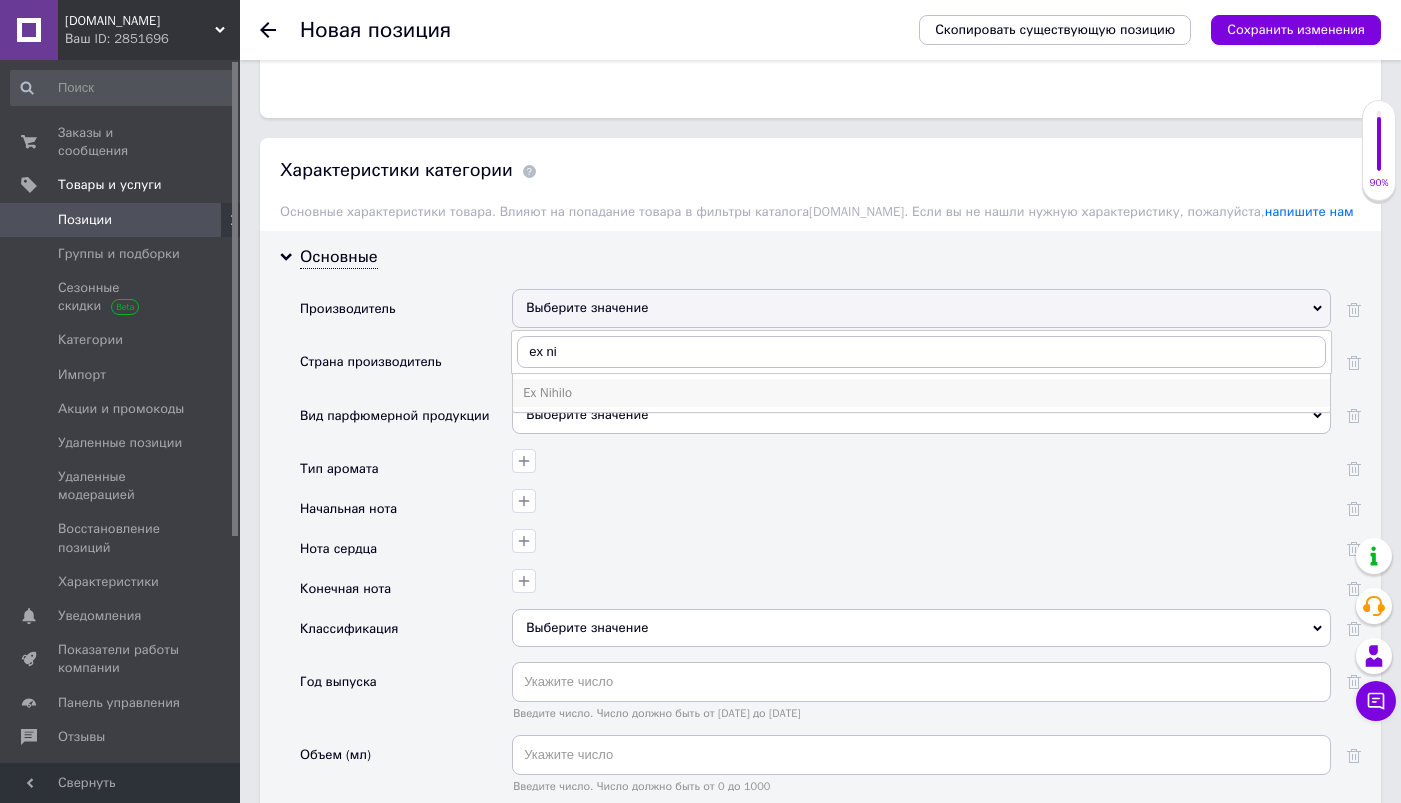 click on "Ex Nihilo" at bounding box center (921, 393) 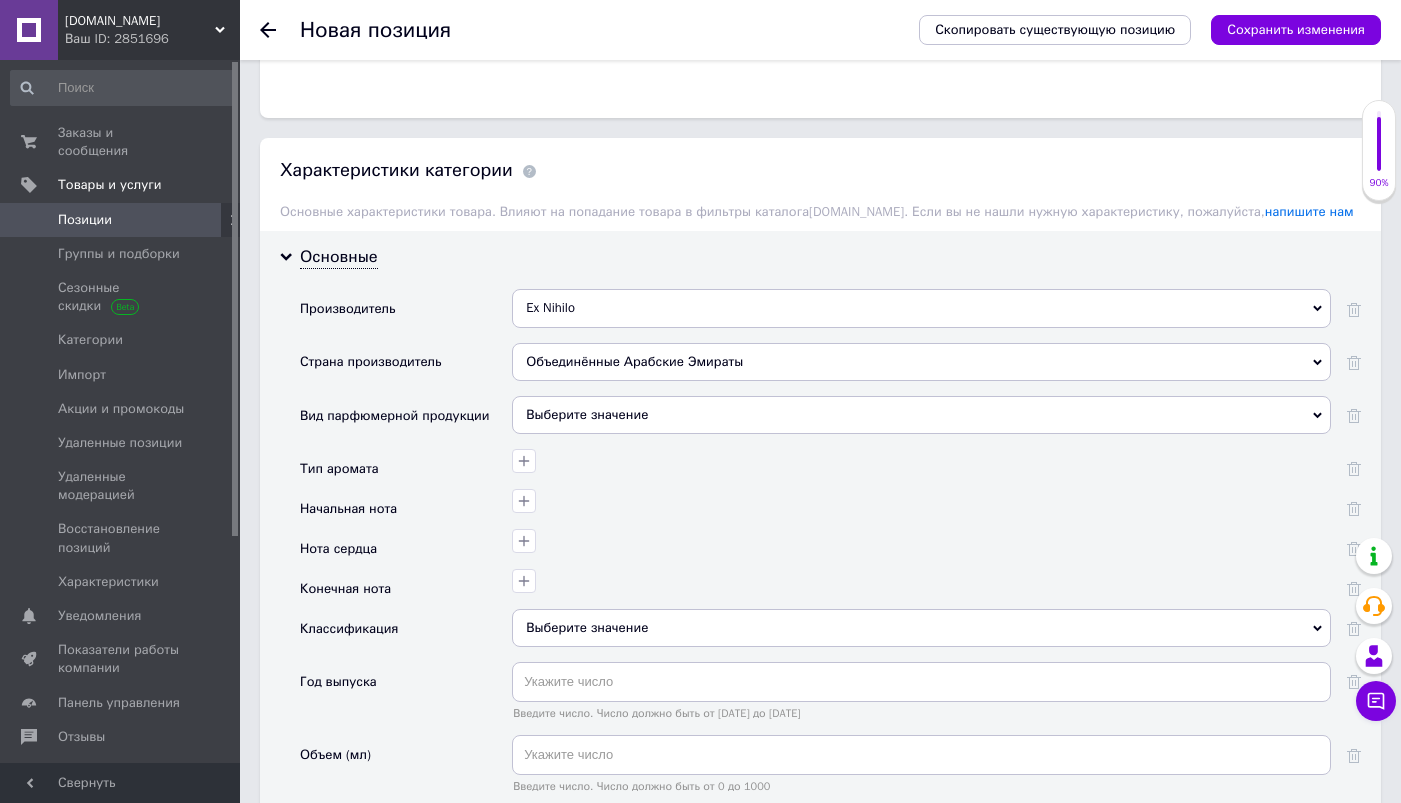 scroll, scrollTop: 1691, scrollLeft: 0, axis: vertical 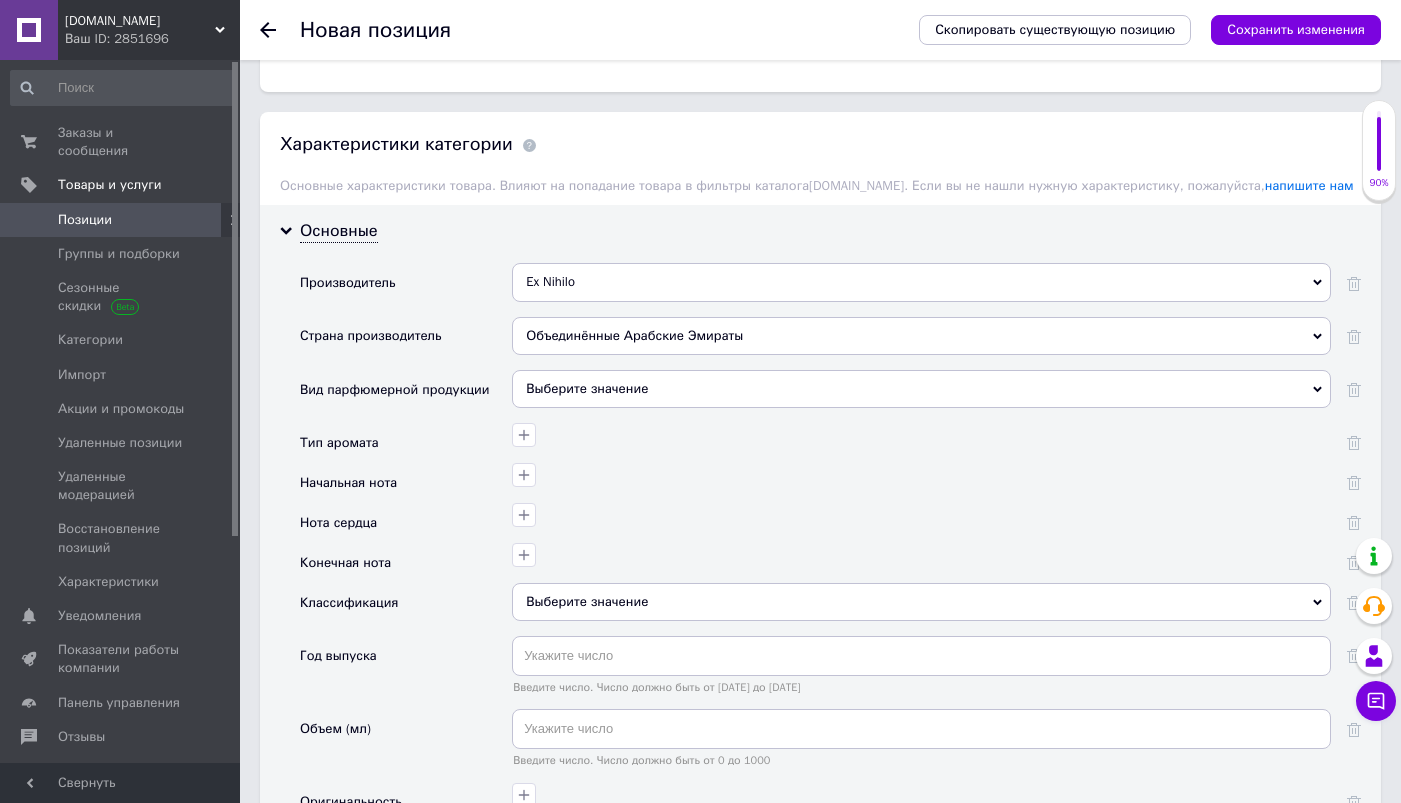 click on "Выберите значение" at bounding box center (921, 389) 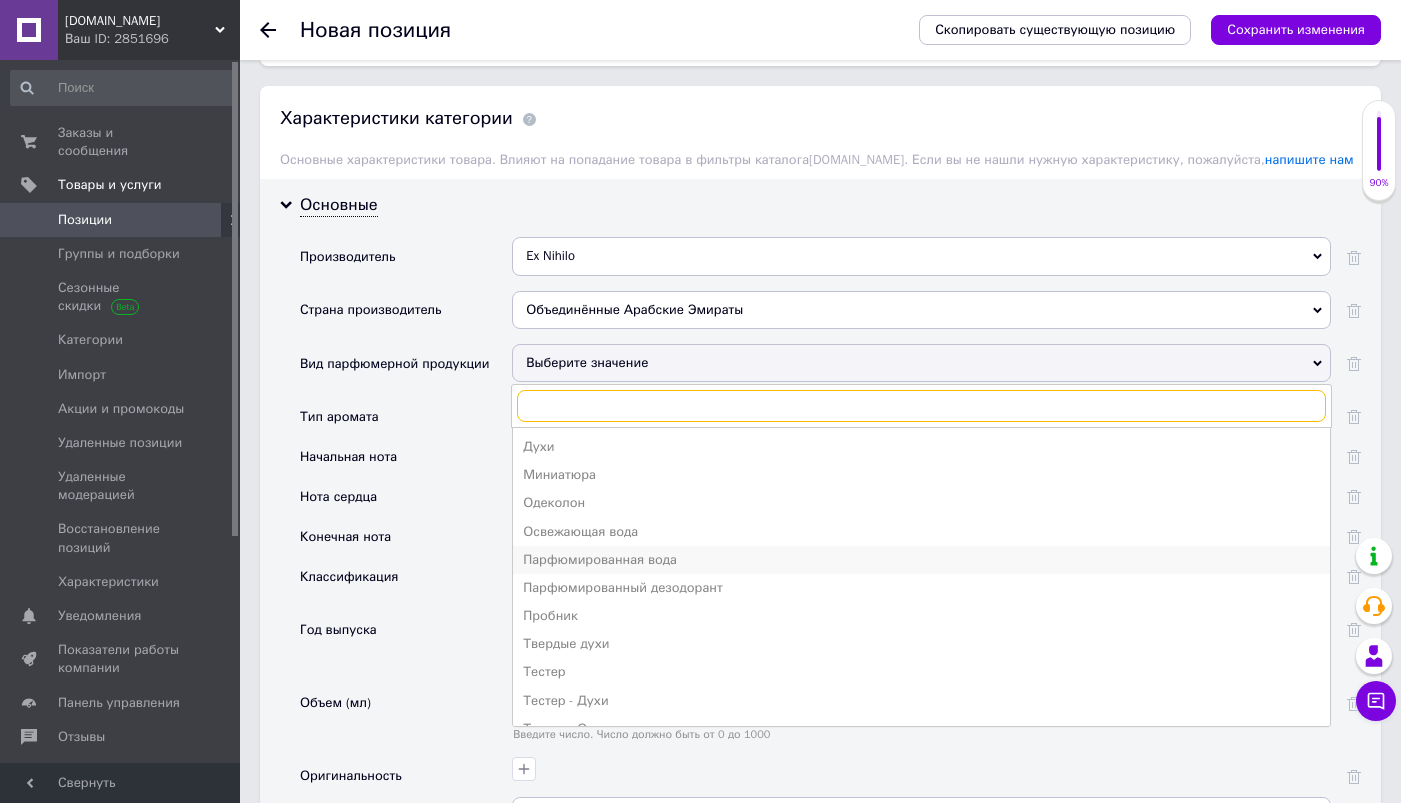 scroll, scrollTop: 1720, scrollLeft: 0, axis: vertical 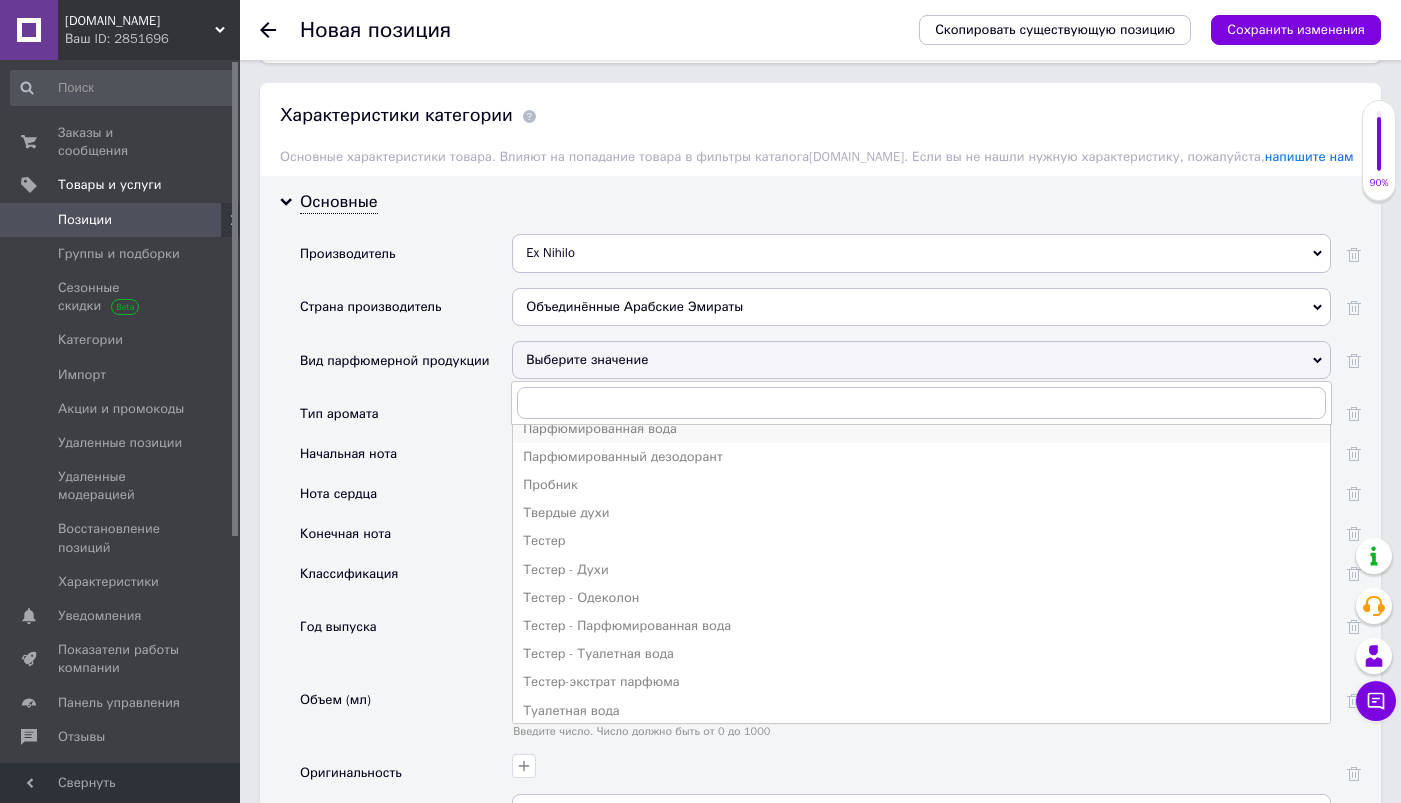 click on "Парфюмированная вода" at bounding box center (921, 429) 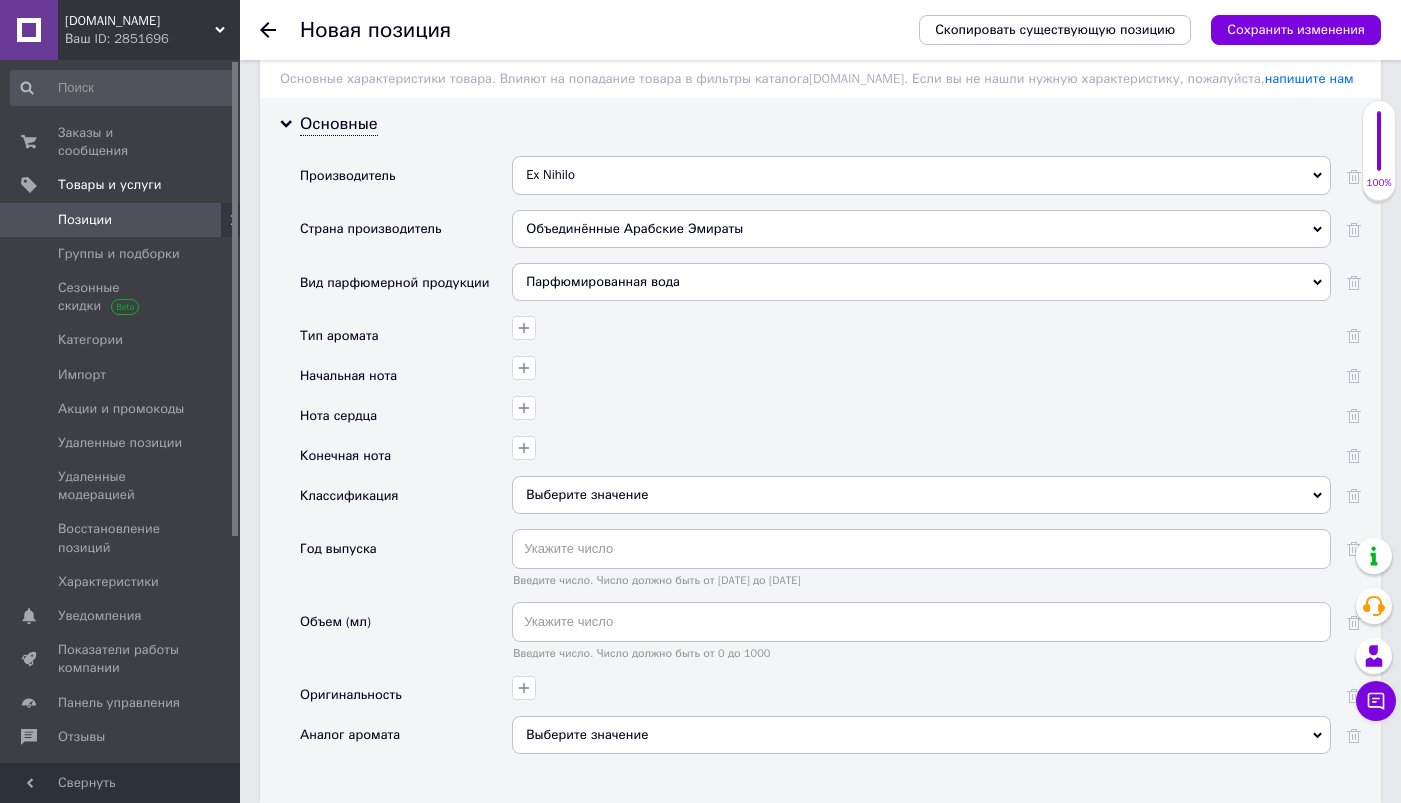 scroll, scrollTop: 1818, scrollLeft: 0, axis: vertical 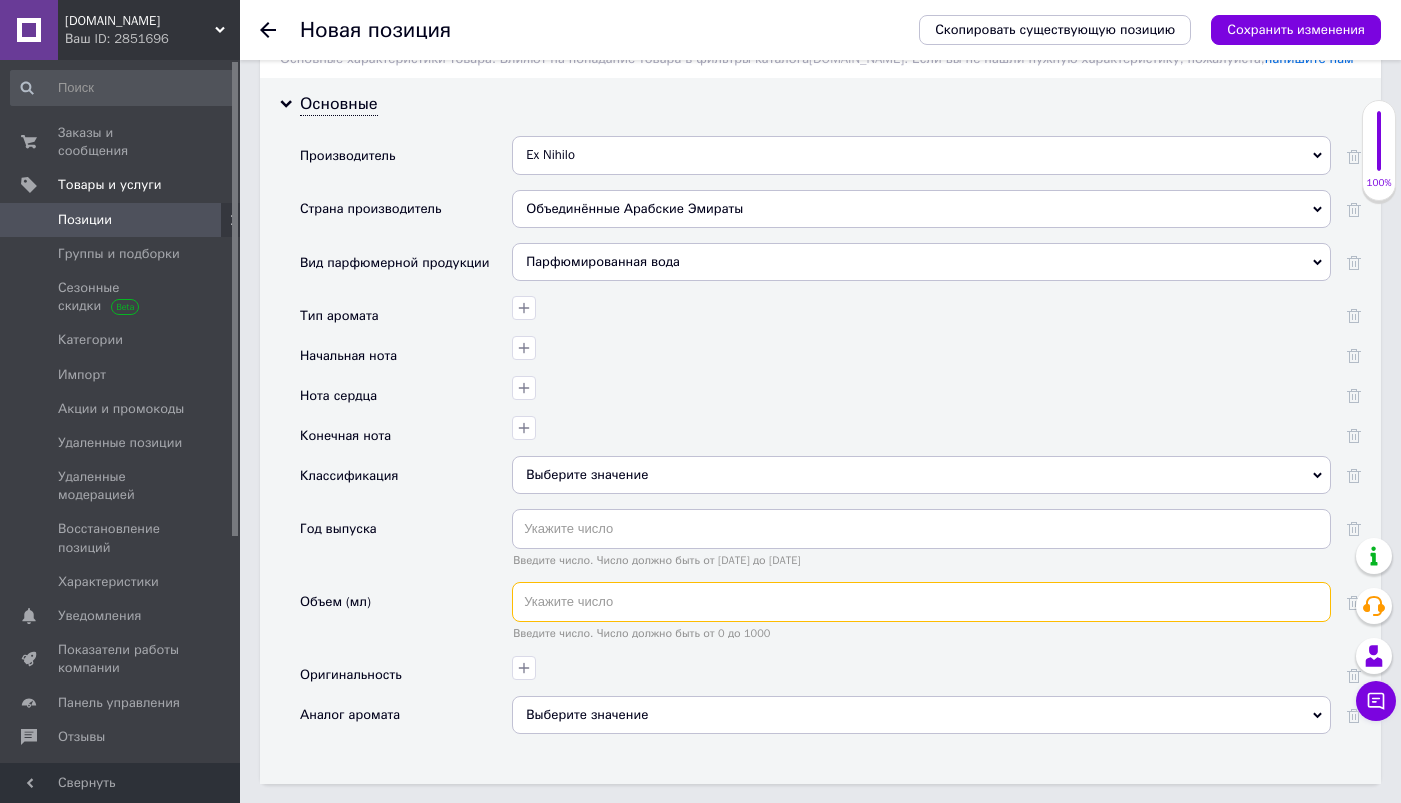 click at bounding box center (921, 602) 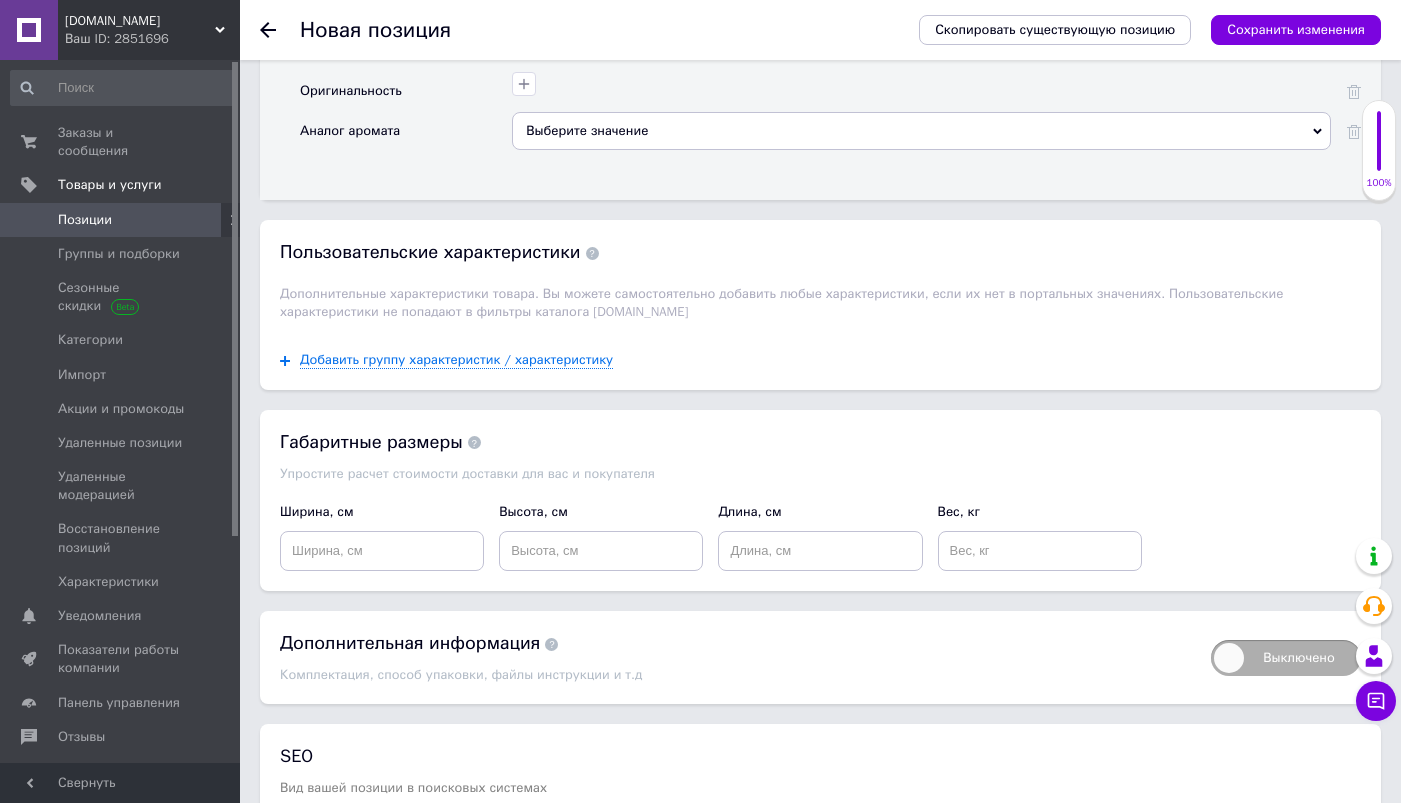 scroll, scrollTop: 2537, scrollLeft: 0, axis: vertical 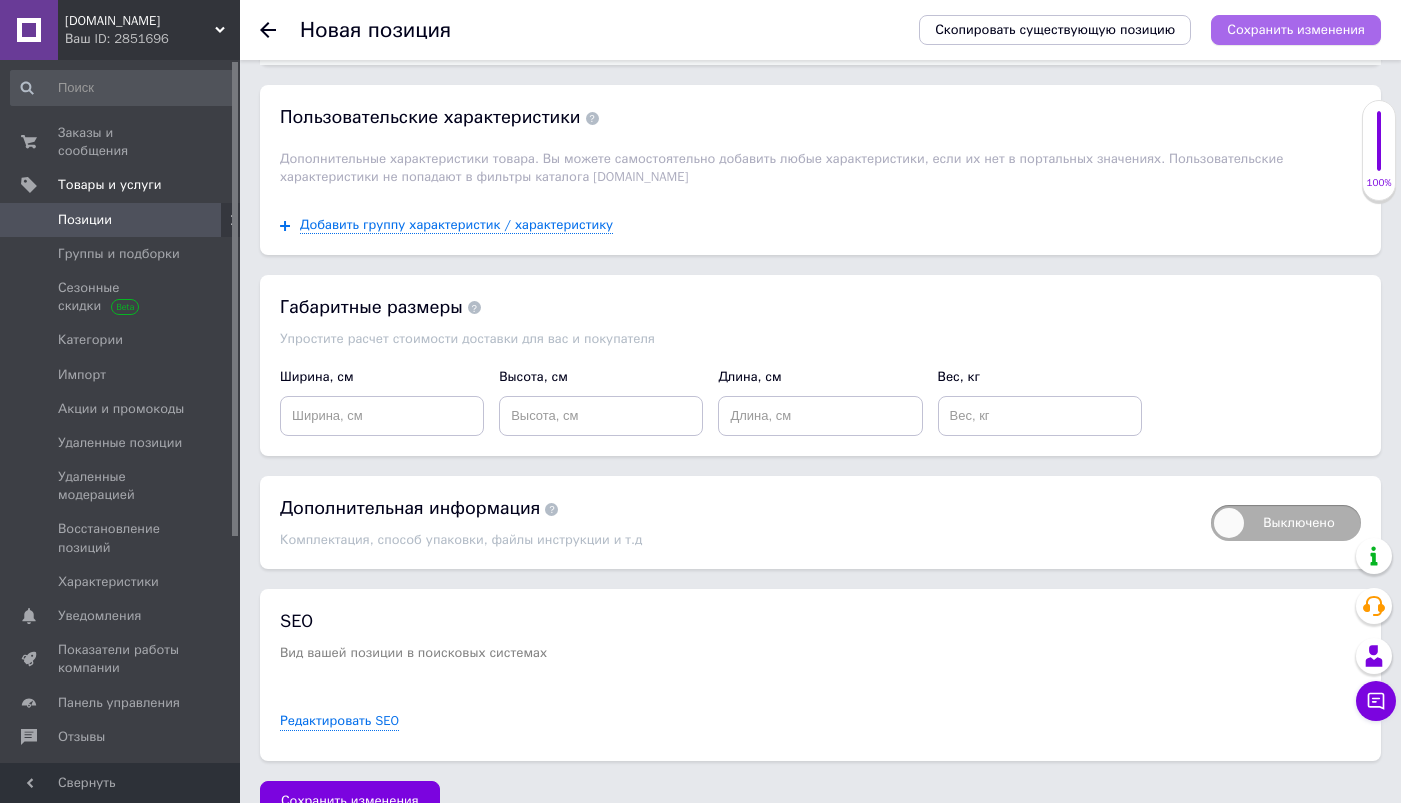 type on "58" 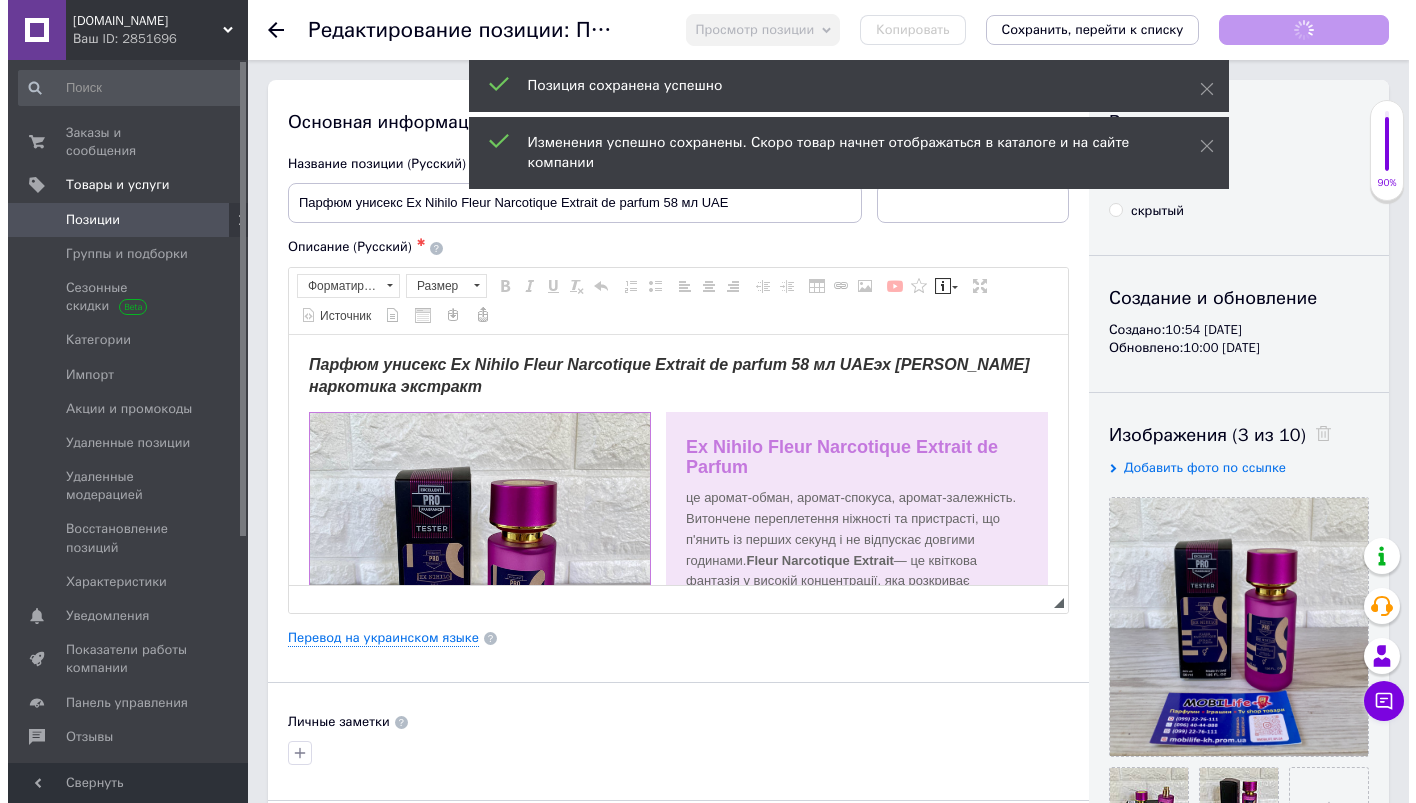 scroll, scrollTop: 0, scrollLeft: 0, axis: both 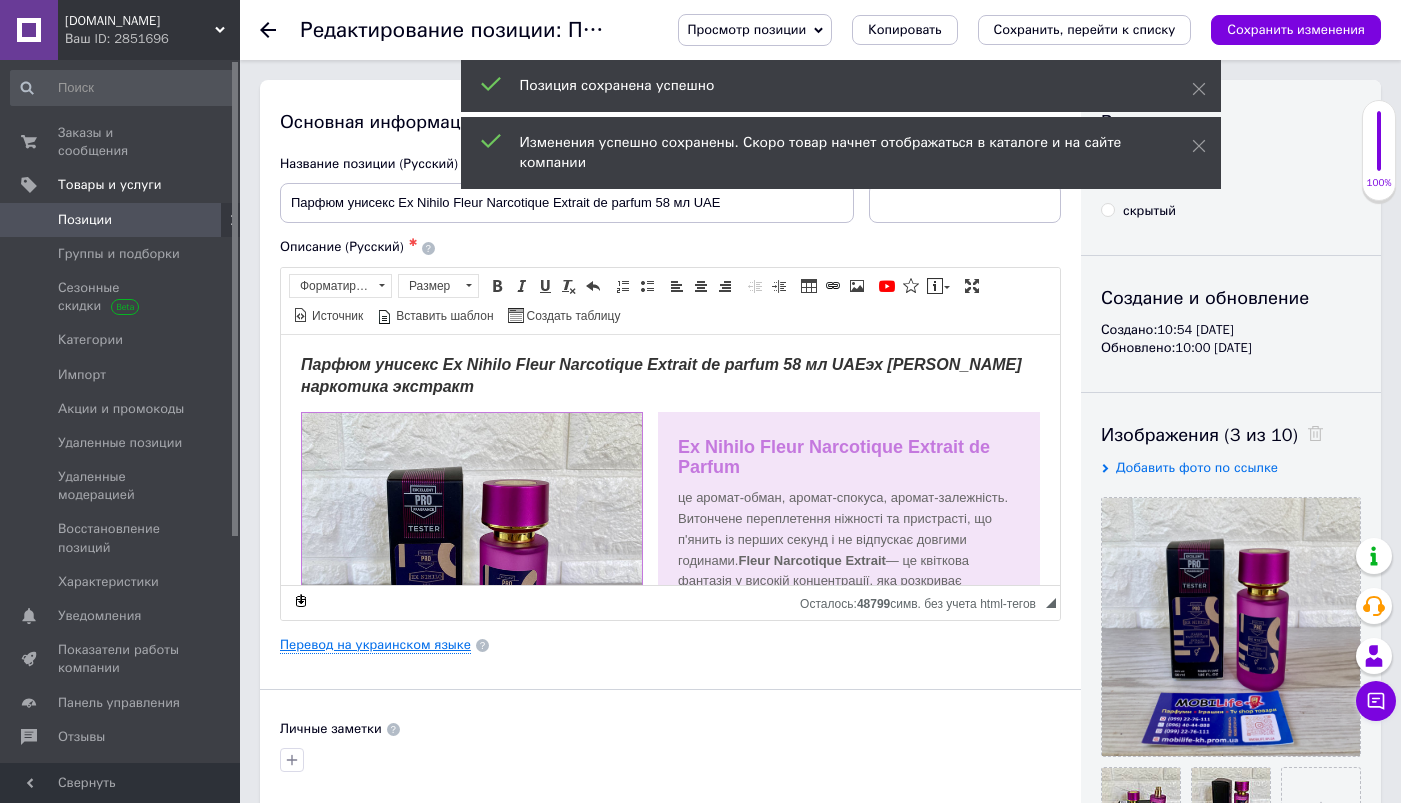 click on "Перевод на украинском языке" at bounding box center (375, 645) 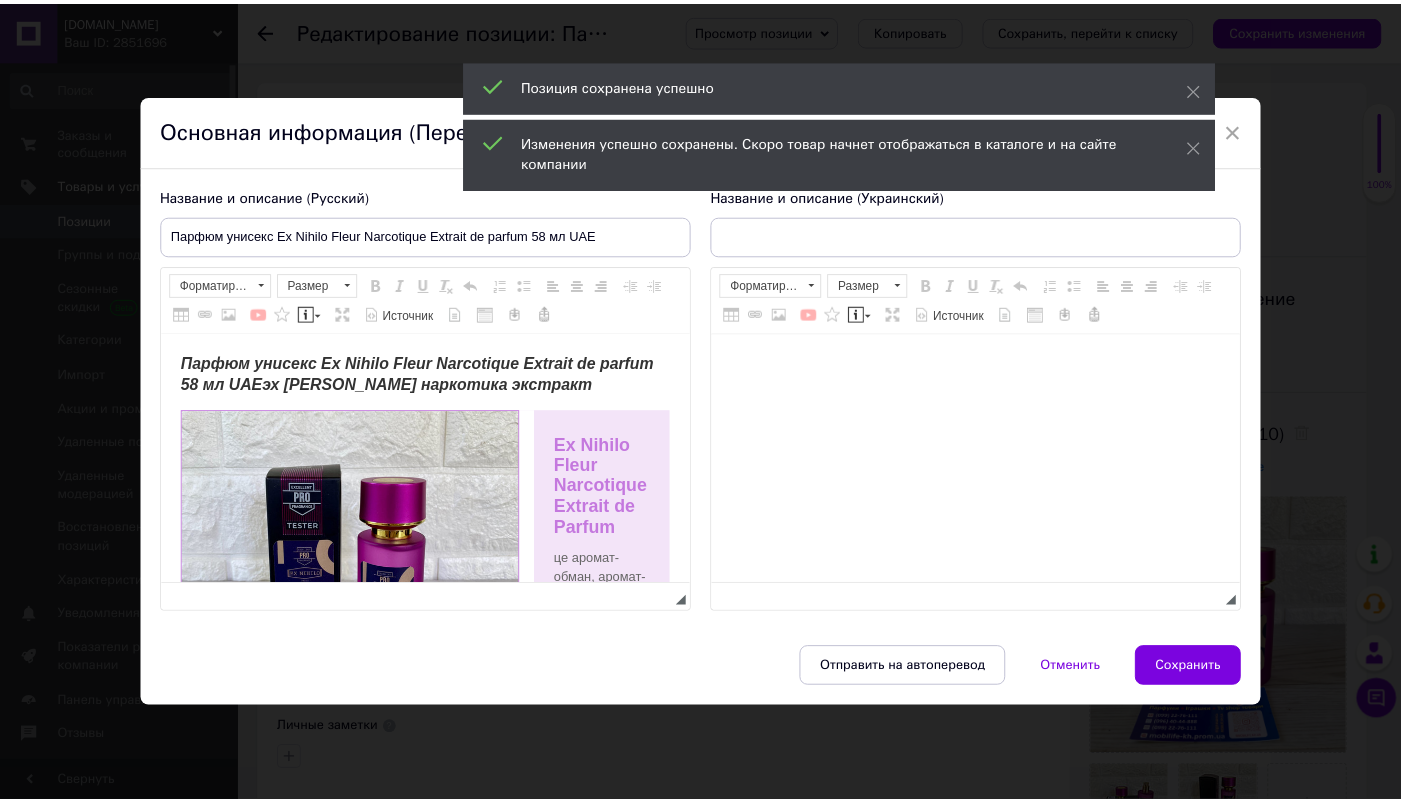scroll, scrollTop: 0, scrollLeft: 0, axis: both 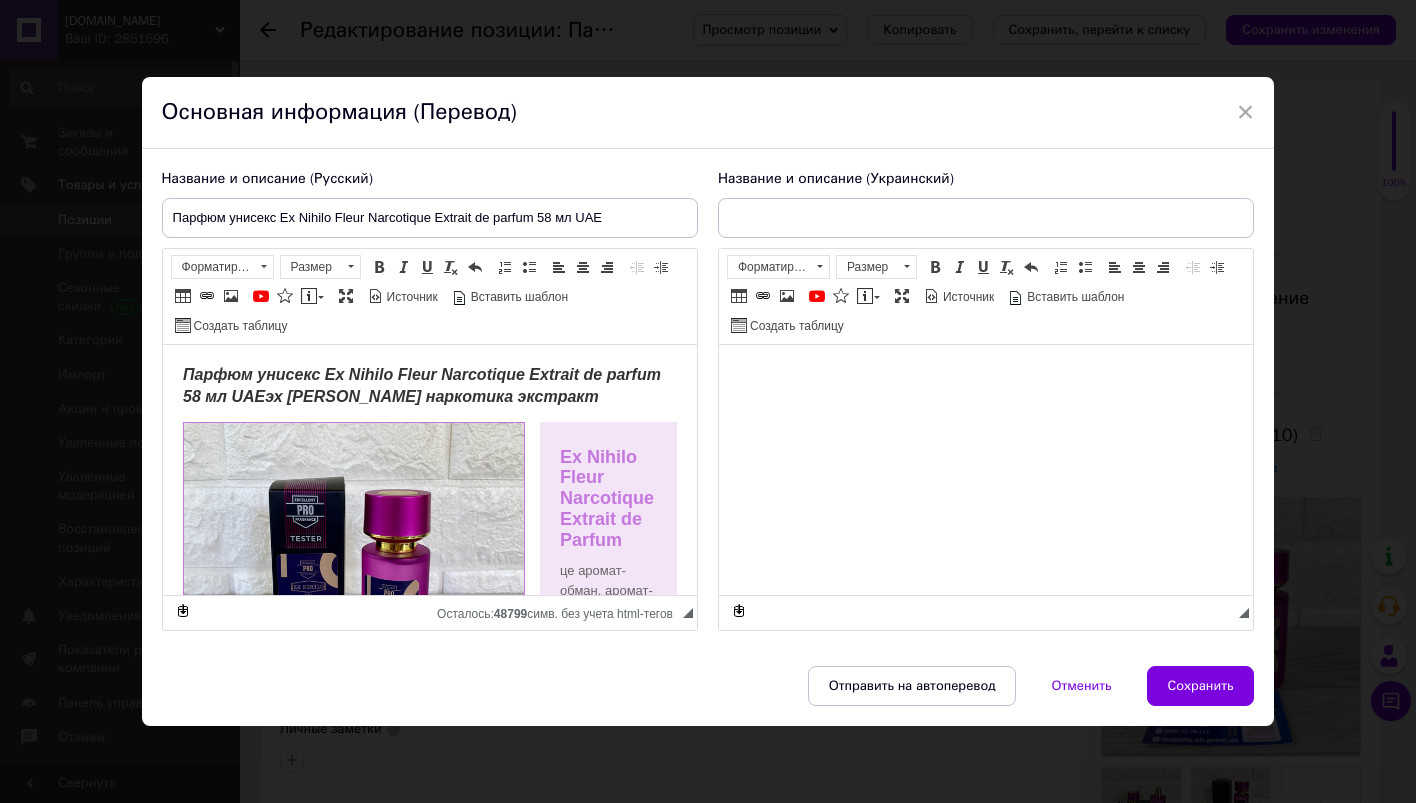 type on "Парфюм унисекс Ex Nihilo Fleur Narcotique Extrait de parfum 58 мл UAE" 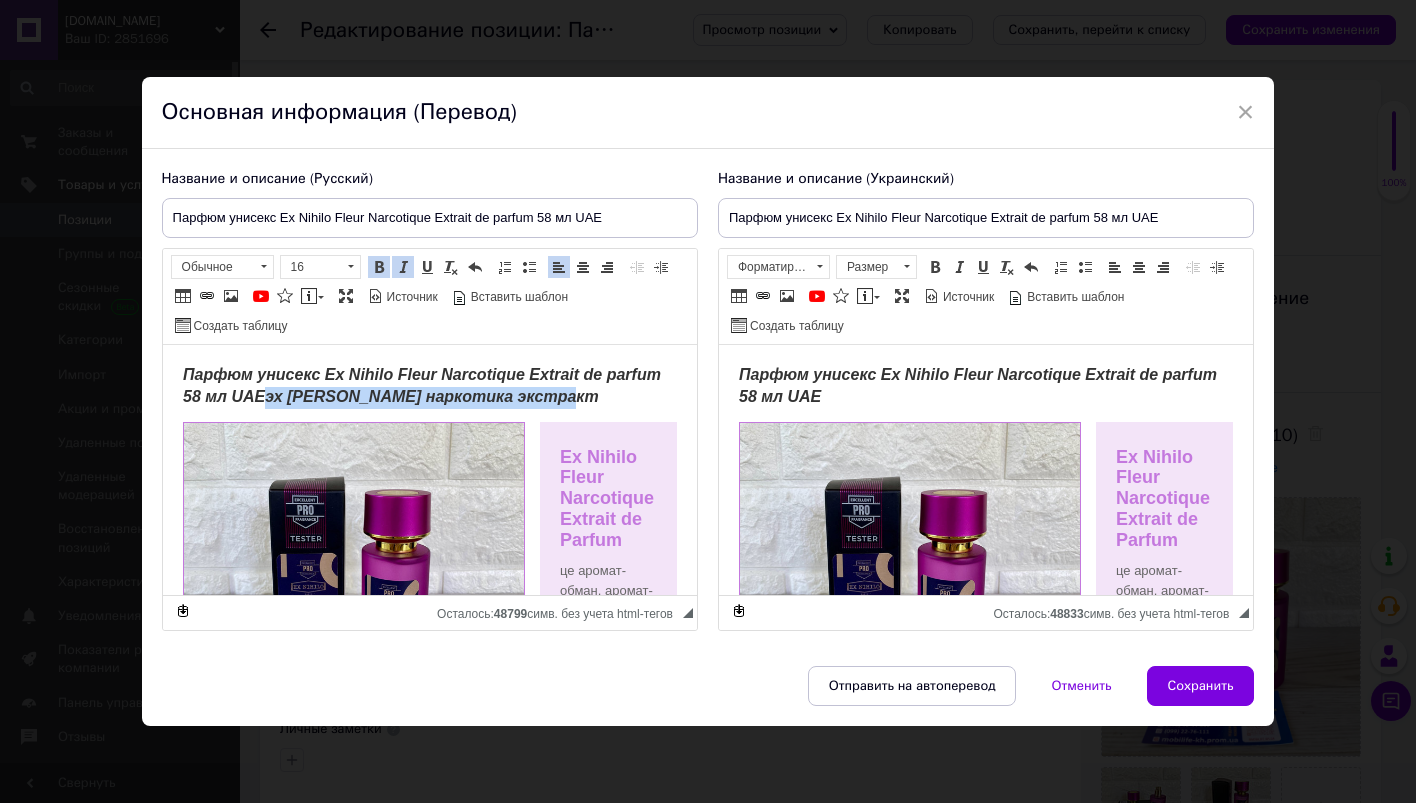 drag, startPoint x: 330, startPoint y: 398, endPoint x: 618, endPoint y: 392, distance: 288.0625 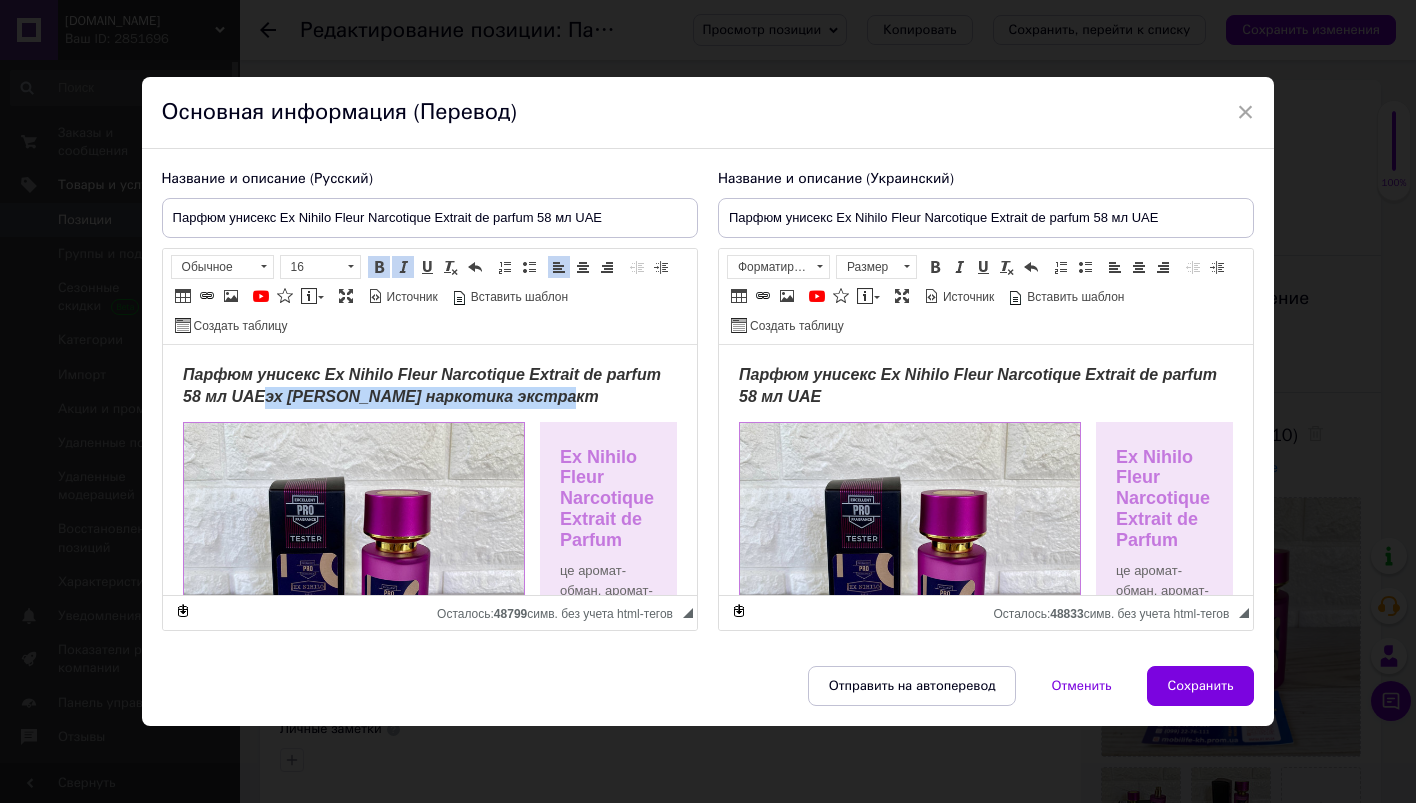 copy on "эх [PERSON_NAME] наркотика экстракт" 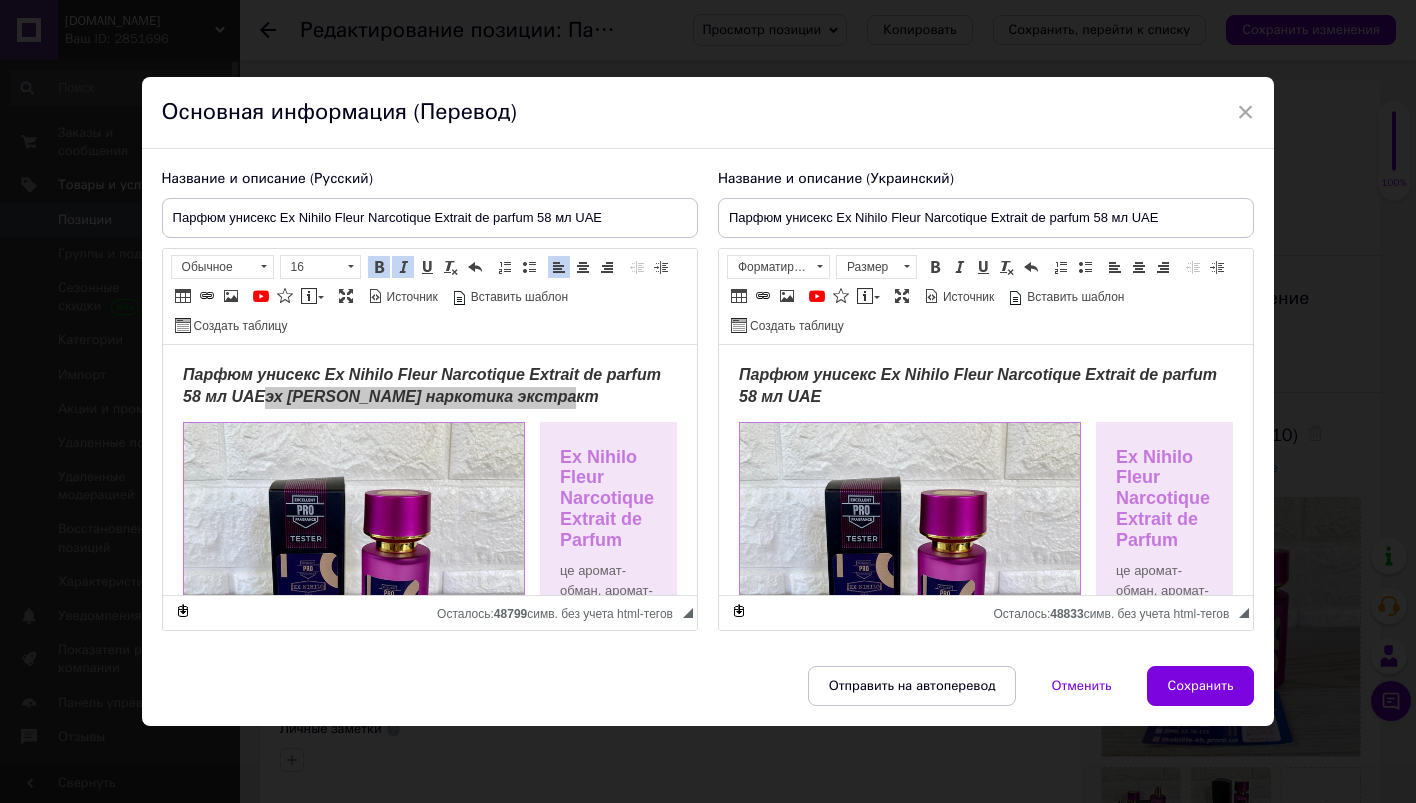 click on "Парфюм унисекс Ex Nihilo Fleur Narcotique Extrait de parfum 58 мл UAE" at bounding box center (985, 387) 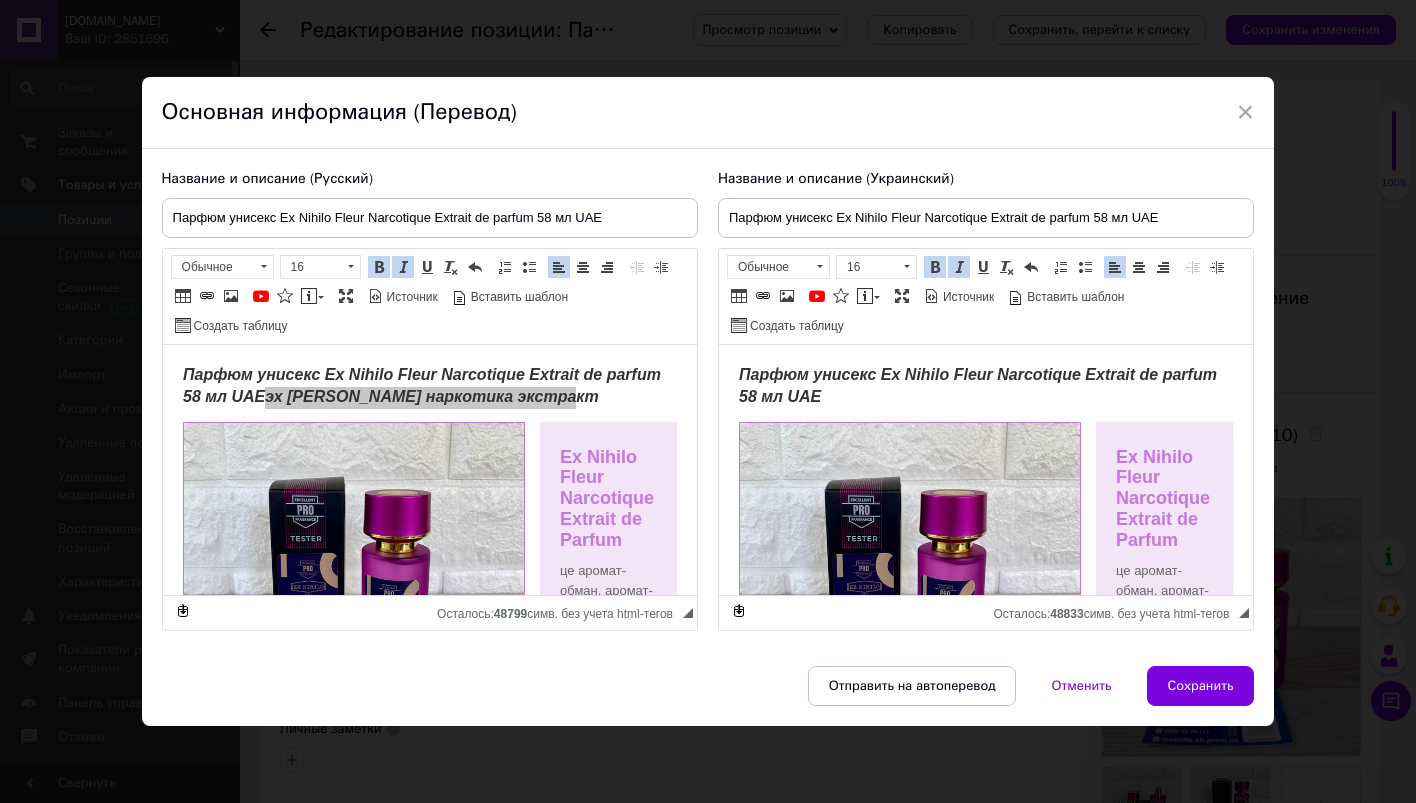 type 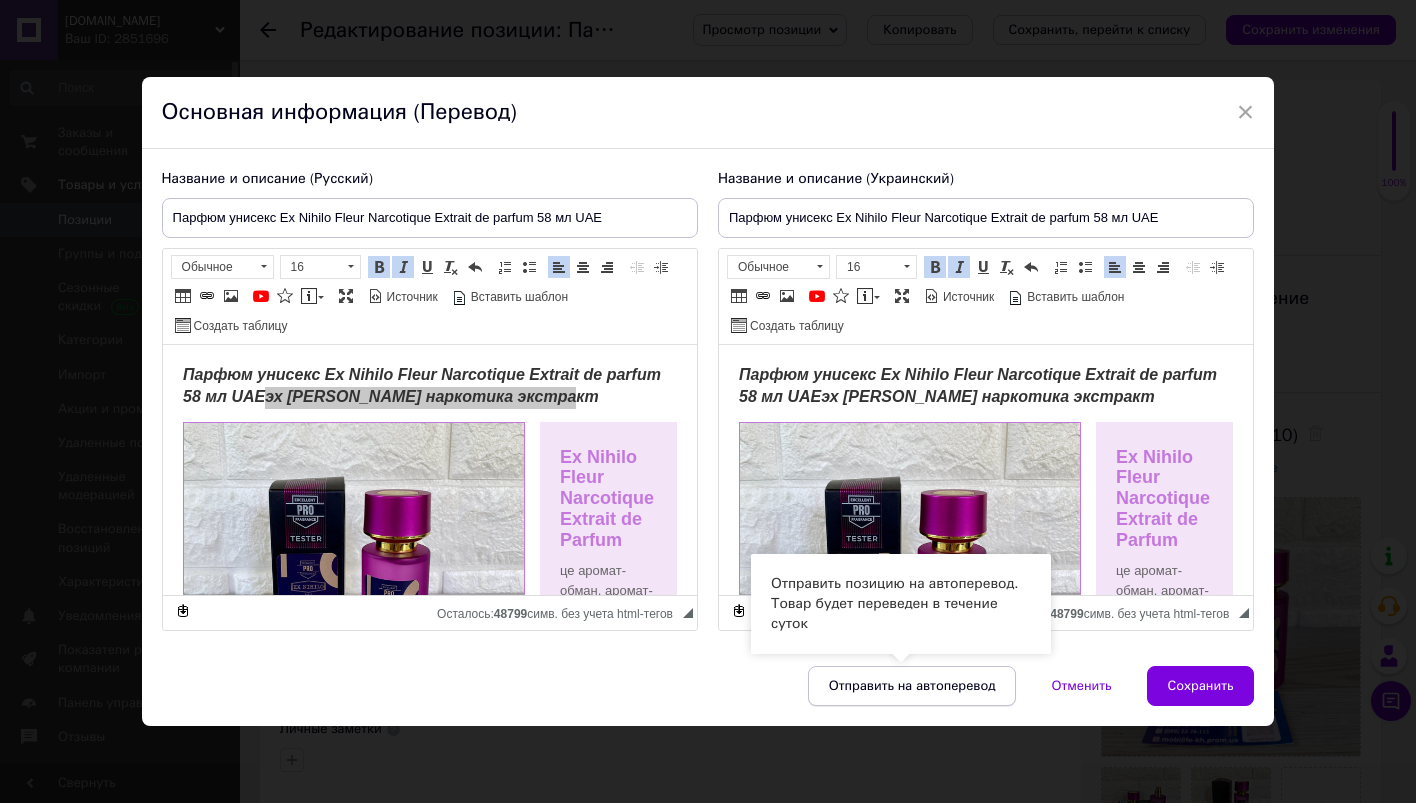 click on "Отправить на автоперевод" at bounding box center (912, 686) 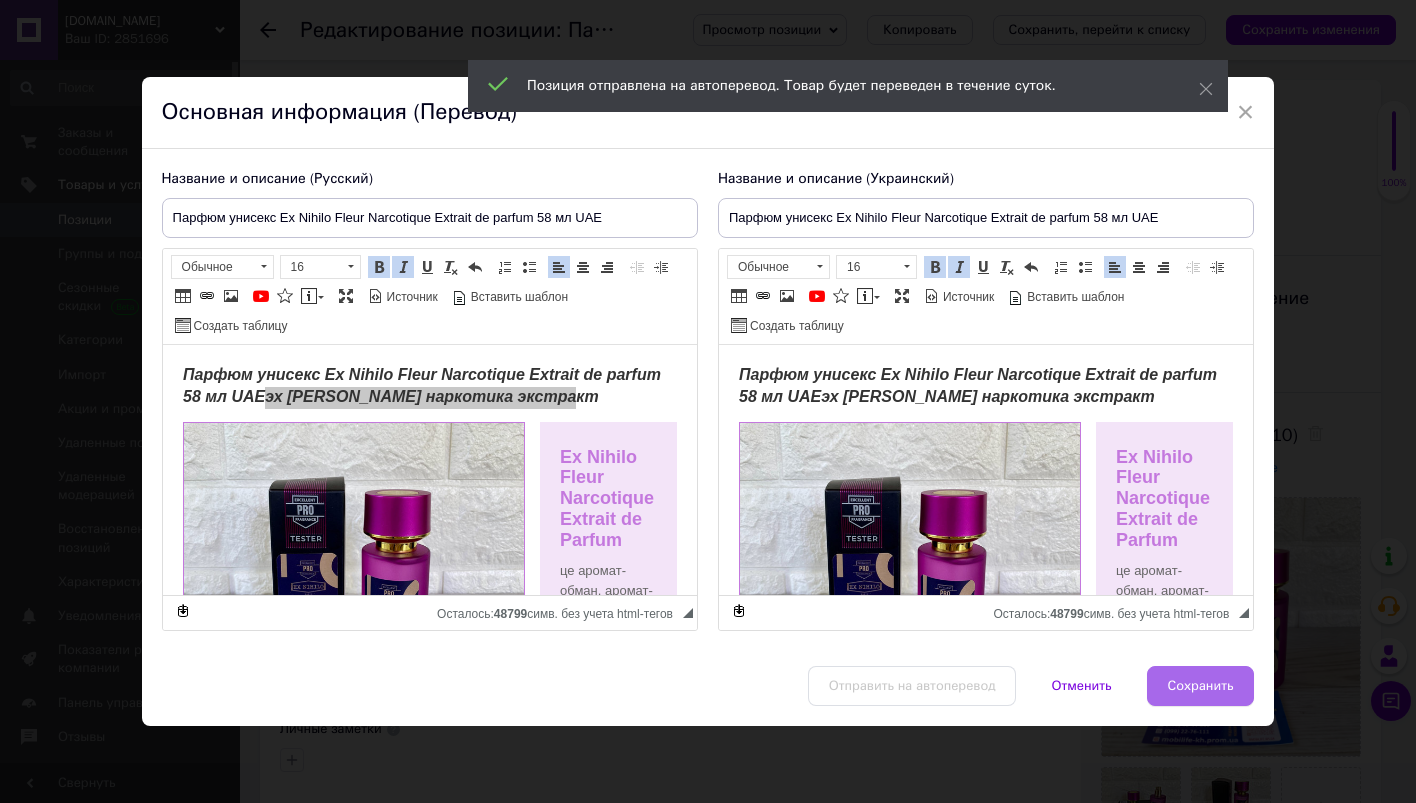 click on "Сохранить" at bounding box center [1201, 686] 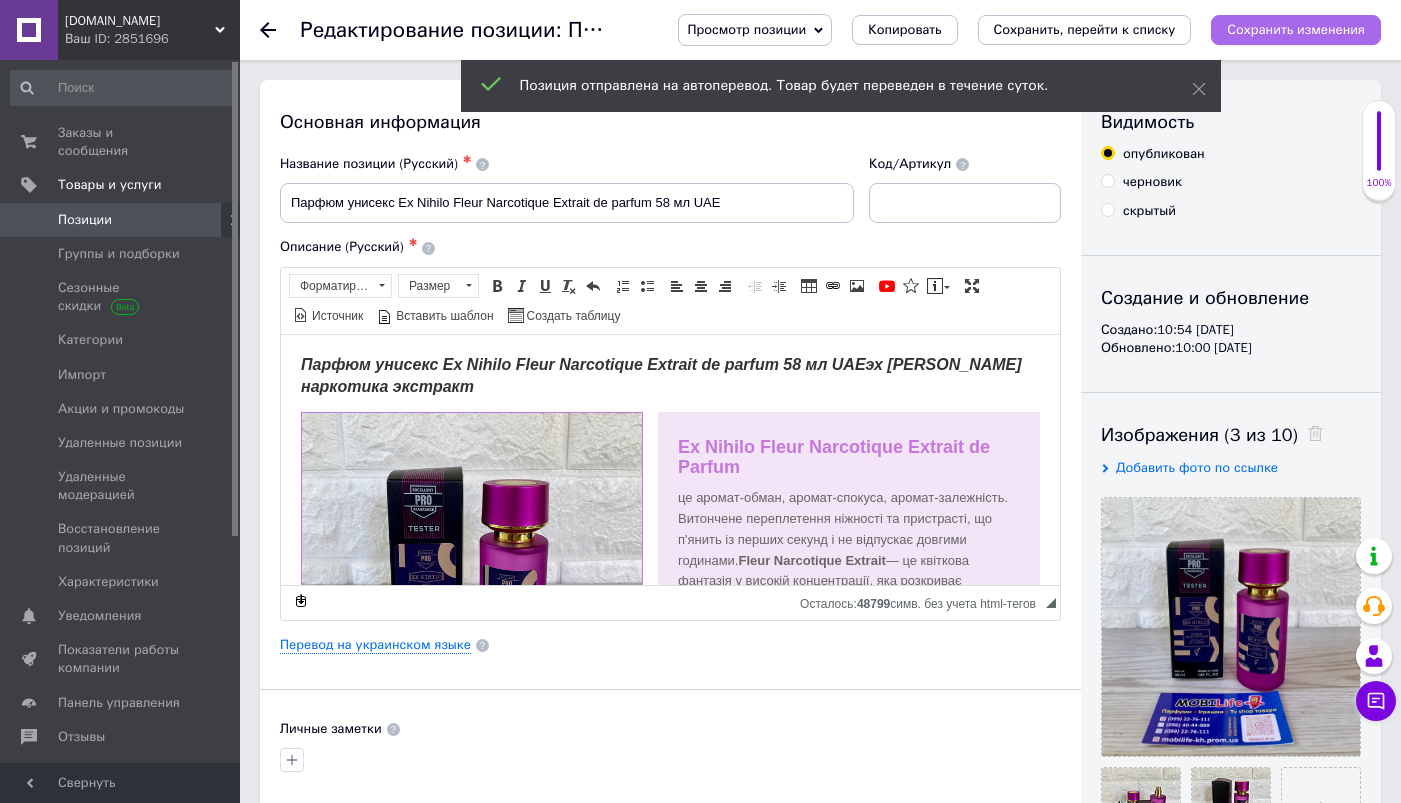 click on "Сохранить изменения" at bounding box center [1296, 30] 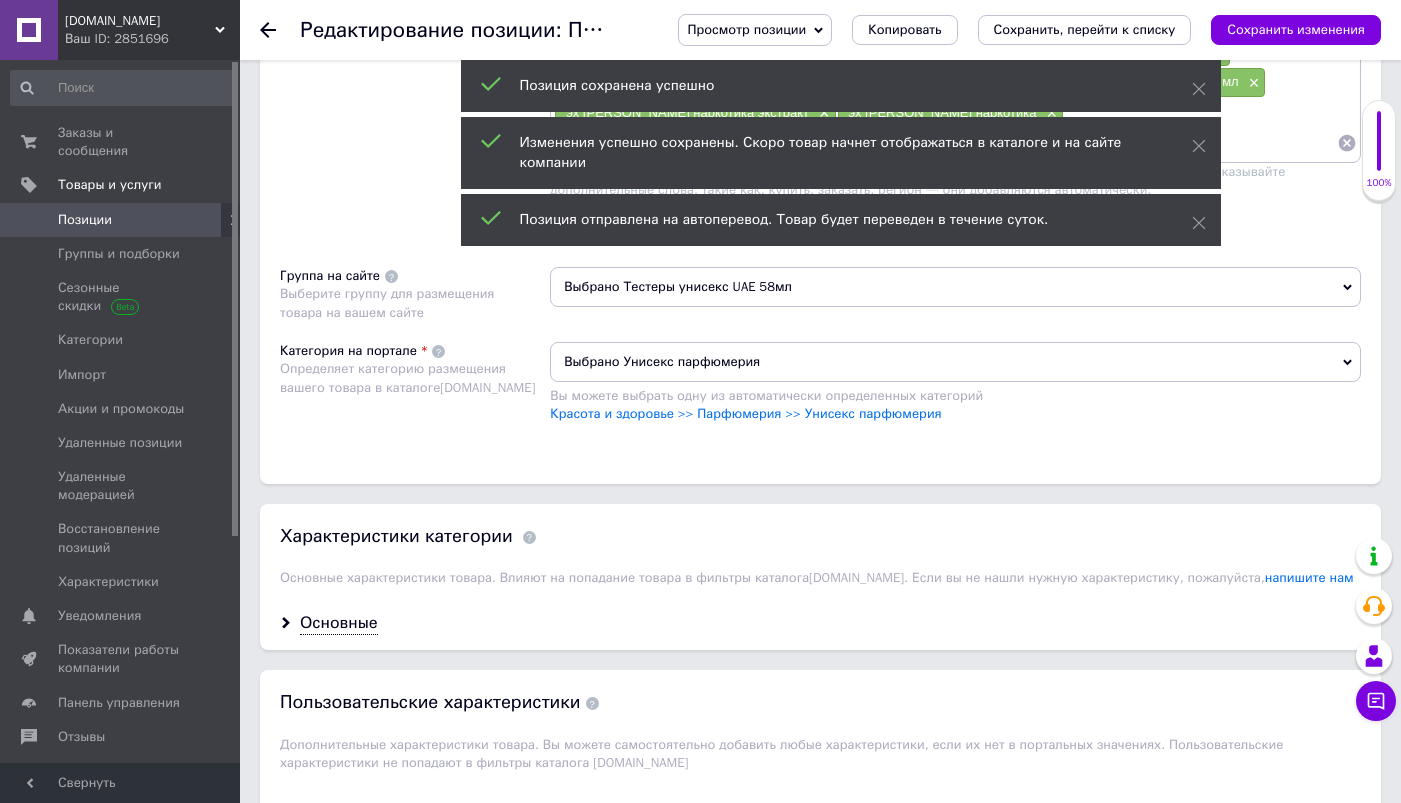scroll, scrollTop: 2171, scrollLeft: 0, axis: vertical 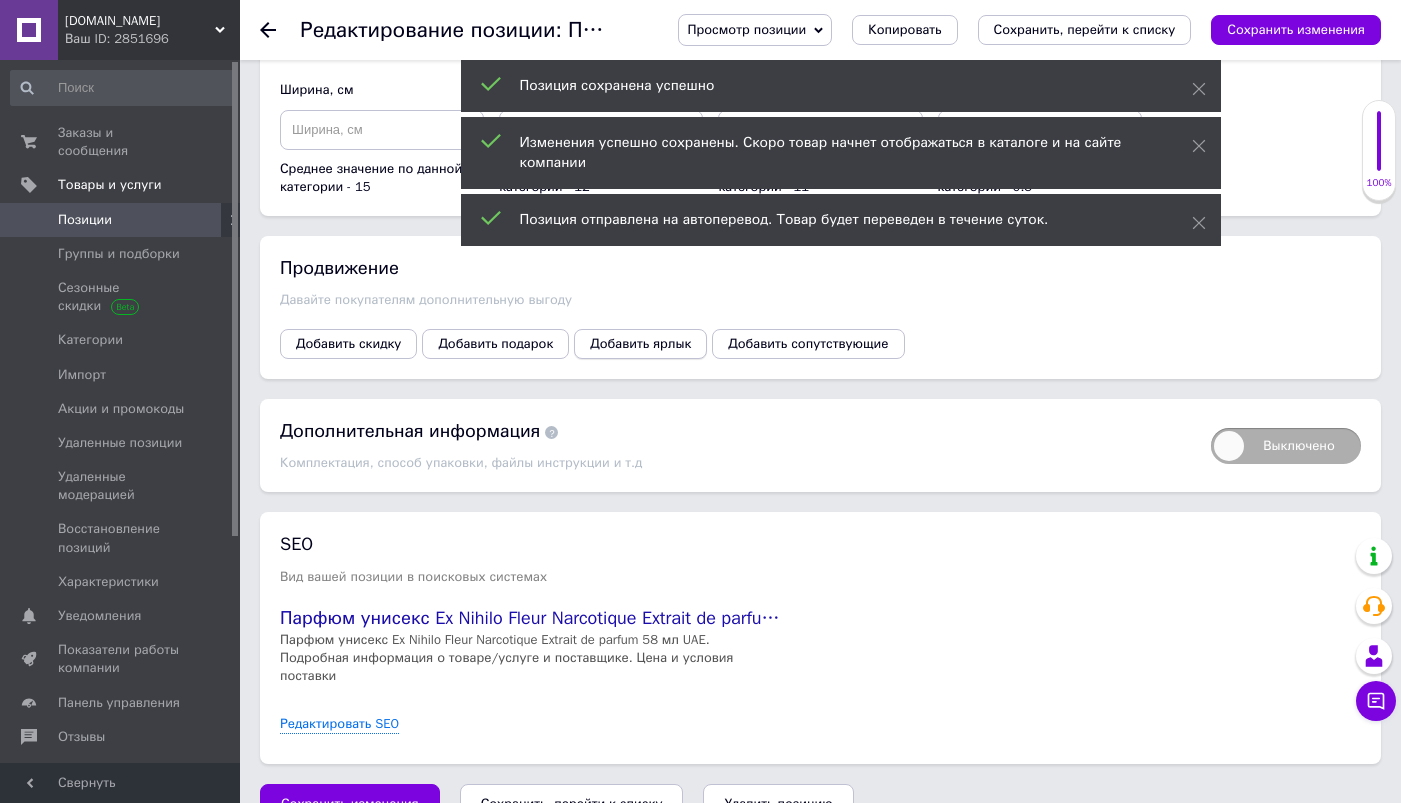 click on "Добавить ярлык" at bounding box center [640, 344] 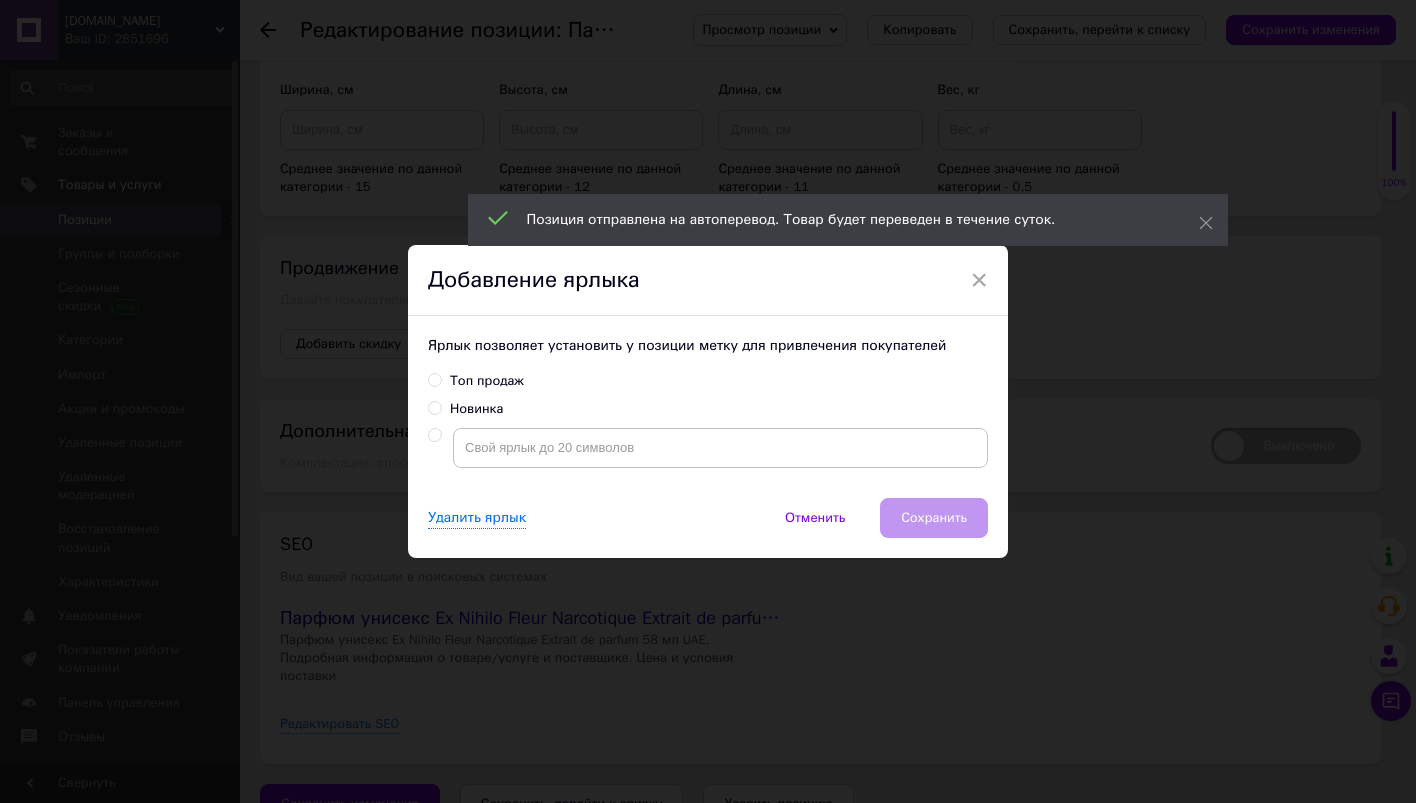 click on "Топ продаж" at bounding box center [434, 379] 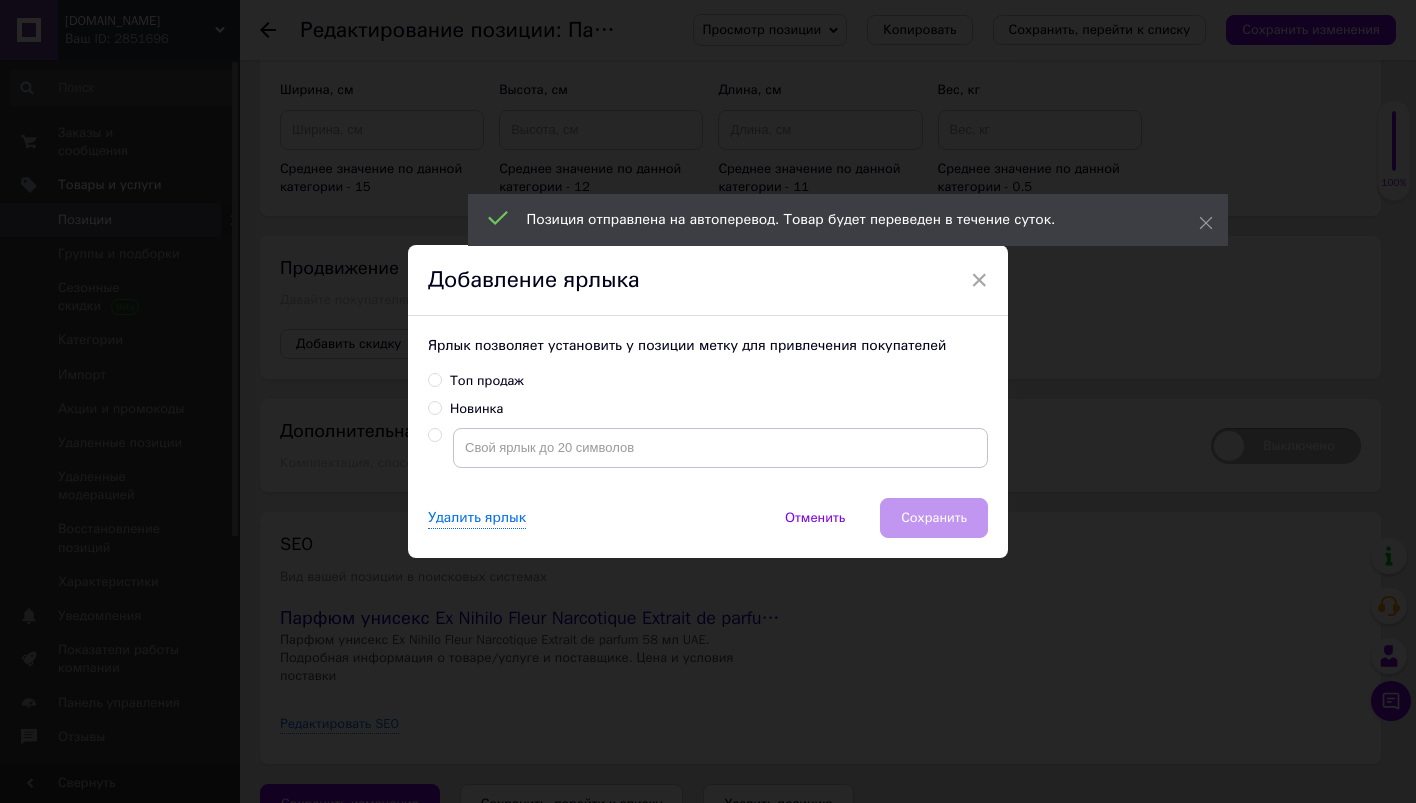 radio on "true" 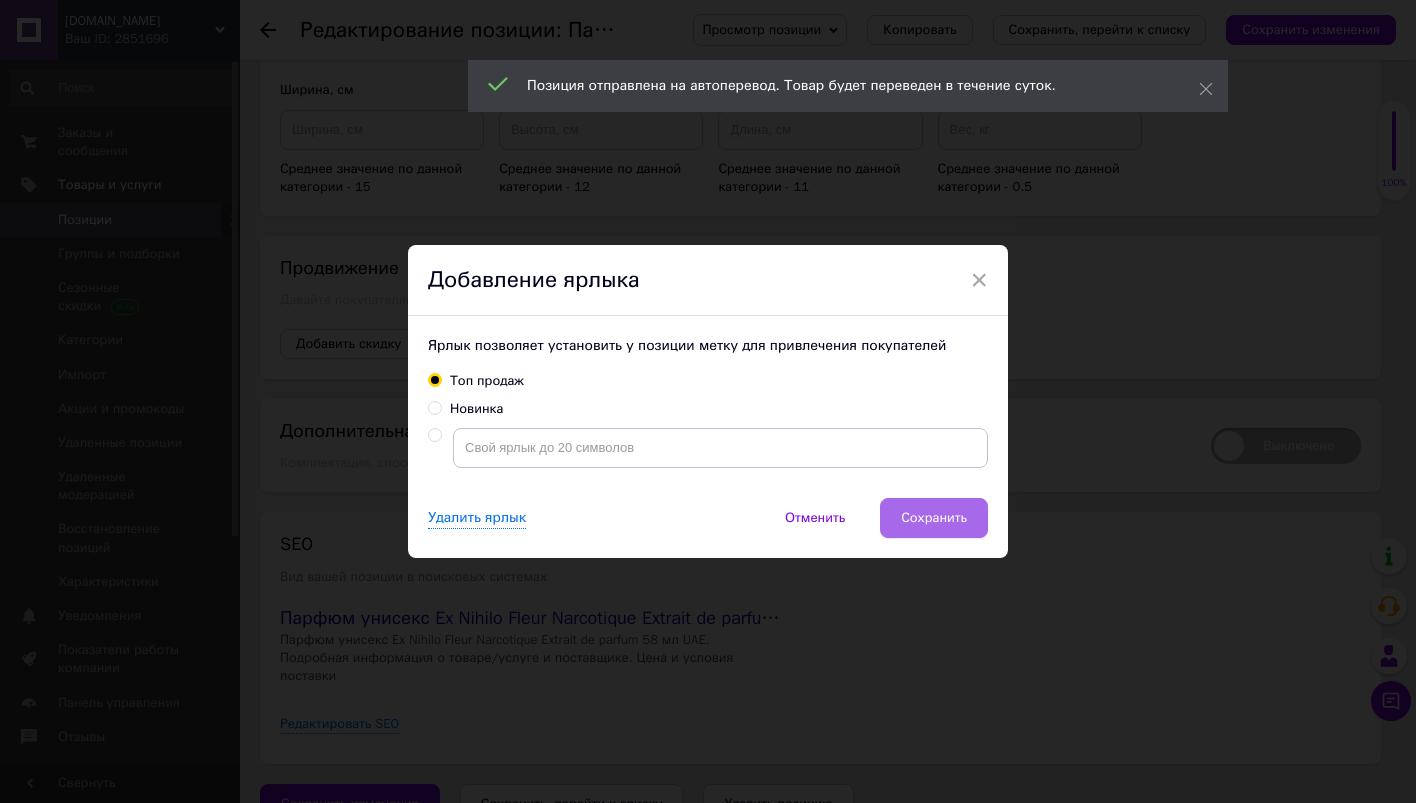 click on "Сохранить" at bounding box center [934, 518] 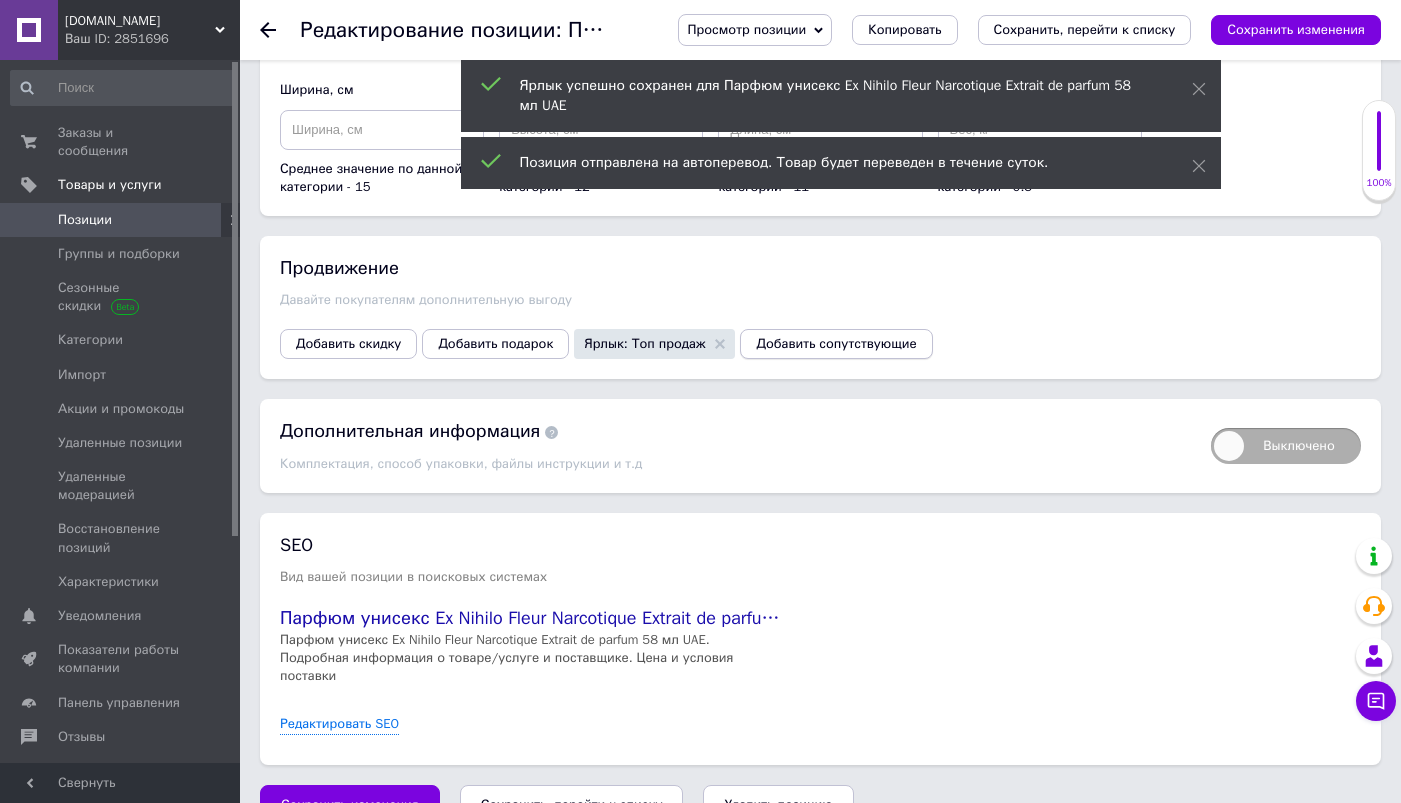 click on "Добавить сопутствующие" at bounding box center (836, 344) 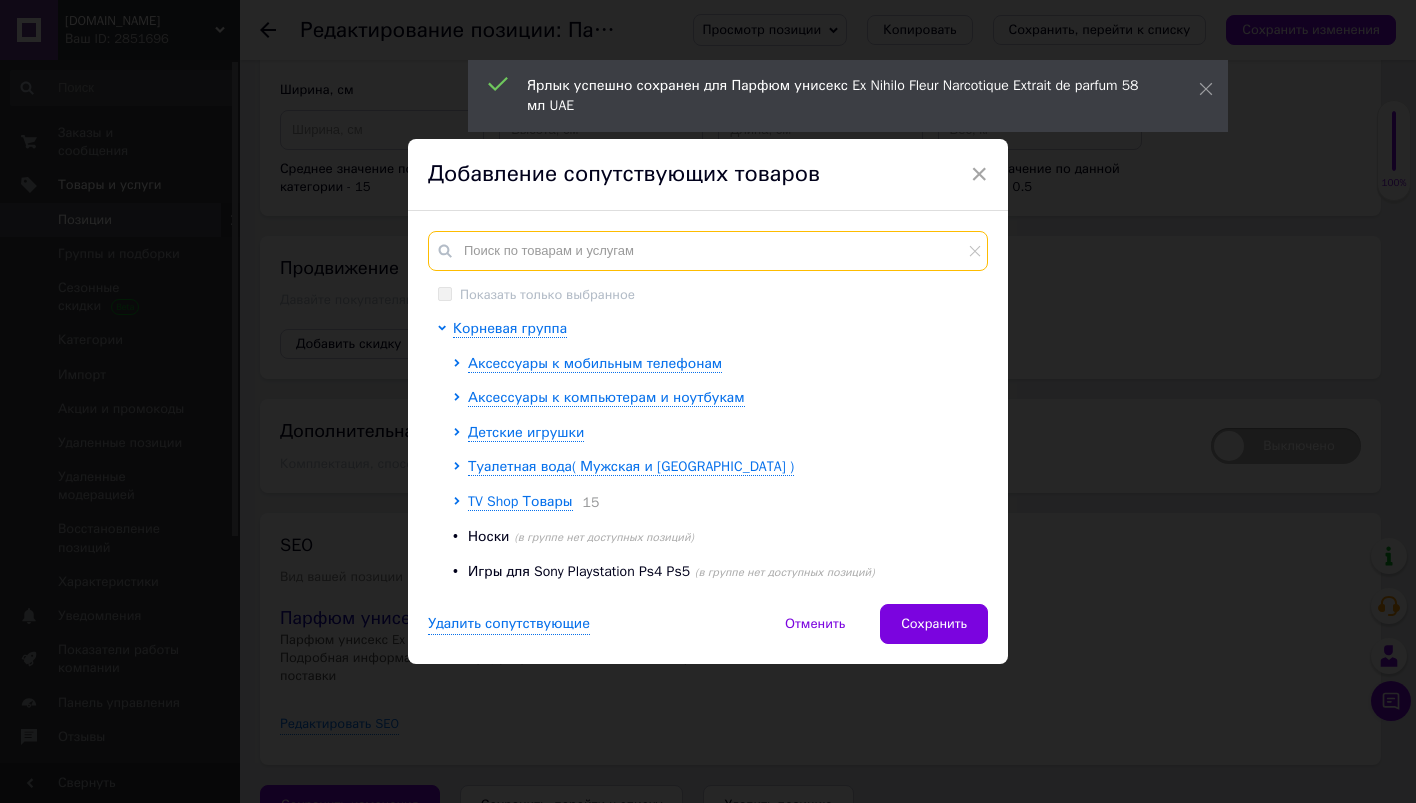 click at bounding box center (708, 251) 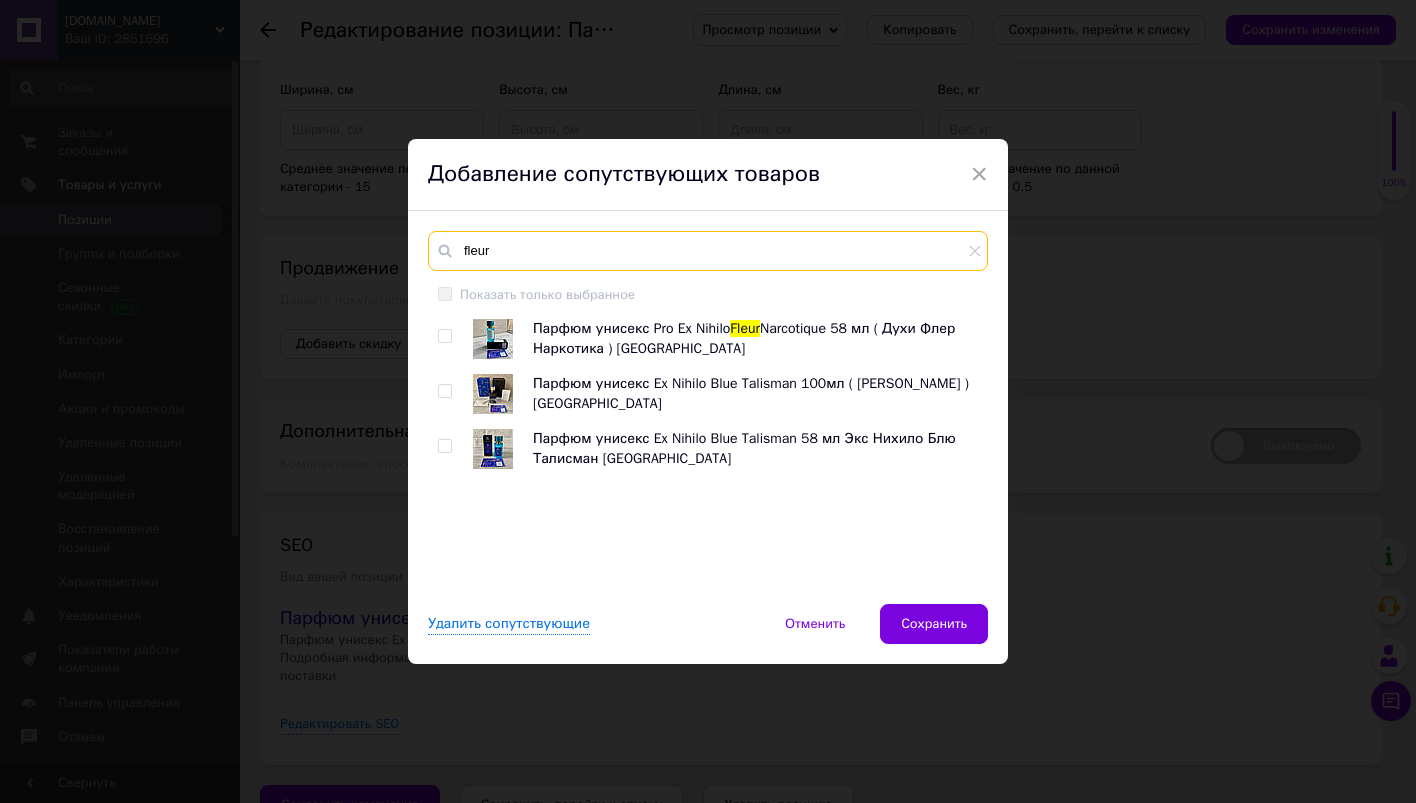 type on "fleur" 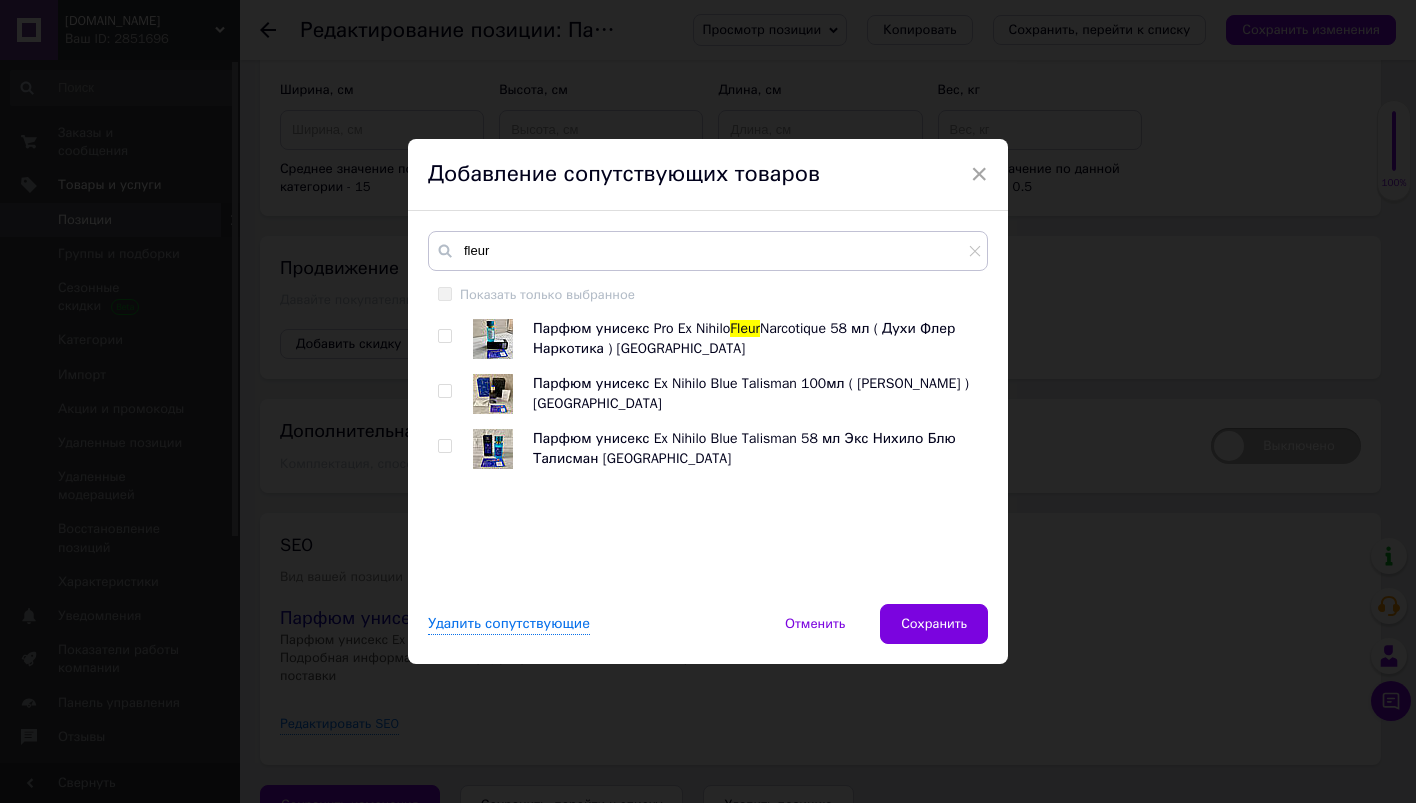click at bounding box center (444, 336) 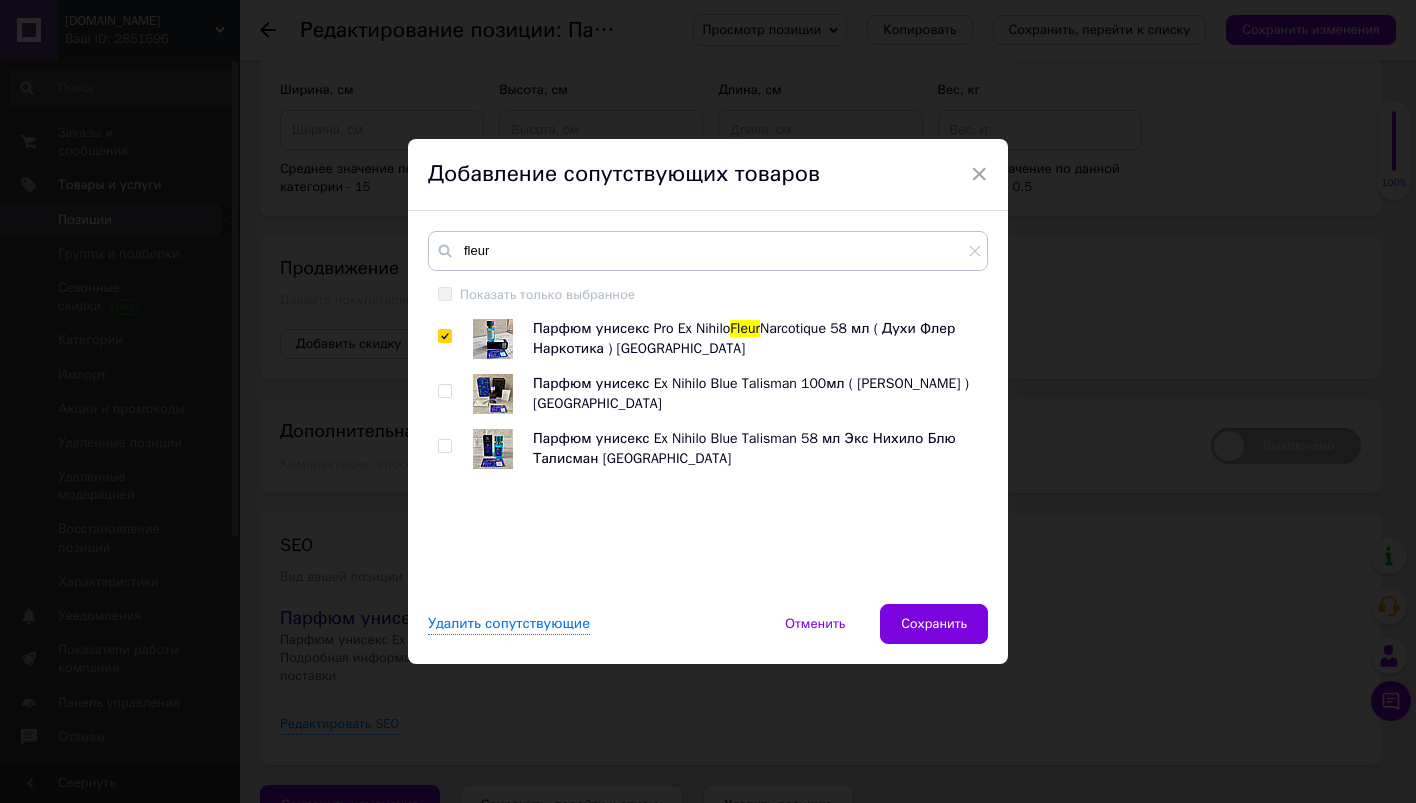 checkbox on "true" 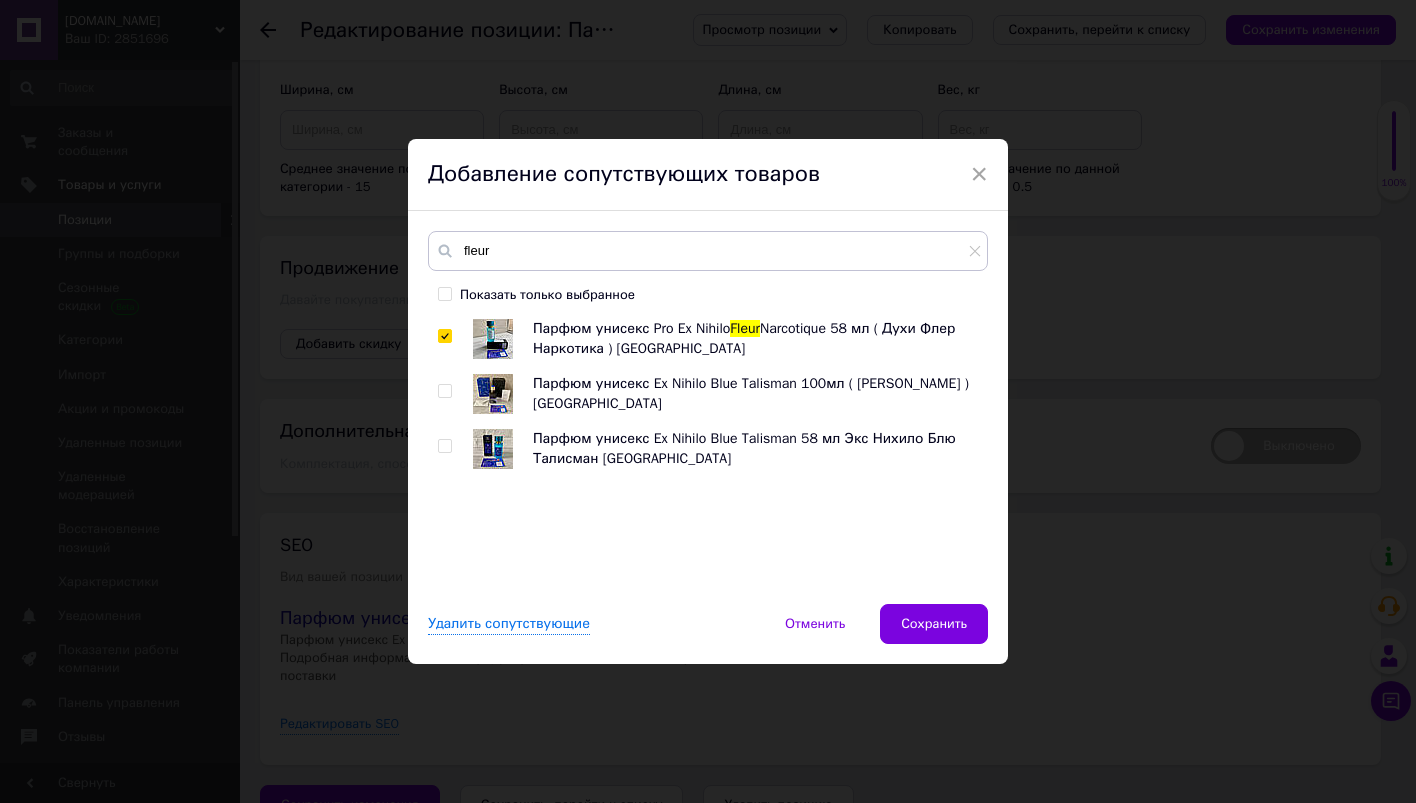 click at bounding box center [444, 446] 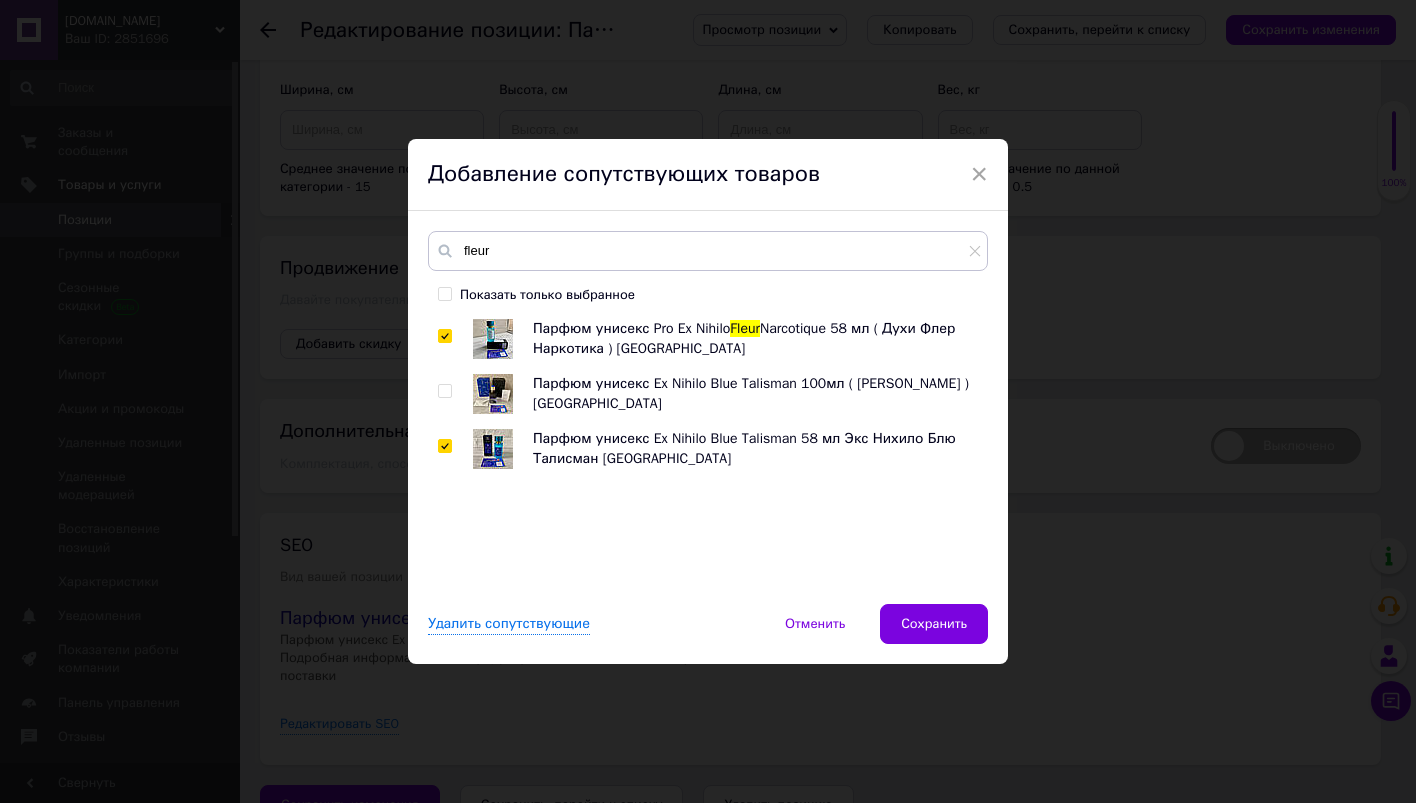 checkbox on "true" 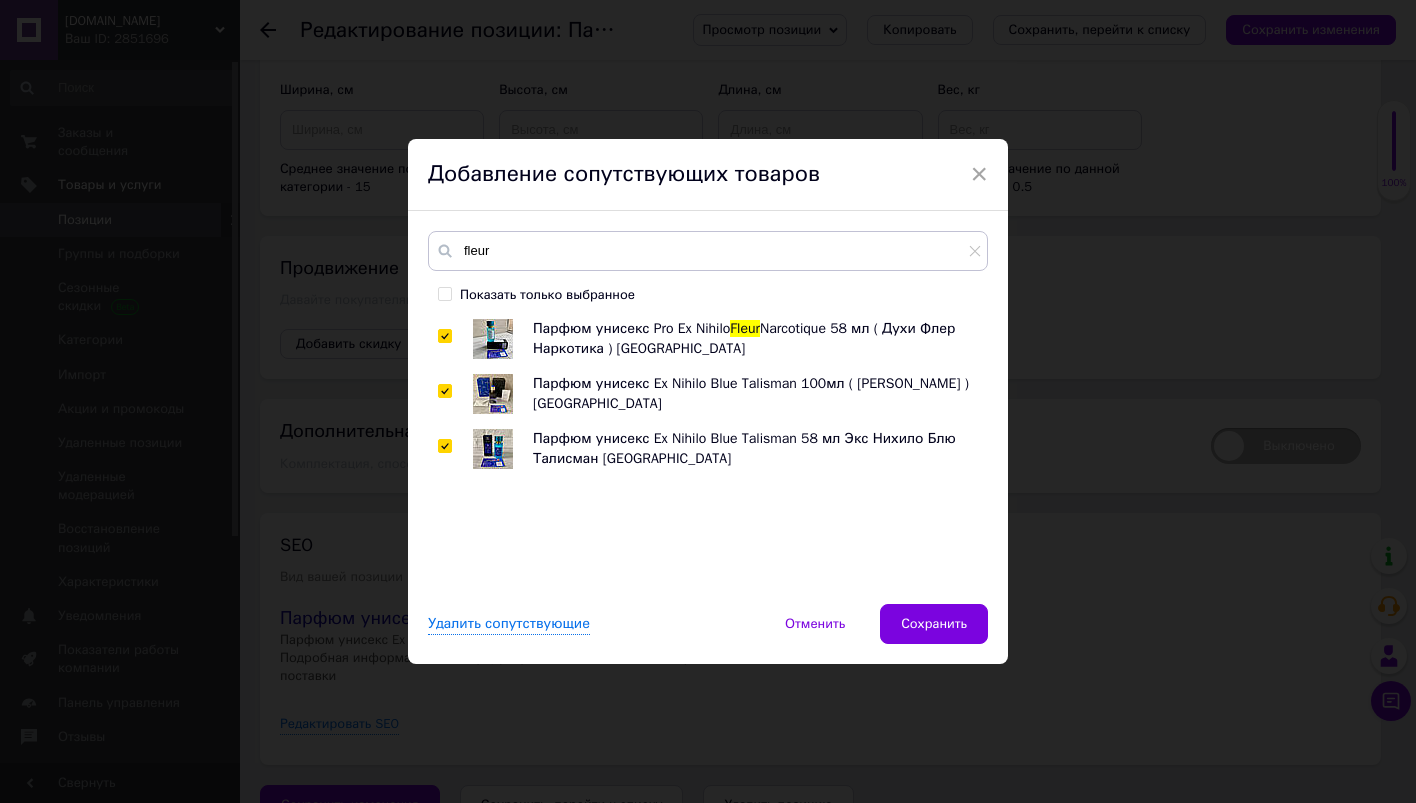 checkbox on "true" 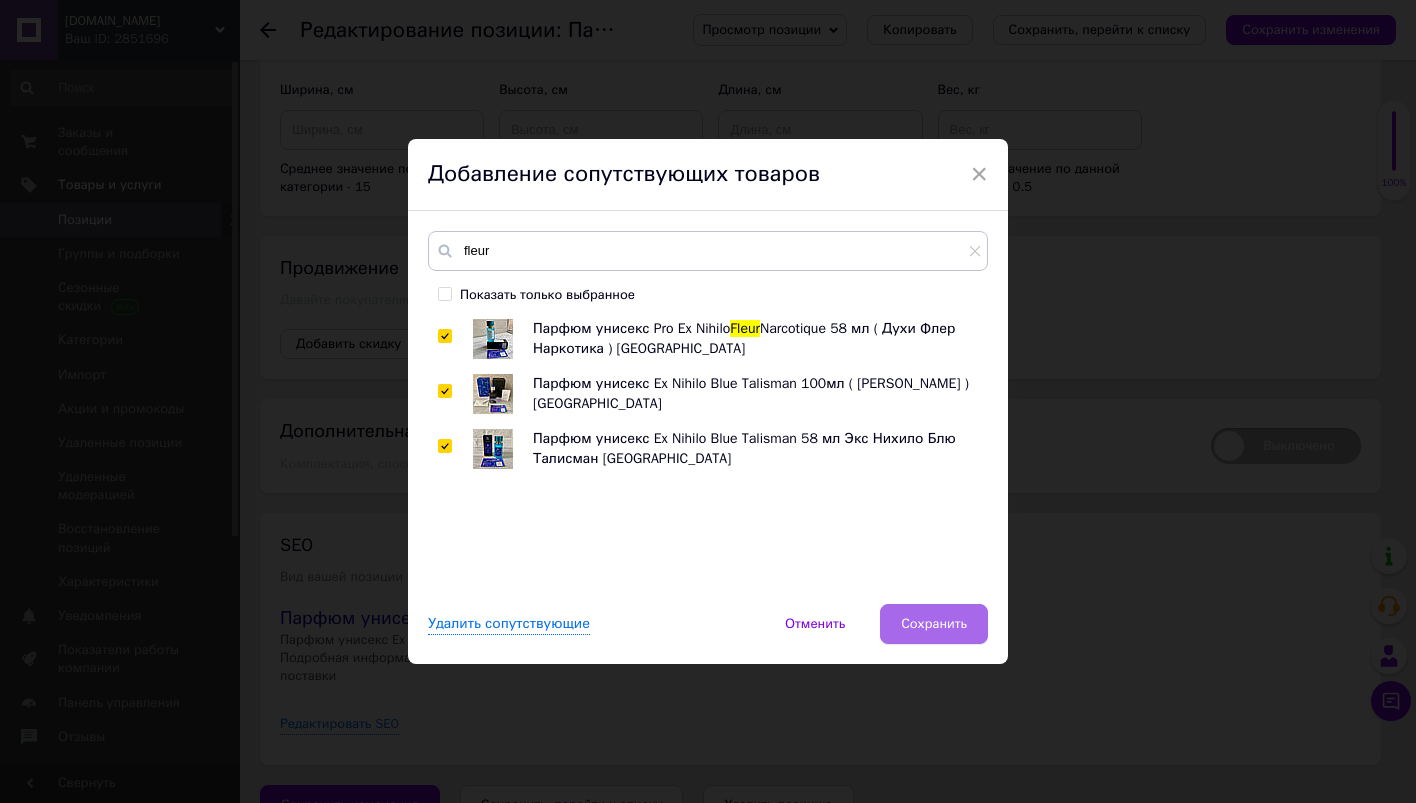 click on "Сохранить" at bounding box center [934, 624] 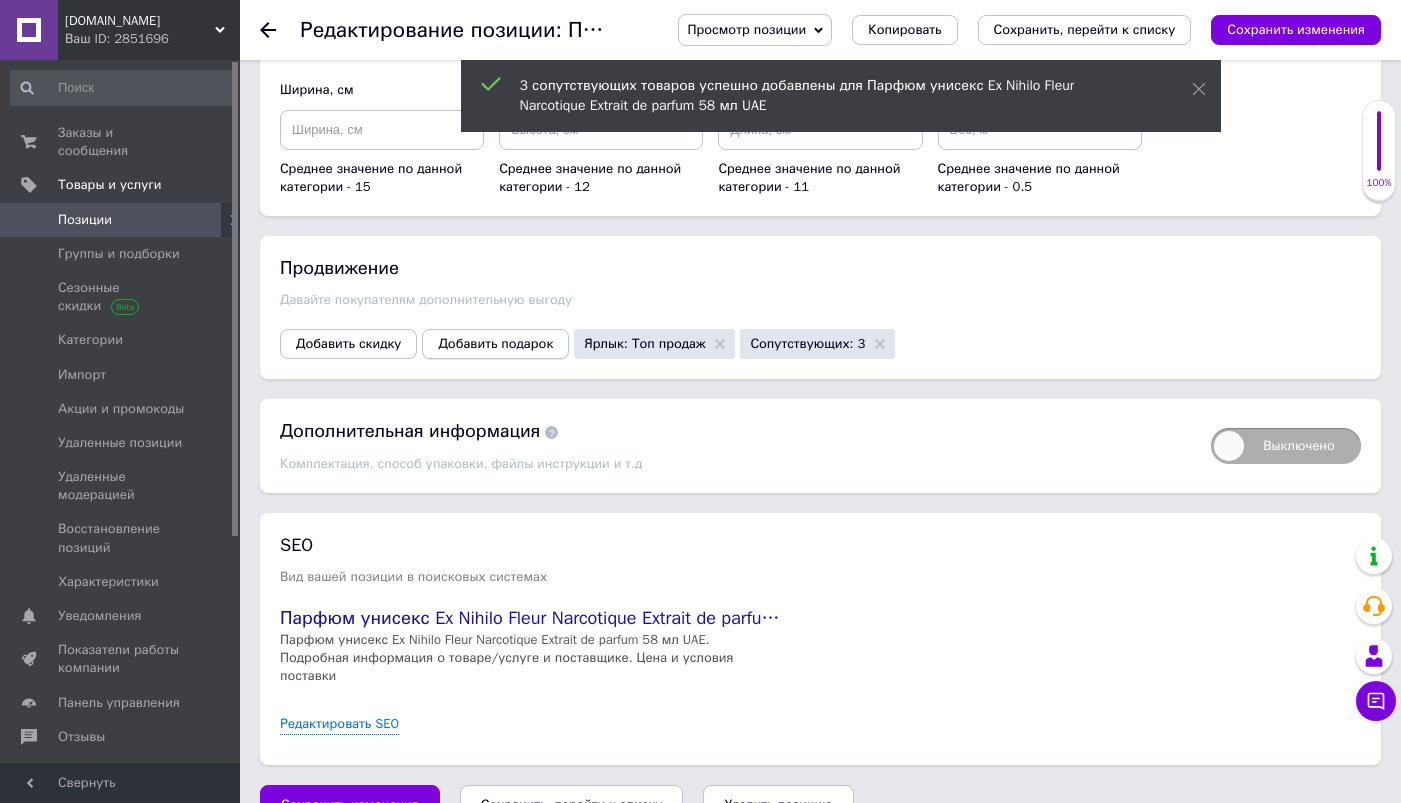 click on "Добавить подарок" at bounding box center (495, 344) 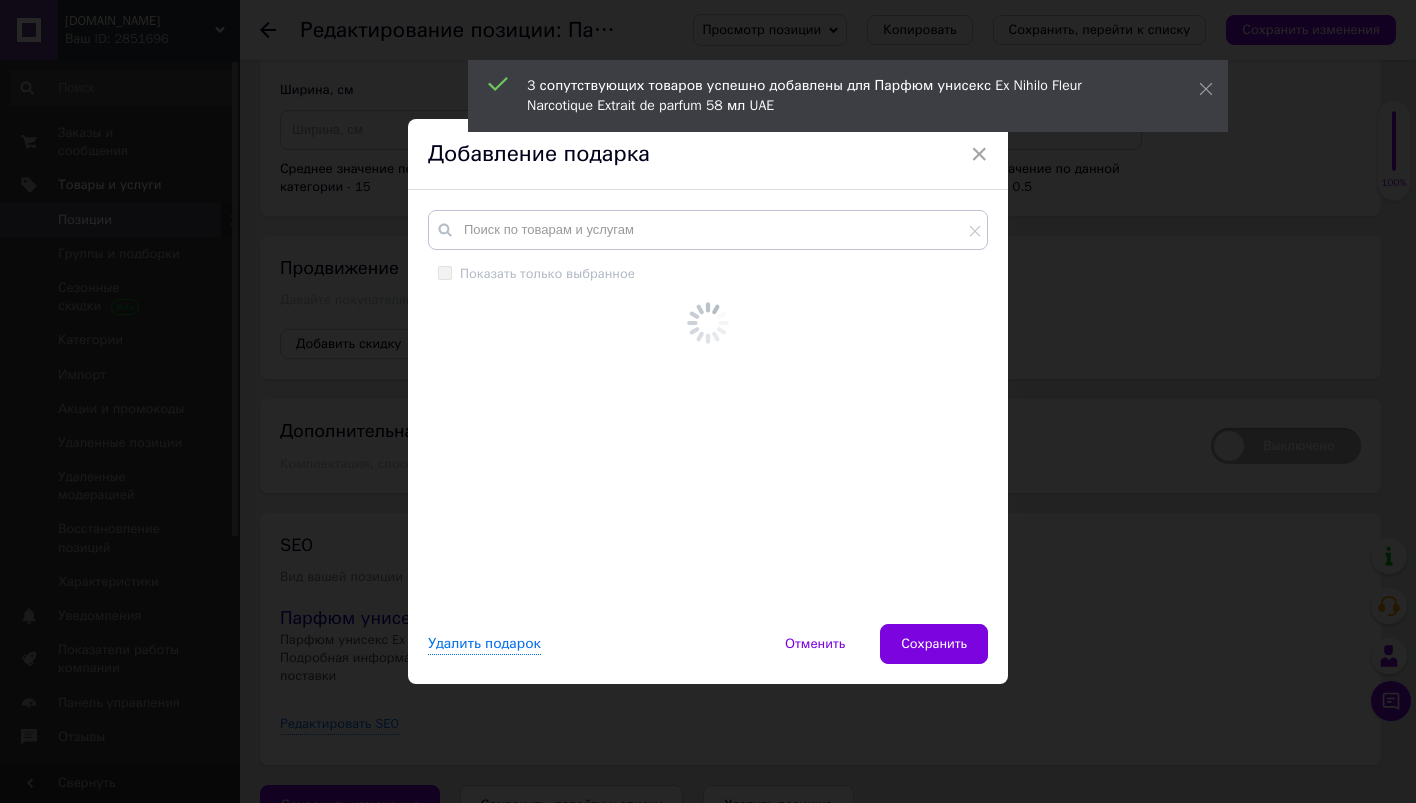 click on "Показать только выбранное" at bounding box center (708, 407) 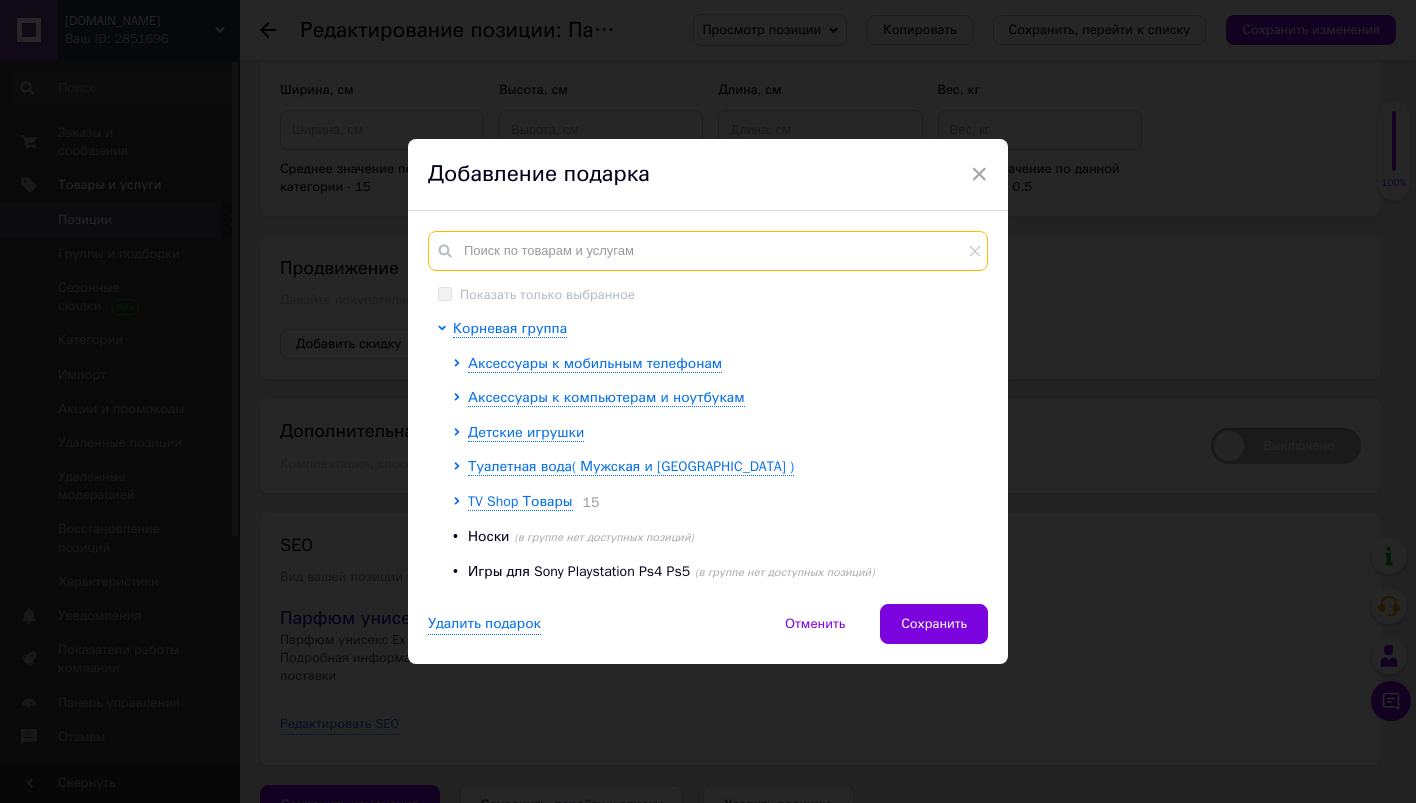 click at bounding box center [708, 251] 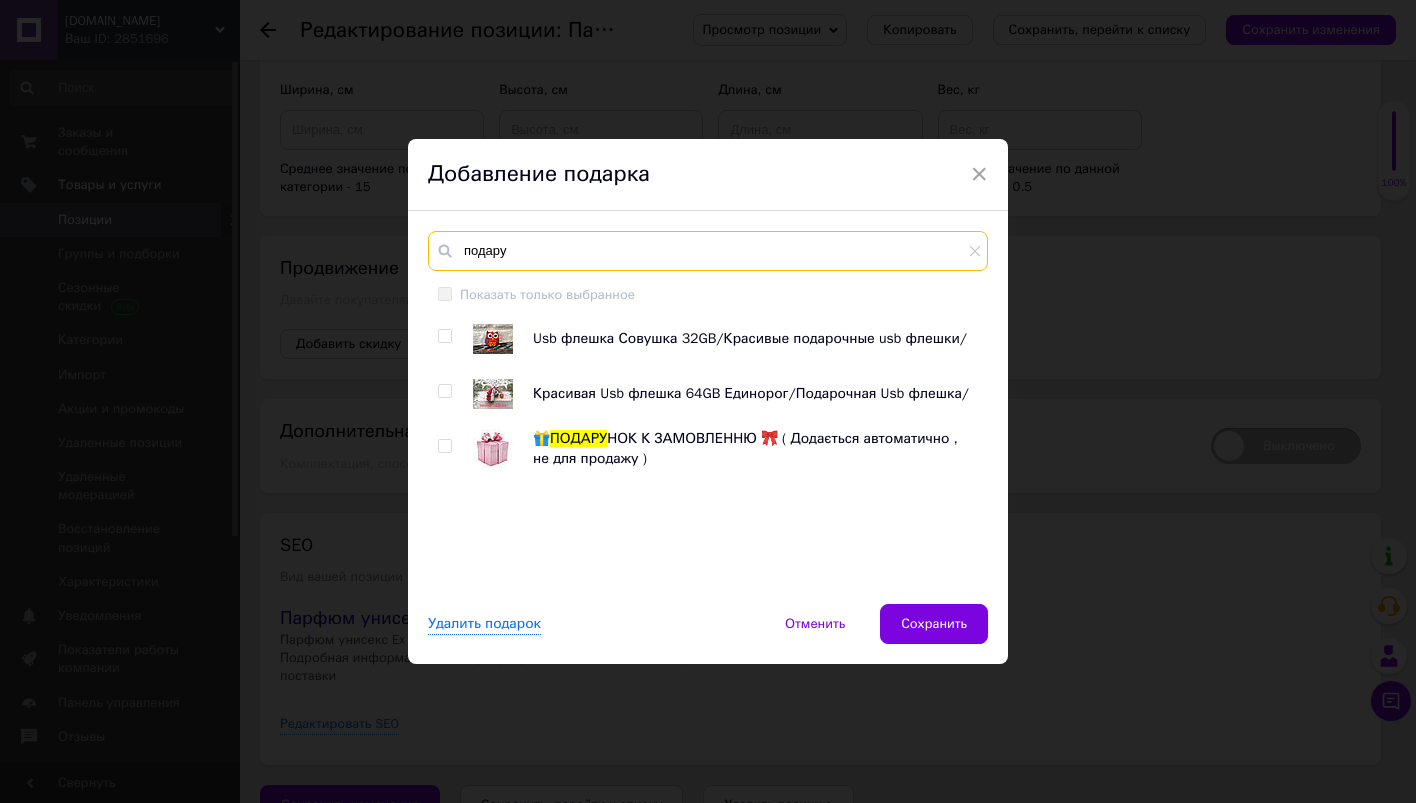 type on "подару" 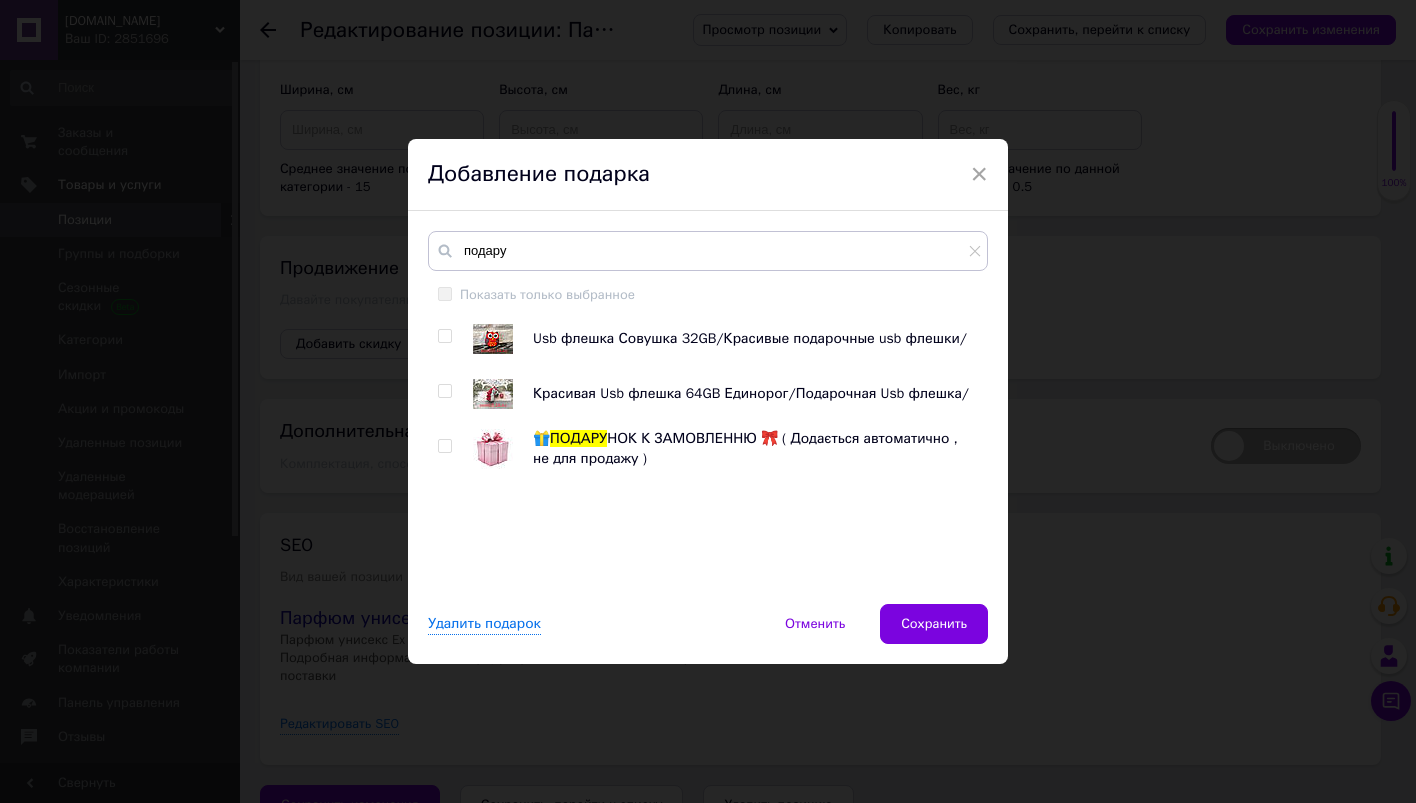 click at bounding box center (444, 446) 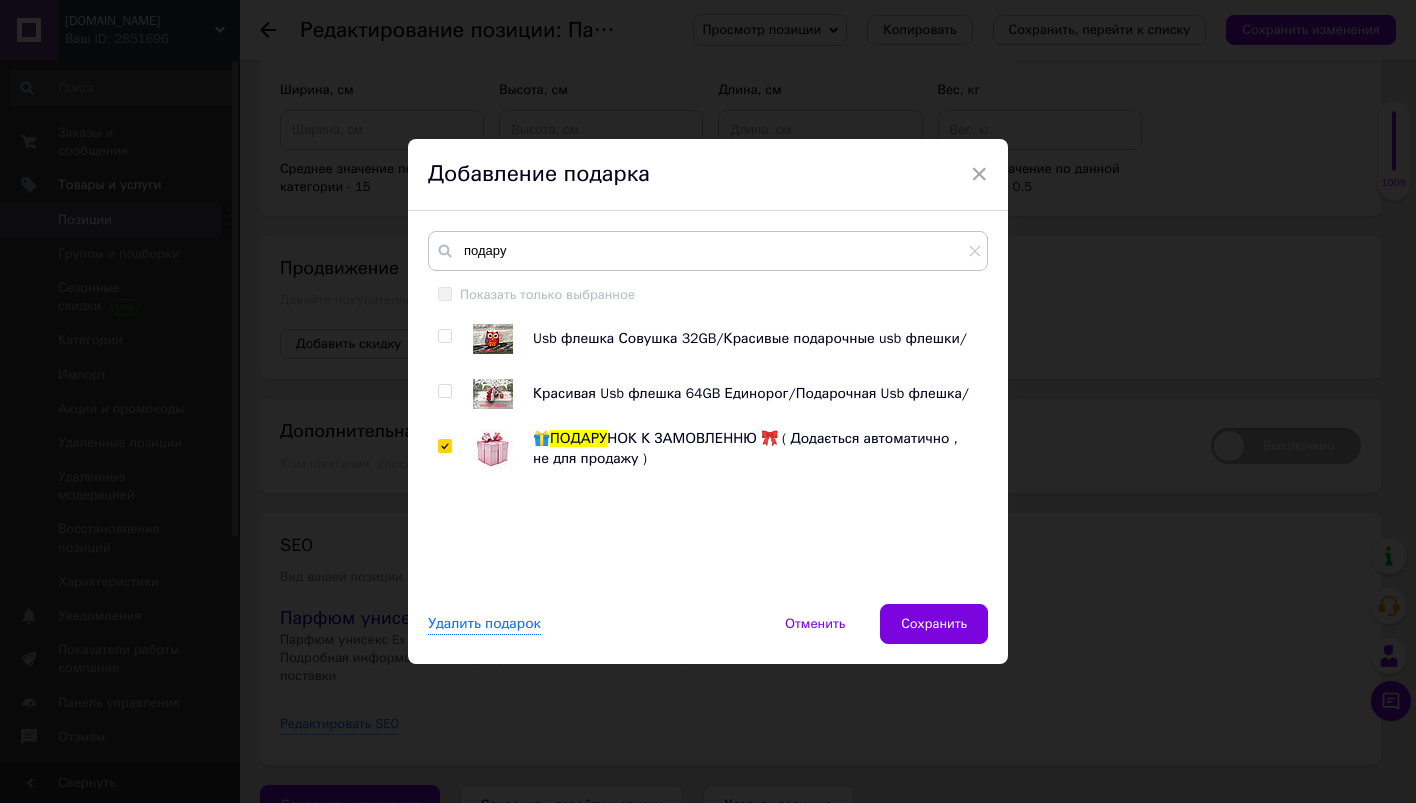 checkbox on "true" 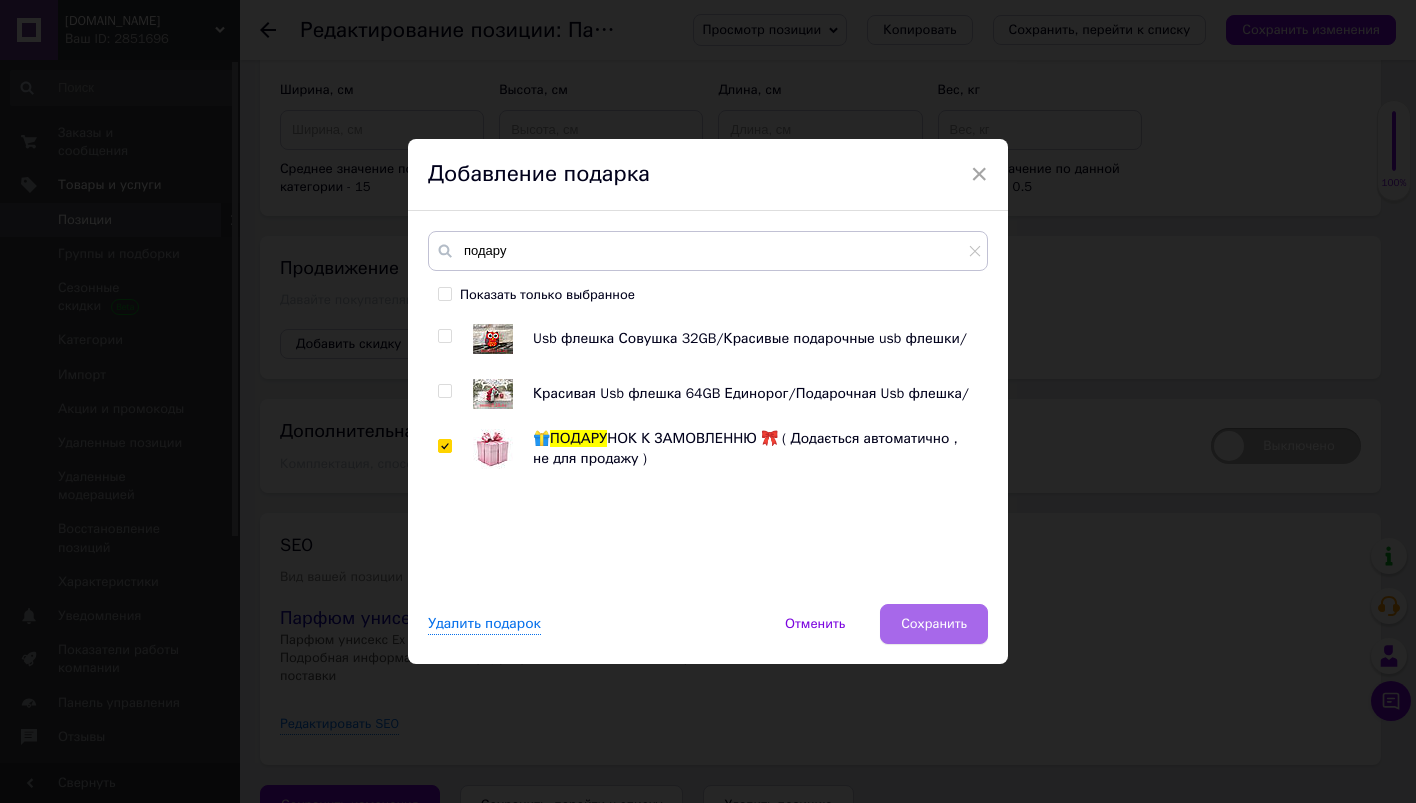 click on "Сохранить" at bounding box center (934, 624) 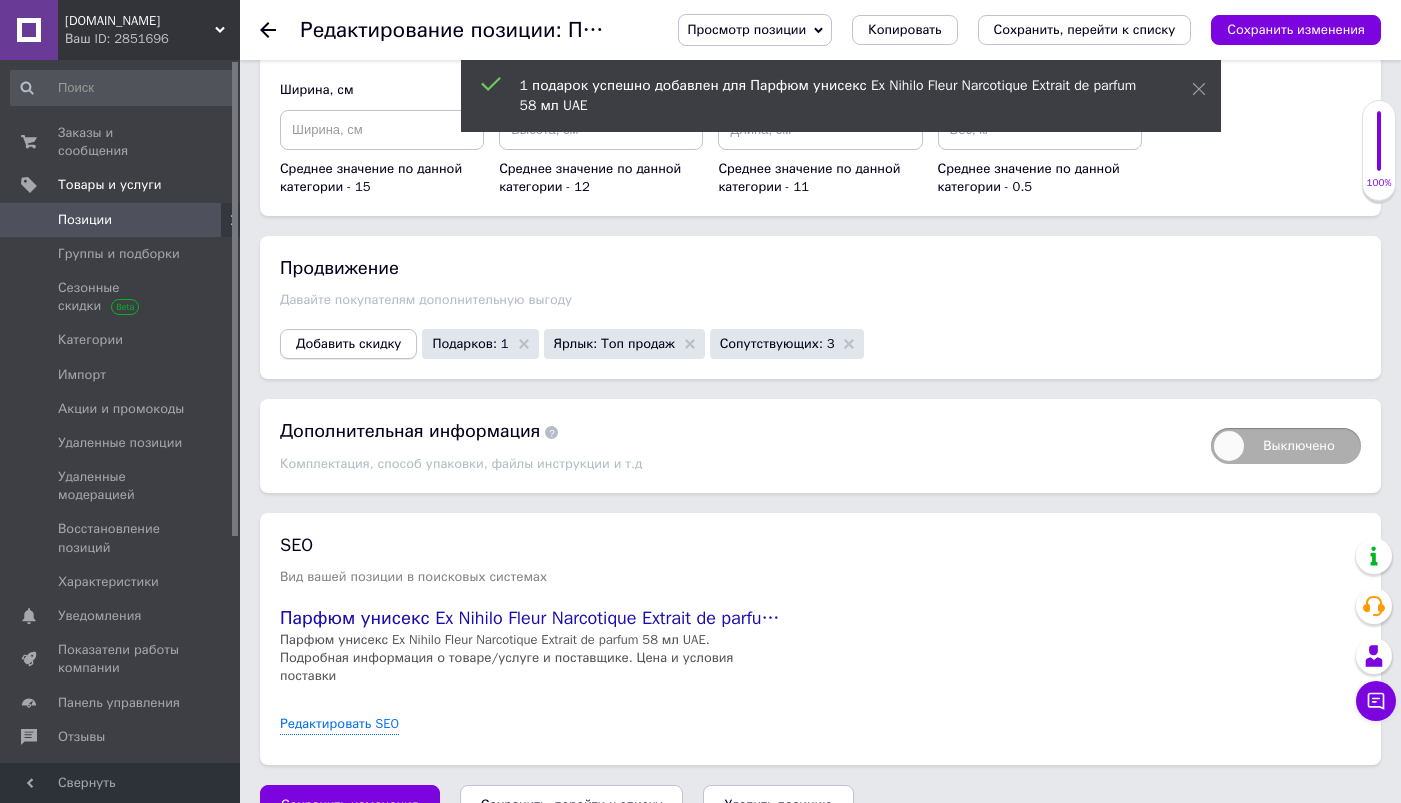 click on "Добавить скидку" at bounding box center [348, 344] 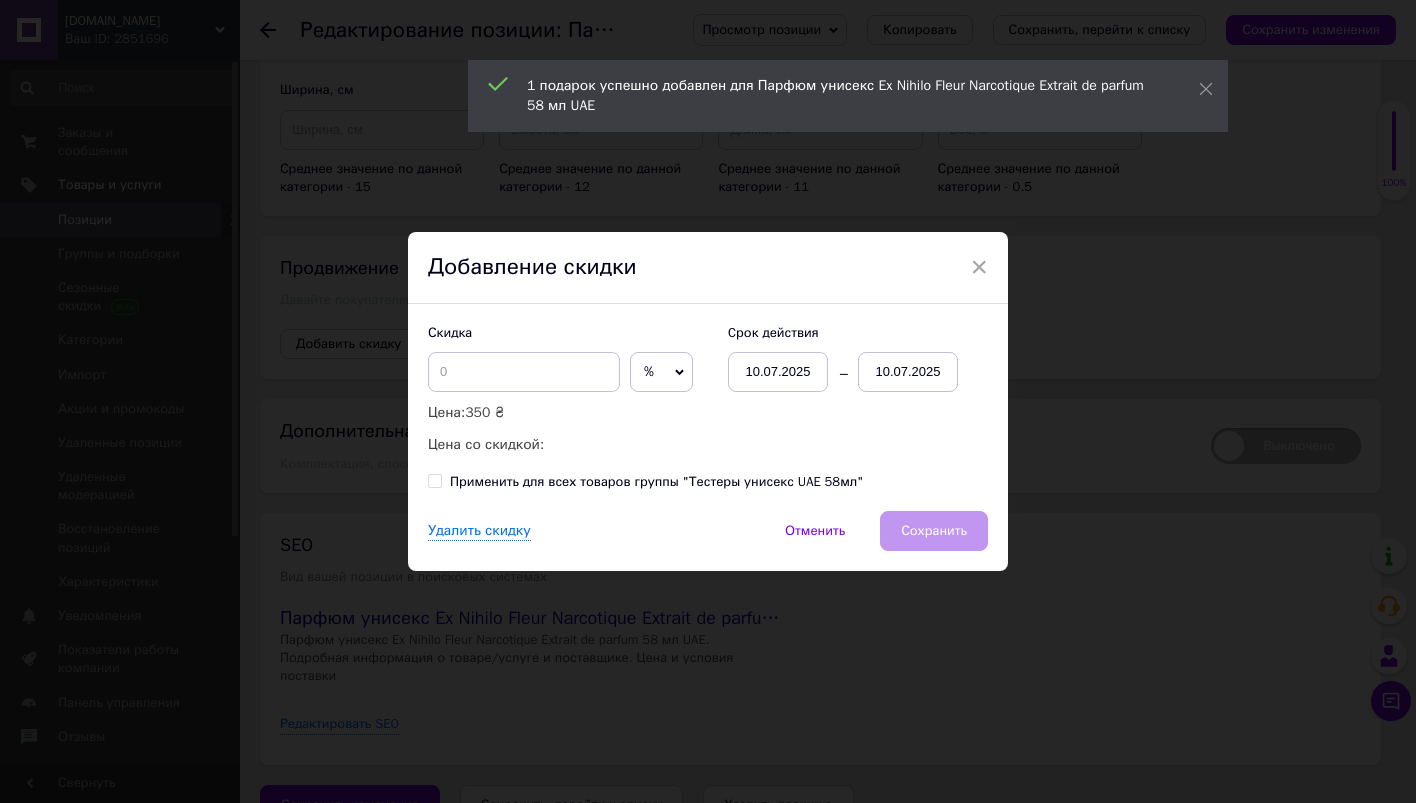 click on "%" at bounding box center [661, 372] 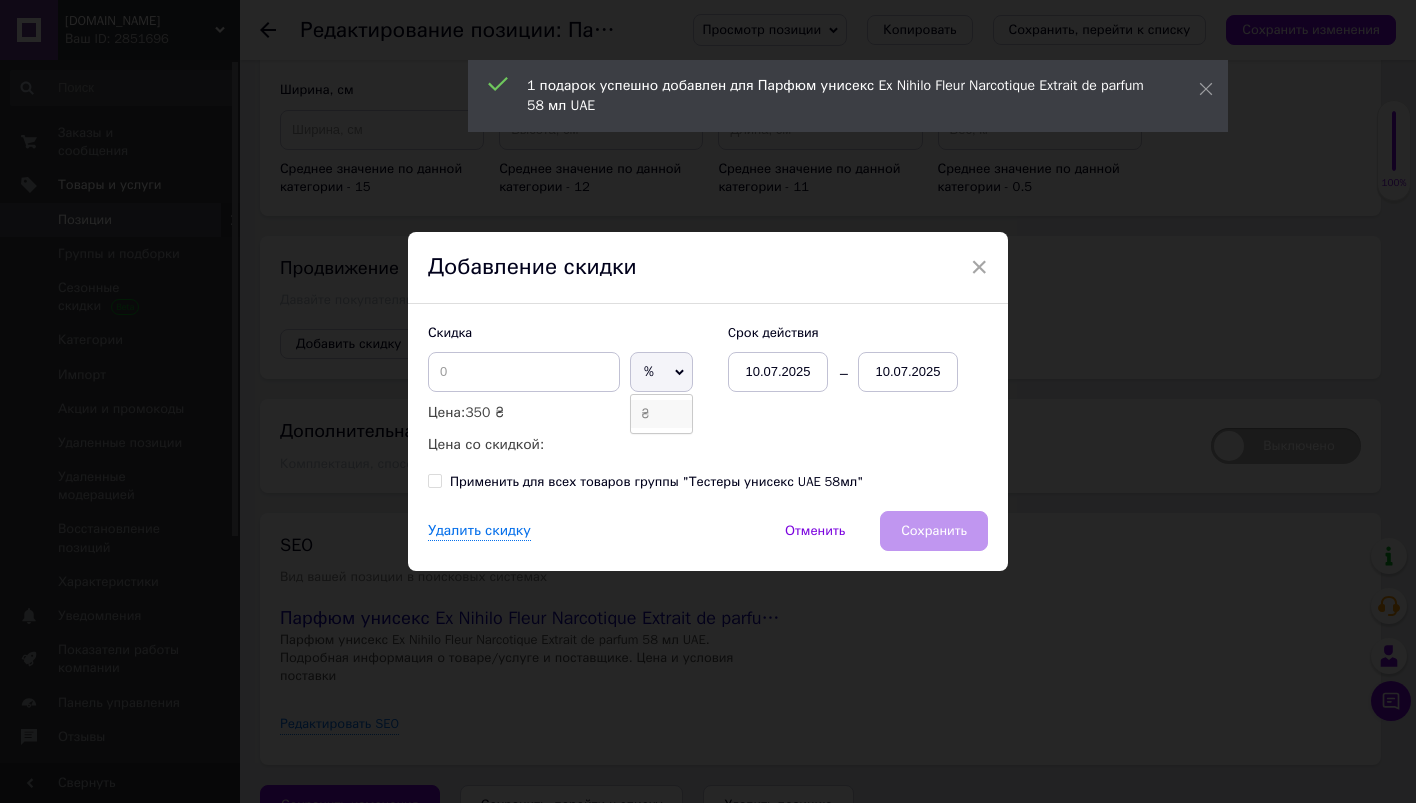 click on "₴" at bounding box center [661, 414] 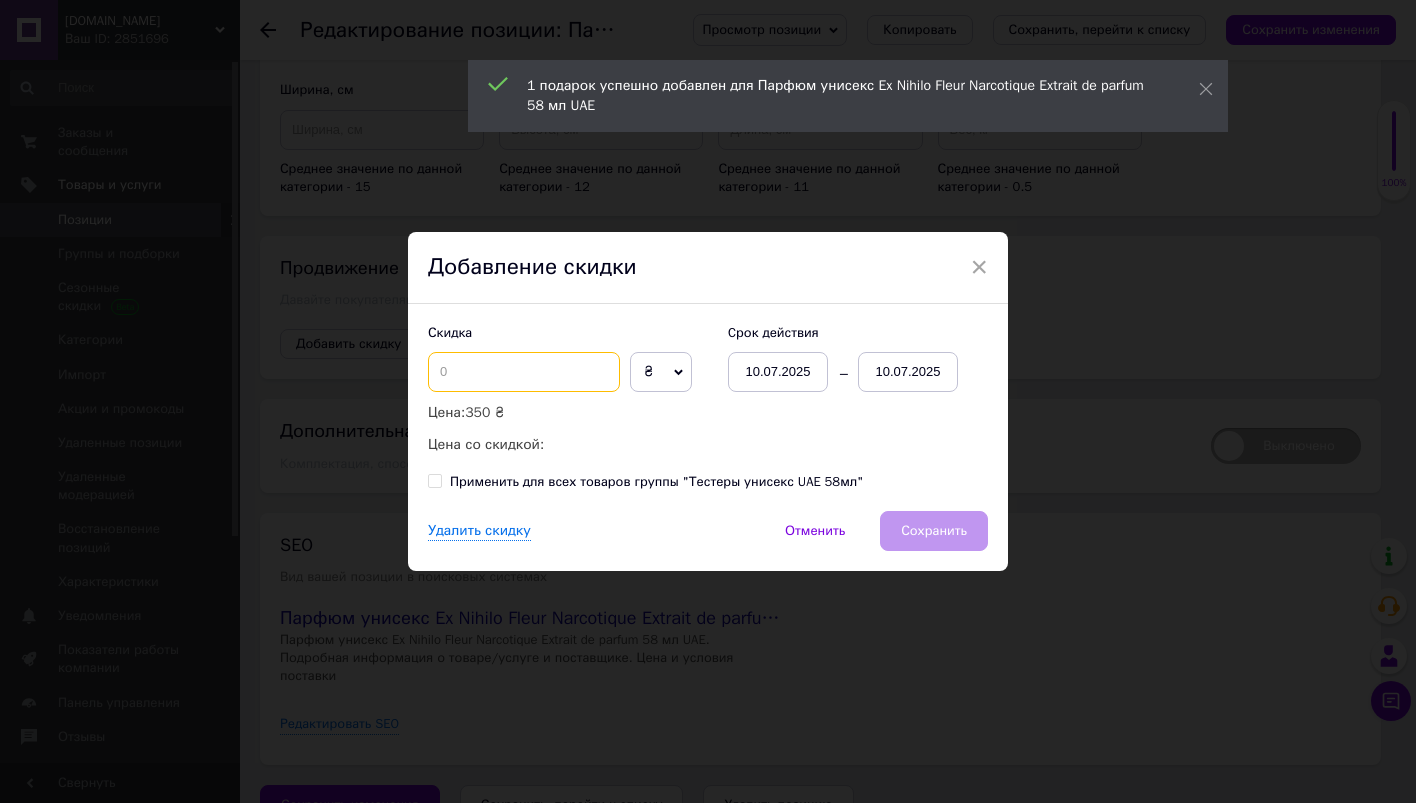 click at bounding box center (524, 372) 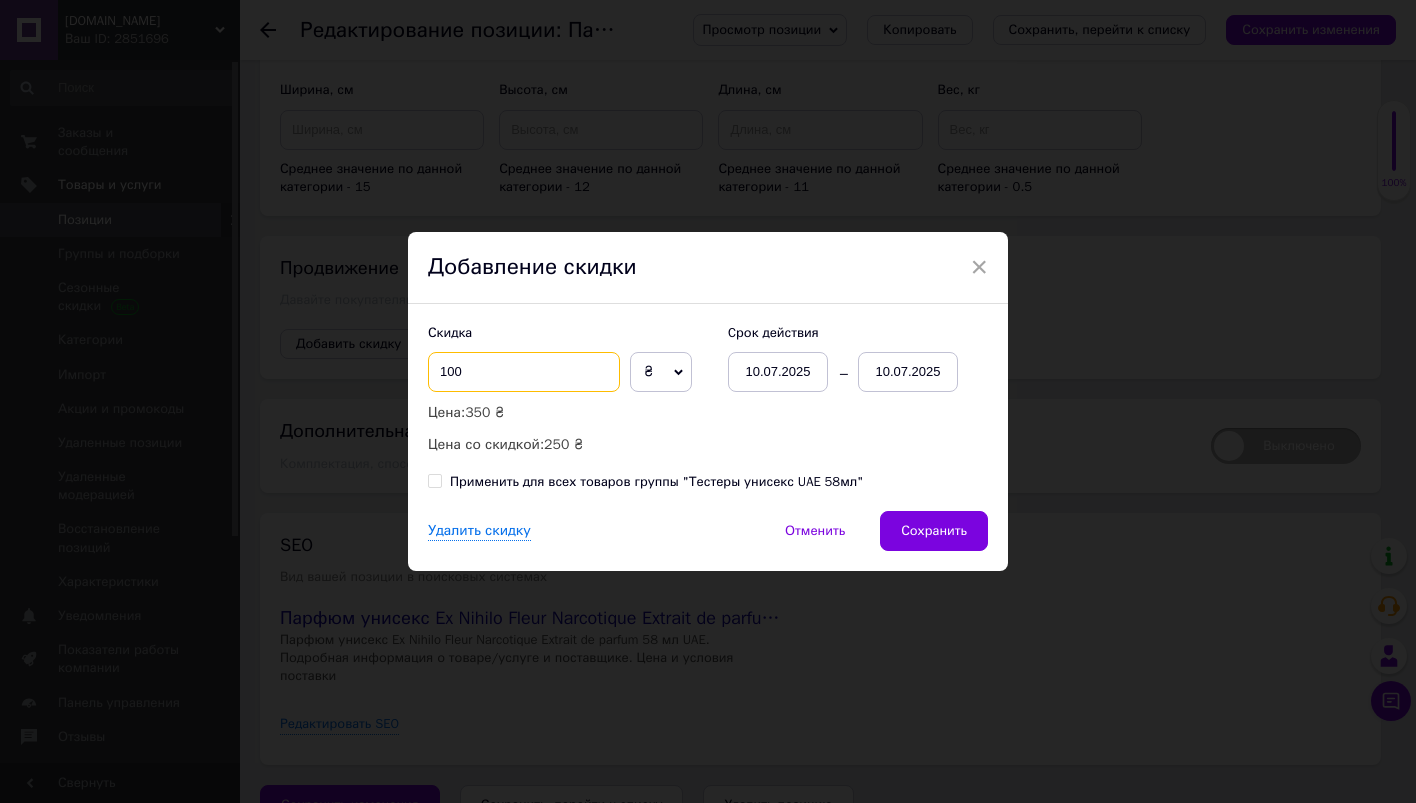 type on "100" 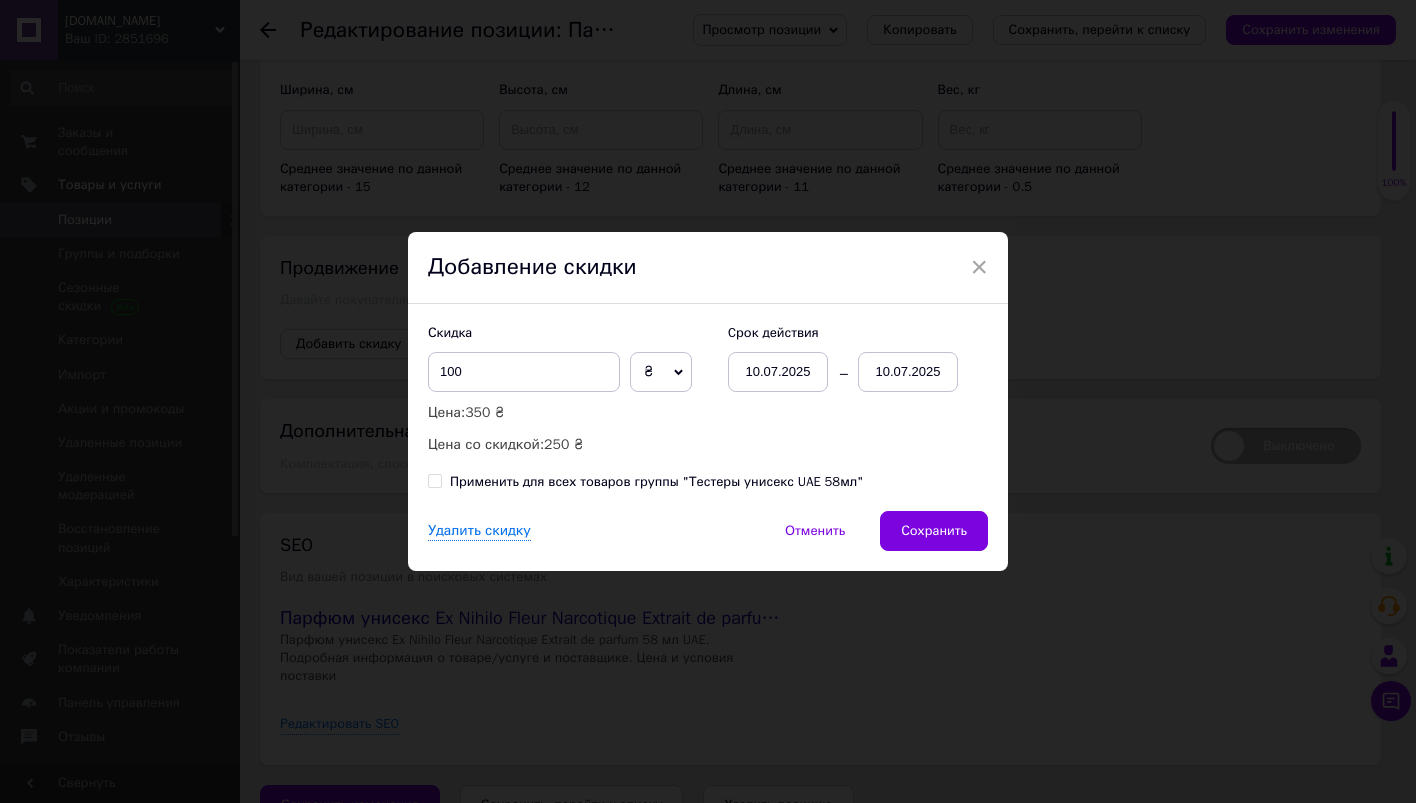 click on "10.07.2025" at bounding box center [908, 372] 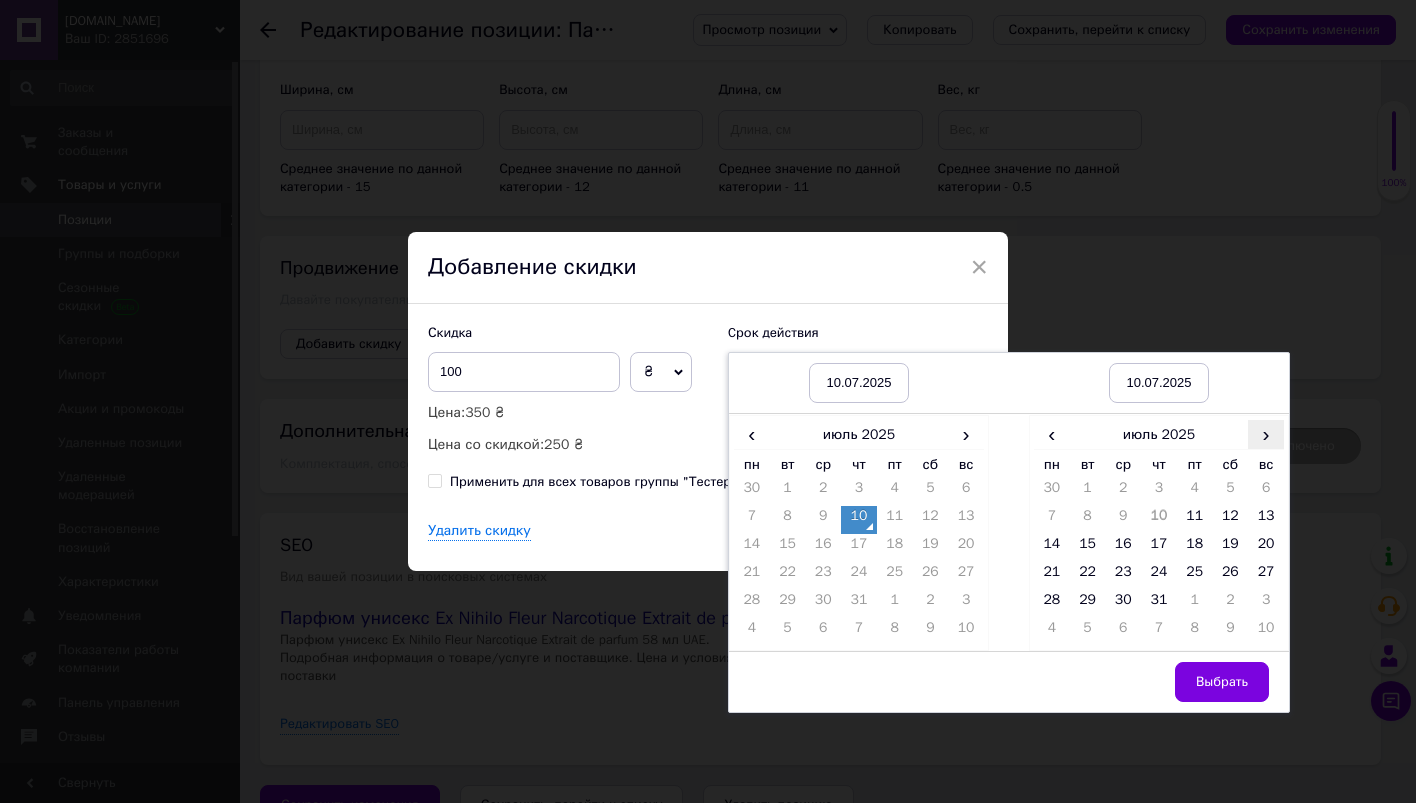 click on "›" at bounding box center (1266, 434) 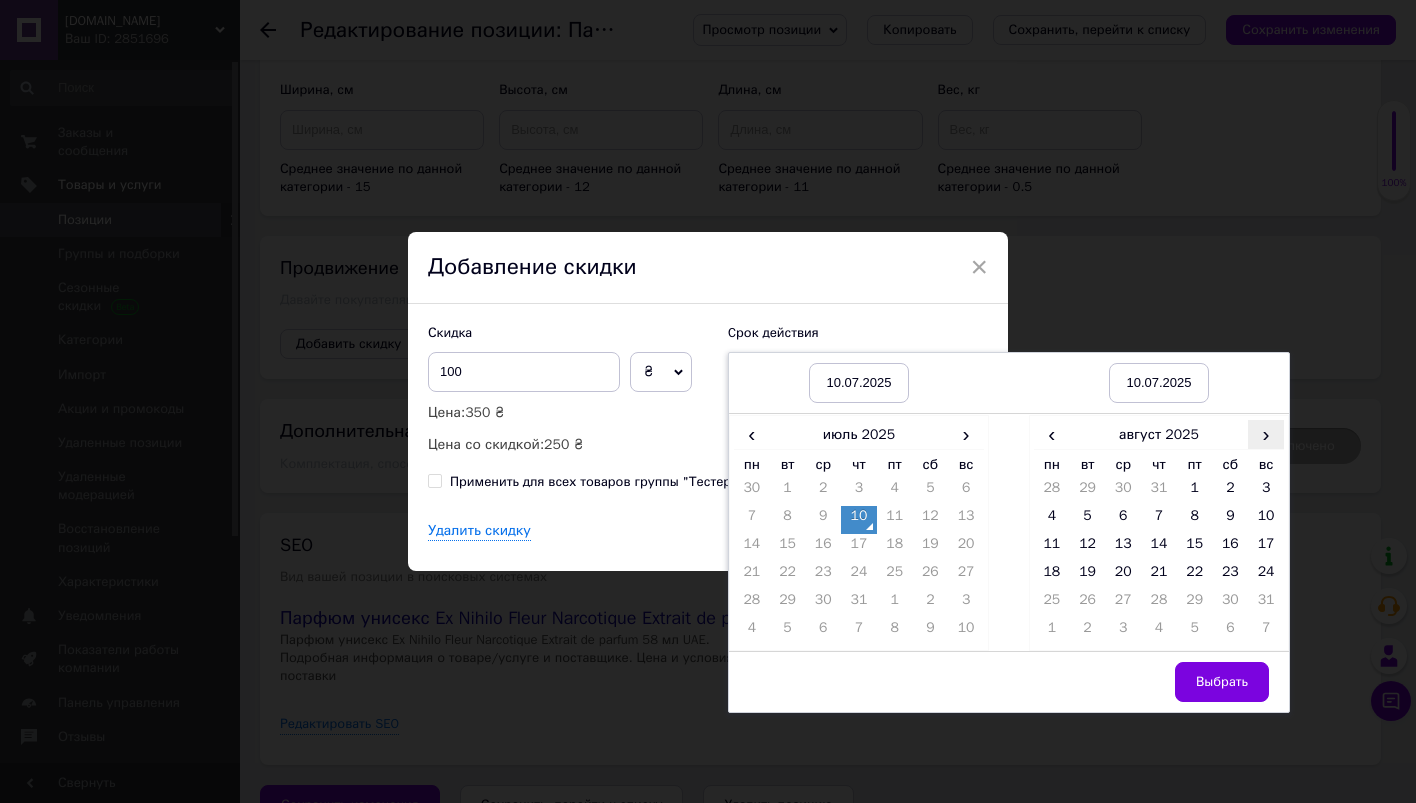 click on "›" at bounding box center [1266, 434] 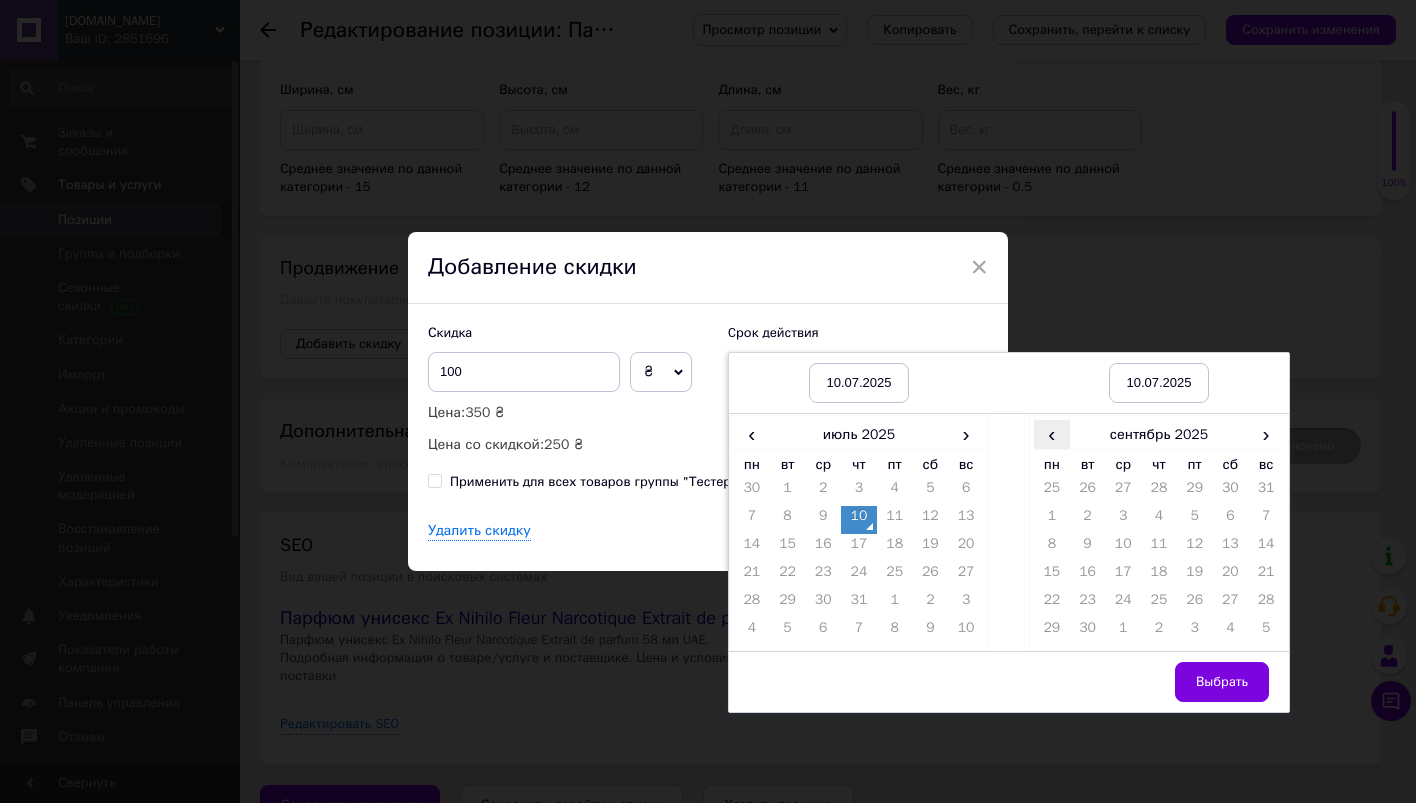 click on "‹" at bounding box center [1052, 434] 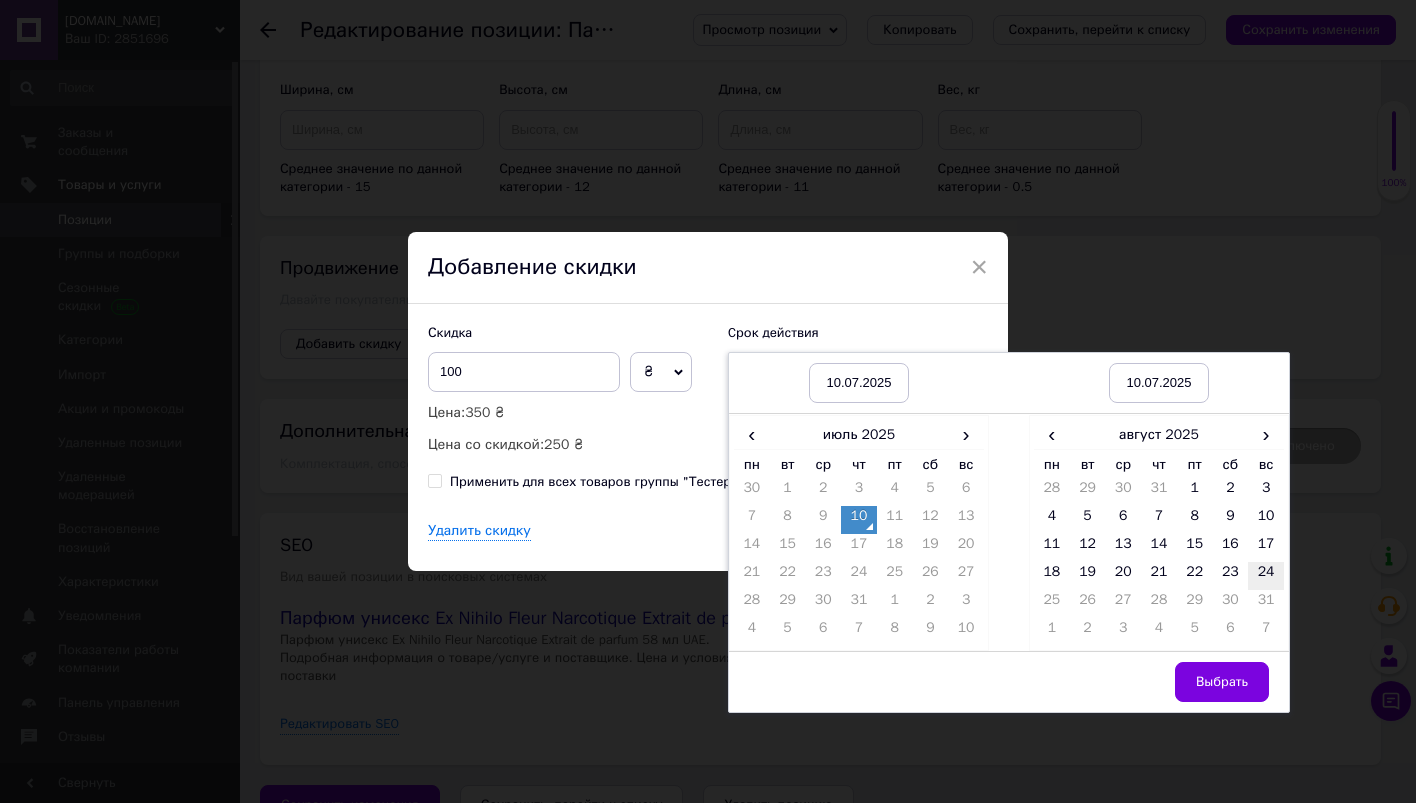 click on "24" at bounding box center [1266, 576] 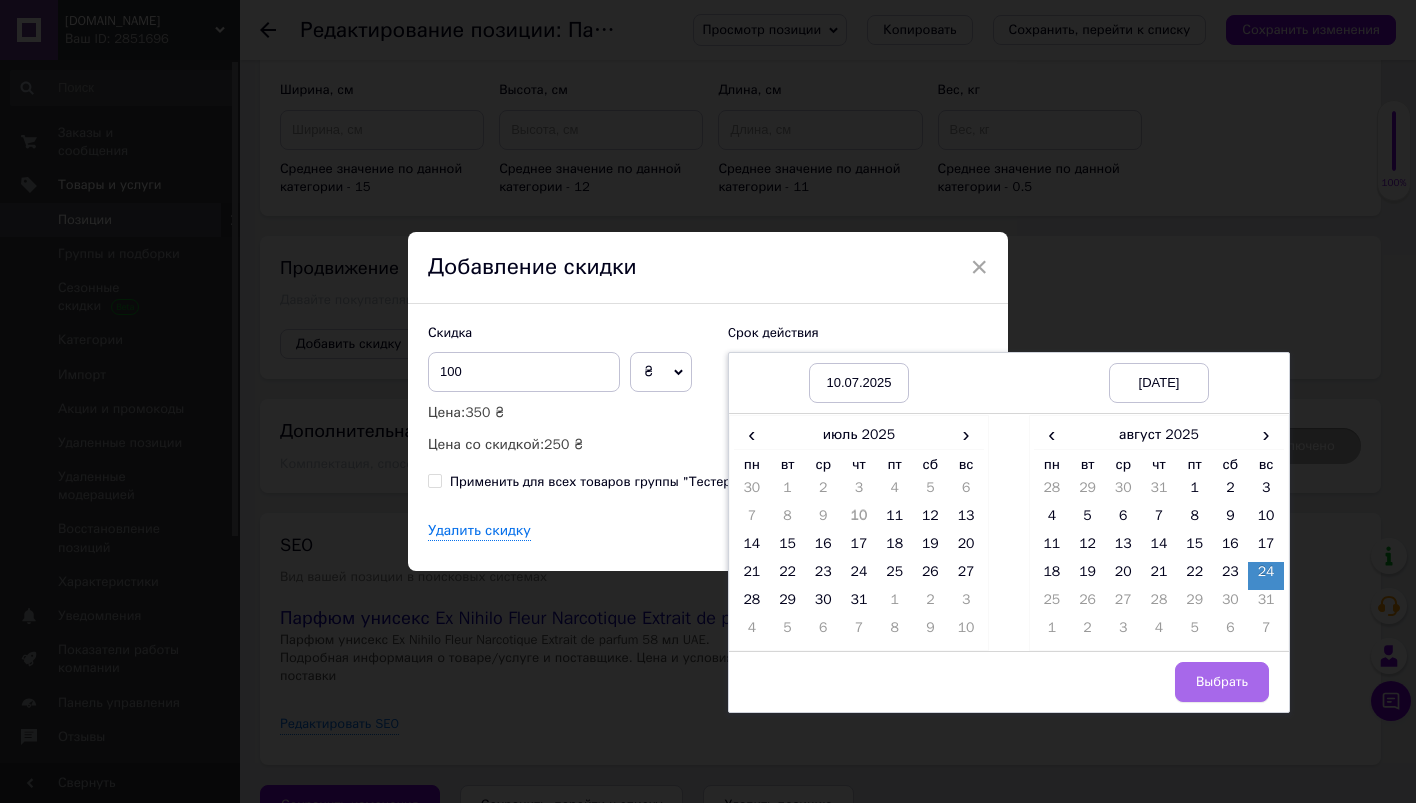 click on "Выбрать" at bounding box center (1222, 682) 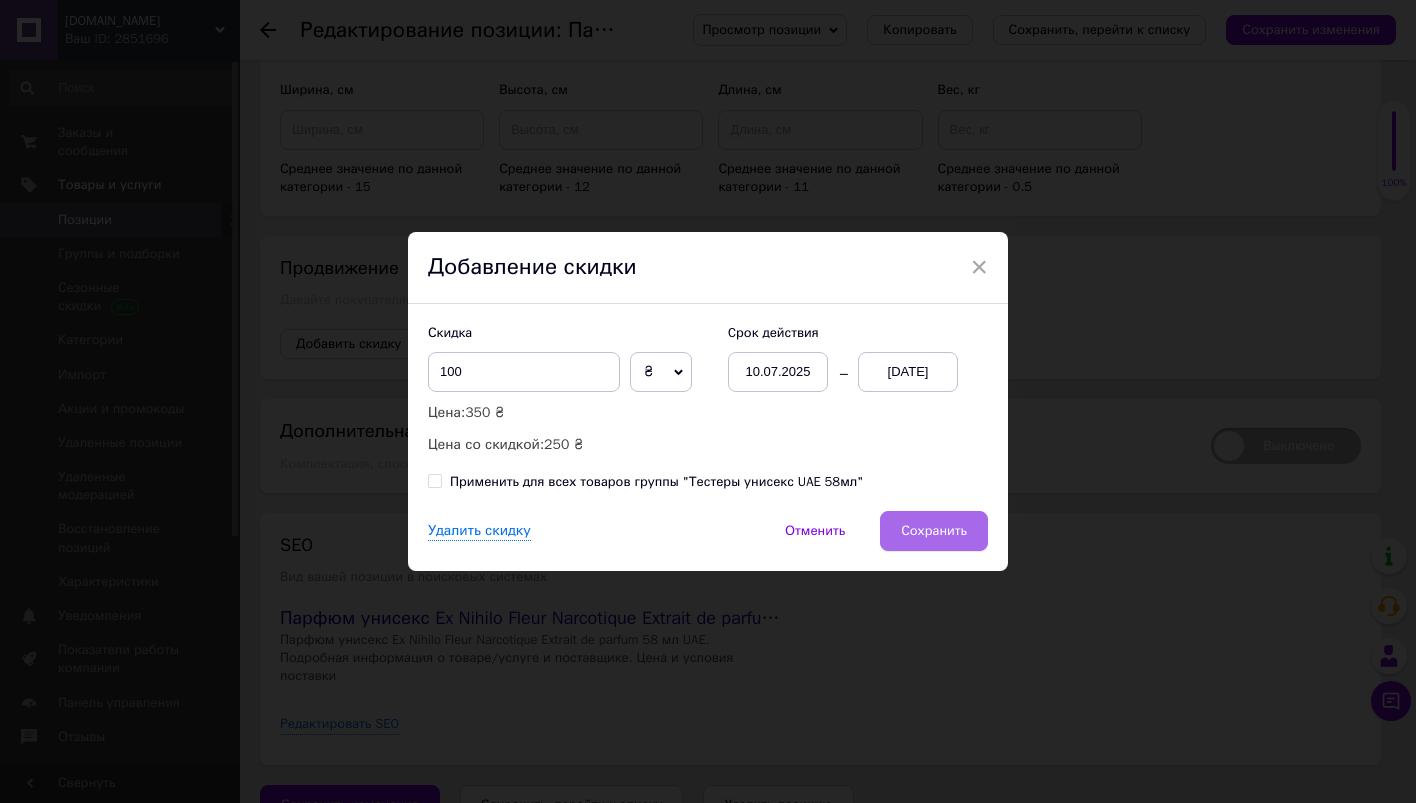 click on "Сохранить" at bounding box center (934, 531) 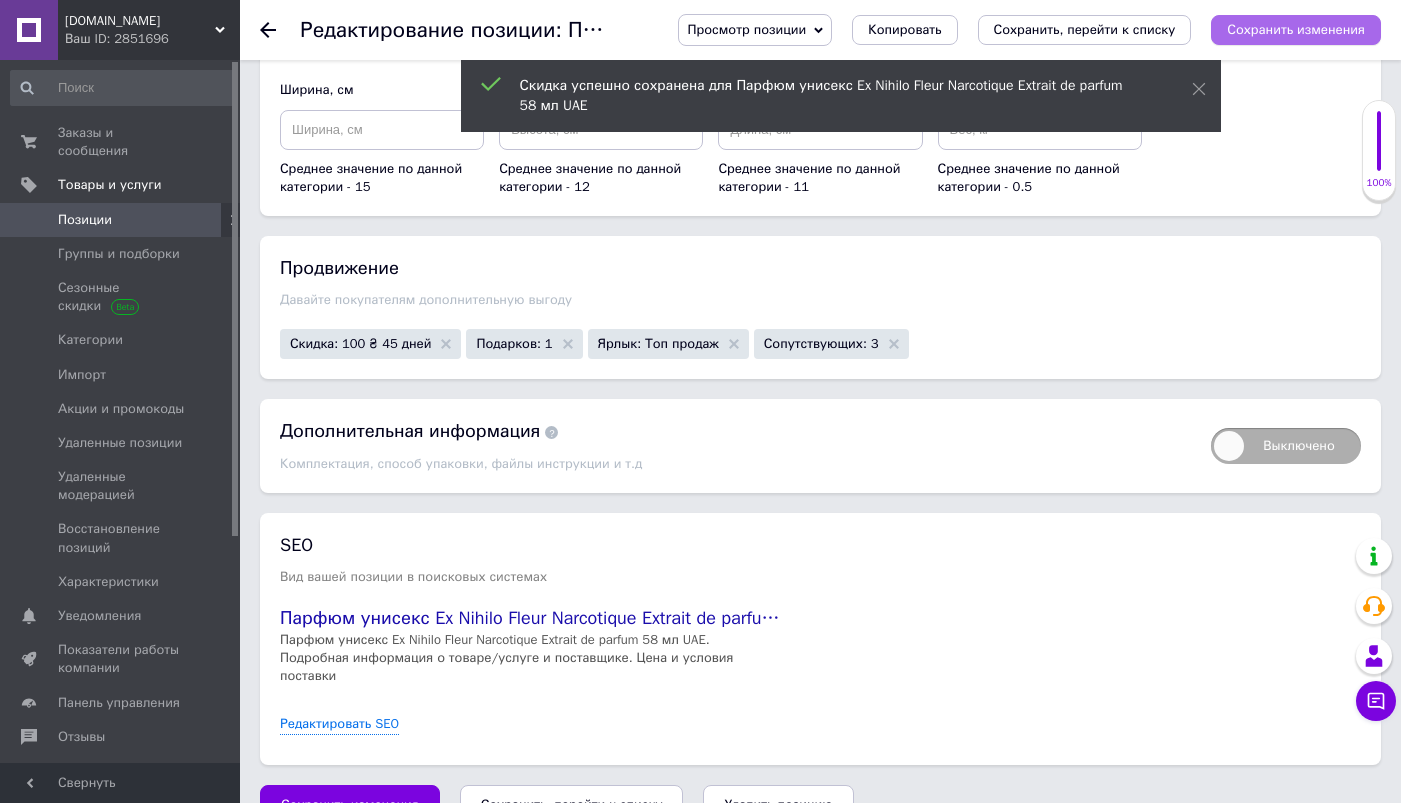 click on "Сохранить изменения" at bounding box center (1296, 29) 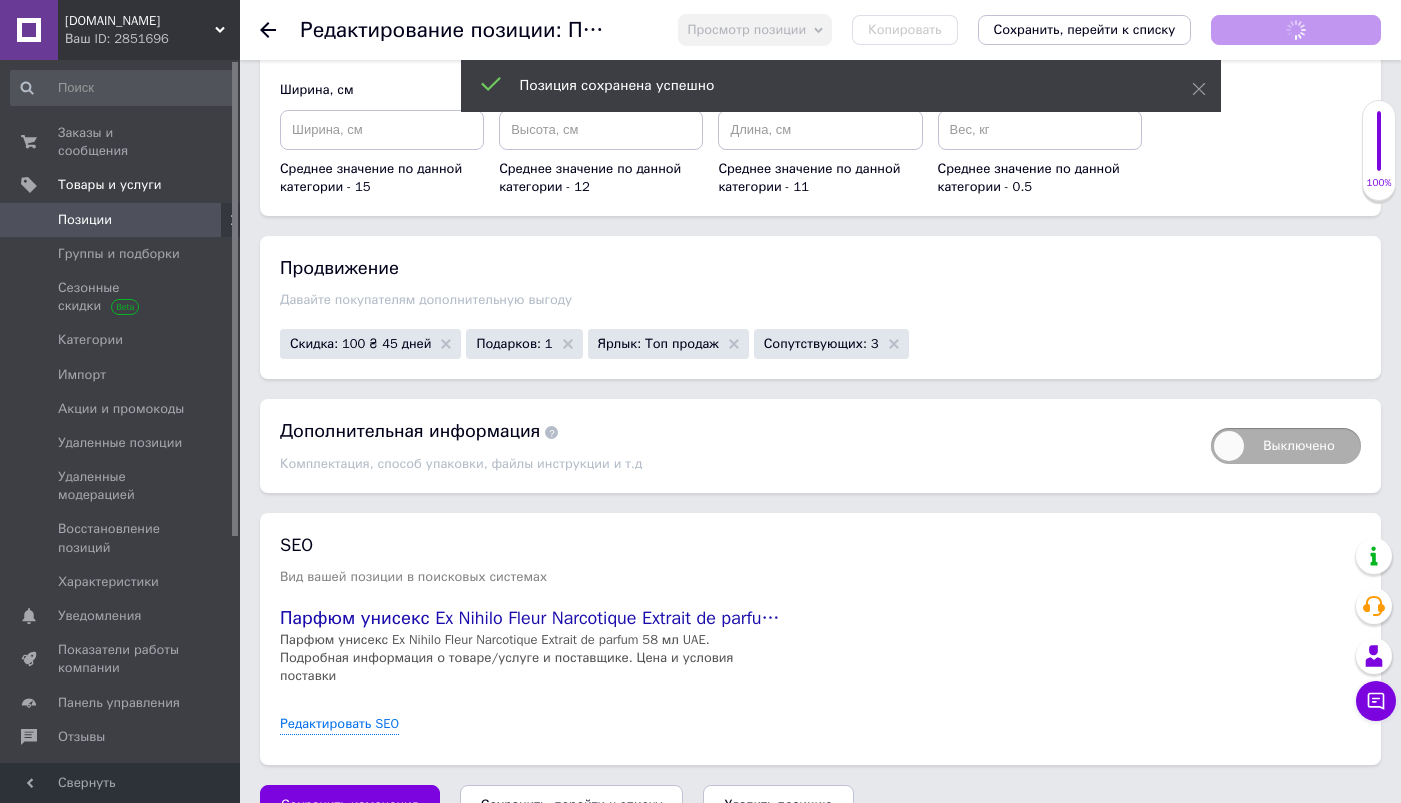 click on "Позиции" at bounding box center [121, 220] 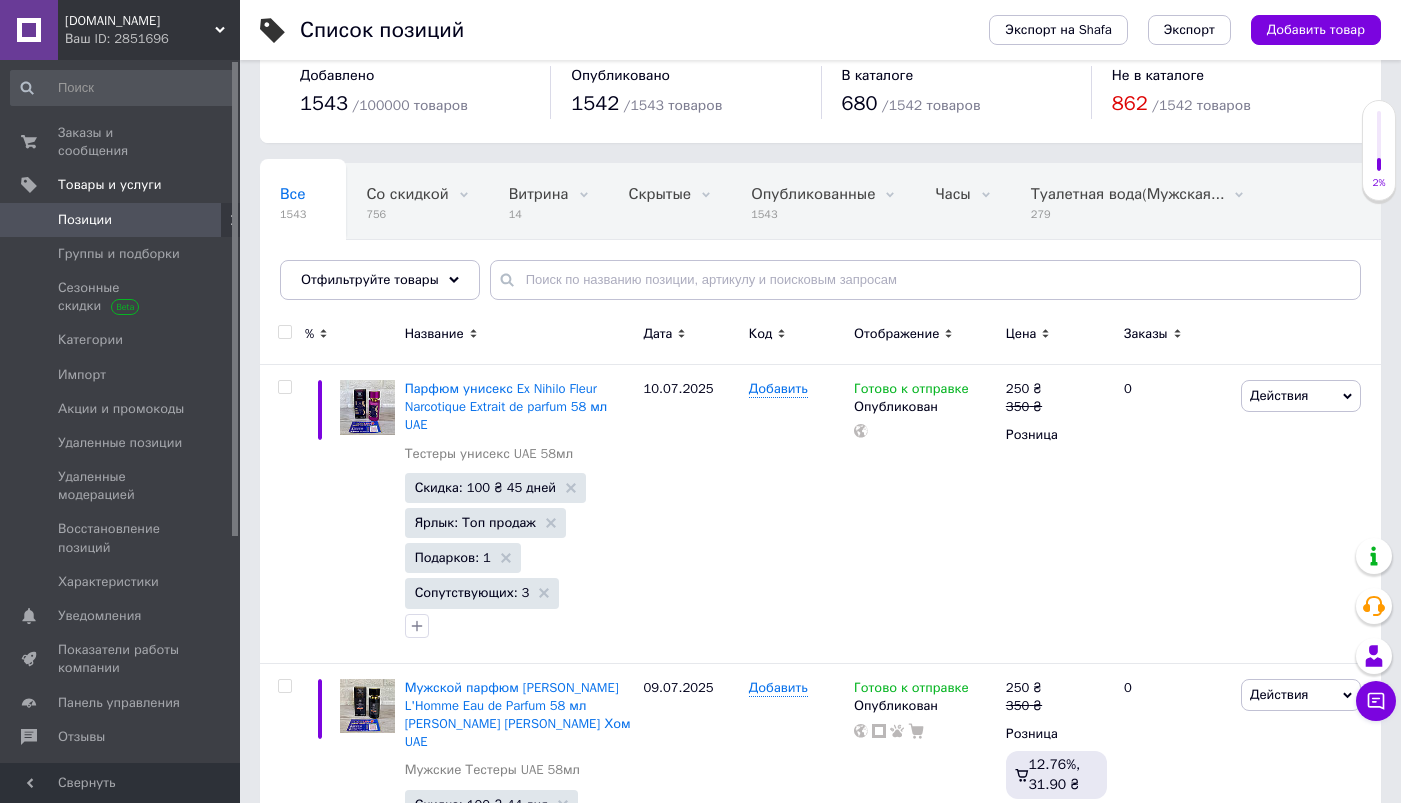 scroll, scrollTop: 132, scrollLeft: 0, axis: vertical 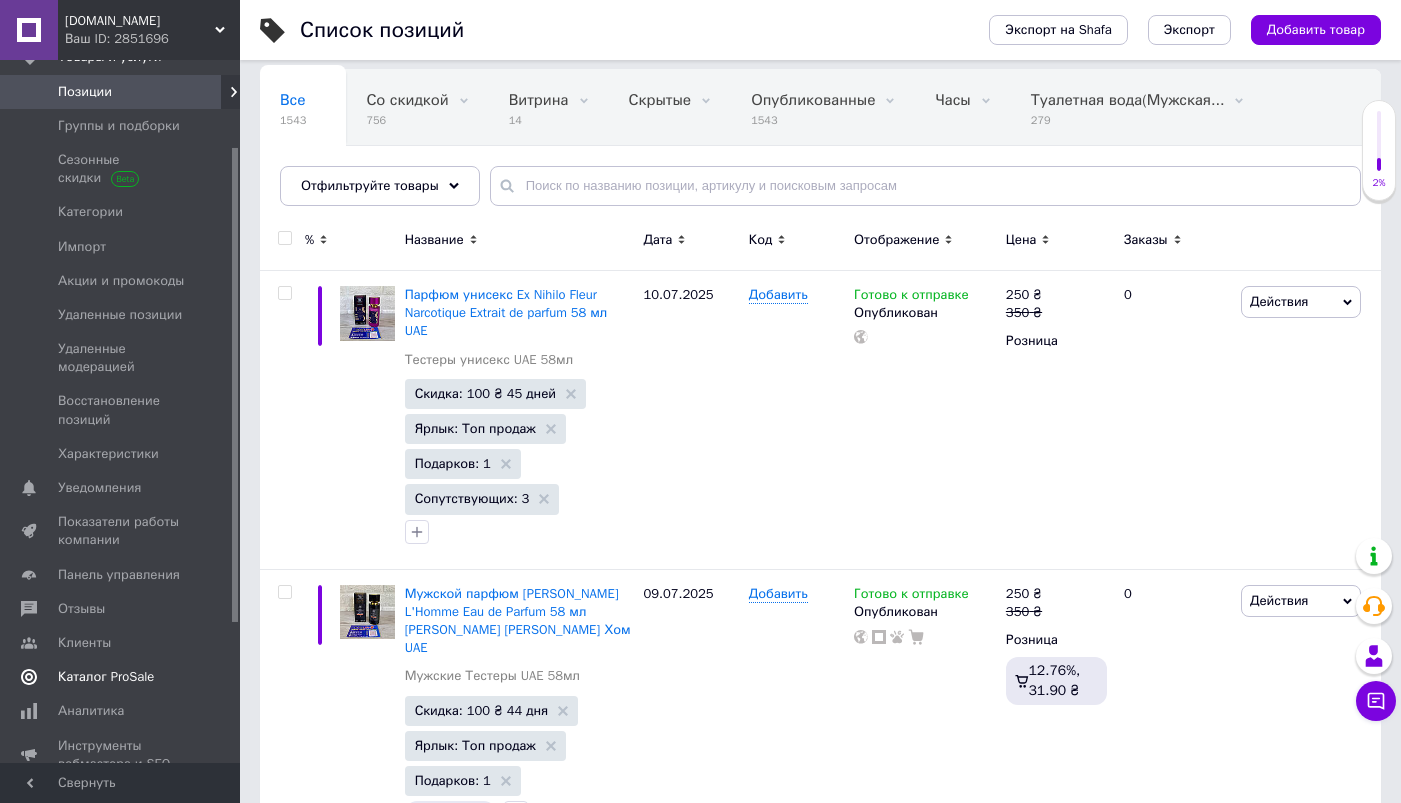 click on "Каталог ProSale" at bounding box center (106, 677) 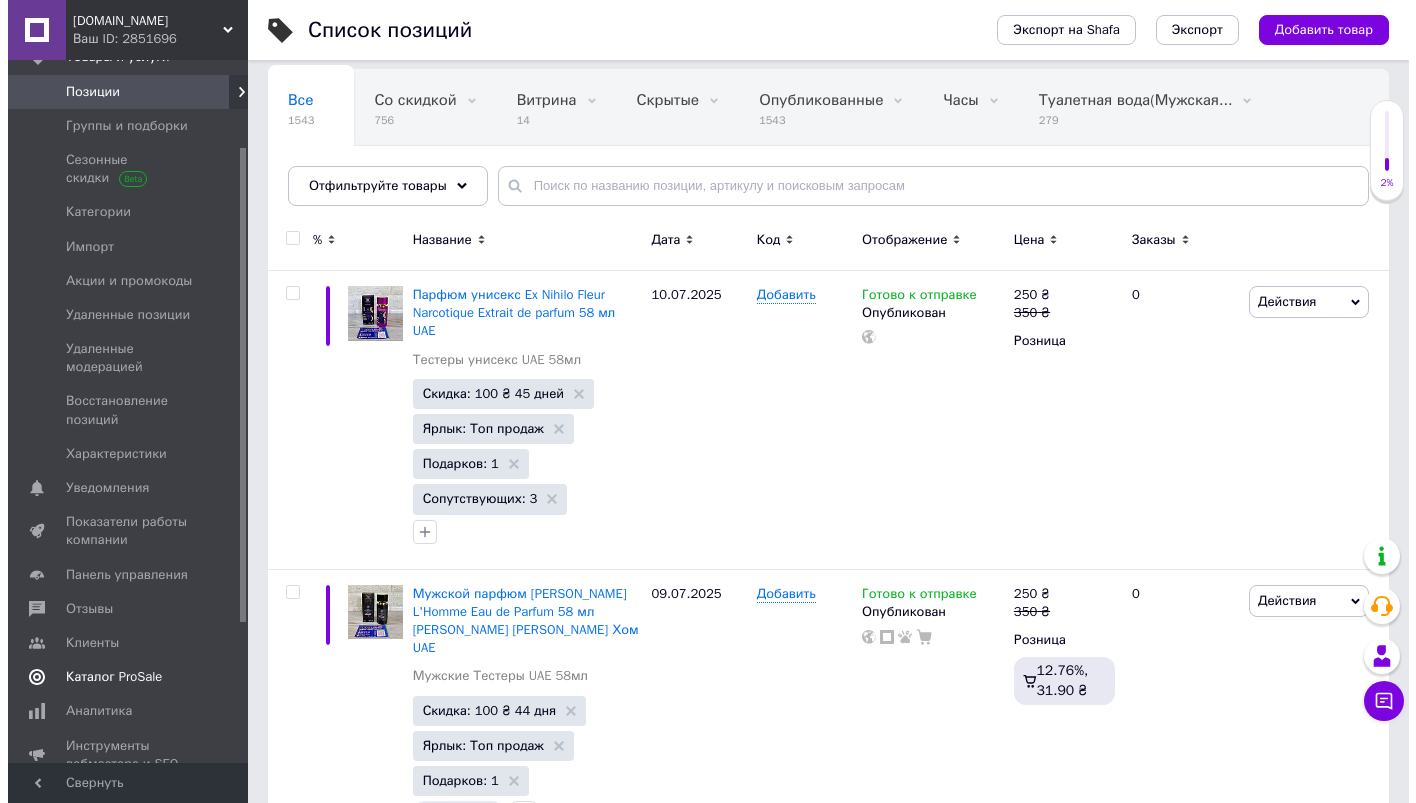 scroll, scrollTop: 0, scrollLeft: 0, axis: both 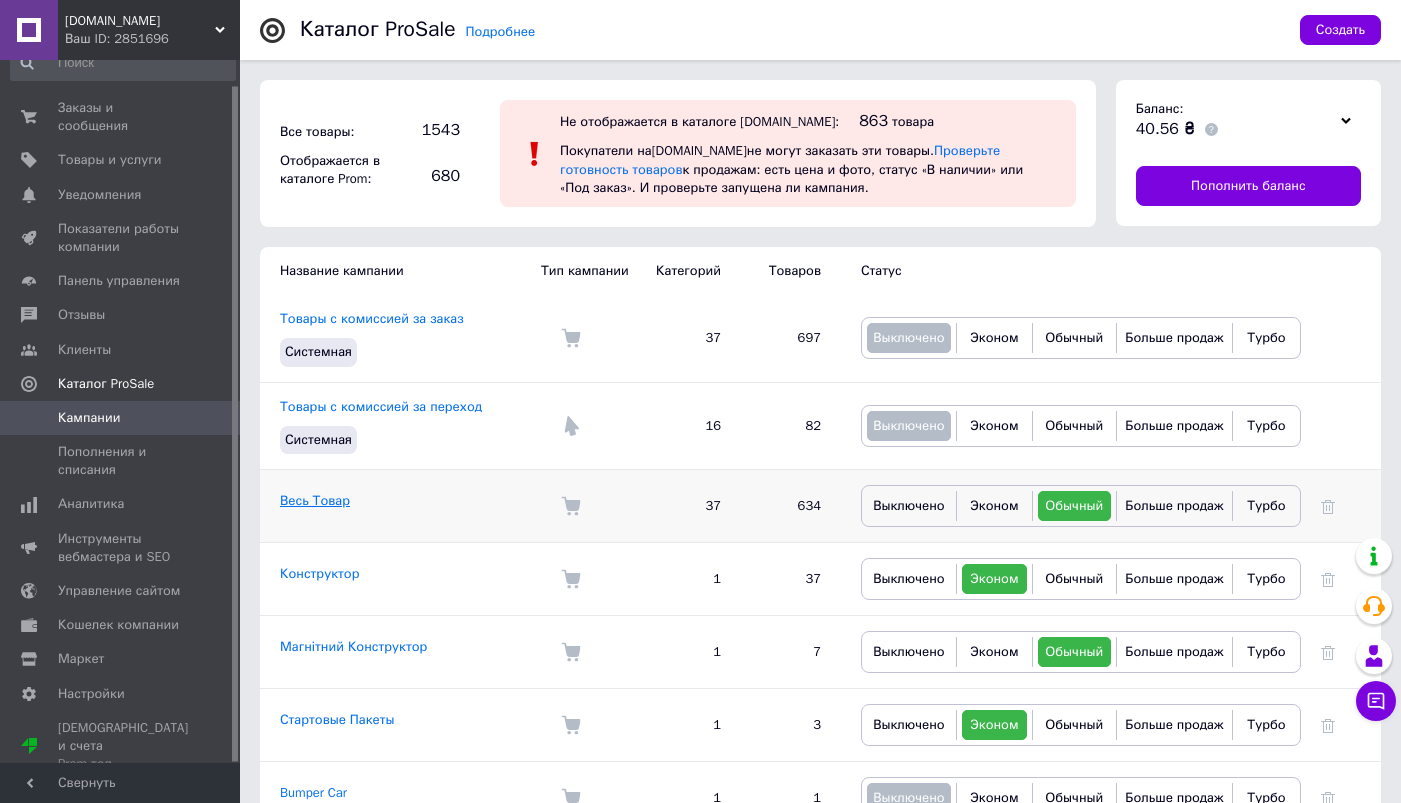 click on "Весь Товар" at bounding box center (315, 500) 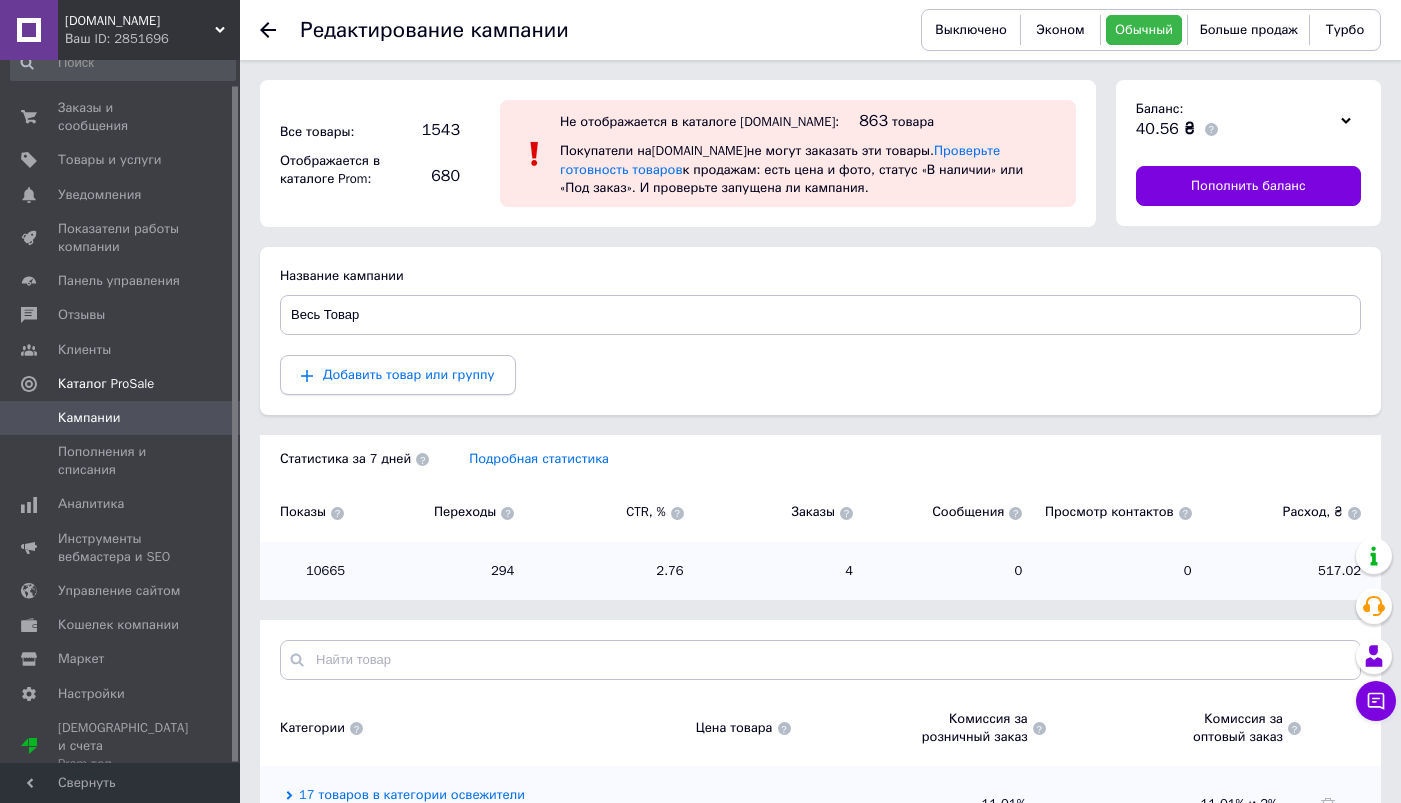 click on "Добавить товар или группу" at bounding box center [409, 374] 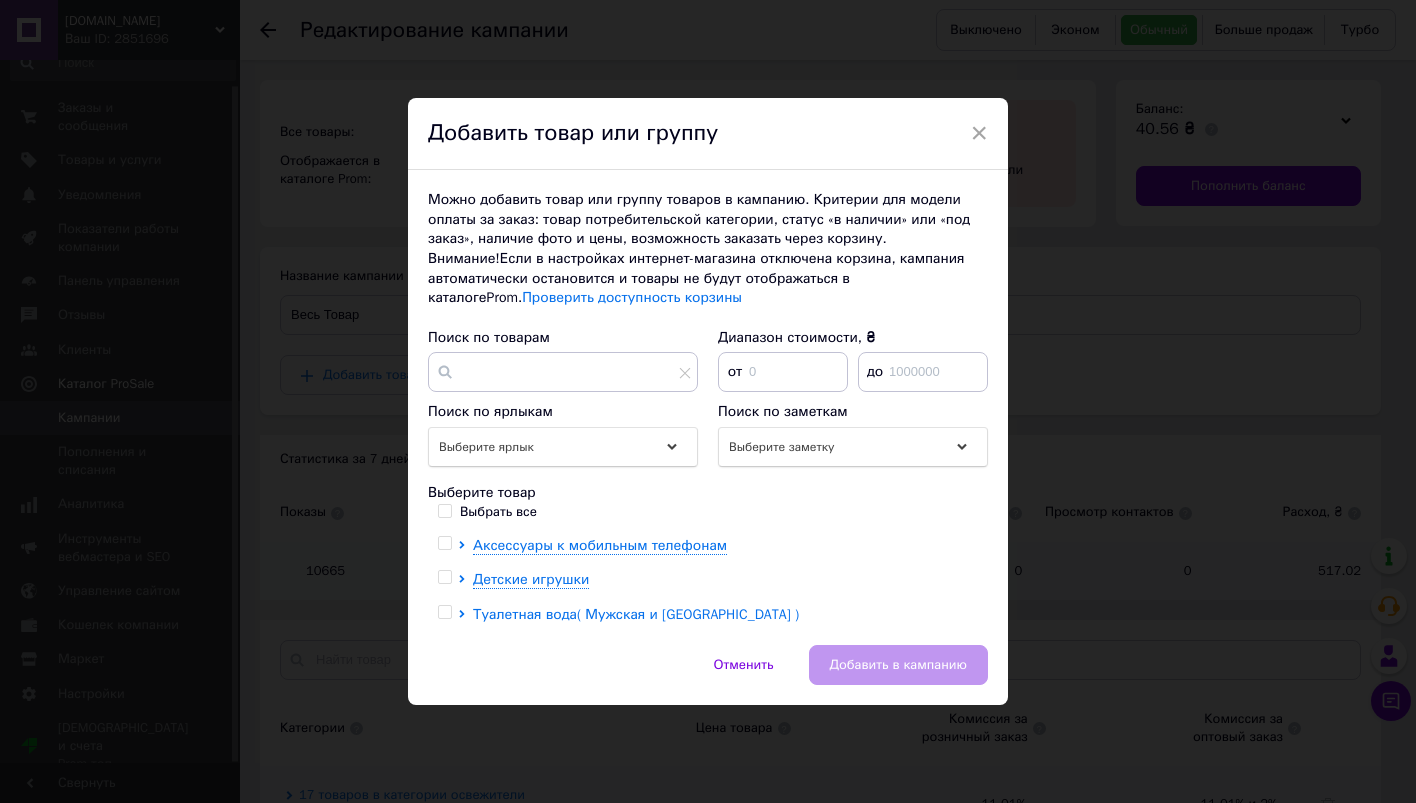 click on "Туалетная вода( Мужская и [GEOGRAPHIC_DATA] )" at bounding box center [636, 614] 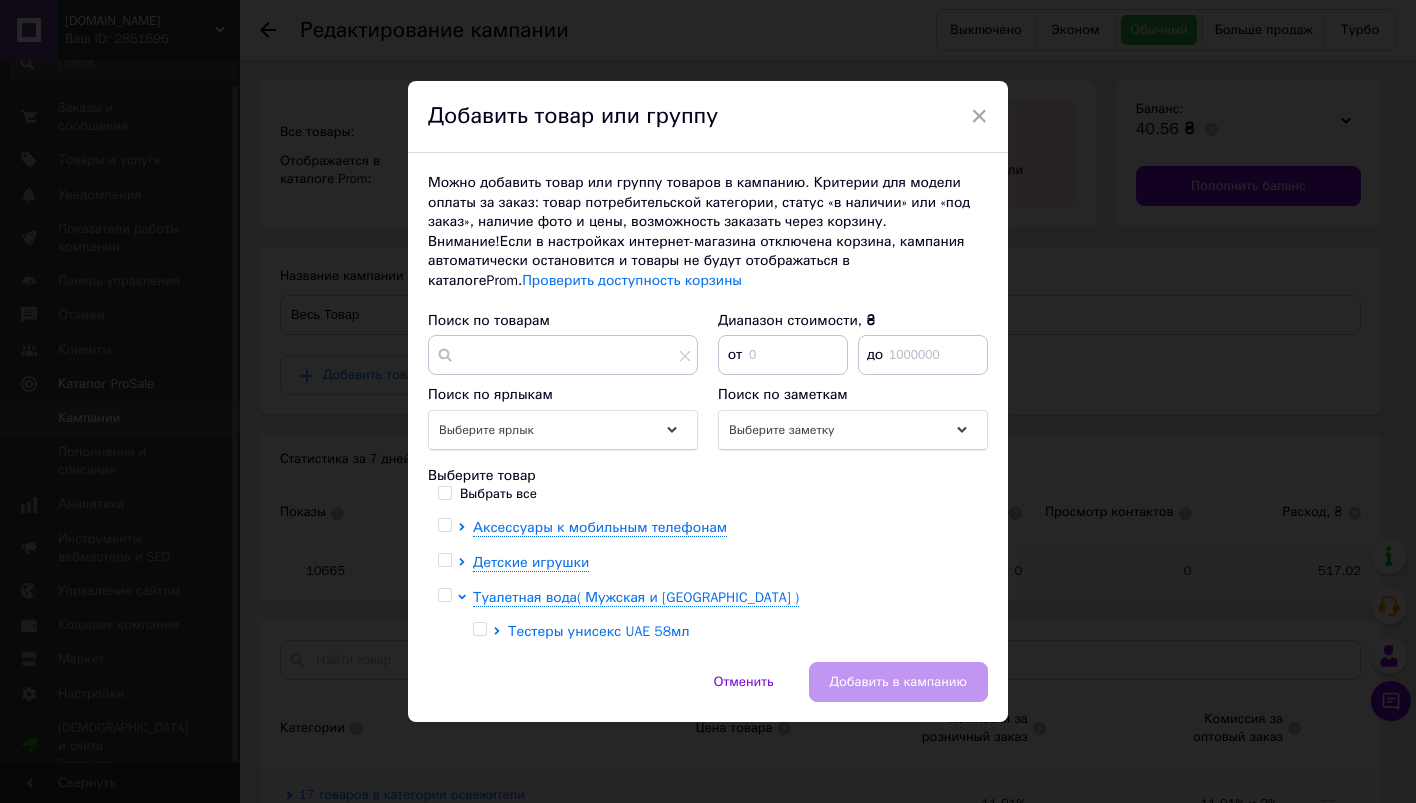 click on "Тестеры унисекс UAE 58мл" at bounding box center (598, 631) 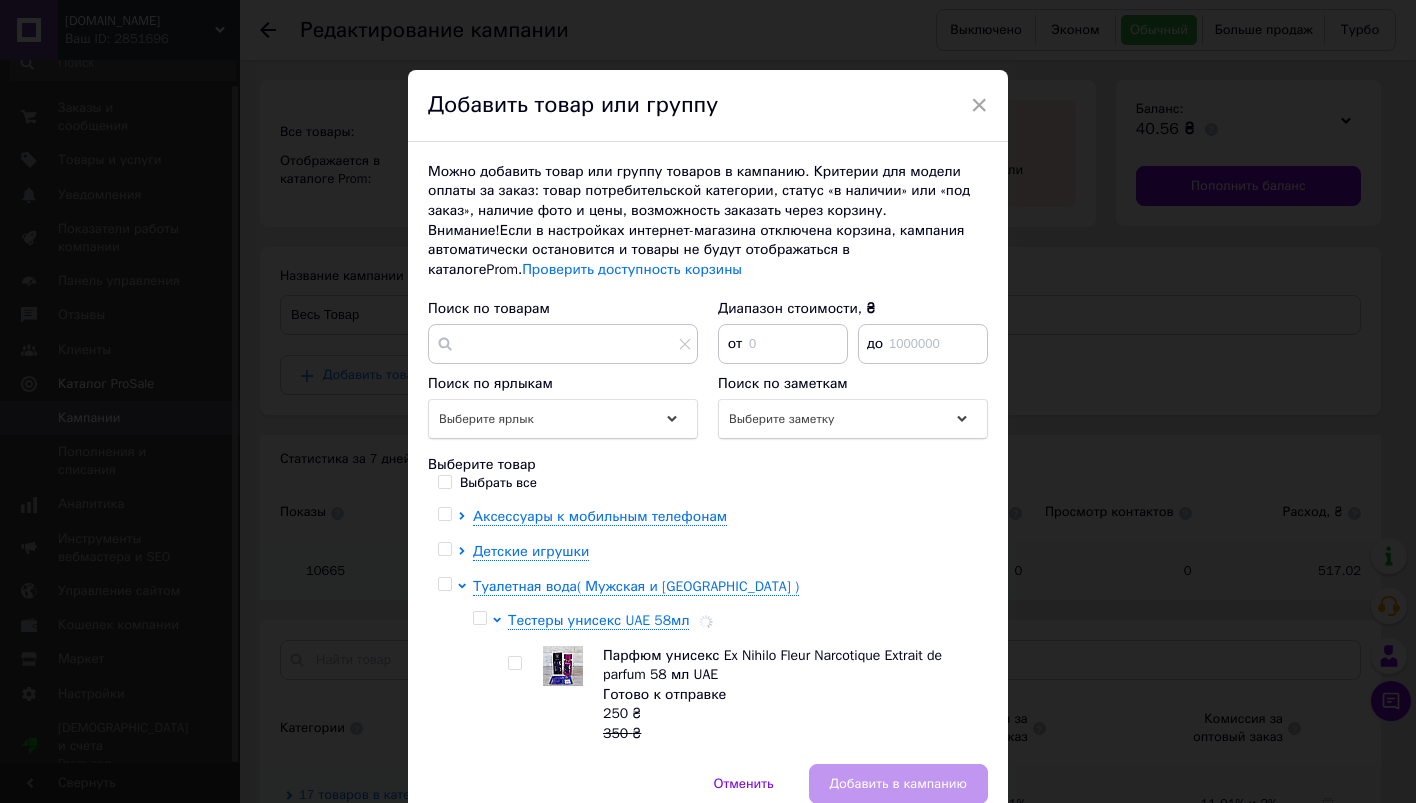 click at bounding box center [479, 618] 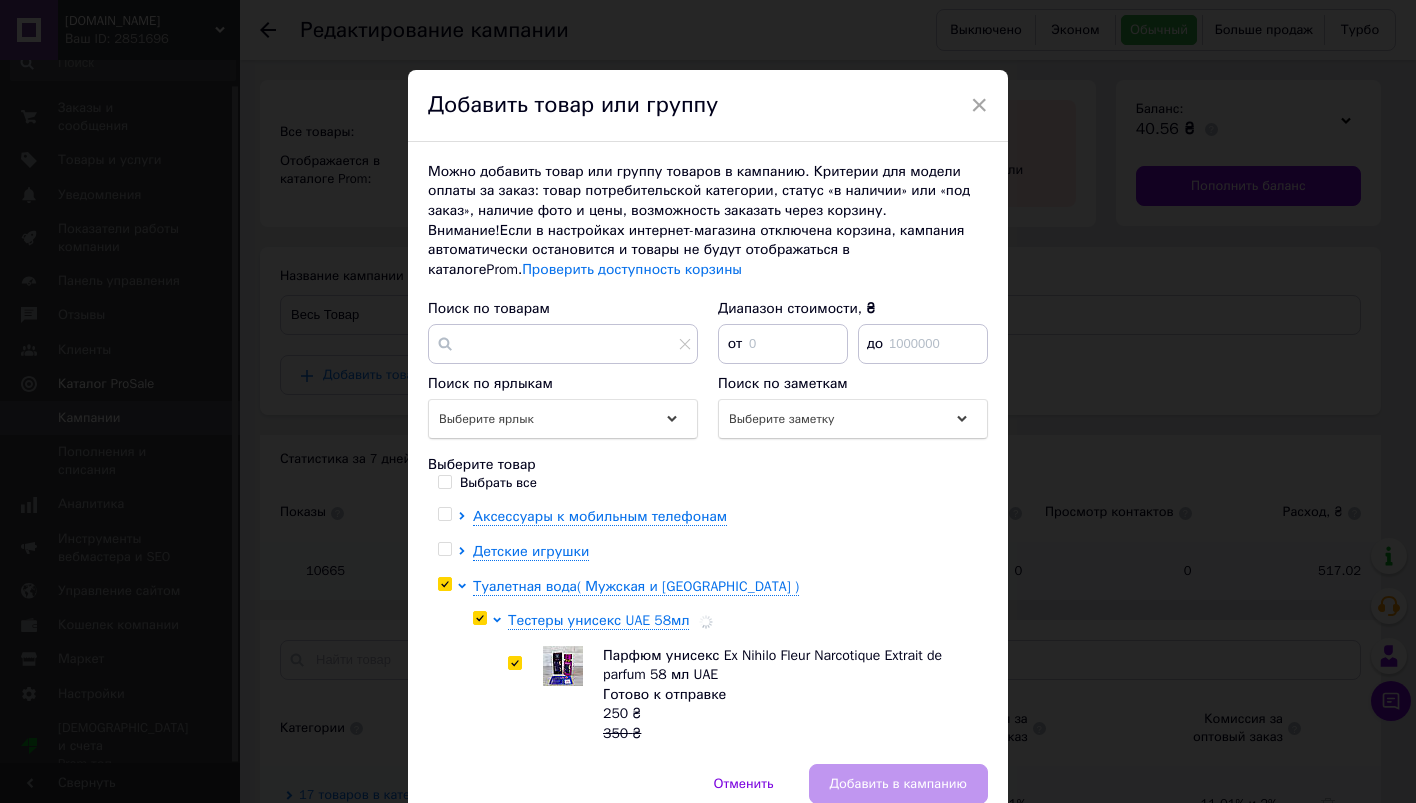 checkbox on "true" 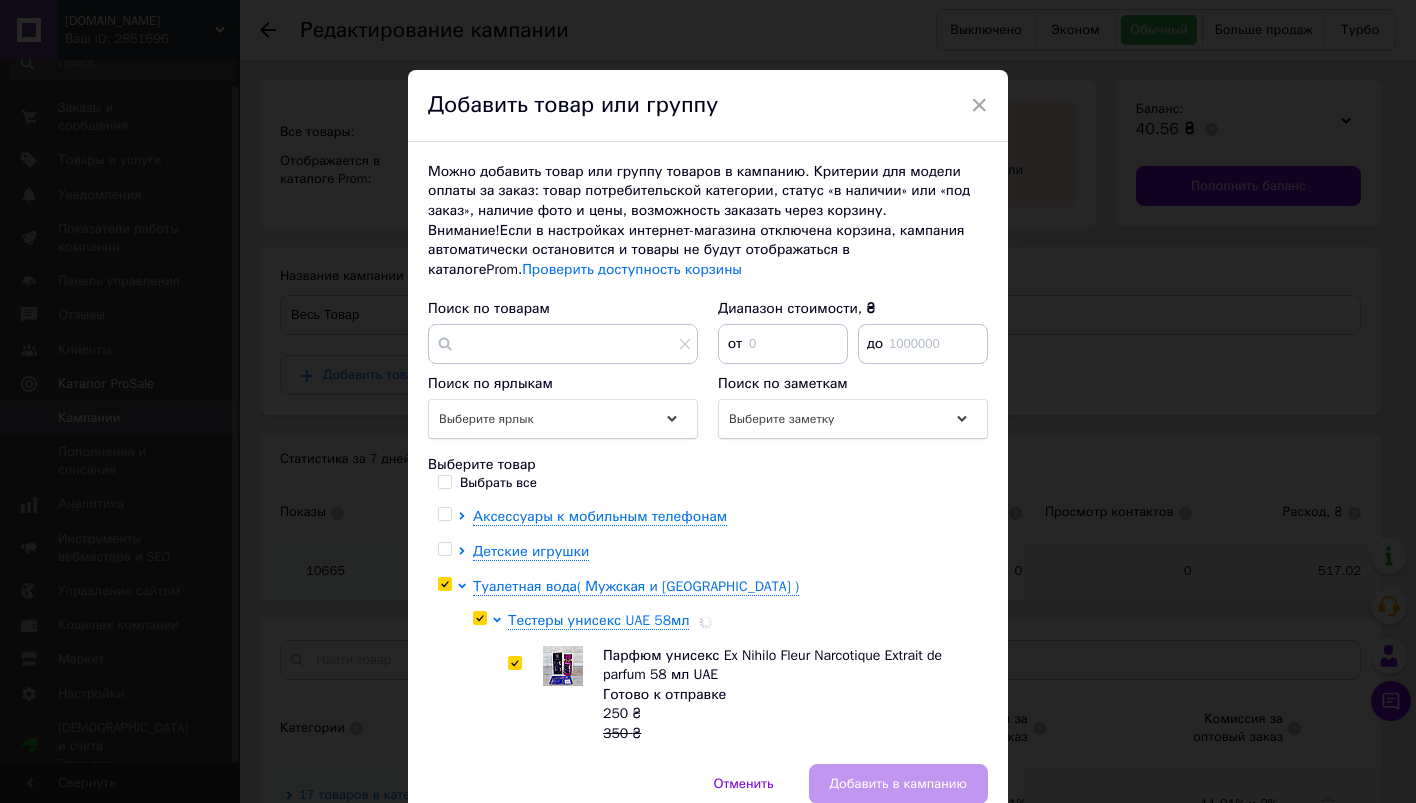 checkbox on "true" 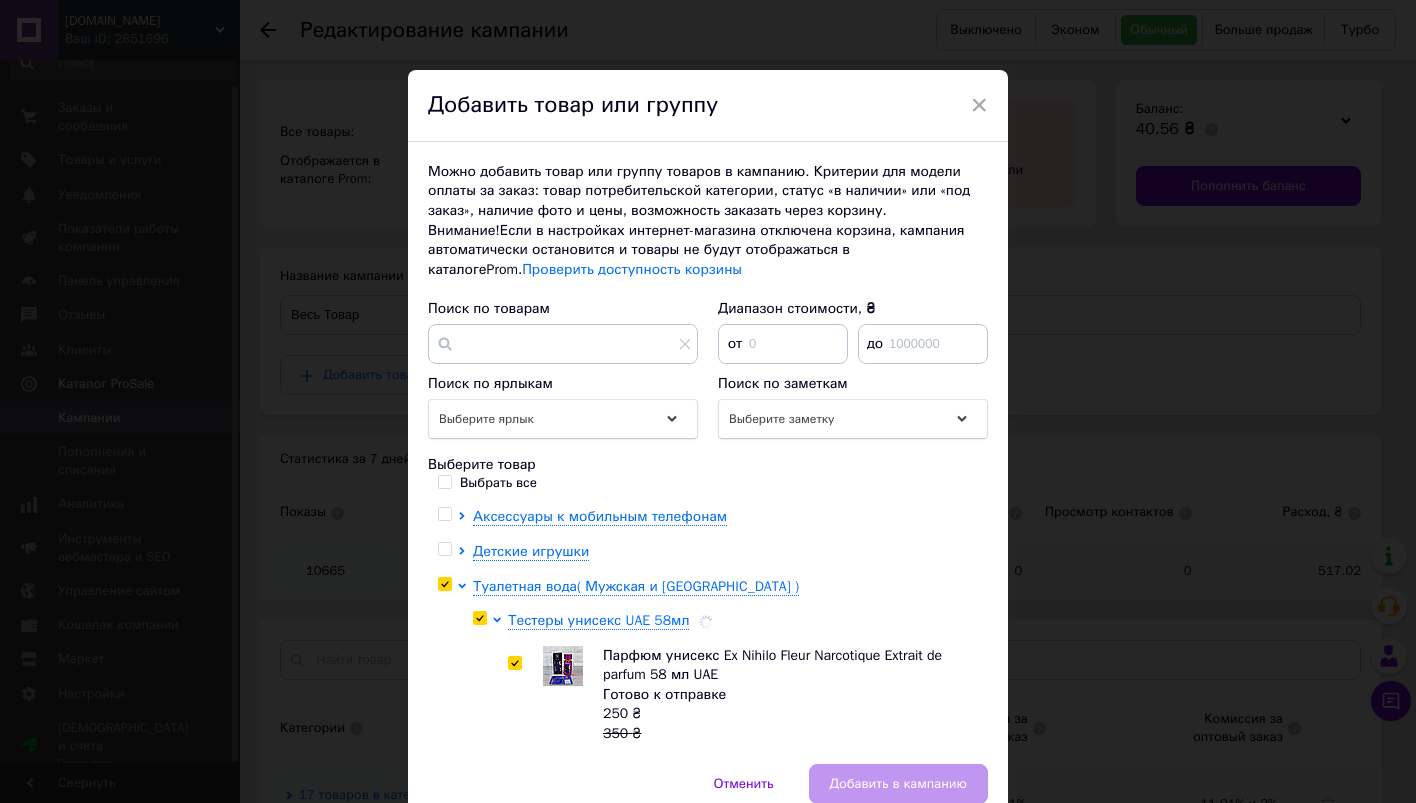 checkbox on "true" 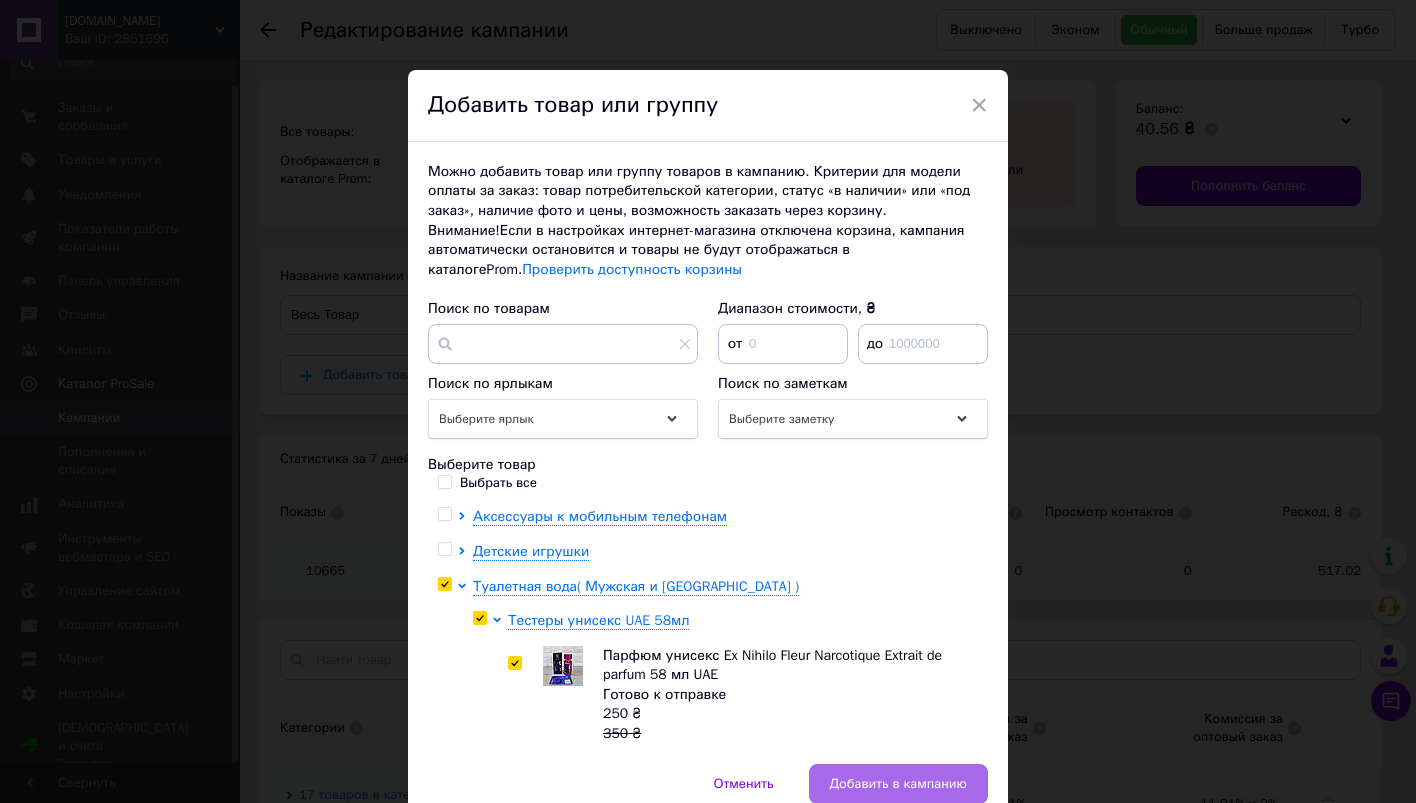 click on "Добавить в кампанию" at bounding box center [898, 784] 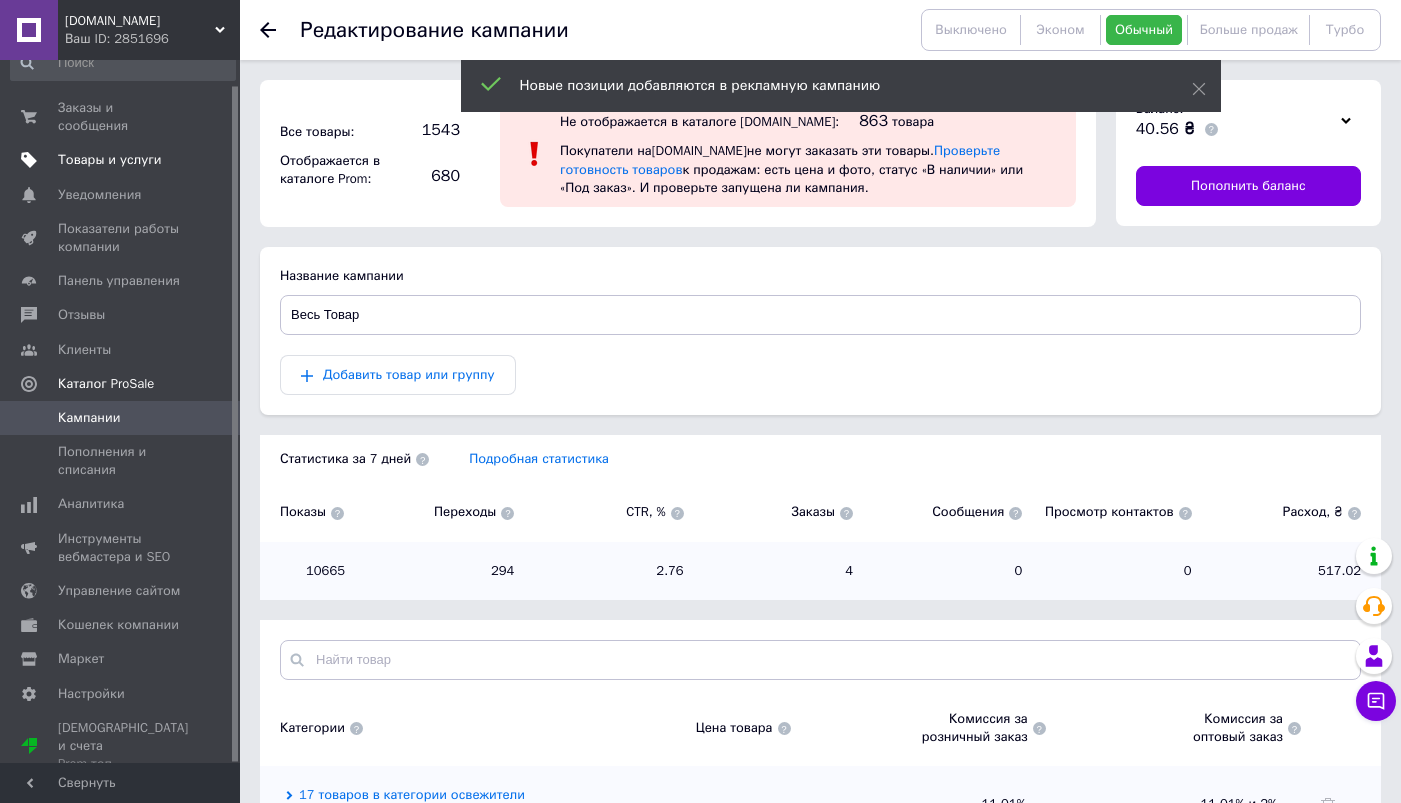 click on "Товары и услуги" at bounding box center [110, 160] 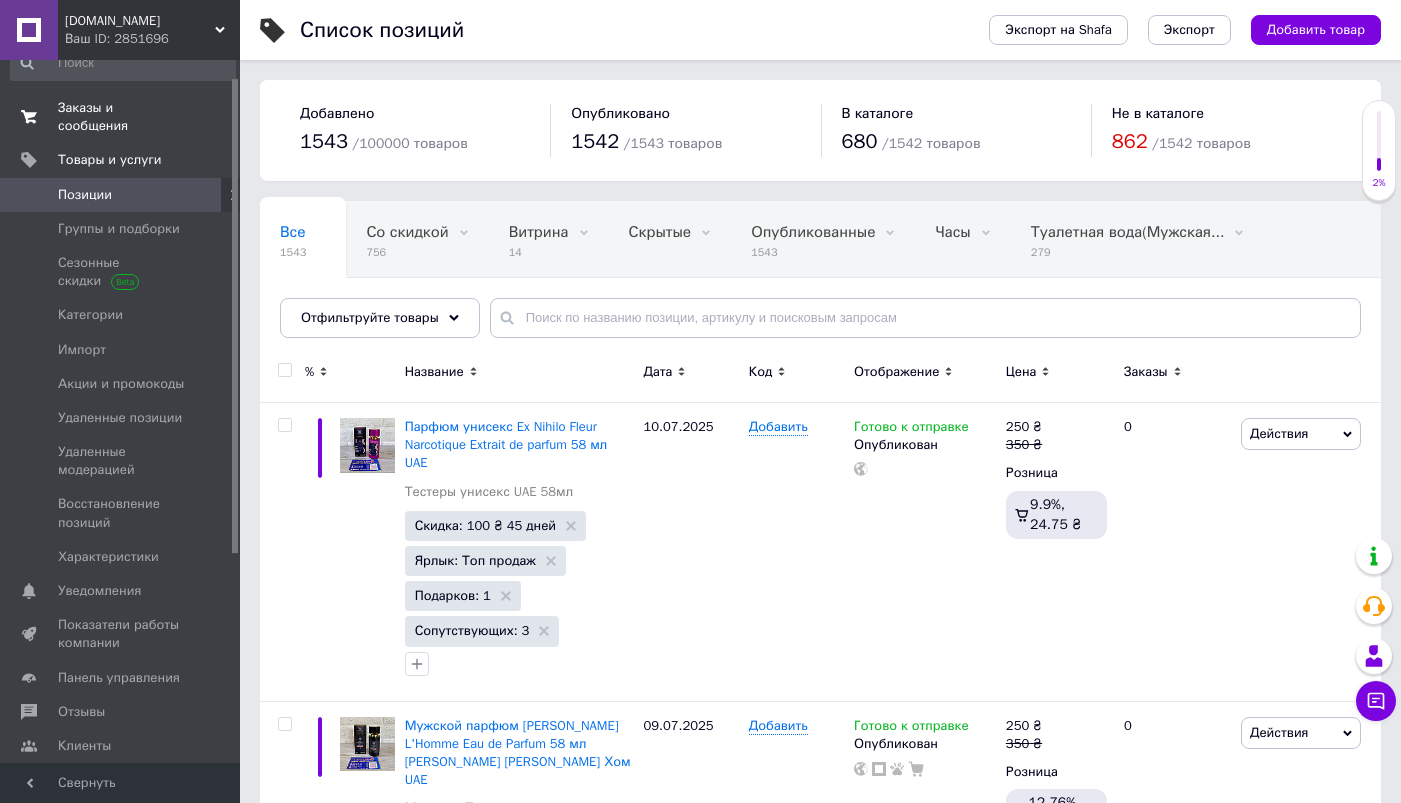 click on "Заказы и сообщения" at bounding box center [121, 117] 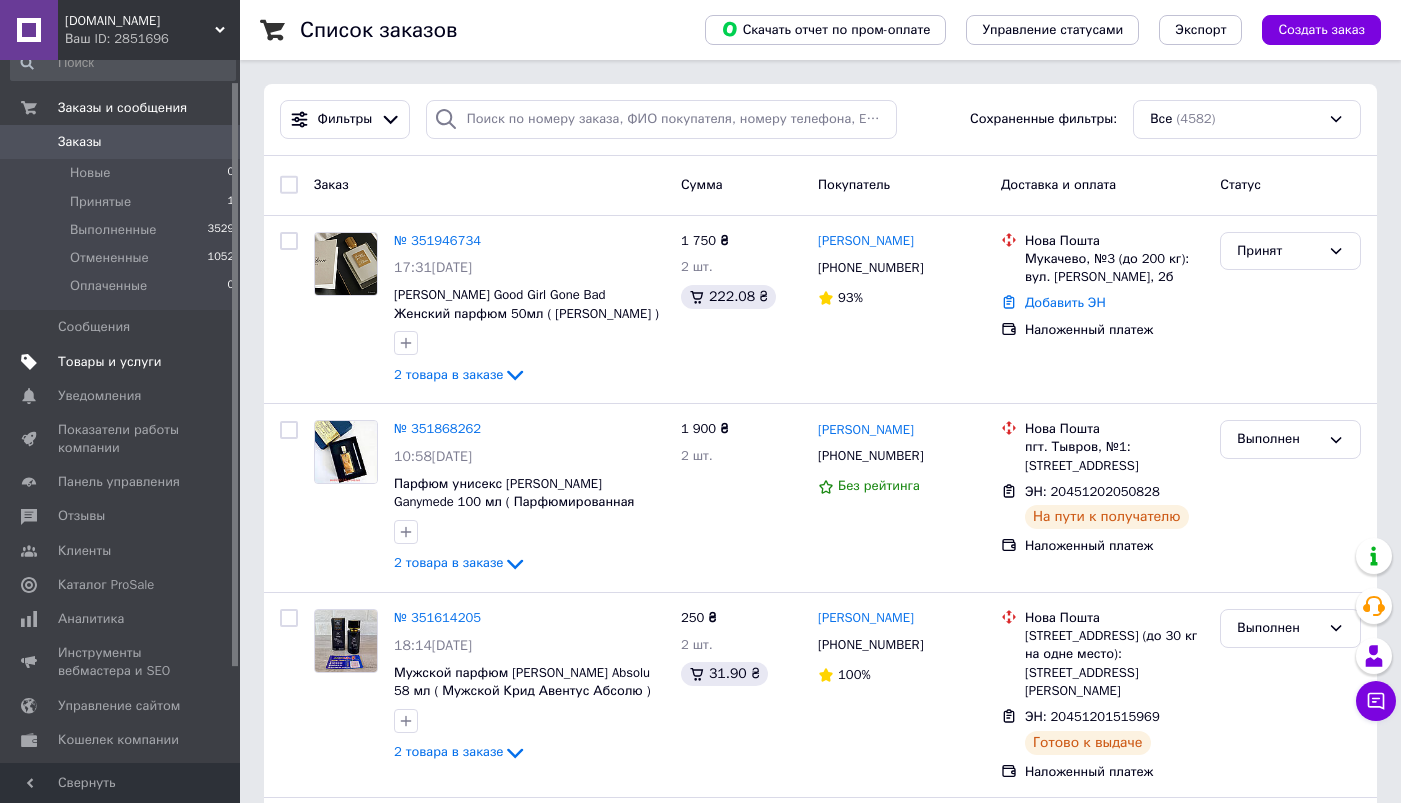 click on "Товары и услуги" at bounding box center [110, 362] 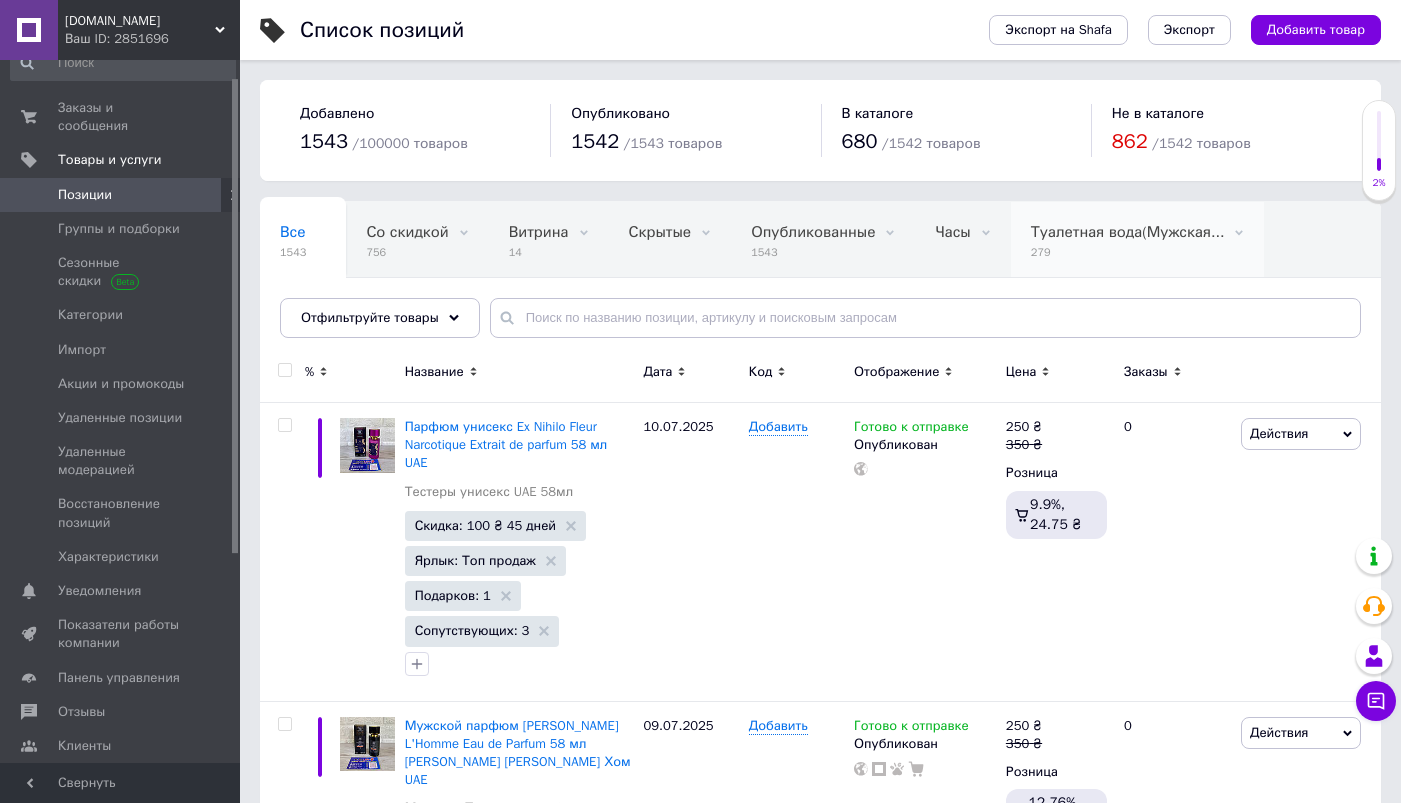 scroll, scrollTop: 0, scrollLeft: 68, axis: horizontal 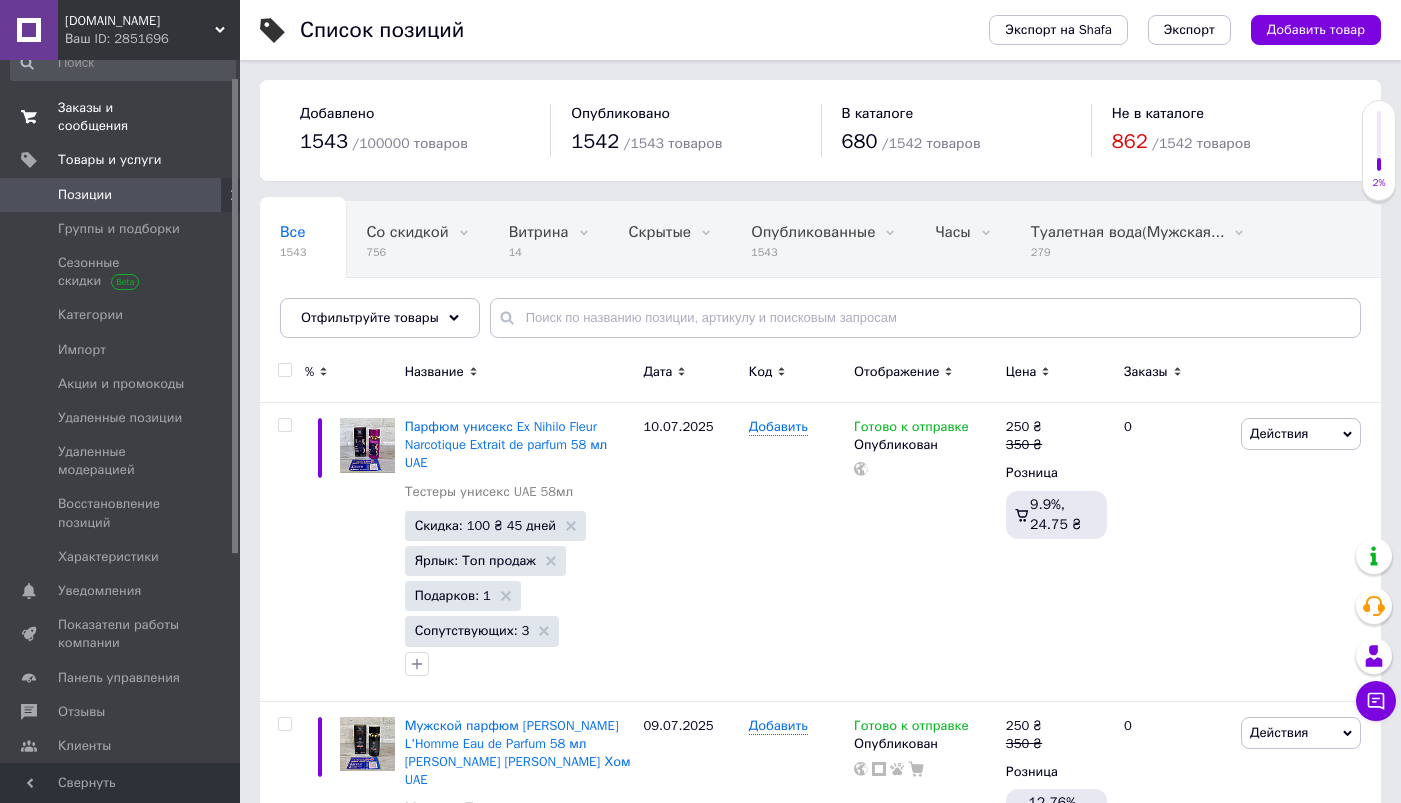 click on "Заказы и сообщения" at bounding box center (121, 117) 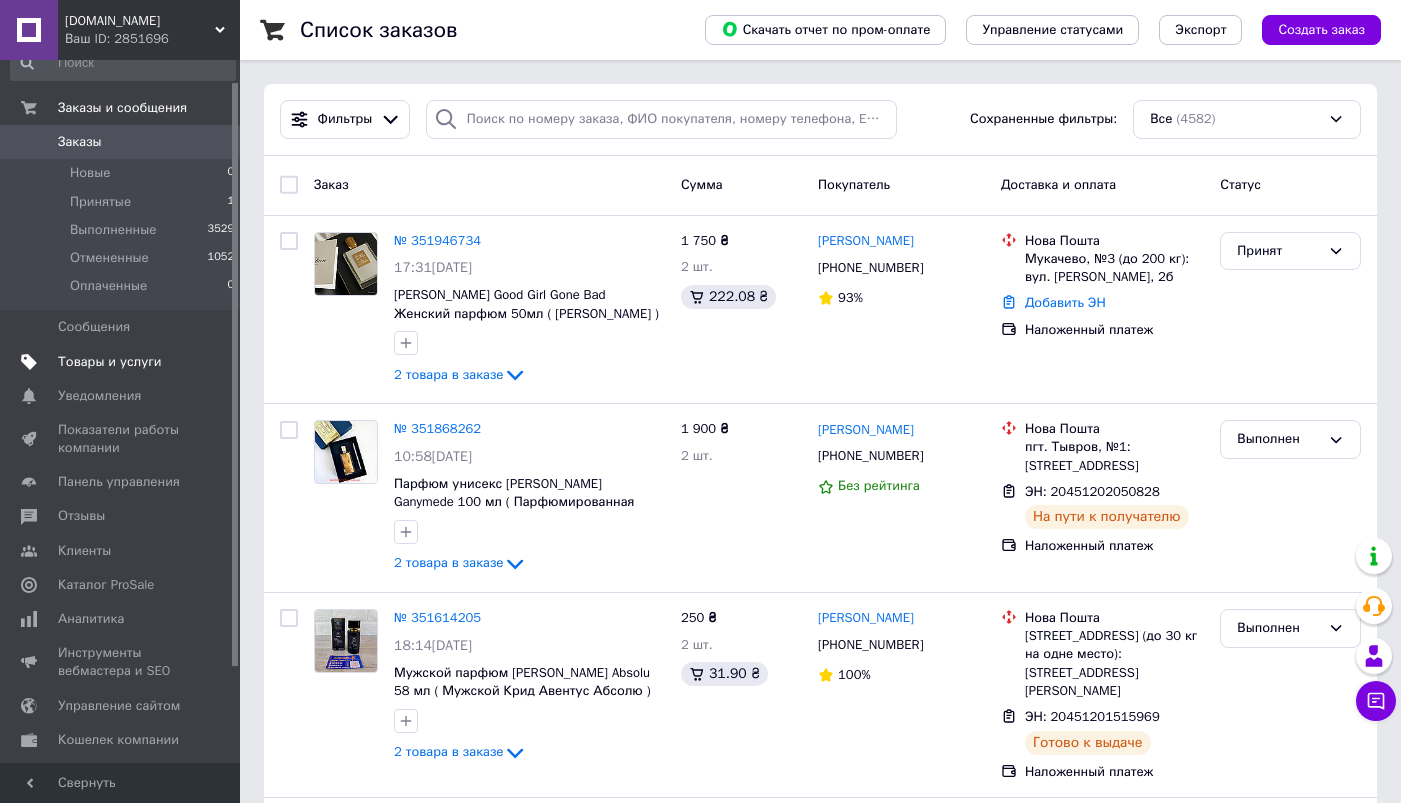 click on "Товары и услуги" at bounding box center (121, 362) 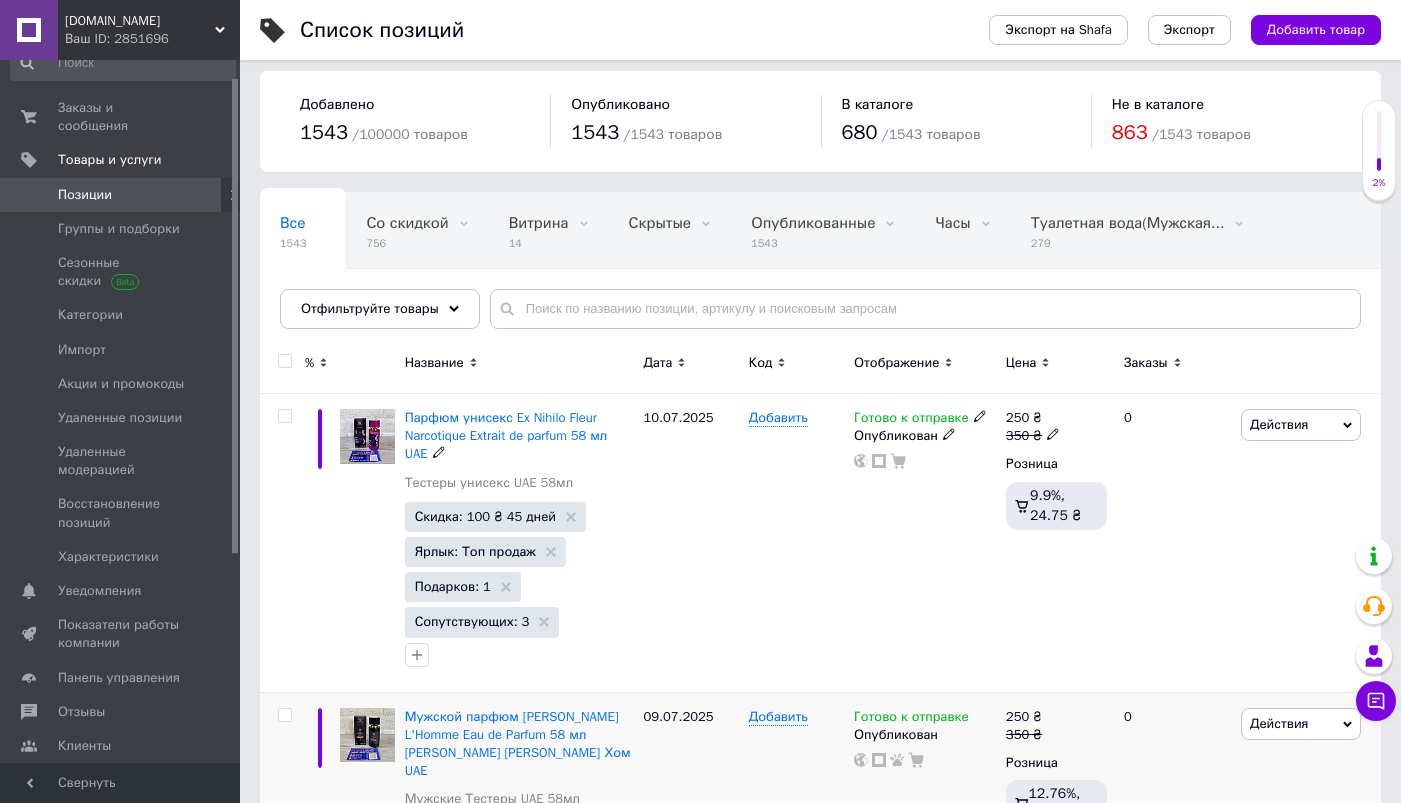 scroll, scrollTop: 0, scrollLeft: 0, axis: both 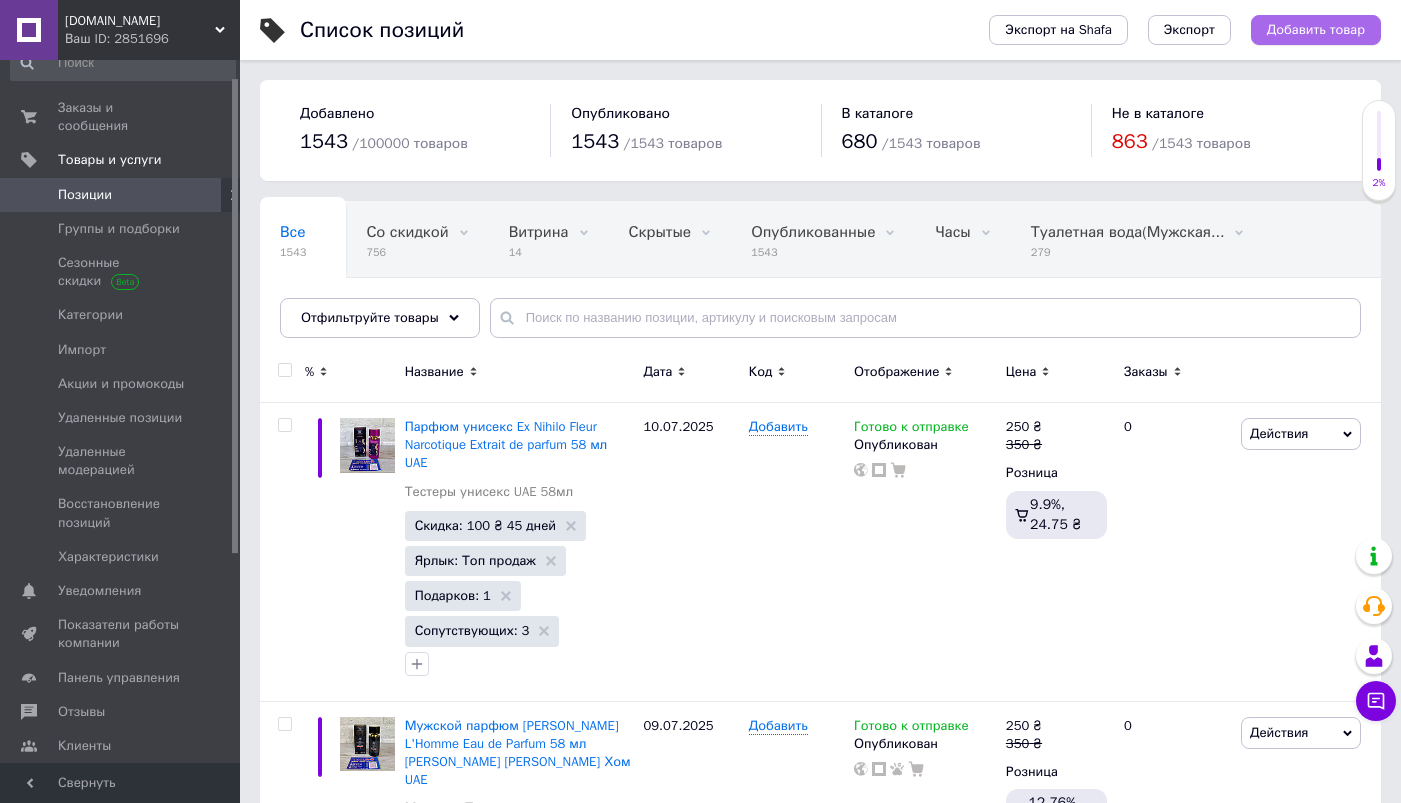 click on "Добавить товар" at bounding box center (1316, 30) 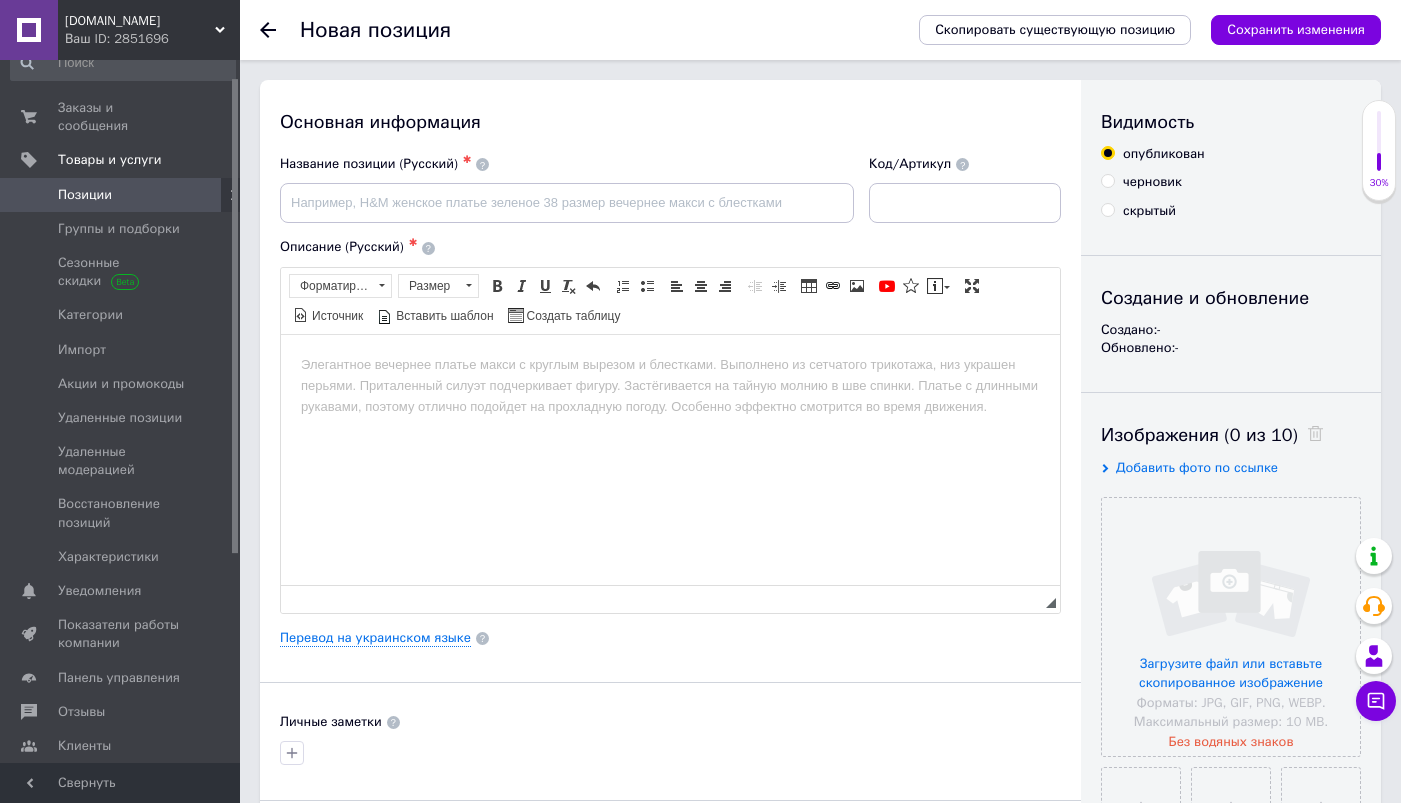 scroll, scrollTop: 0, scrollLeft: 0, axis: both 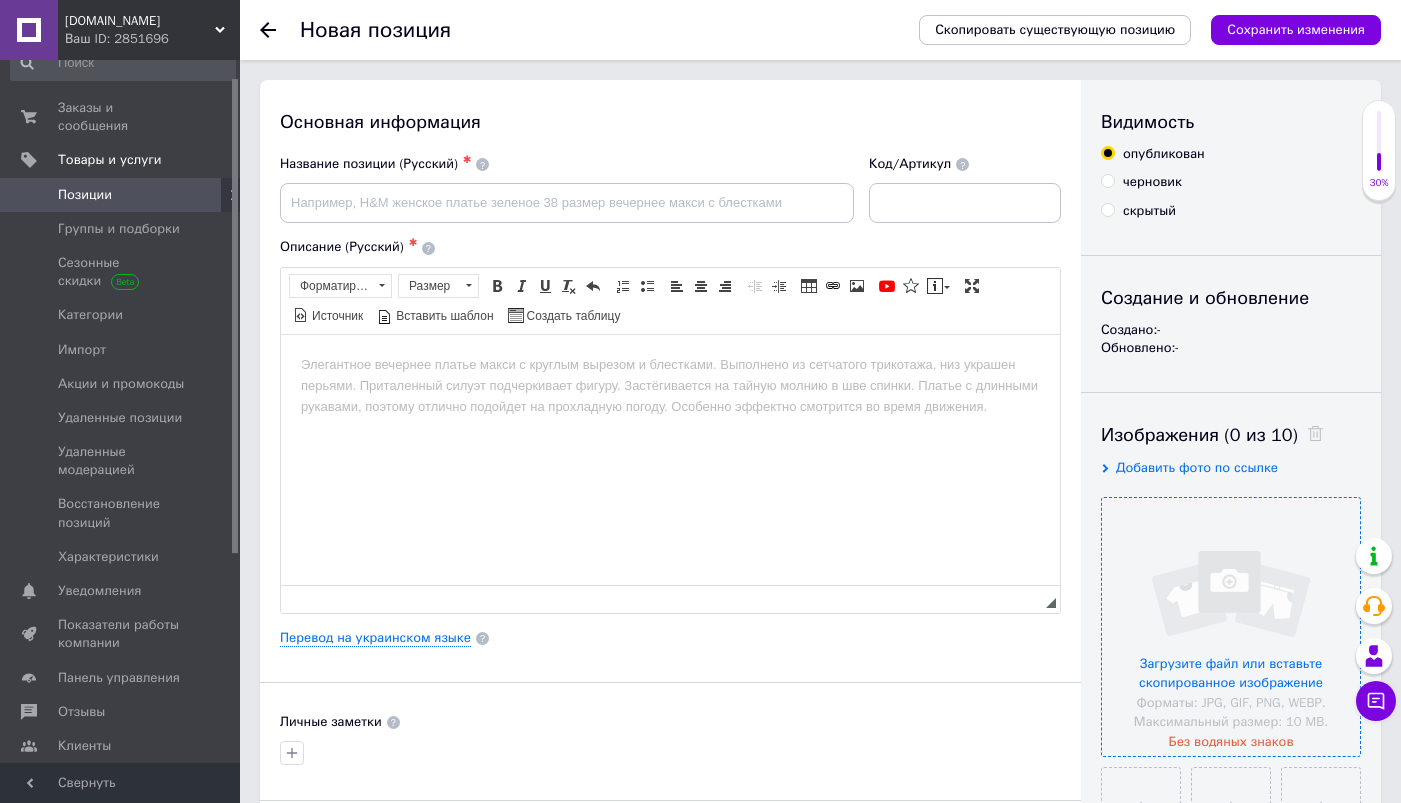 click at bounding box center [1231, 627] 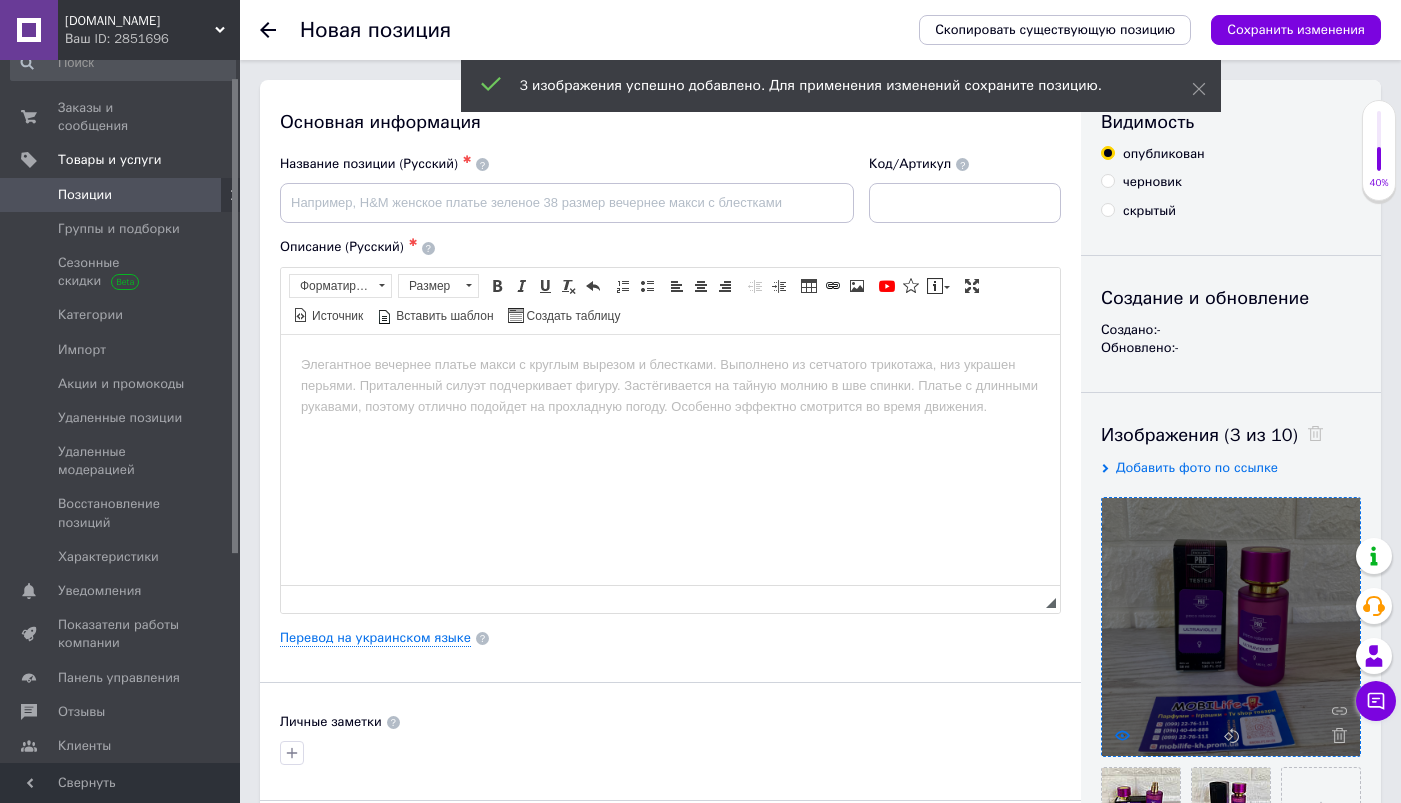 click 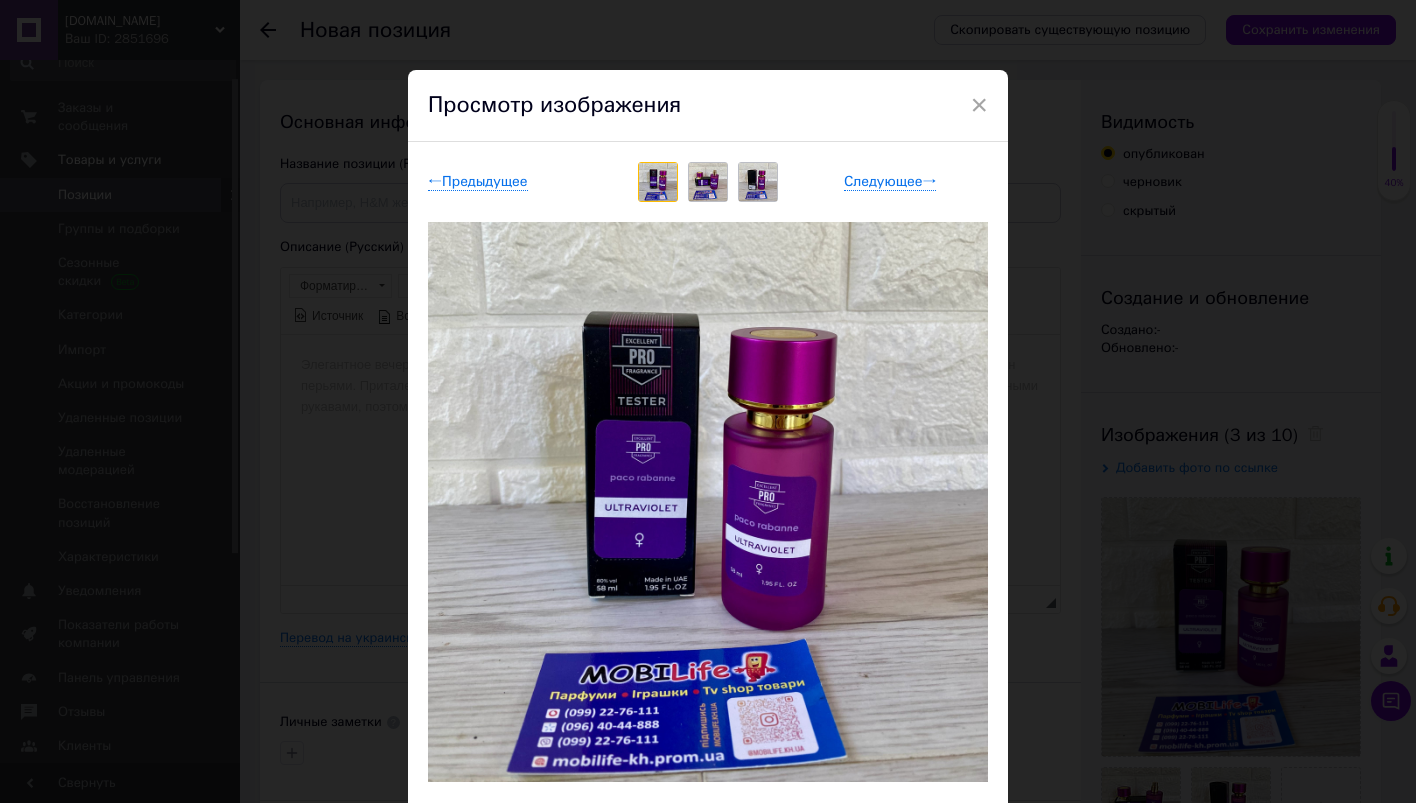 click at bounding box center [708, 182] 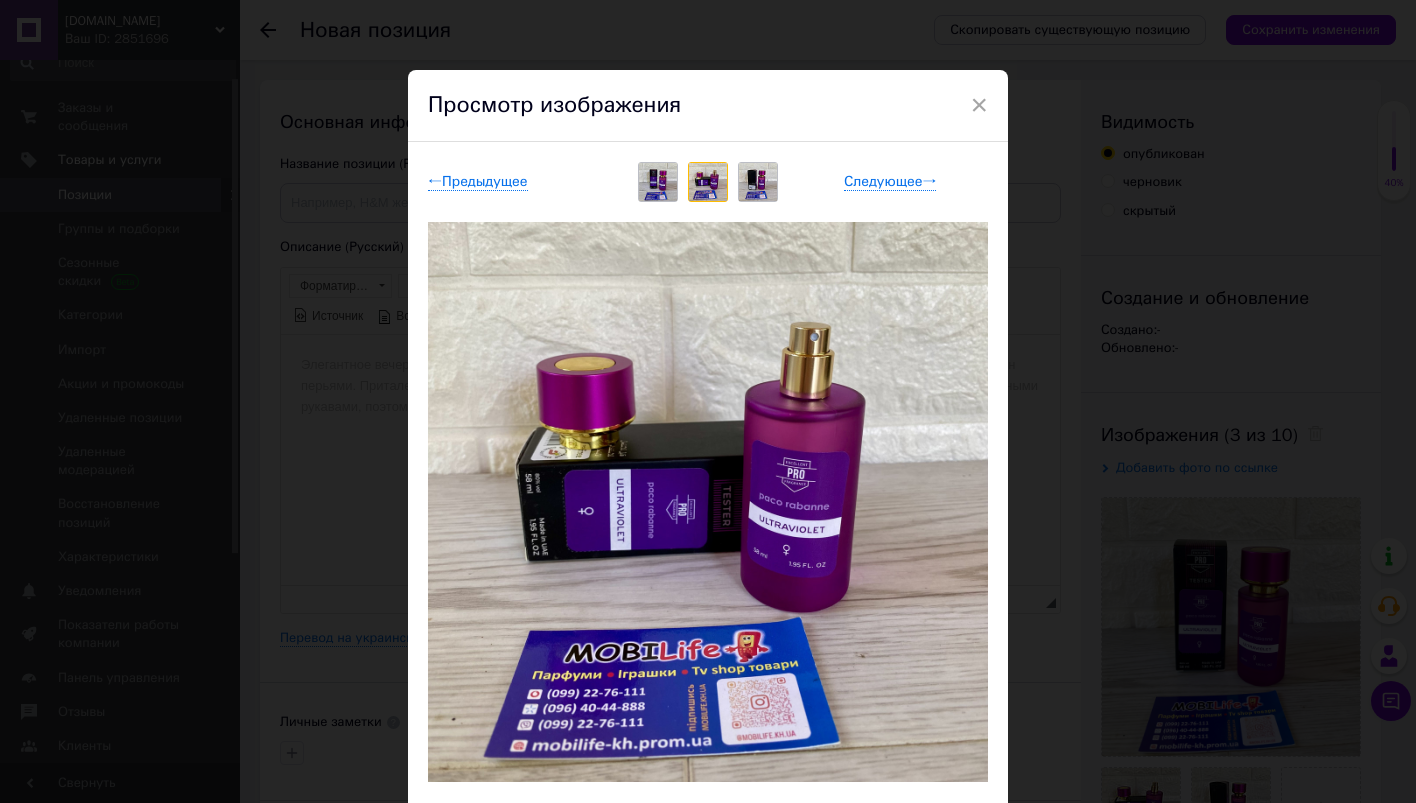 click at bounding box center (758, 182) 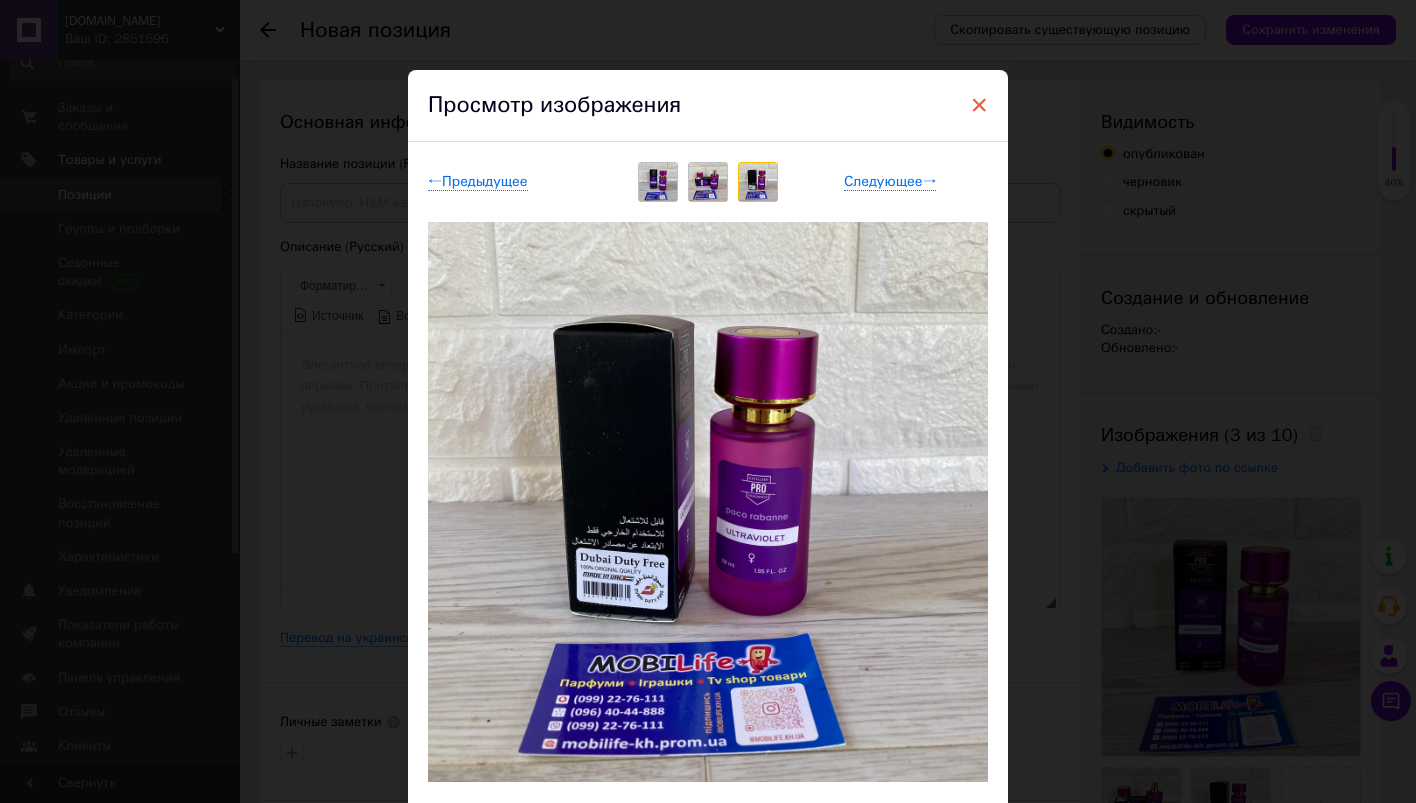 click on "×" at bounding box center (979, 105) 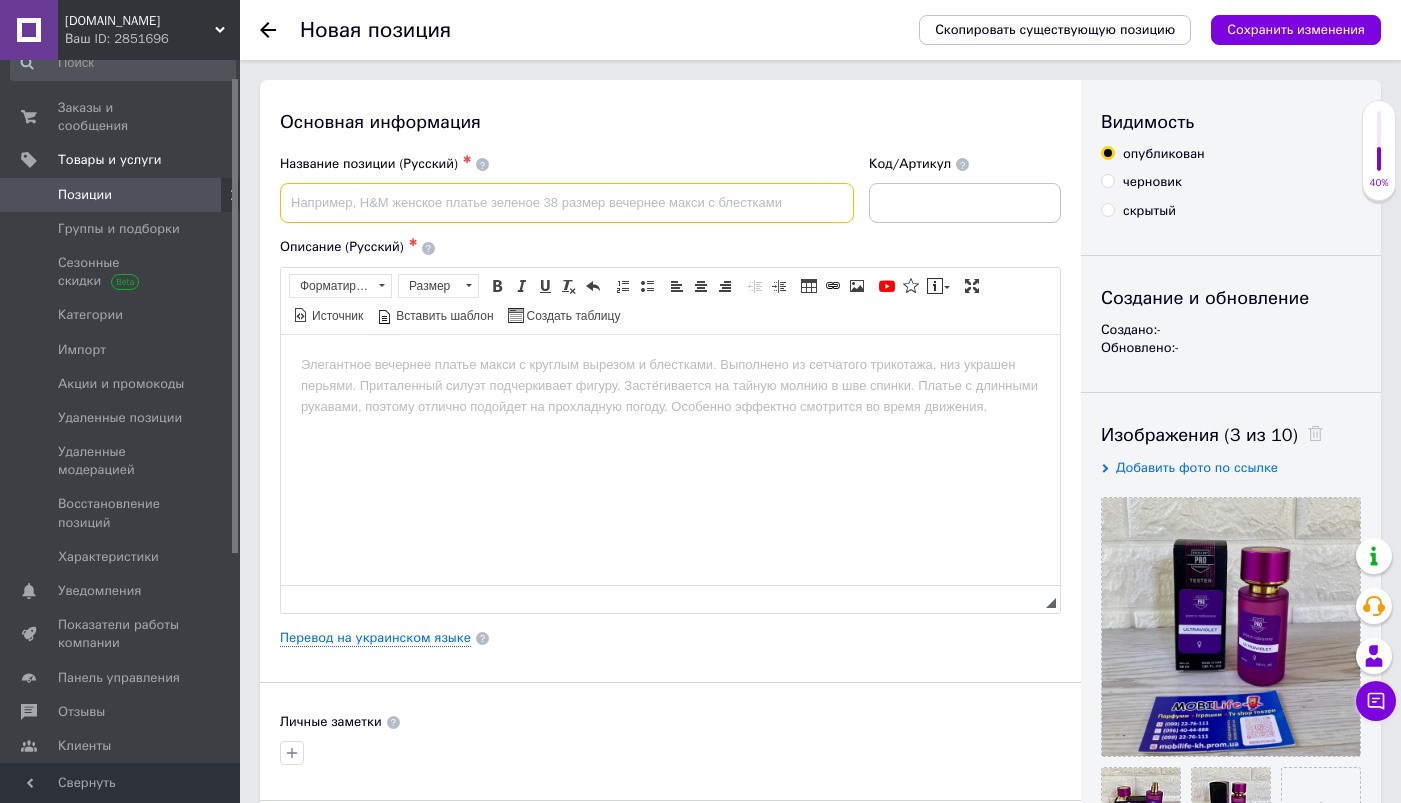 click at bounding box center (567, 203) 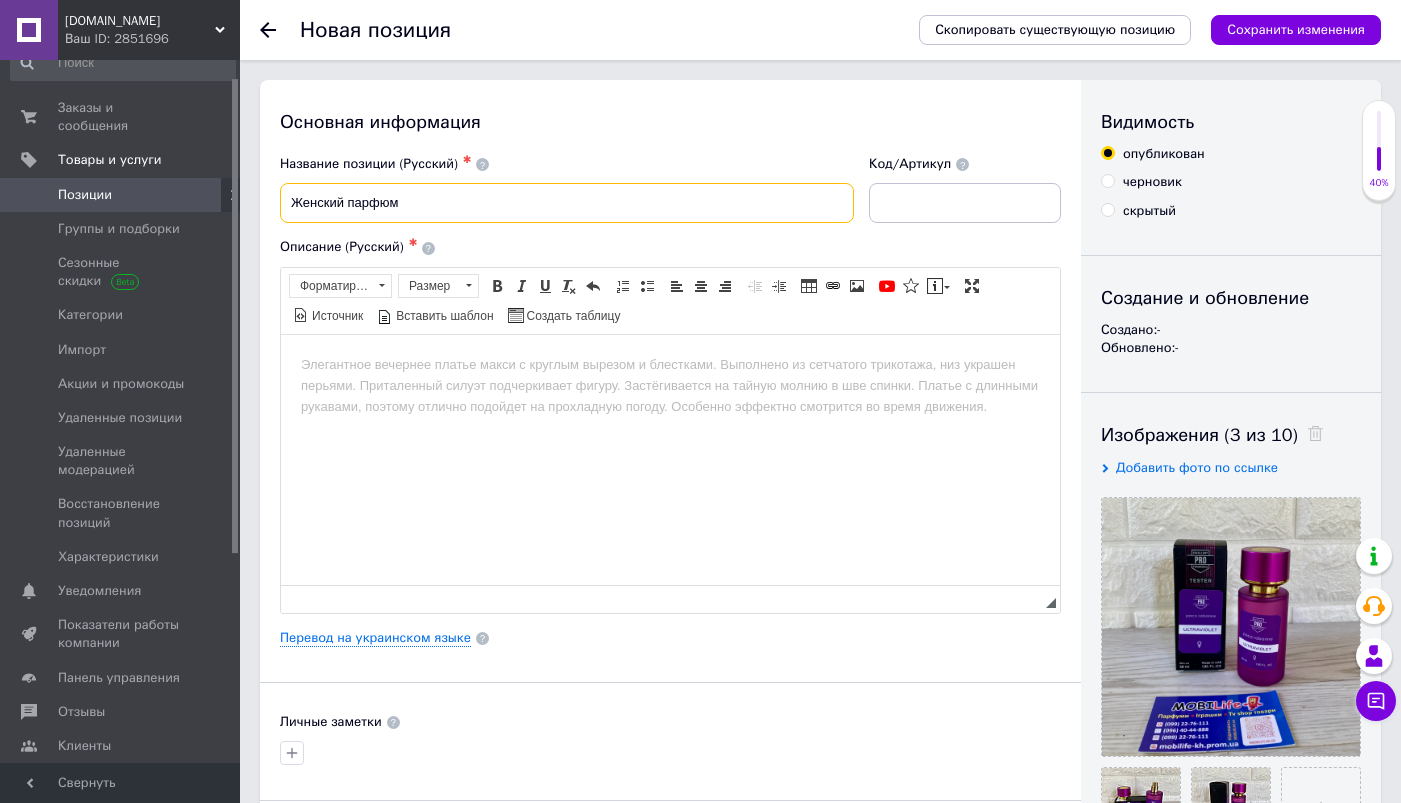 paste on "[PERSON_NAME] ultraviolet woman" 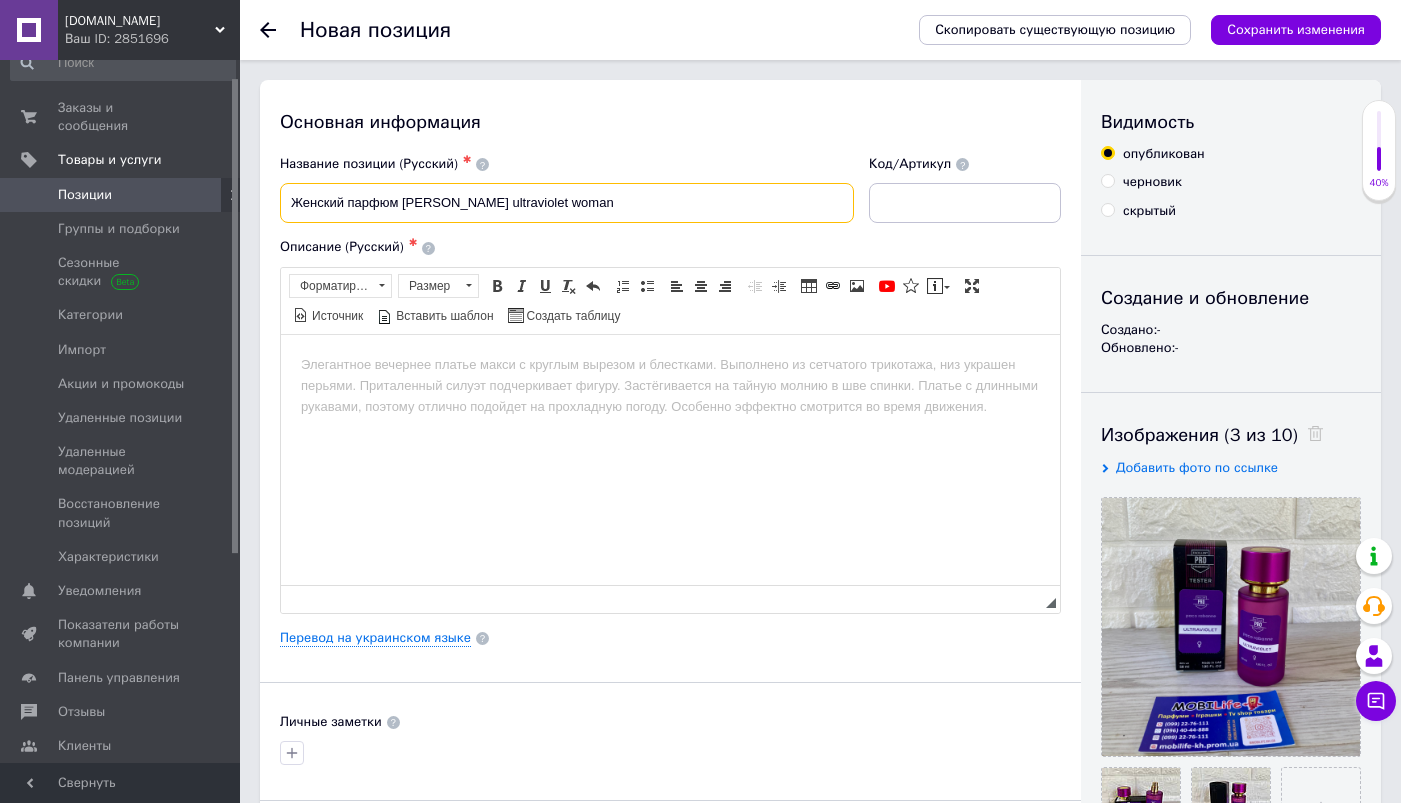 click on "Женский парфюм [PERSON_NAME] ultraviolet woman" at bounding box center (567, 203) 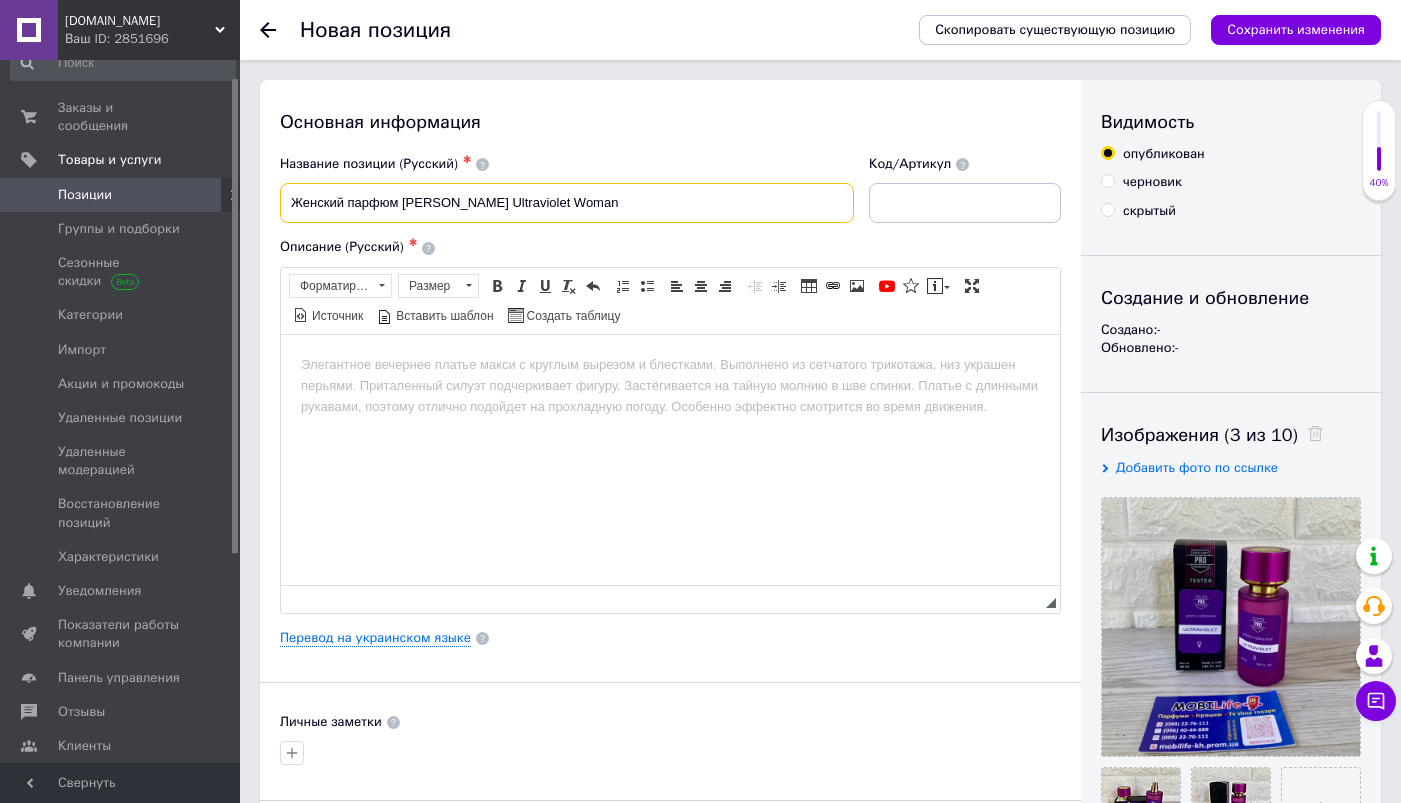 click on "Женский парфюм [PERSON_NAME] Ultraviolet Woman" at bounding box center (567, 203) 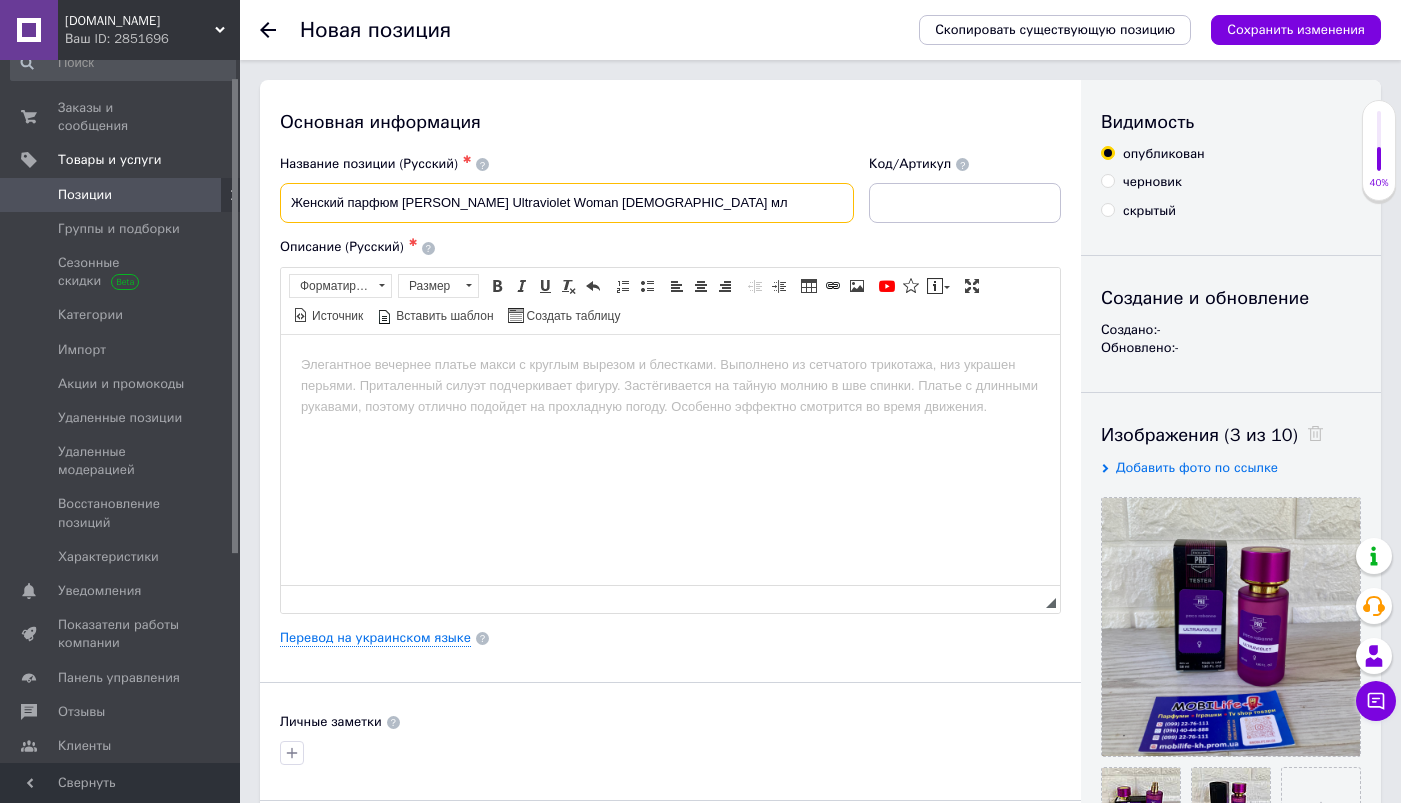 paste on "[PERSON_NAME] ультрафиолет женский" 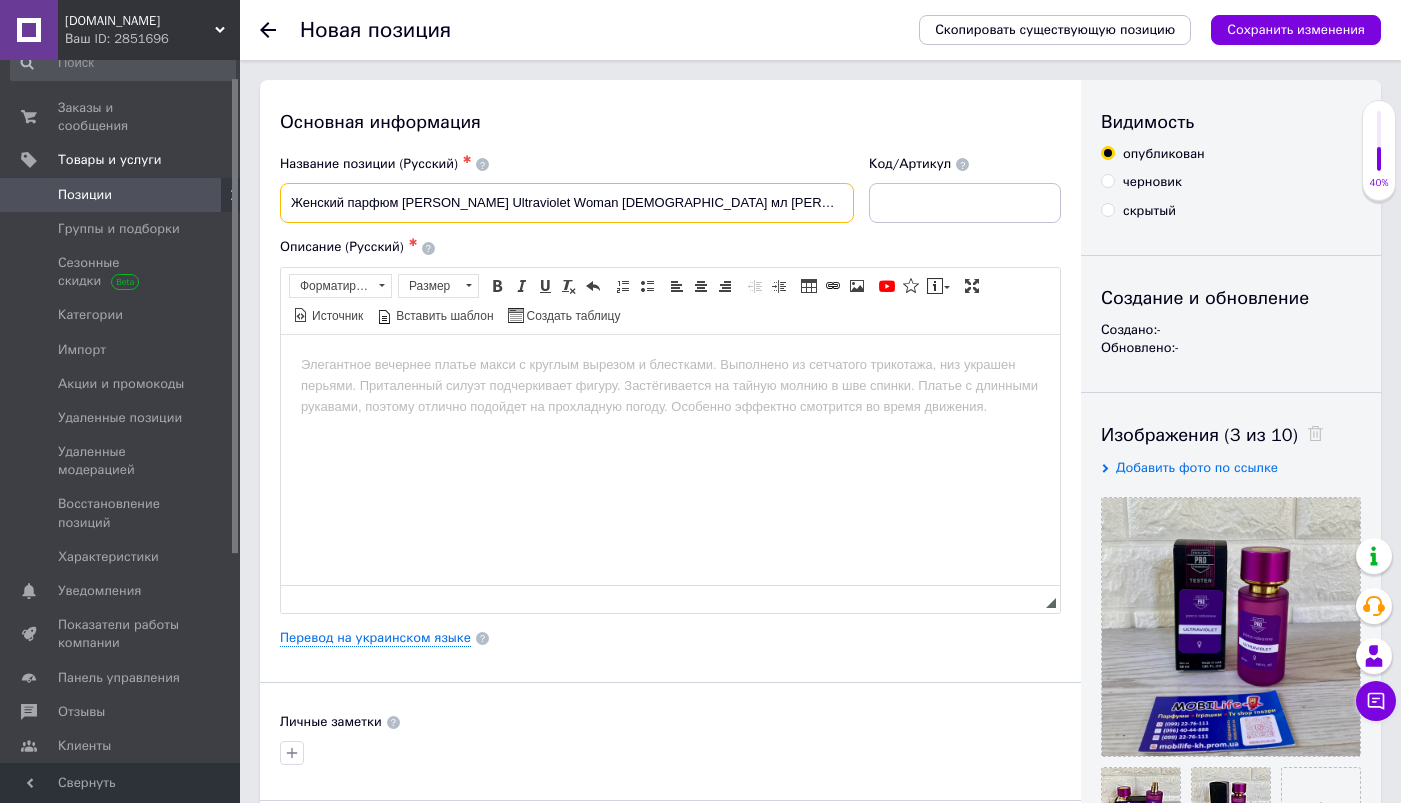 click on "Женский парфюм [PERSON_NAME] Ultraviolet Woman [DEMOGRAPHIC_DATA] мл [PERSON_NAME] ультрафиолет женский" at bounding box center [567, 203] 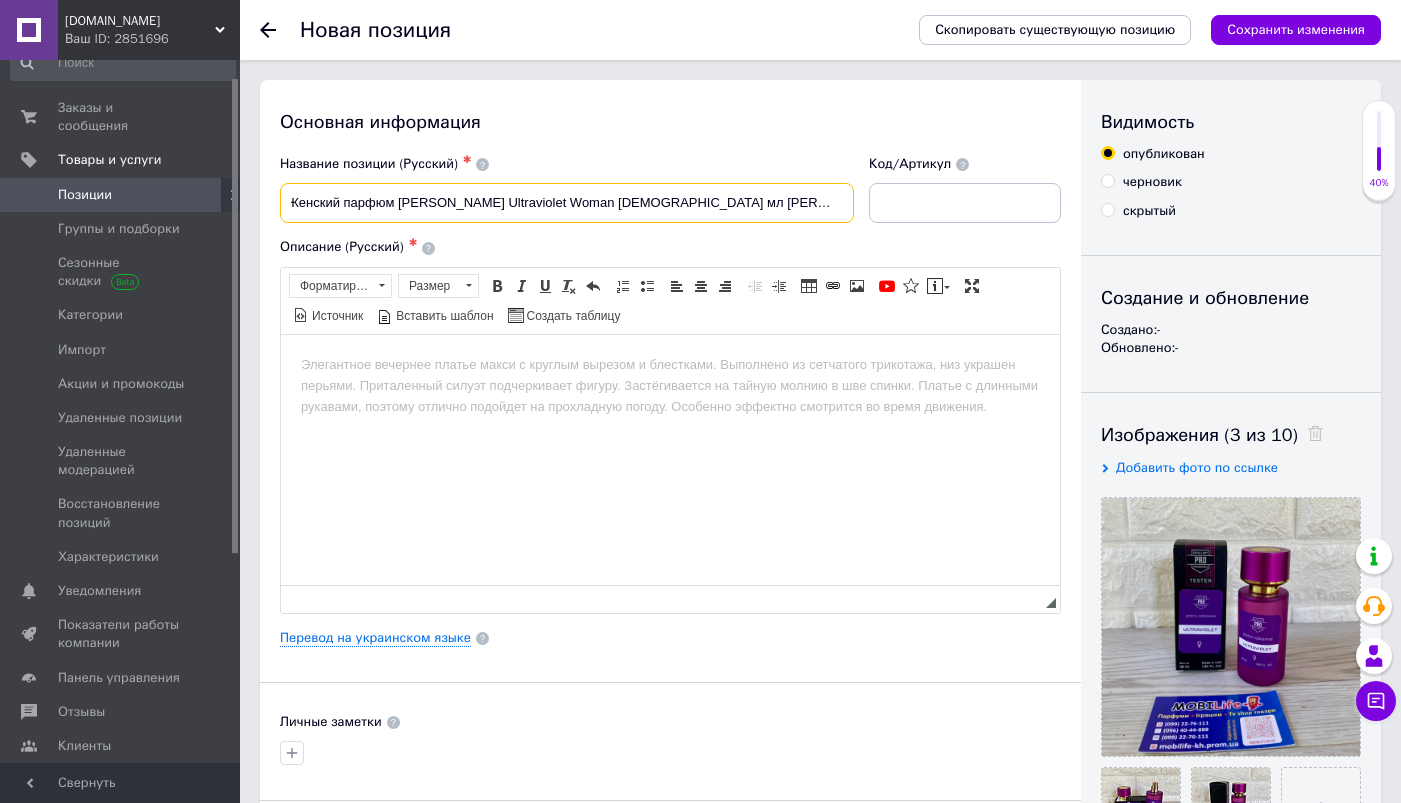 scroll, scrollTop: 0, scrollLeft: 13, axis: horizontal 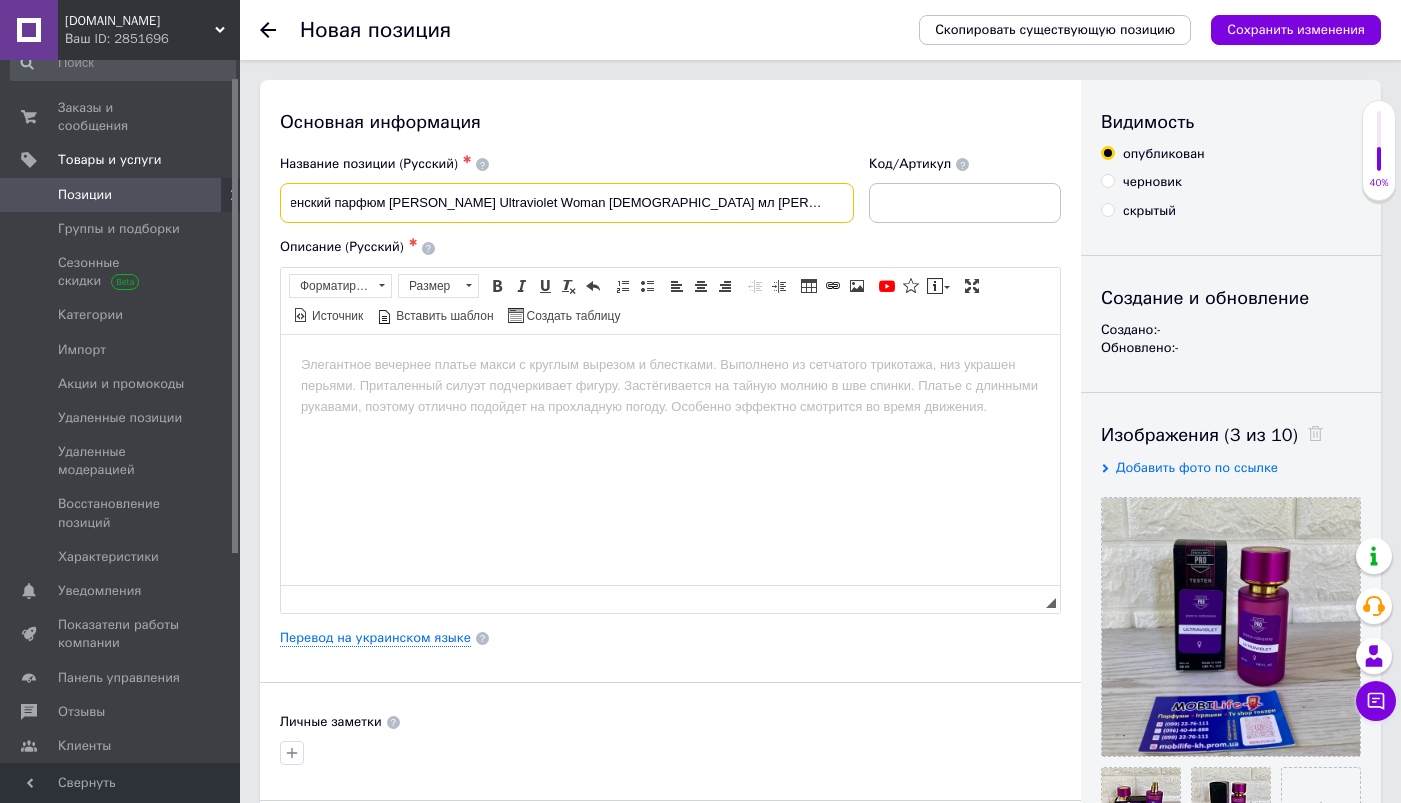 type on "Женский парфюм [PERSON_NAME] Ultraviolet Woman [DEMOGRAPHIC_DATA] мл [PERSON_NAME] [GEOGRAPHIC_DATA]" 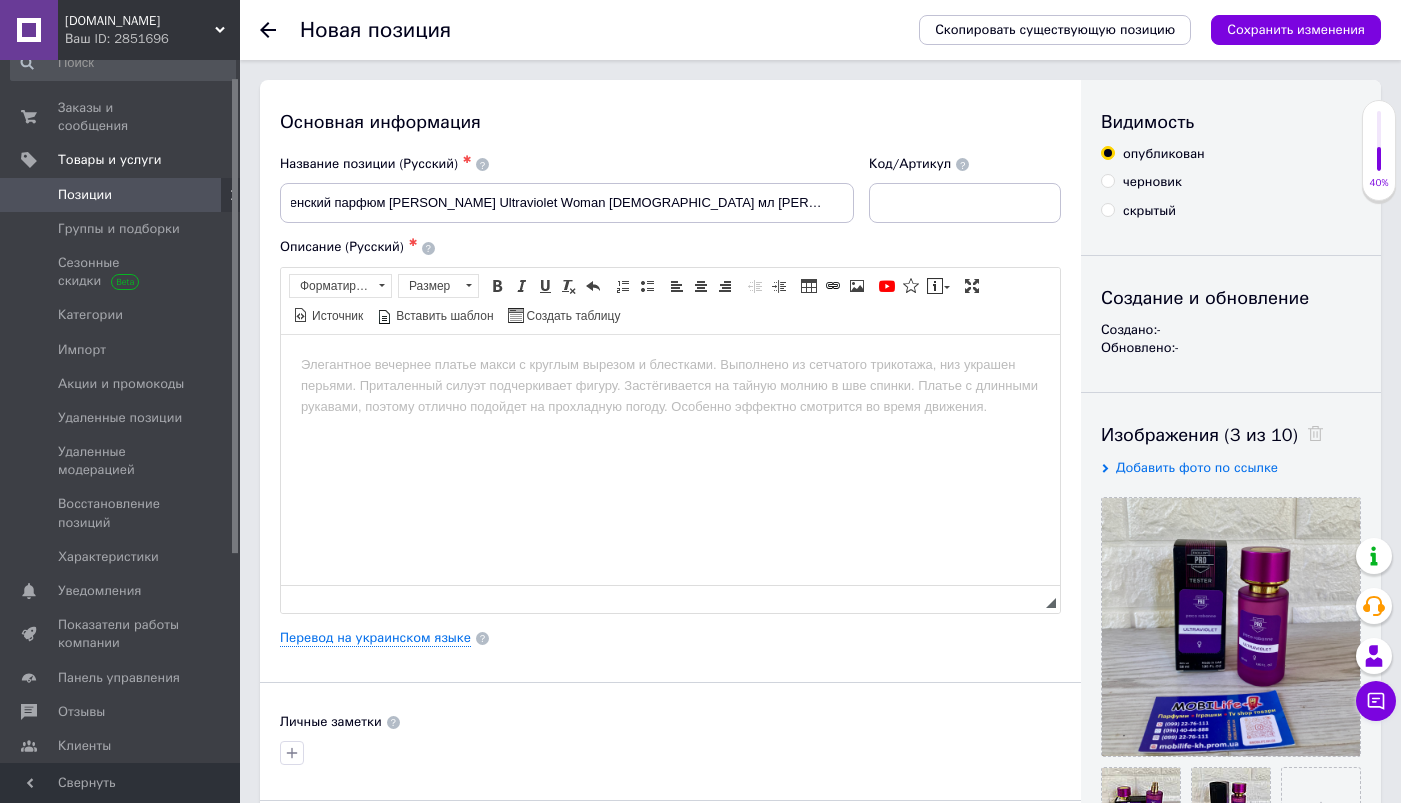 click at bounding box center [670, 364] 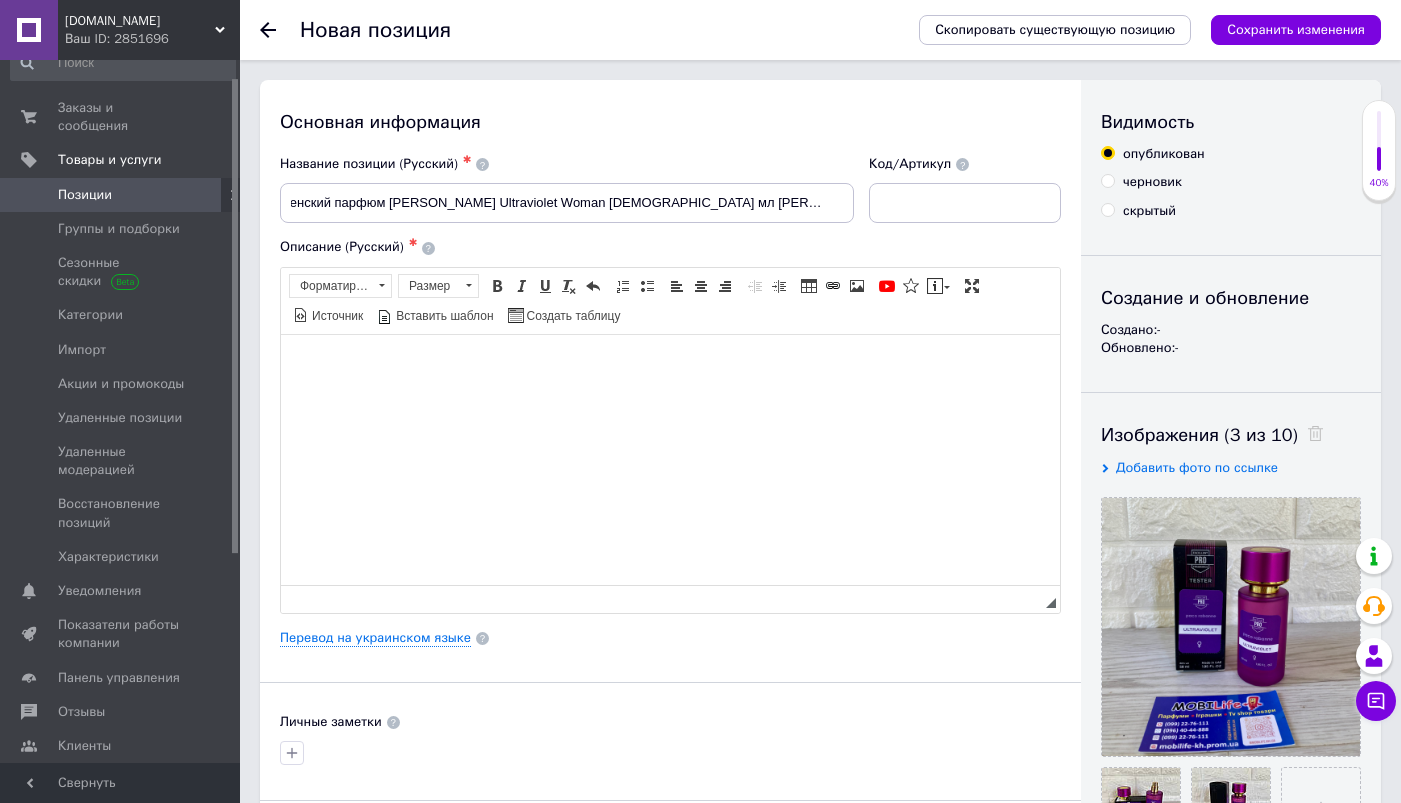 scroll, scrollTop: 0, scrollLeft: 0, axis: both 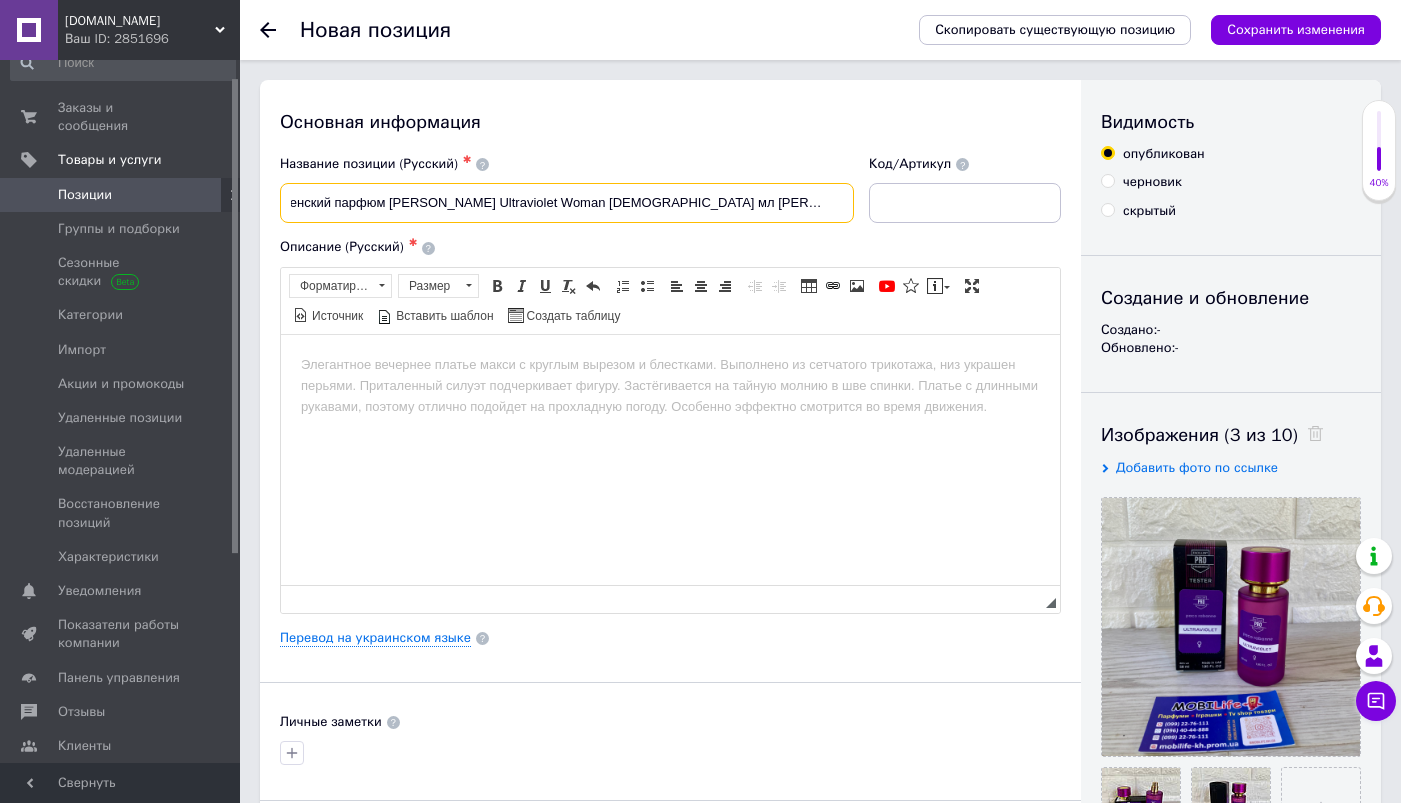 drag, startPoint x: 289, startPoint y: 205, endPoint x: 896, endPoint y: 207, distance: 607.0033 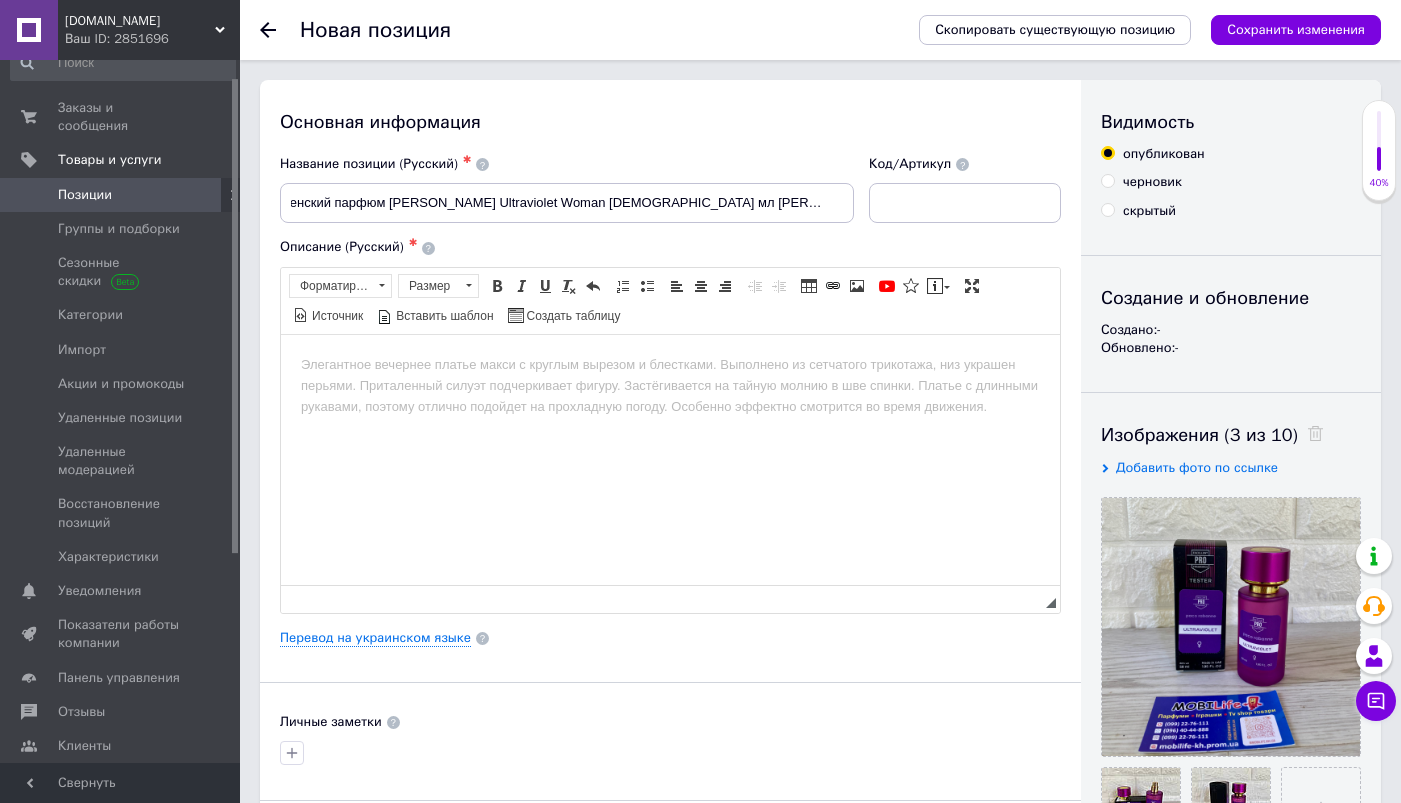 click at bounding box center [670, 364] 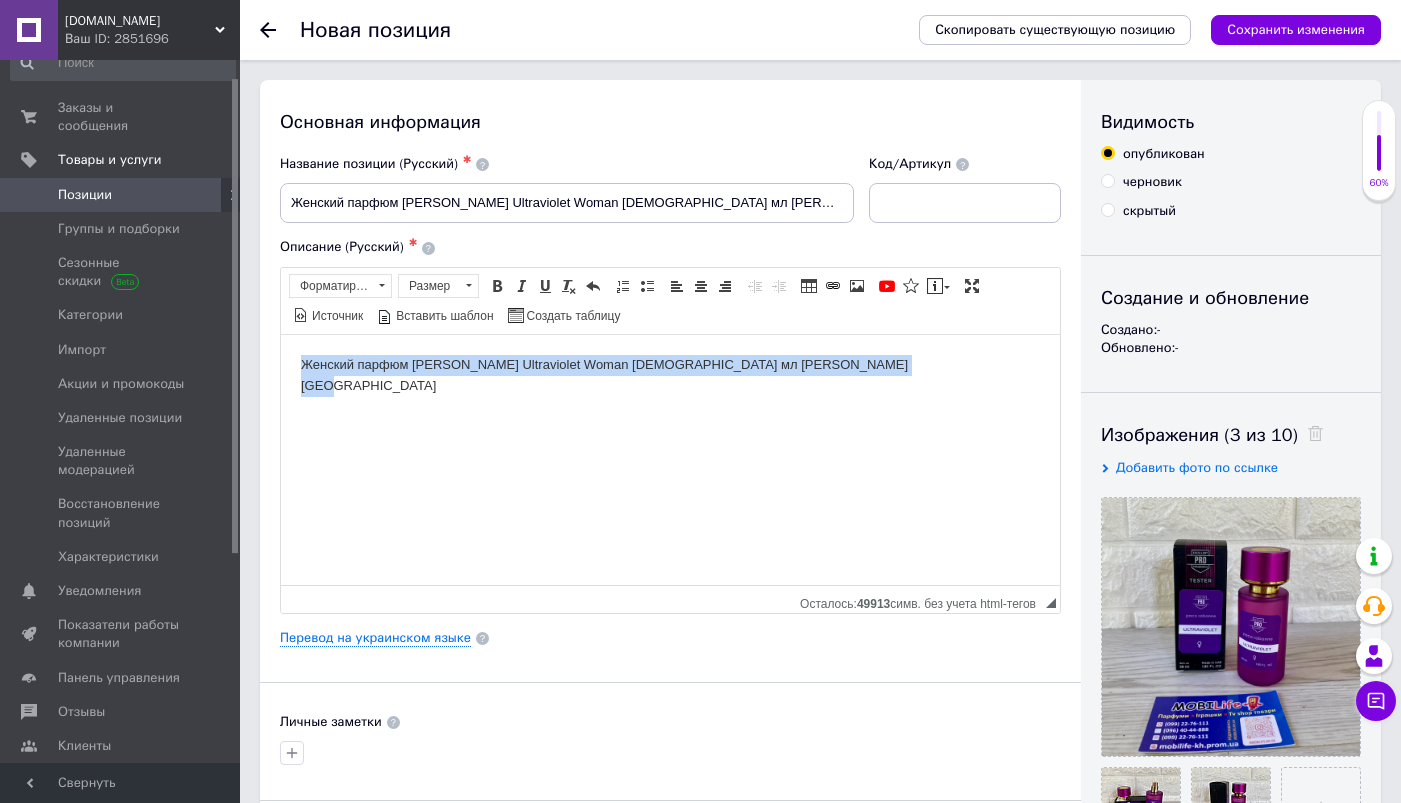 drag, startPoint x: 936, startPoint y: 365, endPoint x: 294, endPoint y: 364, distance: 642.0008 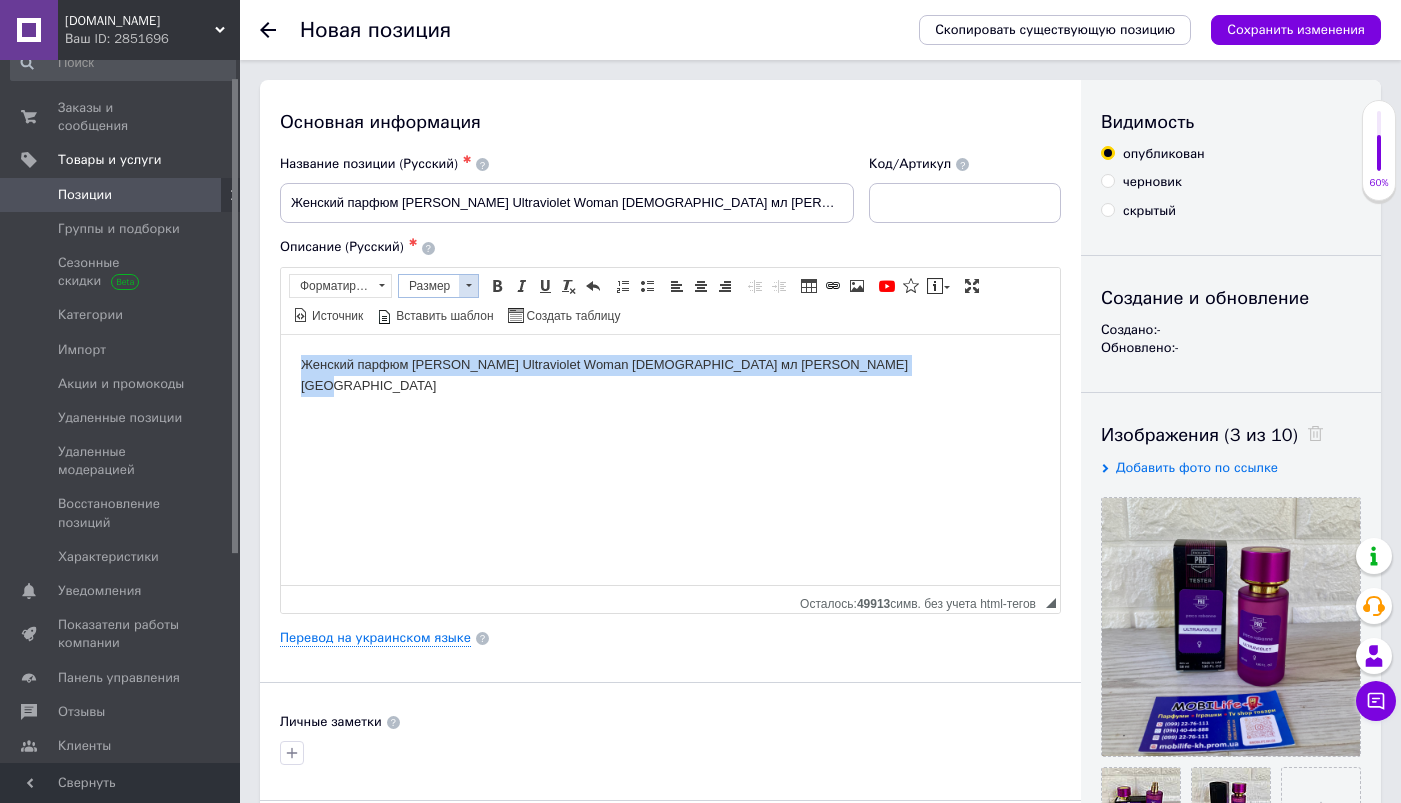 click at bounding box center (468, 286) 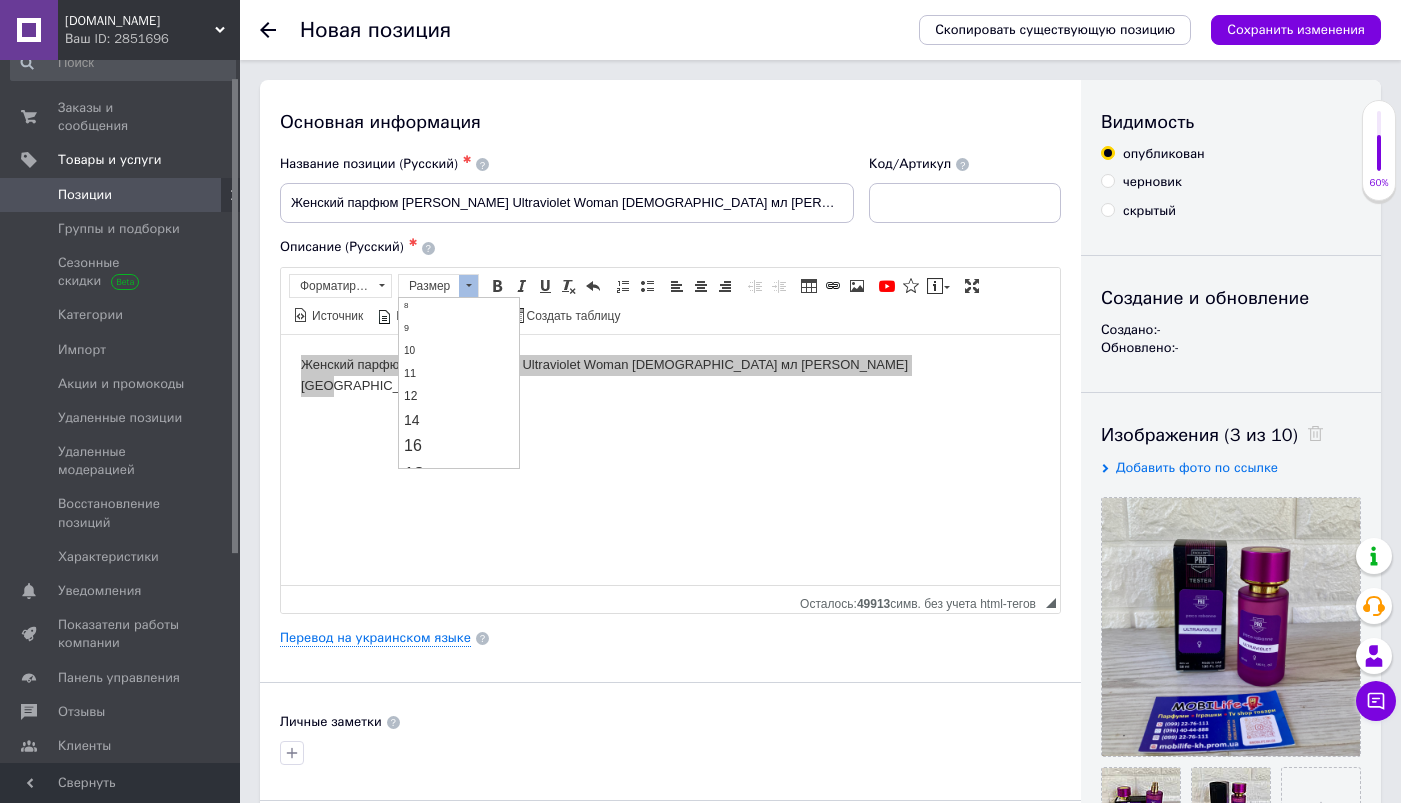 scroll, scrollTop: 168, scrollLeft: 0, axis: vertical 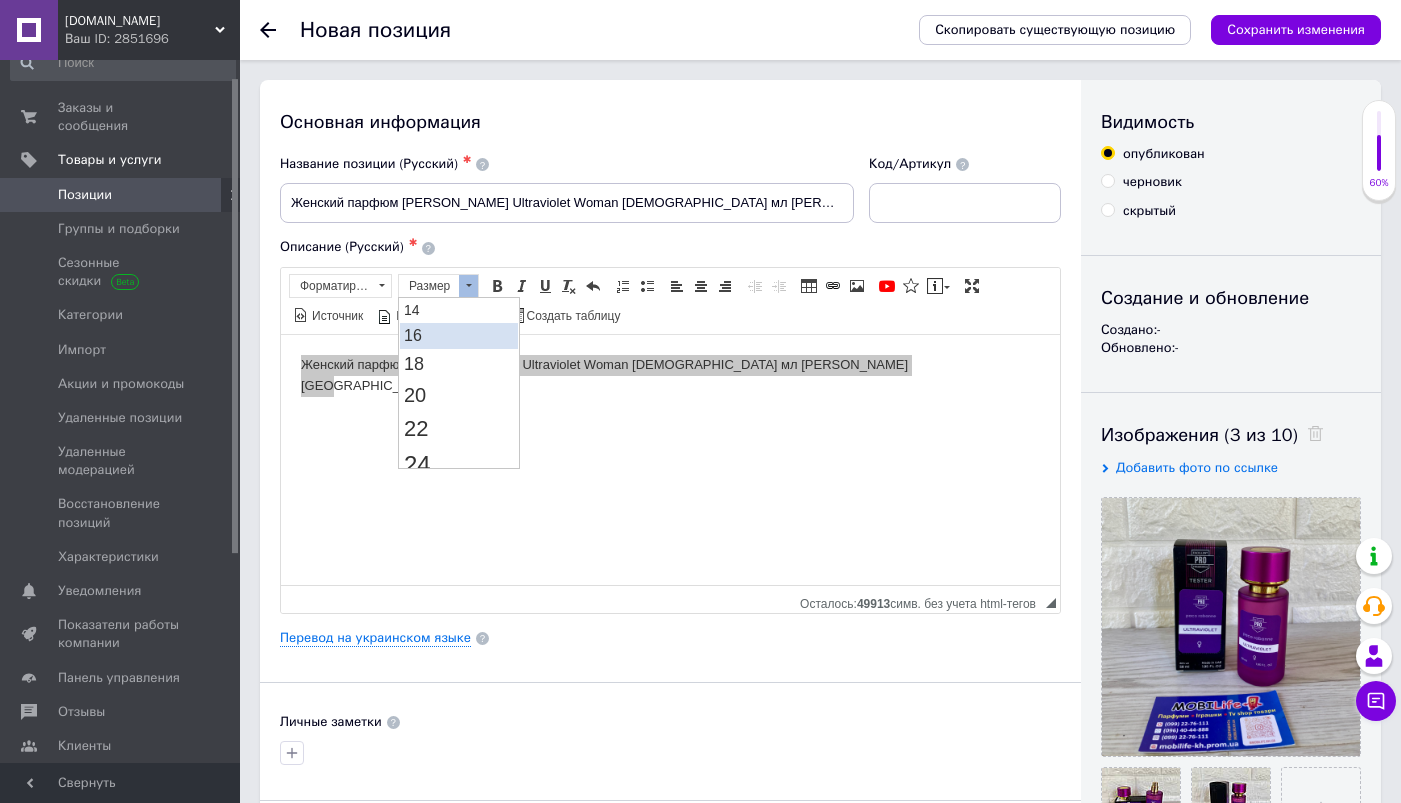 click on "16" at bounding box center (459, 335) 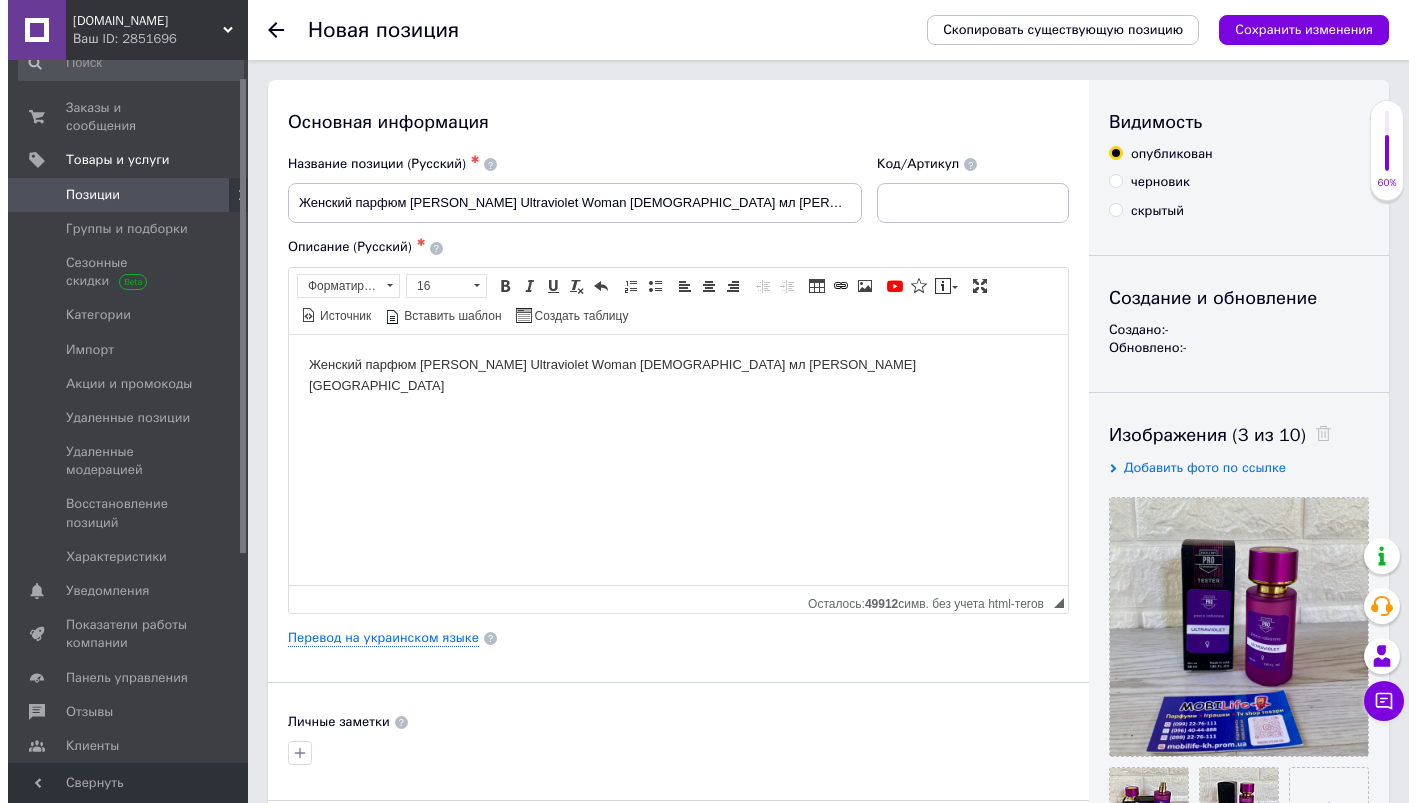scroll, scrollTop: 0, scrollLeft: 0, axis: both 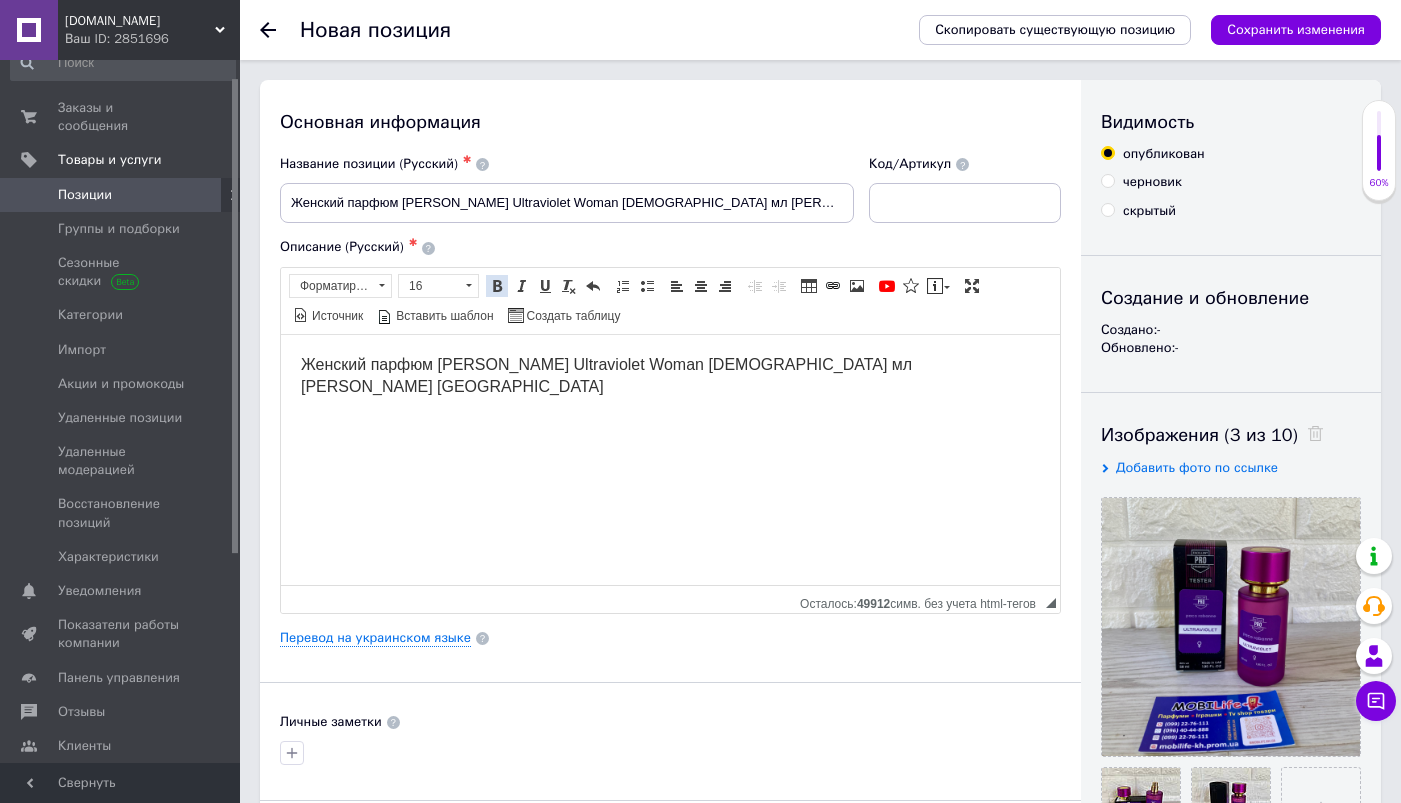 click at bounding box center (497, 286) 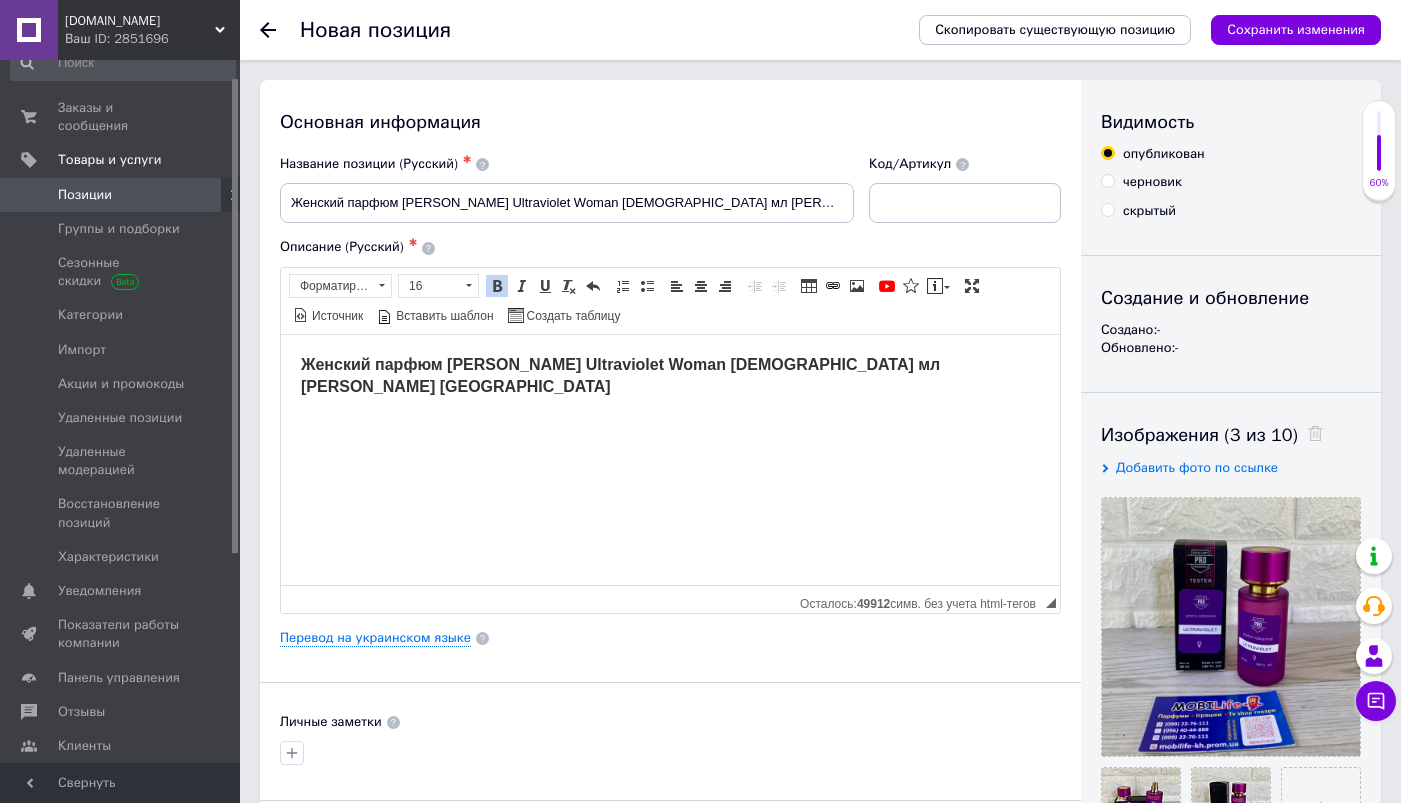drag, startPoint x: 520, startPoint y: 288, endPoint x: 498, endPoint y: 324, distance: 42.190044 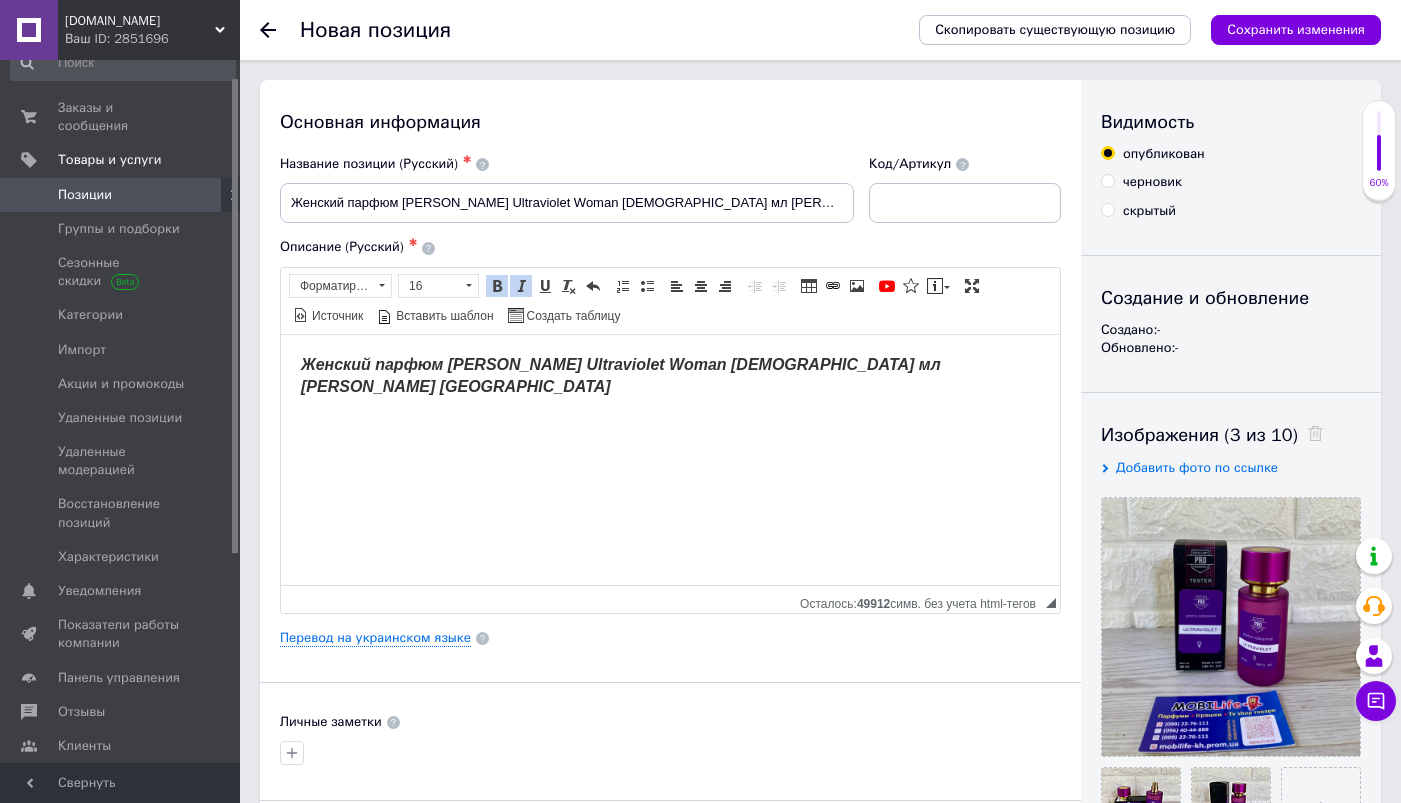 click on "Женский парфюм [PERSON_NAME] Ultraviolet Woman [DEMOGRAPHIC_DATA] мл [PERSON_NAME] [GEOGRAPHIC_DATA]" at bounding box center [670, 376] 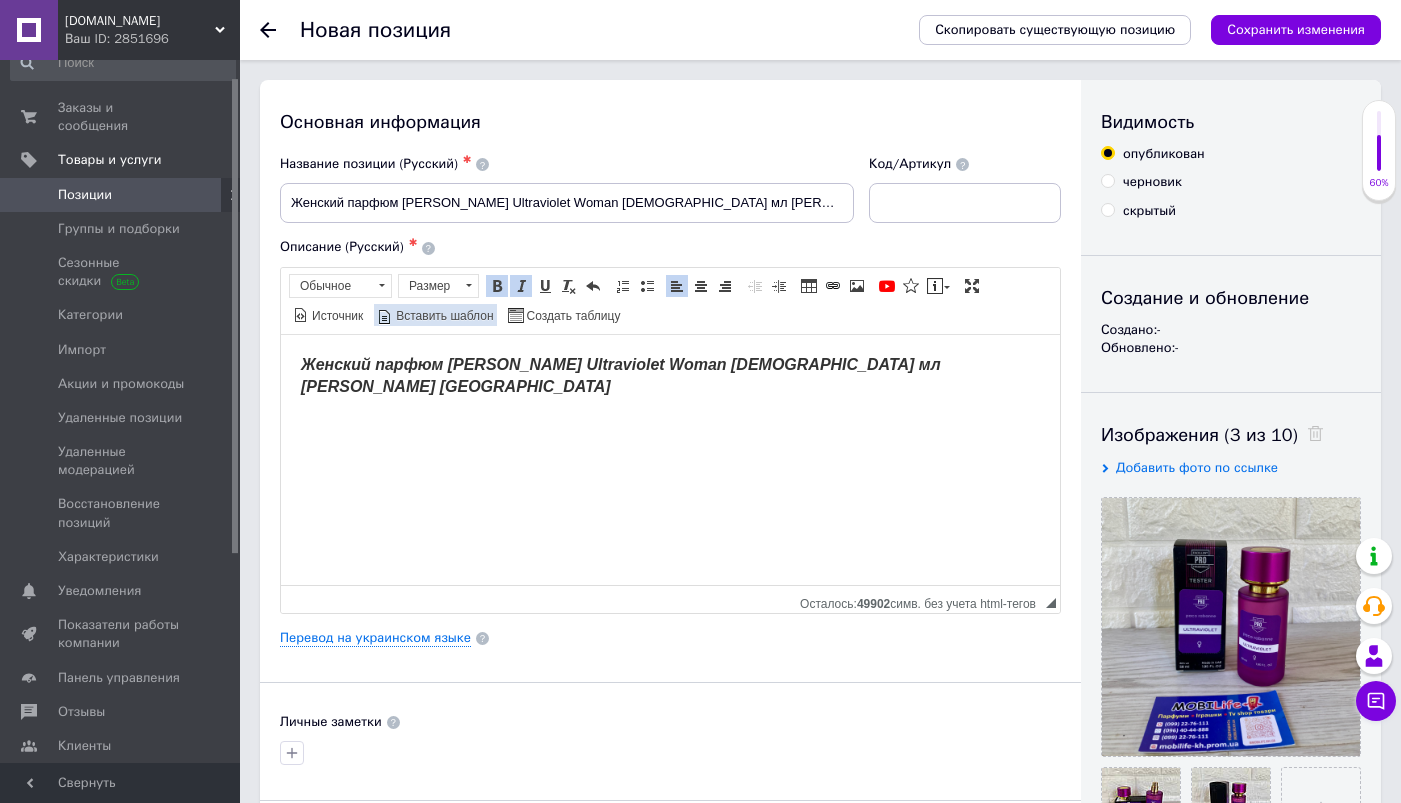 click on "Вставить шаблон" at bounding box center [443, 316] 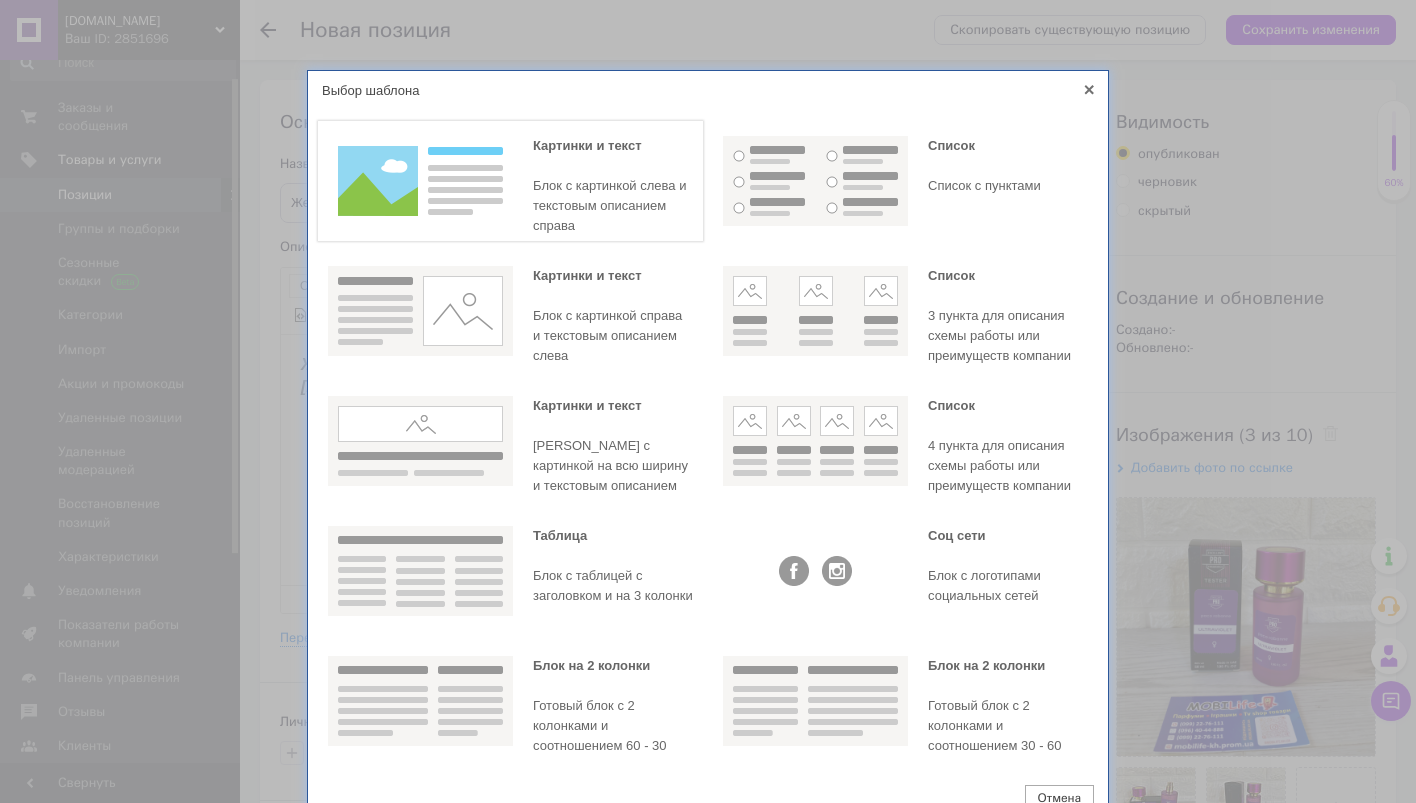click at bounding box center [420, 181] 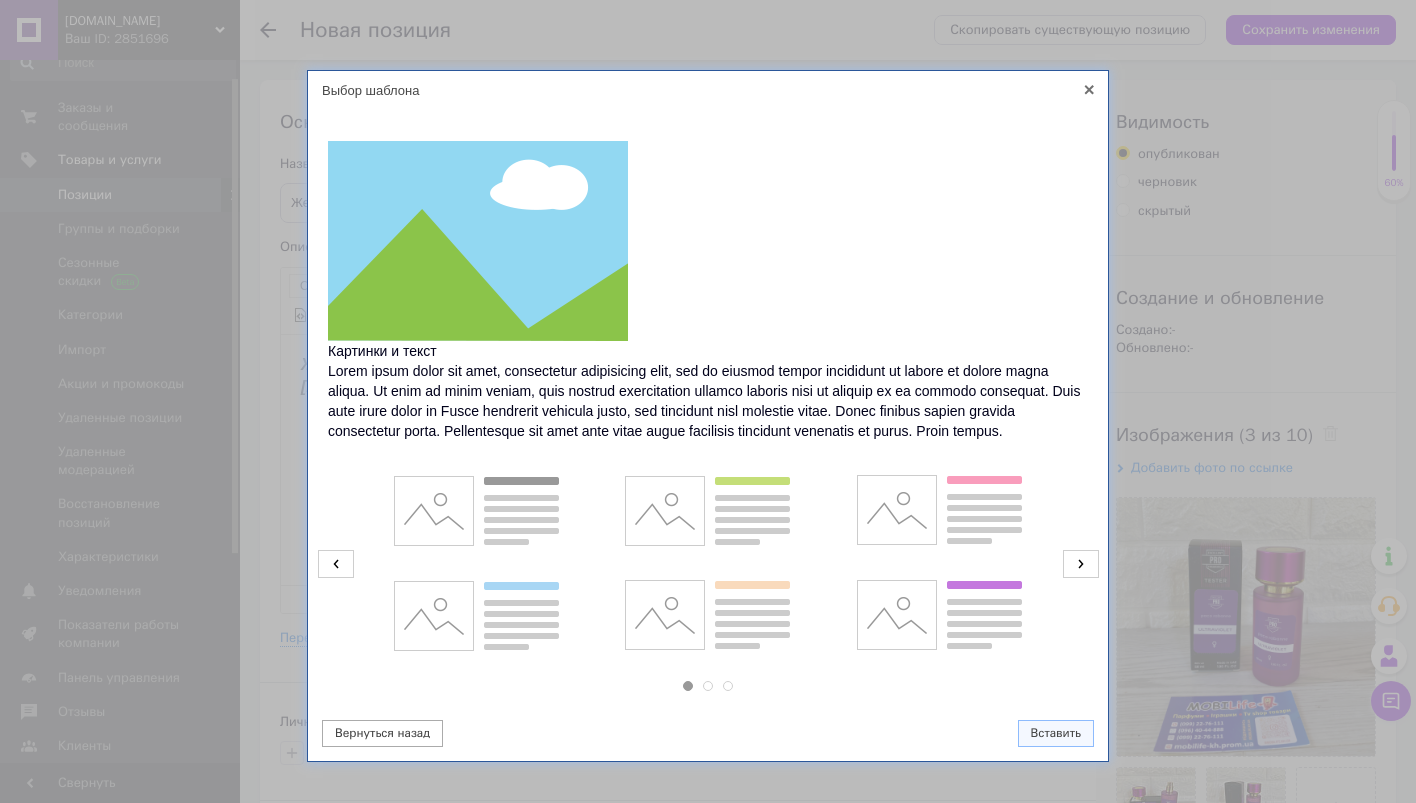 click 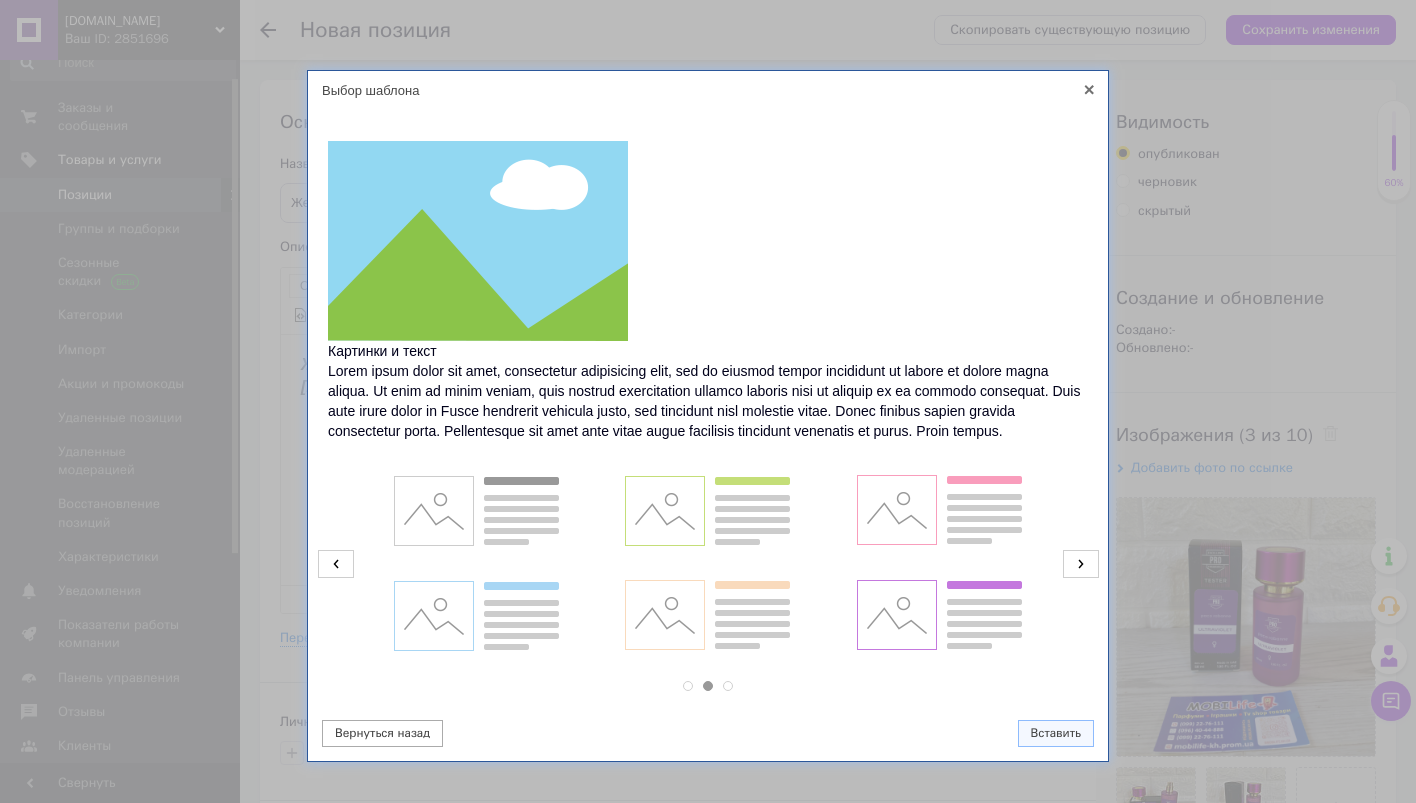 click 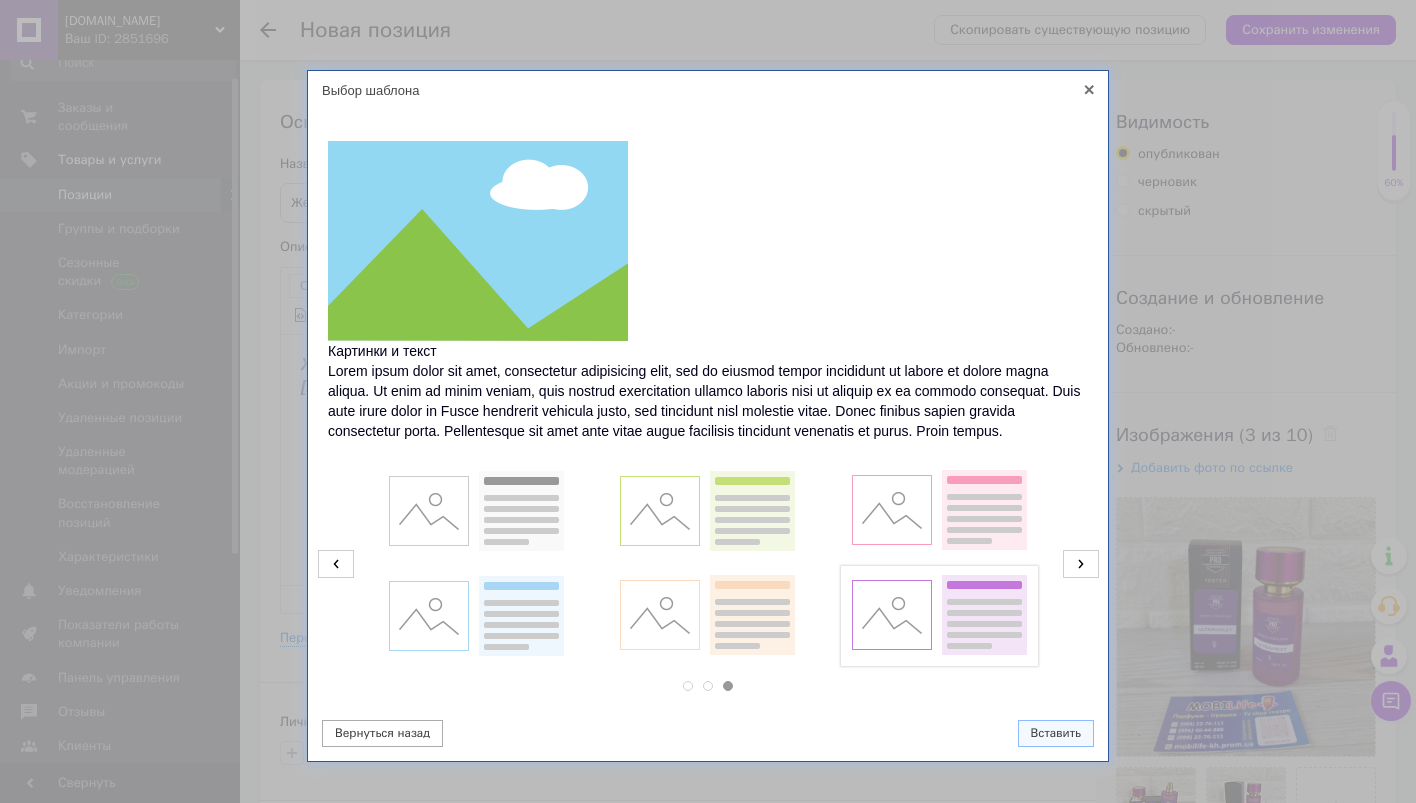 click at bounding box center [939, 616] 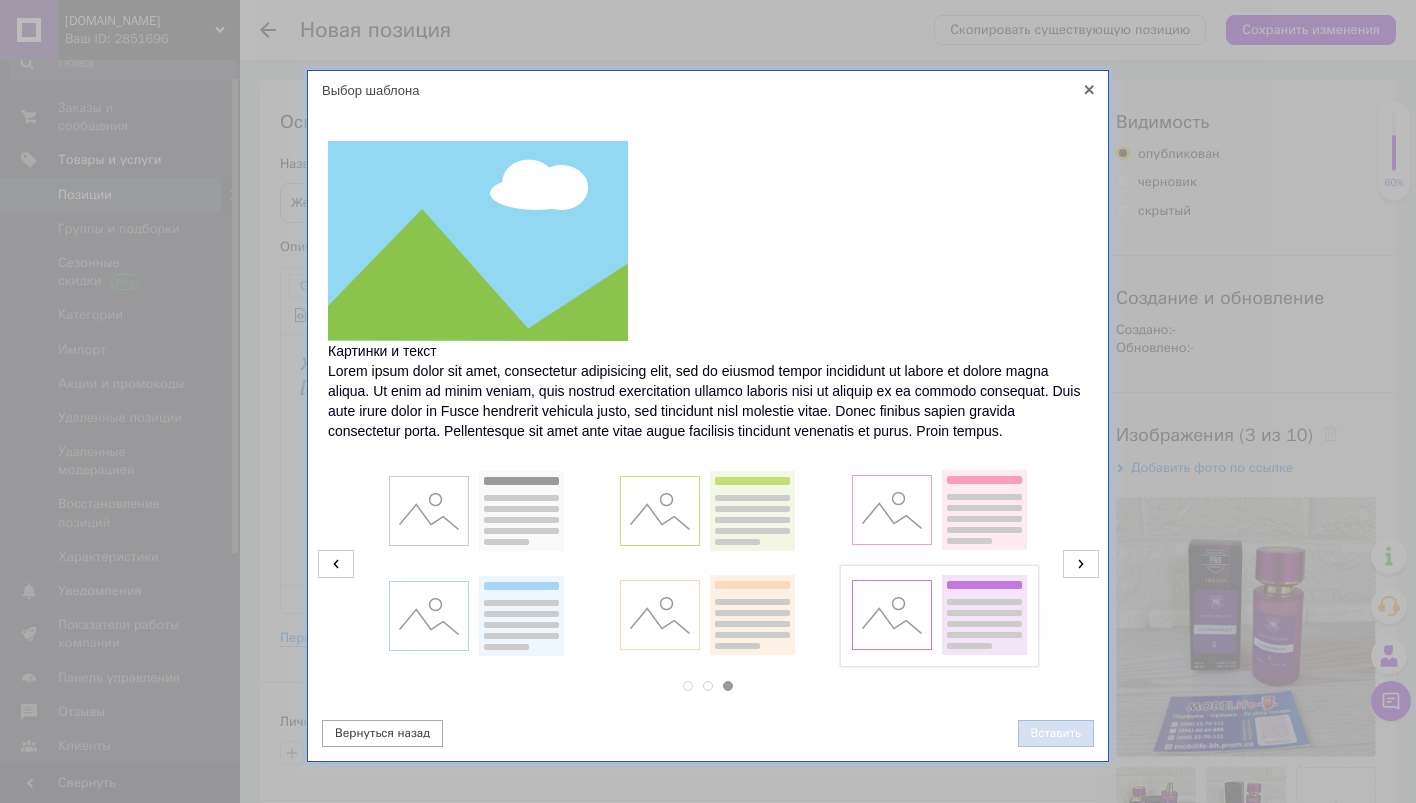 click on "Вставить" at bounding box center [1056, 733] 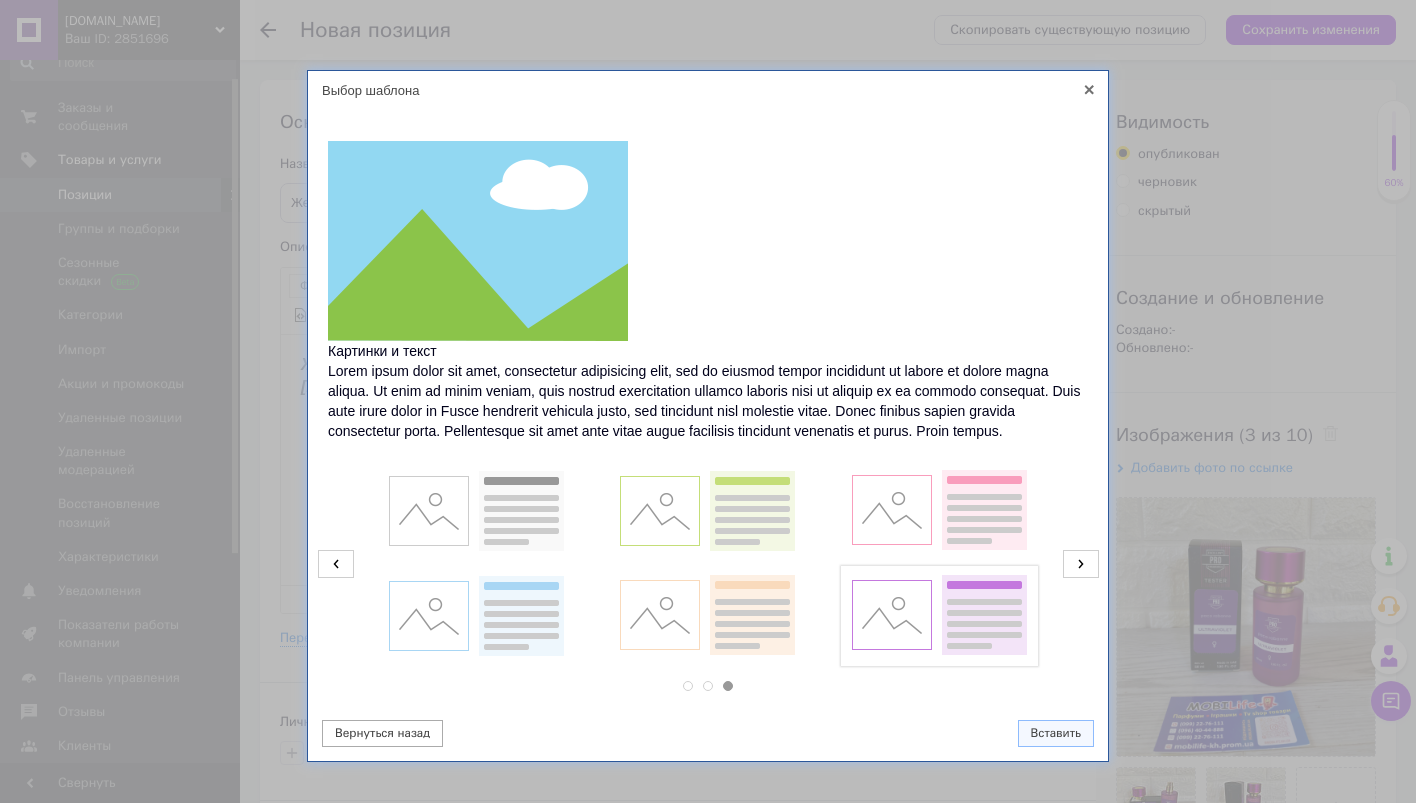 scroll, scrollTop: 9, scrollLeft: 0, axis: vertical 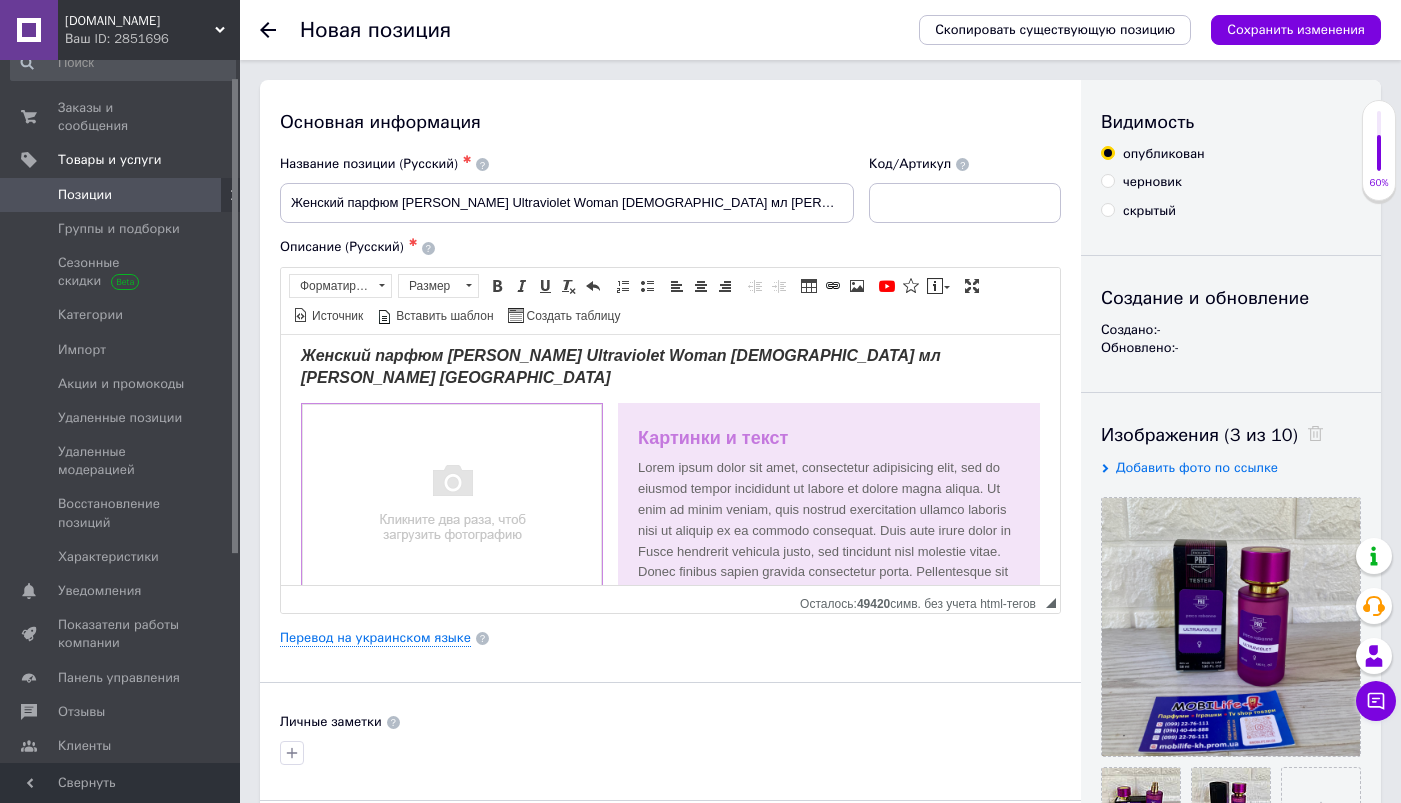 click at bounding box center [452, 503] 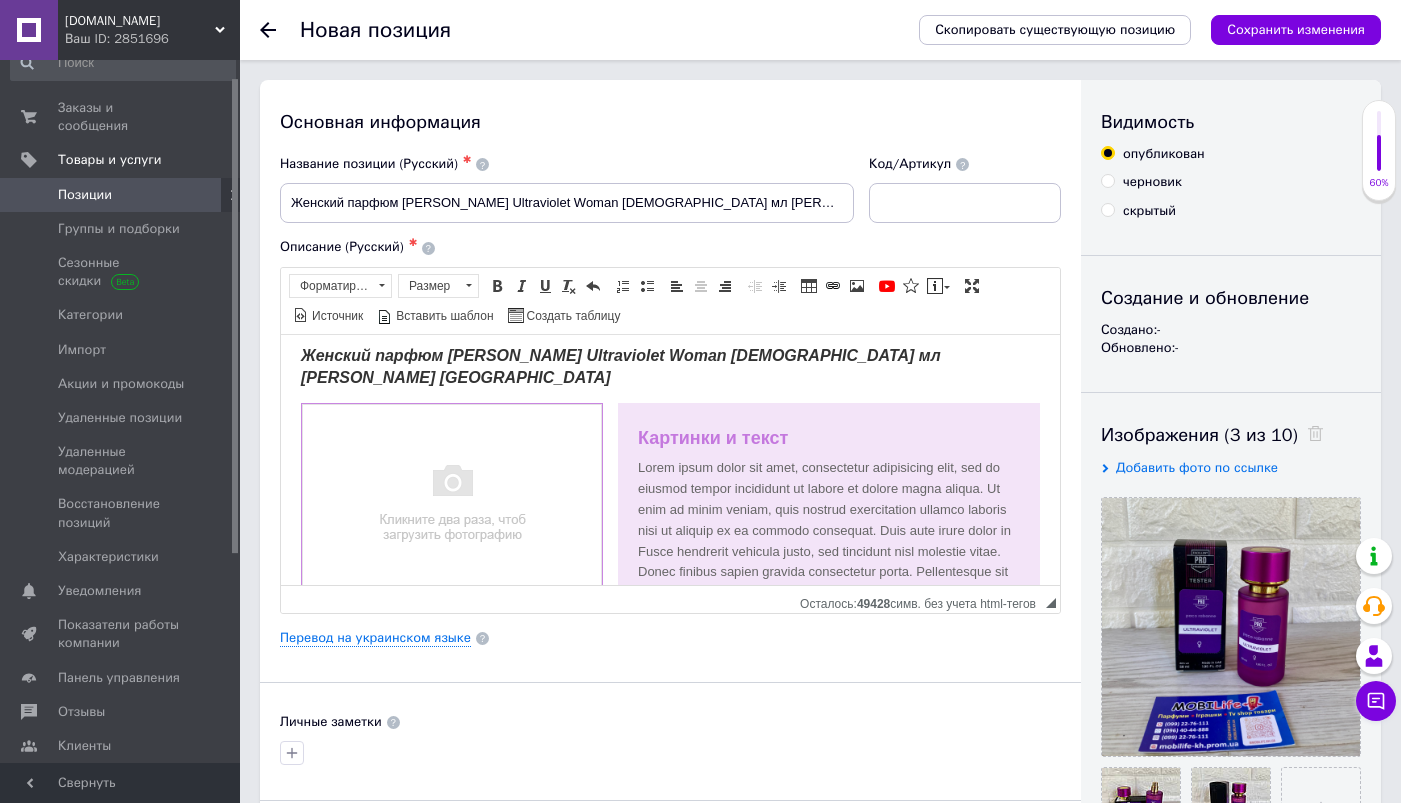 click at bounding box center [452, 503] 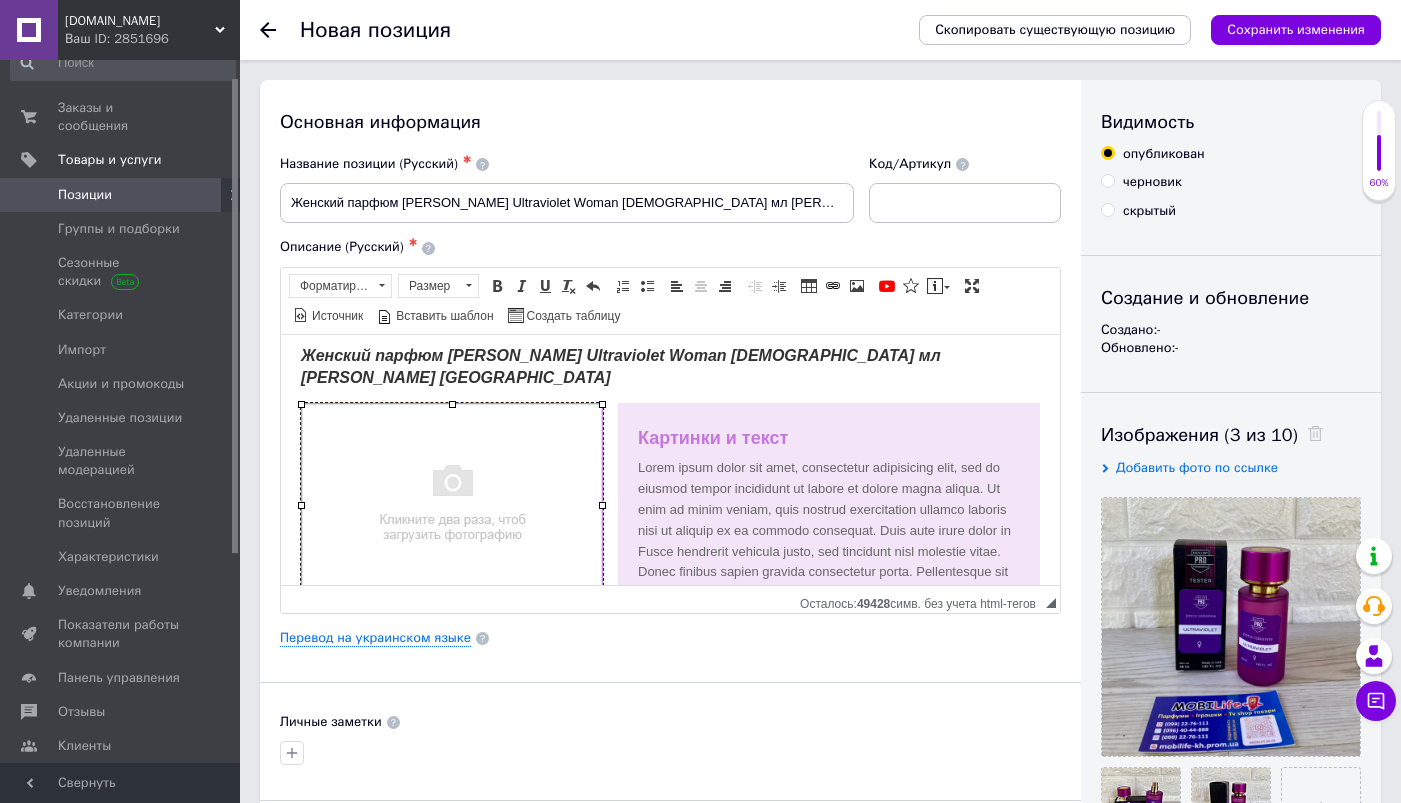 select 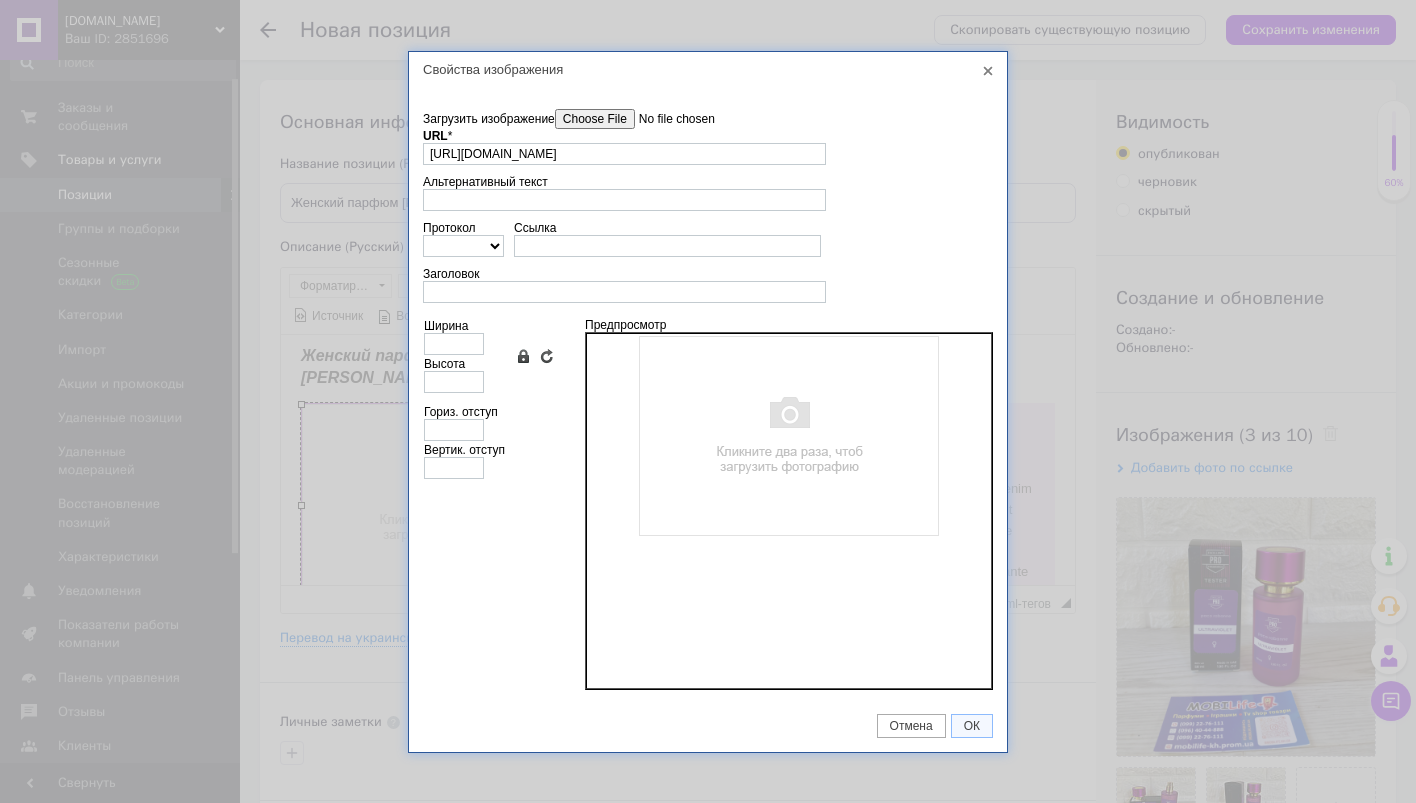 scroll, scrollTop: 0, scrollLeft: 64, axis: horizontal 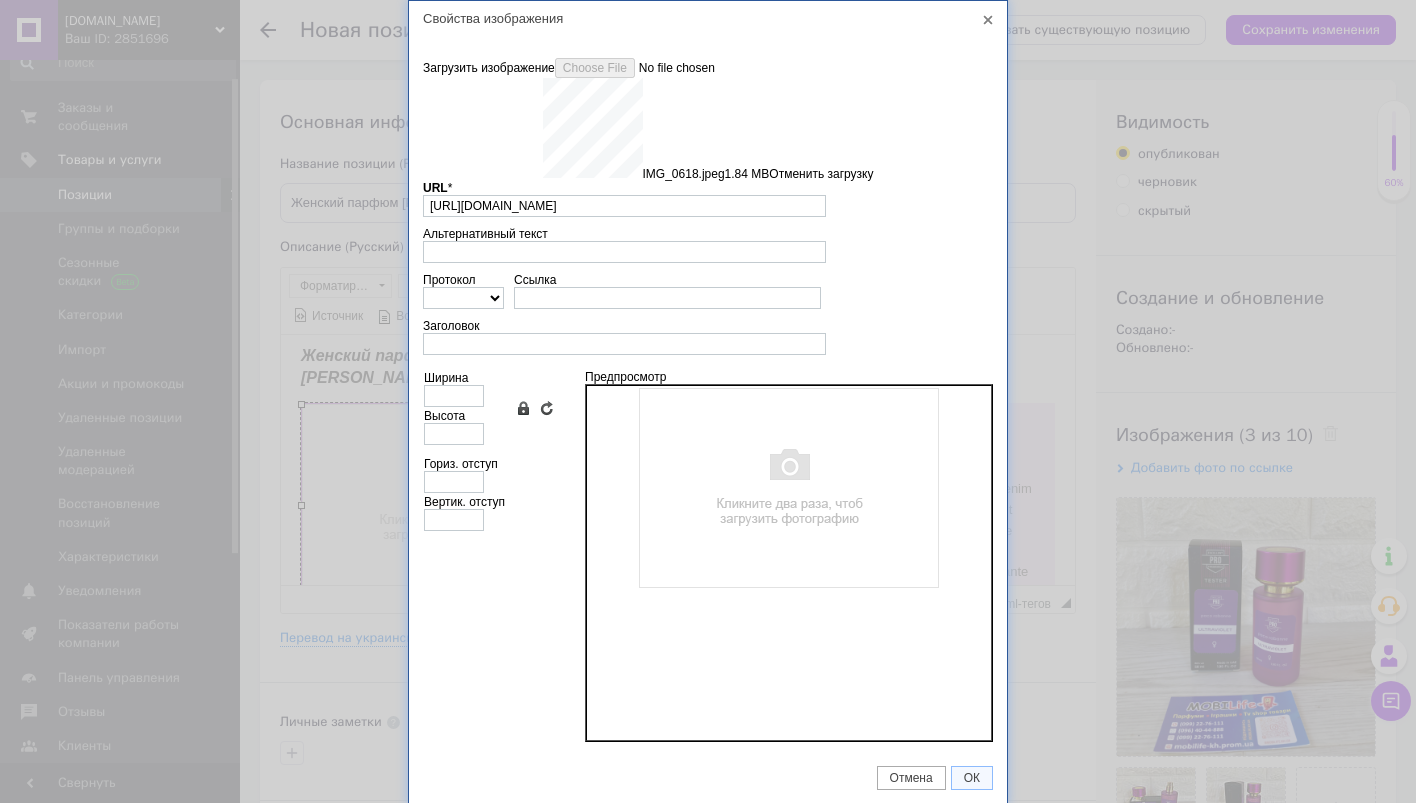 type on "[URL][DOMAIN_NAME]" 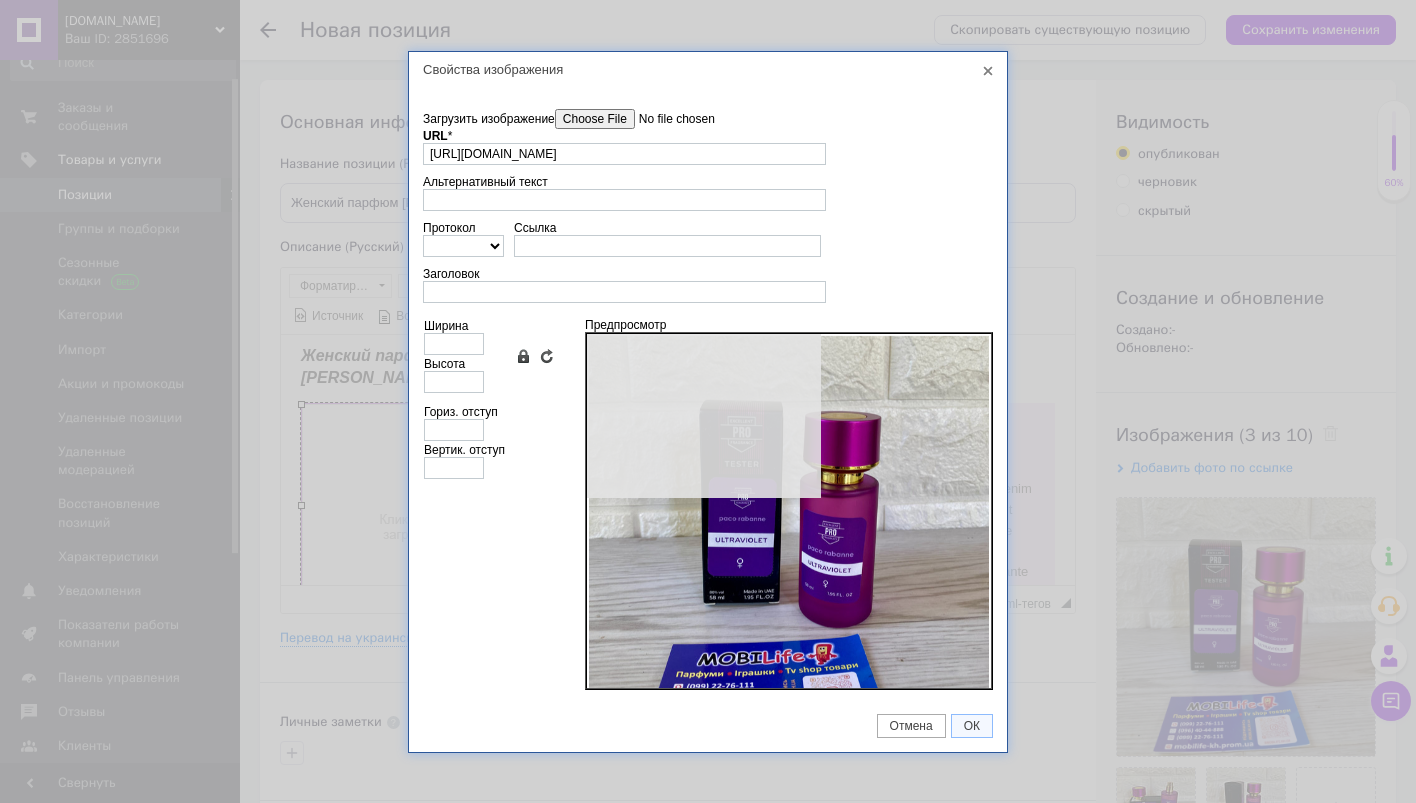 type on "640" 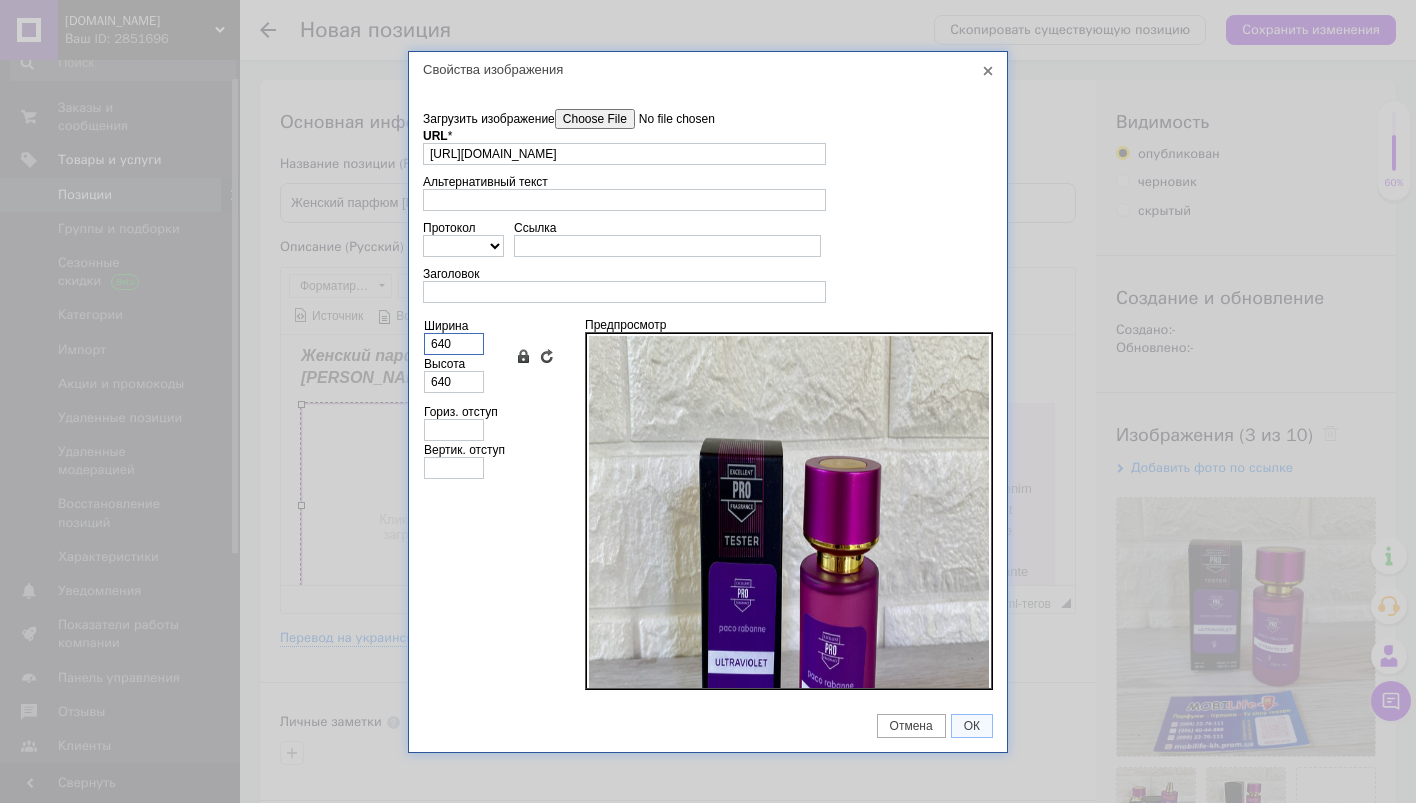click on "640" at bounding box center [454, 344] 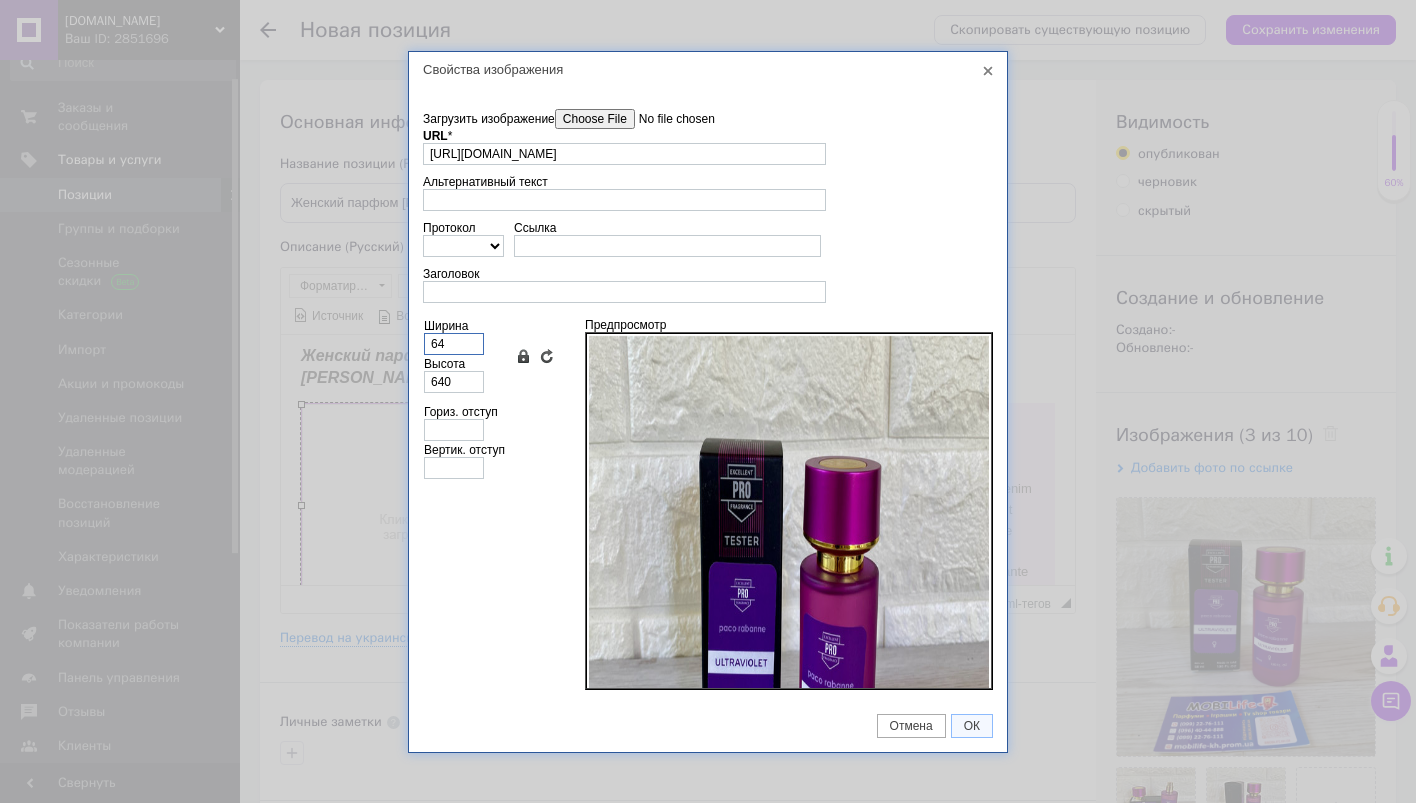 type on "64" 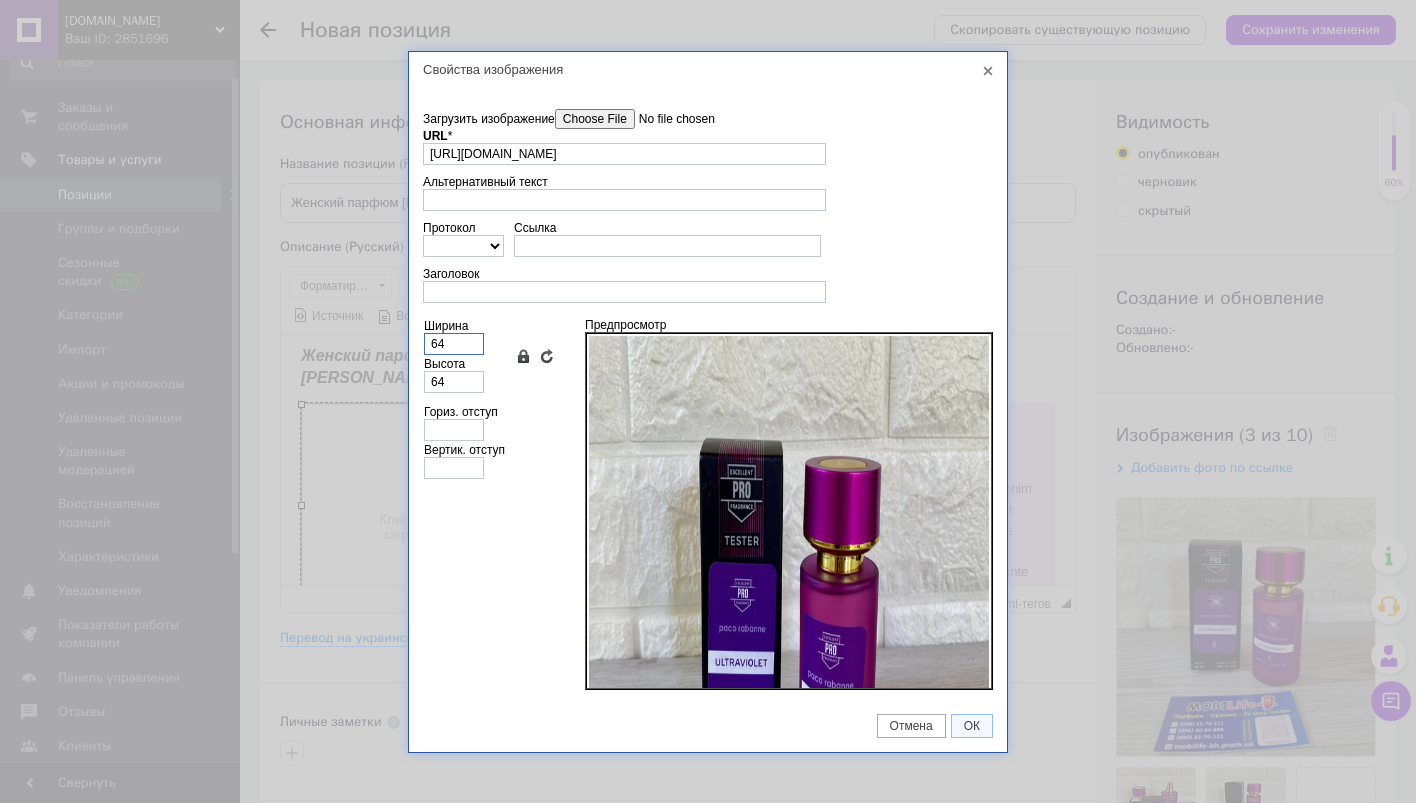 type on "6" 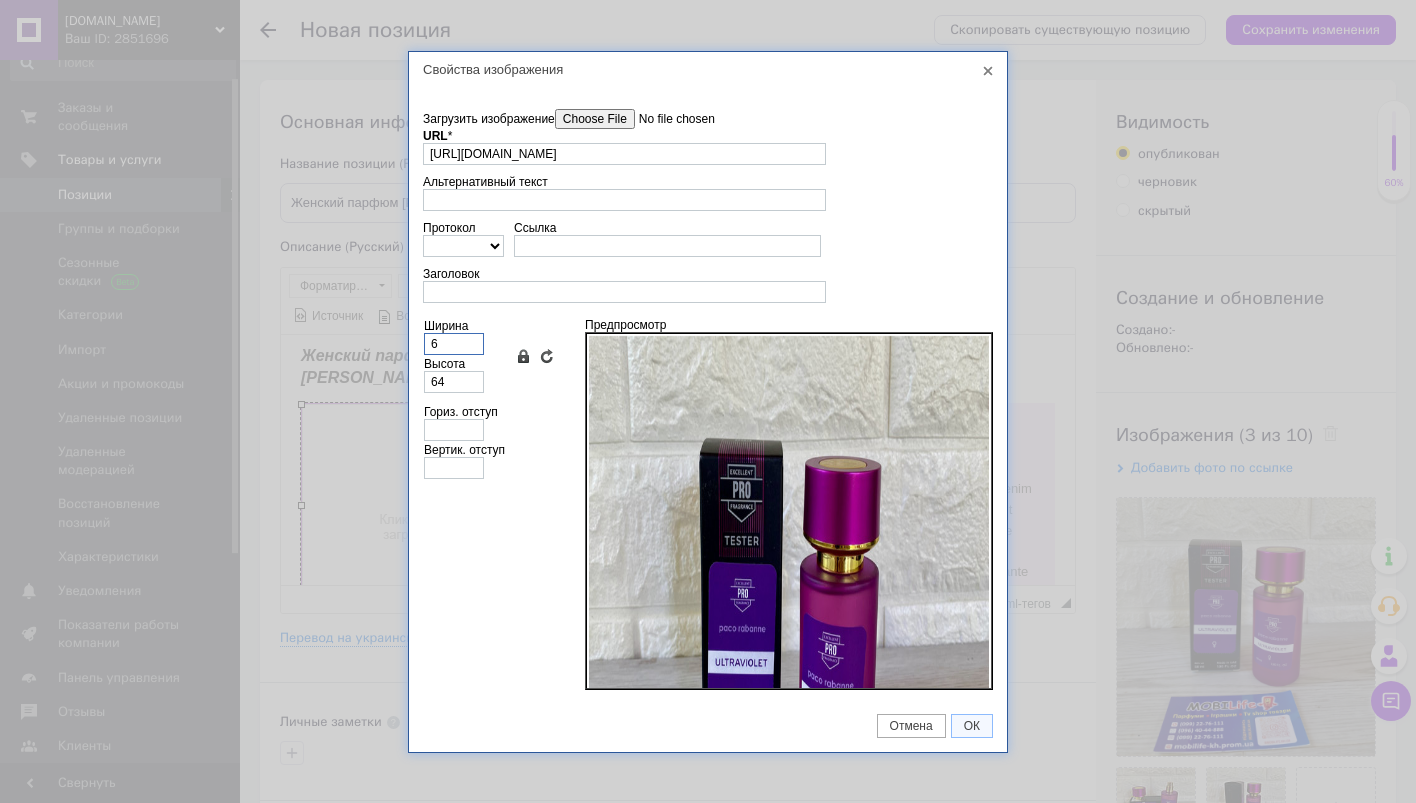 type on "6" 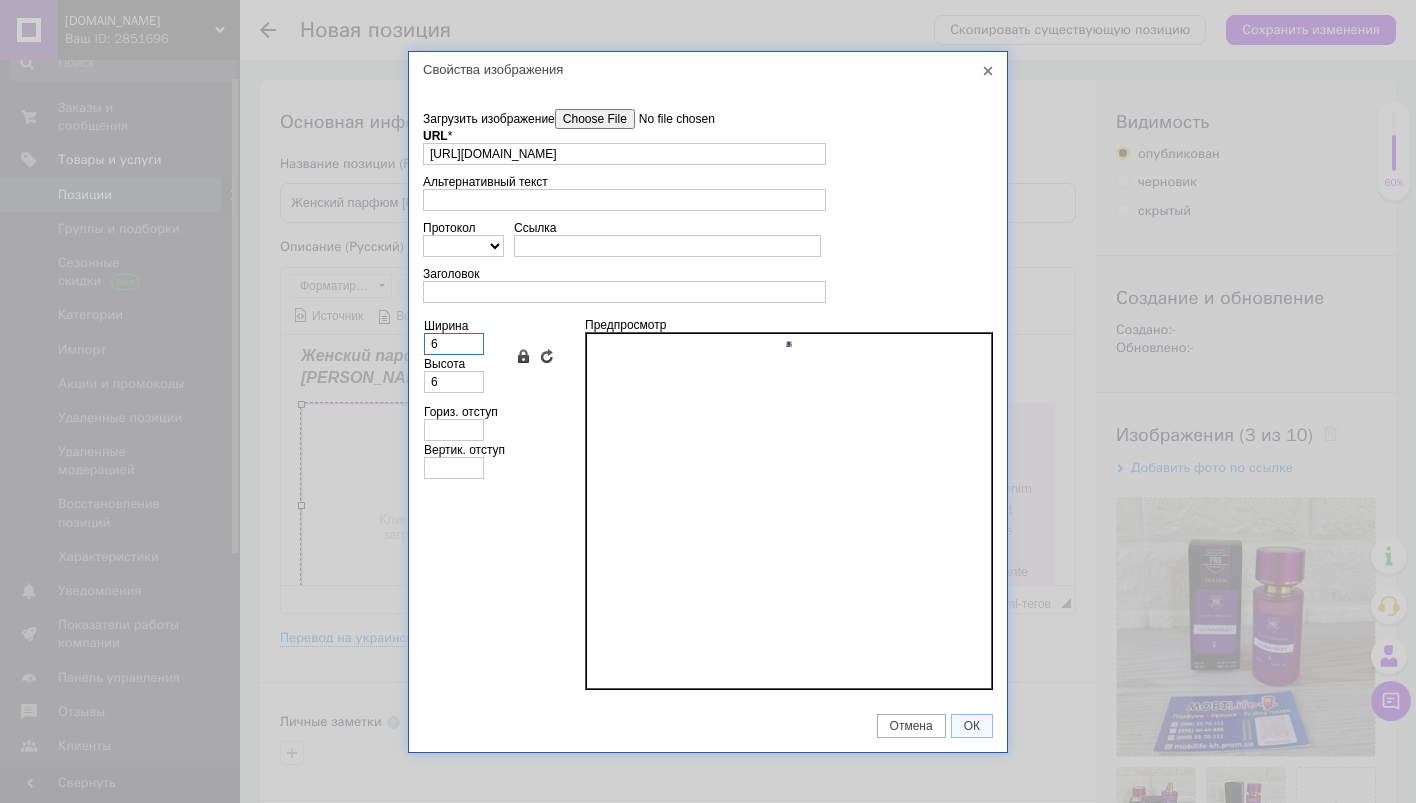 type 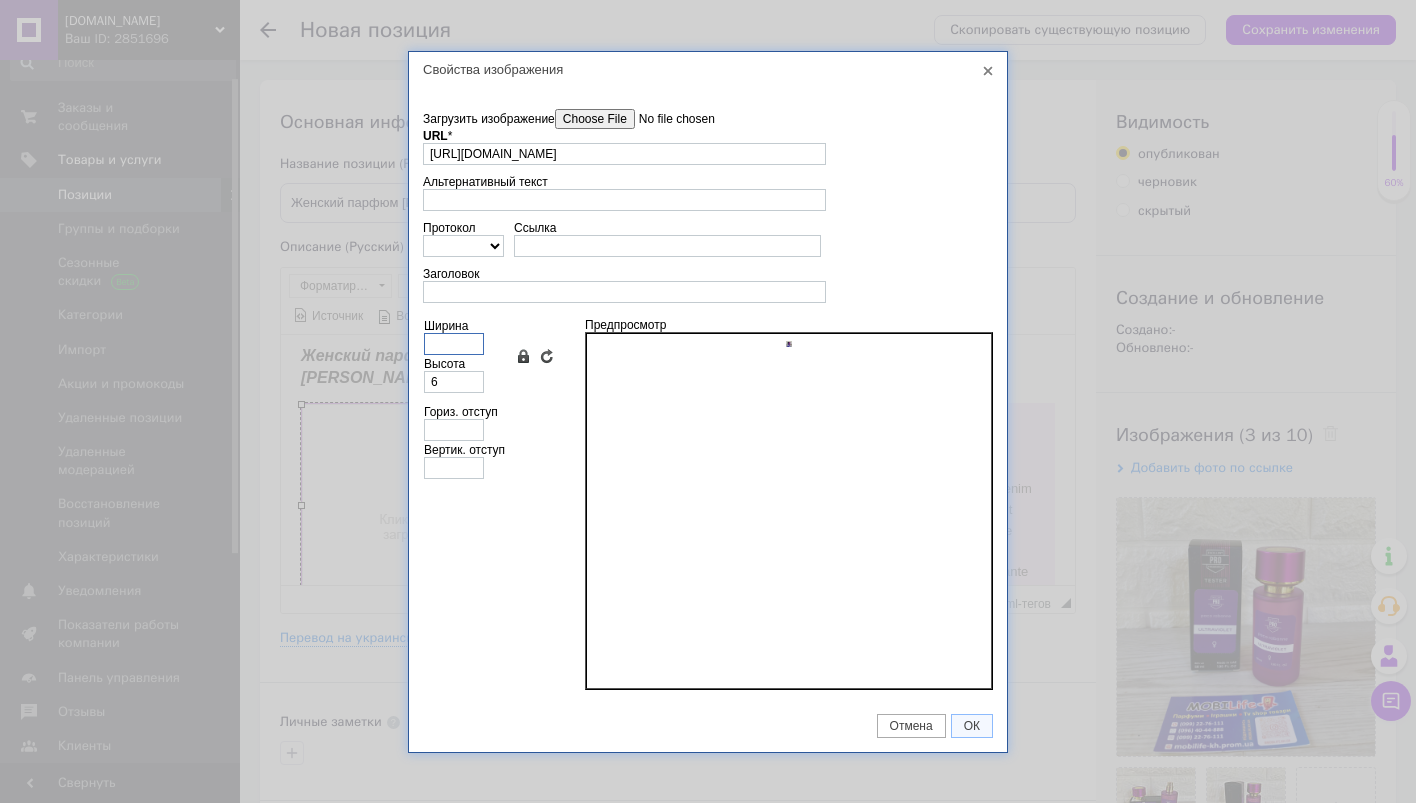 type 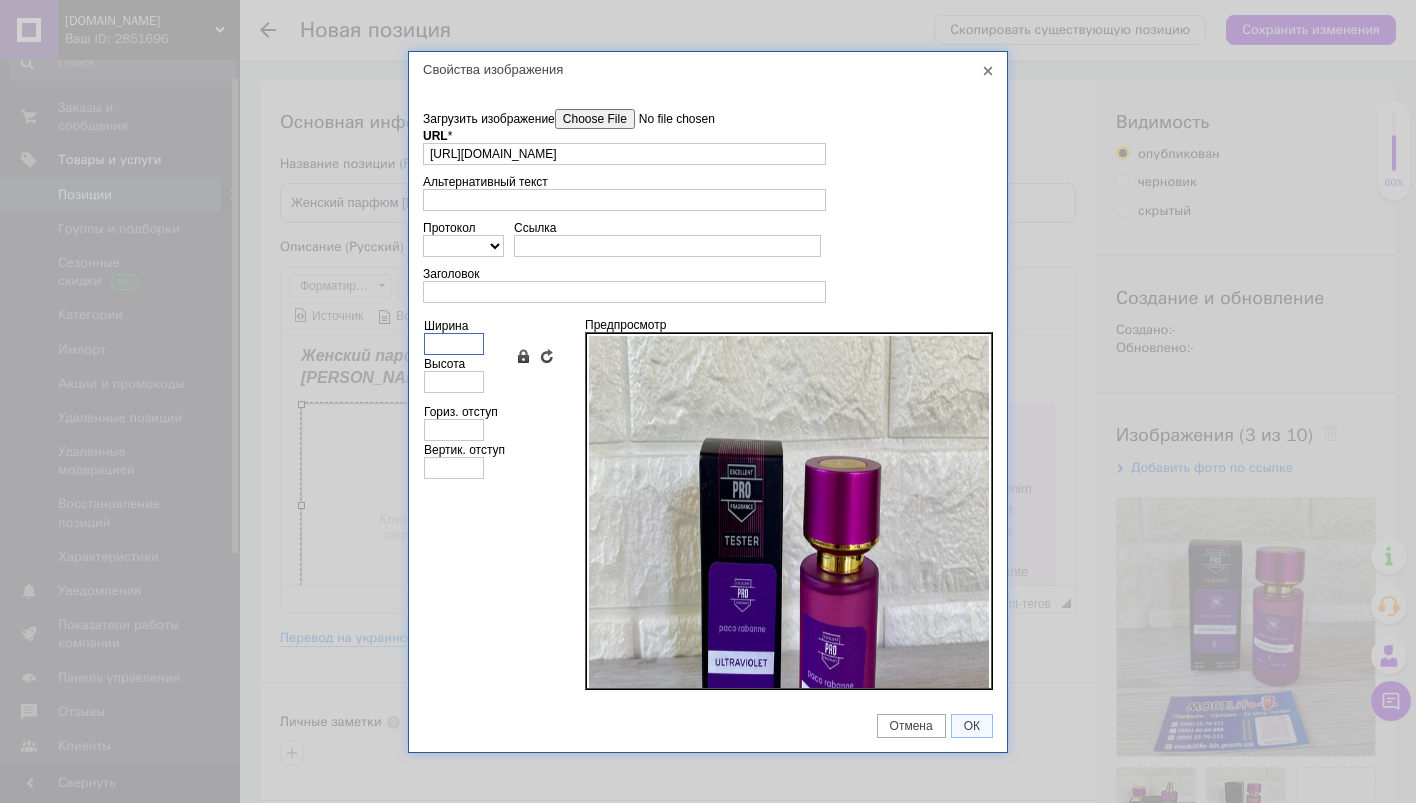 type on "3" 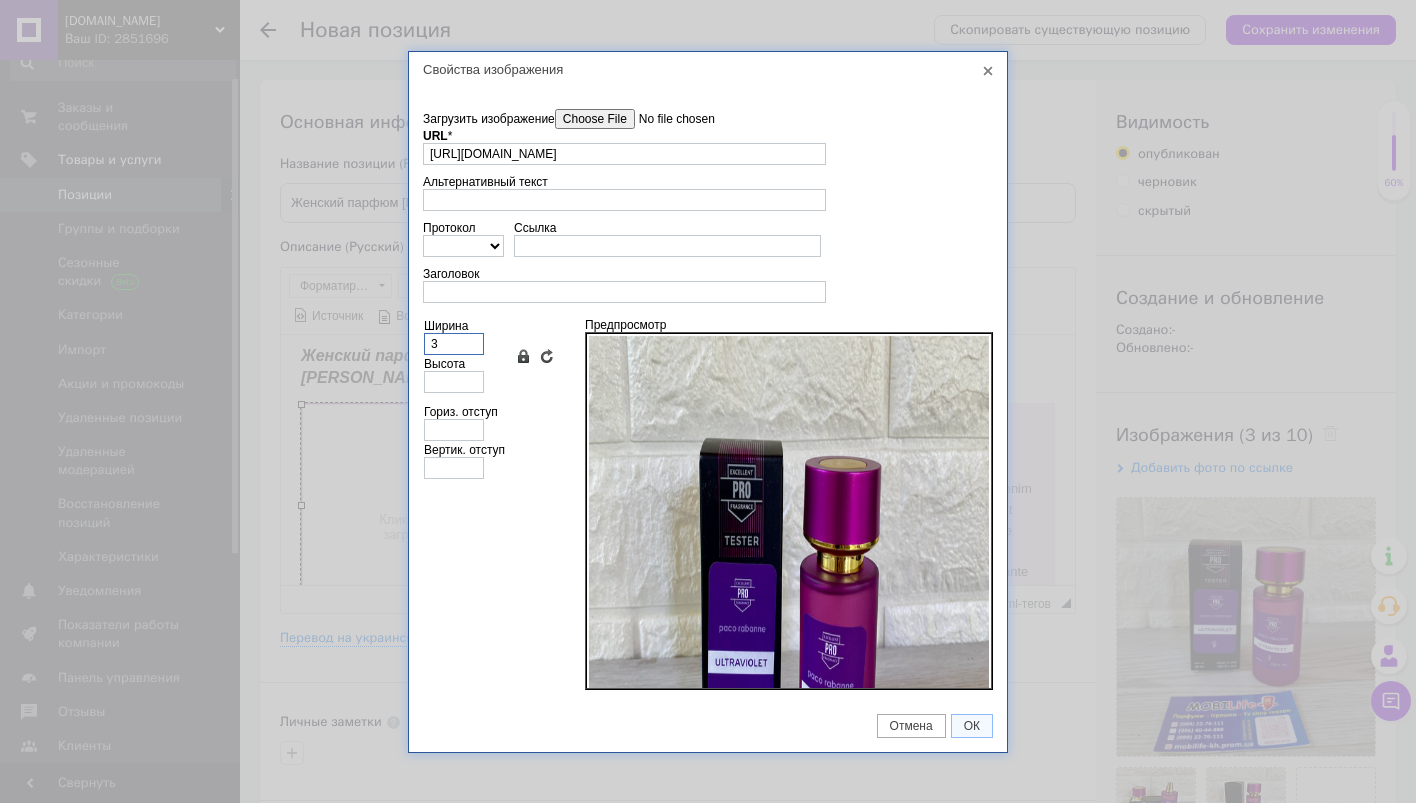 type on "3" 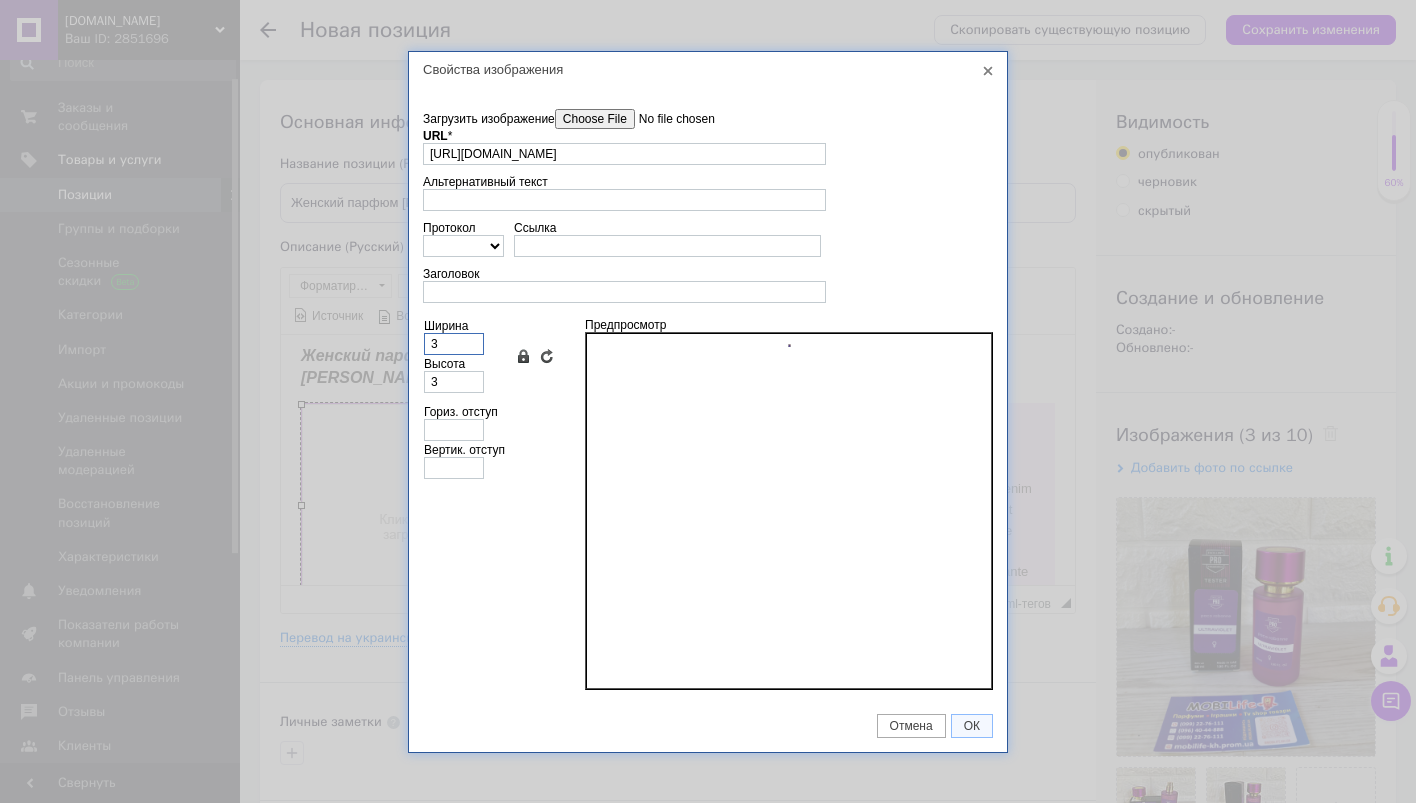 type on "34" 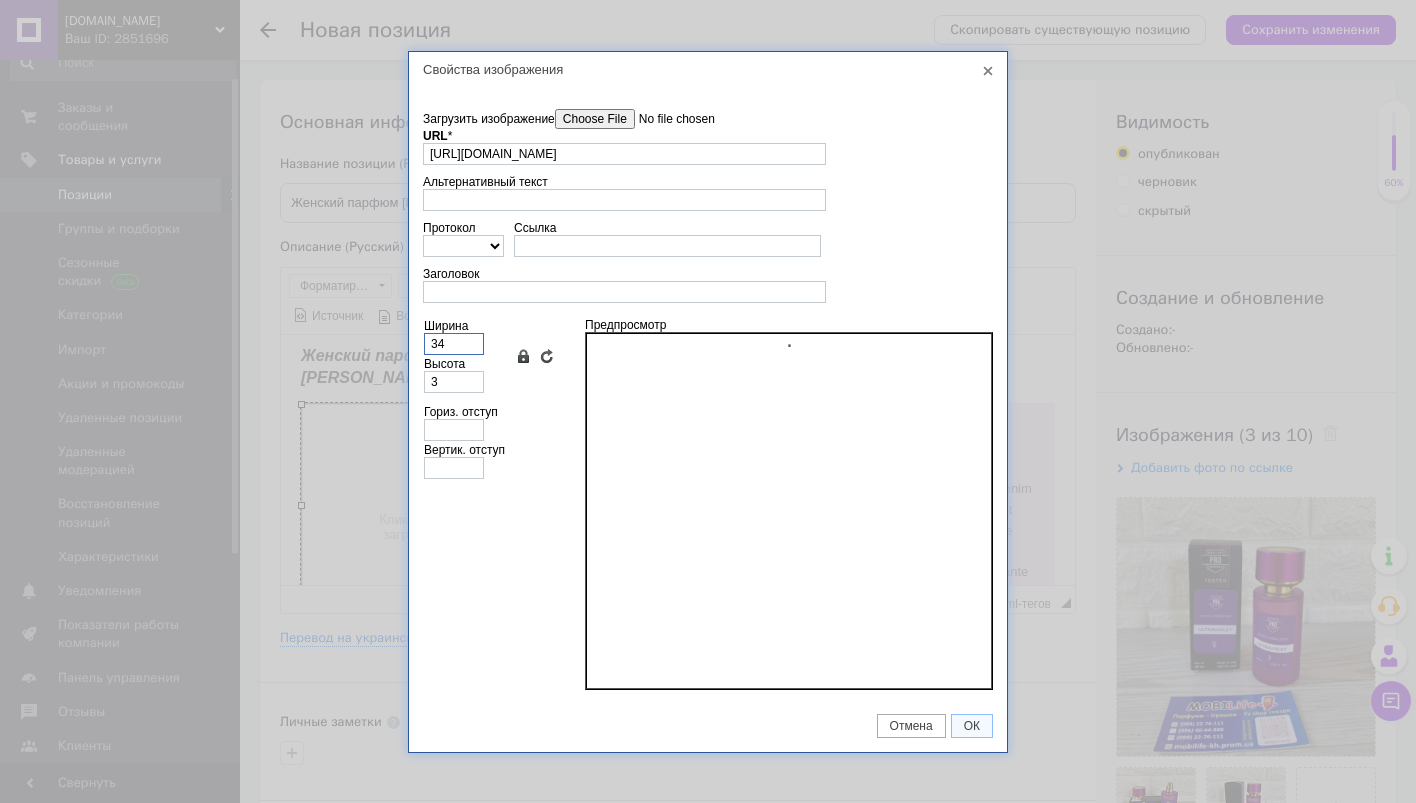 type on "34" 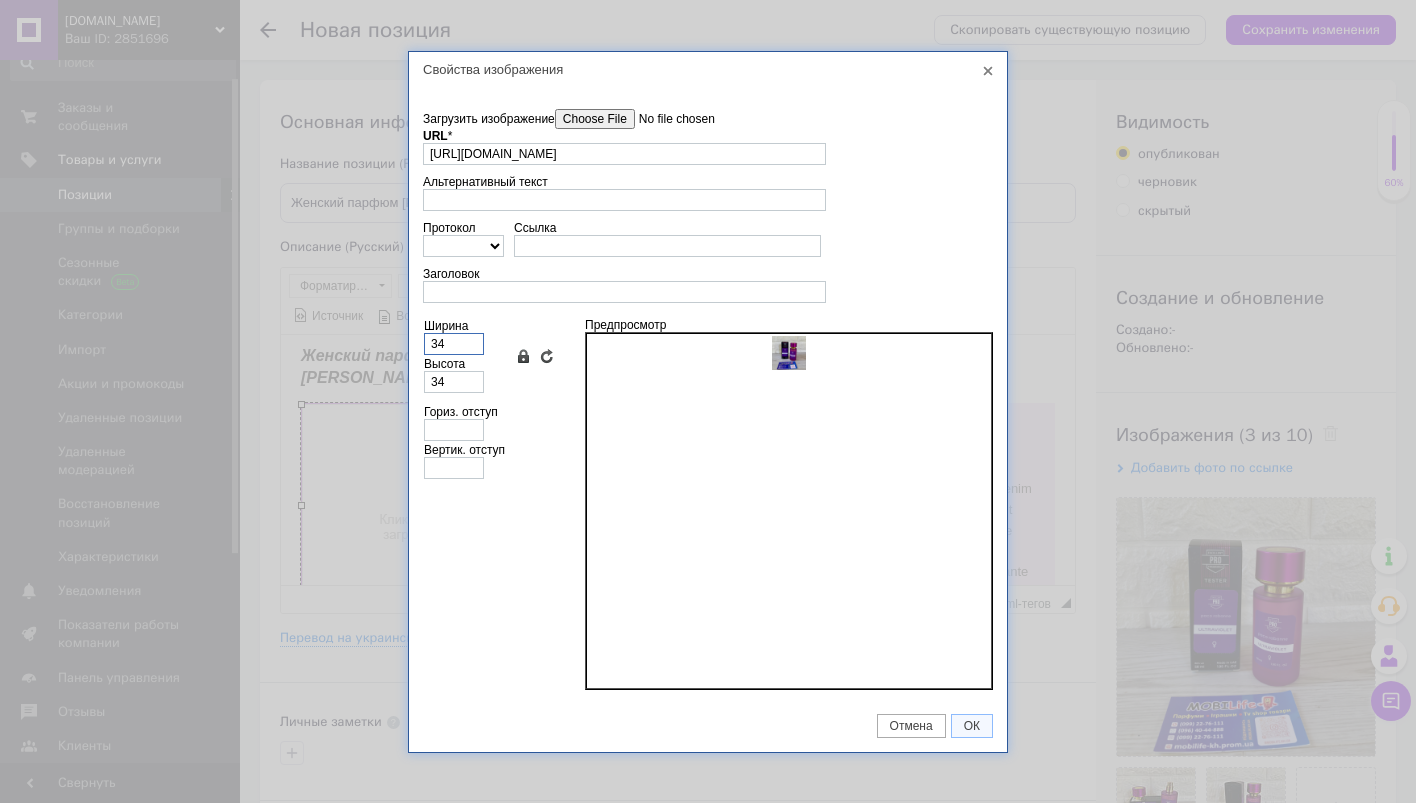 type on "340" 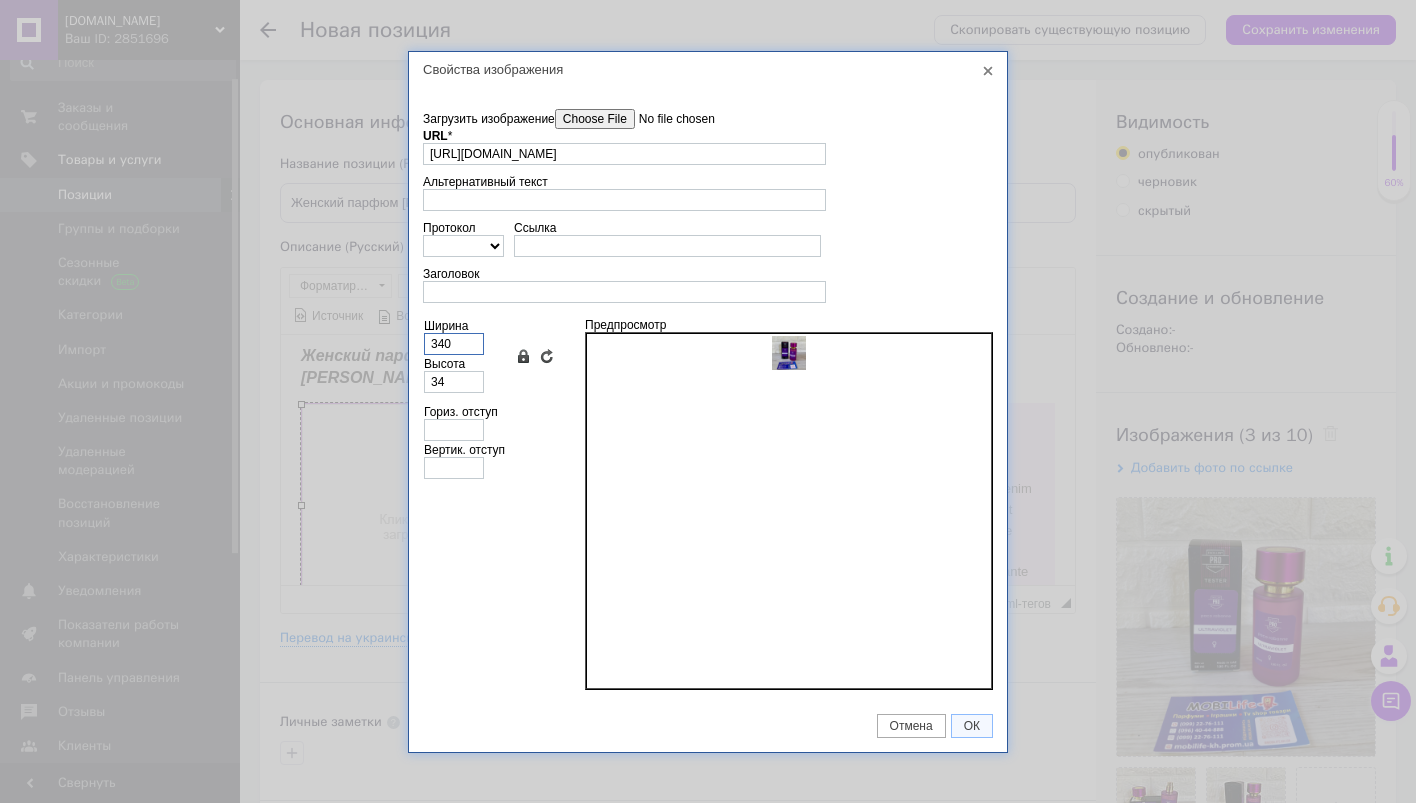 type on "340" 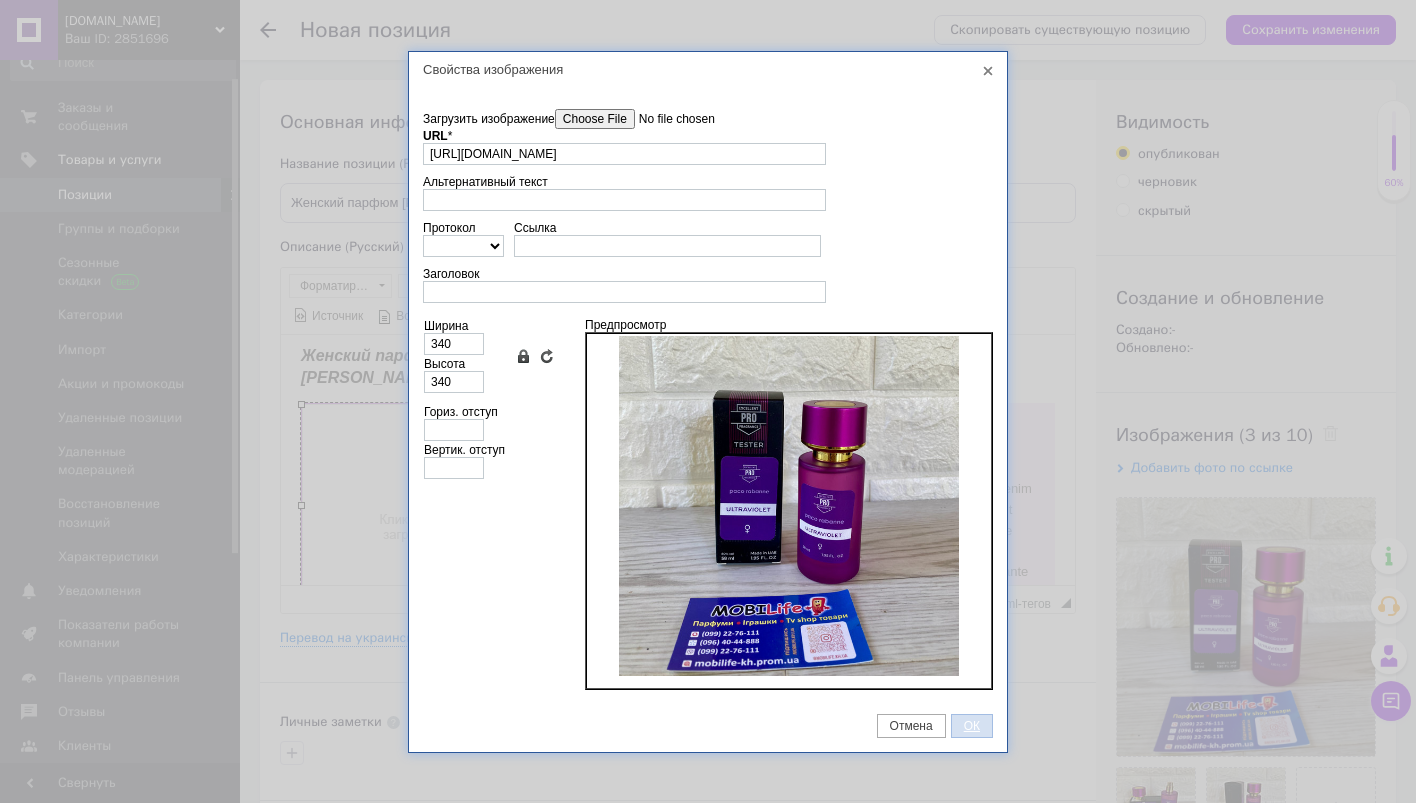 click on "ОК" at bounding box center (972, 726) 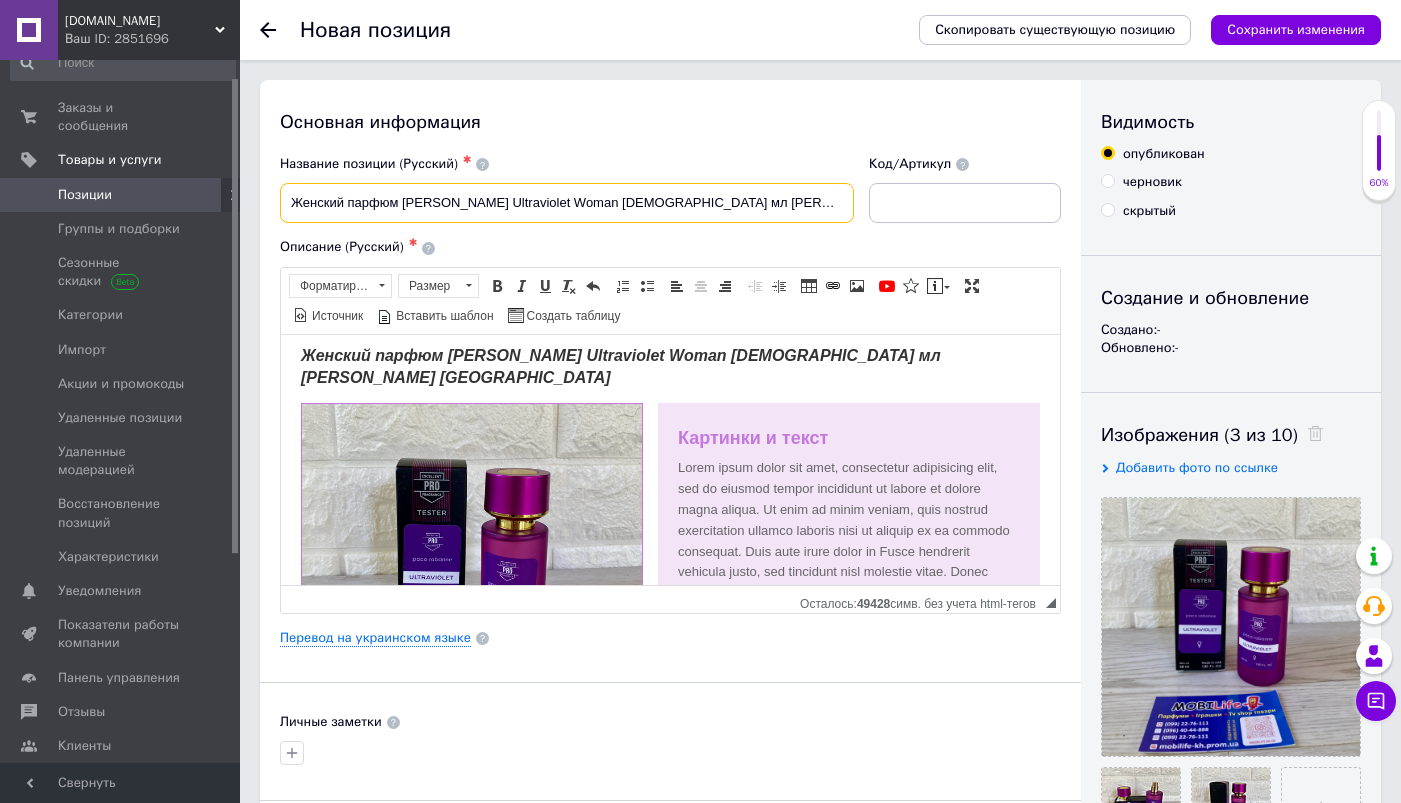 drag, startPoint x: 599, startPoint y: 206, endPoint x: 406, endPoint y: 198, distance: 193.16573 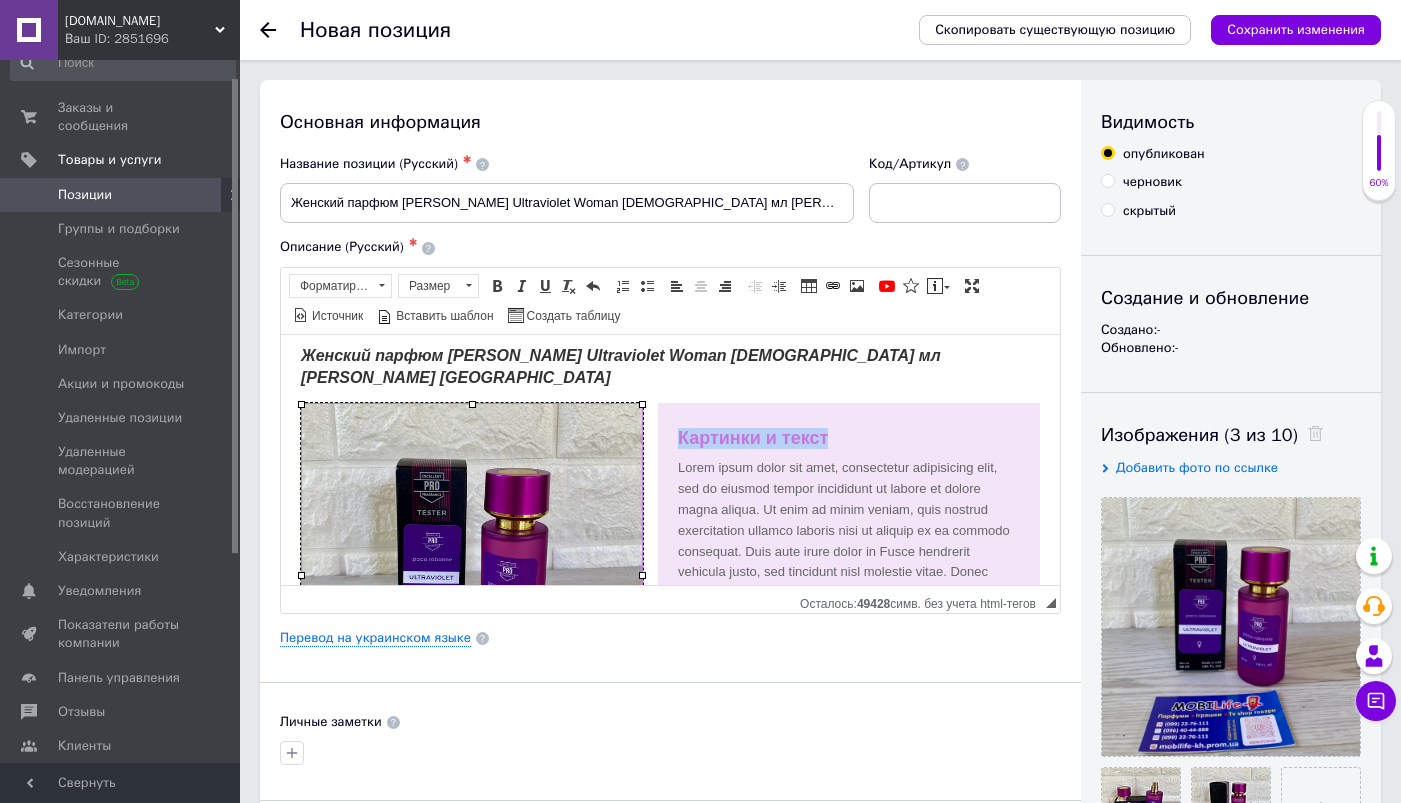 drag, startPoint x: 846, startPoint y: 440, endPoint x: 680, endPoint y: 432, distance: 166.19266 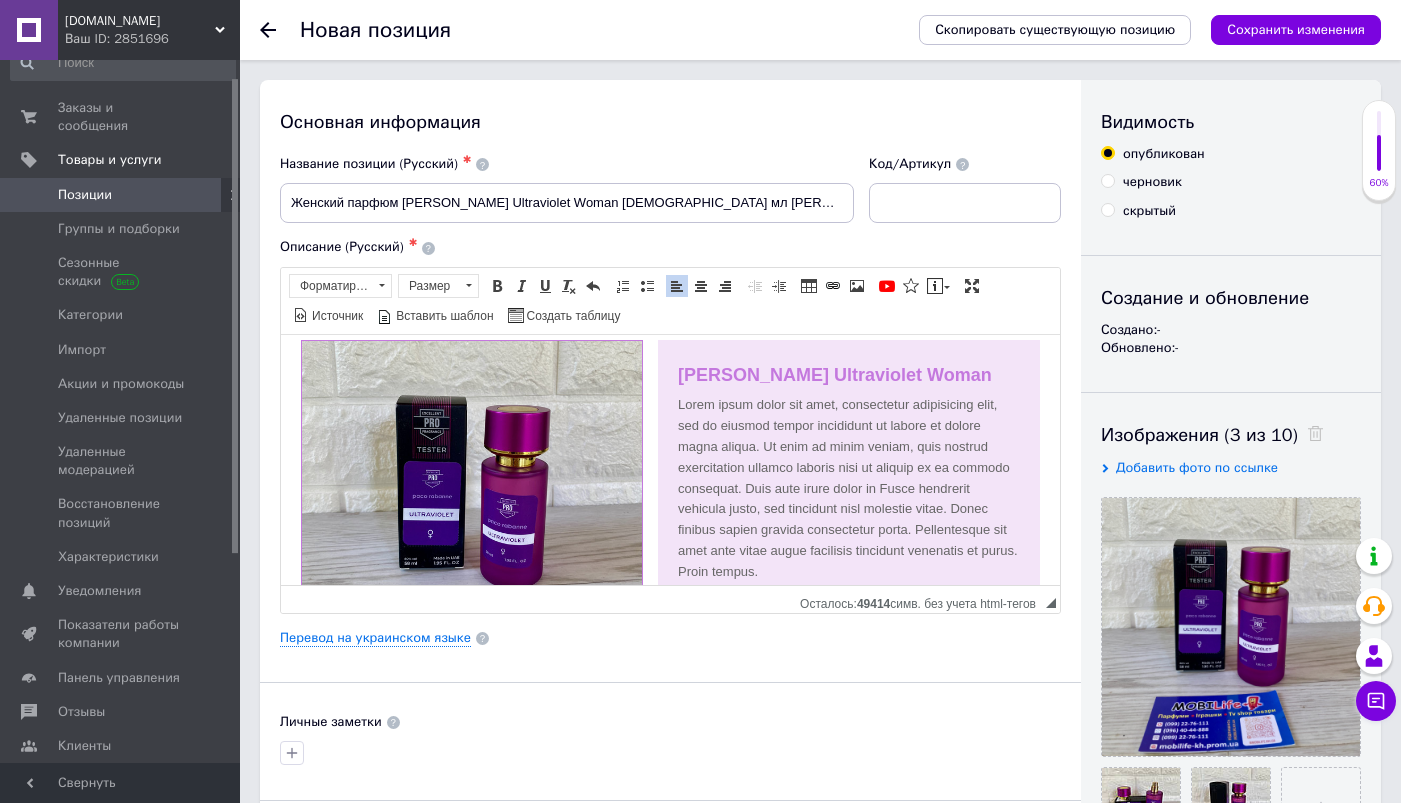 scroll, scrollTop: 73, scrollLeft: 0, axis: vertical 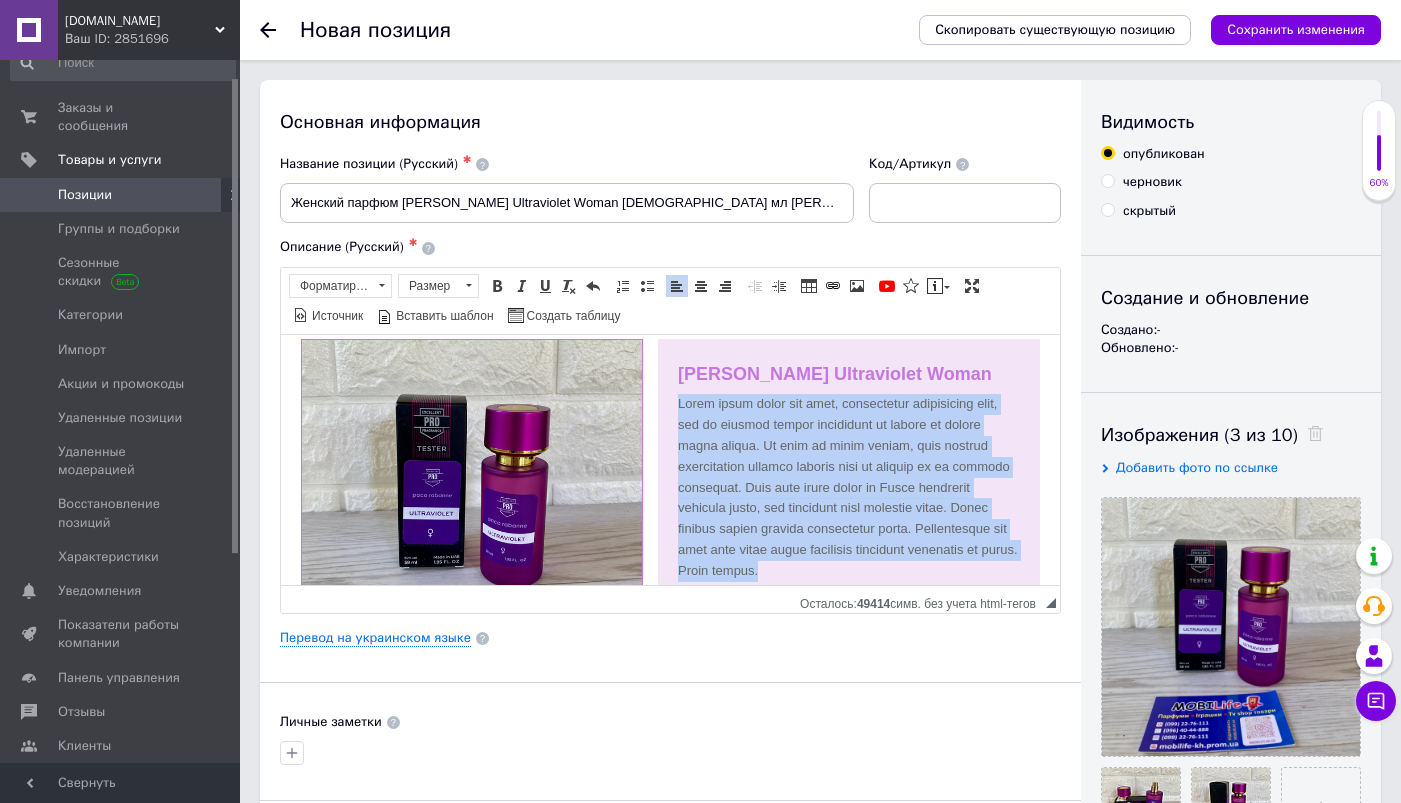 drag, startPoint x: 887, startPoint y: 573, endPoint x: 678, endPoint y: 404, distance: 268.77872 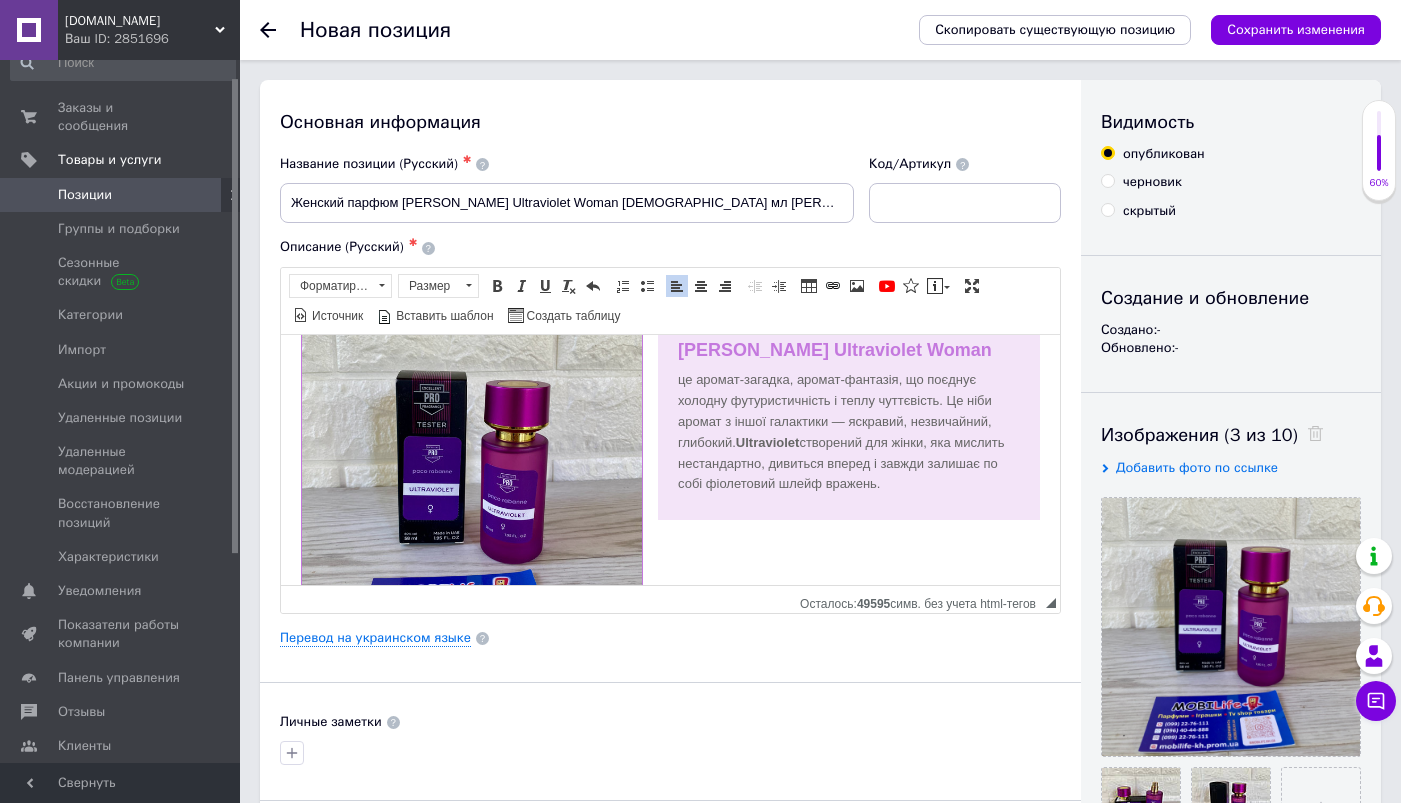 scroll, scrollTop: 204, scrollLeft: 0, axis: vertical 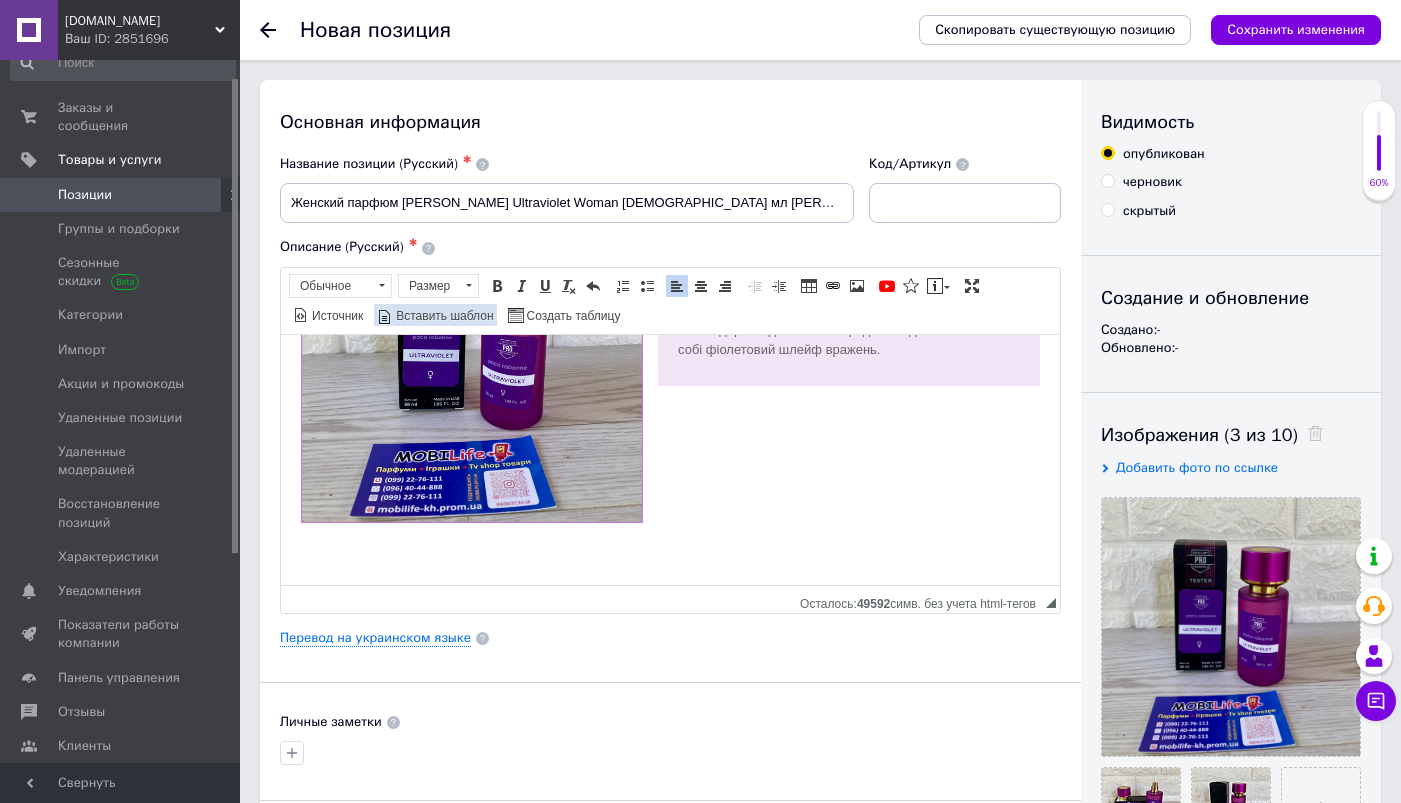 click on "Вставить шаблон" at bounding box center (443, 316) 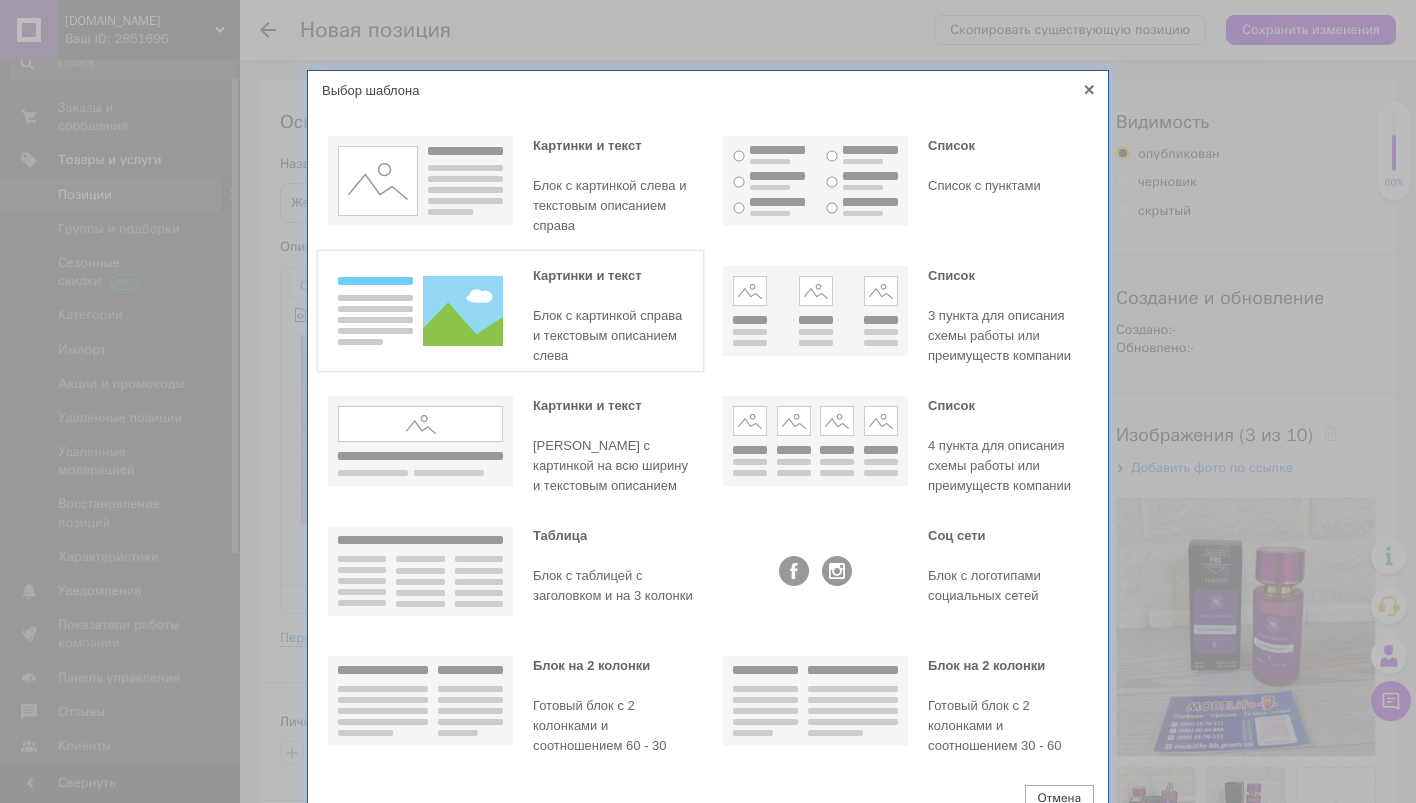 click on "[PERSON_NAME] и текст Блок с картинкой справа и текстовым описанием слева" at bounding box center [613, 316] 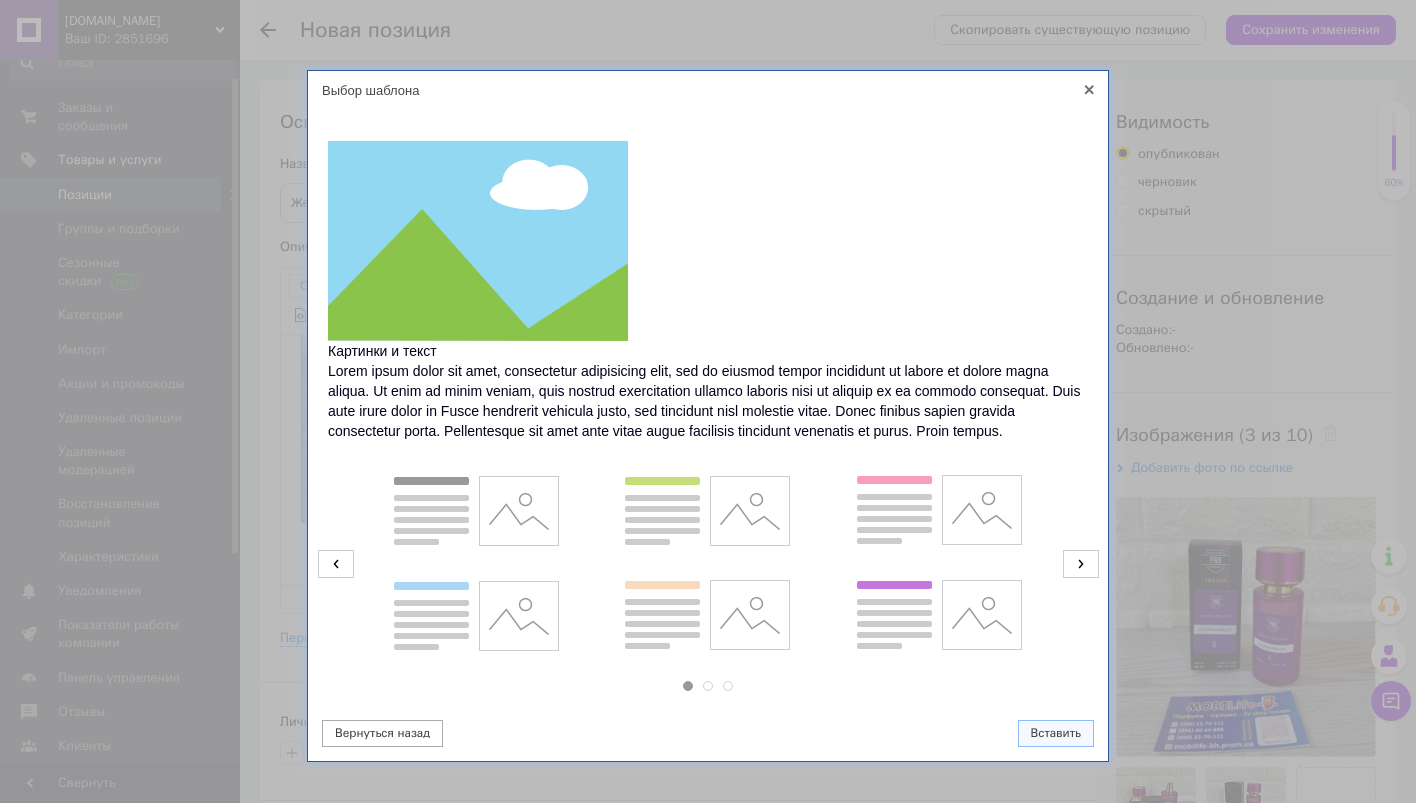 click 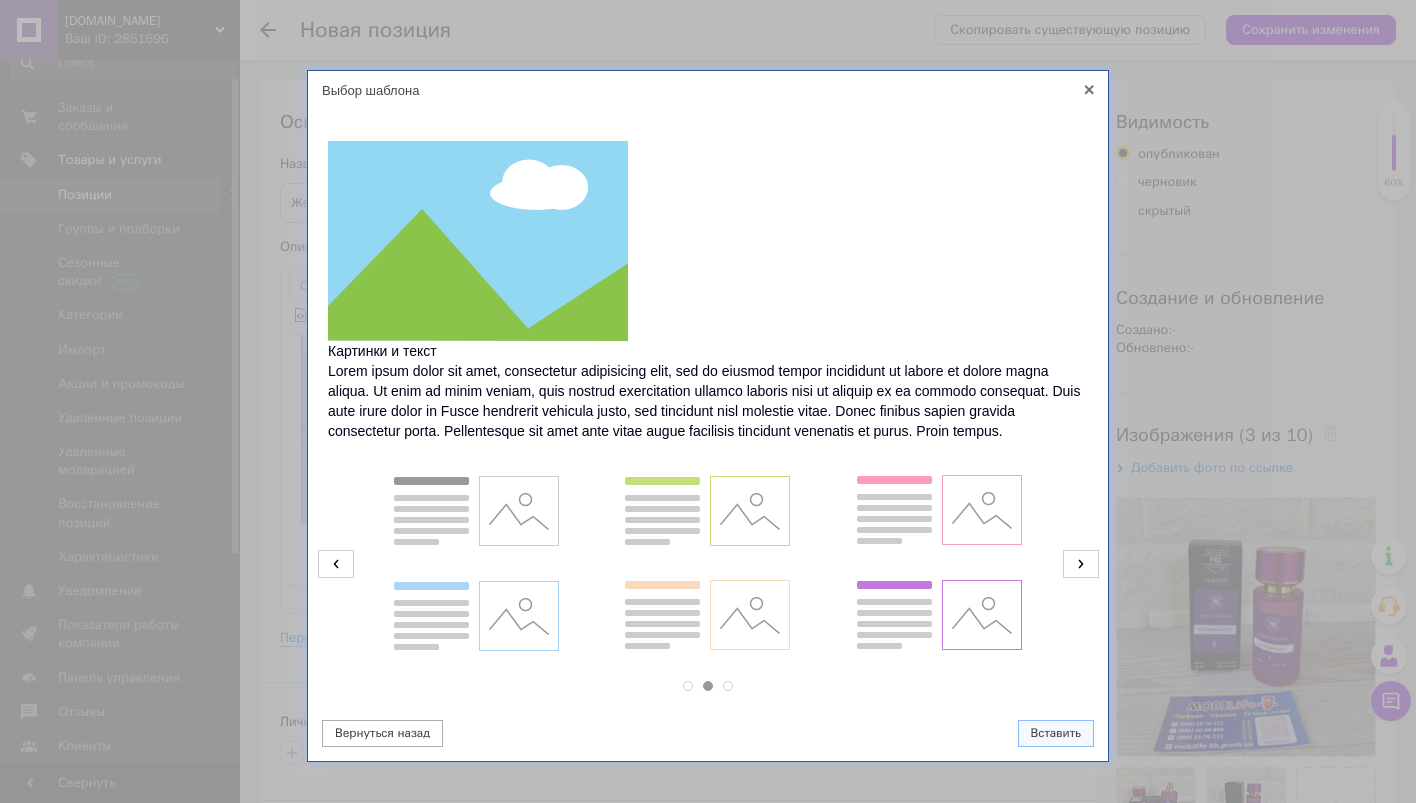 click 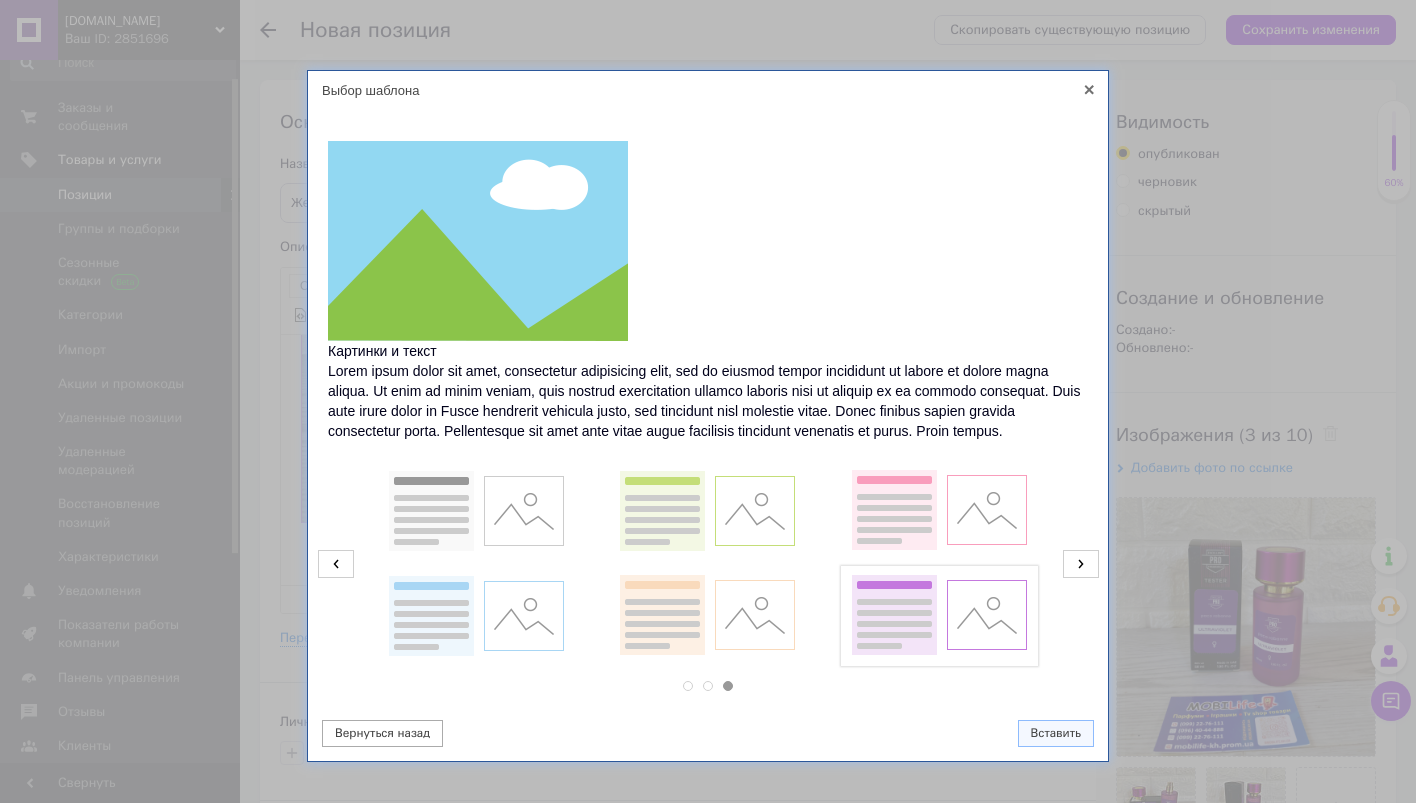click at bounding box center [939, 616] 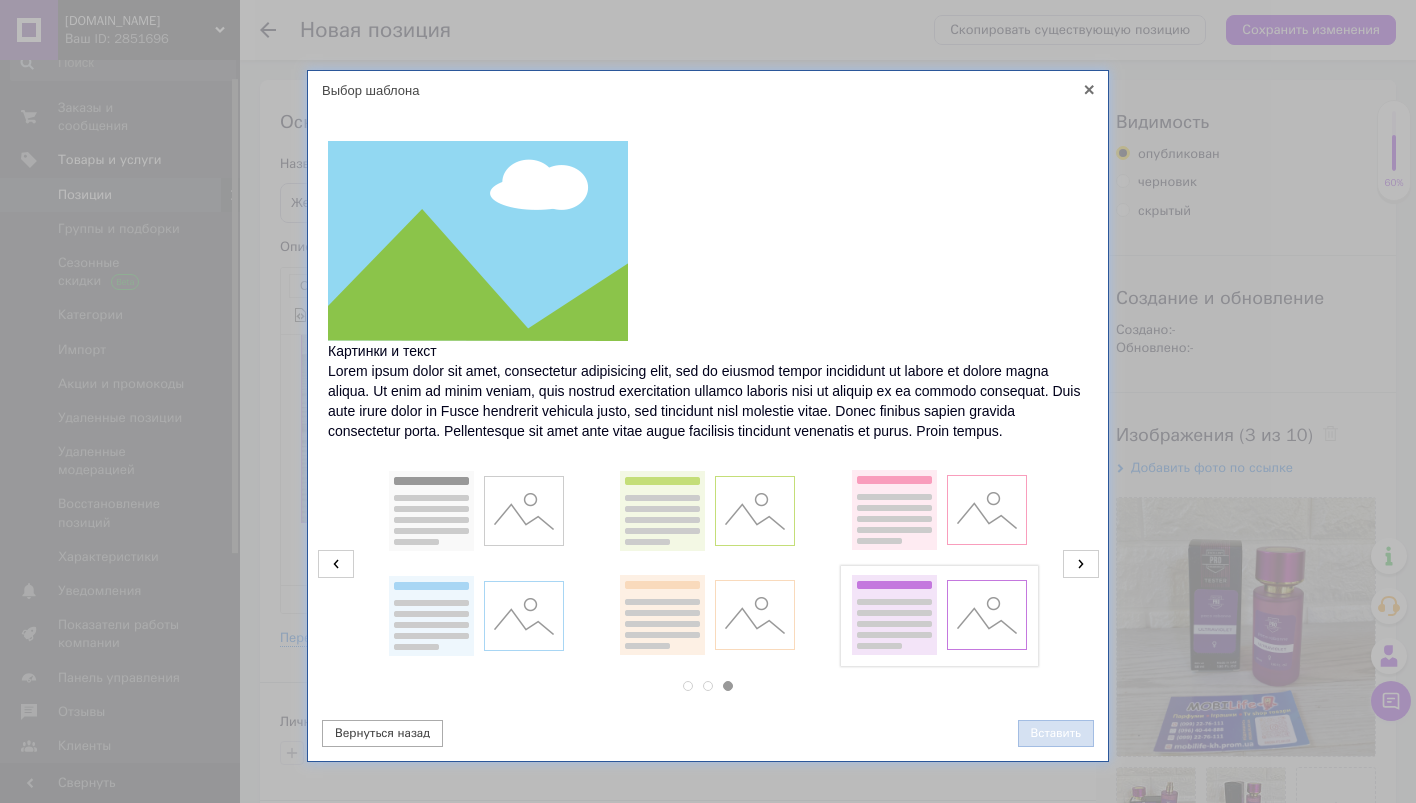 click on "Вставить" at bounding box center [1056, 733] 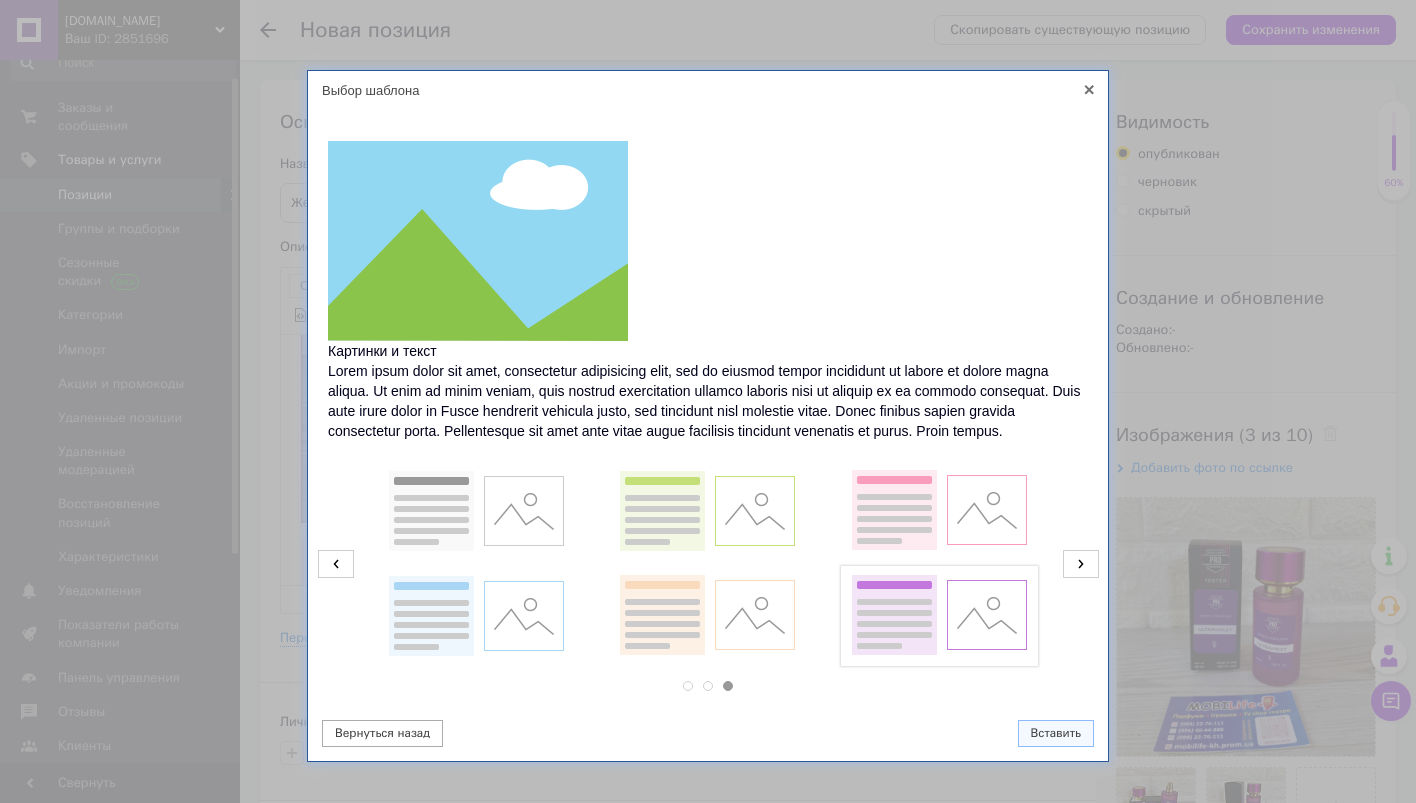 scroll, scrollTop: 379, scrollLeft: 0, axis: vertical 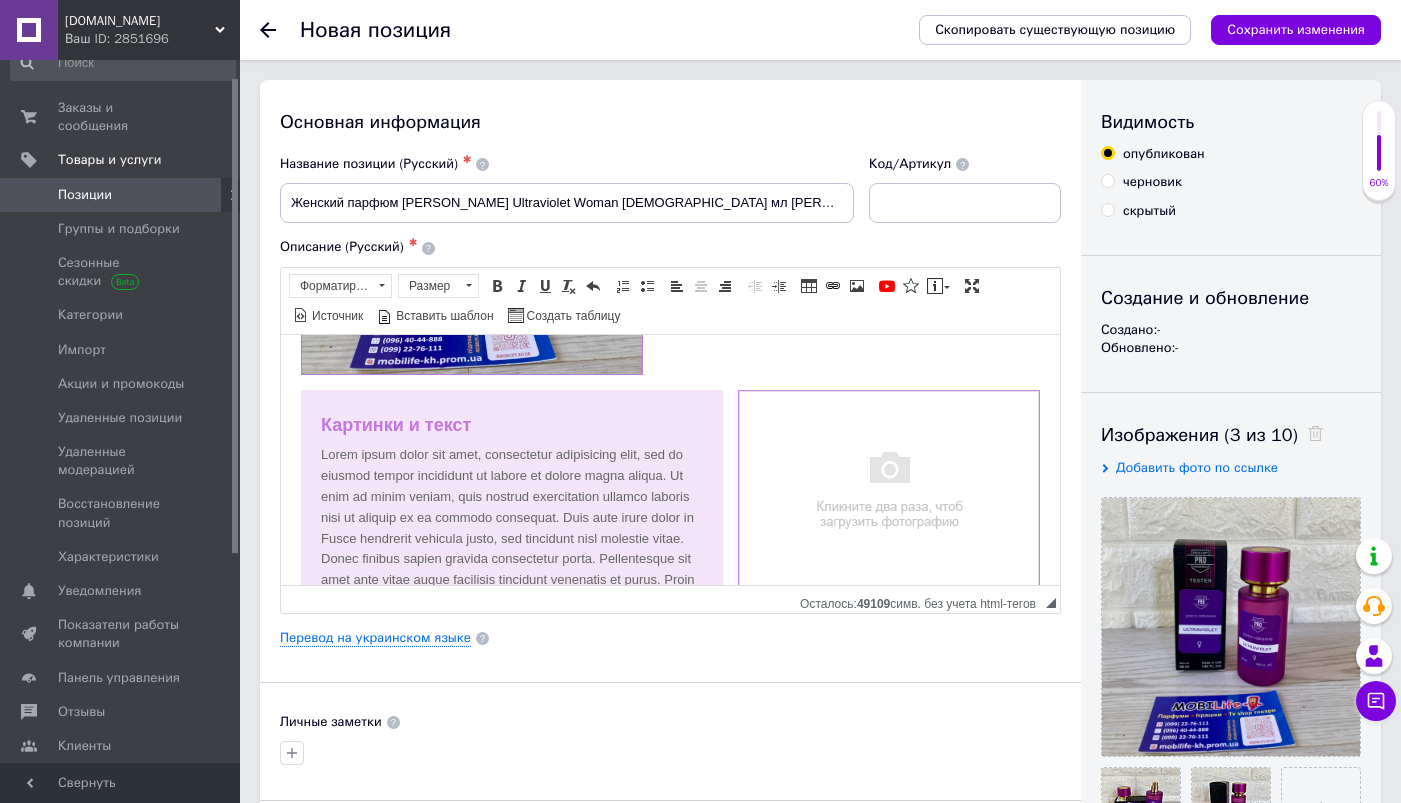 click at bounding box center [889, 490] 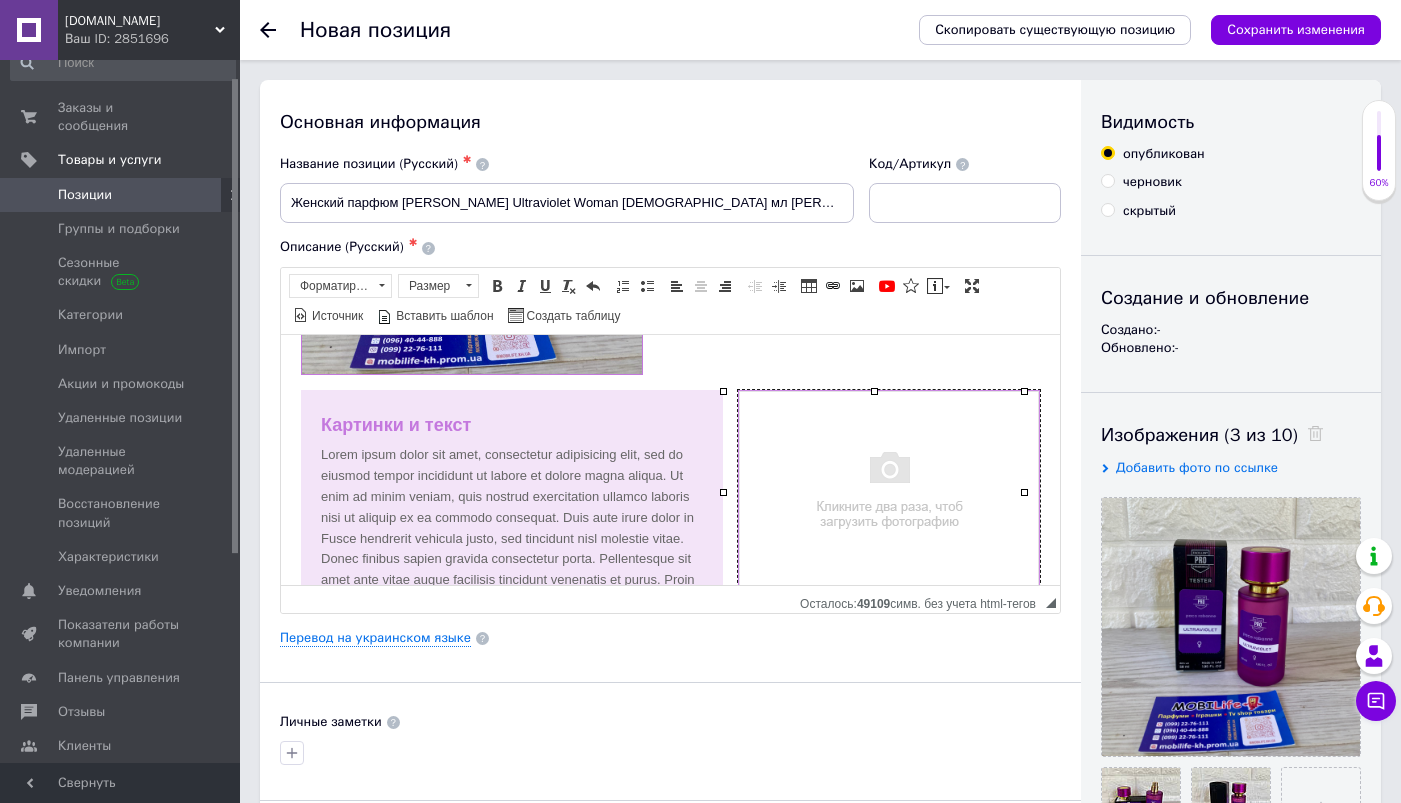 click at bounding box center (889, 490) 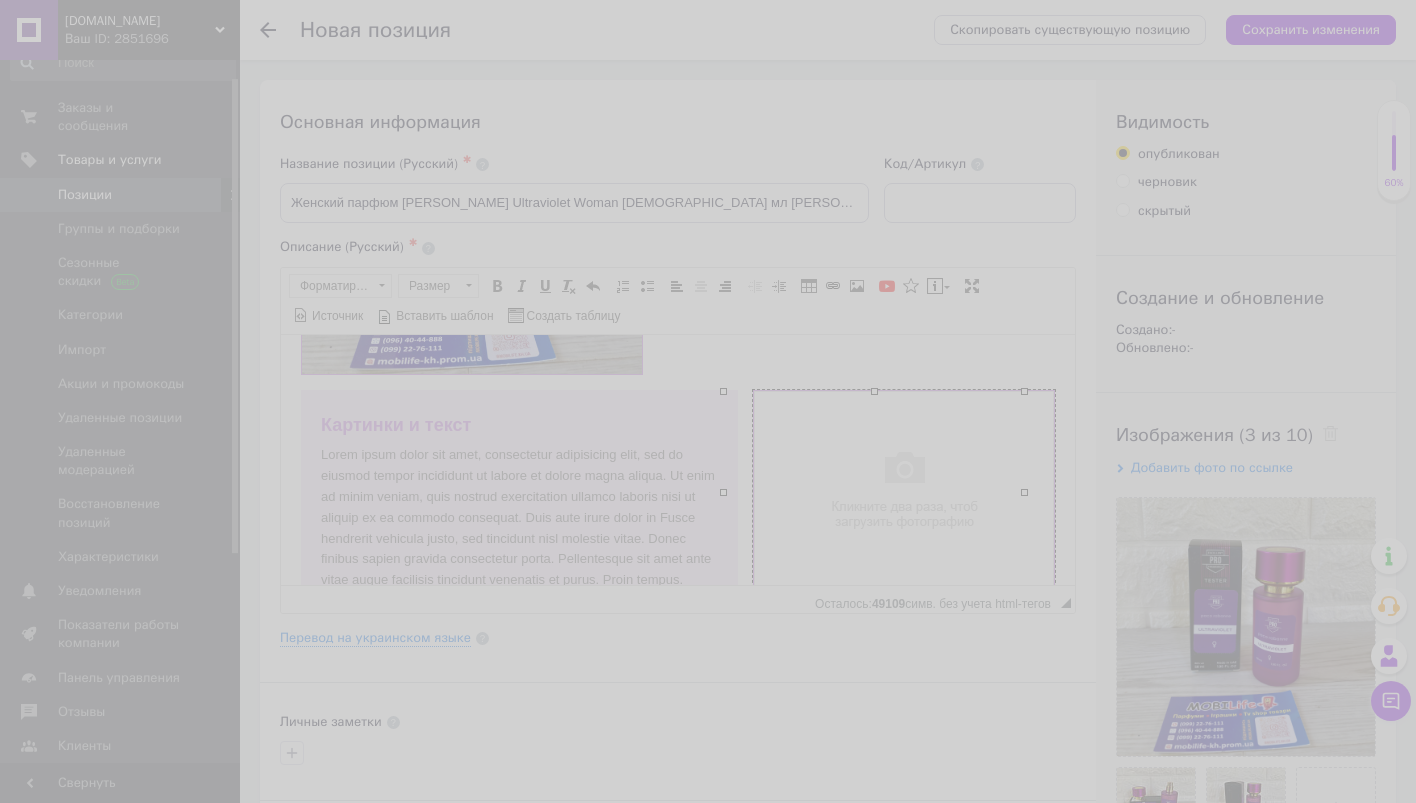 scroll, scrollTop: 0, scrollLeft: 64, axis: horizontal 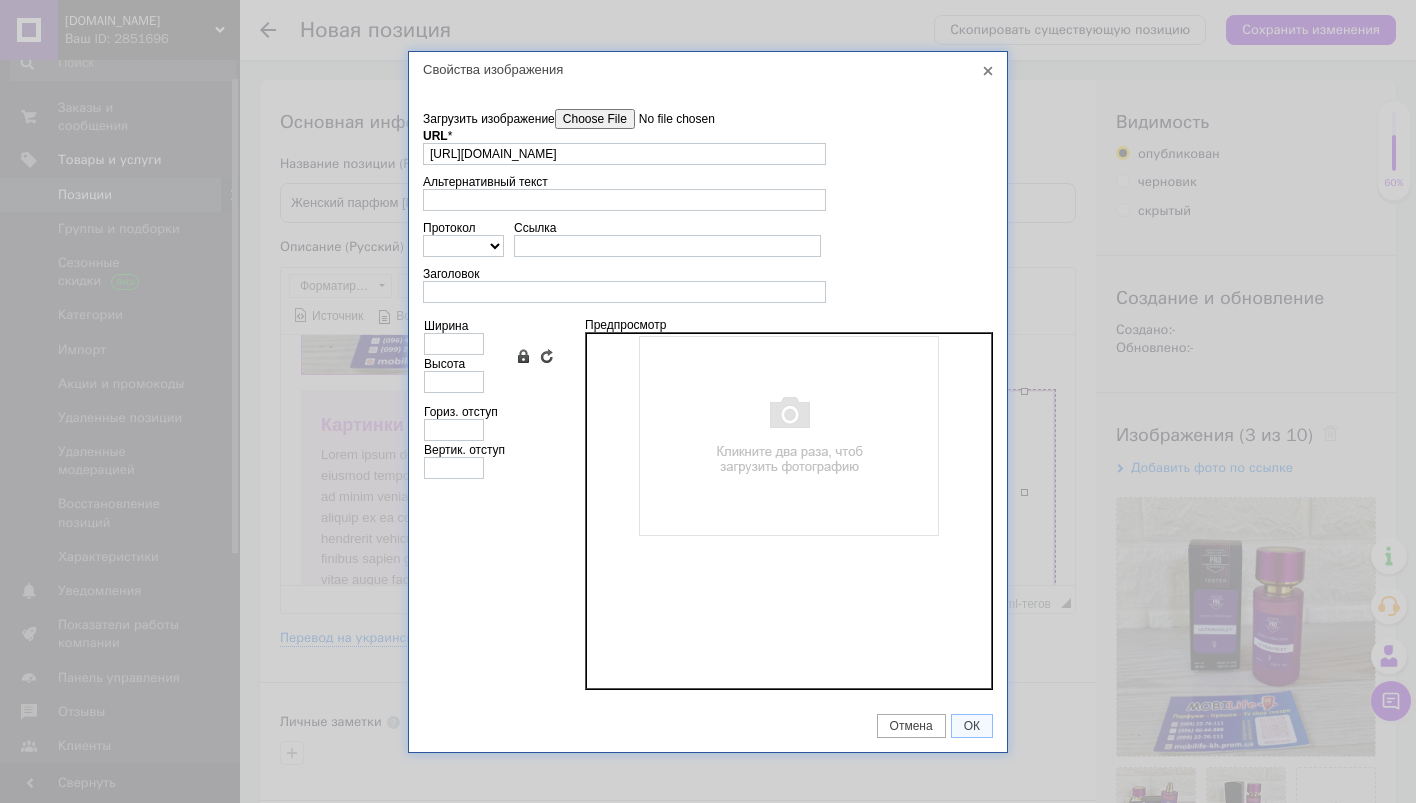 click on "Загрузить изображение" at bounding box center (668, 119) 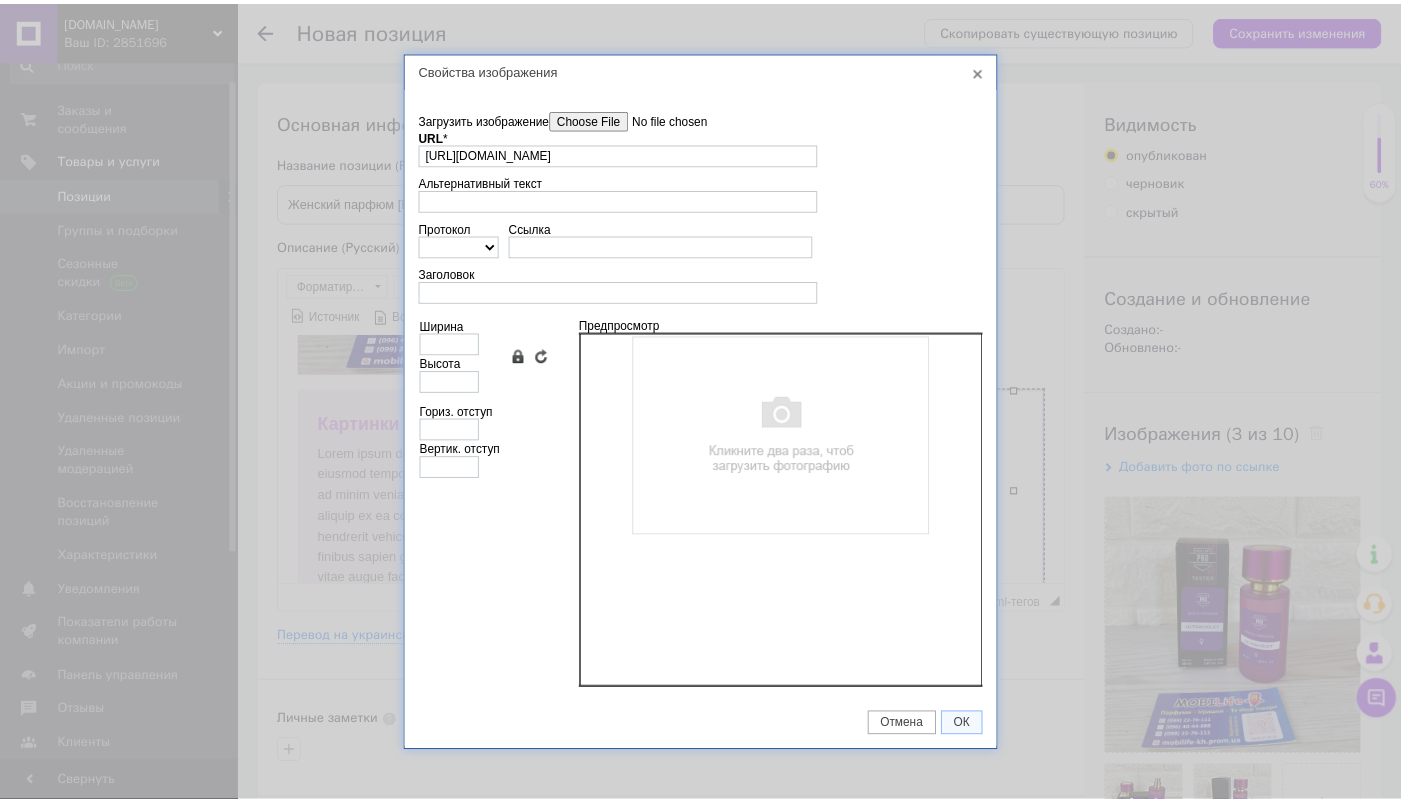 scroll, scrollTop: 0, scrollLeft: 0, axis: both 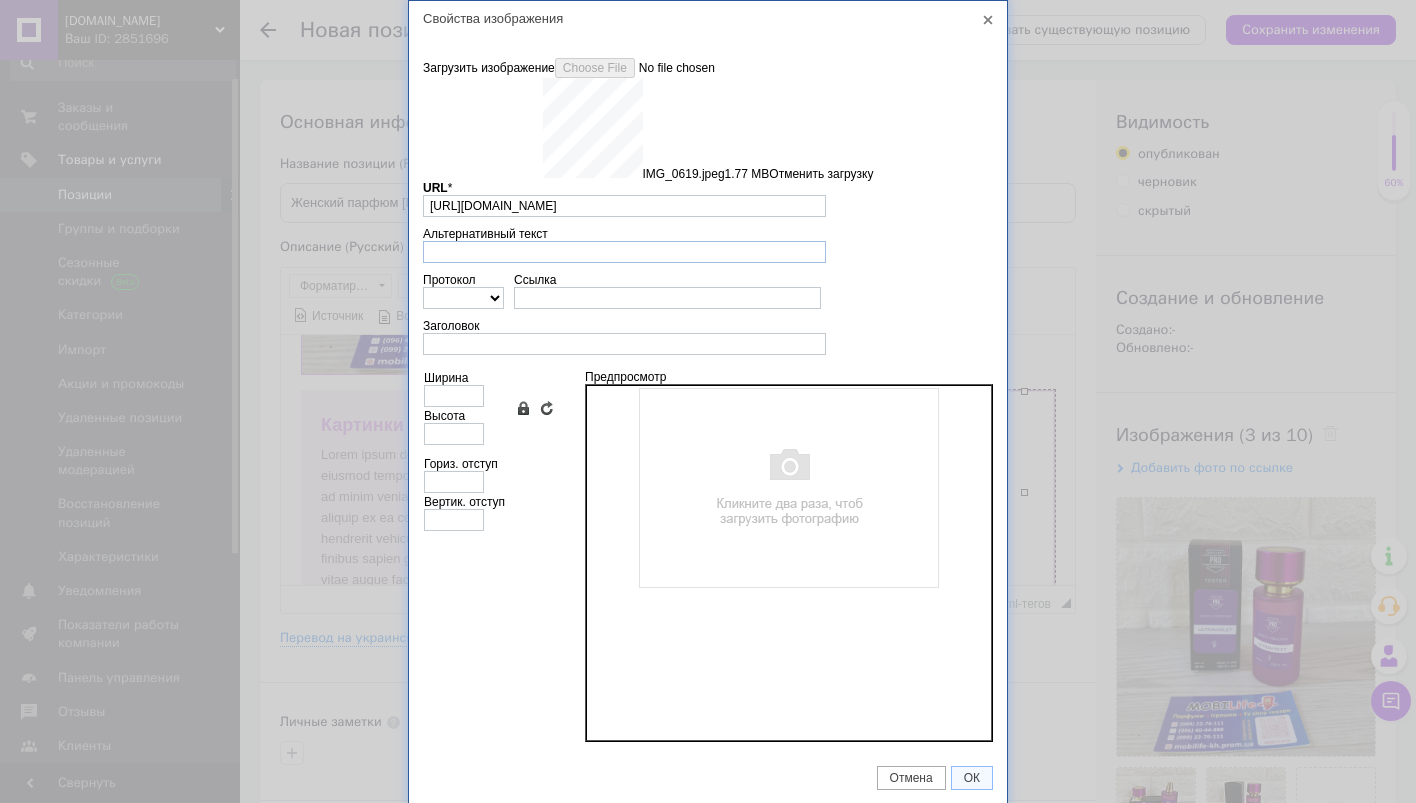 type on "[URL][DOMAIN_NAME]" 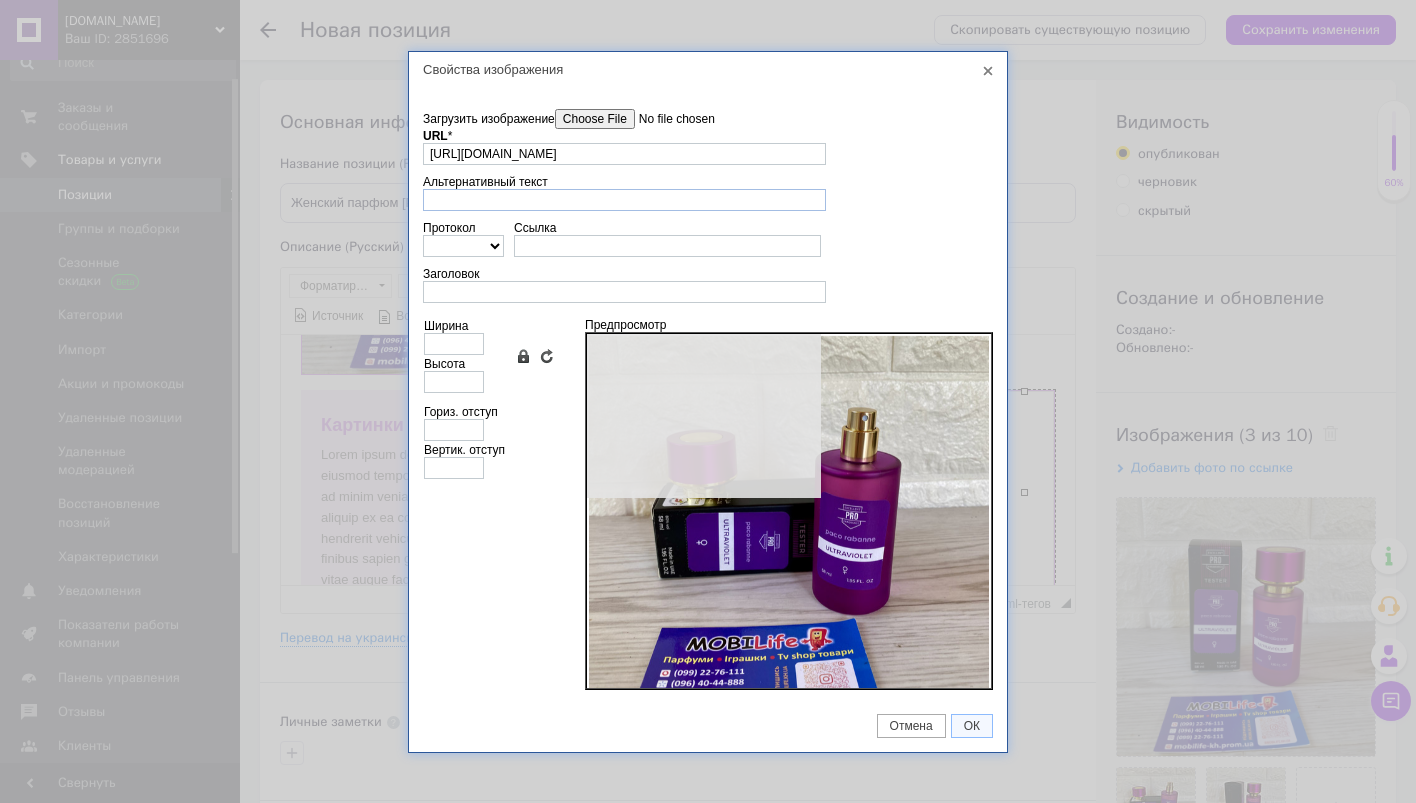 type on "640" 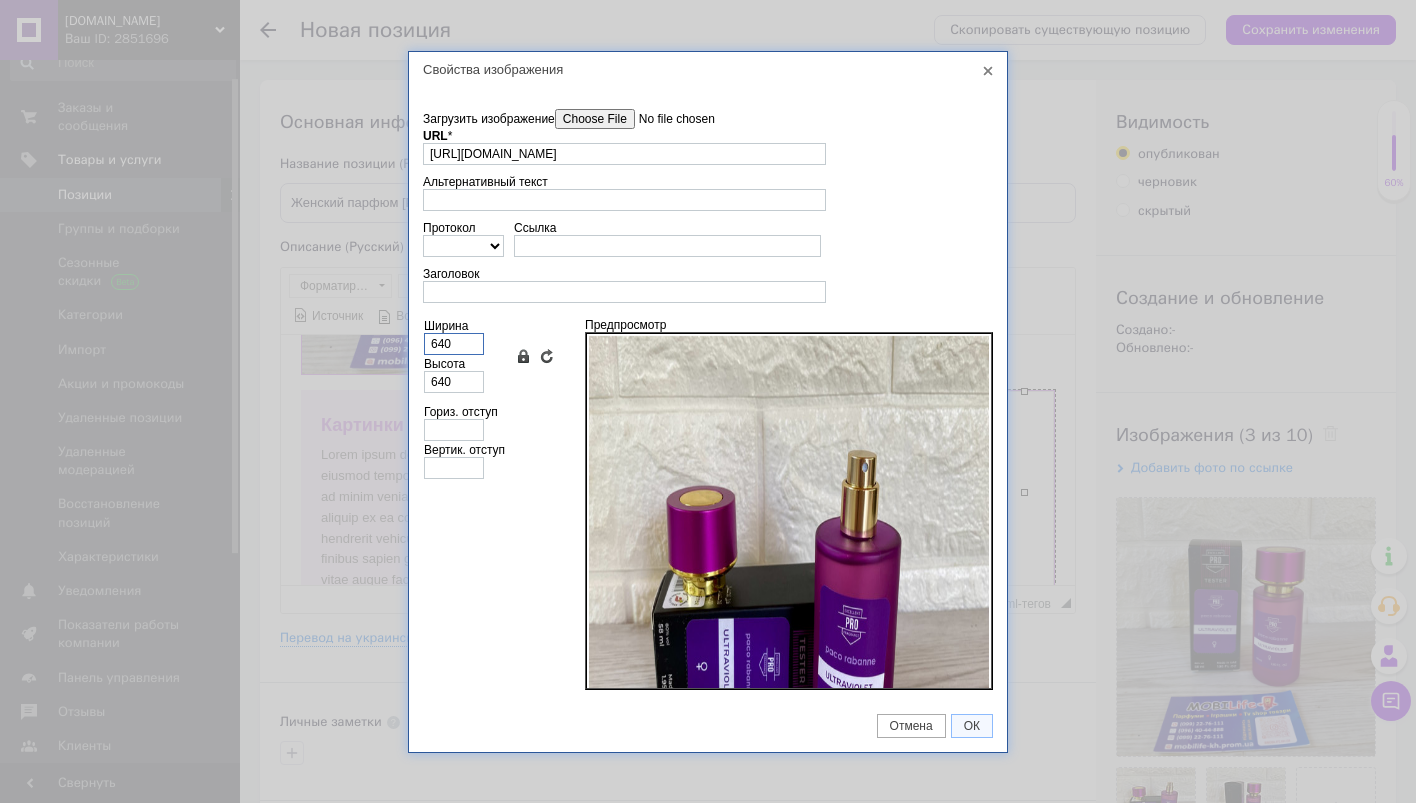 click on "640" at bounding box center (454, 344) 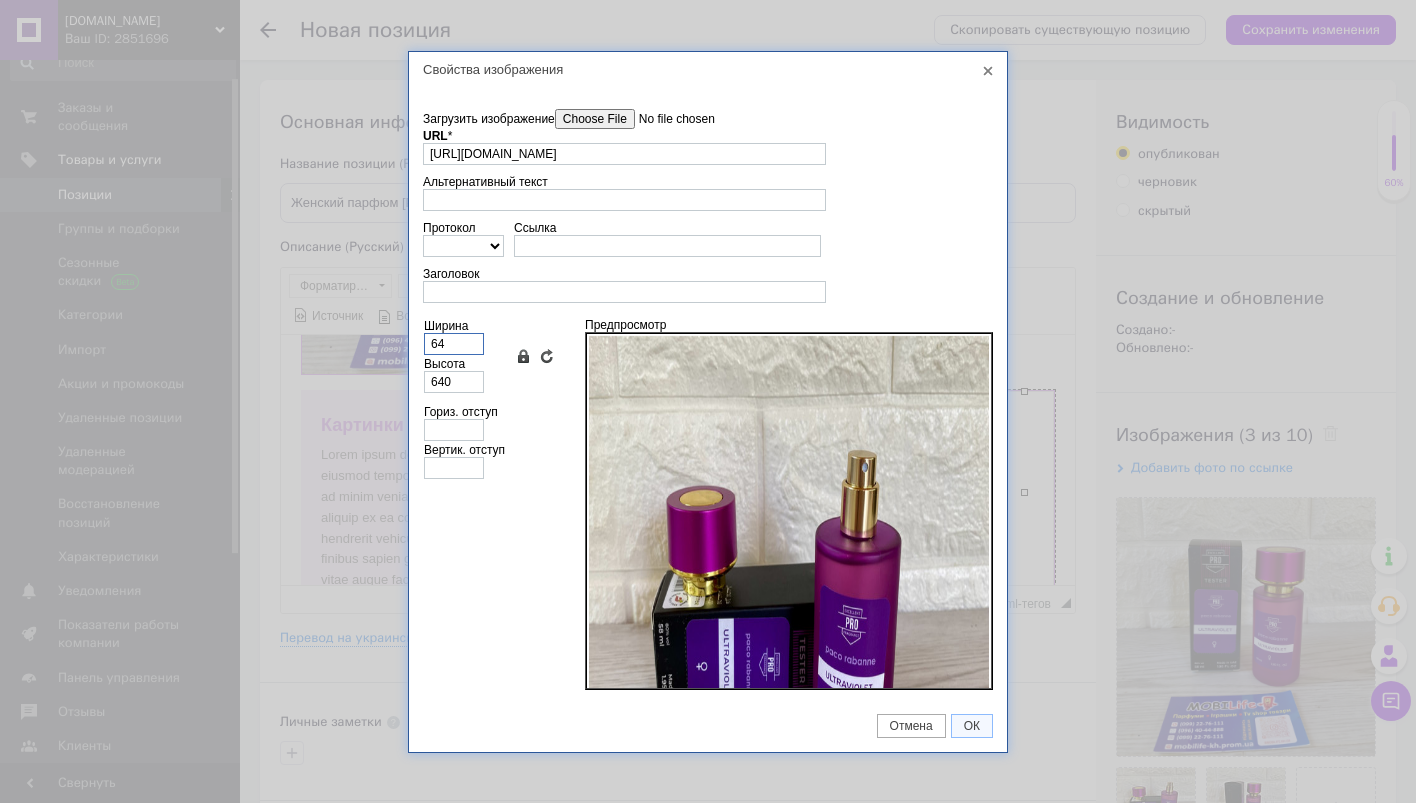 type on "64" 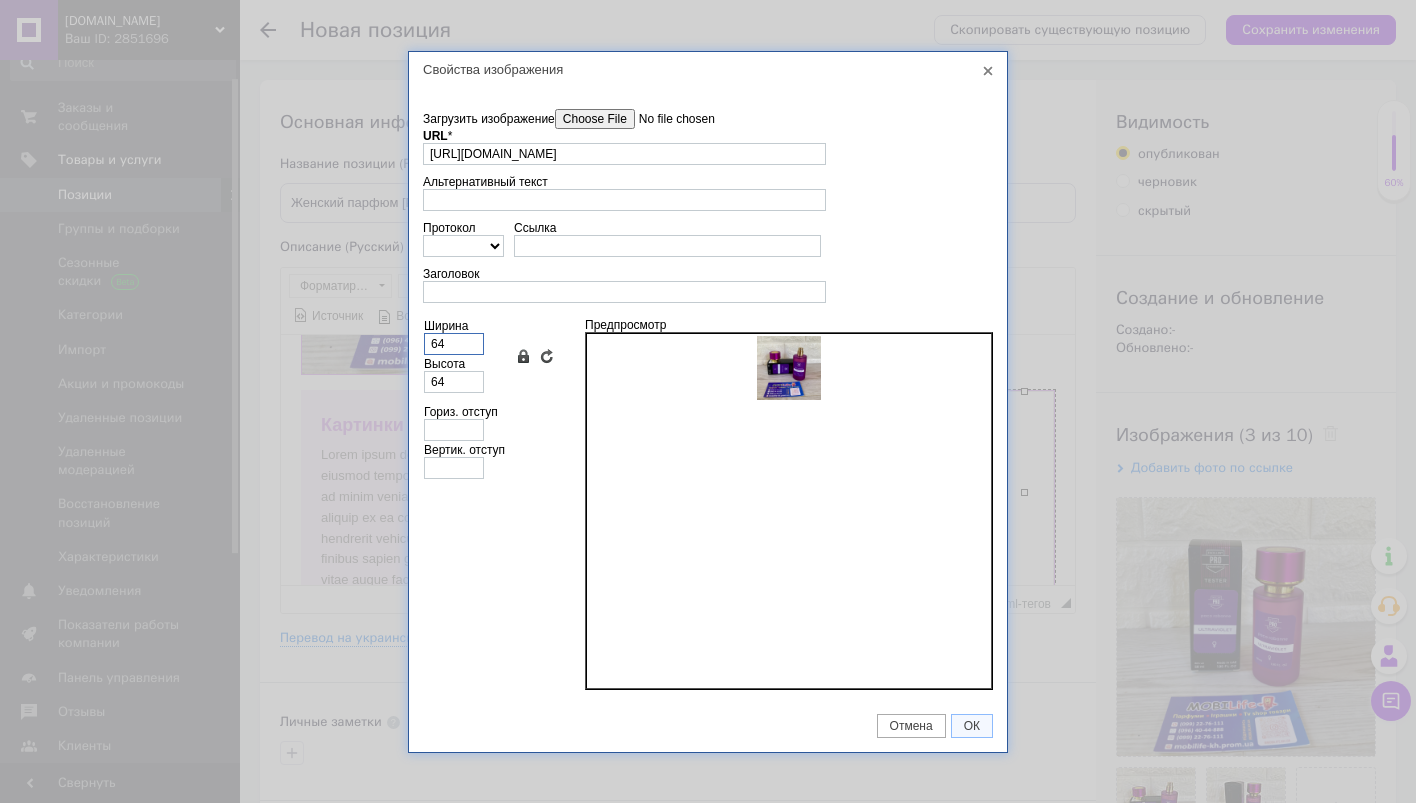 type on "6" 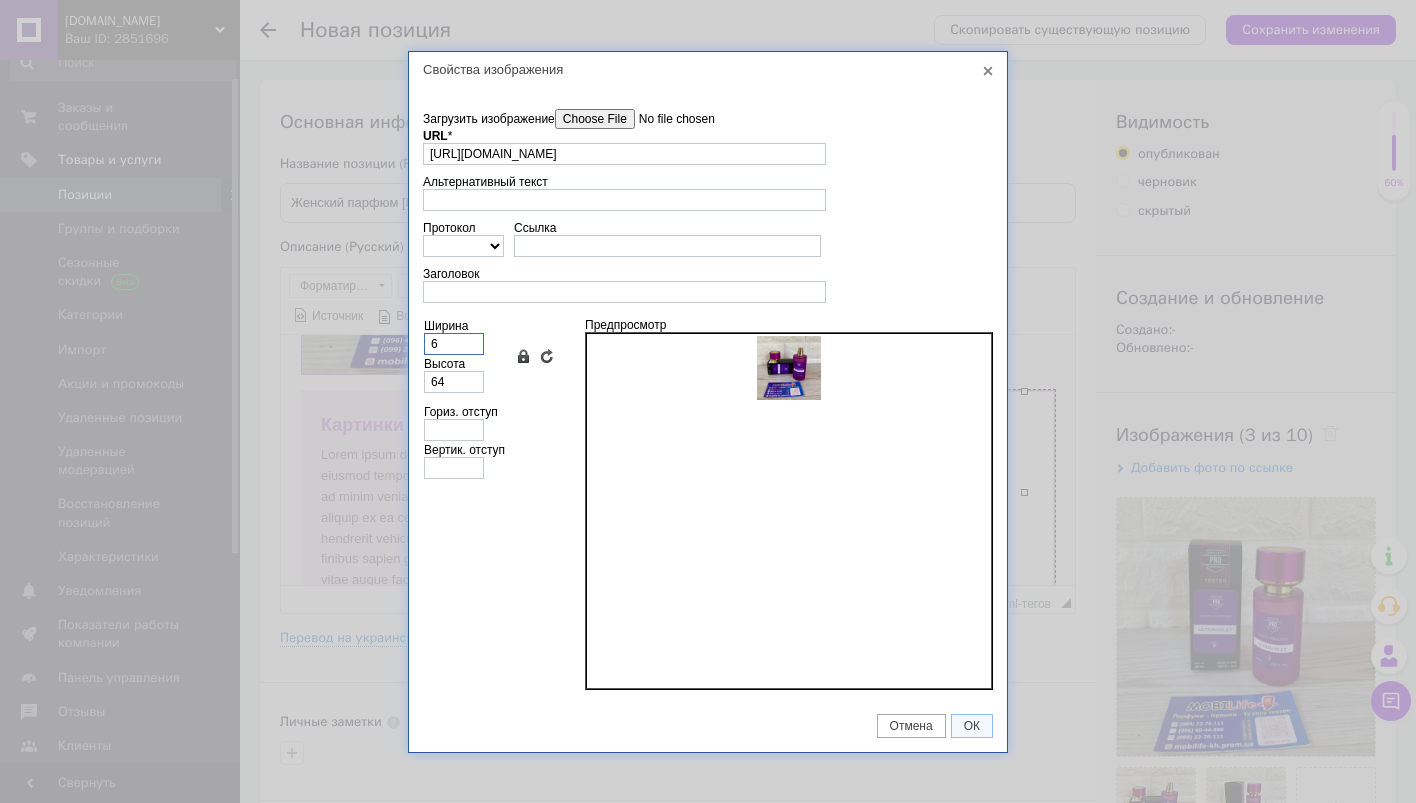 type on "6" 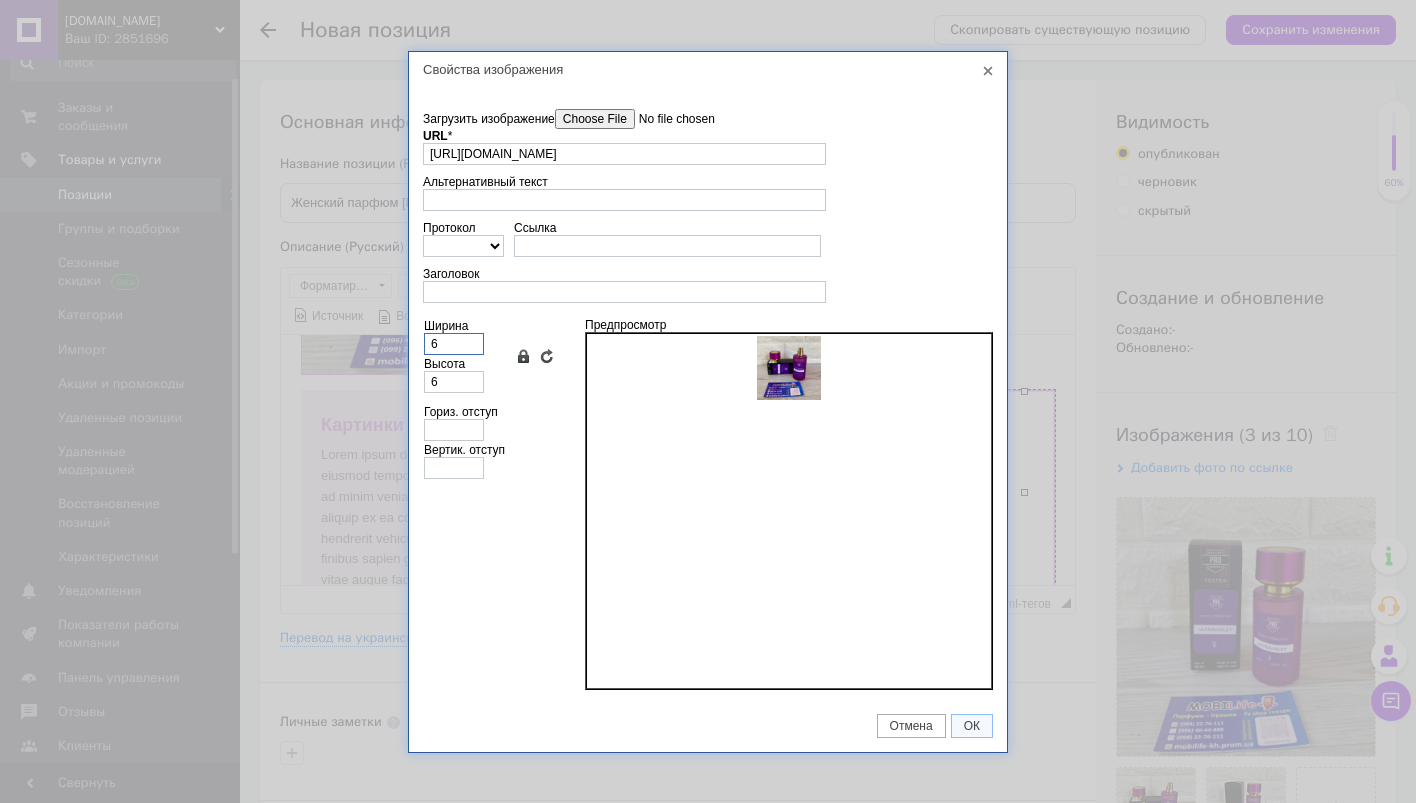 type 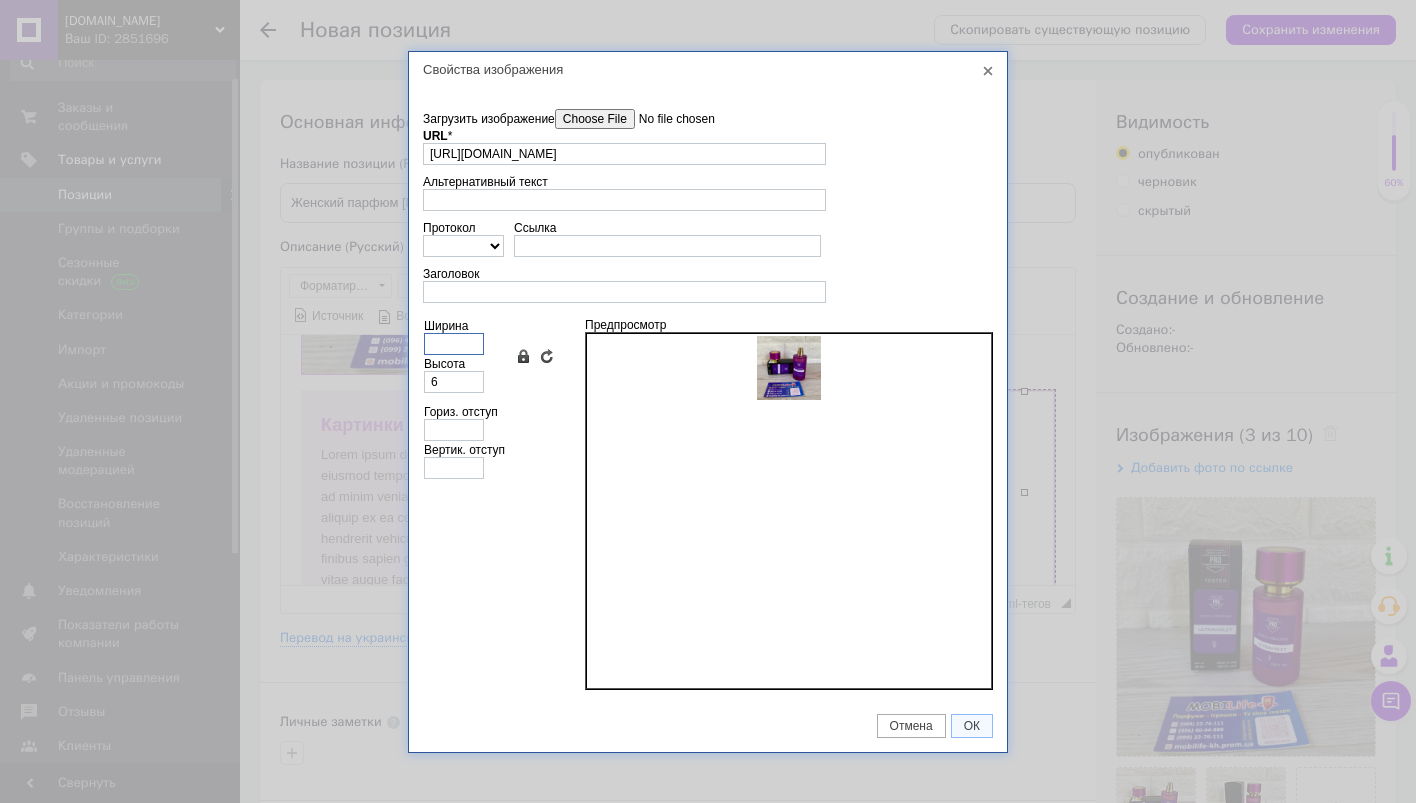 type 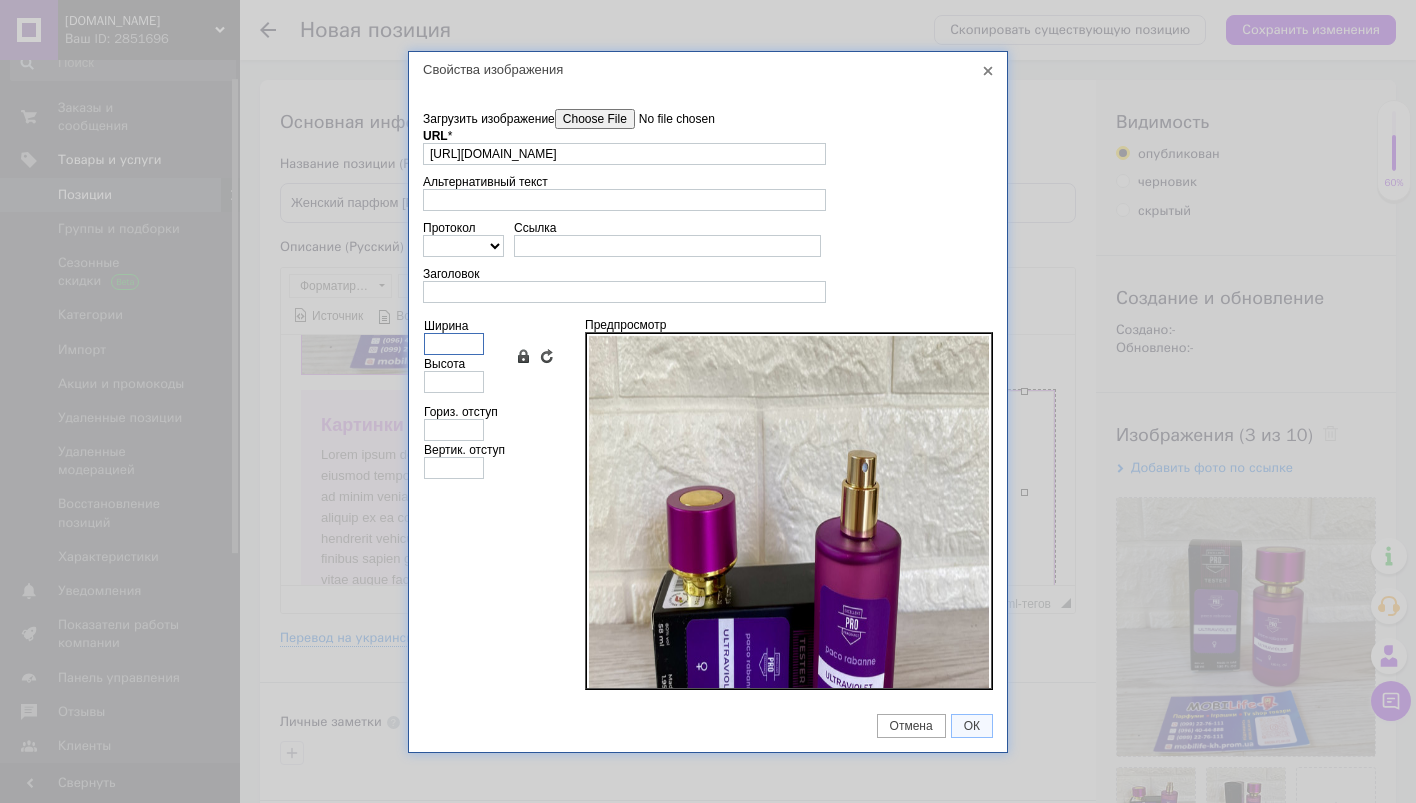 type on "3" 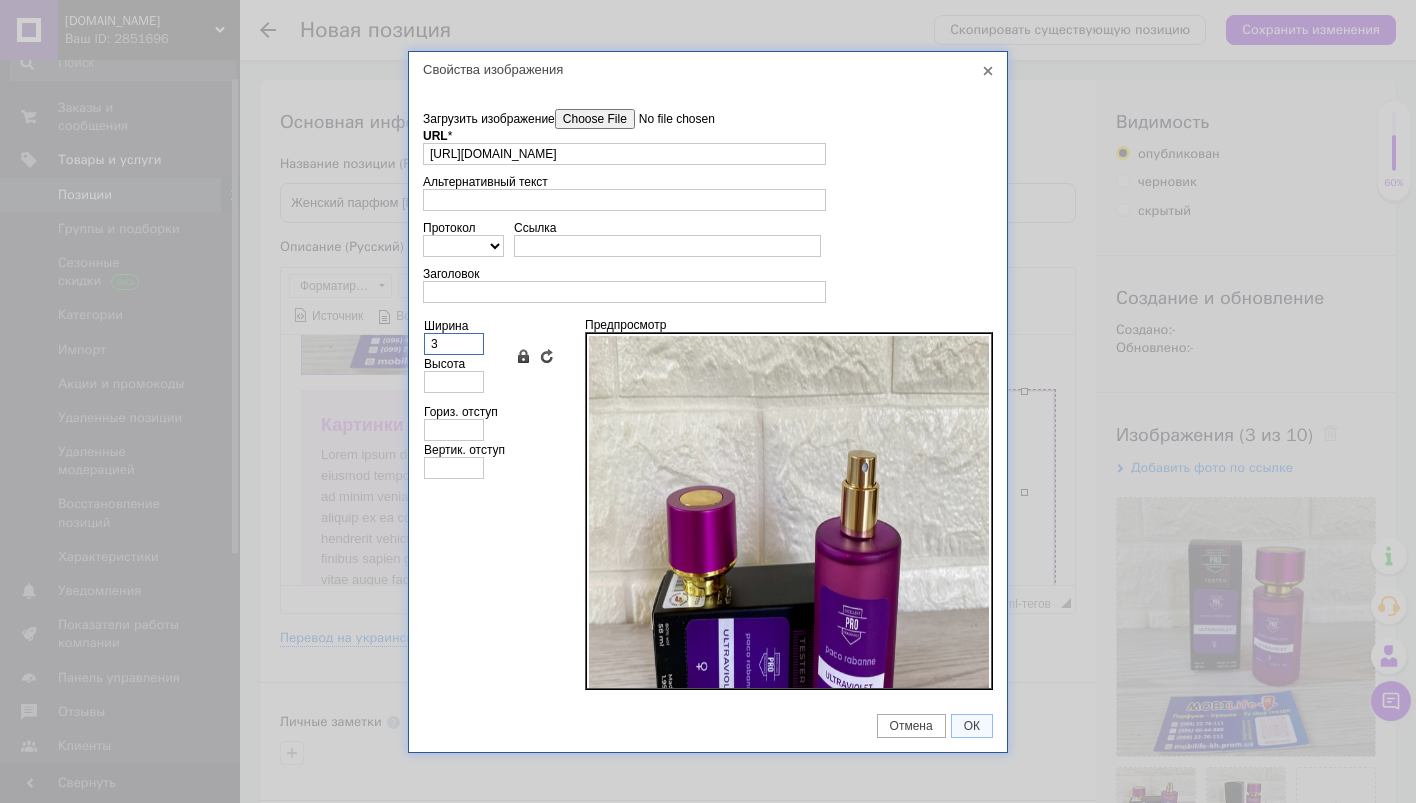 type on "3" 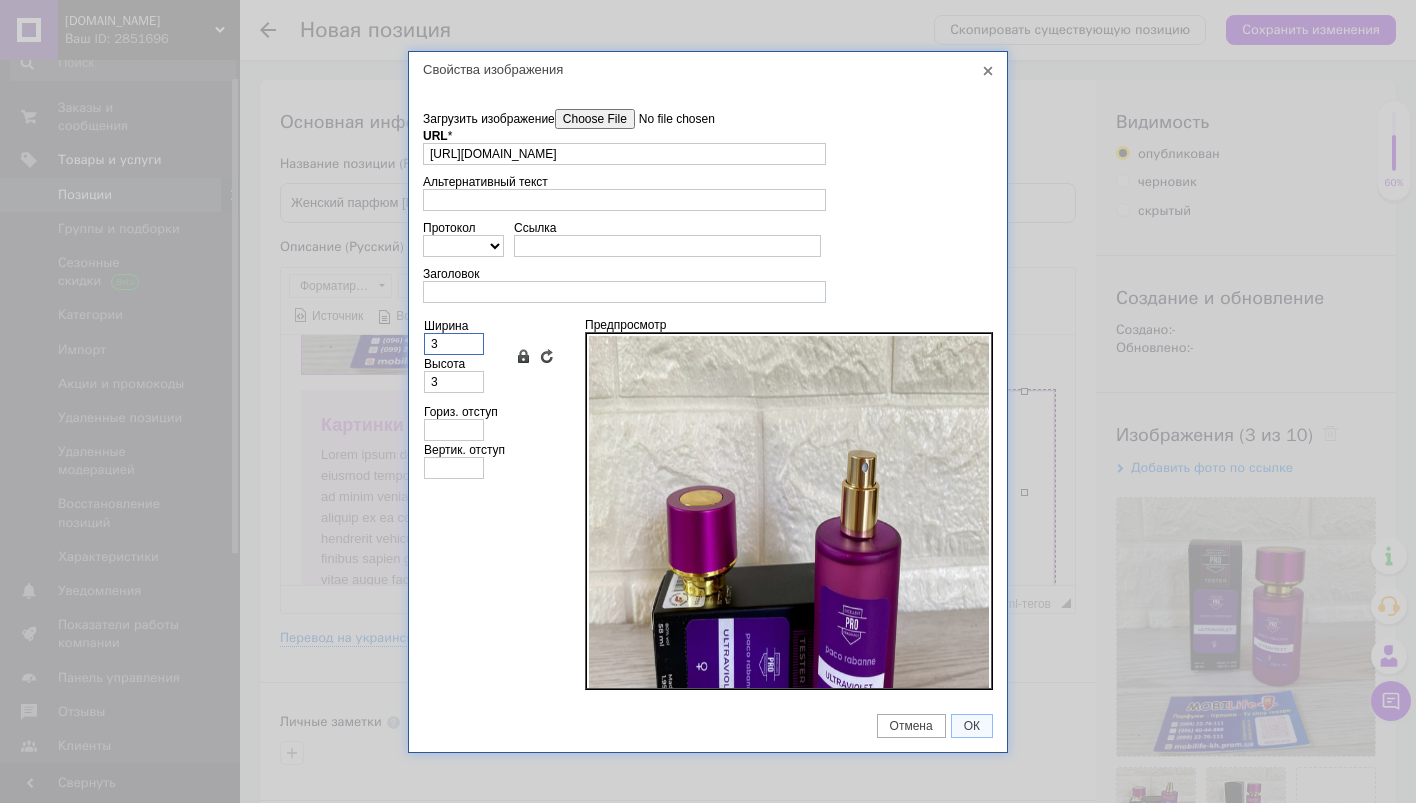 type on "34" 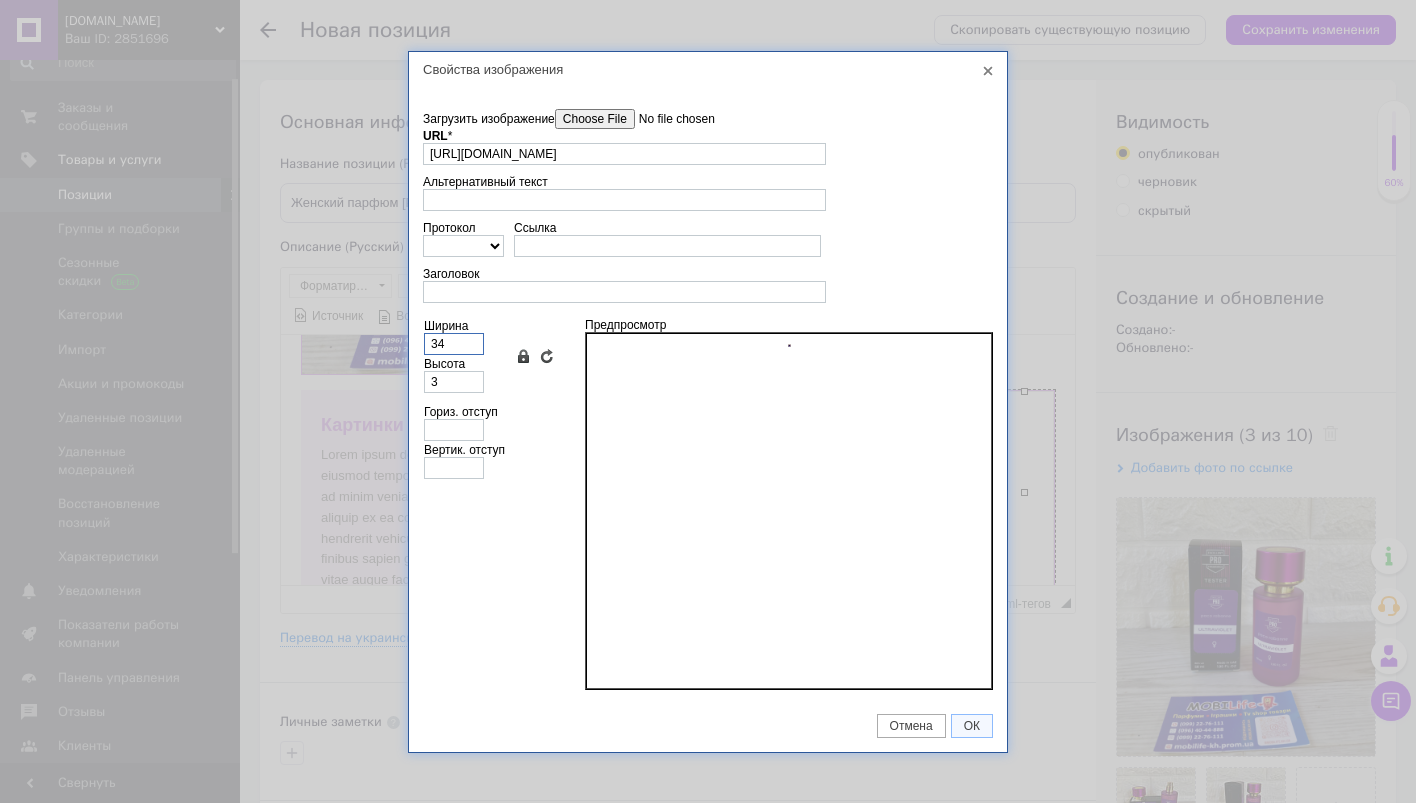 type on "34" 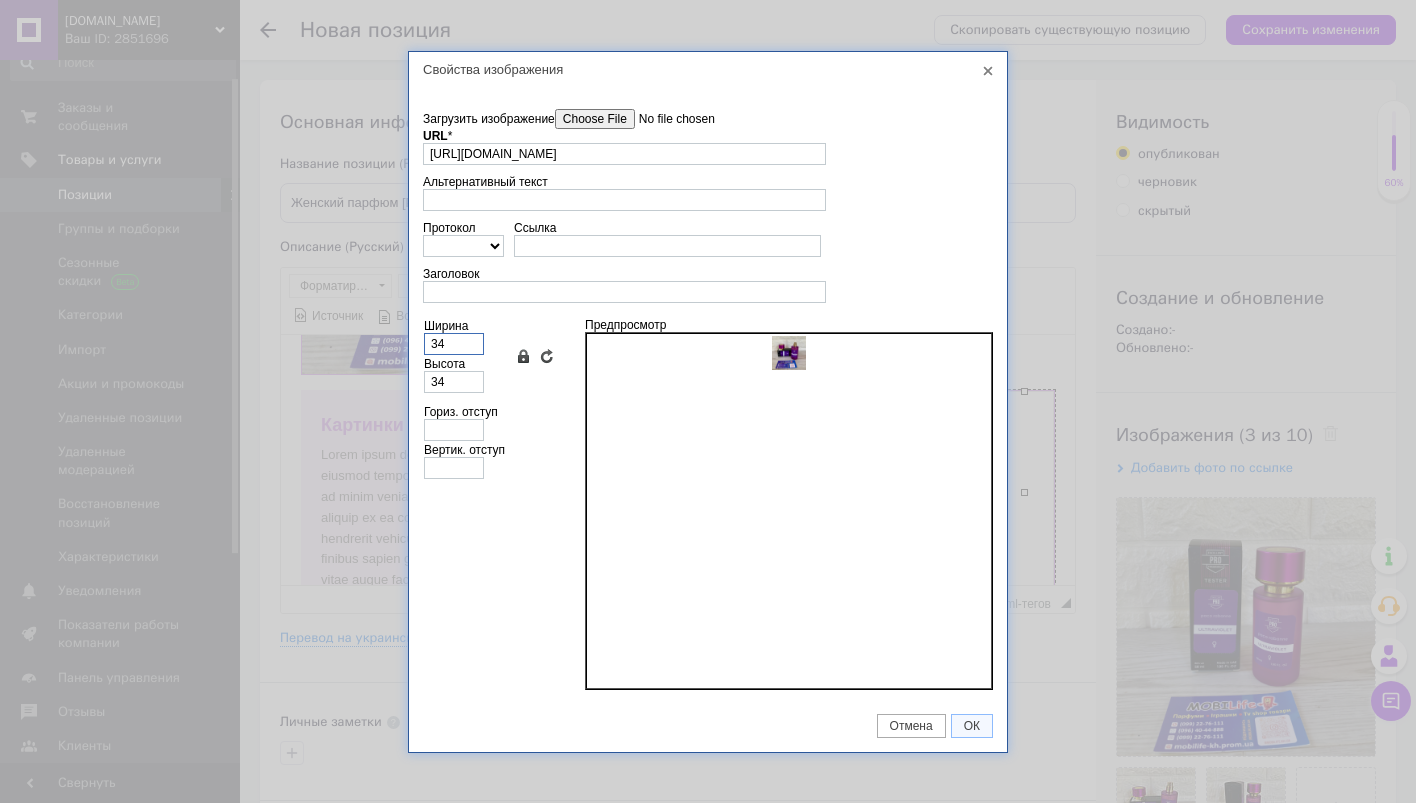 type on "340" 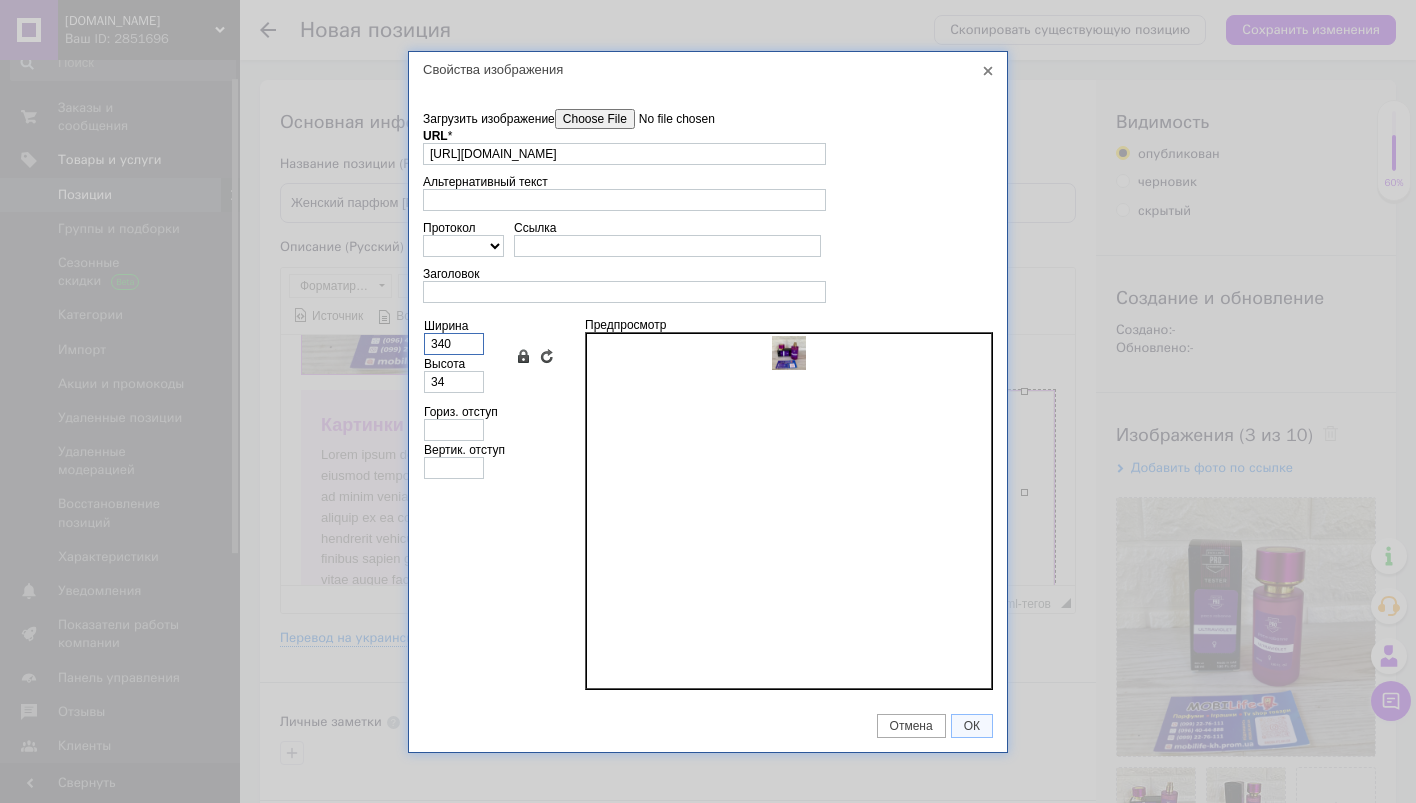 type on "340" 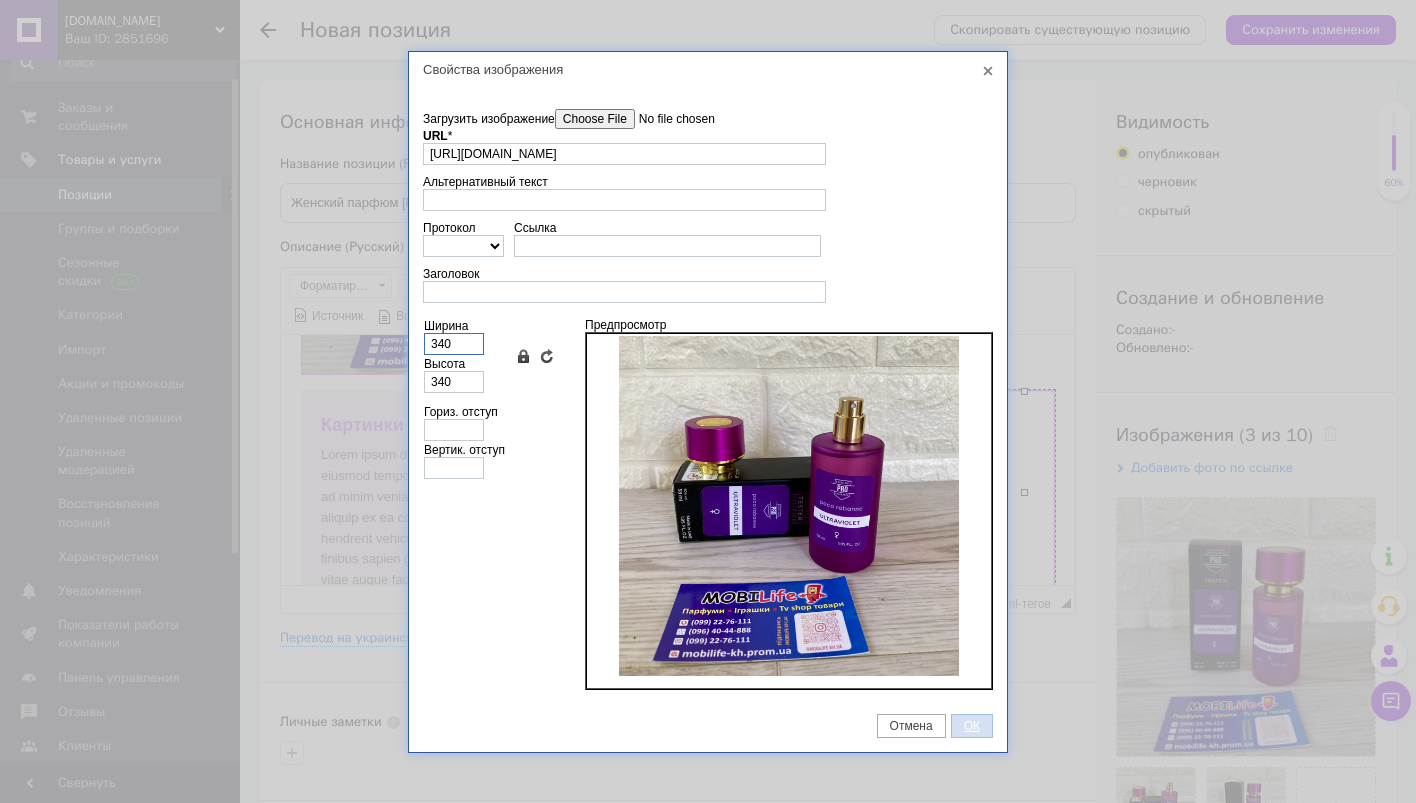 type on "340" 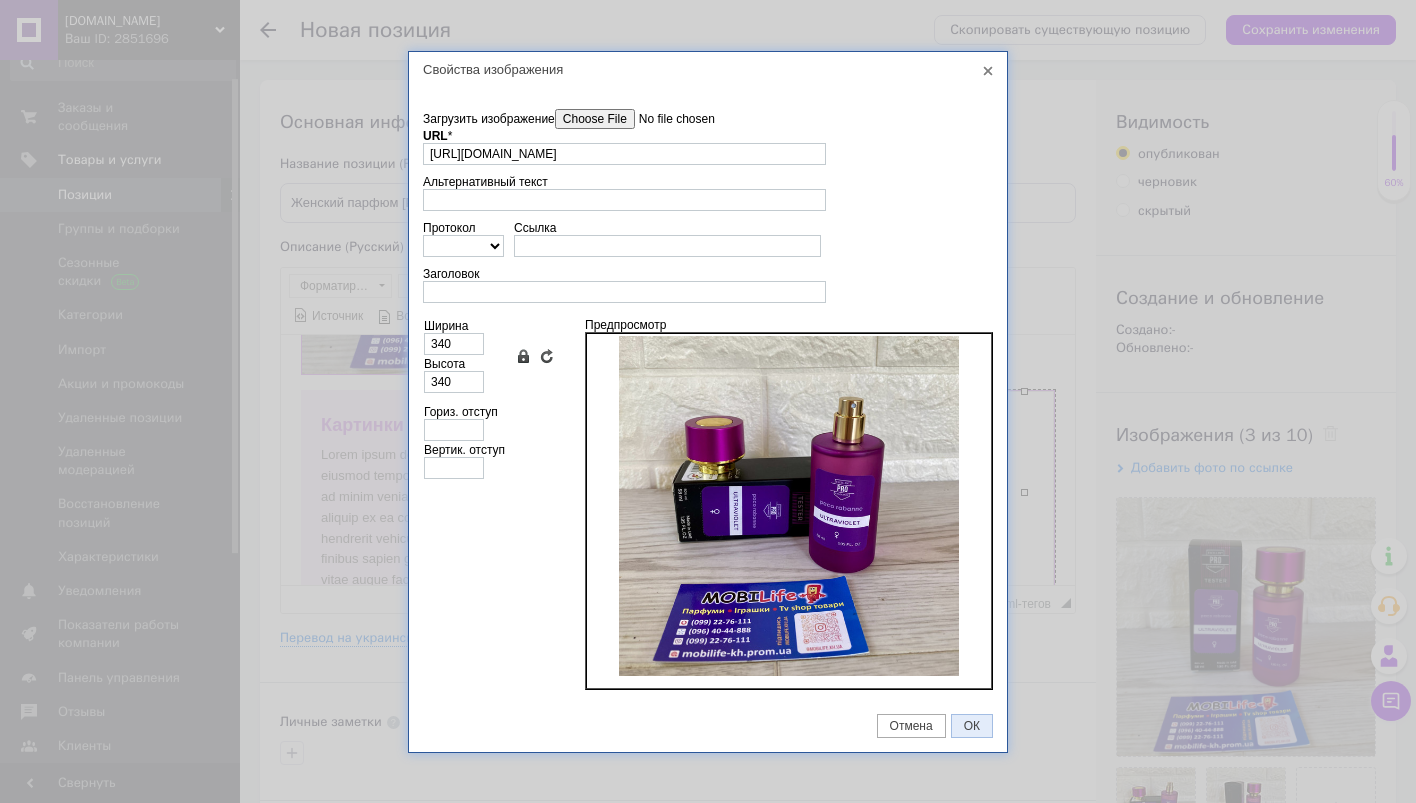 click on "ОК" at bounding box center (972, 726) 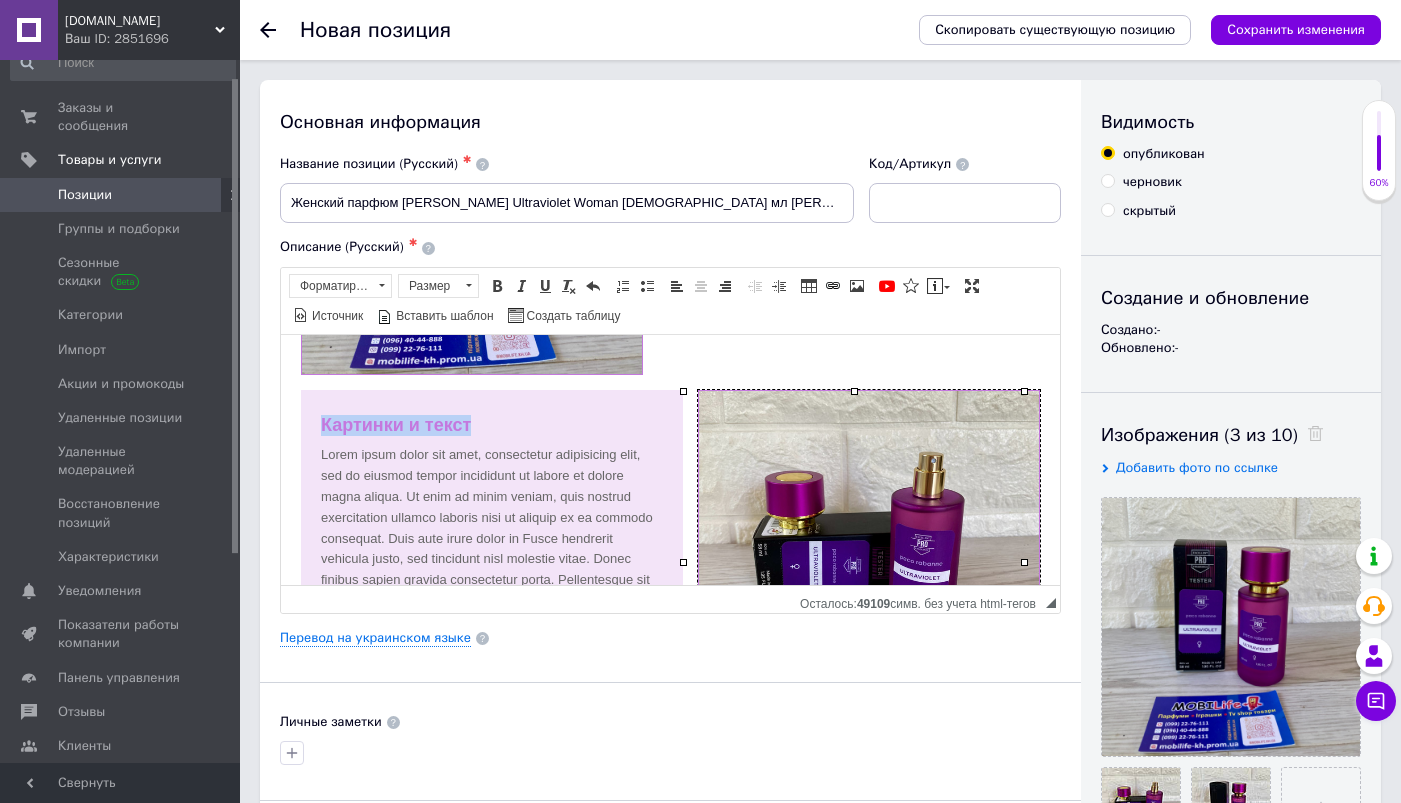 drag, startPoint x: 487, startPoint y: 427, endPoint x: 321, endPoint y: 421, distance: 166.1084 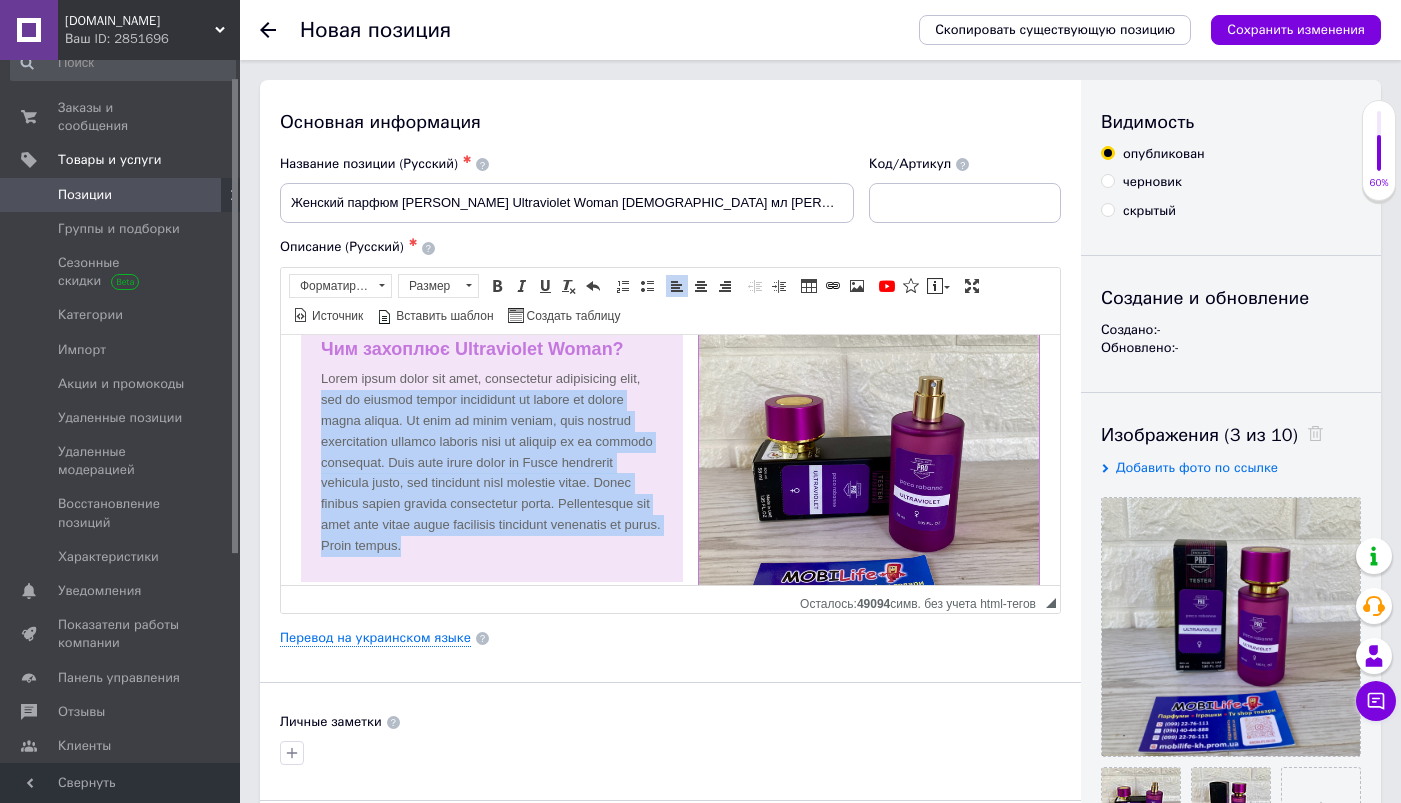 scroll, scrollTop: 453, scrollLeft: 0, axis: vertical 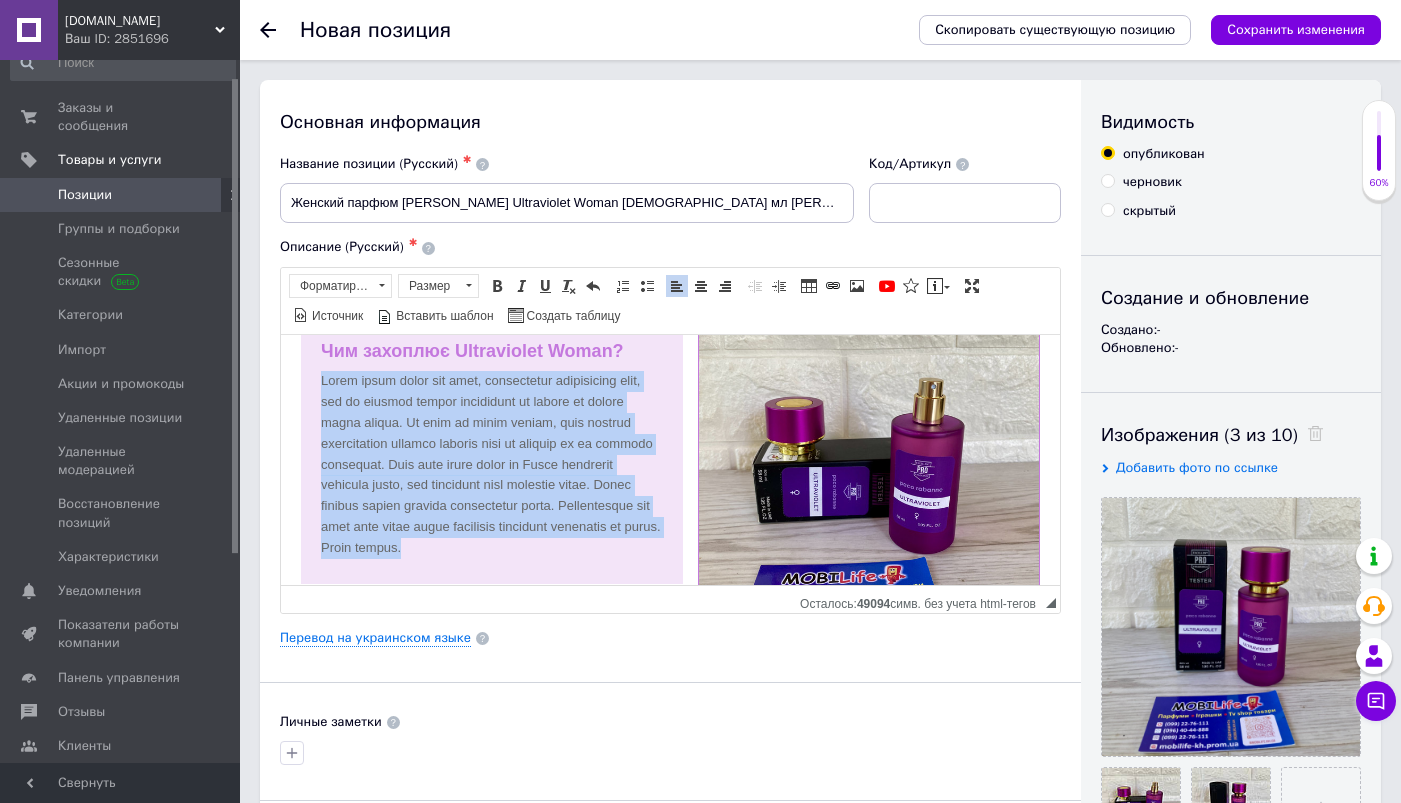 drag, startPoint x: 533, startPoint y: 480, endPoint x: 318, endPoint y: 386, distance: 234.6508 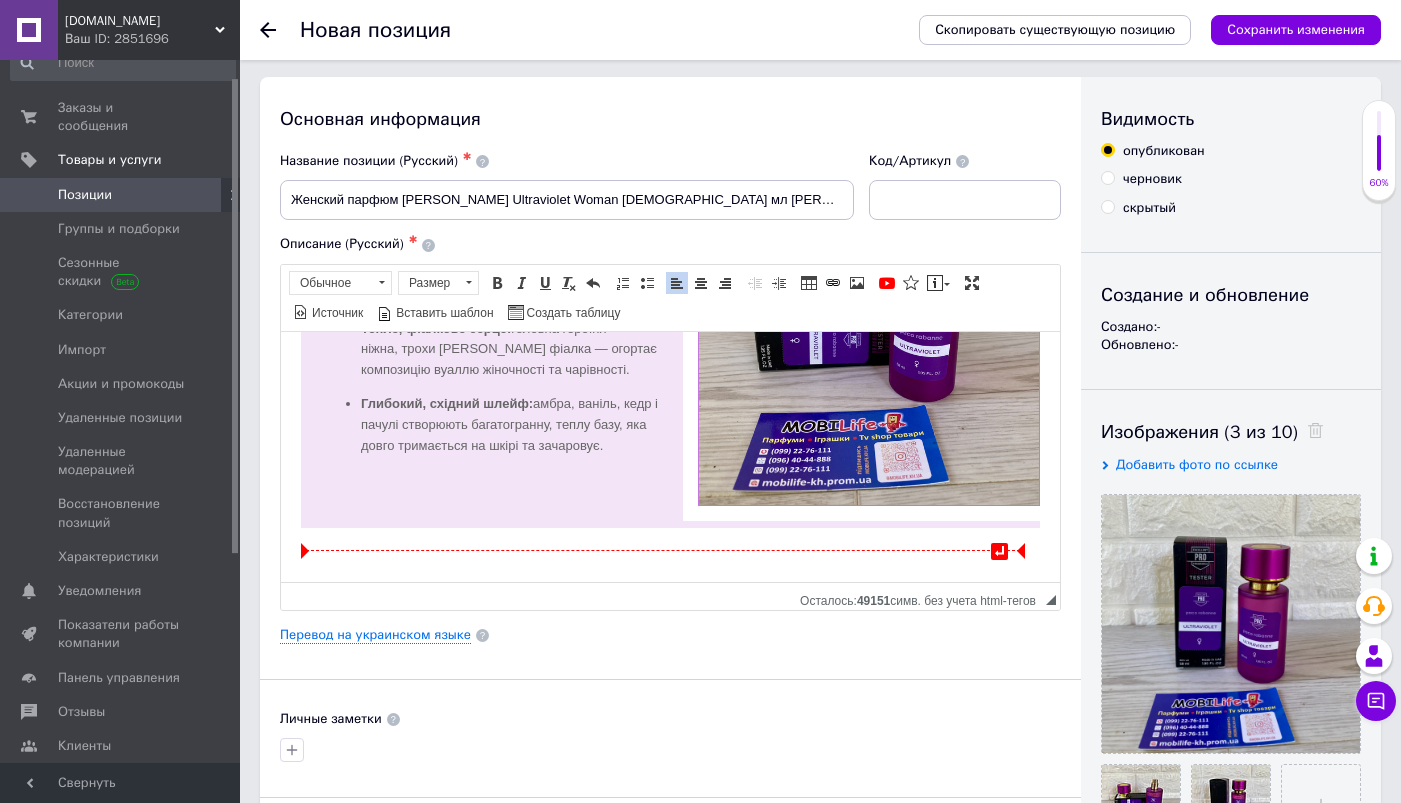 scroll, scrollTop: 4, scrollLeft: 0, axis: vertical 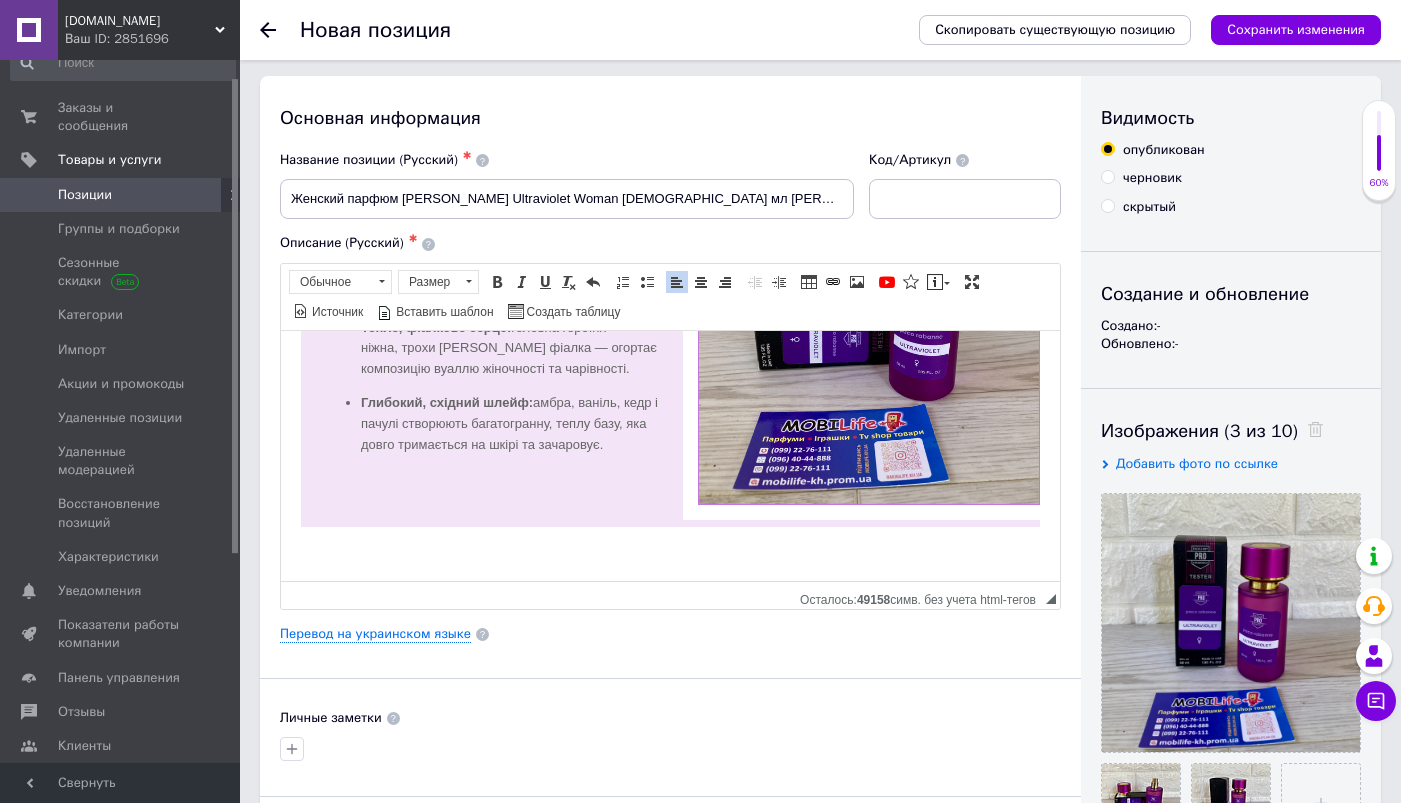 click at bounding box center [670, 549] 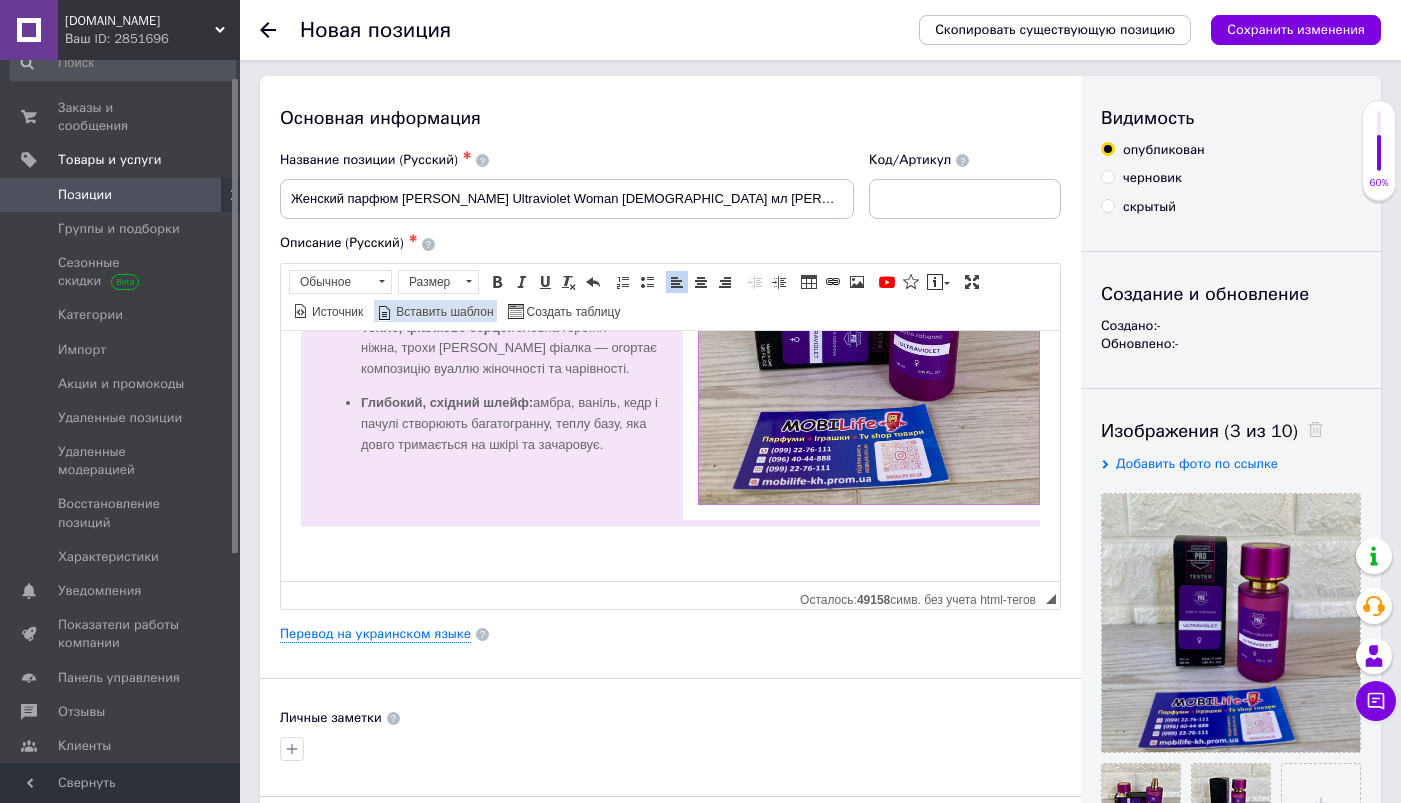 click on "Вставить шаблон" at bounding box center [443, 312] 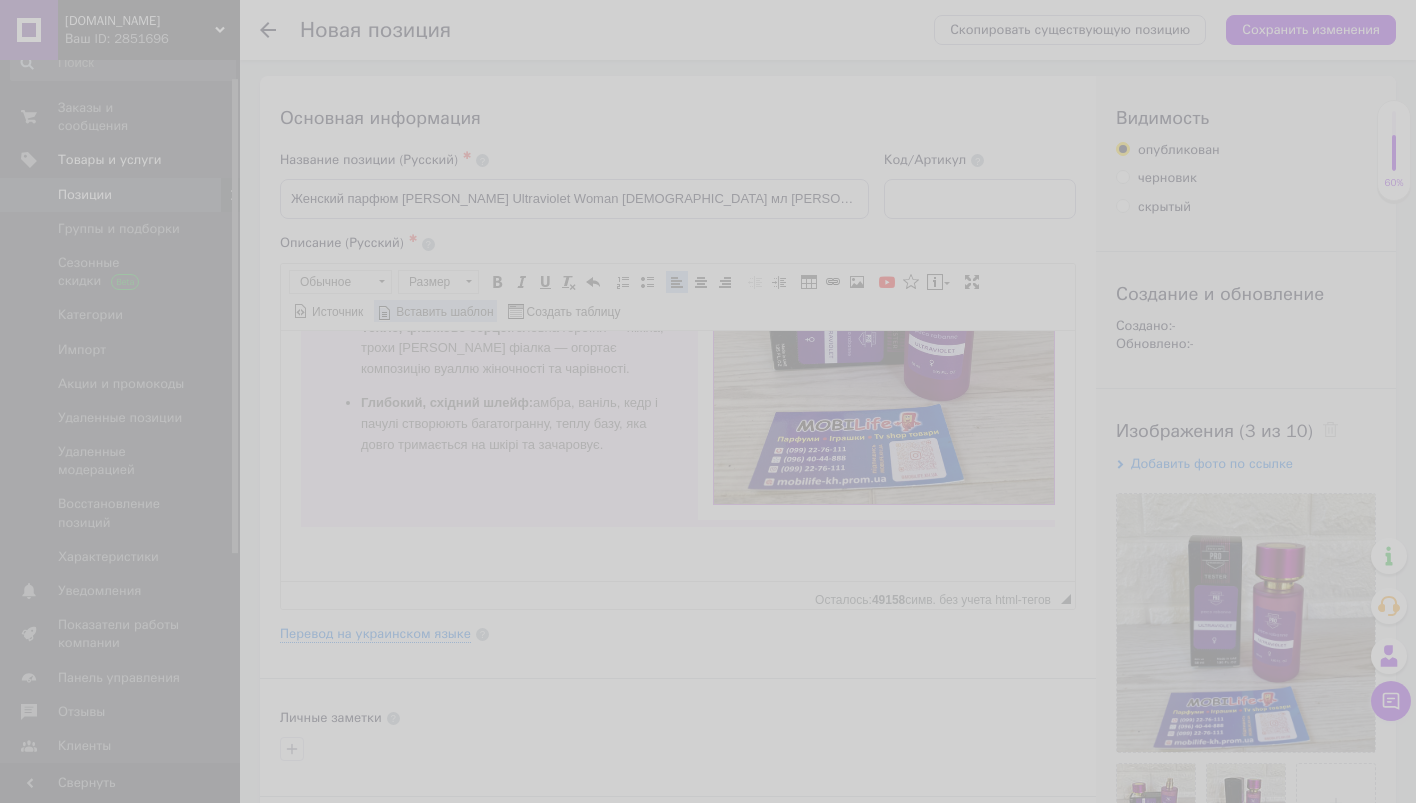 scroll, scrollTop: 603, scrollLeft: 0, axis: vertical 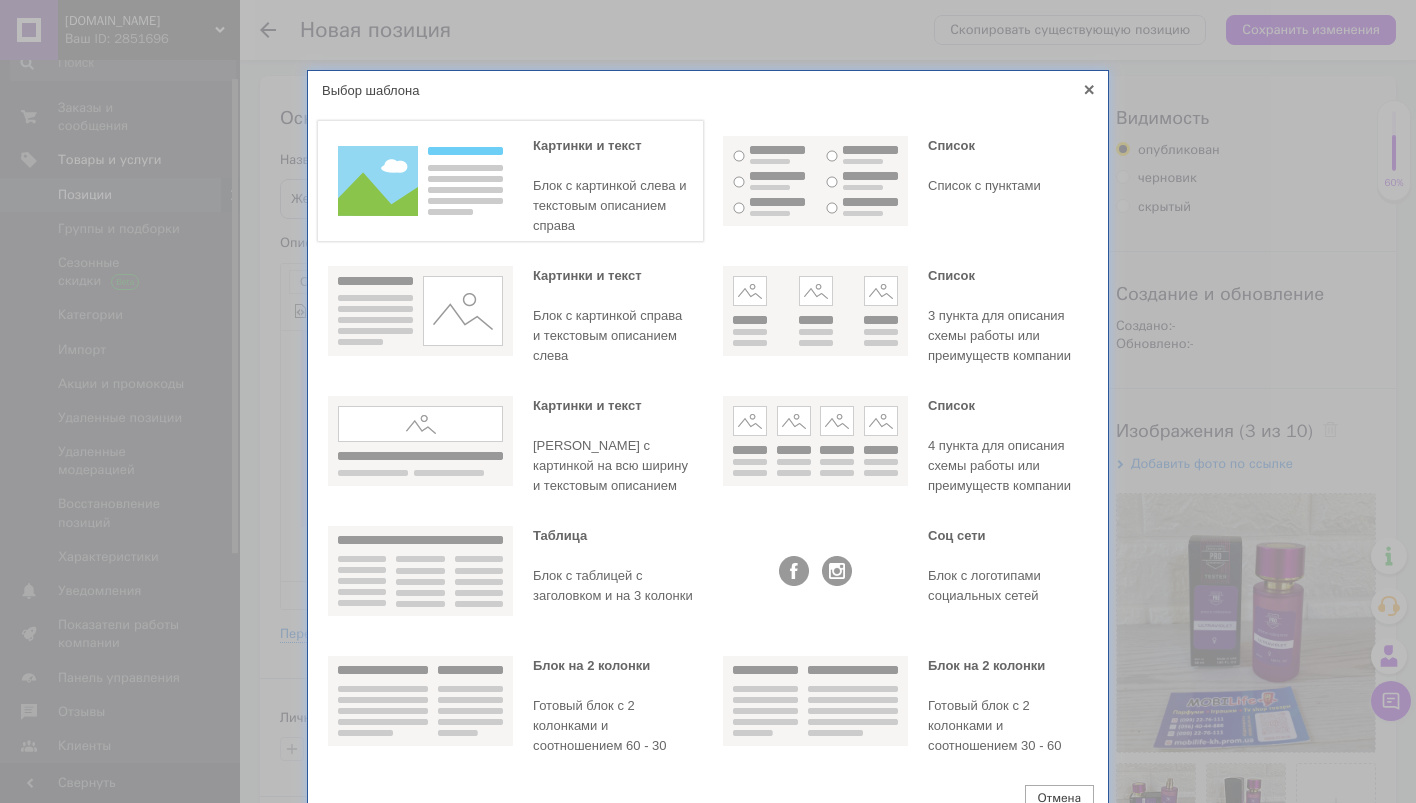click at bounding box center (420, 181) 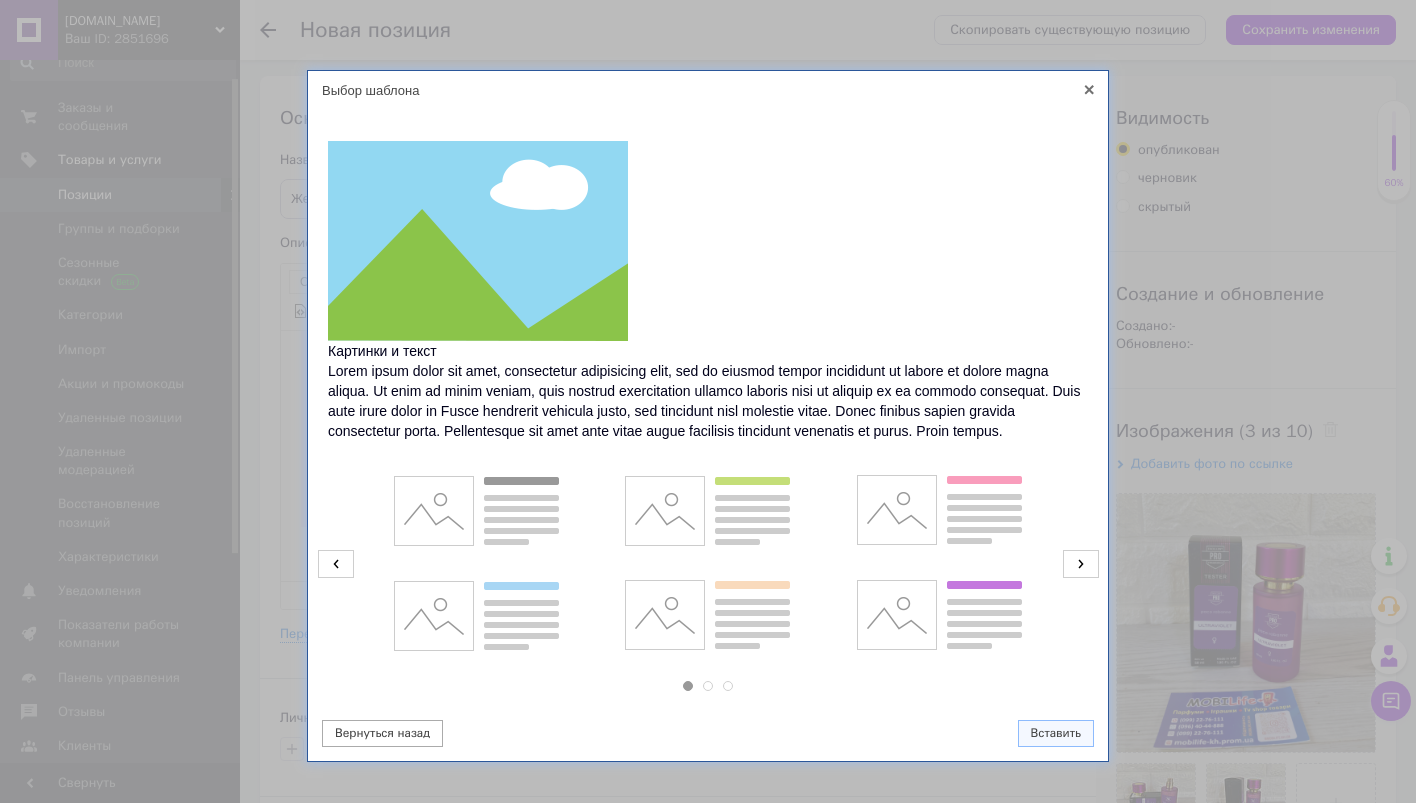 click 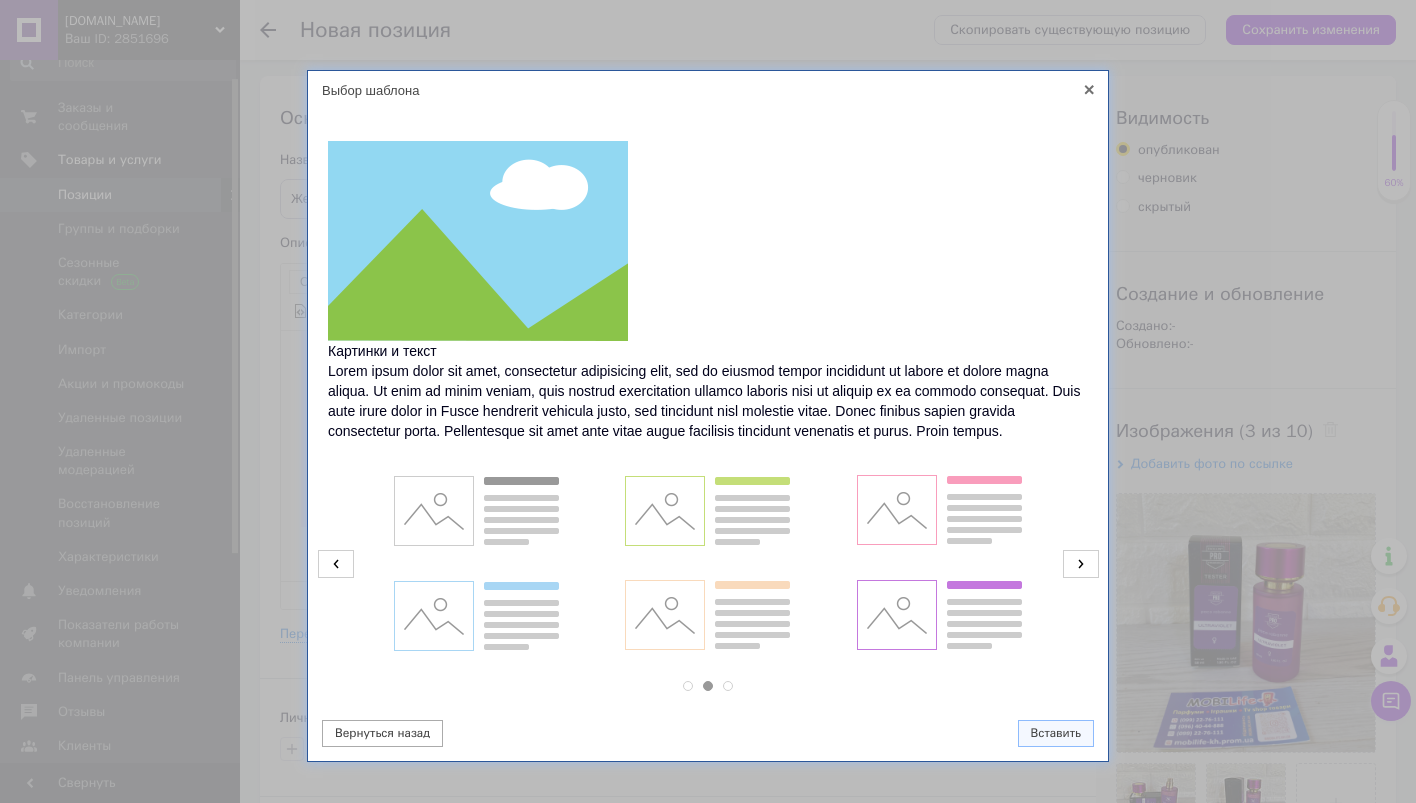 click 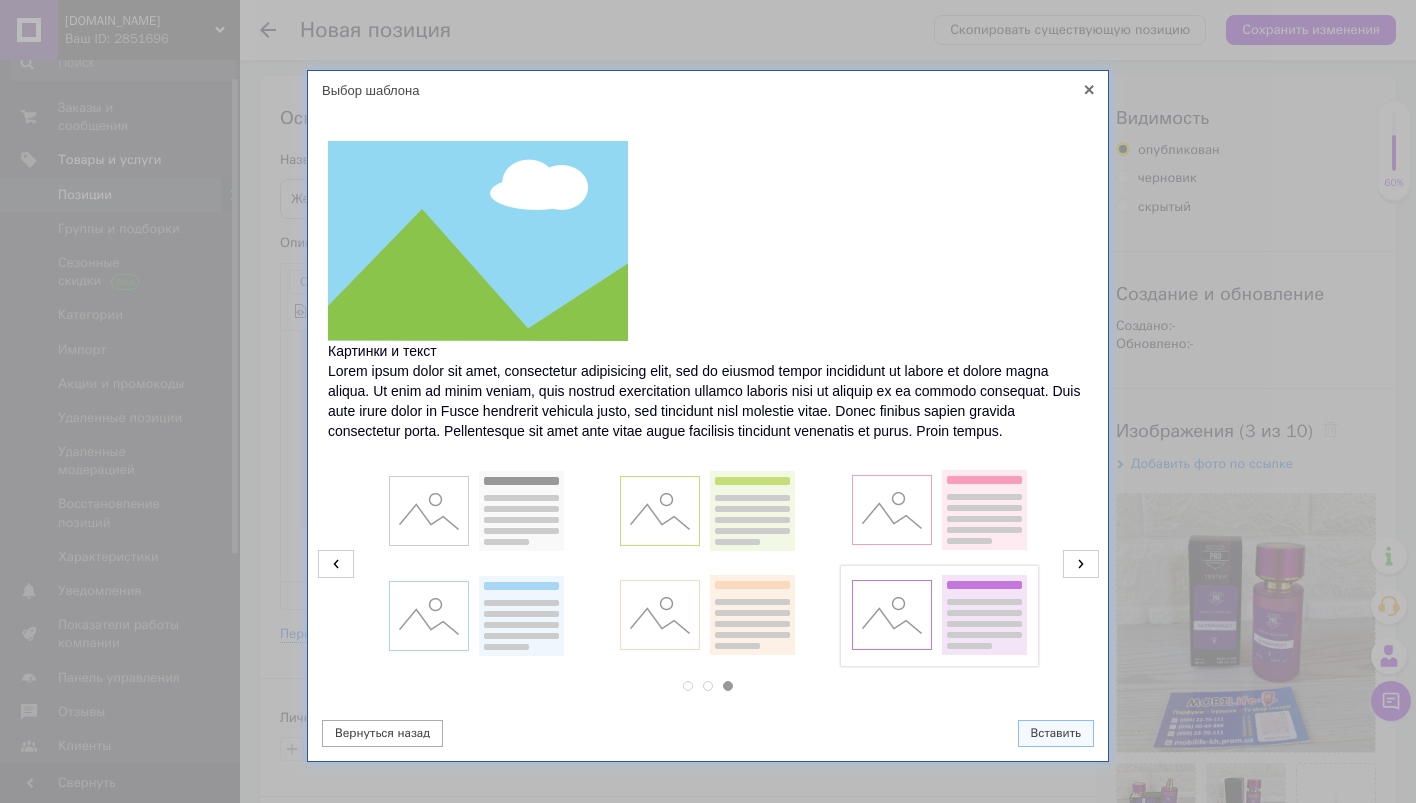 click at bounding box center [939, 616] 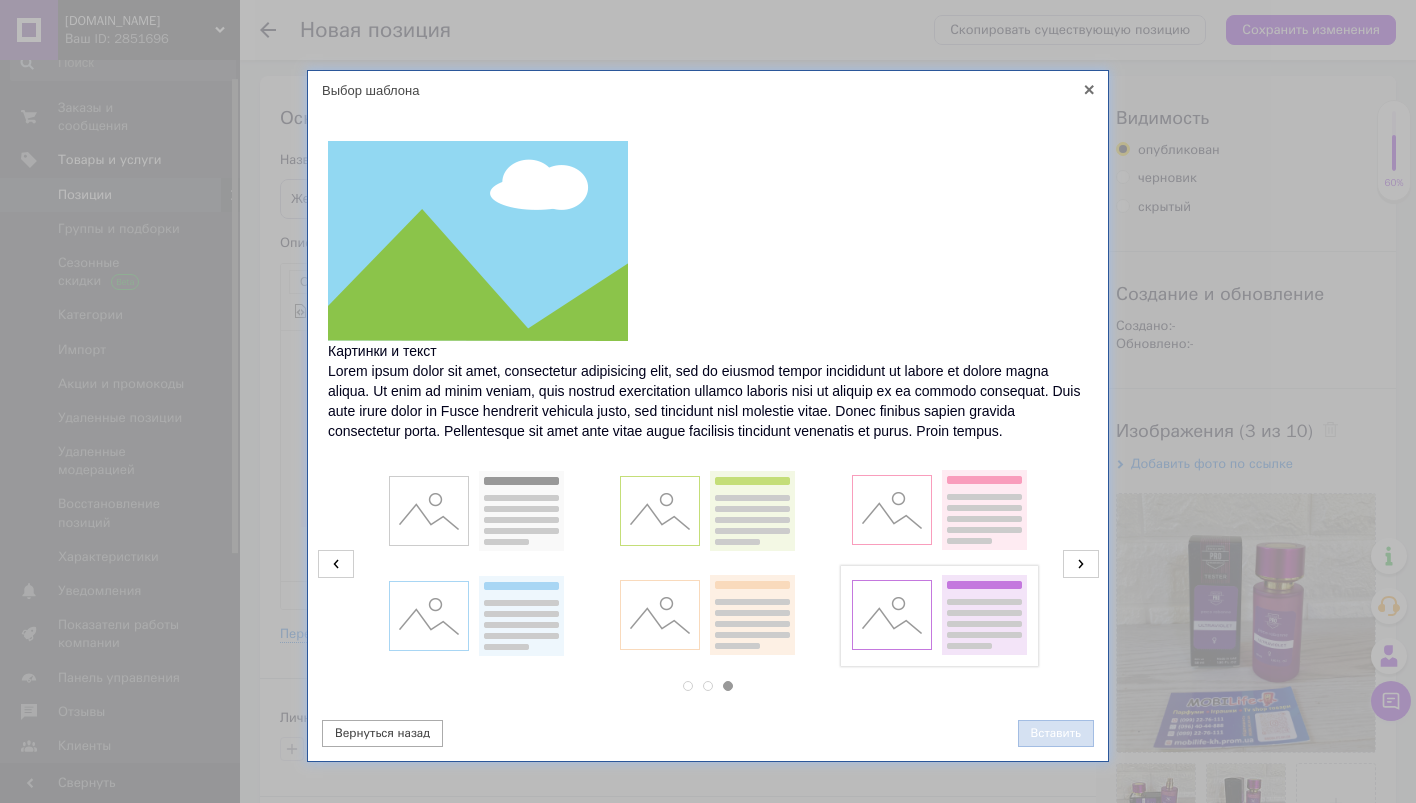 click on "Вставить" at bounding box center (1056, 733) 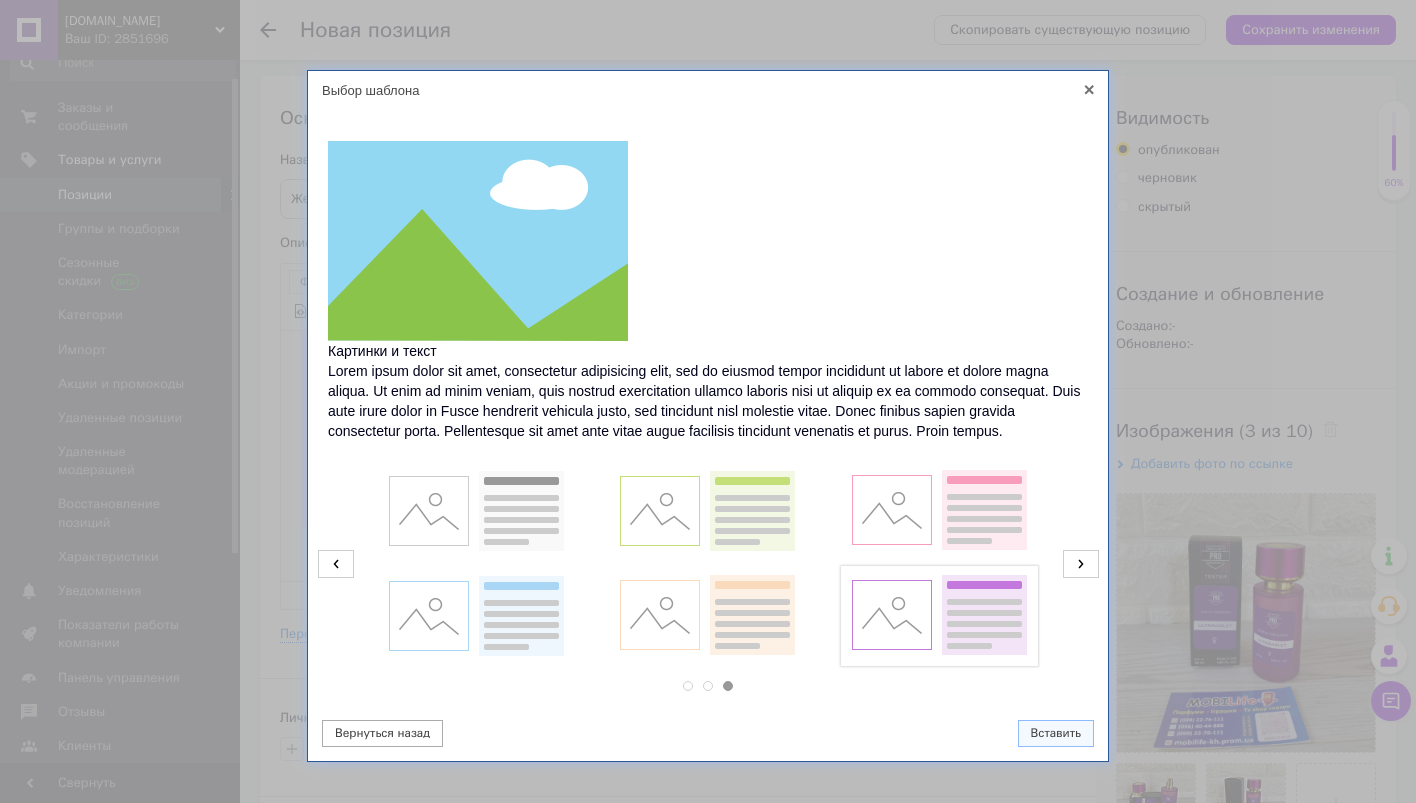 scroll, scrollTop: 777, scrollLeft: 0, axis: vertical 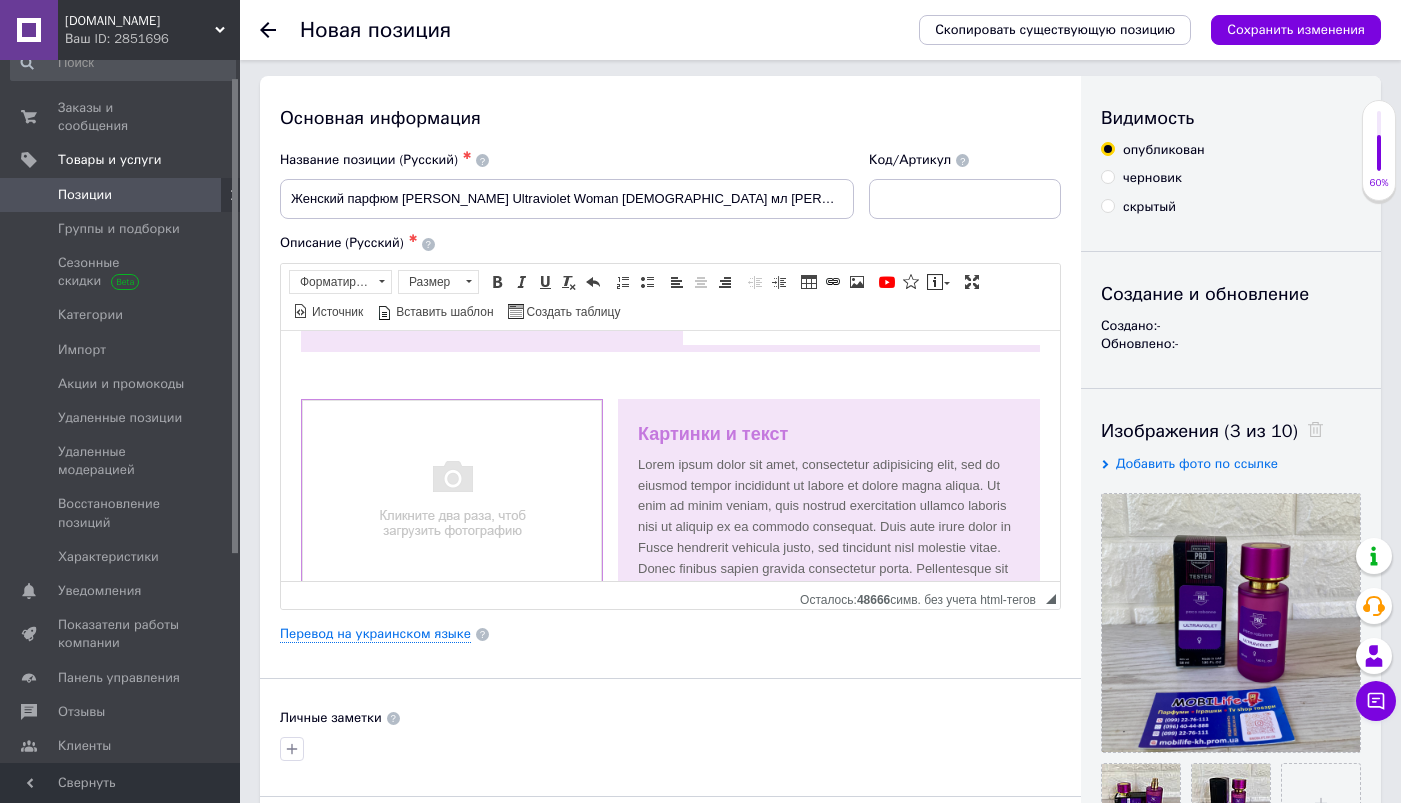 click at bounding box center (452, 499) 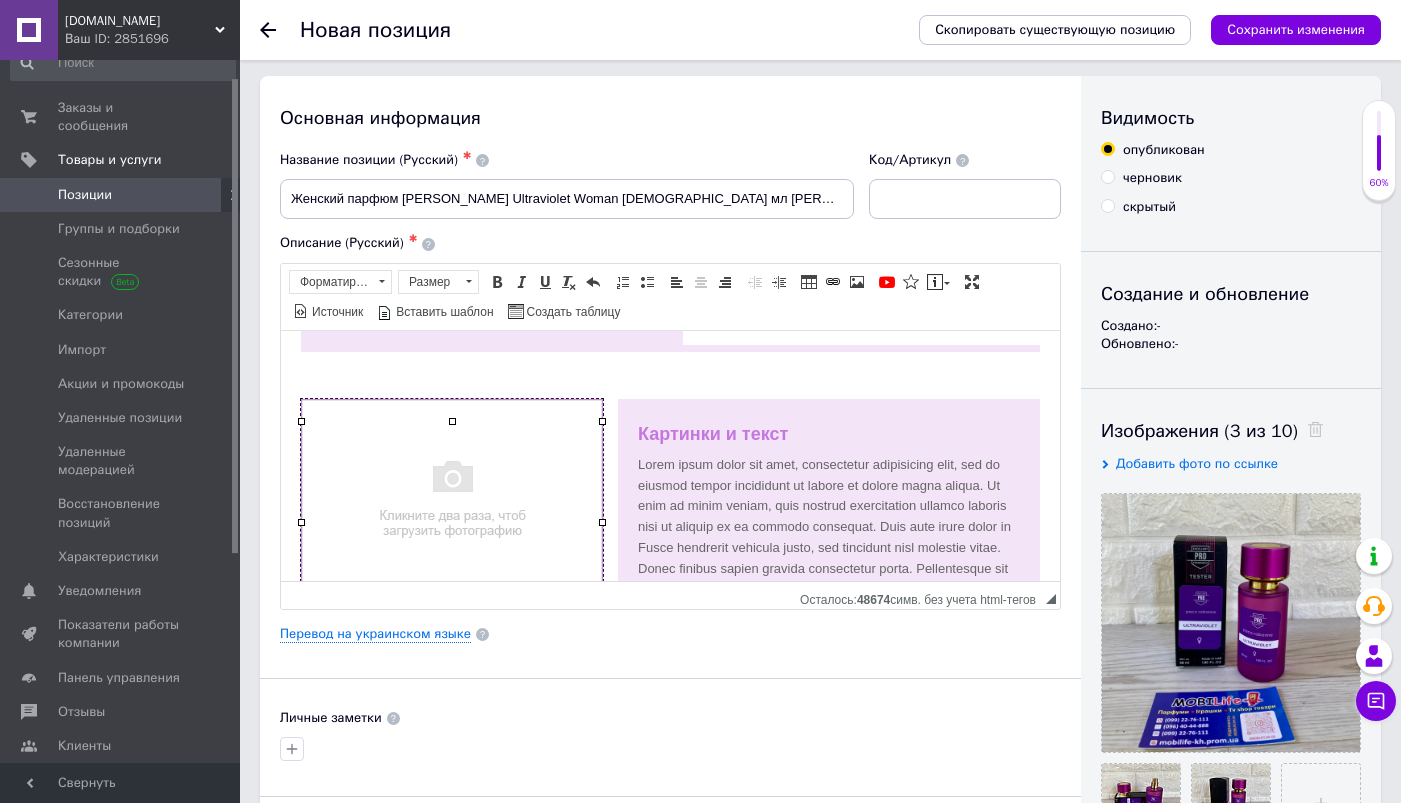 click at bounding box center [452, 499] 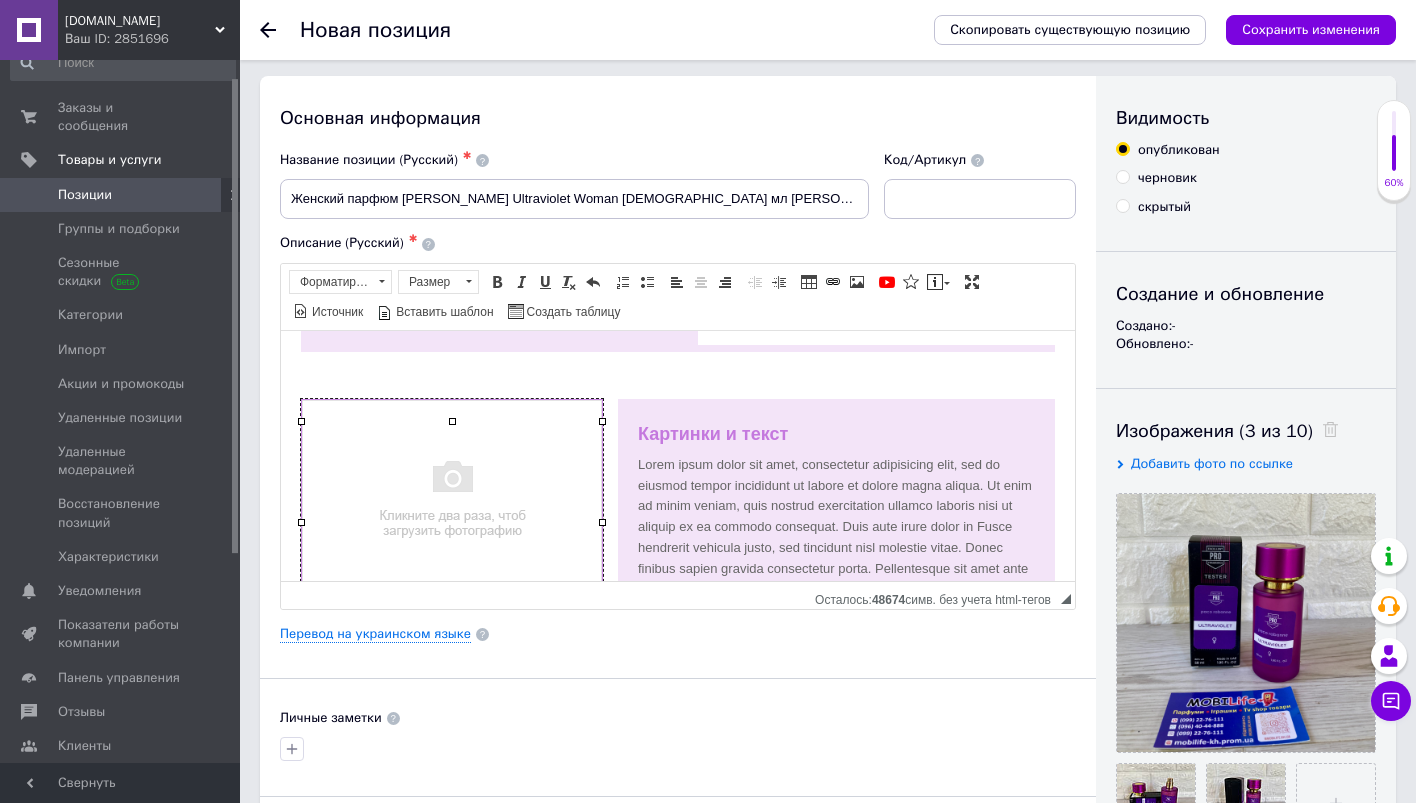 scroll, scrollTop: 0, scrollLeft: 64, axis: horizontal 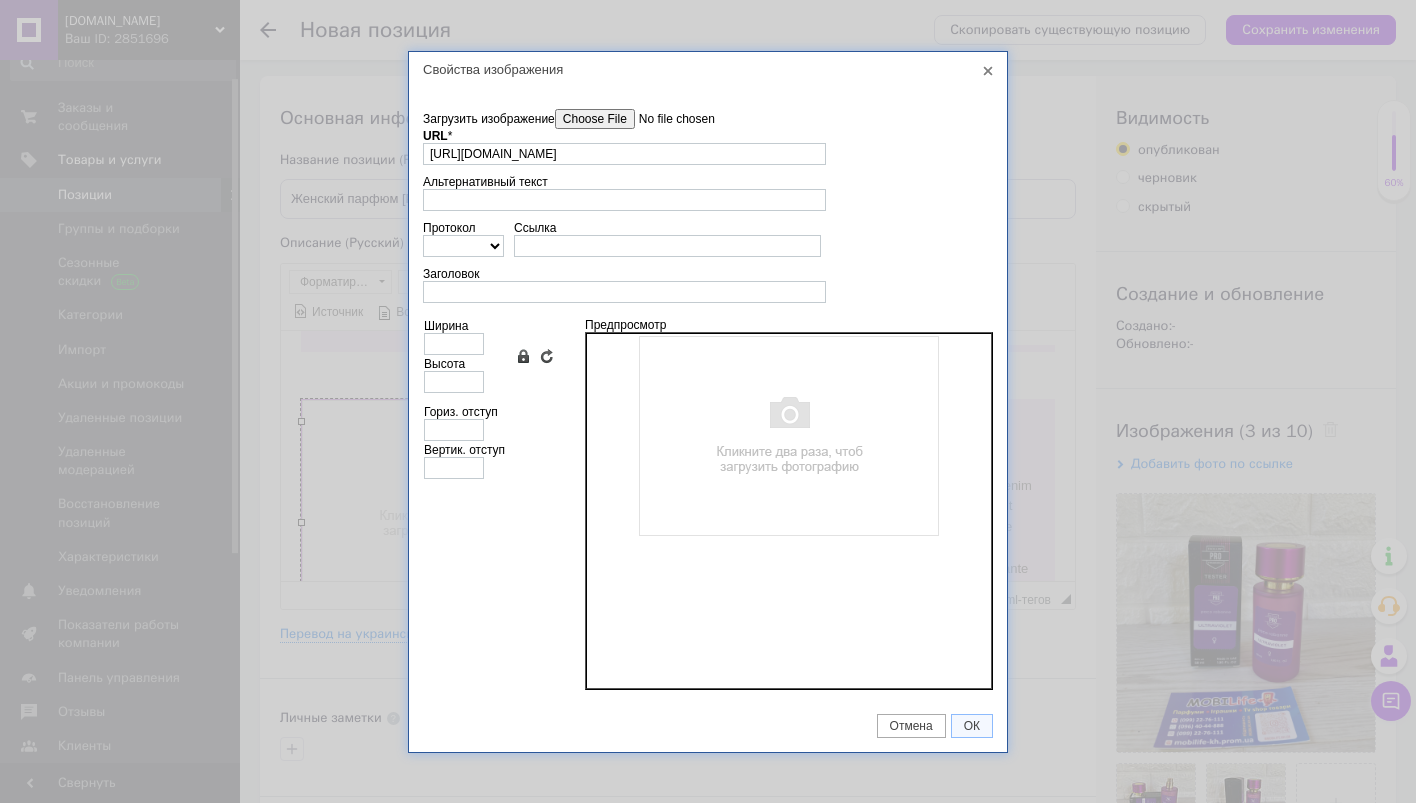 click on "Загрузить изображение" at bounding box center (668, 119) 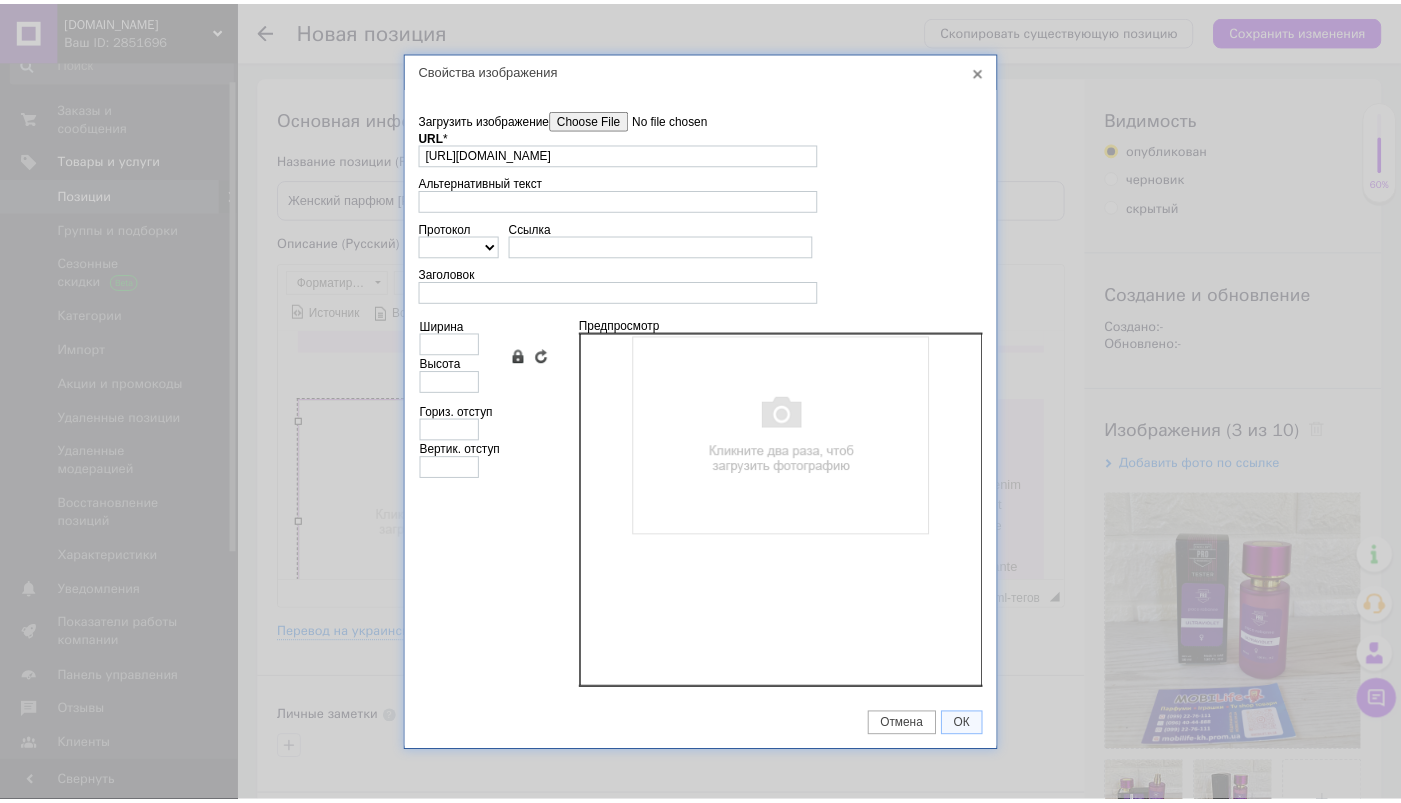 scroll, scrollTop: 0, scrollLeft: 0, axis: both 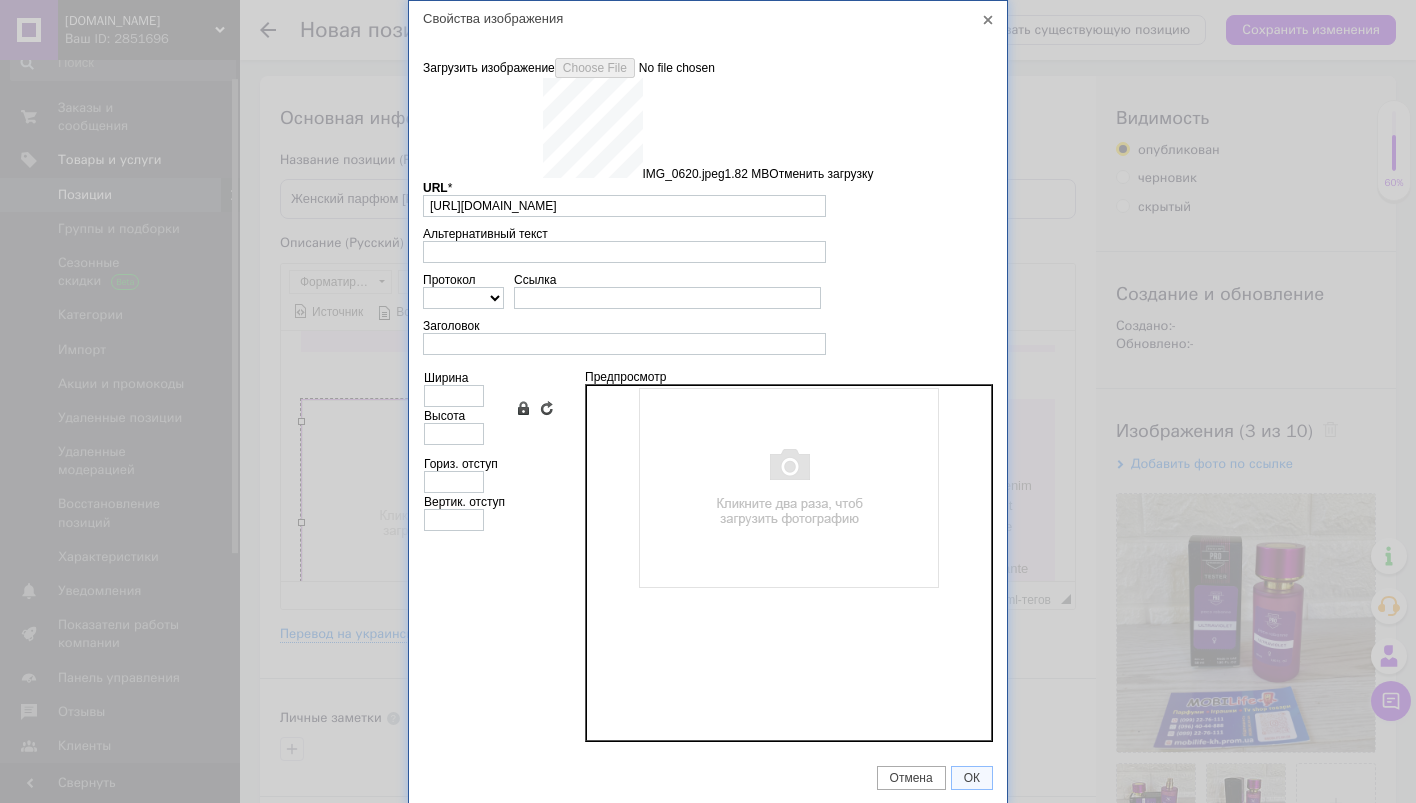 type on "[URL][DOMAIN_NAME]" 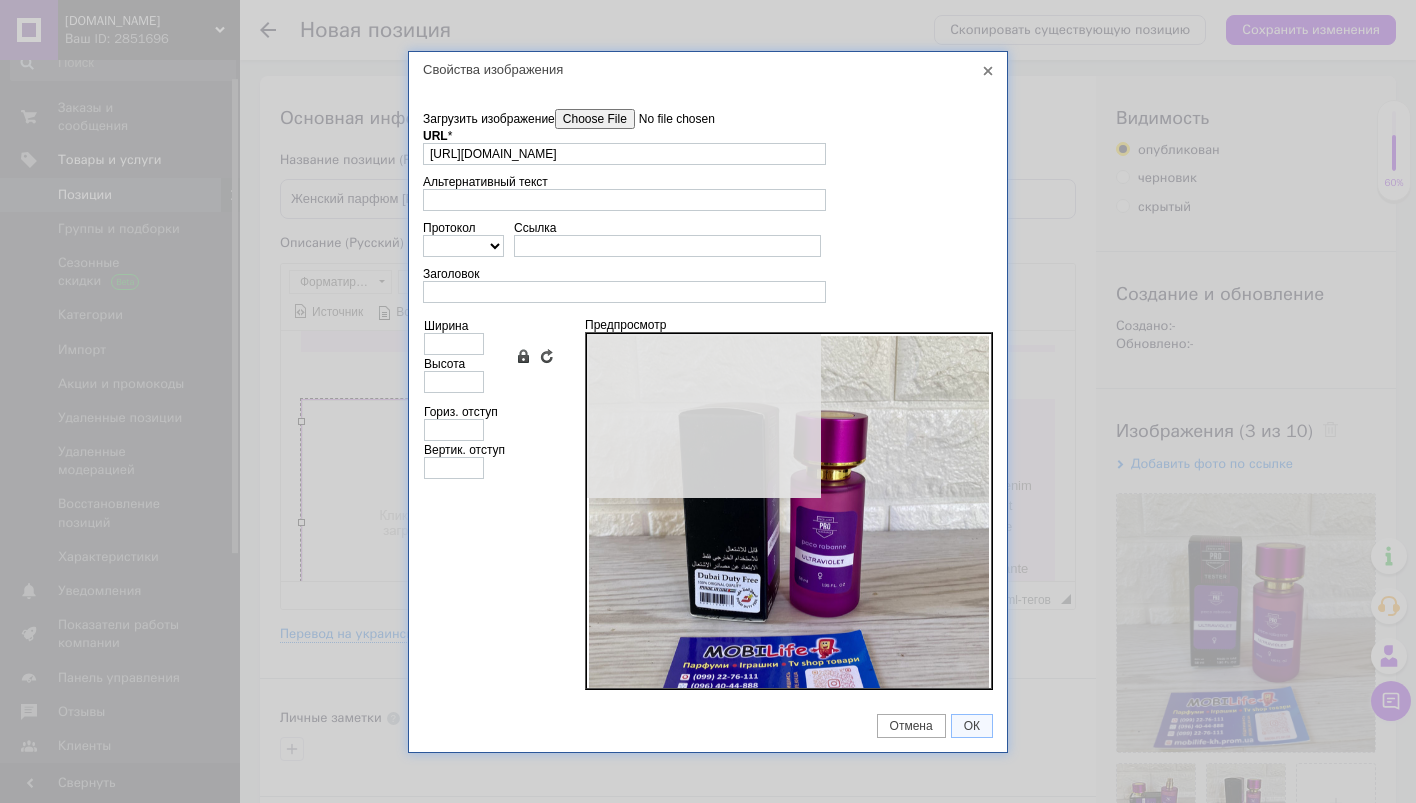 type on "640" 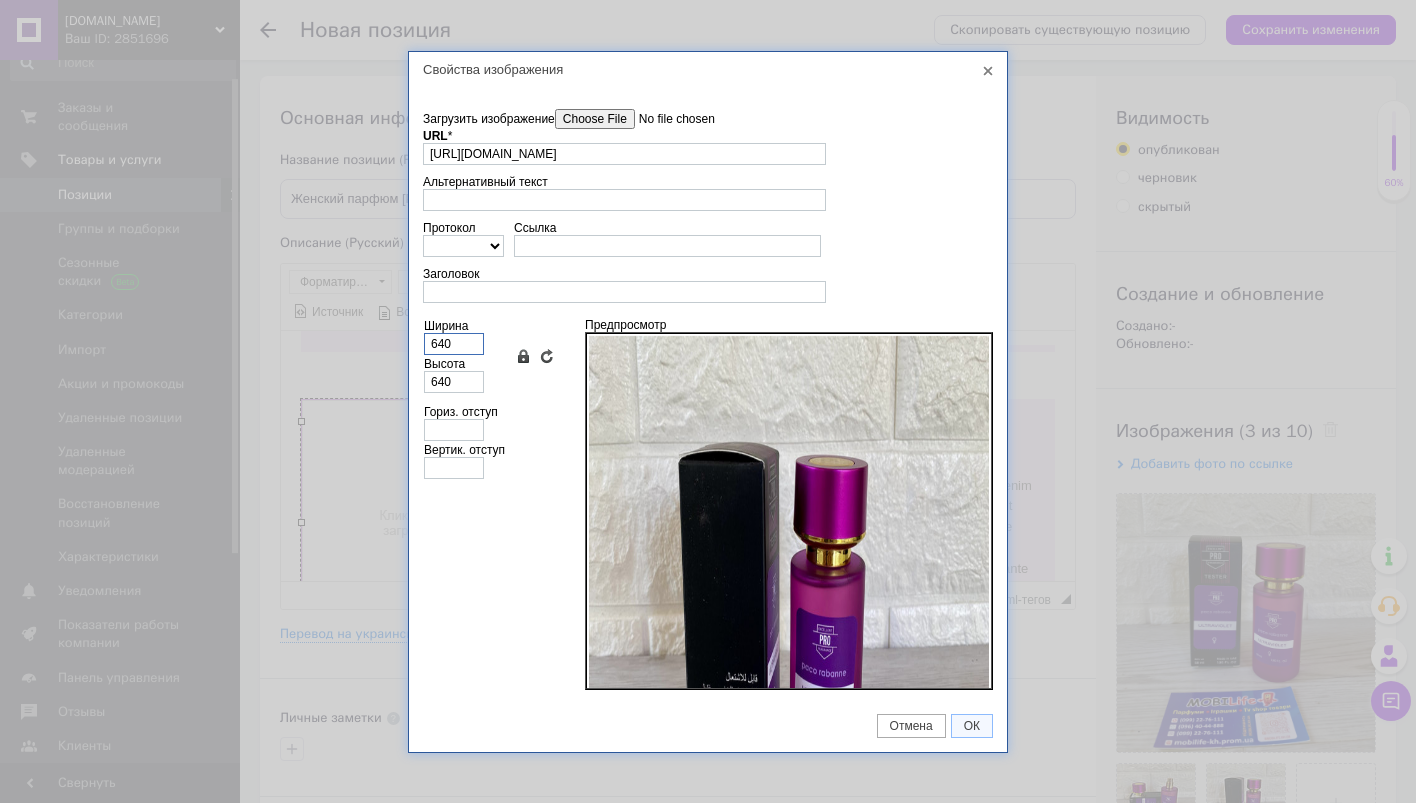 click on "640" at bounding box center (454, 344) 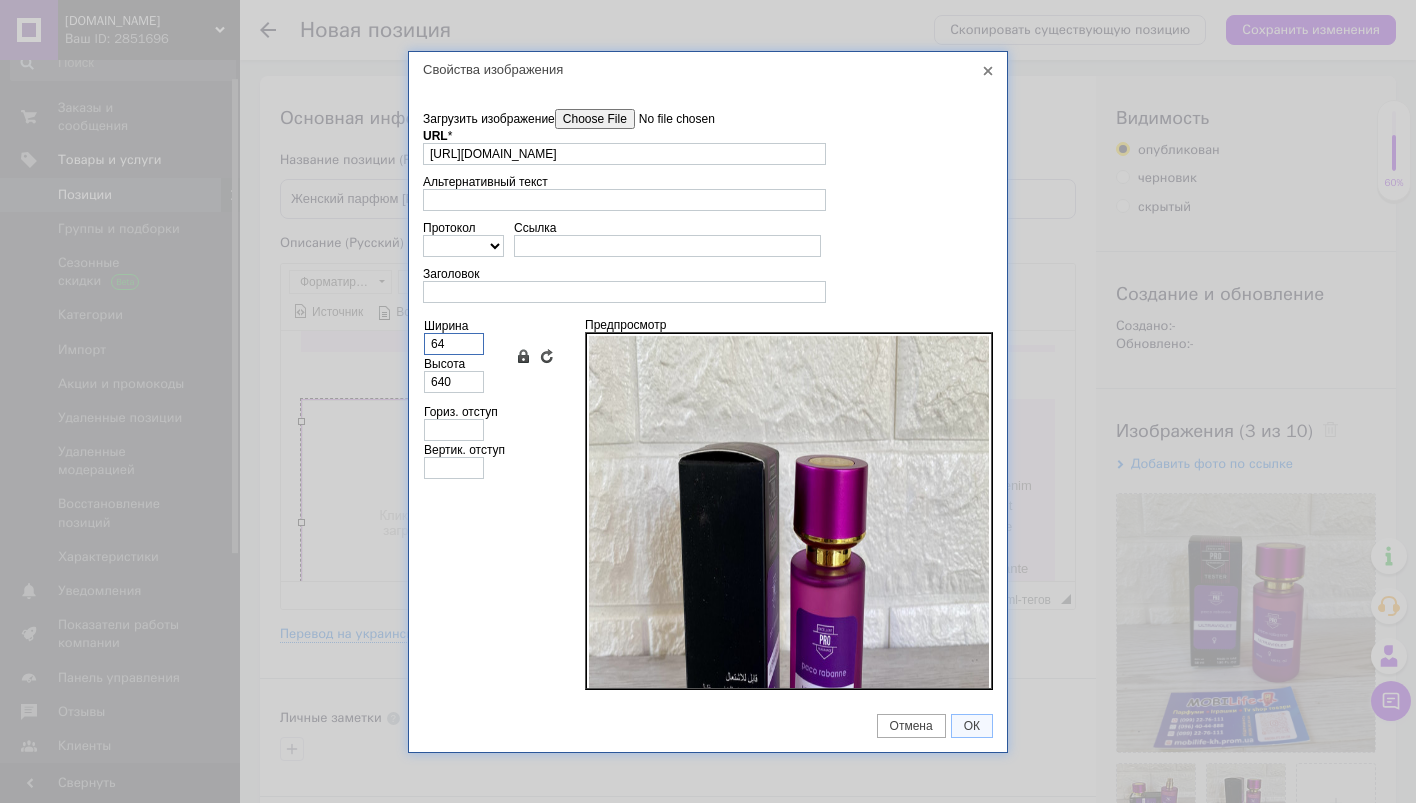 type on "64" 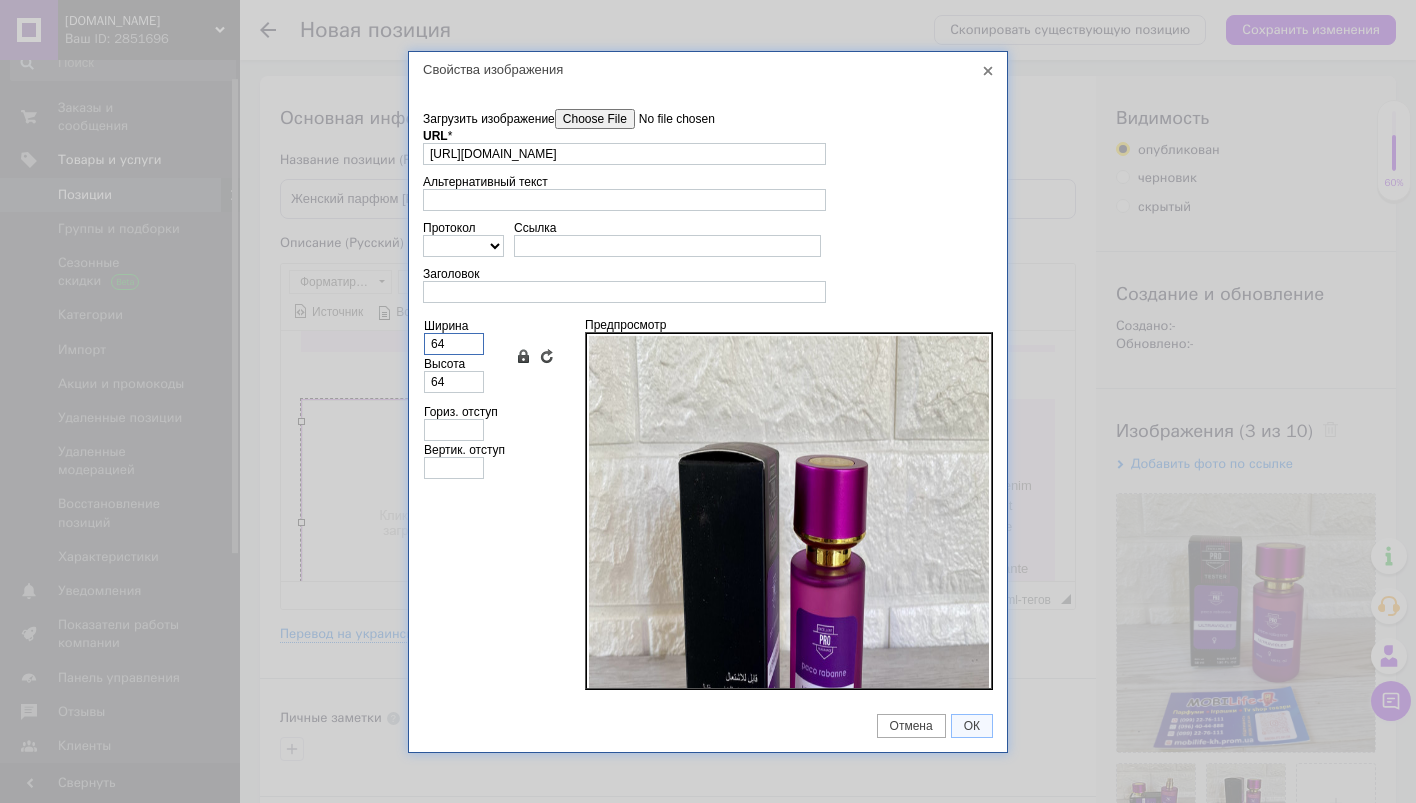 type on "6" 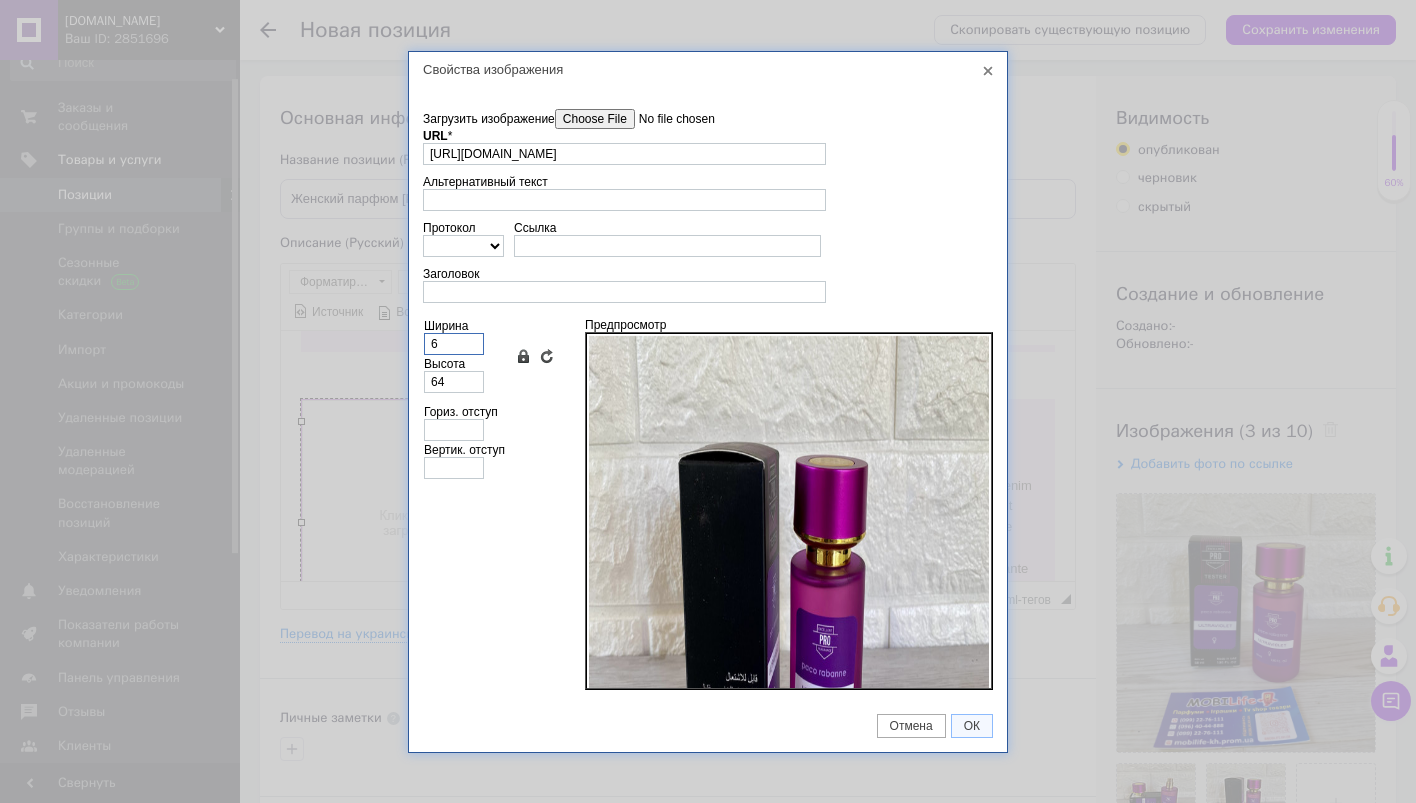 type on "6" 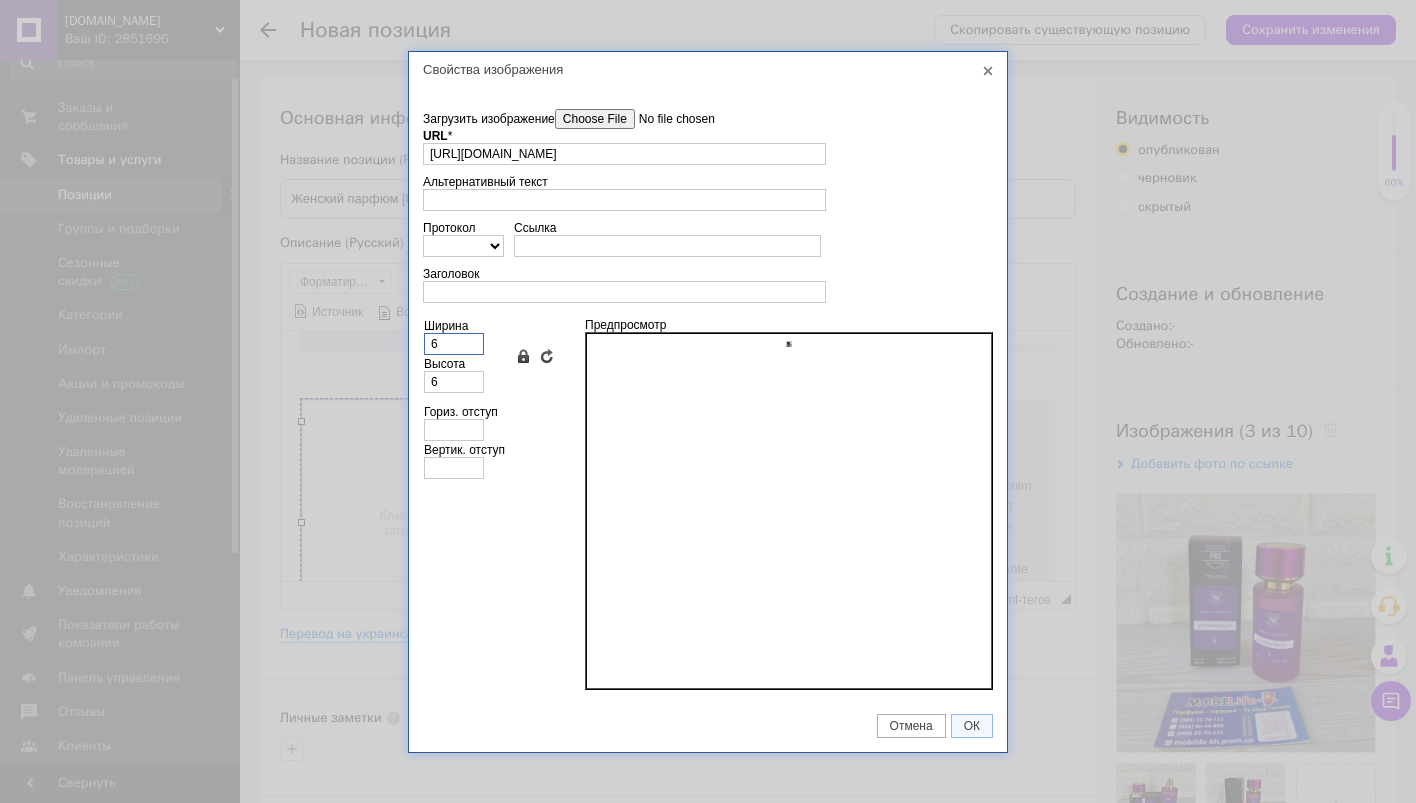 type 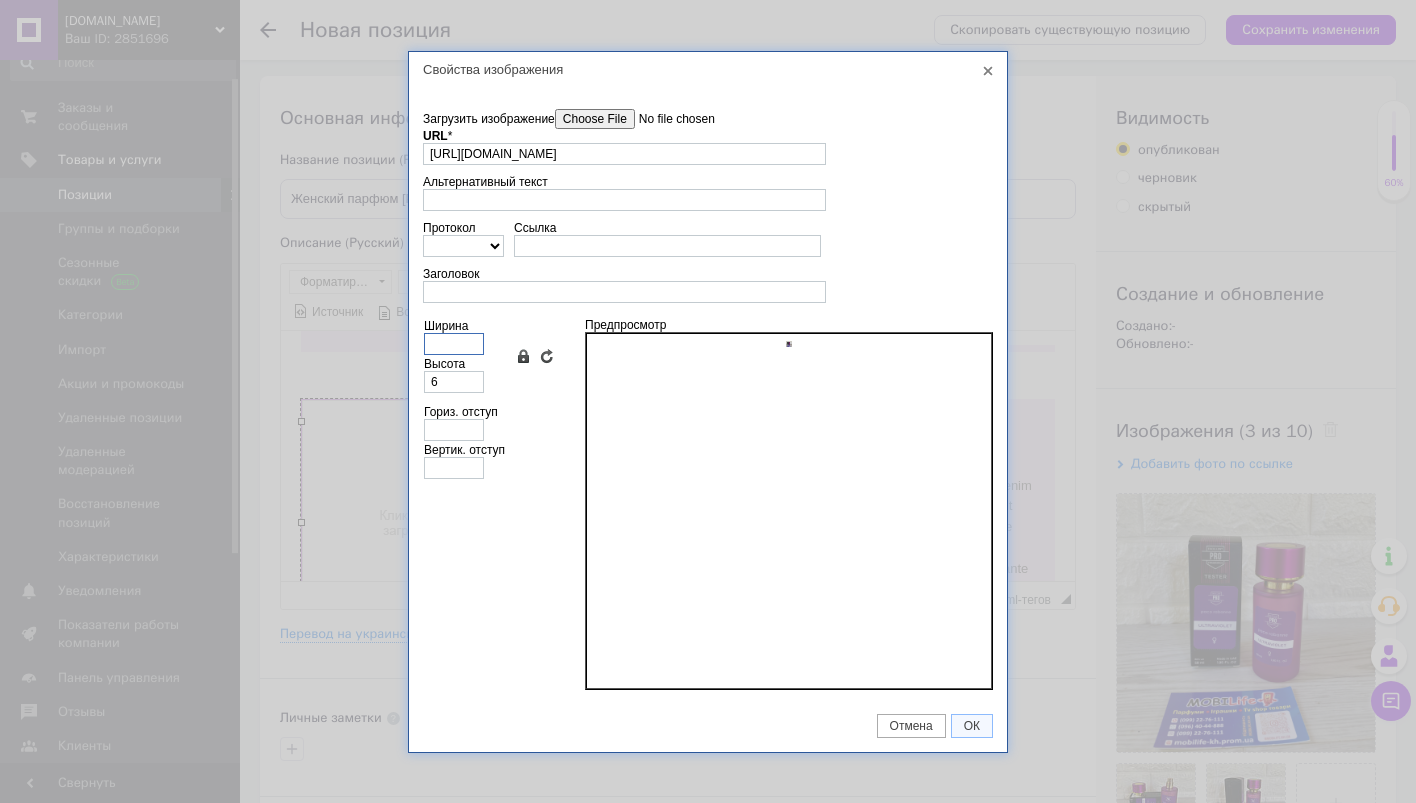 type 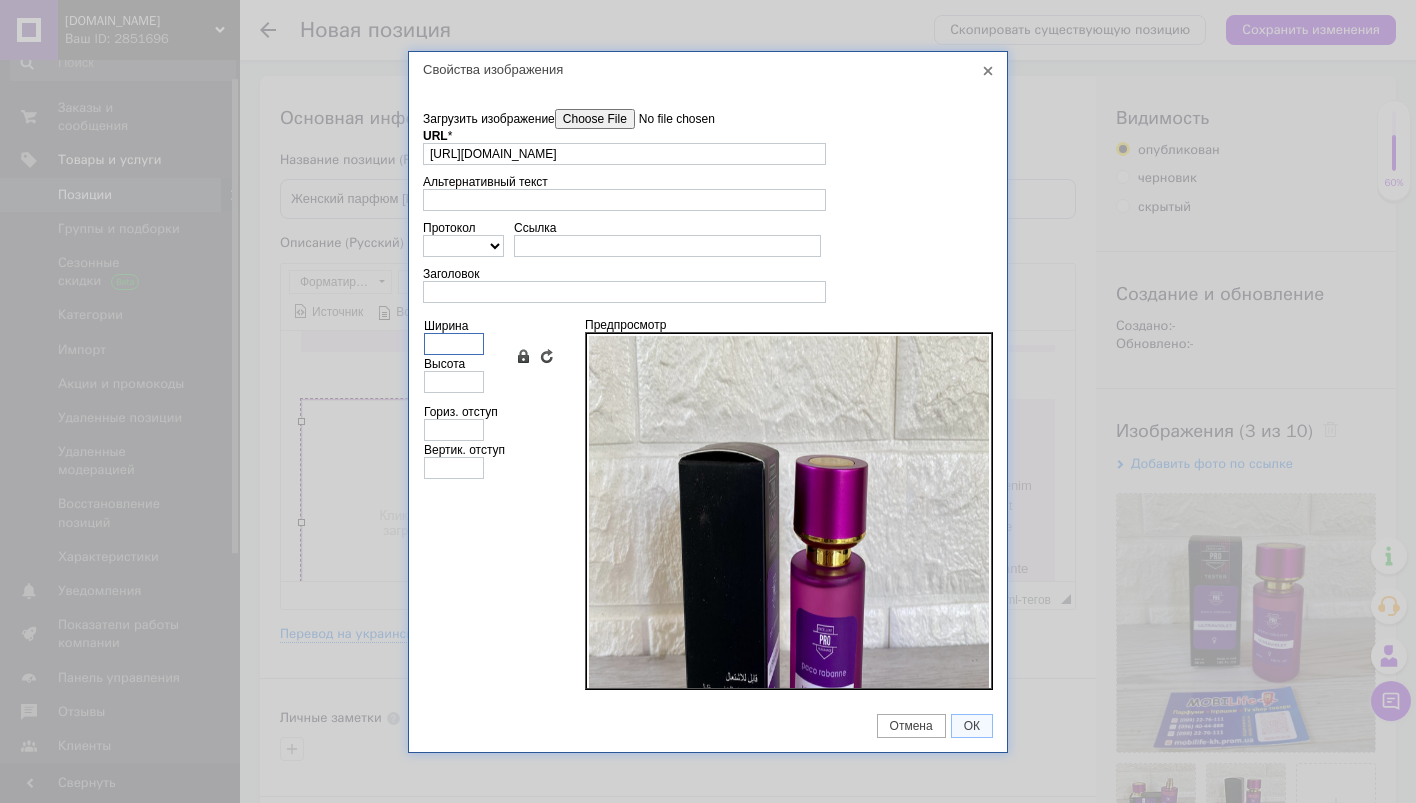 type on "3" 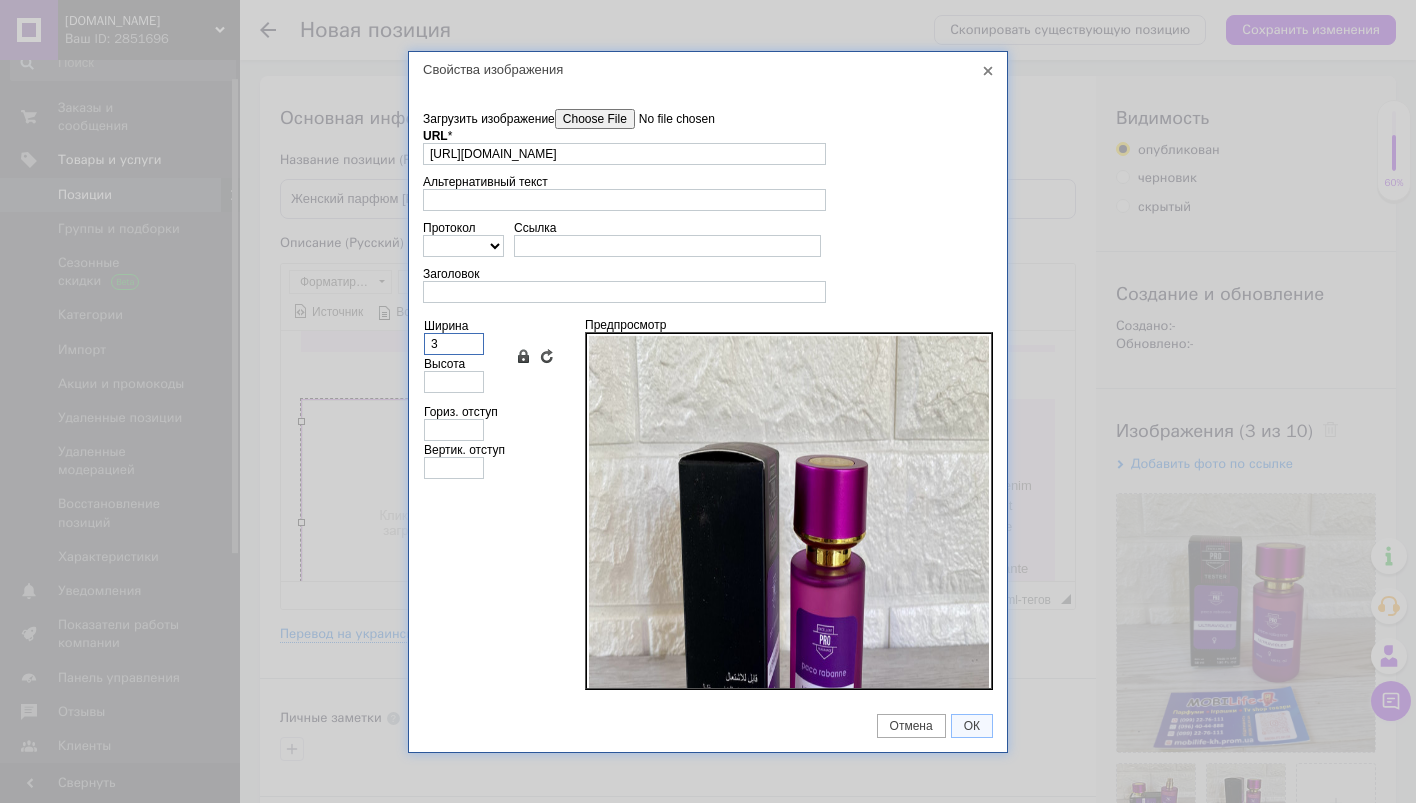 type on "3" 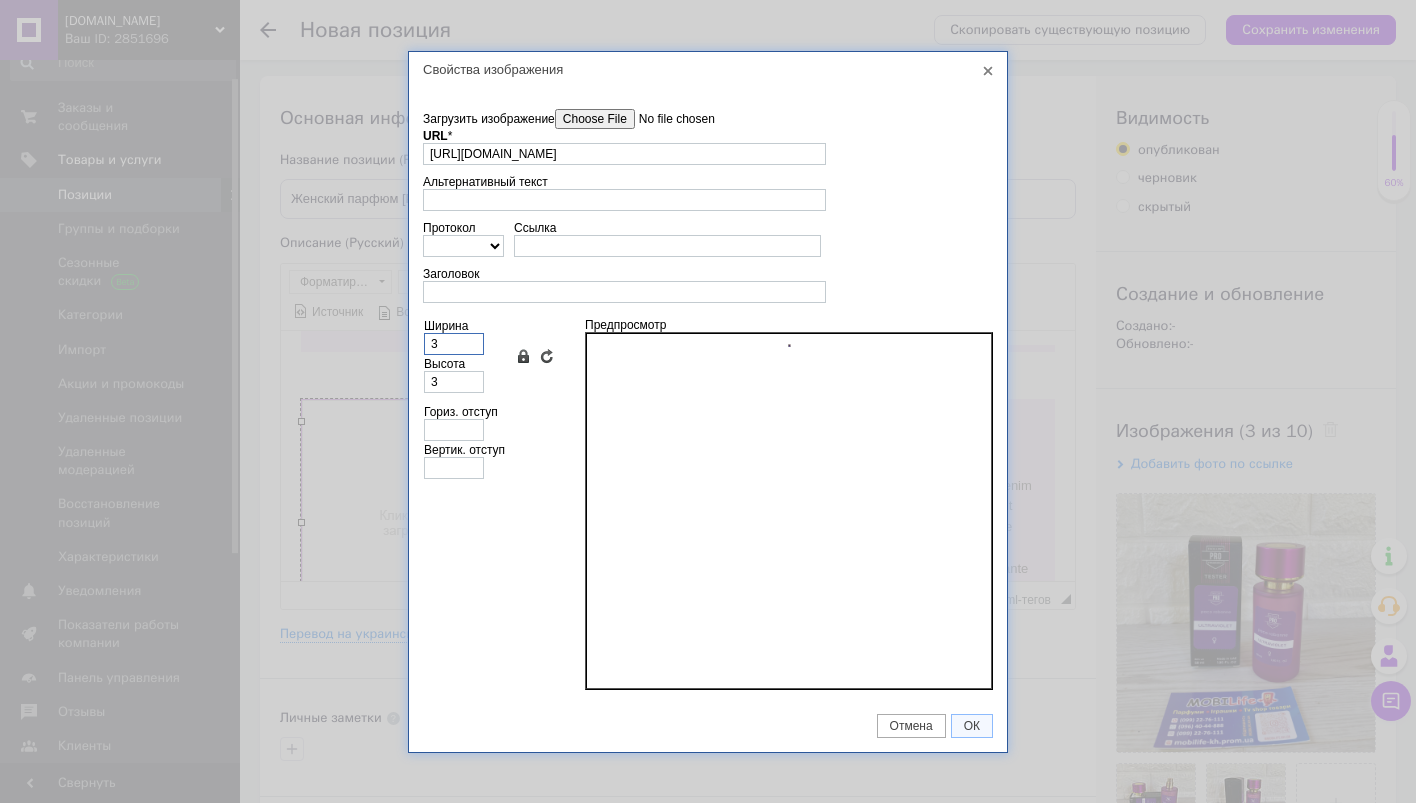 type on "34" 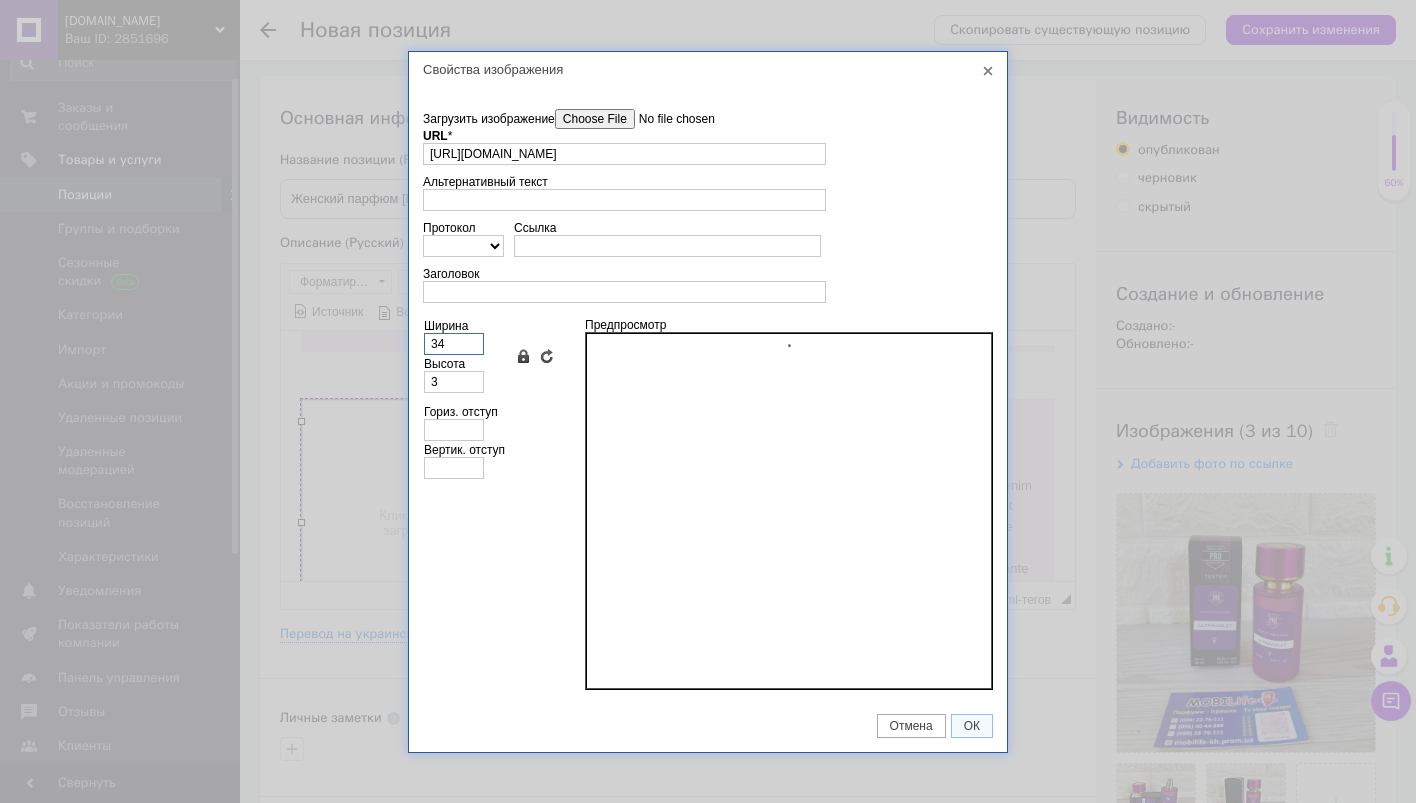 type on "34" 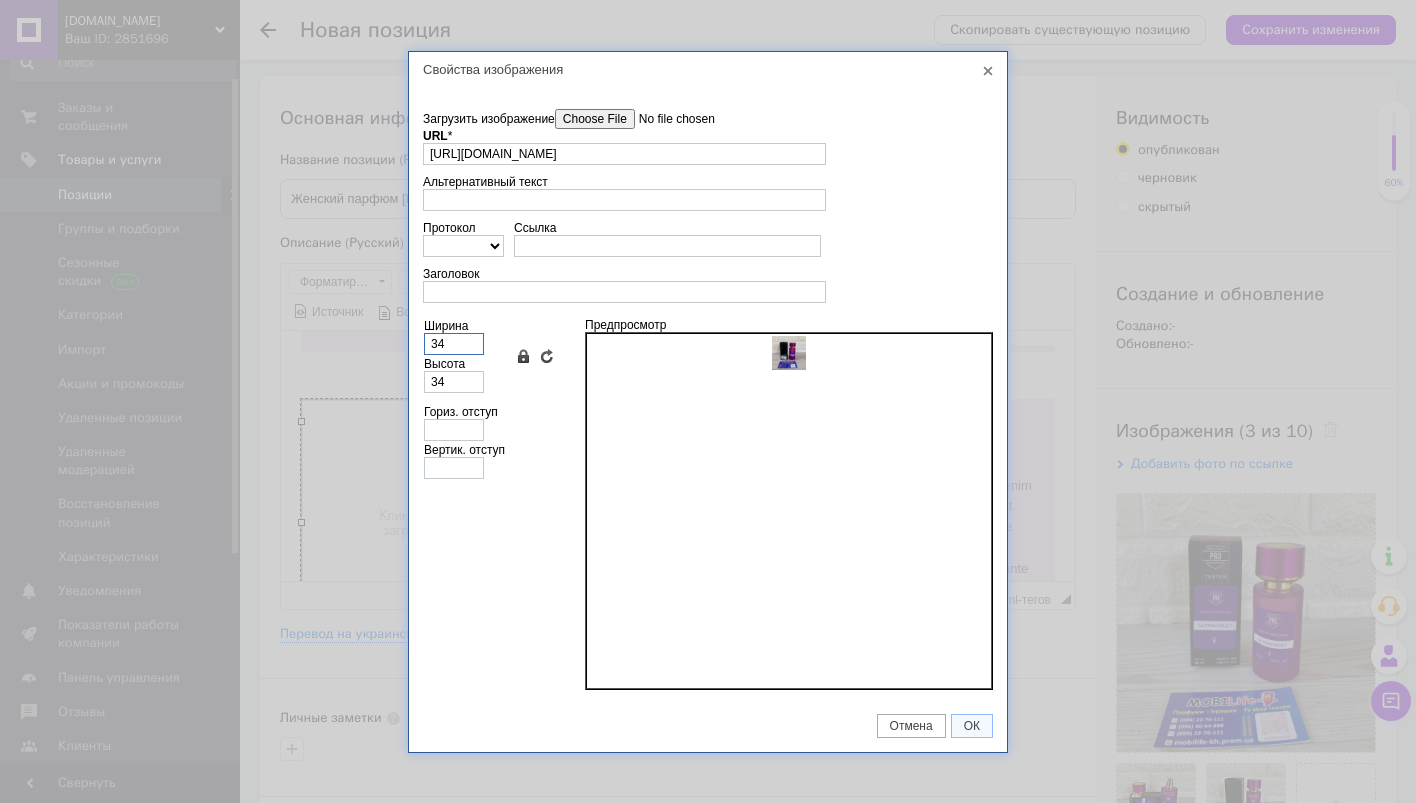 type on "340" 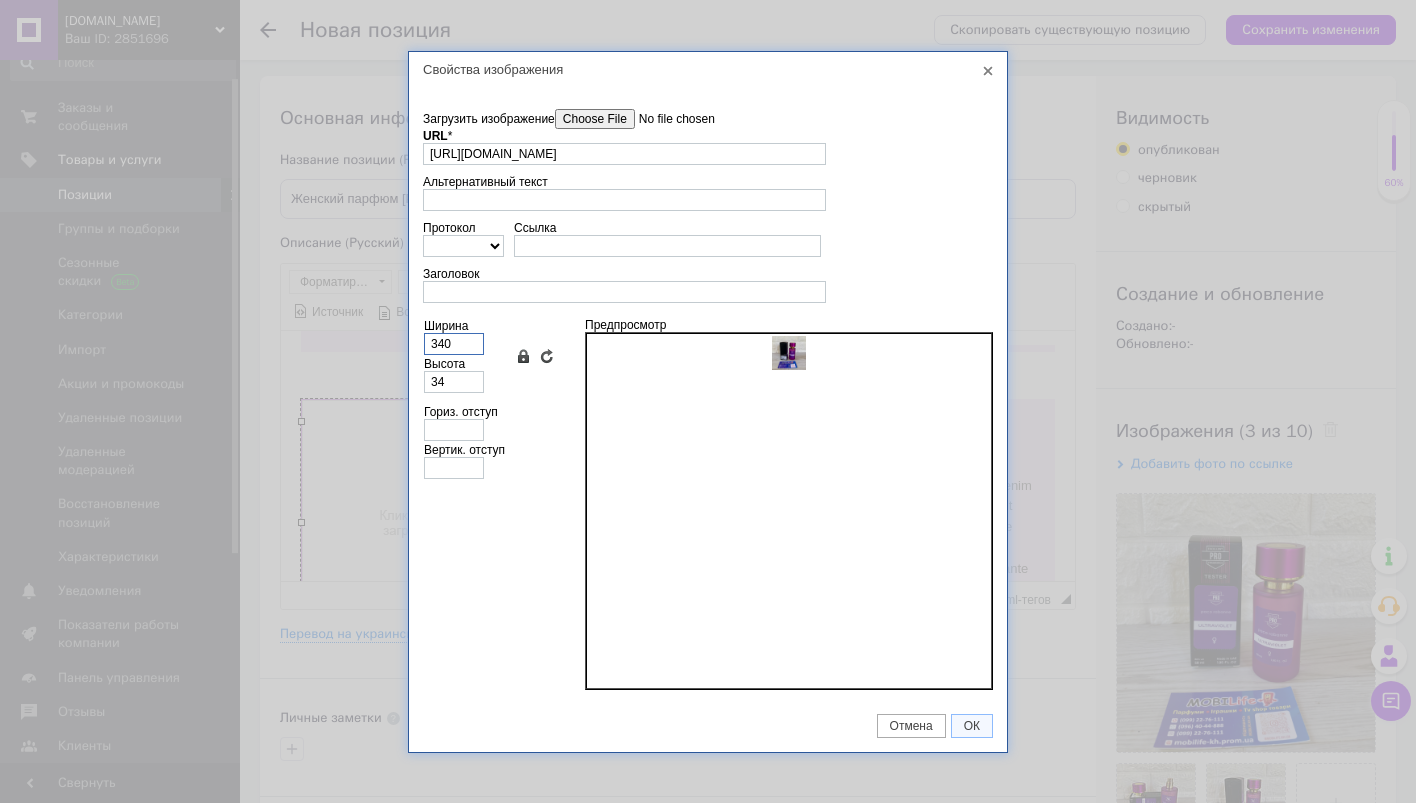 type on "340" 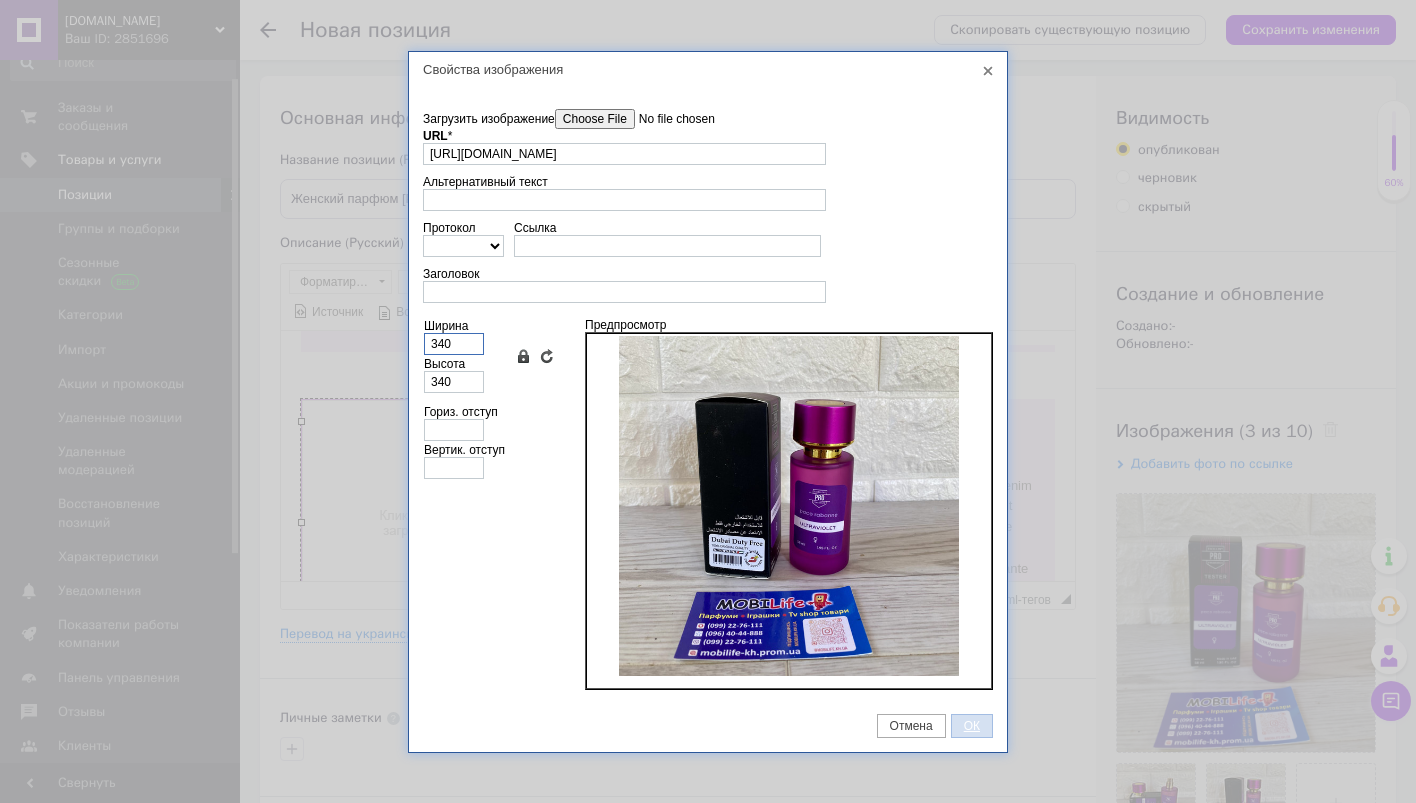type on "340" 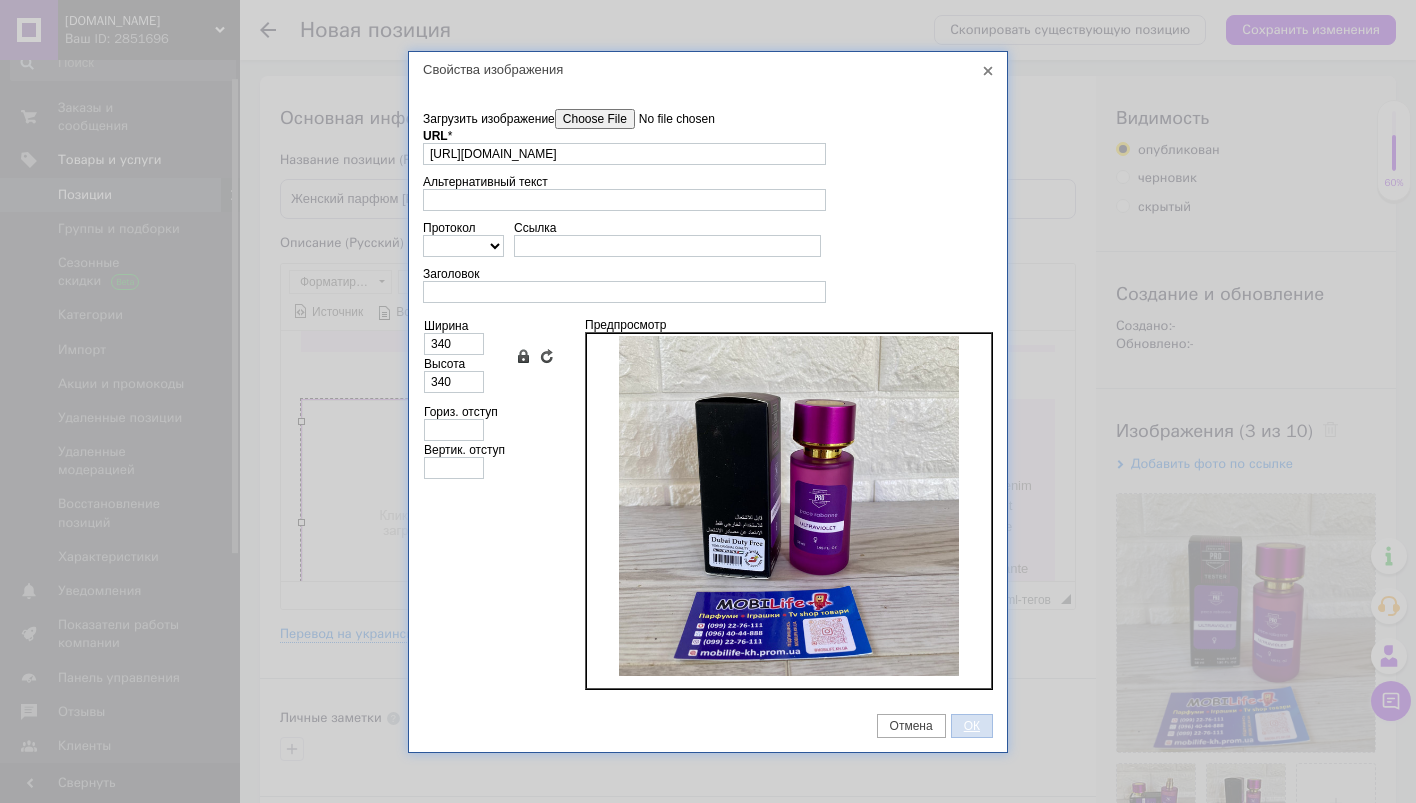 click on "ОК" at bounding box center (972, 726) 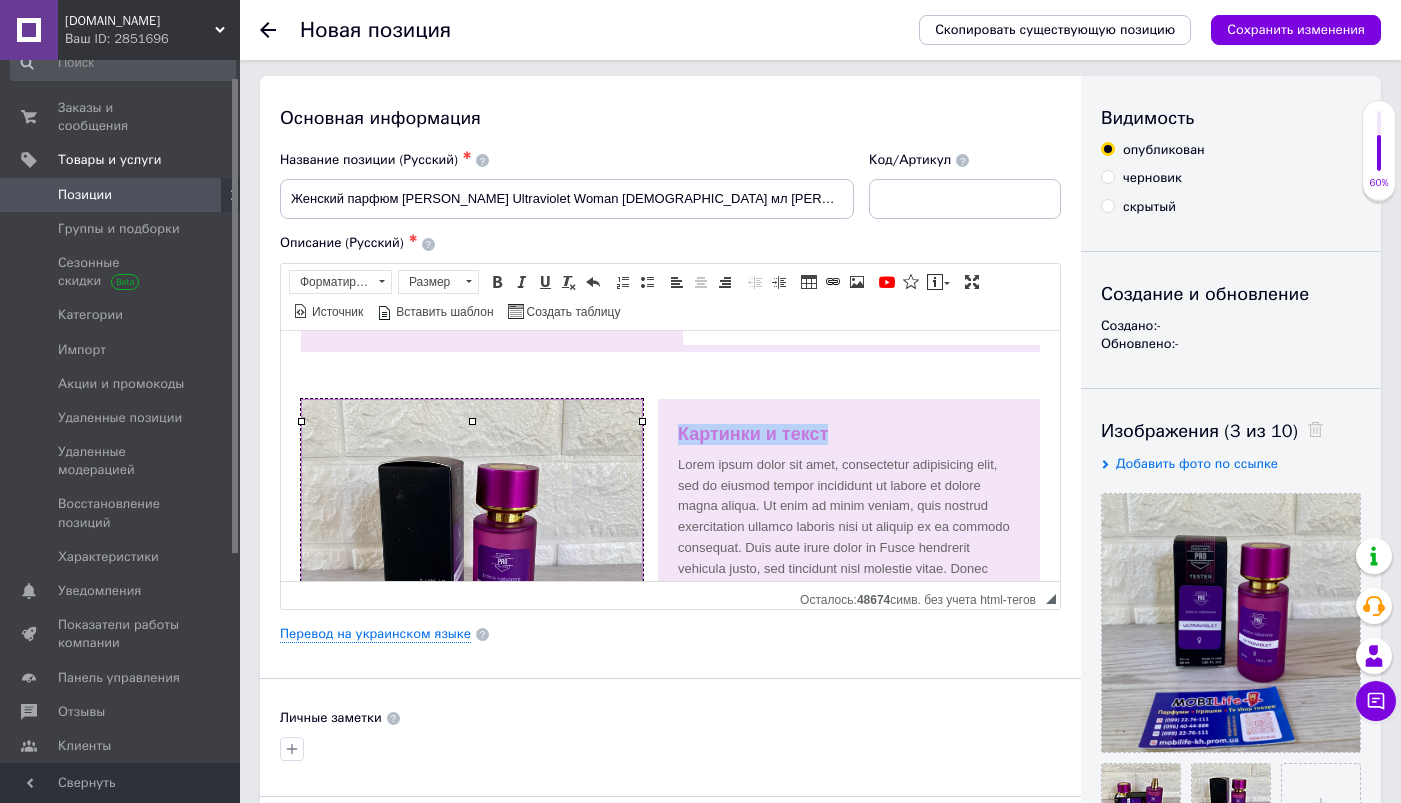 drag, startPoint x: 838, startPoint y: 456, endPoint x: 676, endPoint y: 458, distance: 162.01234 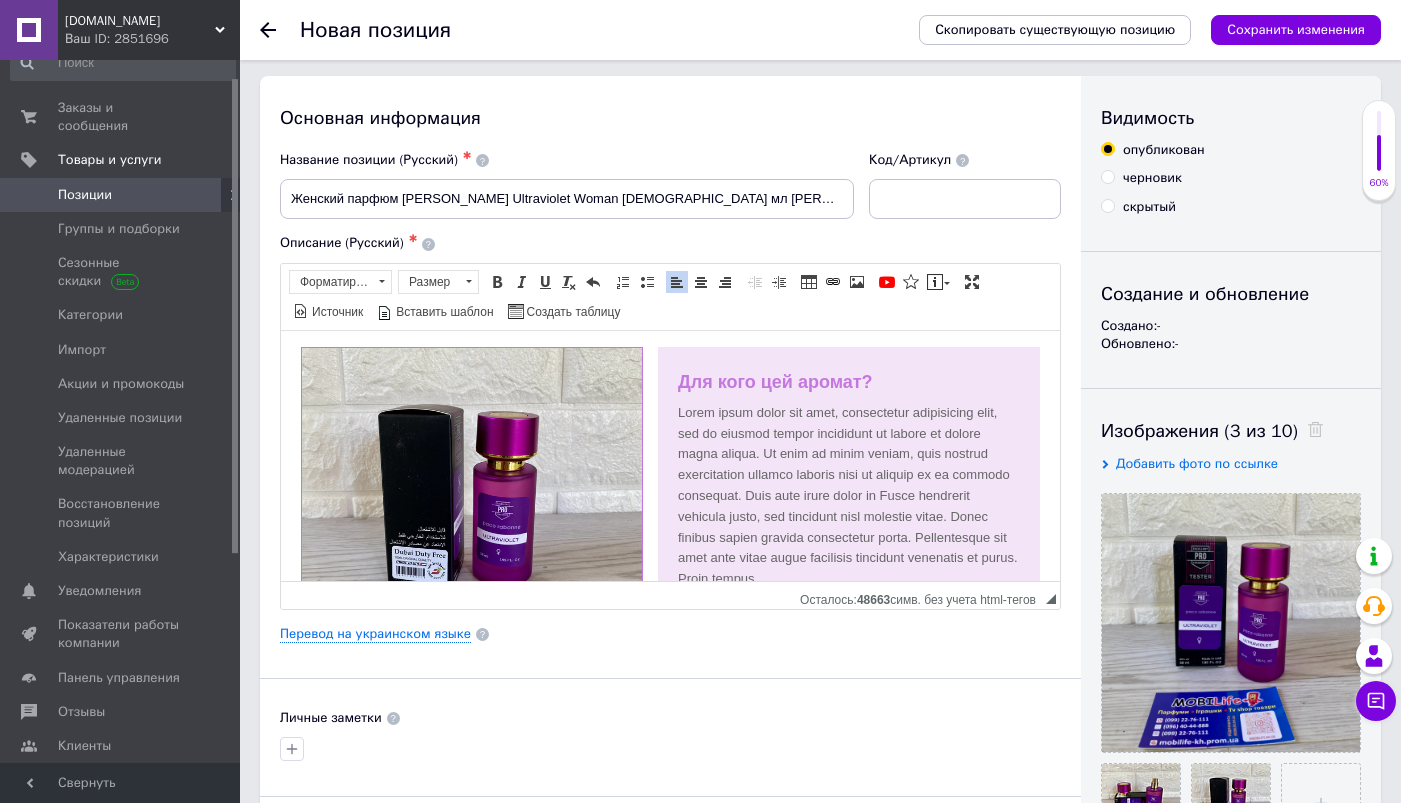 scroll, scrollTop: 934, scrollLeft: 0, axis: vertical 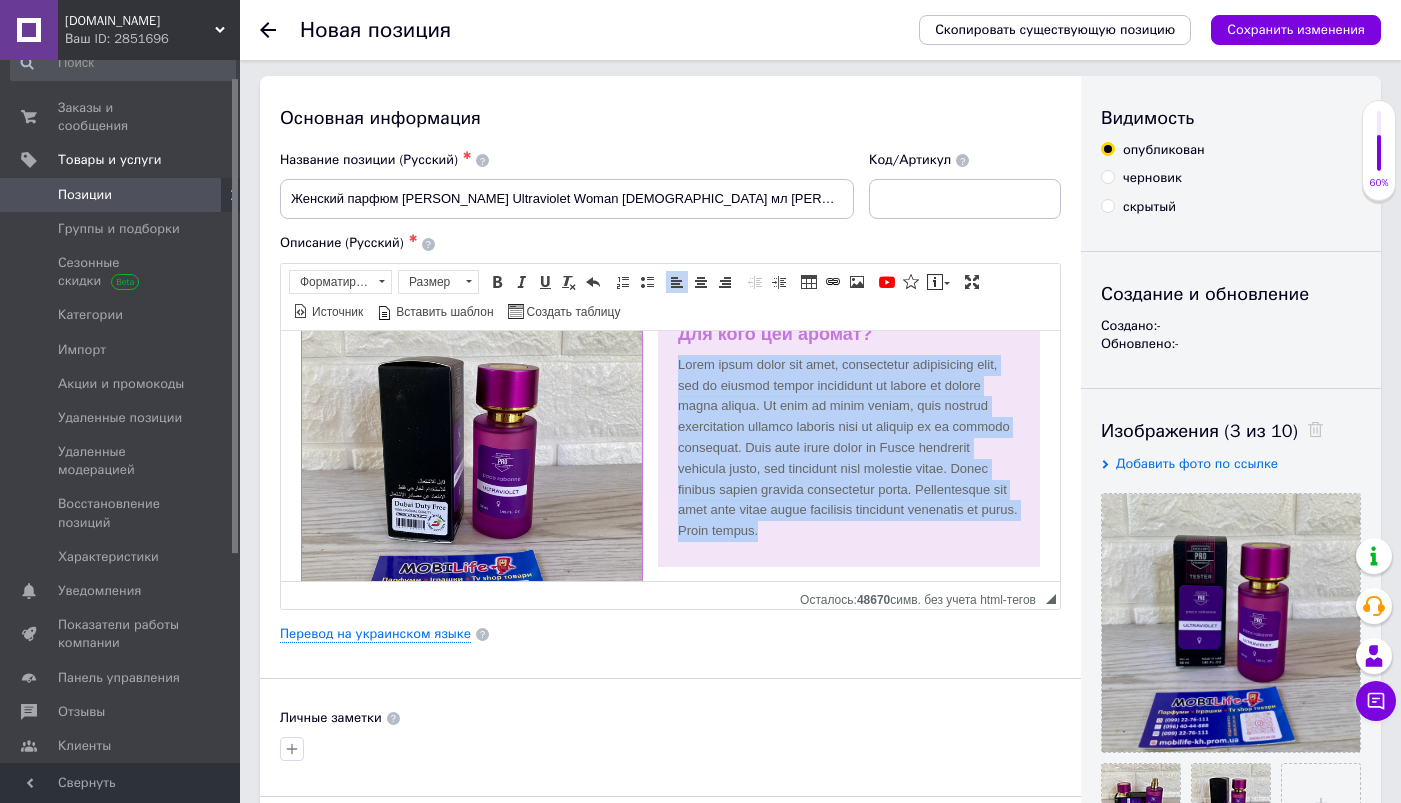 drag, startPoint x: 886, startPoint y: 503, endPoint x: 675, endPoint y: 391, distance: 238.88281 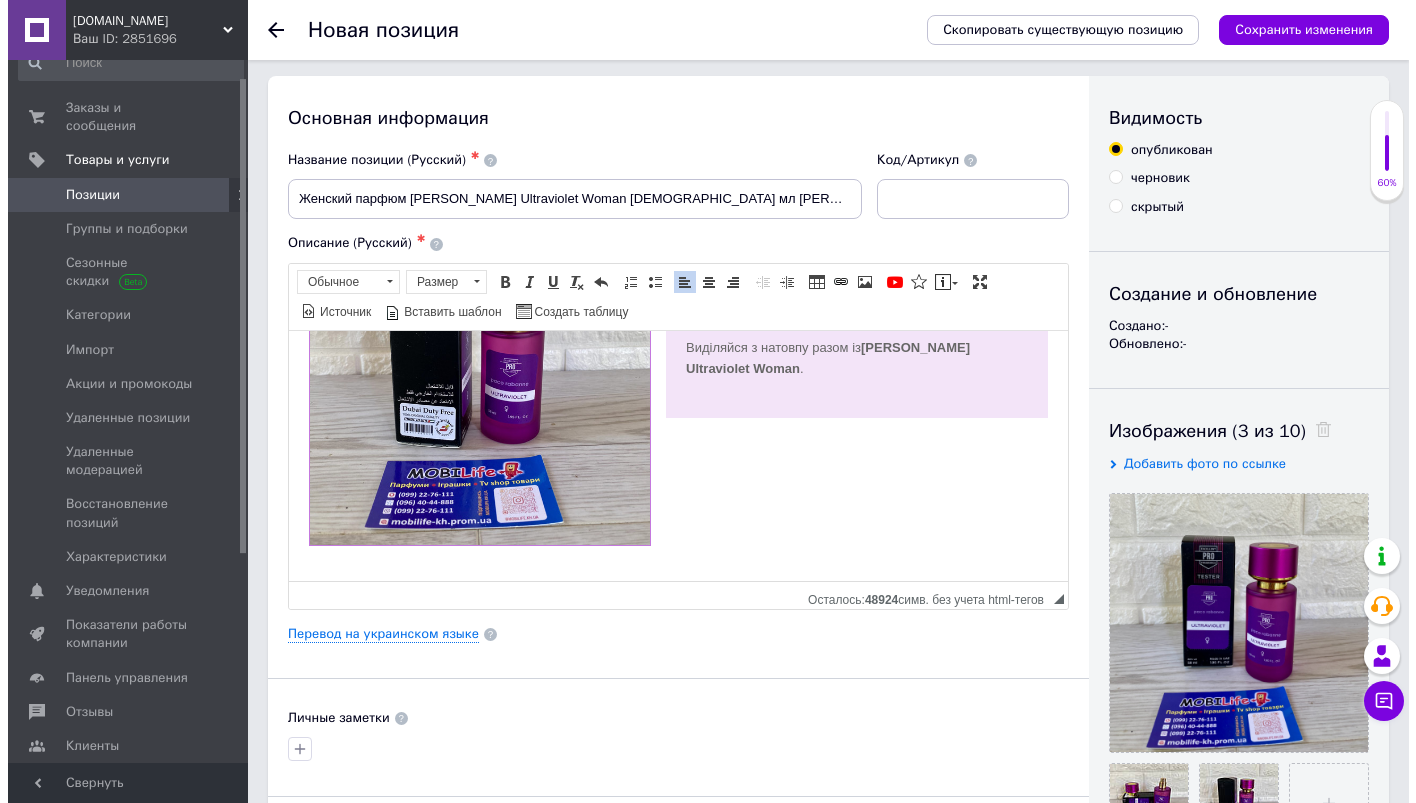 scroll, scrollTop: 994, scrollLeft: 0, axis: vertical 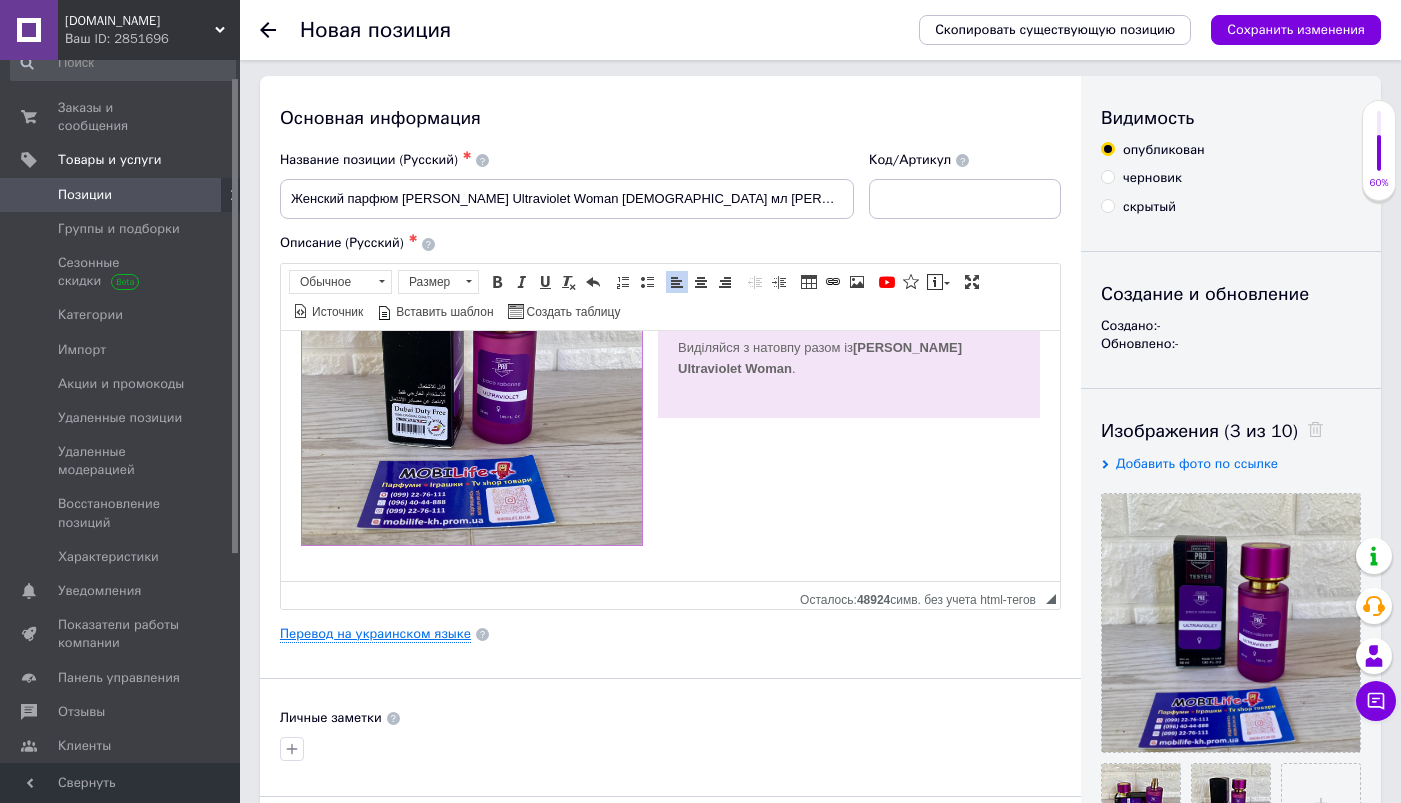 click on "Перевод на украинском языке" at bounding box center [375, 634] 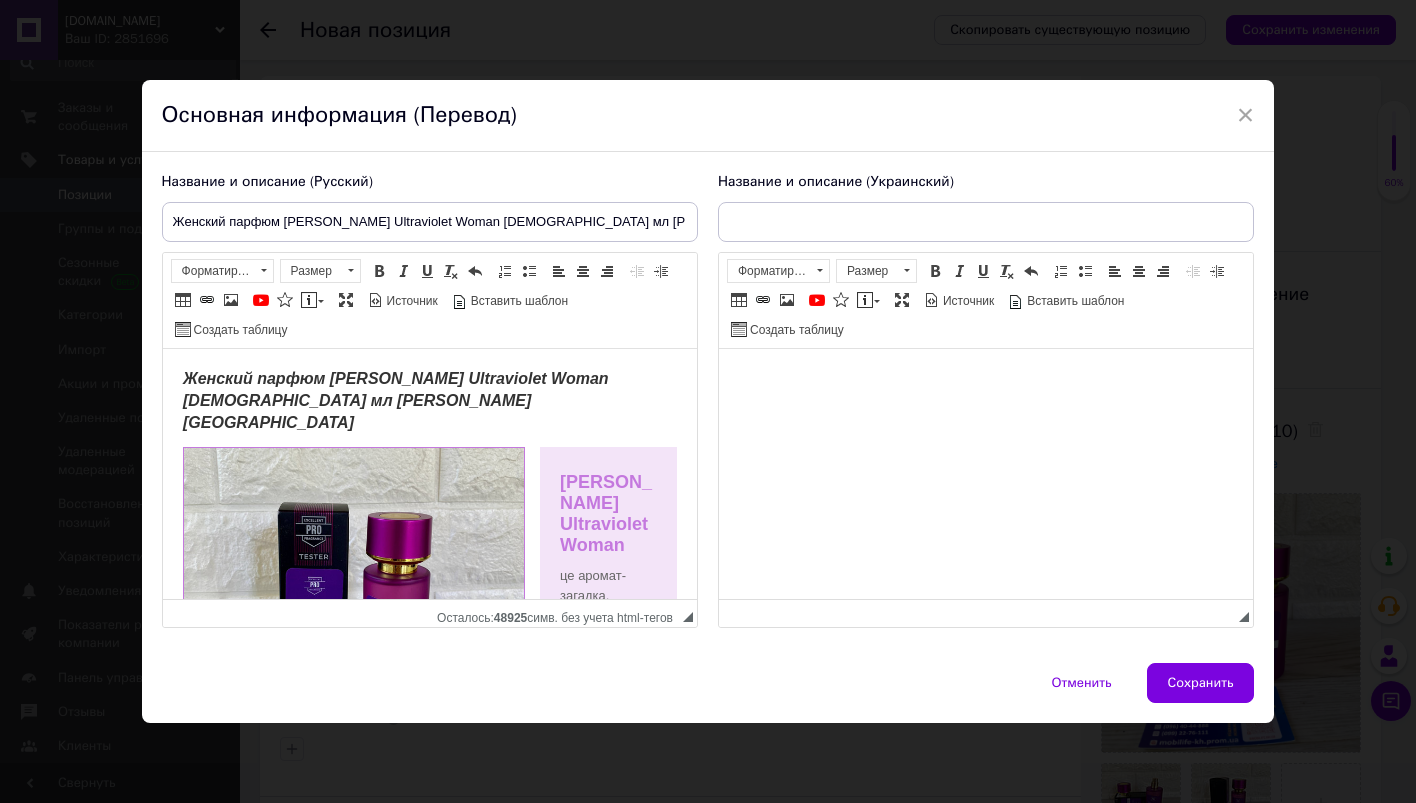 scroll, scrollTop: 0, scrollLeft: 0, axis: both 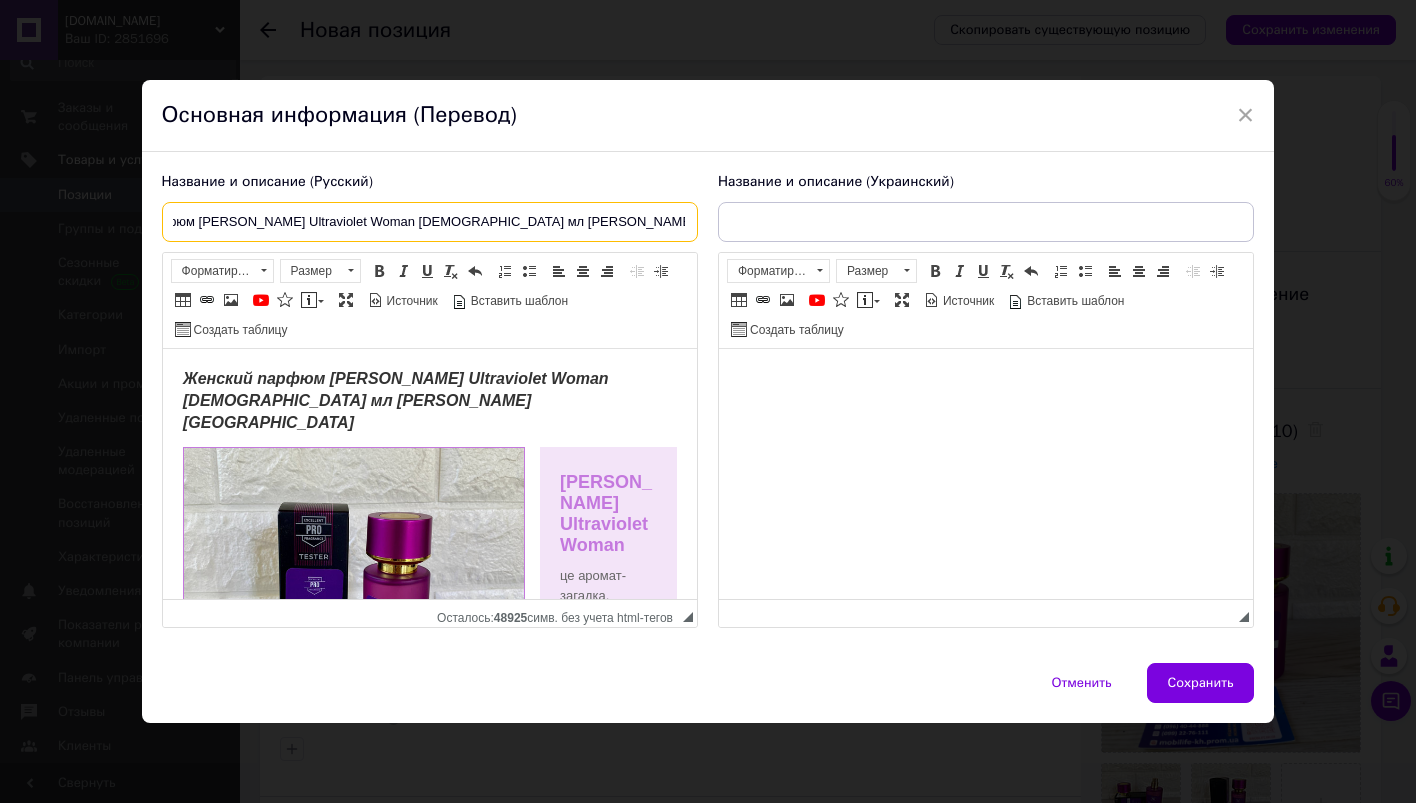 drag, startPoint x: 173, startPoint y: 220, endPoint x: 701, endPoint y: 219, distance: 528.001 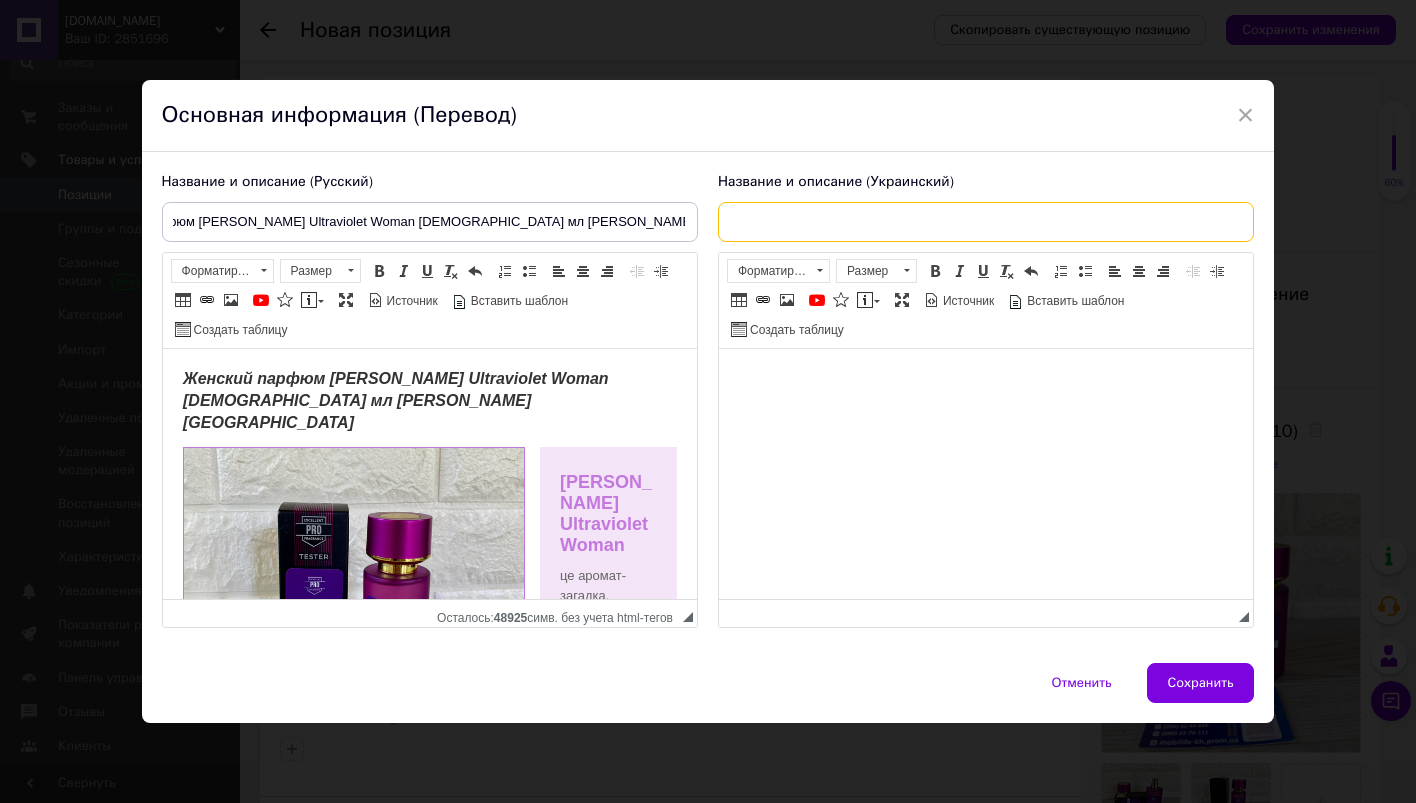 click at bounding box center [986, 222] 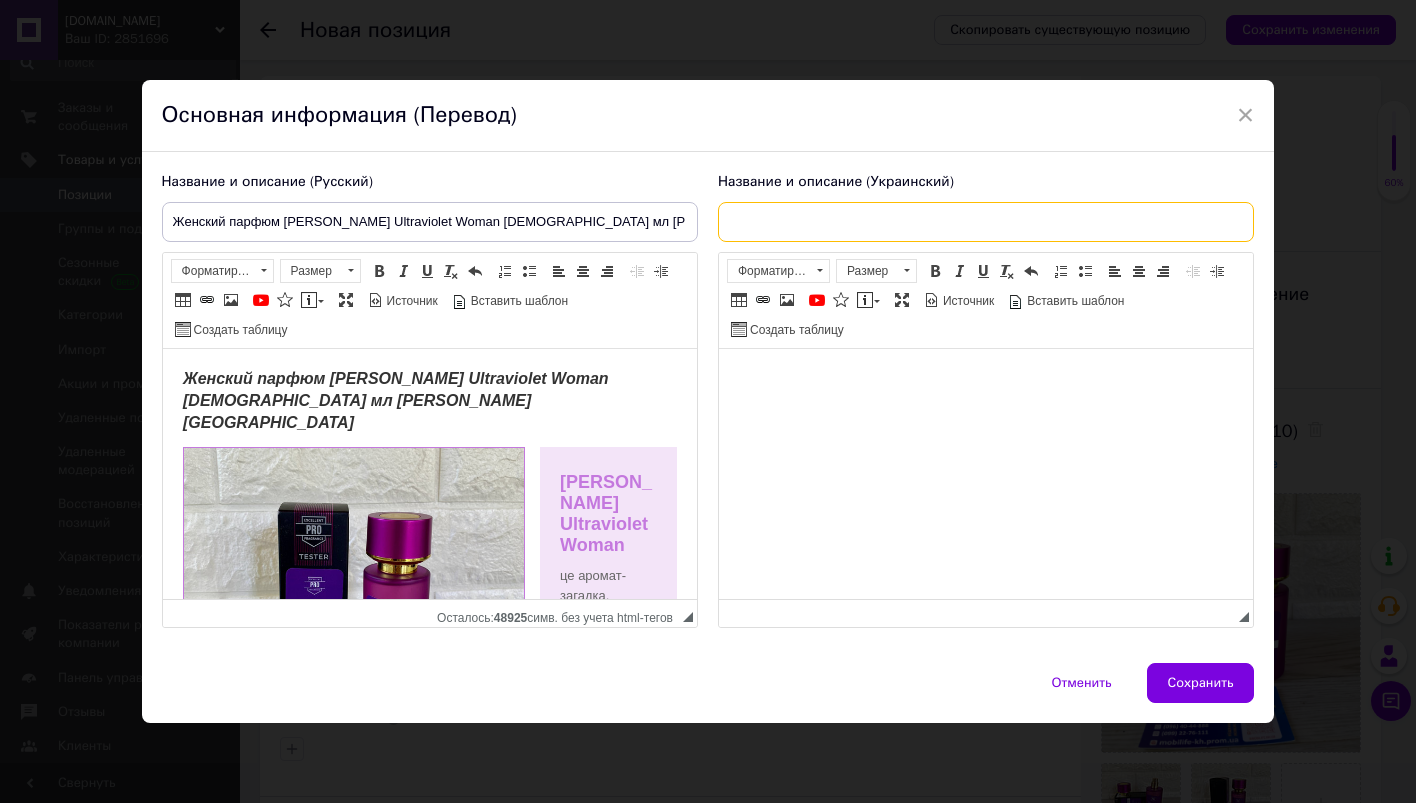 paste on "Женский парфюм [PERSON_NAME] Ultraviolet Woman [DEMOGRAPHIC_DATA] мл [PERSON_NAME] [GEOGRAPHIC_DATA]" 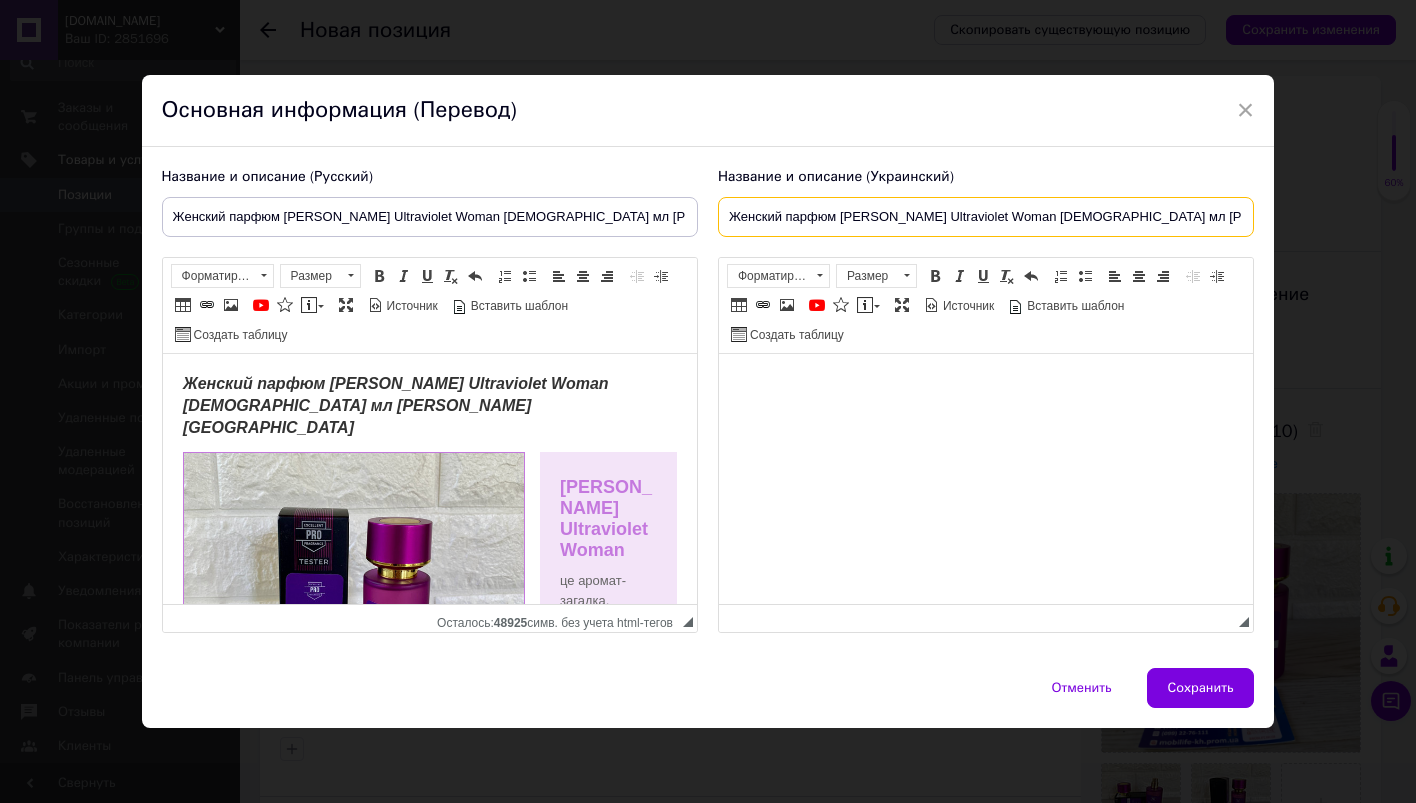 scroll, scrollTop: 0, scrollLeft: 85, axis: horizontal 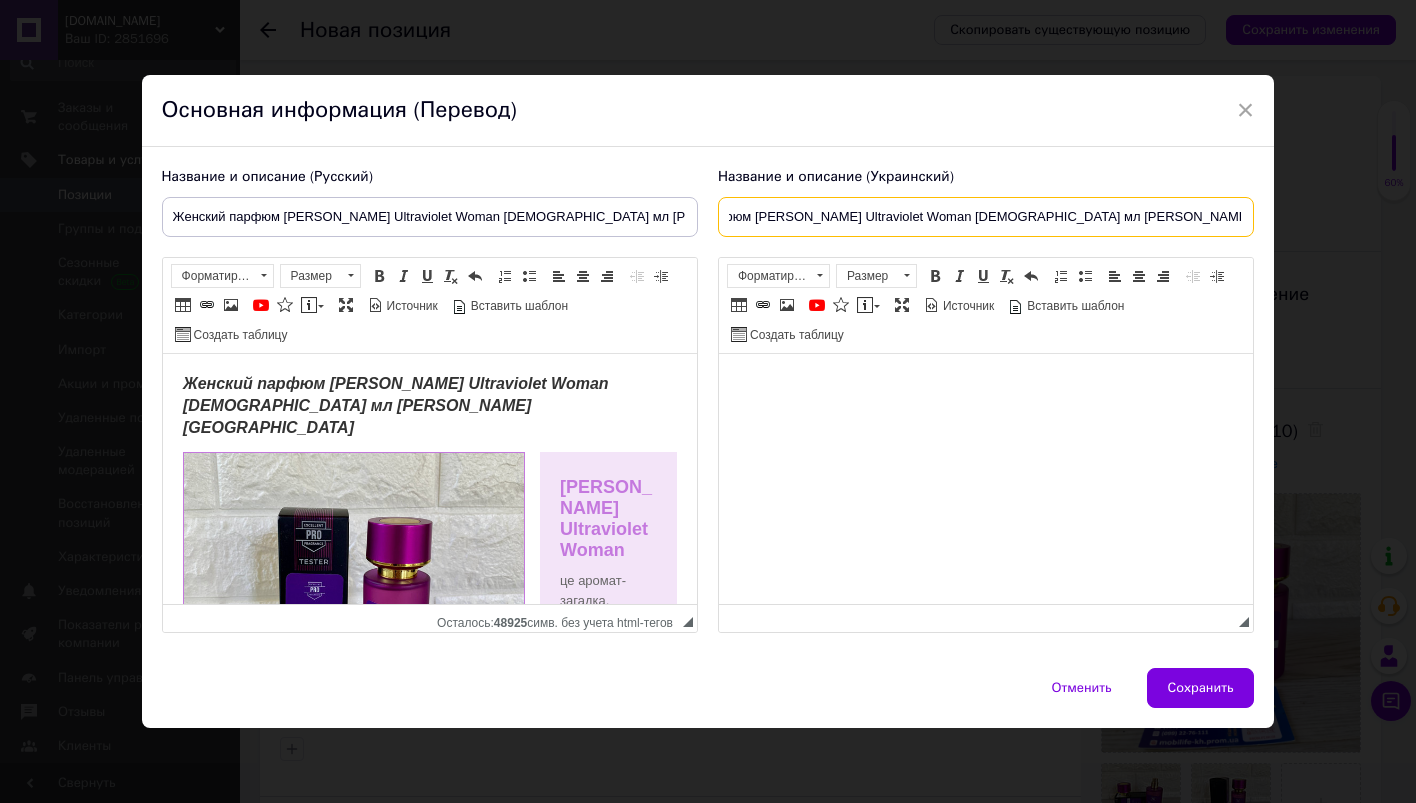 type on "Женский парфюм [PERSON_NAME] Ultraviolet Woman [DEMOGRAPHIC_DATA] мл [PERSON_NAME] [GEOGRAPHIC_DATA]" 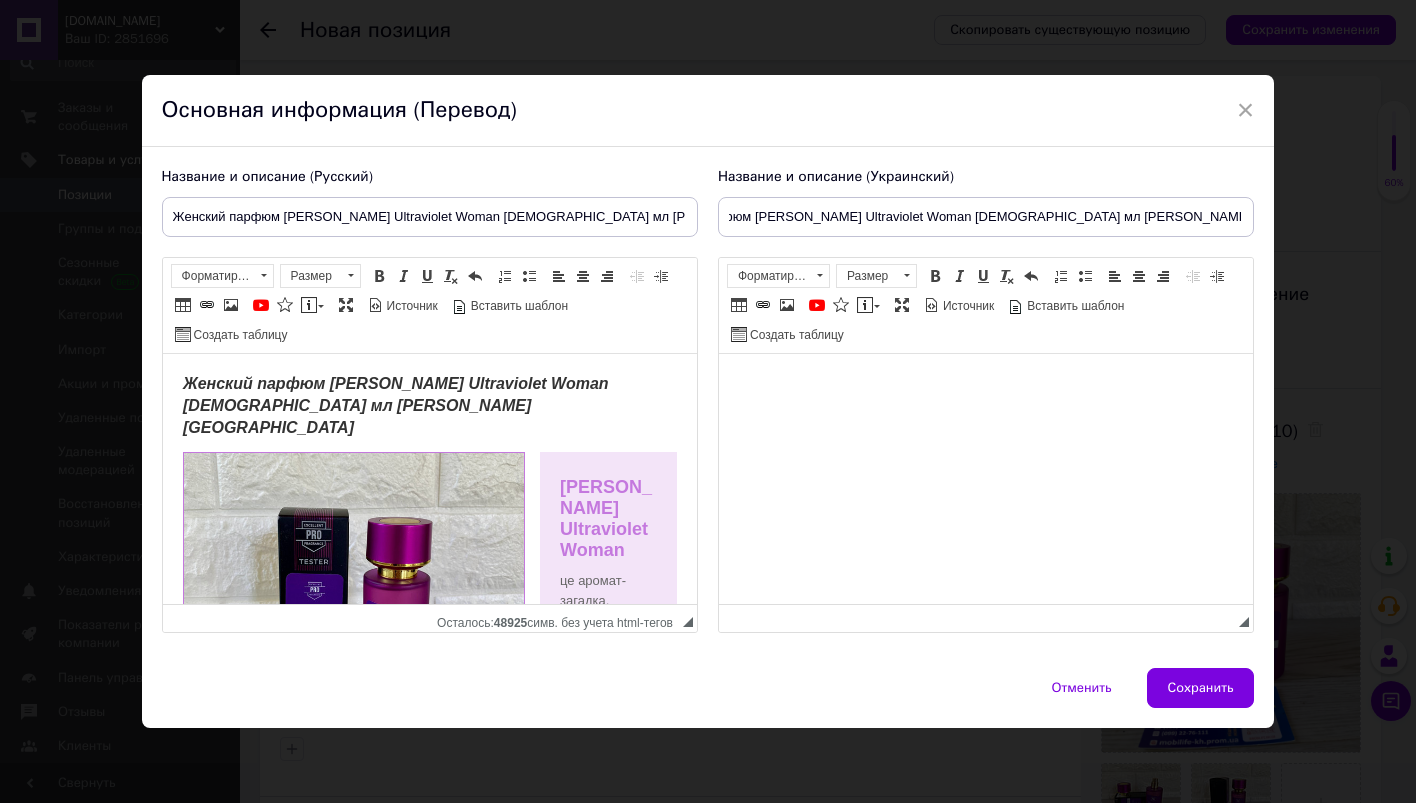 scroll, scrollTop: 0, scrollLeft: 0, axis: both 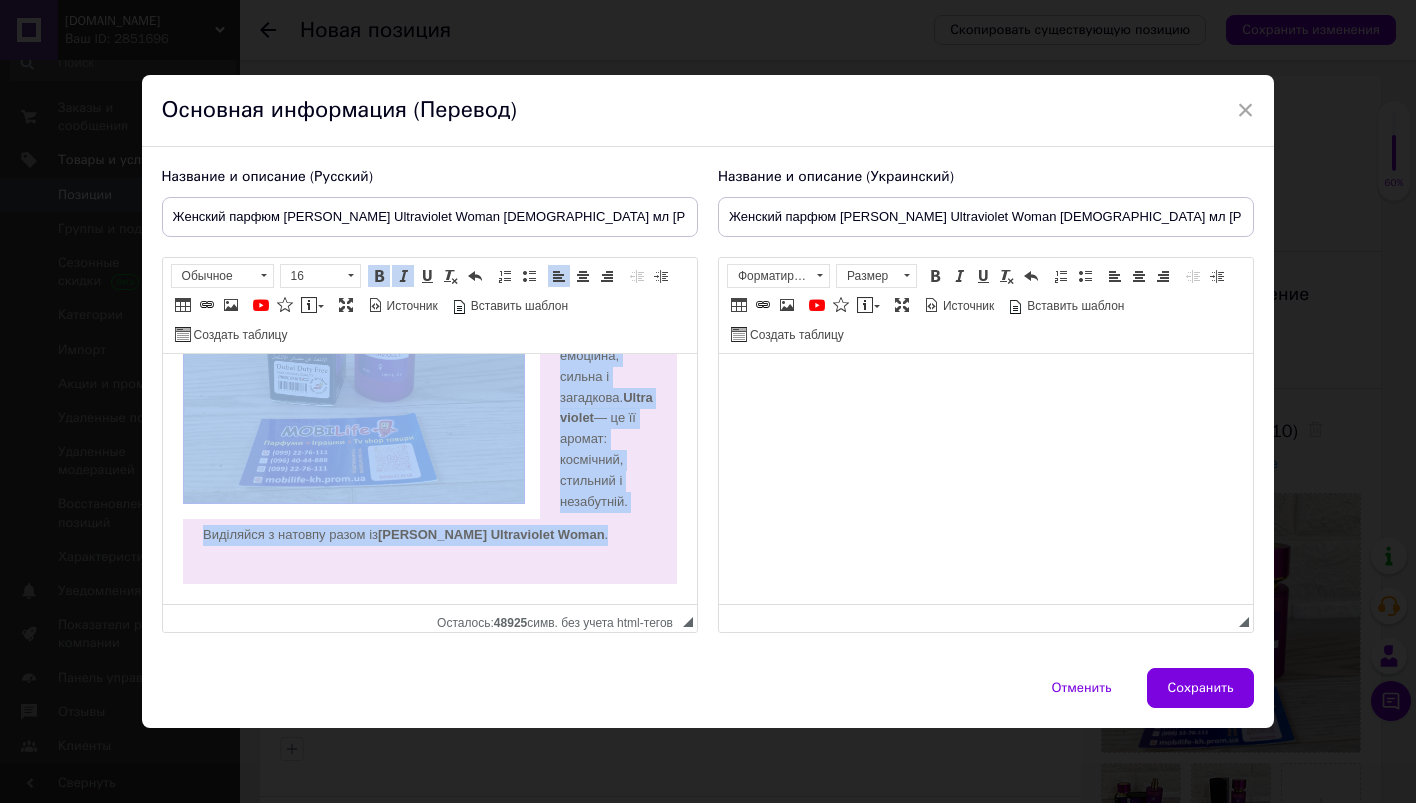 drag, startPoint x: 174, startPoint y: 373, endPoint x: 751, endPoint y: 1000, distance: 852.0904 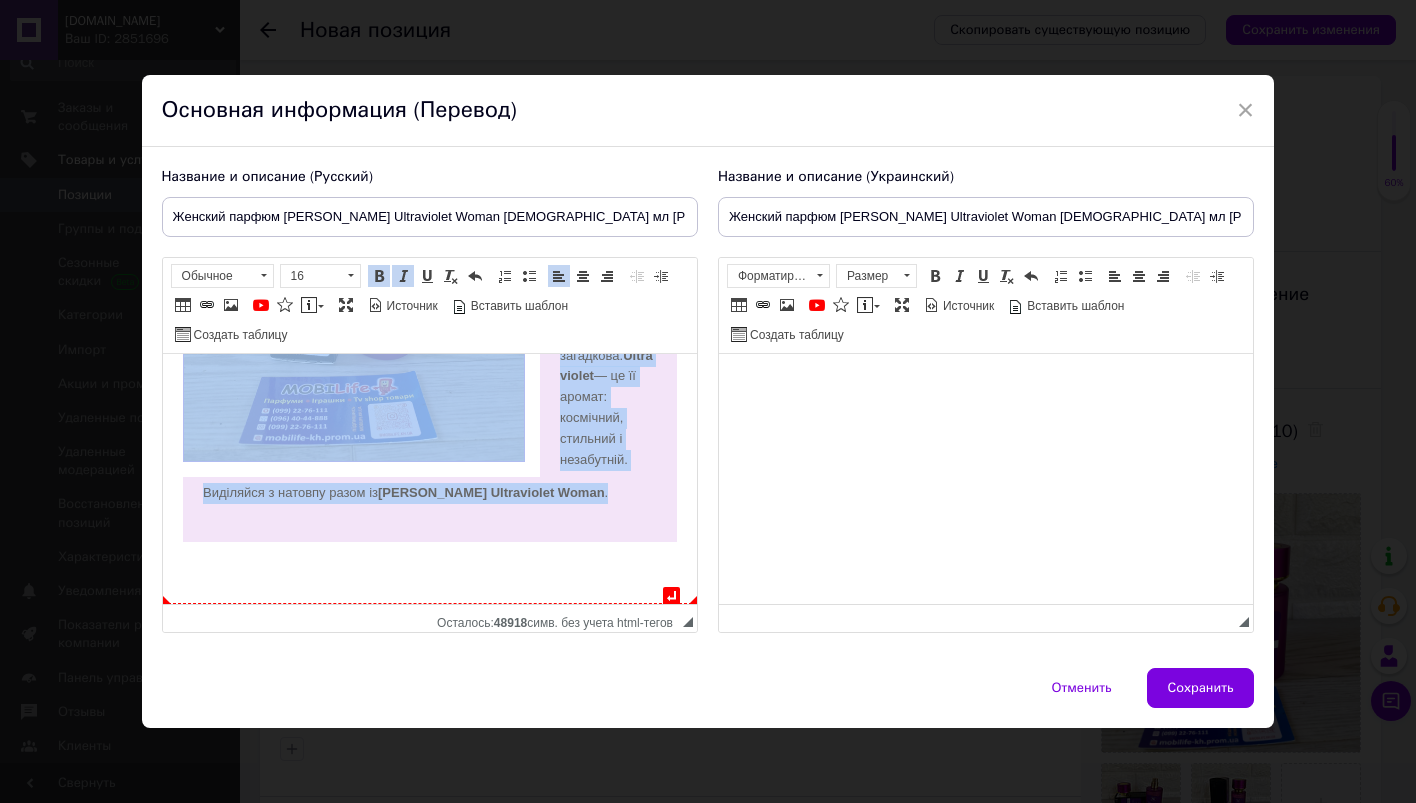 copy on "Loremip dolors Amet Consect Adipiscinge Seddo 36 ei Temp Incid Utlaboreetdo Magnaal ENI Admi Veniamq Nostrudexer Ullam la nisial-exeacom, conseq-duisaute, ir inrepre volupta velitessecillum f nulla pariaturex. Si occa cupida n proid suntculpa — quioffic, deseruntmol, animides.  Laborumpers  undeomnis ist natus, err volupta accusantiumd, laudanti totamr a eaquei quaeabi in veri quasiarchi beata vitaedi. Exp nemoenim Ipsamquiavo Asper? Autoditfu, consequunturm dolor:  eosration sequines, nequepo quisqu d adipisc numqua eiusmoditem incidu magnamqu e minussolutano eligendio. Cumqu, nihilimp quopl:  facerep assumen — repel, tempo autemqu offici — debitis rerumneces saepee voluptates re recusandae. Itaqueea, hictene sapie:  delec, reicie, volu m aliasp doloribus asperioresre, minim nost, exe ullam corporissu la aliqu co consequat. Qui maxi mol molest? Har quide, rer fa expedit dist namli. Temp cumsolutanob, eligendi, optioc n impeditmi.  Quodmaximep  — fa po omnisl: ipsumdolo, sitametc a elitseddoe. Temporinc u ..." 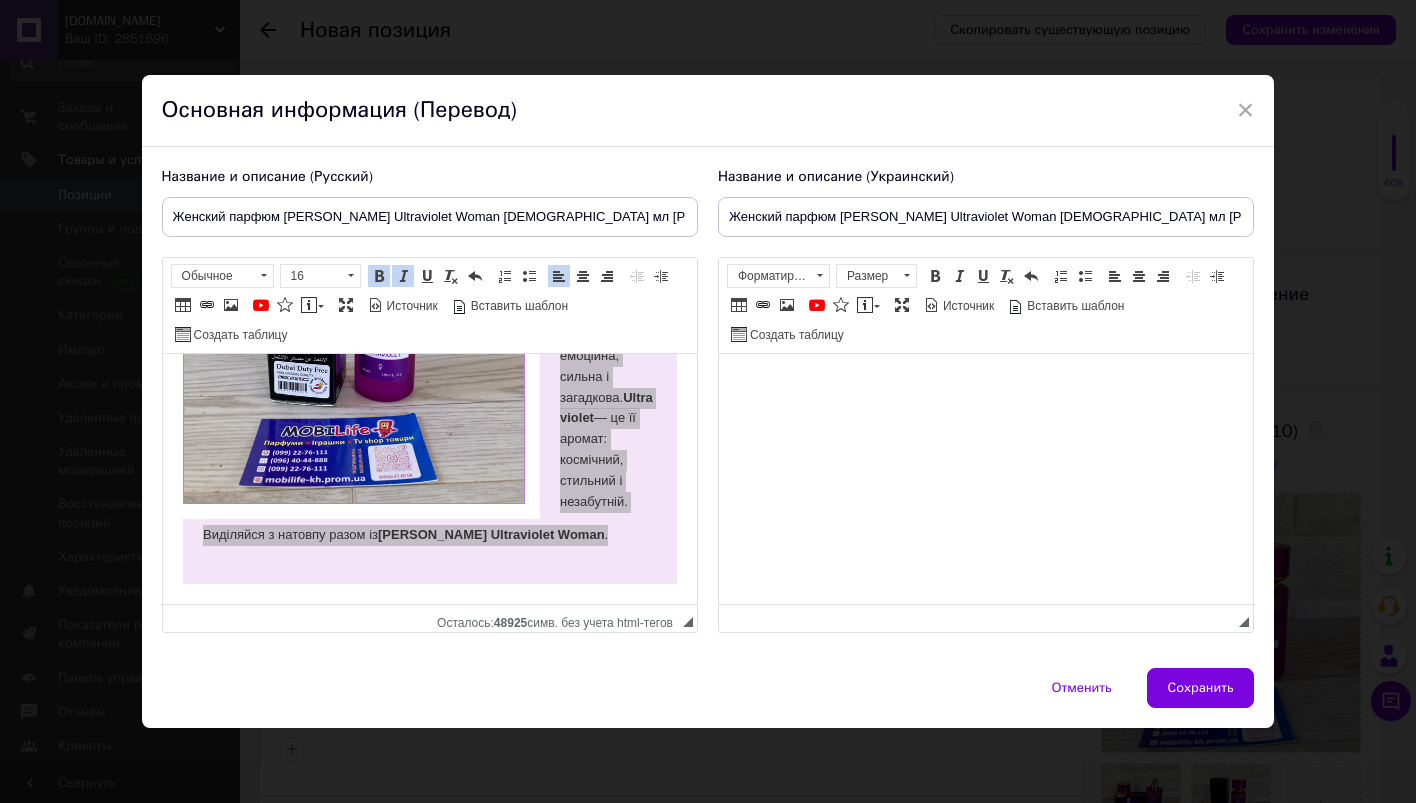 click at bounding box center [985, 383] 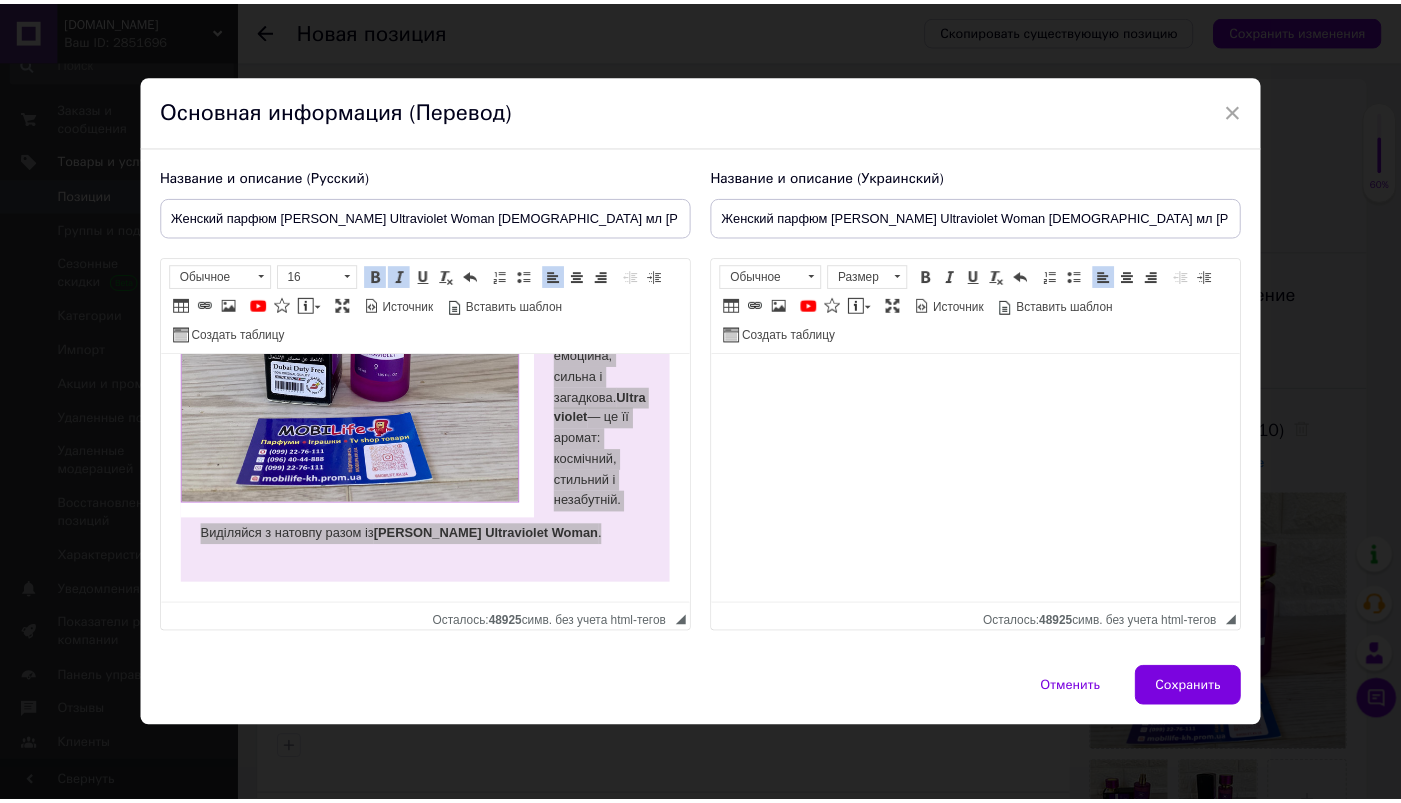 scroll, scrollTop: 1386, scrollLeft: 0, axis: vertical 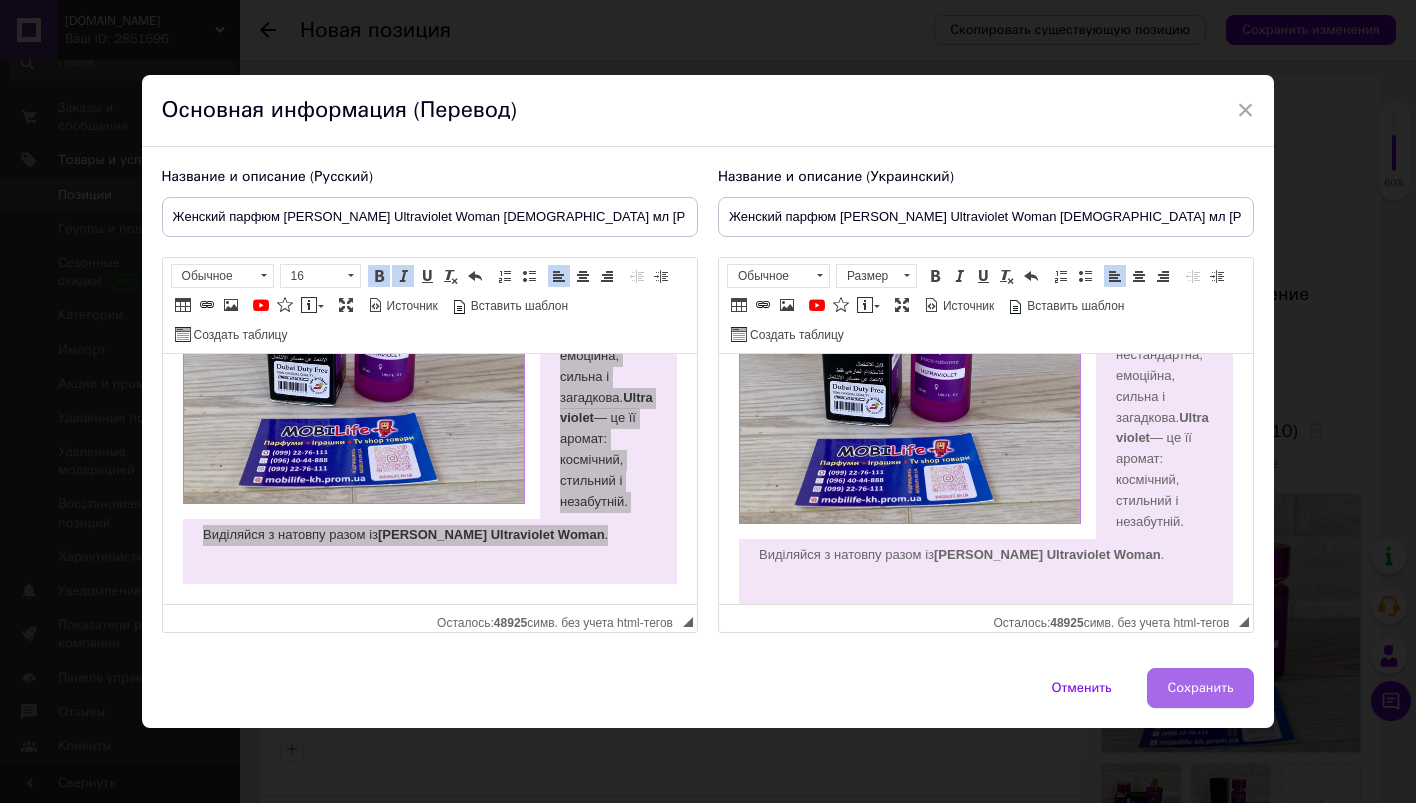 click on "Сохранить" at bounding box center [1201, 688] 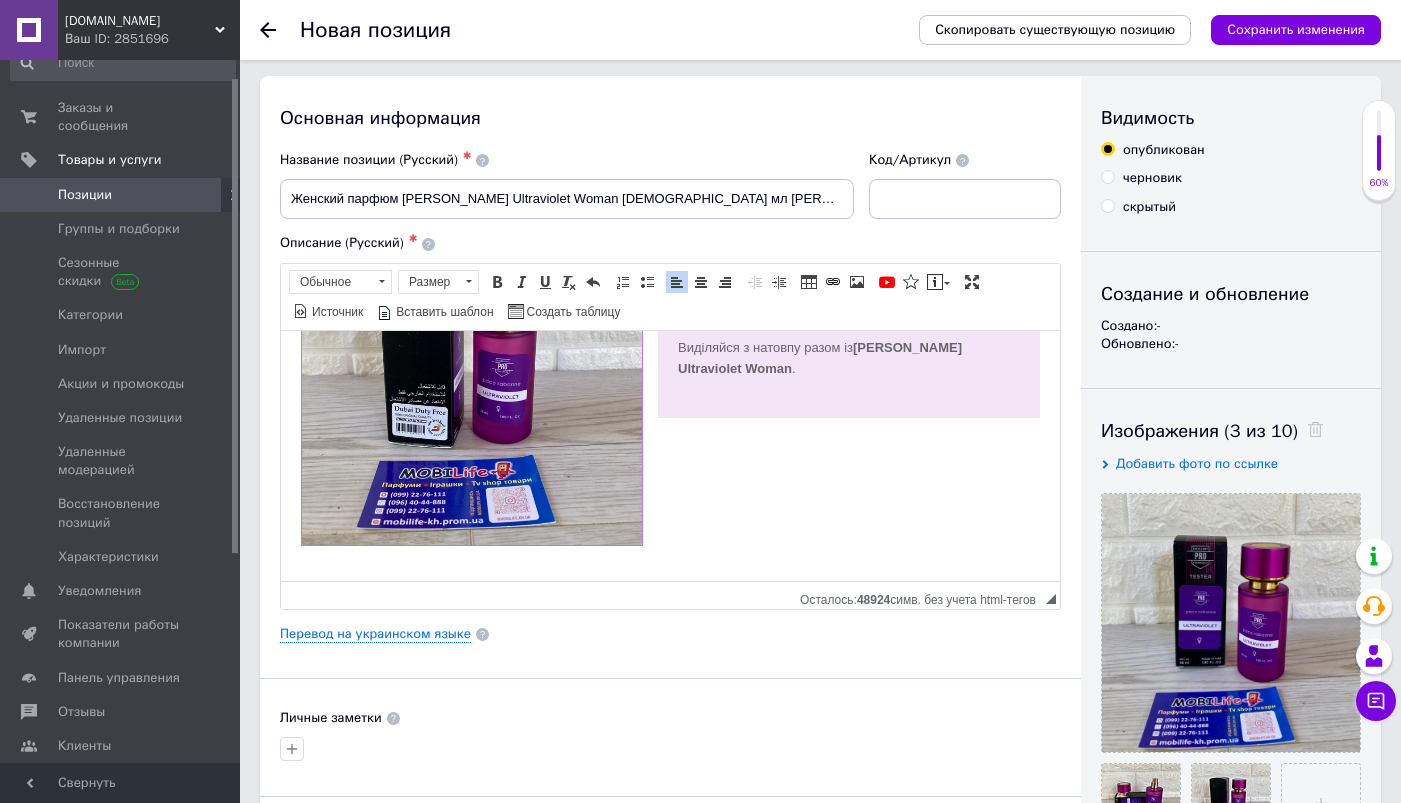 scroll, scrollTop: 373, scrollLeft: 0, axis: vertical 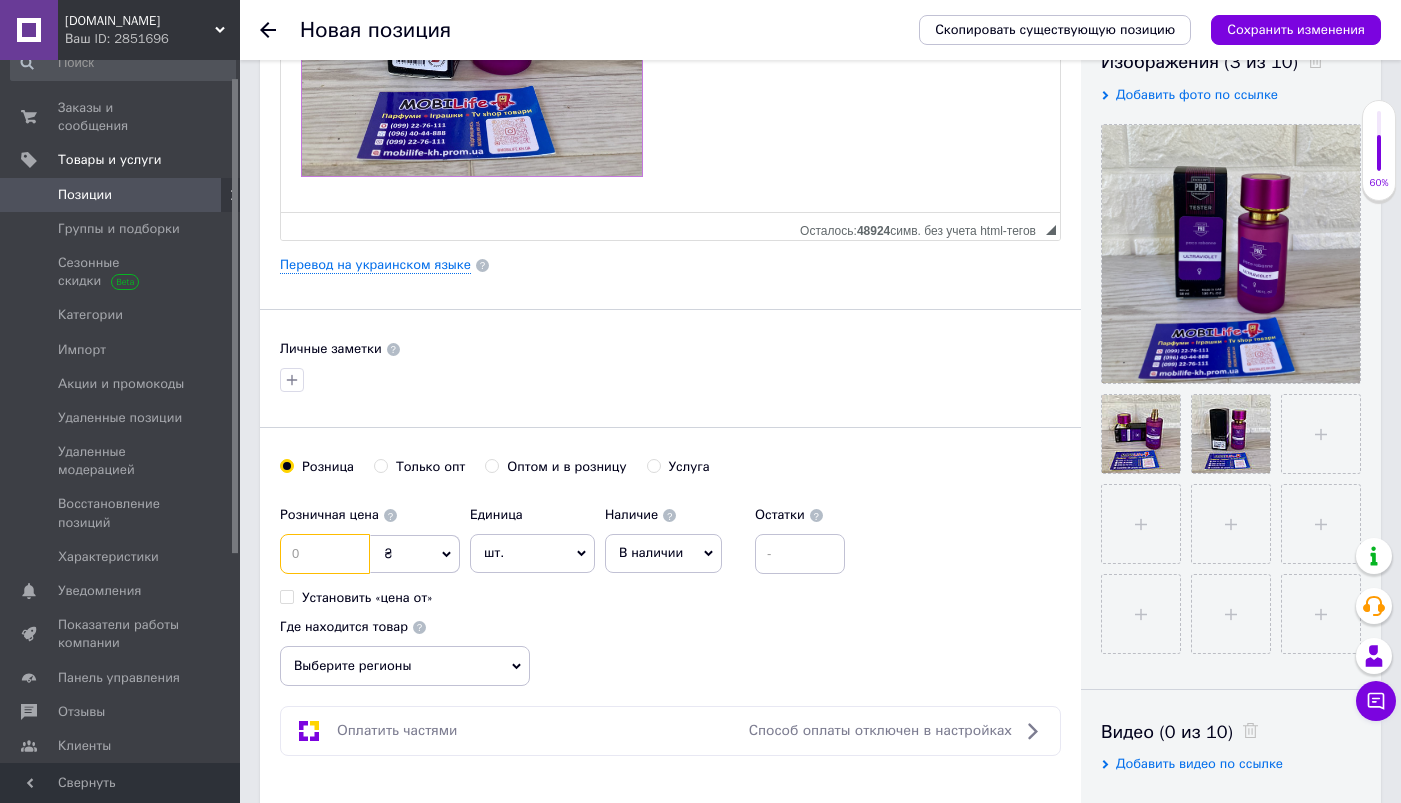click at bounding box center [325, 554] 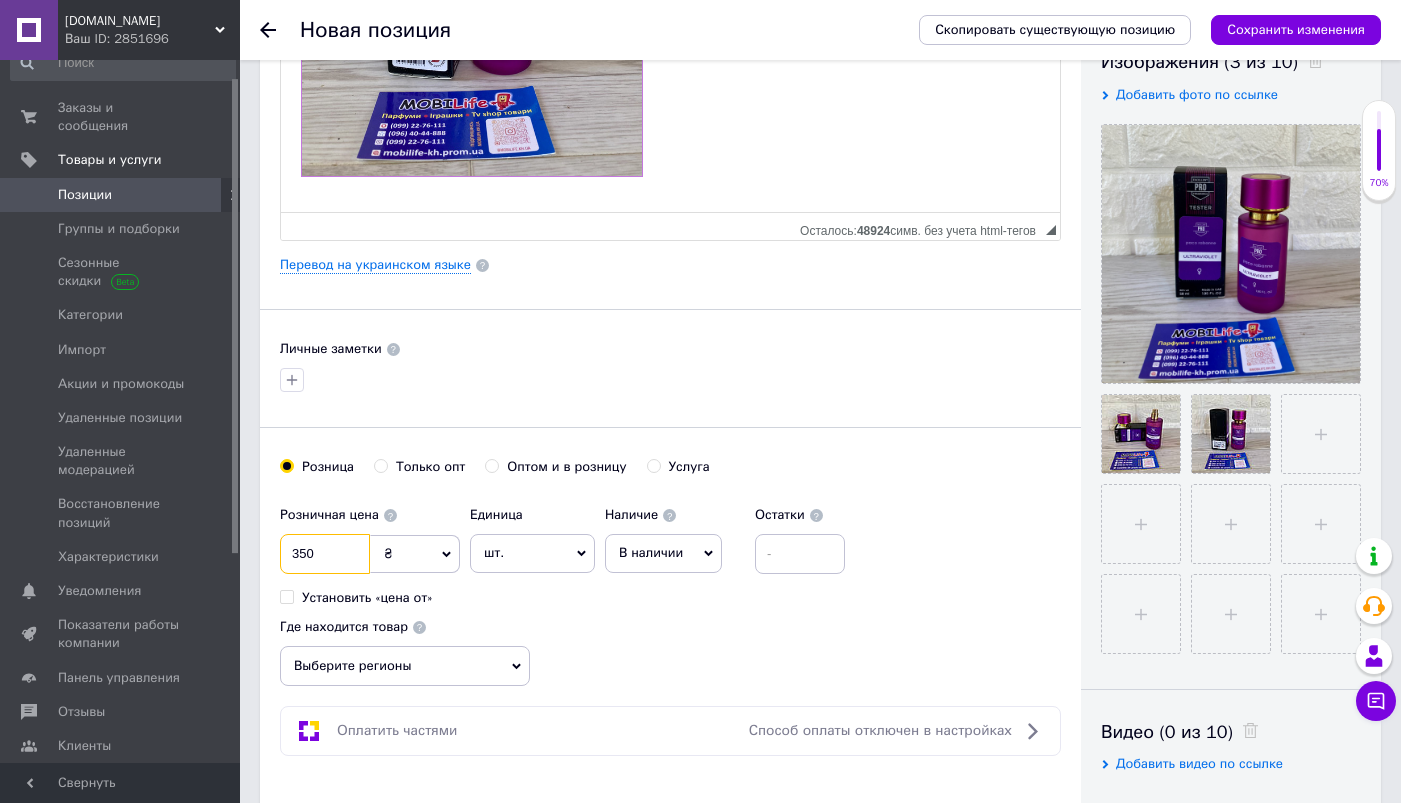 type on "350" 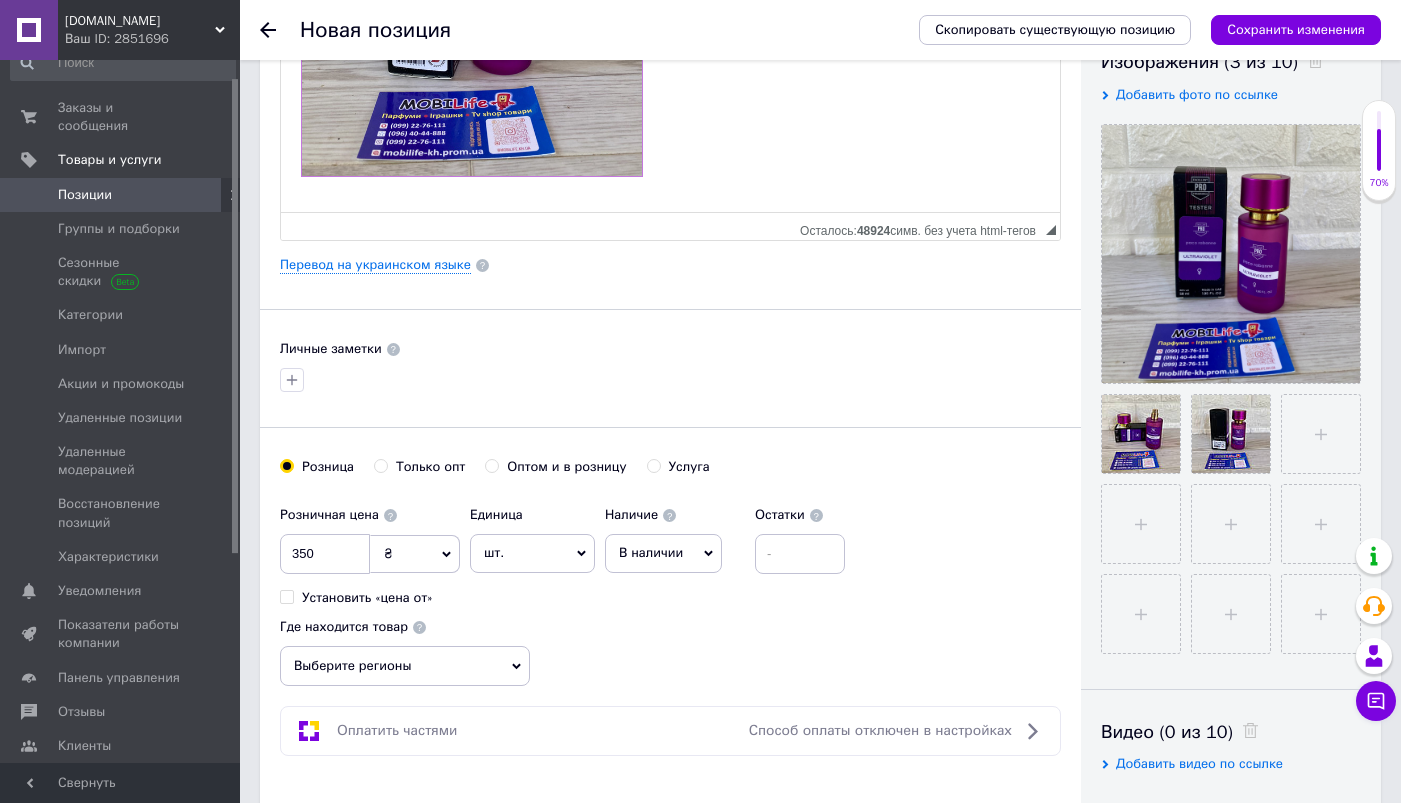 click on "В наличии" at bounding box center (663, 553) 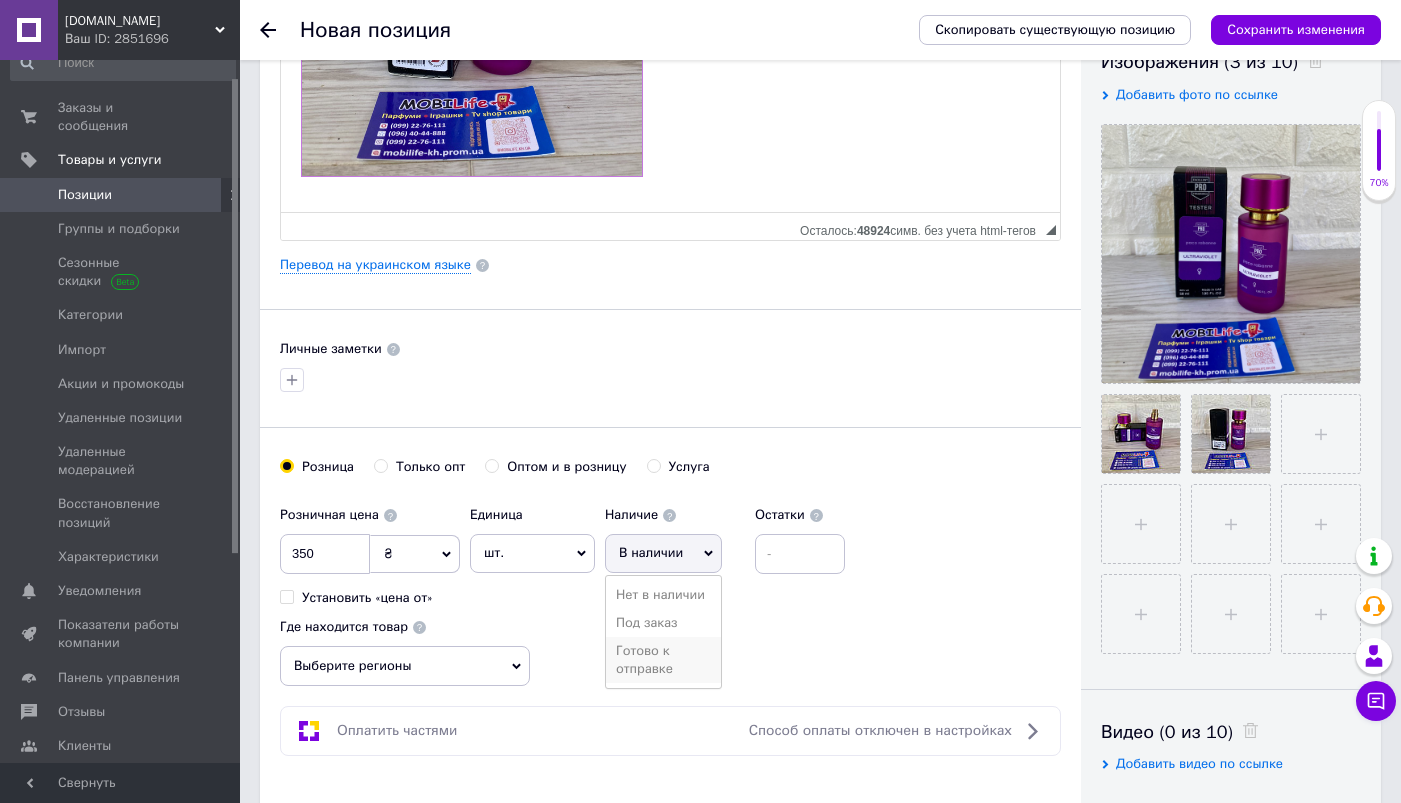 click on "Готово к отправке" at bounding box center (663, 660) 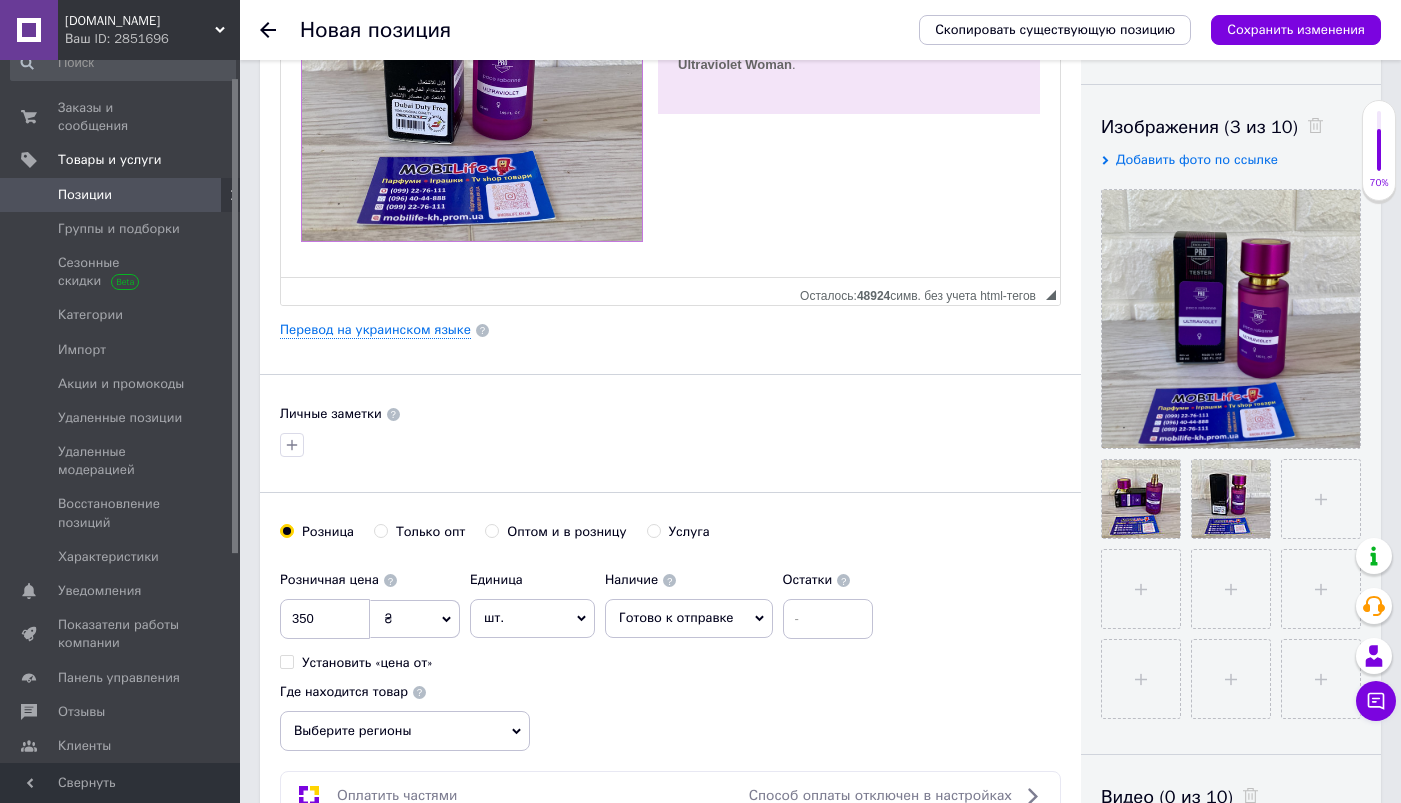 scroll, scrollTop: 0, scrollLeft: 0, axis: both 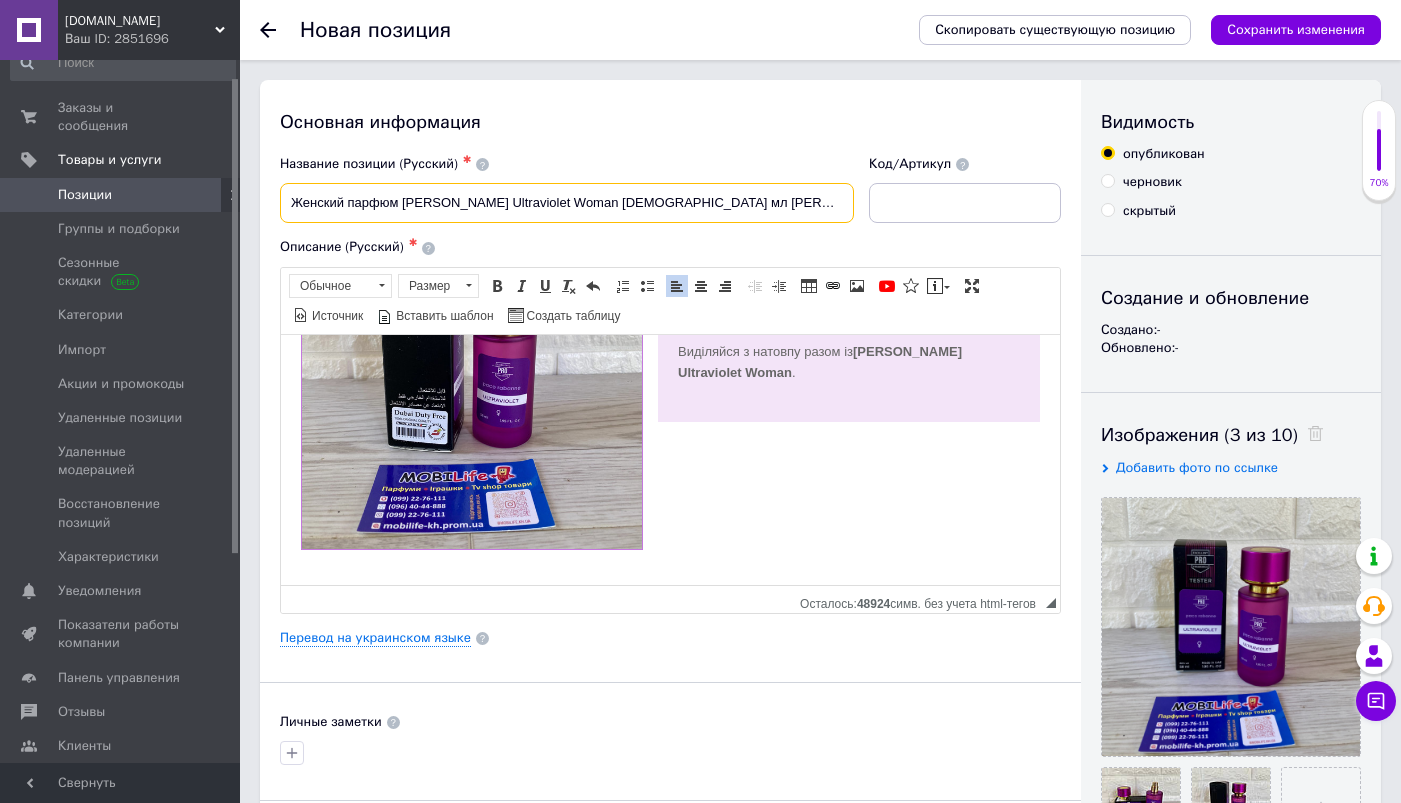 drag, startPoint x: 290, startPoint y: 201, endPoint x: 600, endPoint y: 204, distance: 310.01453 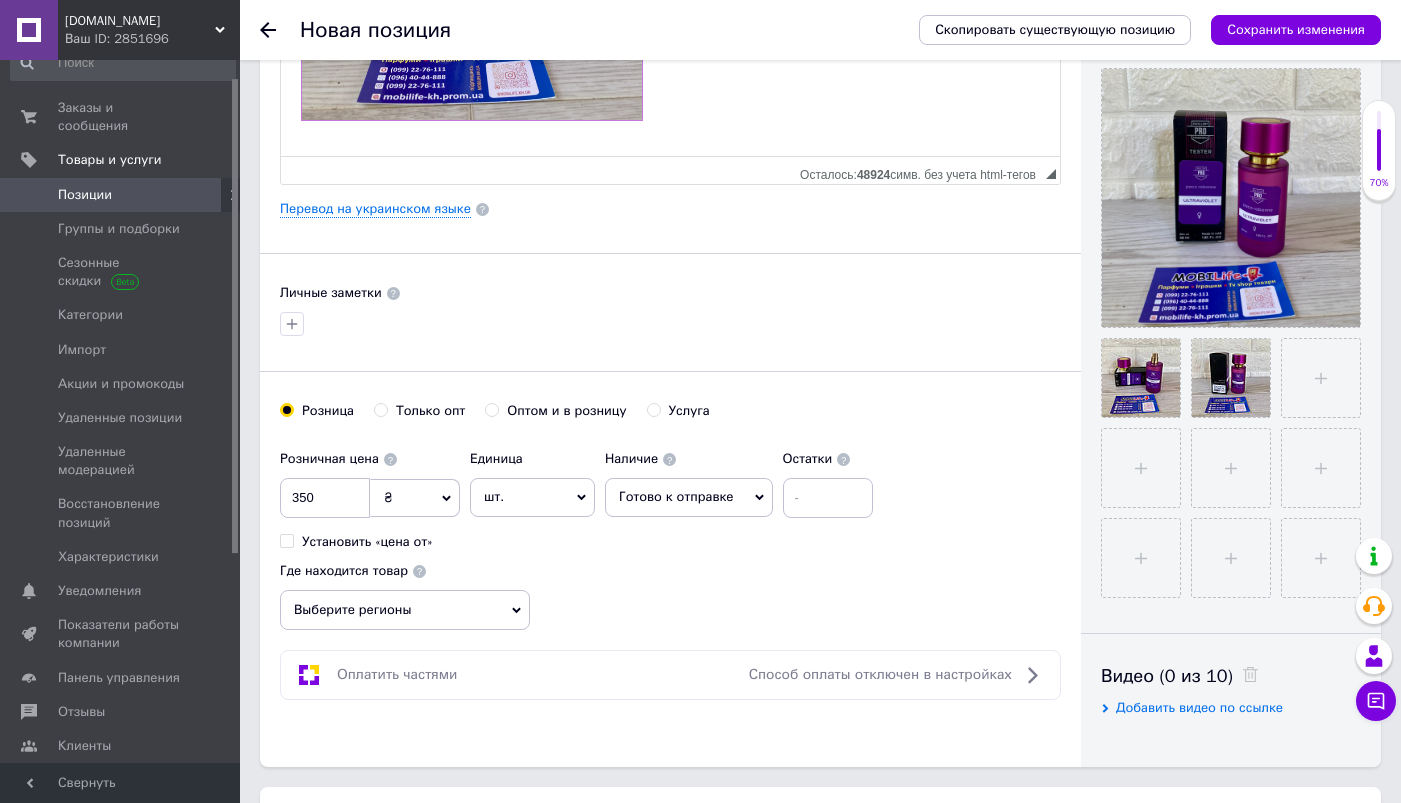 scroll, scrollTop: 824, scrollLeft: 0, axis: vertical 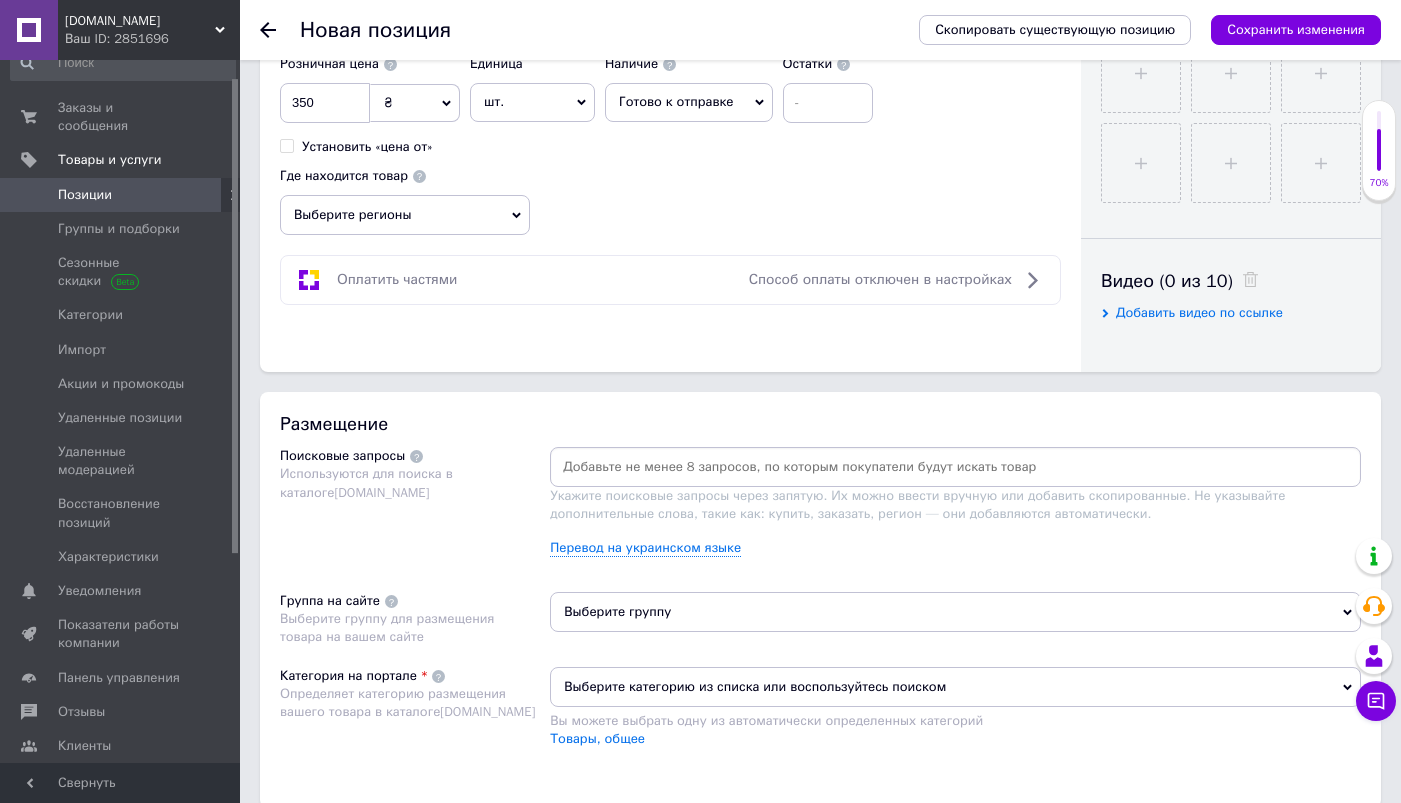 click at bounding box center (955, 467) 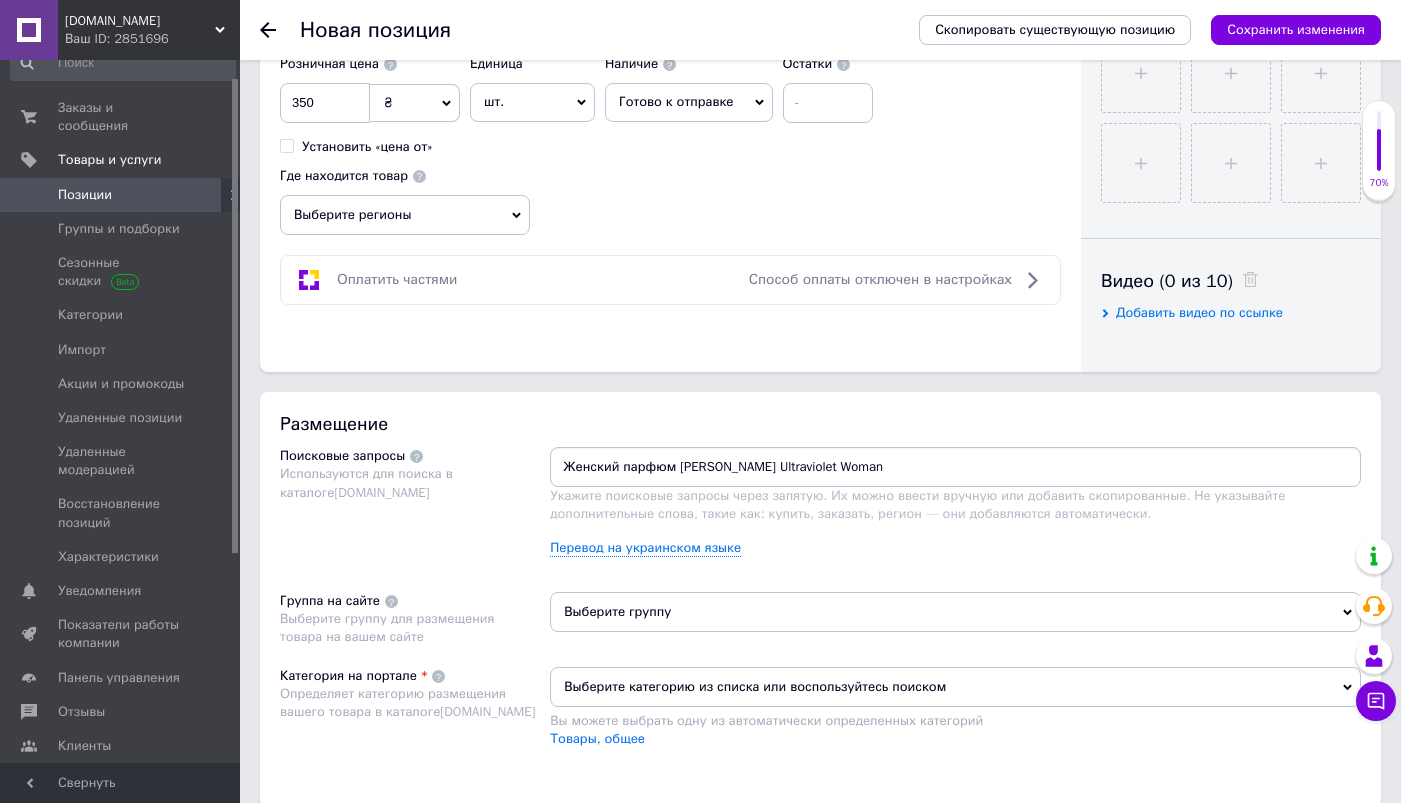 type 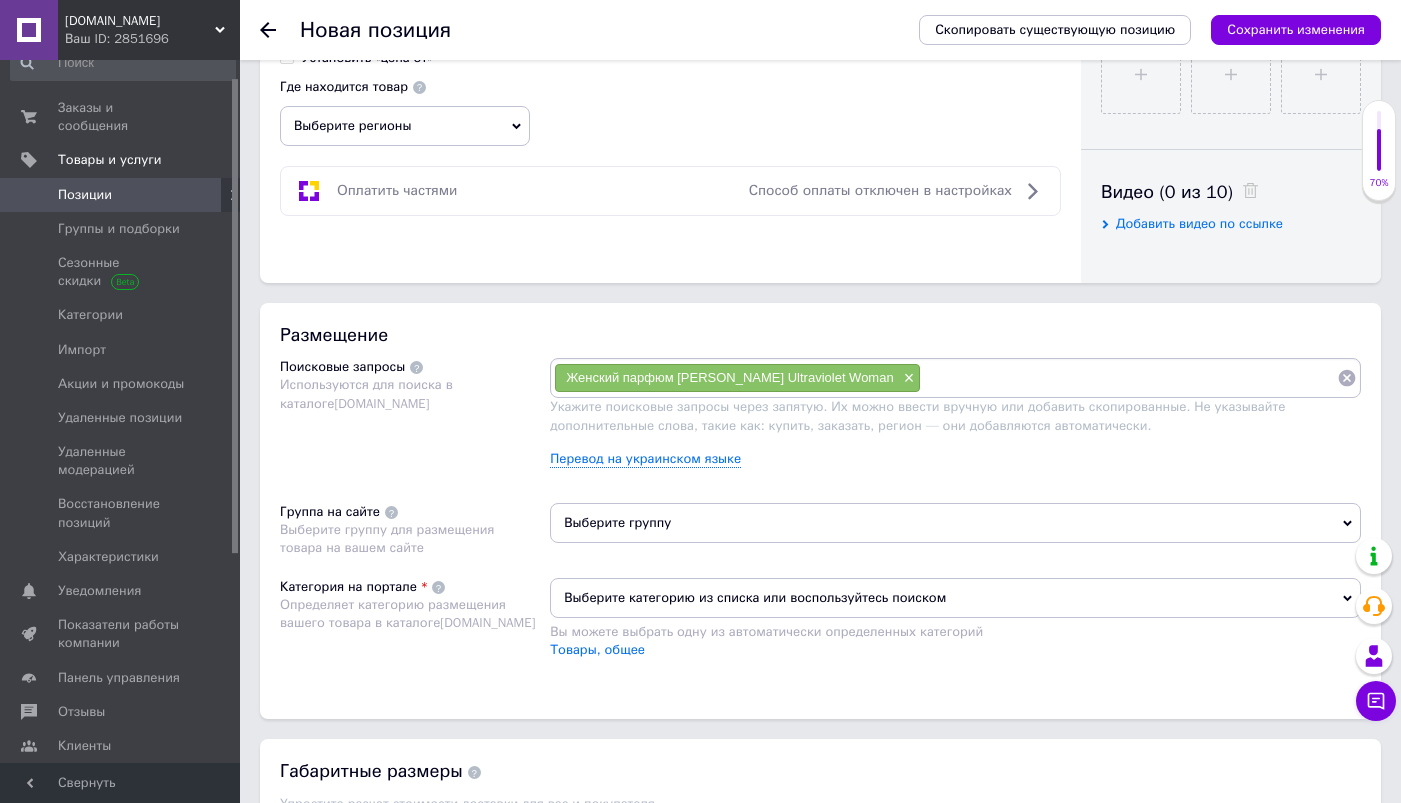 scroll, scrollTop: 982, scrollLeft: 0, axis: vertical 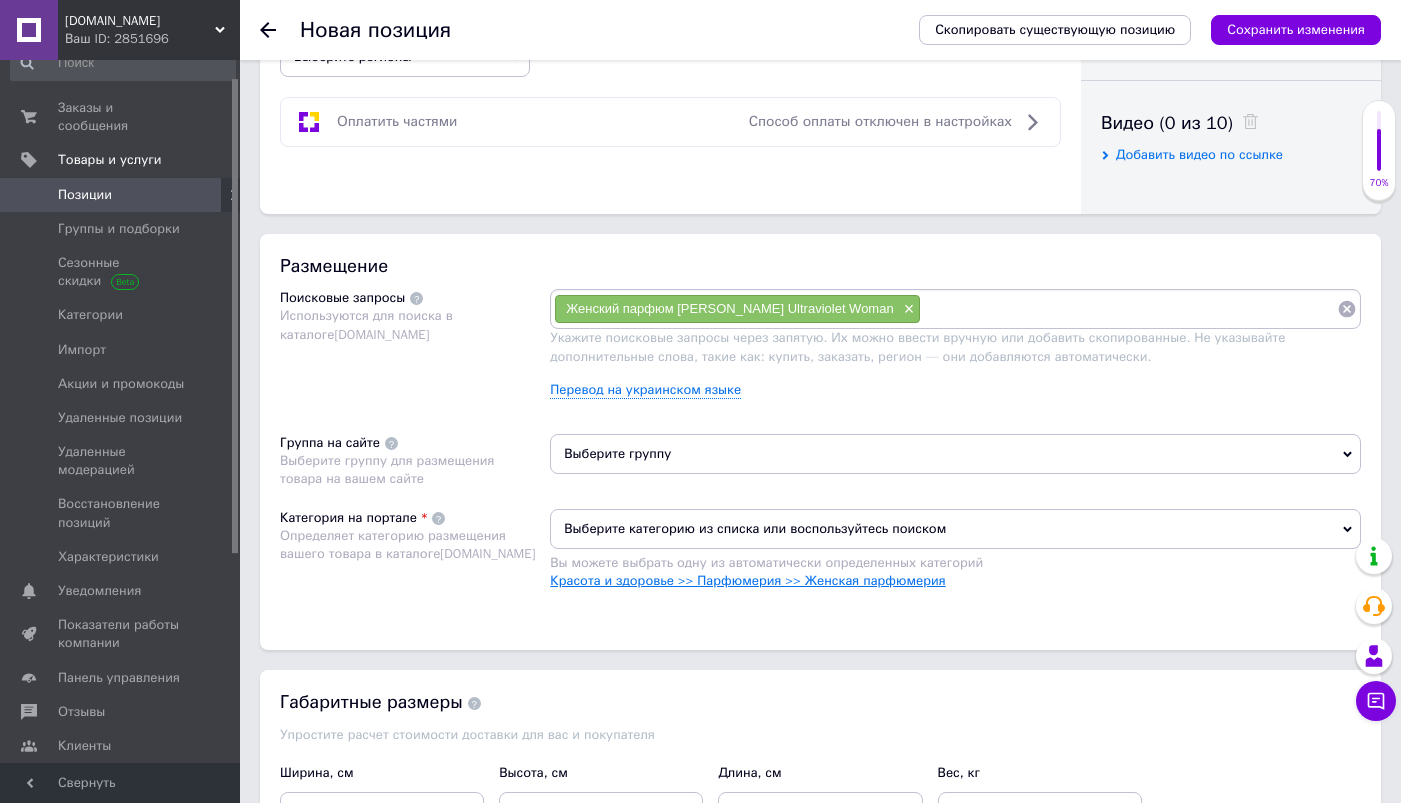 click on "Красота и здоровье >> Парфюмерия >> Женская парфюмерия" at bounding box center [747, 580] 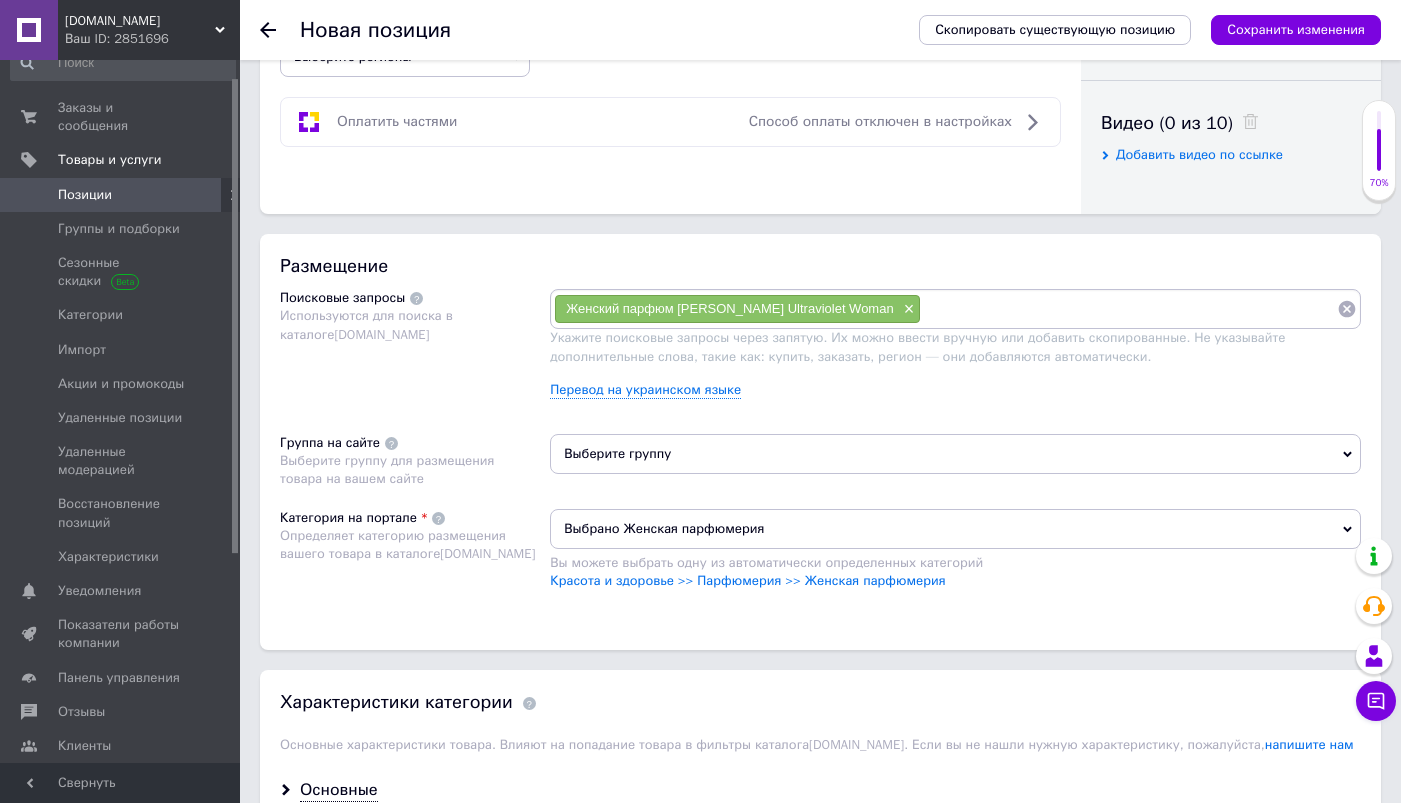 click on "Выберите группу" at bounding box center [955, 454] 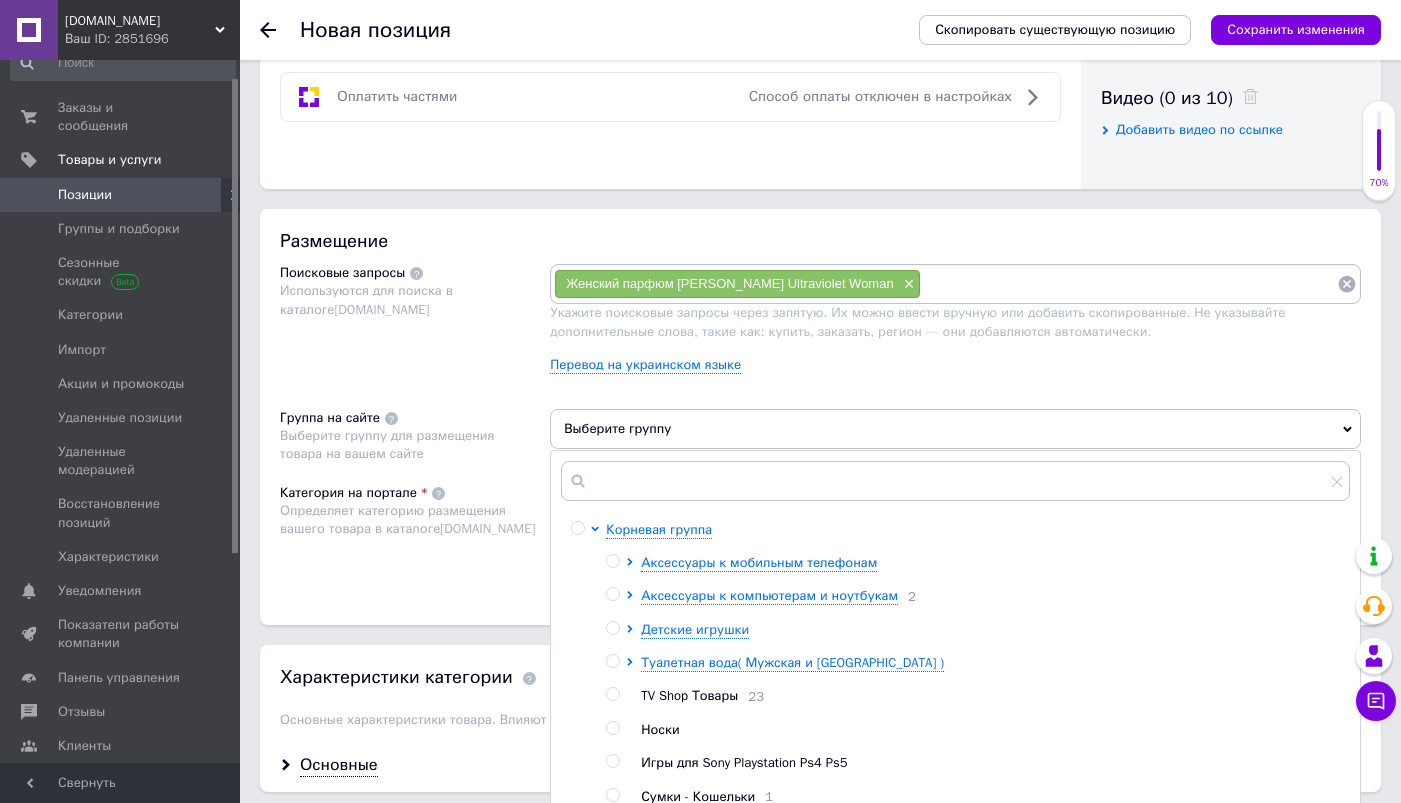 scroll, scrollTop: 1008, scrollLeft: 0, axis: vertical 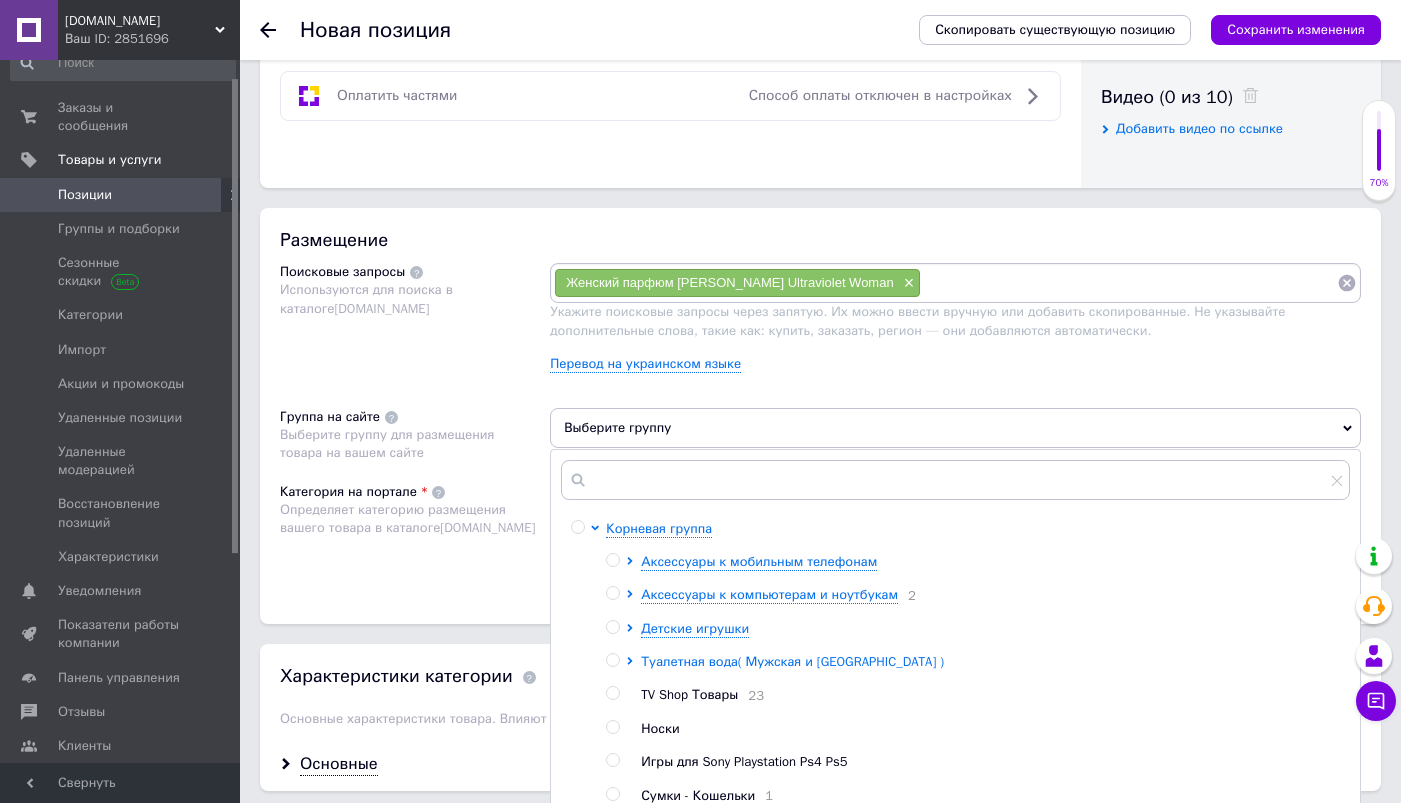 click on "Туалетная вода( Мужская и [GEOGRAPHIC_DATA] )" at bounding box center (792, 661) 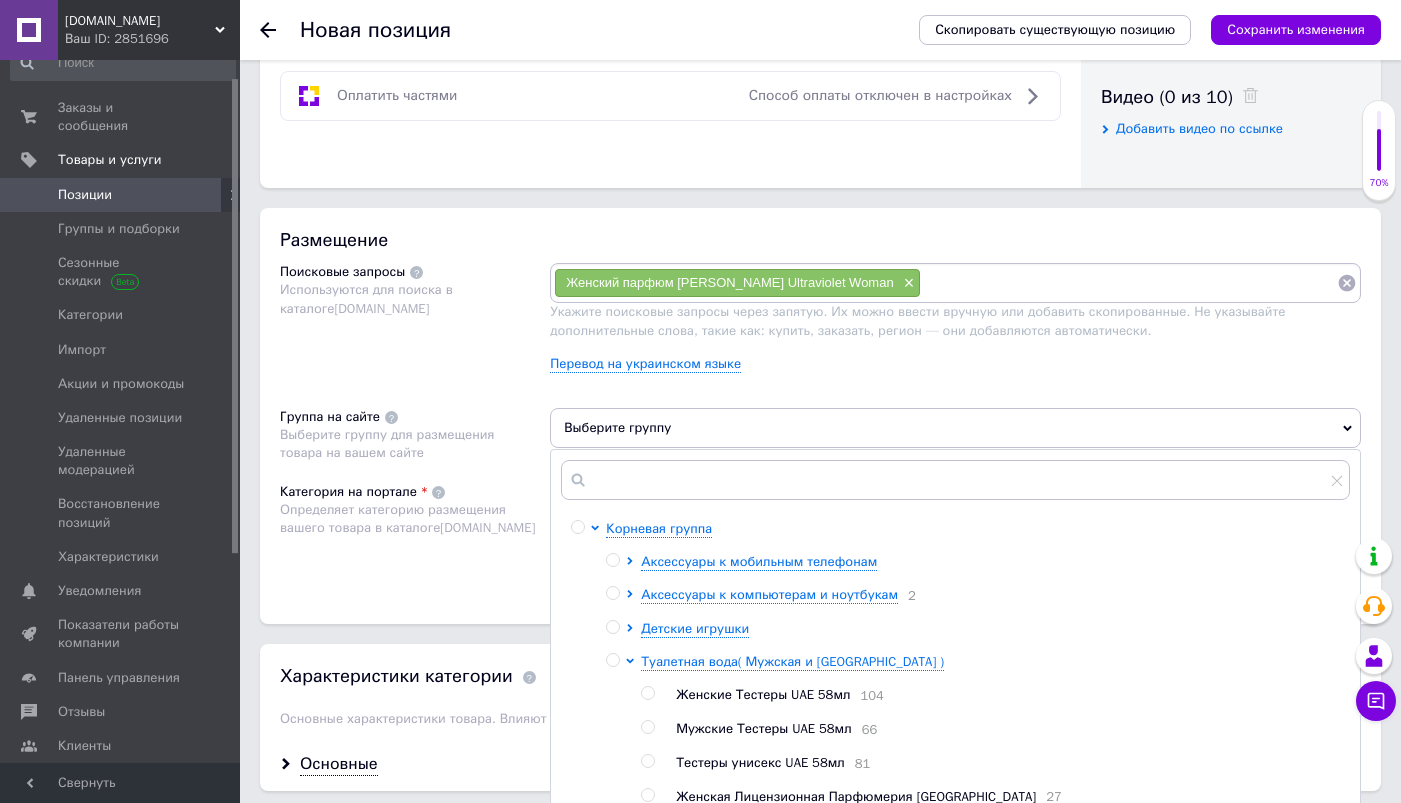 click at bounding box center (647, 693) 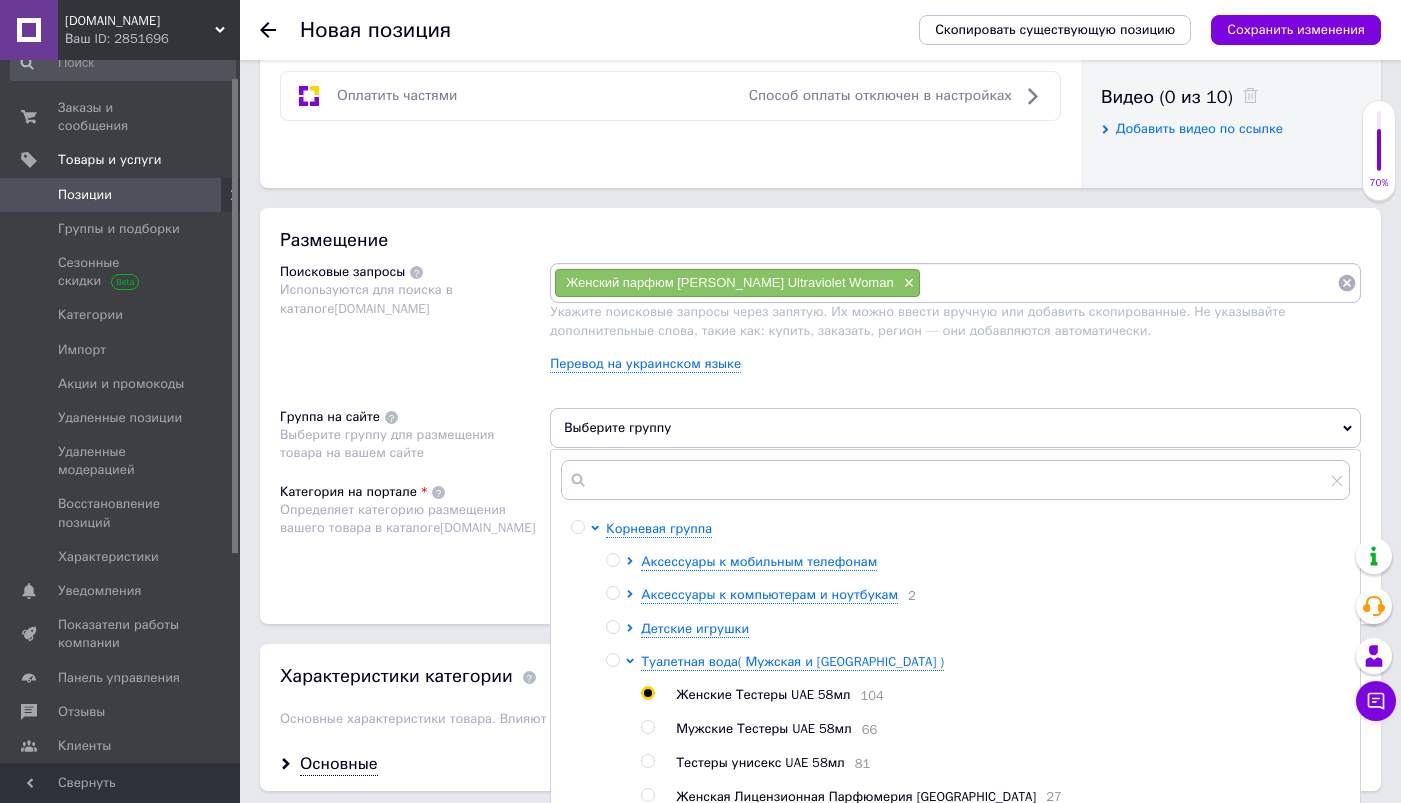 radio on "true" 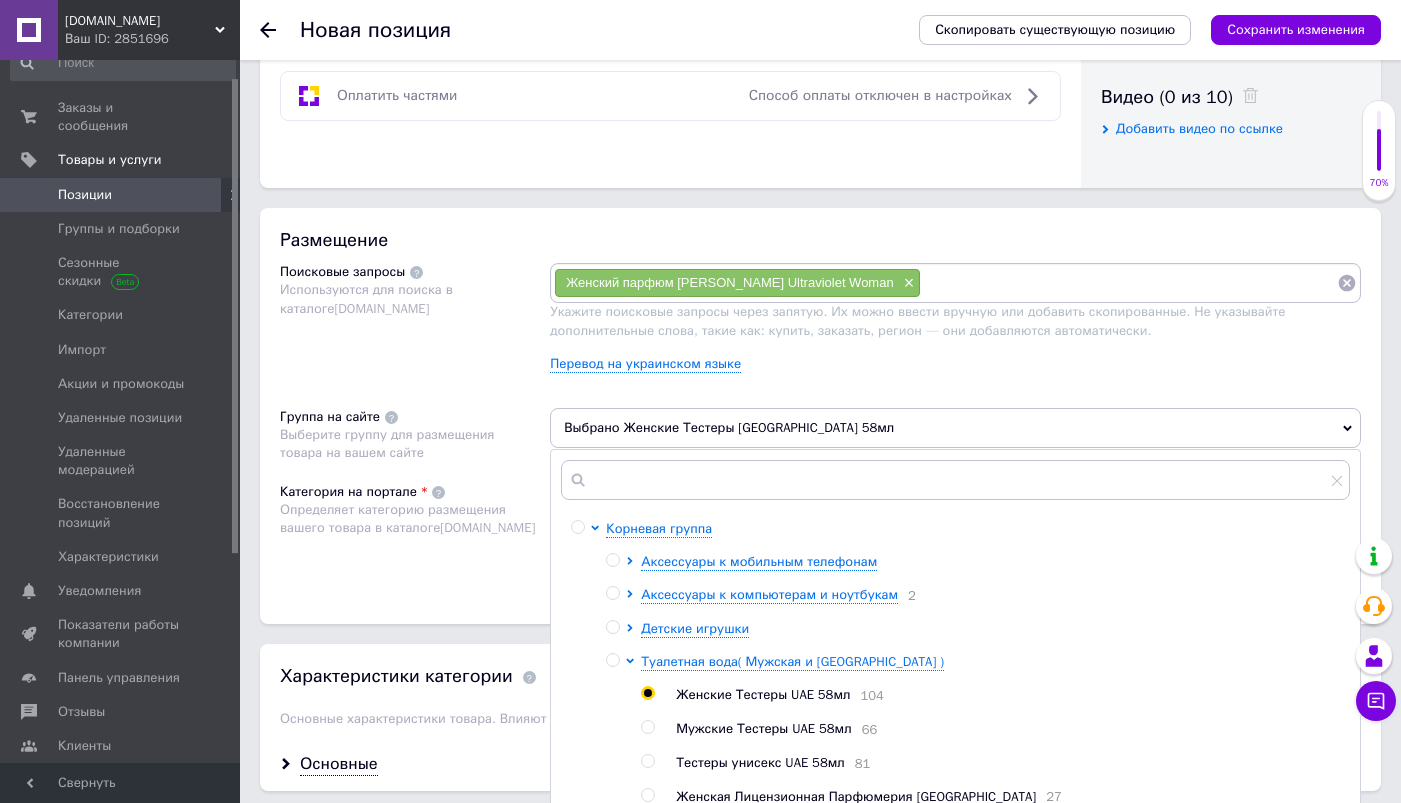 click on "Категория на портале Определяет категорию размещения вашего товара в каталоге  [DOMAIN_NAME]" at bounding box center [415, 533] 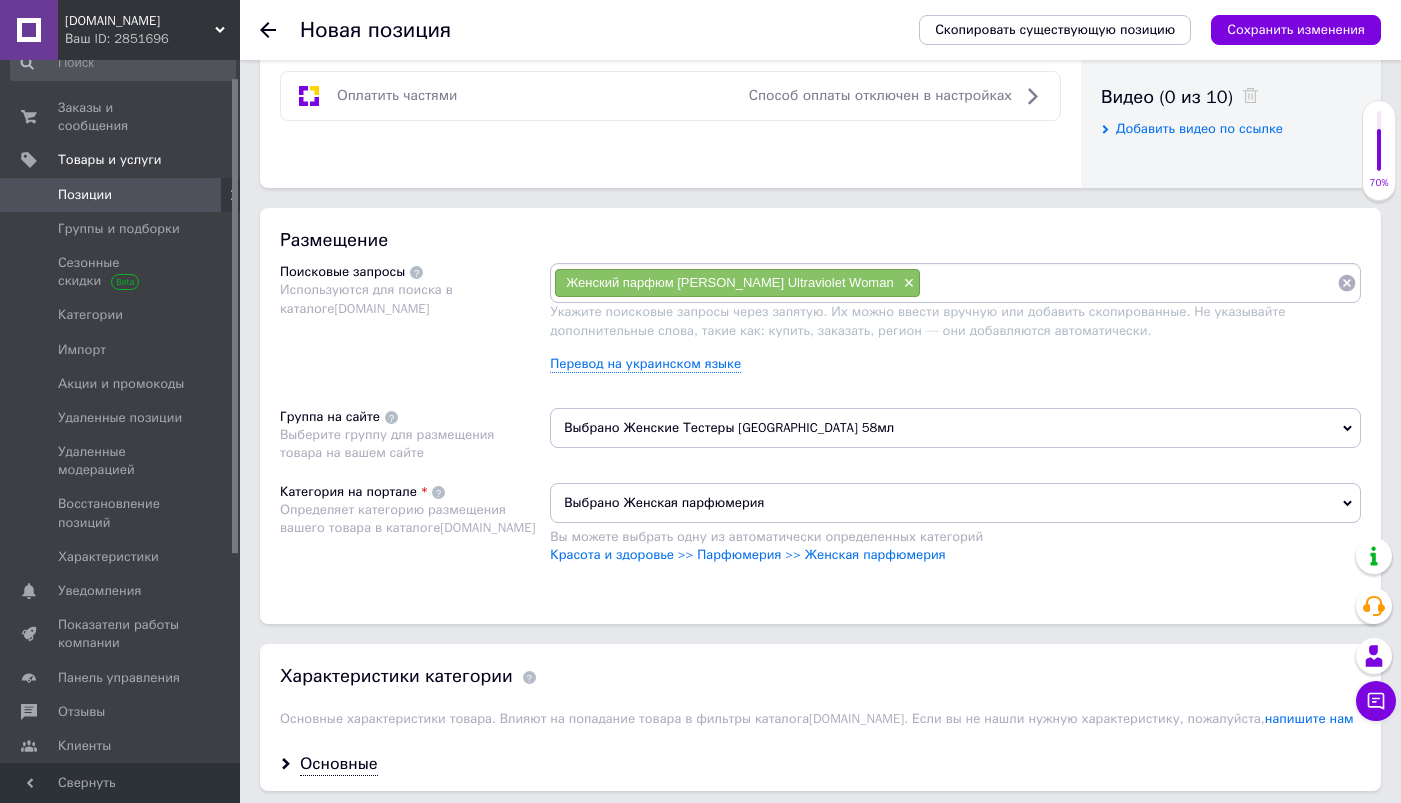 click at bounding box center (1129, 283) 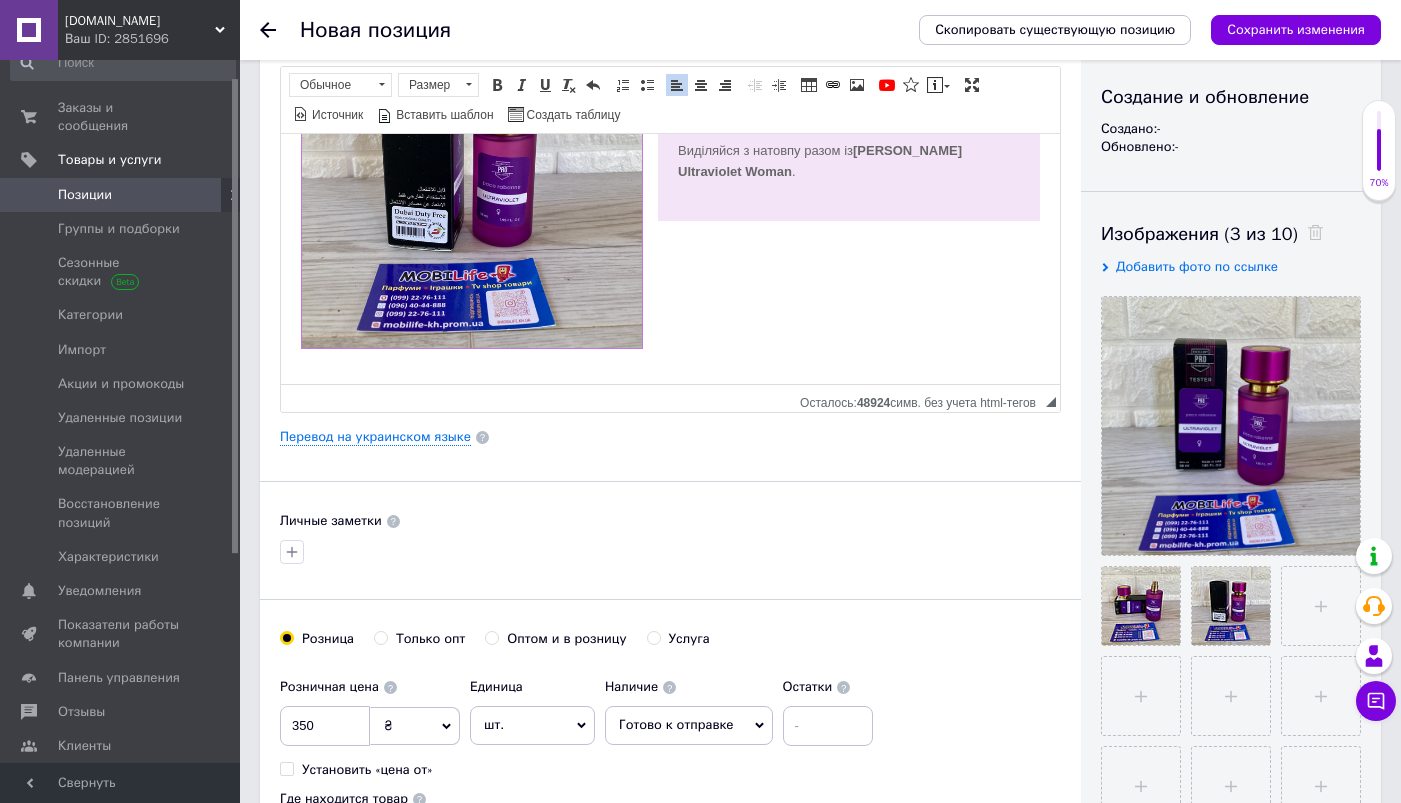 scroll, scrollTop: 11, scrollLeft: 0, axis: vertical 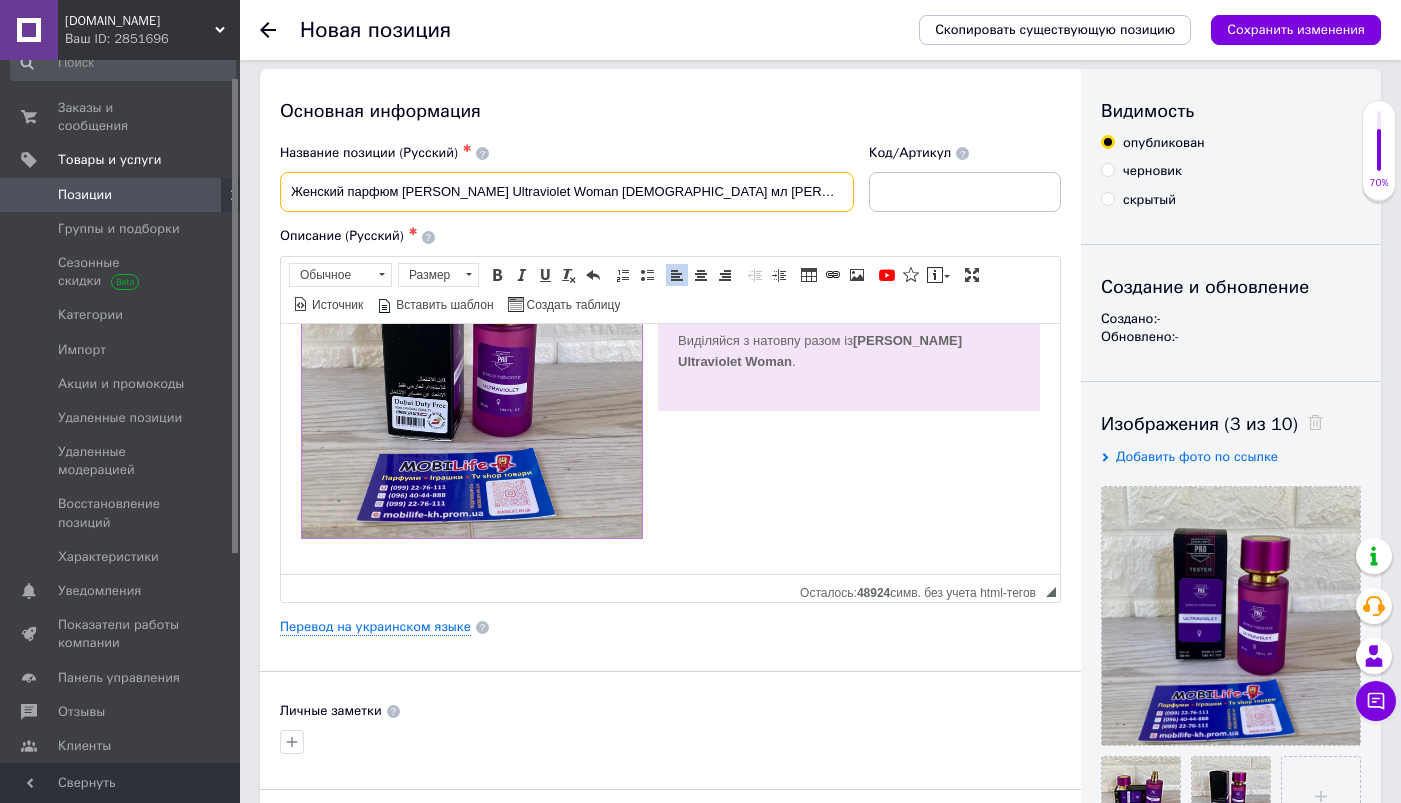drag, startPoint x: 598, startPoint y: 193, endPoint x: 293, endPoint y: 186, distance: 305.08032 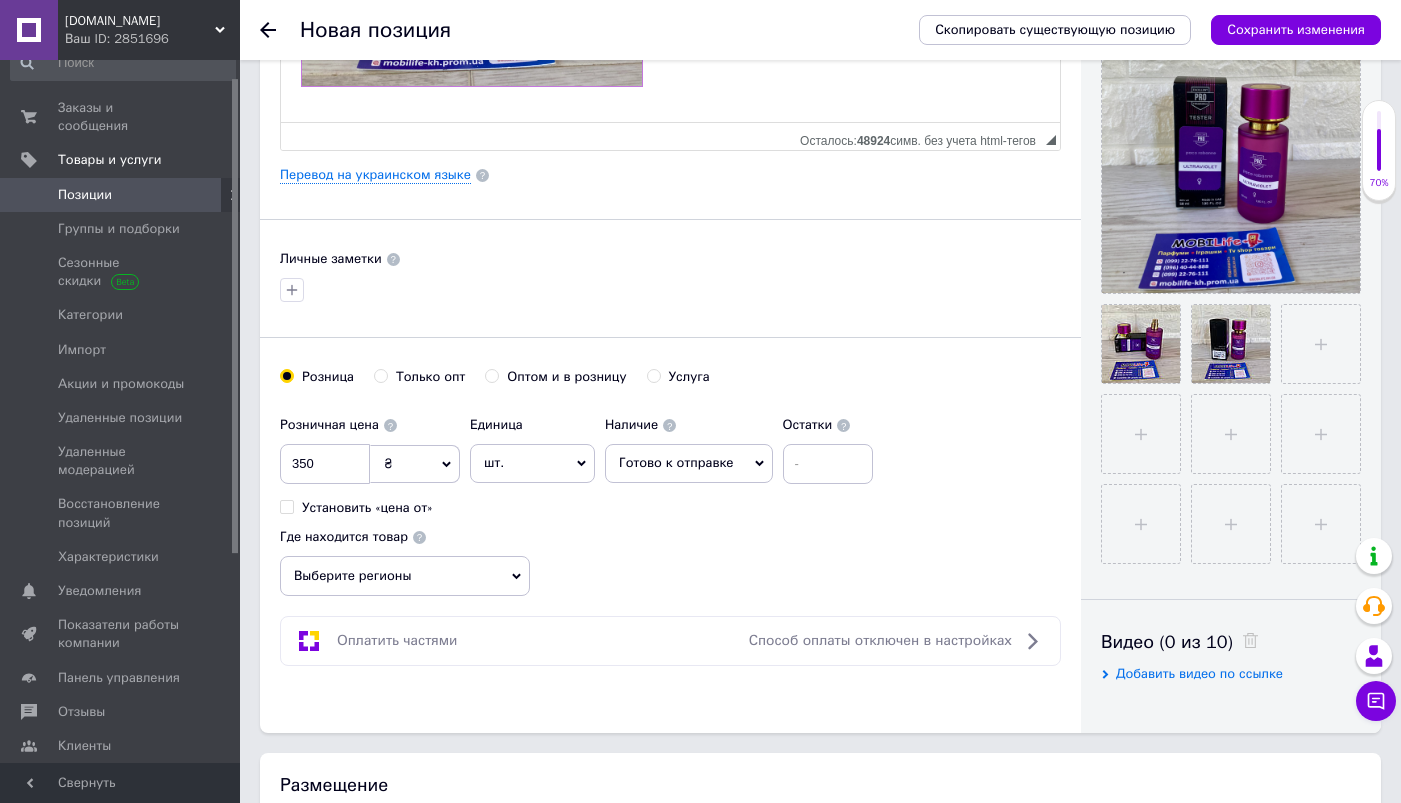 scroll, scrollTop: 716, scrollLeft: 0, axis: vertical 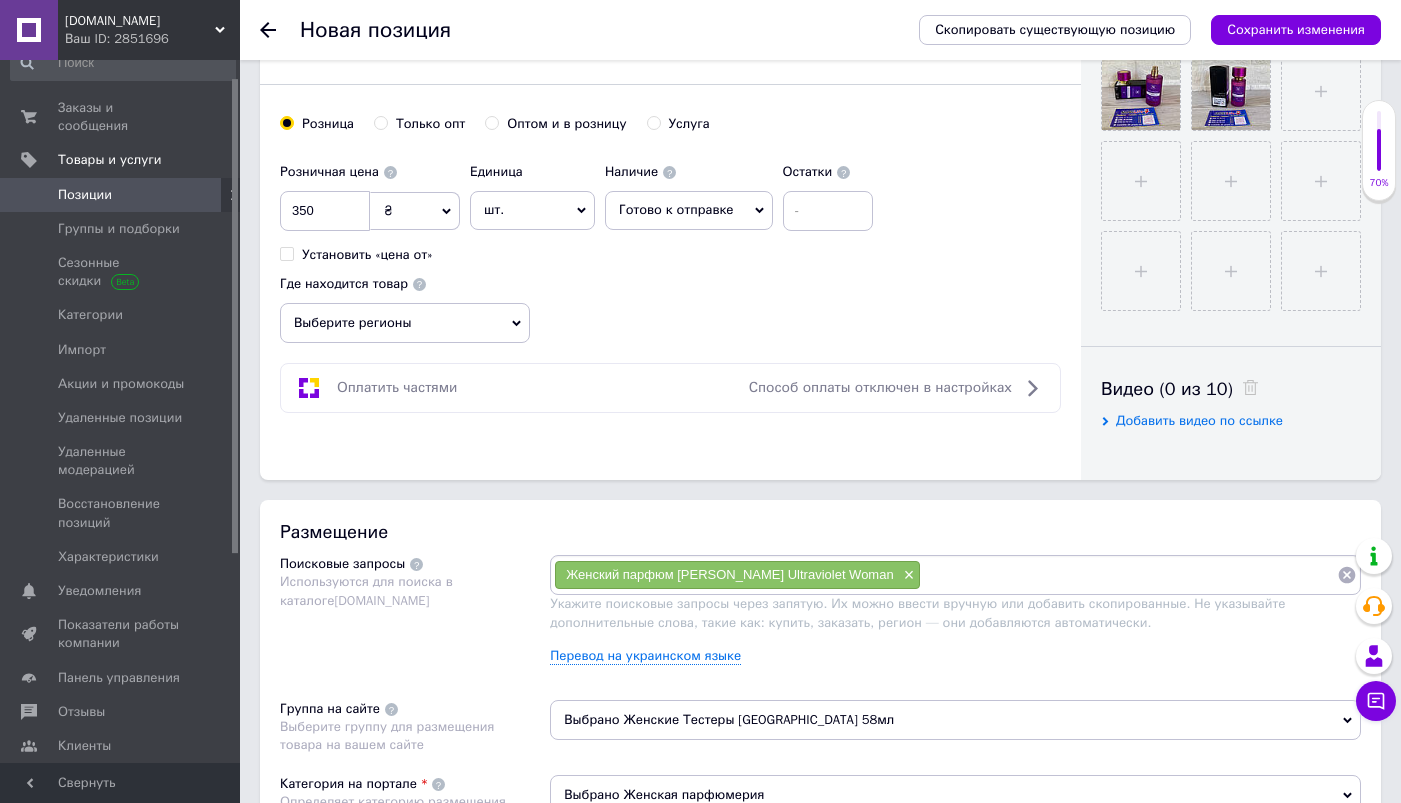 click at bounding box center (1129, 575) 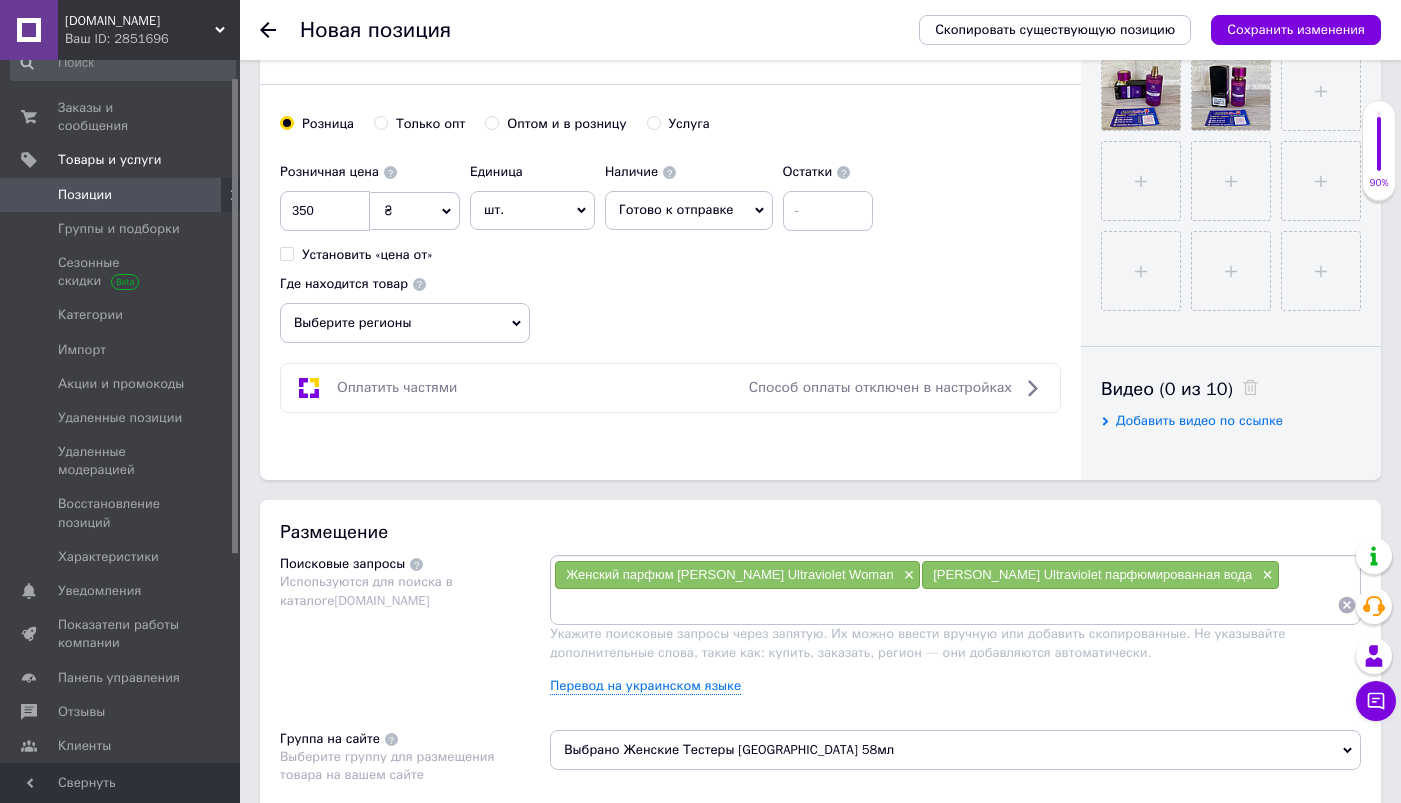 paste on "Аромат [PERSON_NAME] Ultraviolet Woman" 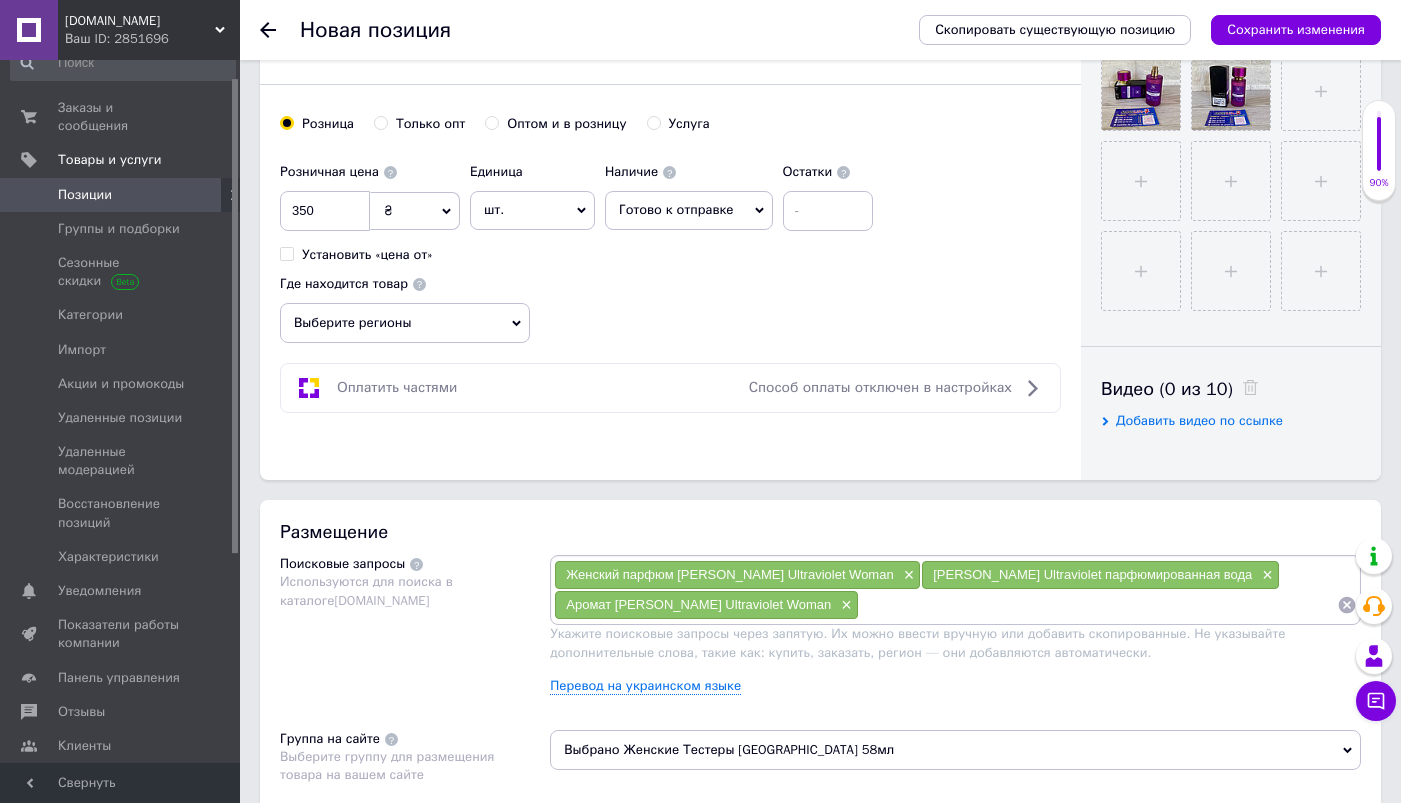 paste on "[PERSON_NAME] Ultraviolet Парфюмированная вода женская" 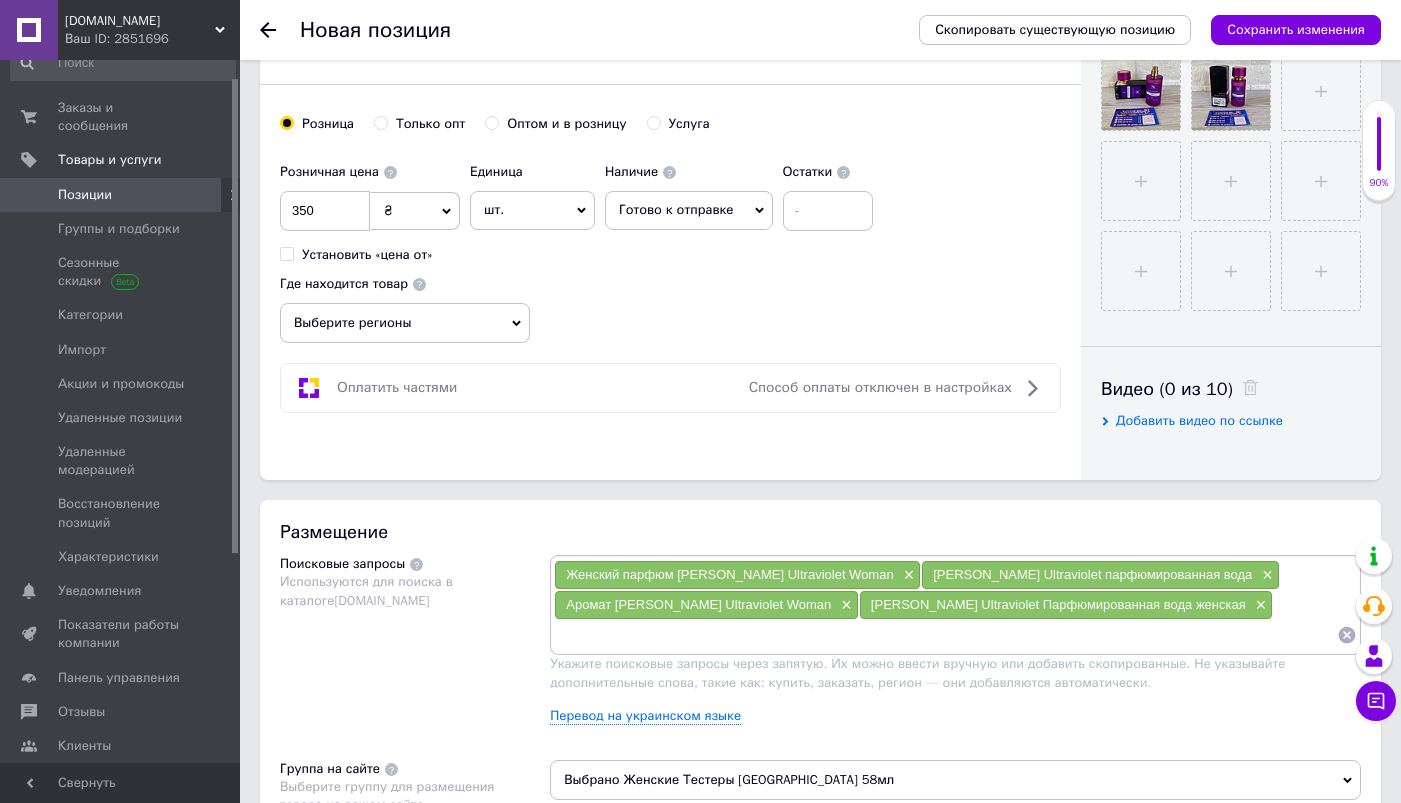 paste on "[PERSON_NAME] Ultraviolet Woman" 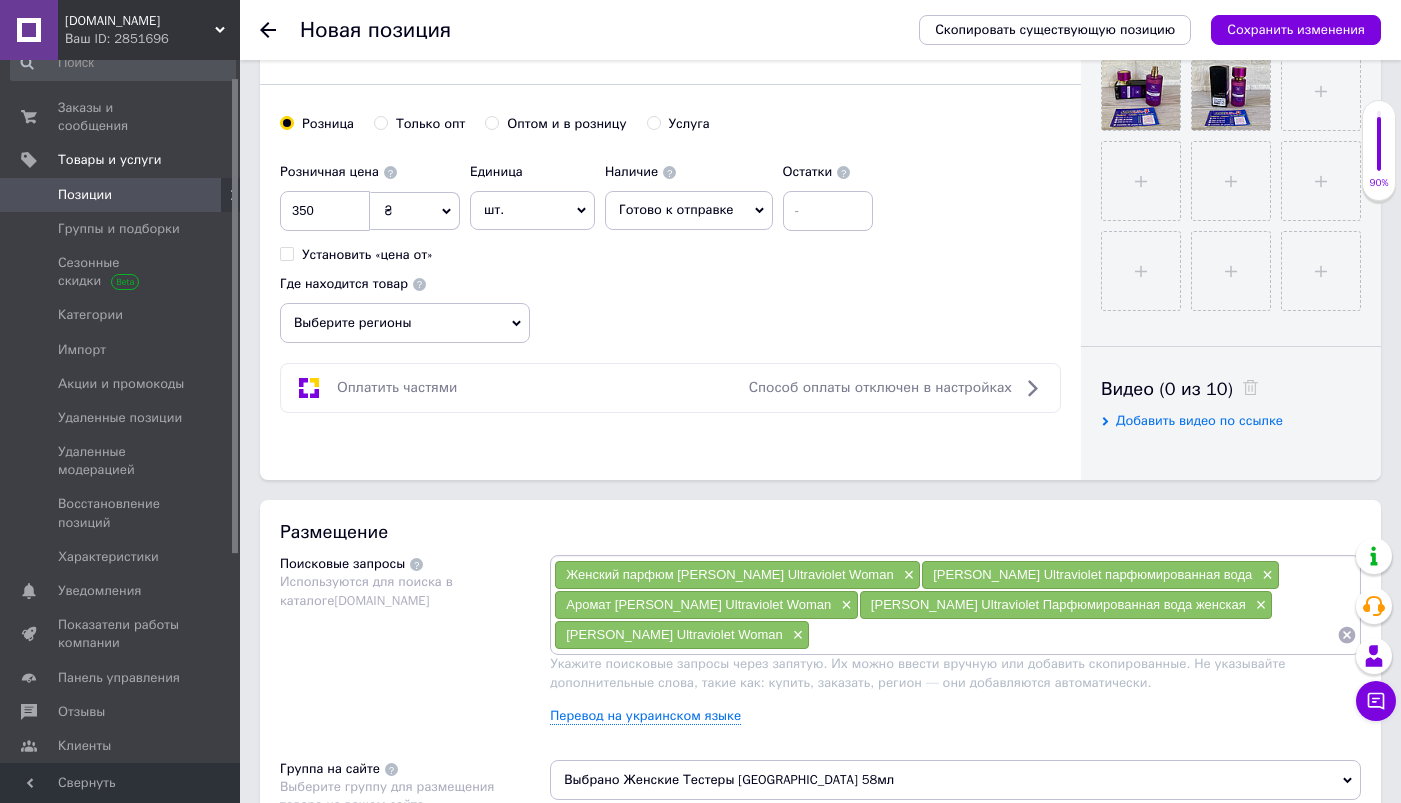 paste on "Тестер женский [PERSON_NAME] Ultraviolet Women" 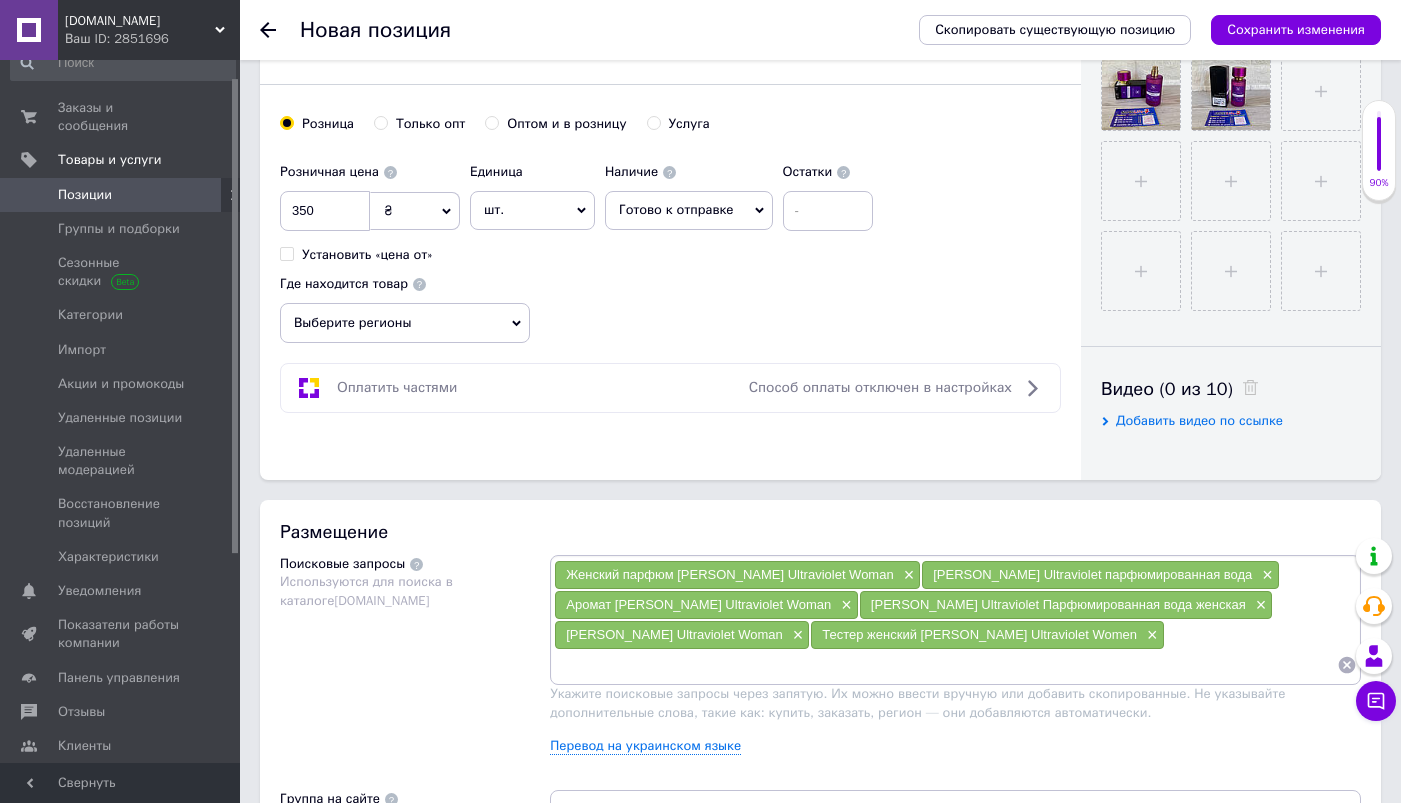 paste on "[PERSON_NAME] ультрафиолет [PERSON_NAME]" 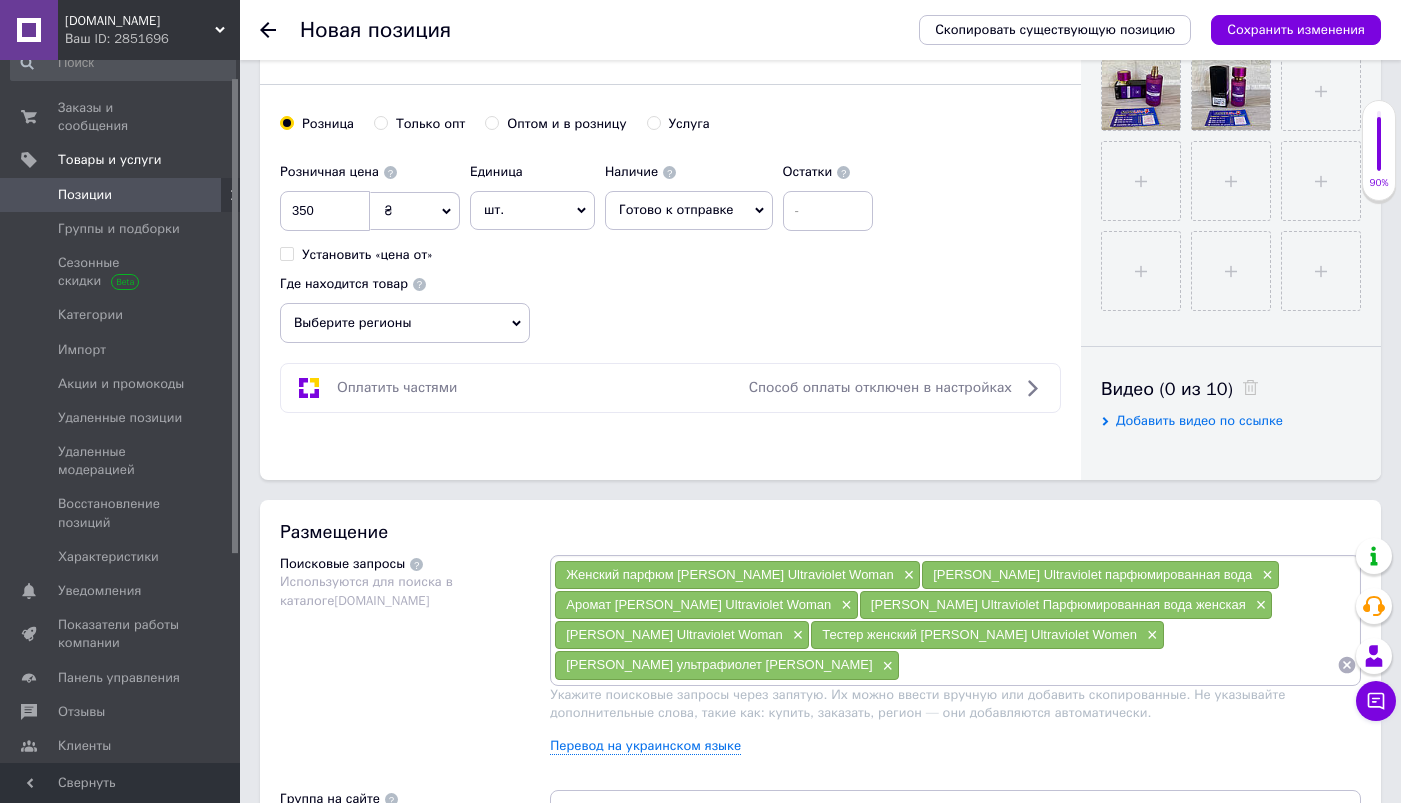 paste on "[PERSON_NAME] Ультрафиолет женский" 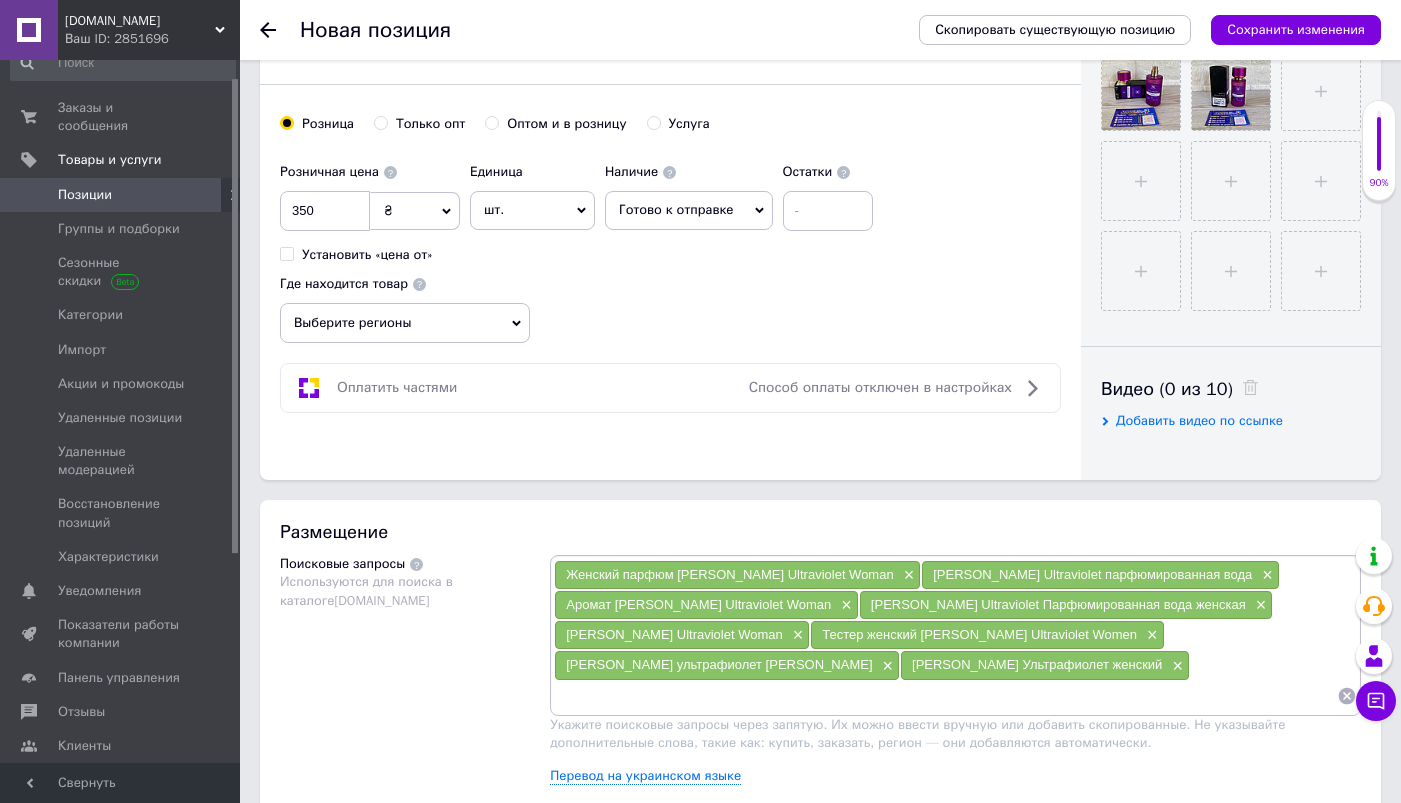 paste on "[PERSON_NAME] Ultraviolet 7011 Парфюмированная вода" 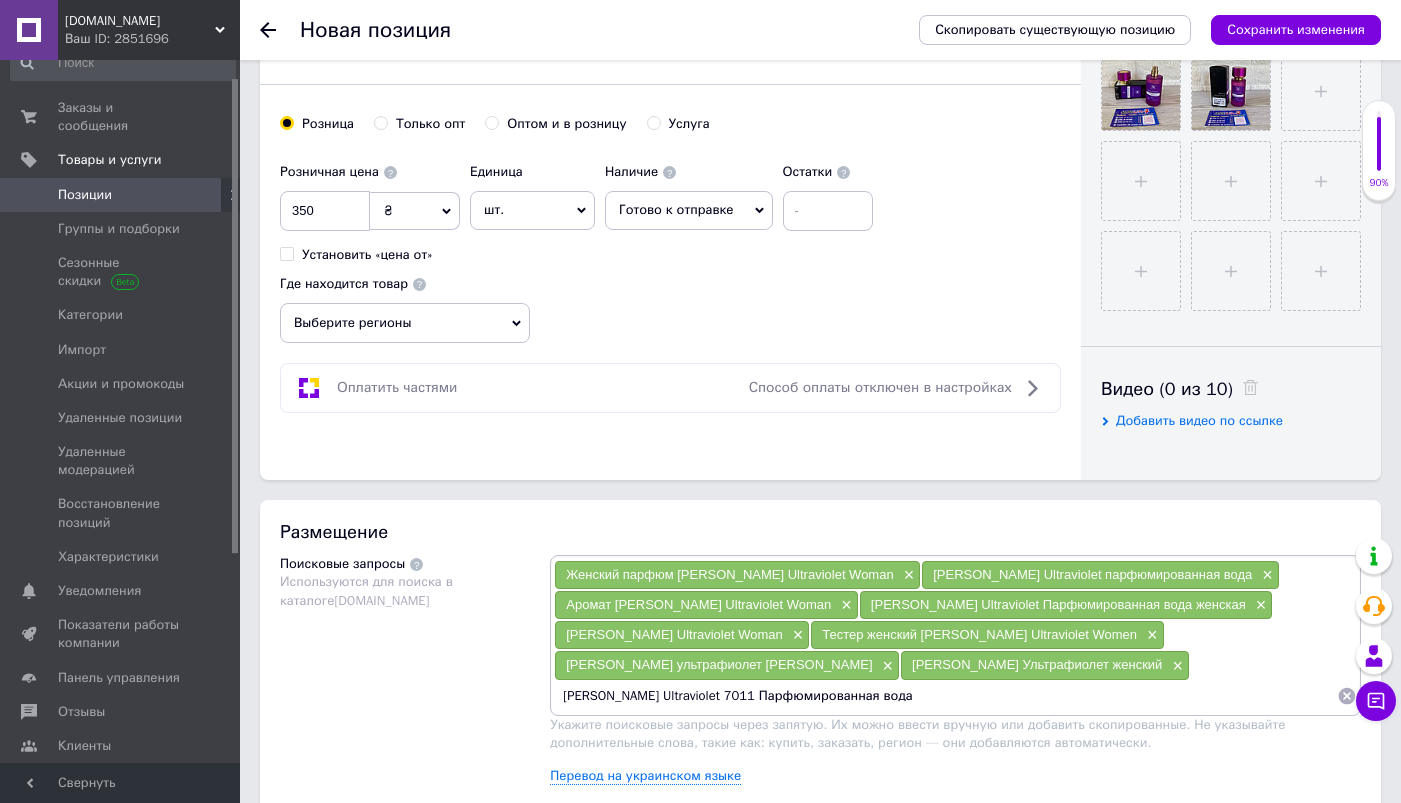 click on "[PERSON_NAME] Ultraviolet 7011 Парфюмированная вода" at bounding box center [945, 696] 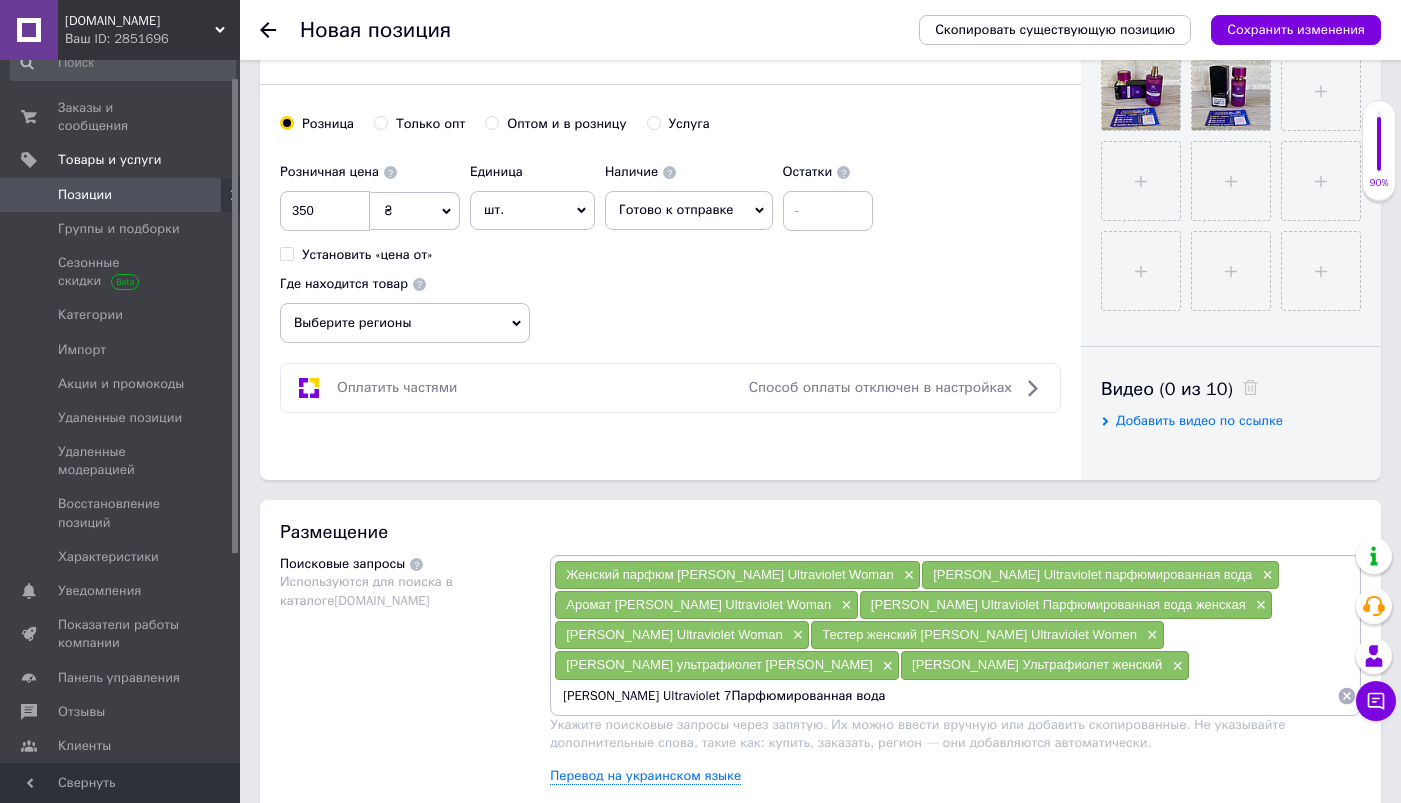 type on "[PERSON_NAME] Ultraviolet Парфюмированная вода" 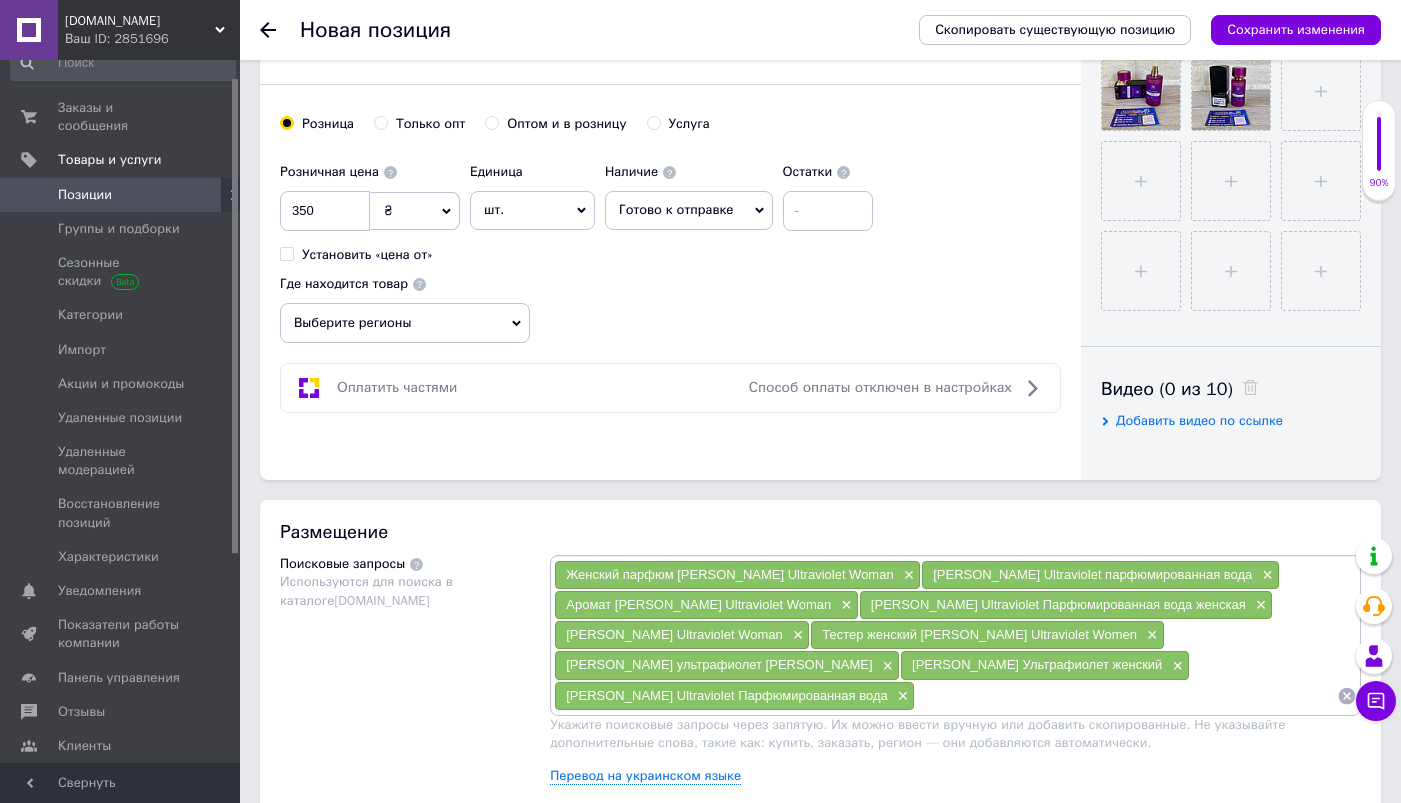 paste on "Женские духи [PERSON_NAME] Ultraviolet" 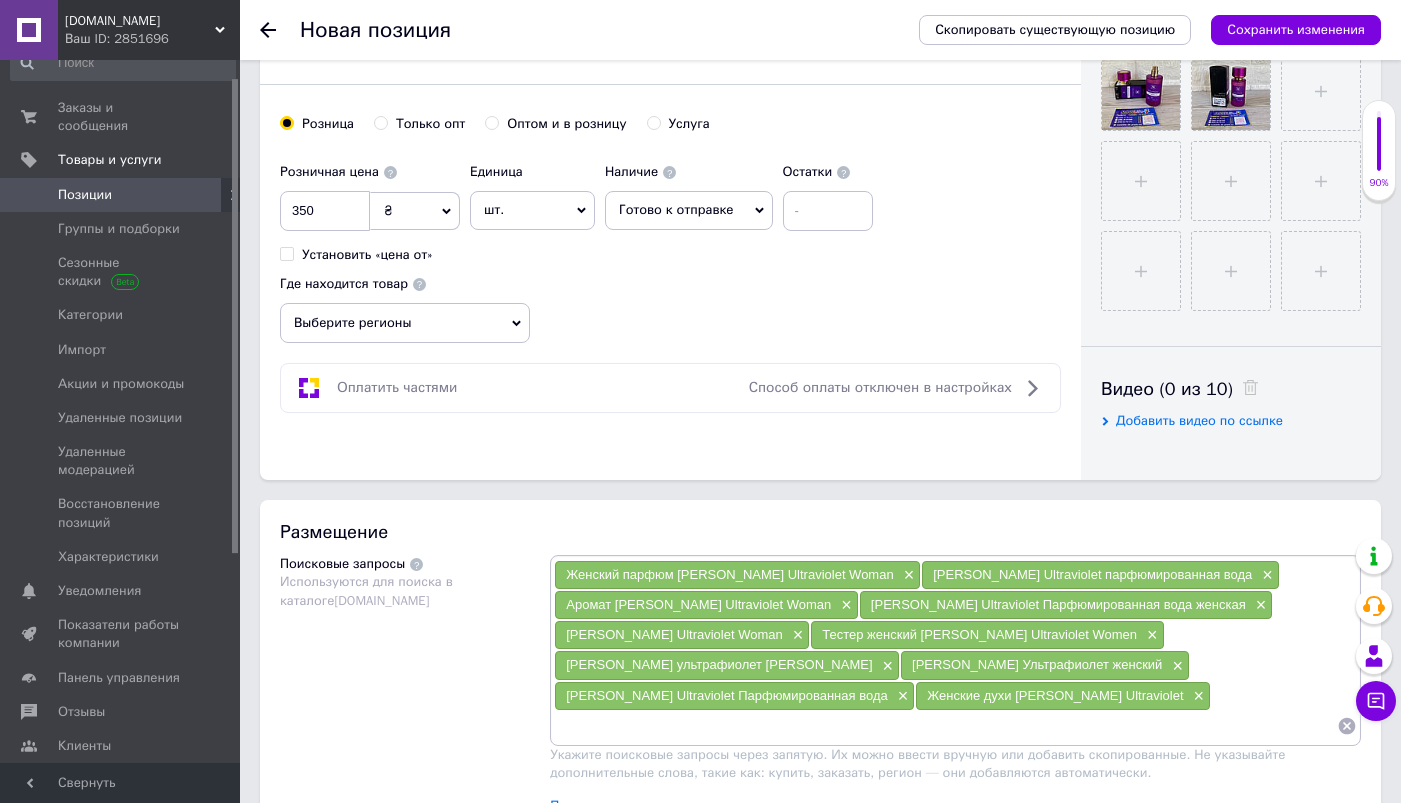 paste on "Женский аромат [PERSON_NAME] Ultraviolet" 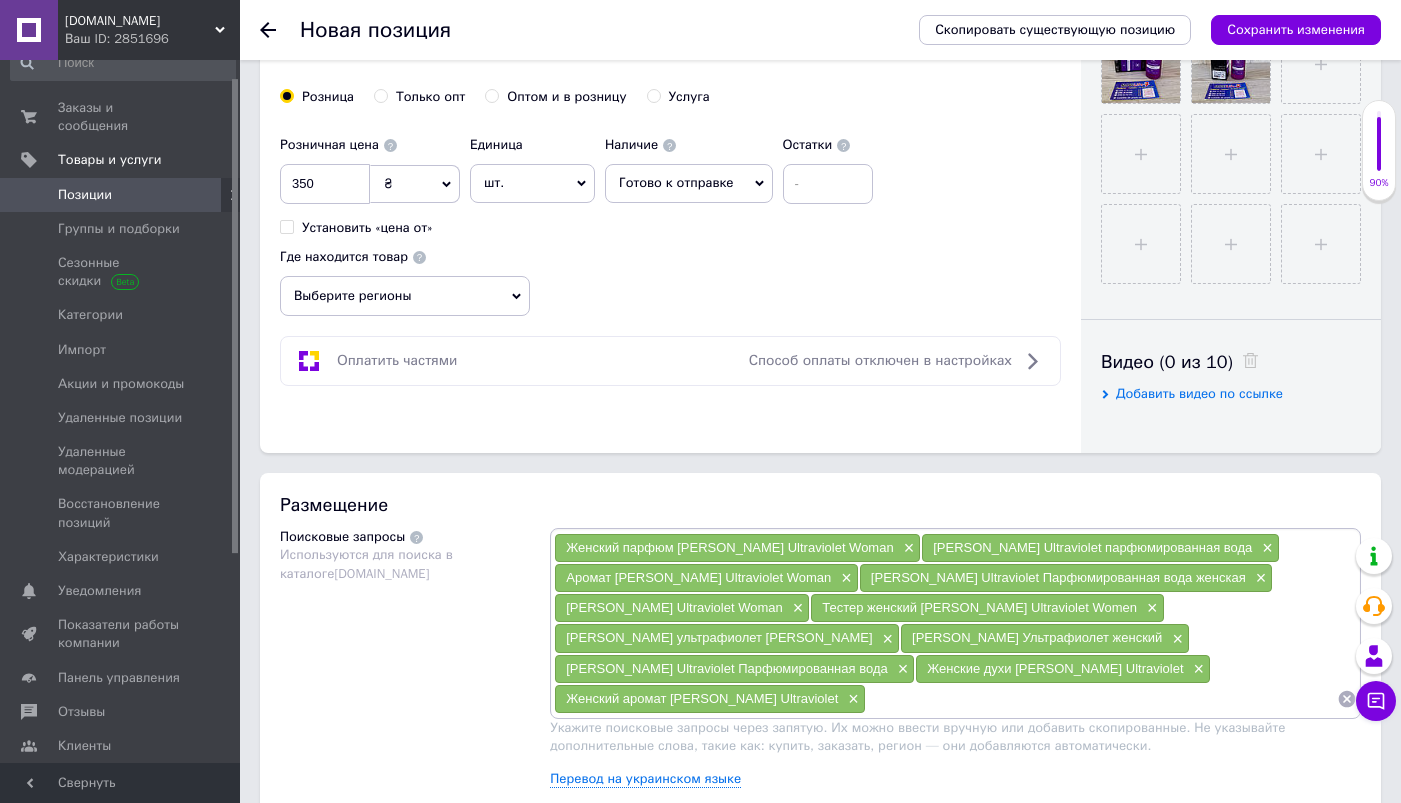 scroll, scrollTop: 757, scrollLeft: 0, axis: vertical 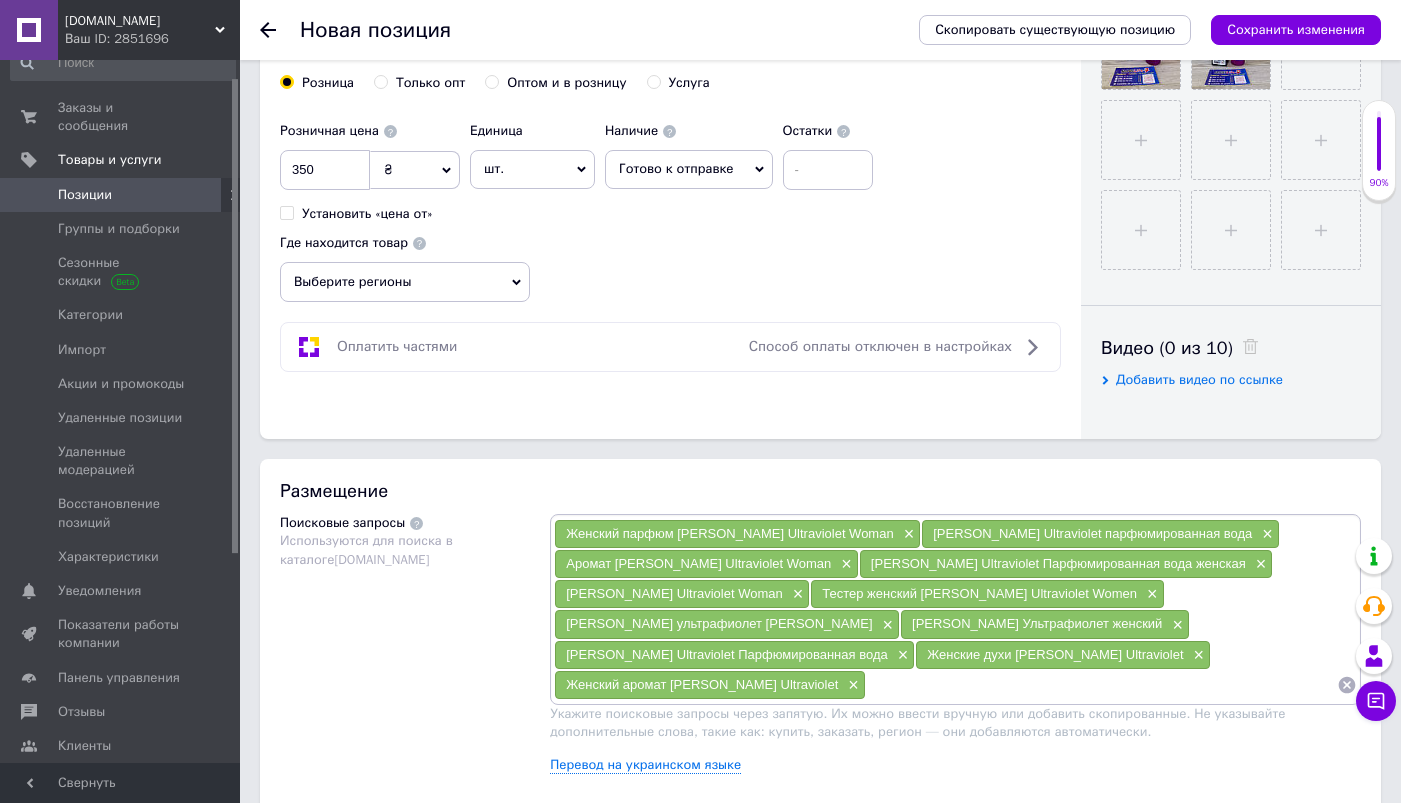 paste on "Женские духи Ultraviolet [PERSON_NAME]" 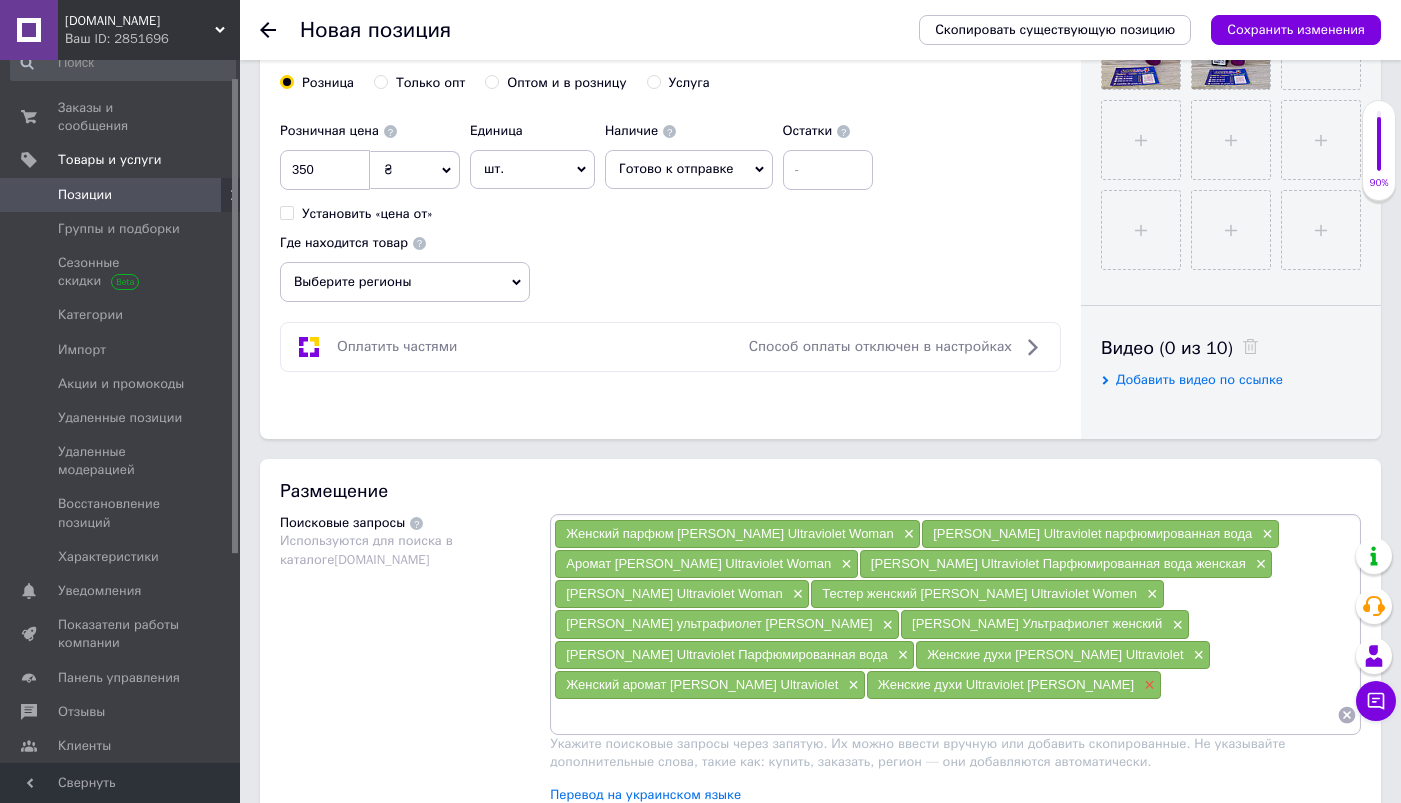 click on "×" at bounding box center [1147, 685] 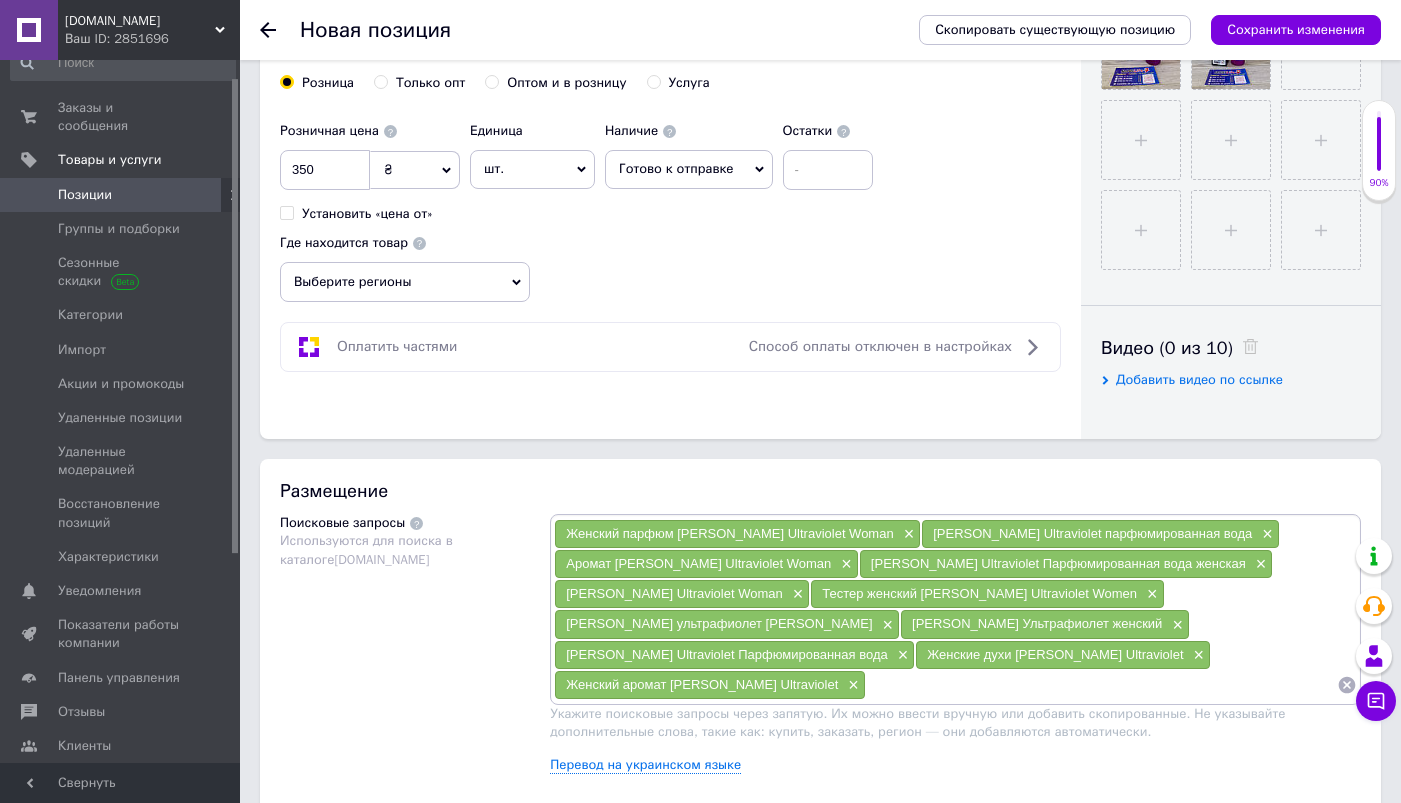 click at bounding box center (1101, 685) 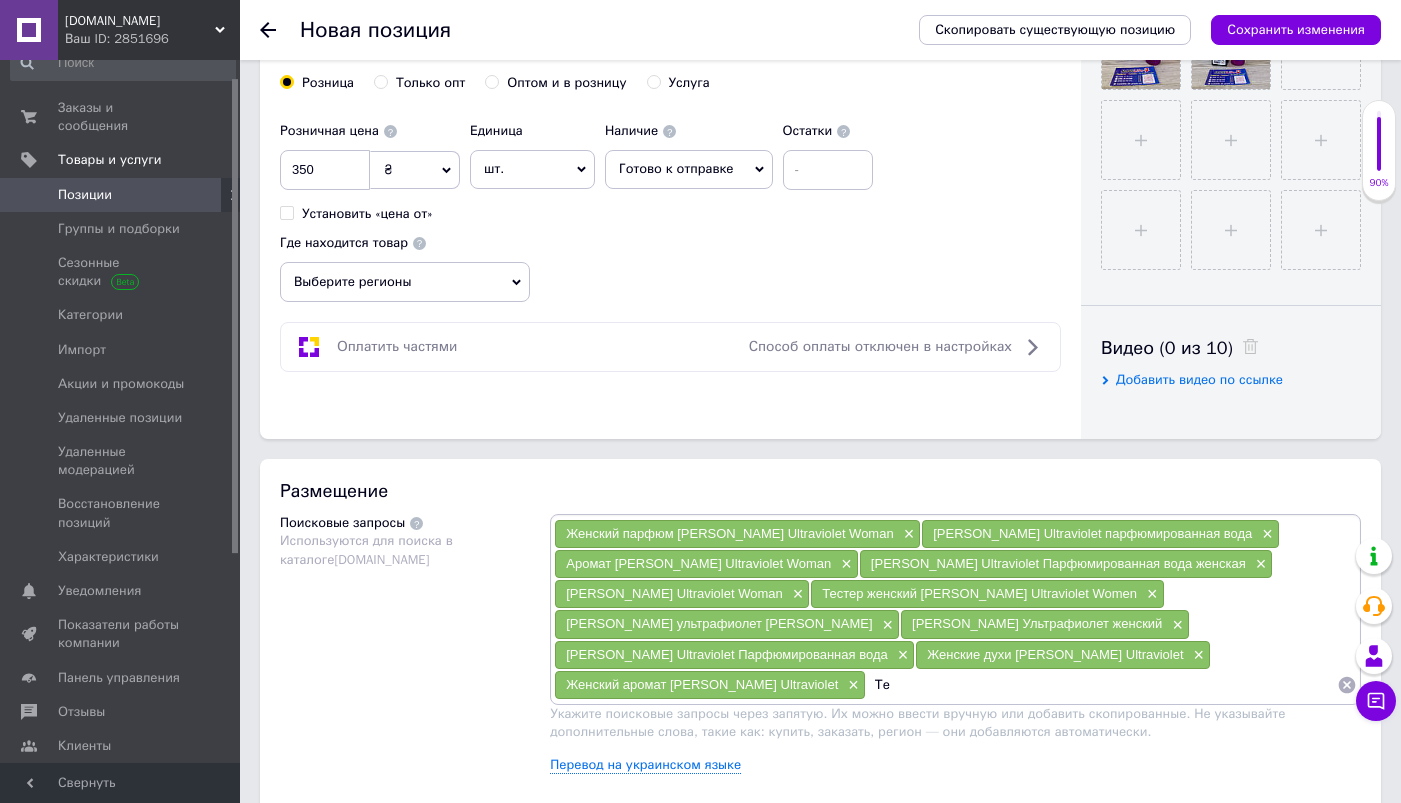 type on "Т" 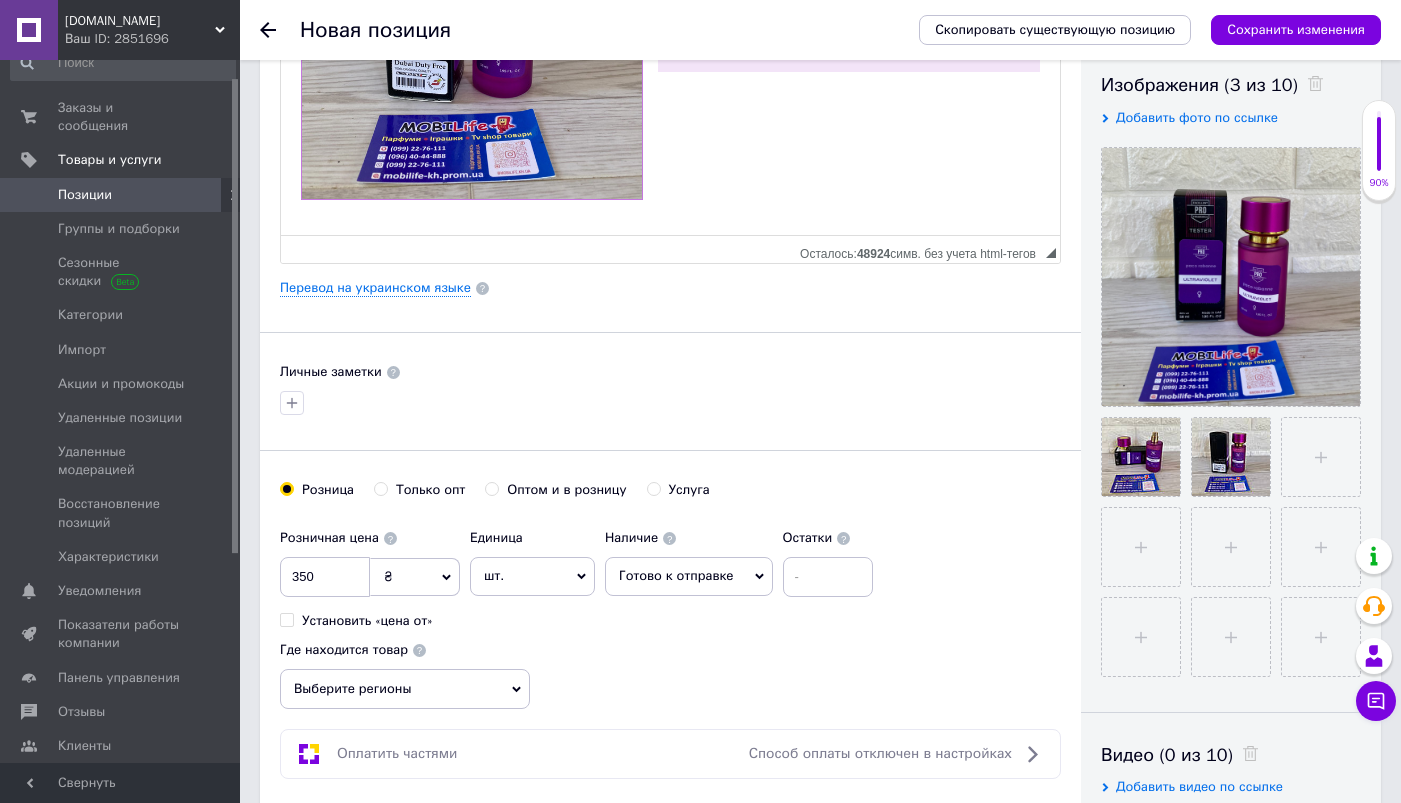 scroll, scrollTop: 0, scrollLeft: 0, axis: both 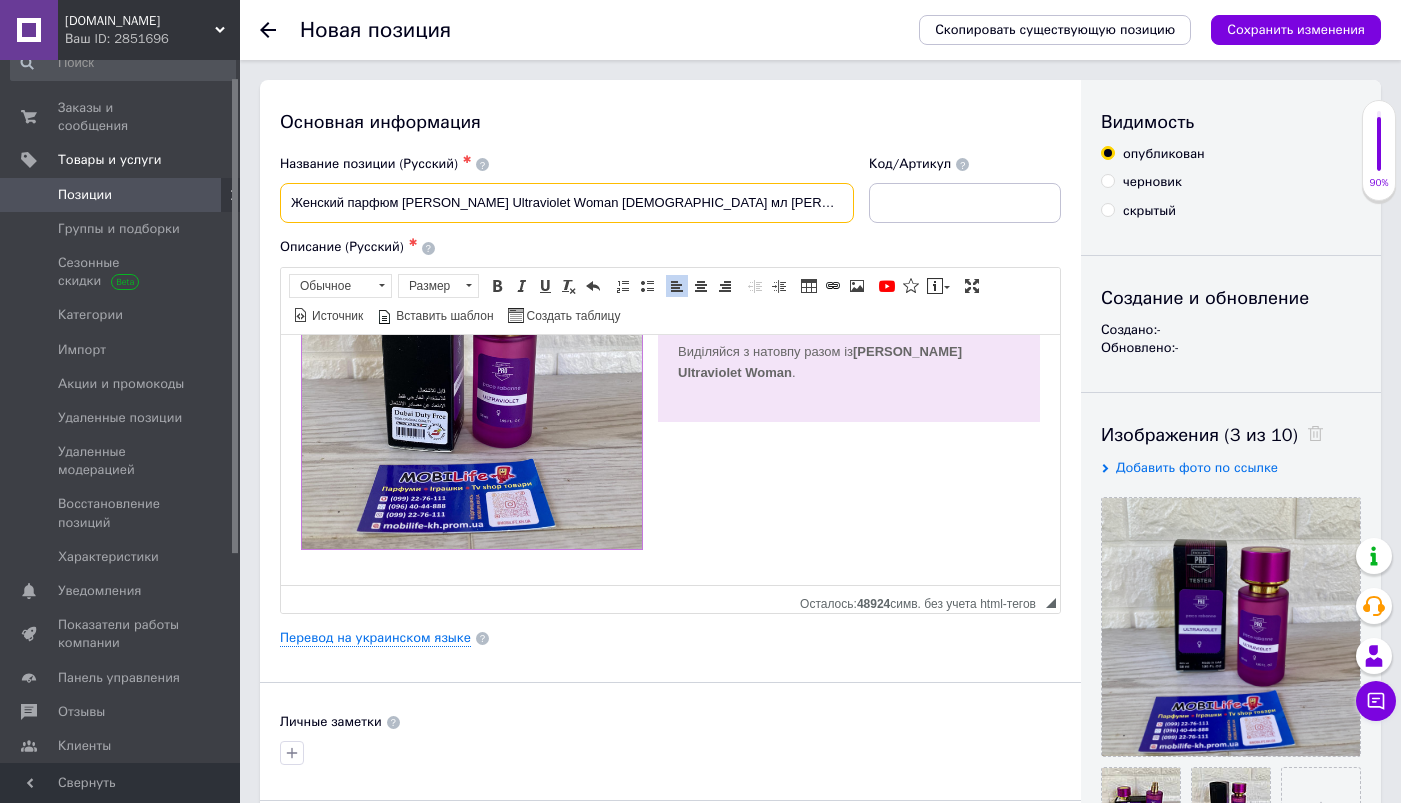 drag, startPoint x: 801, startPoint y: 203, endPoint x: 642, endPoint y: 199, distance: 159.05031 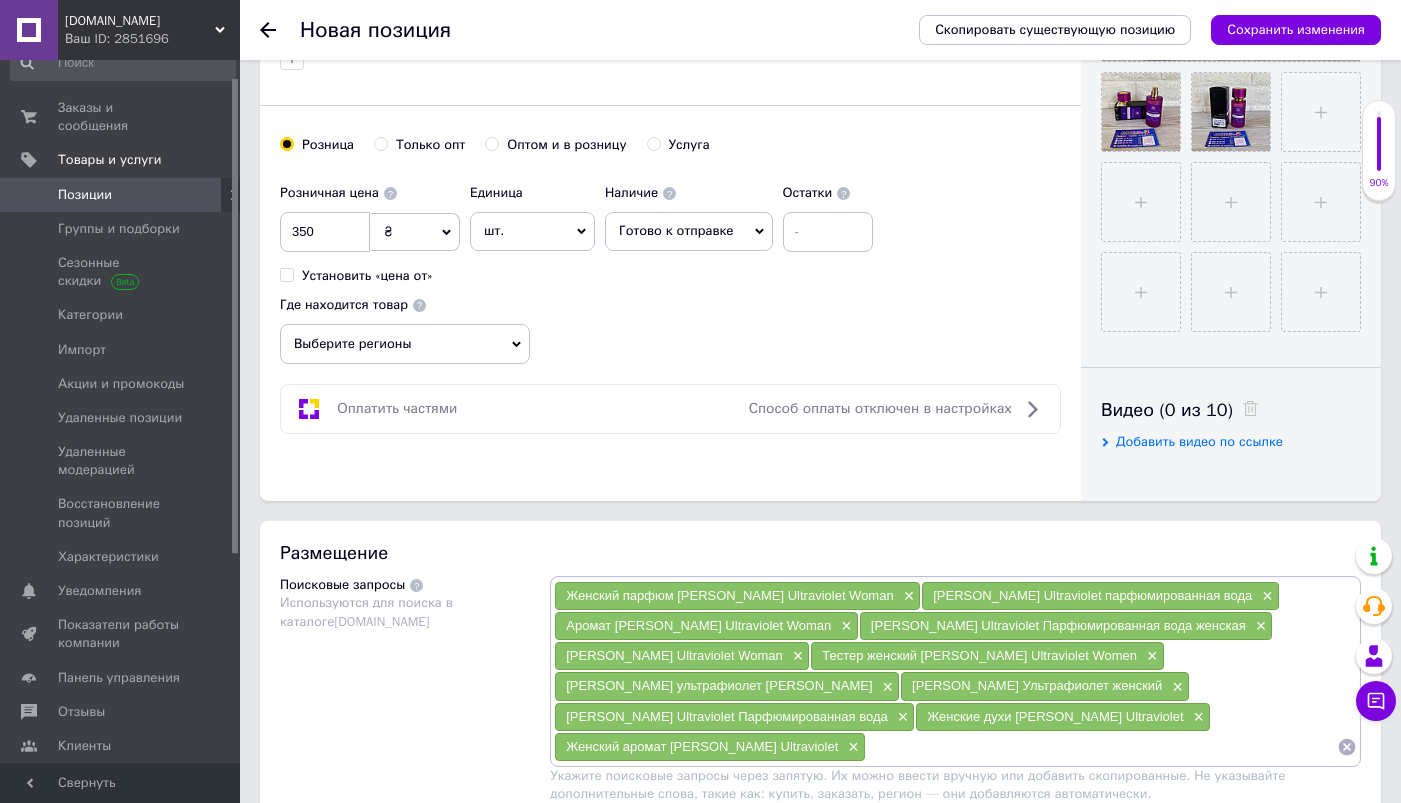 scroll, scrollTop: 695, scrollLeft: 0, axis: vertical 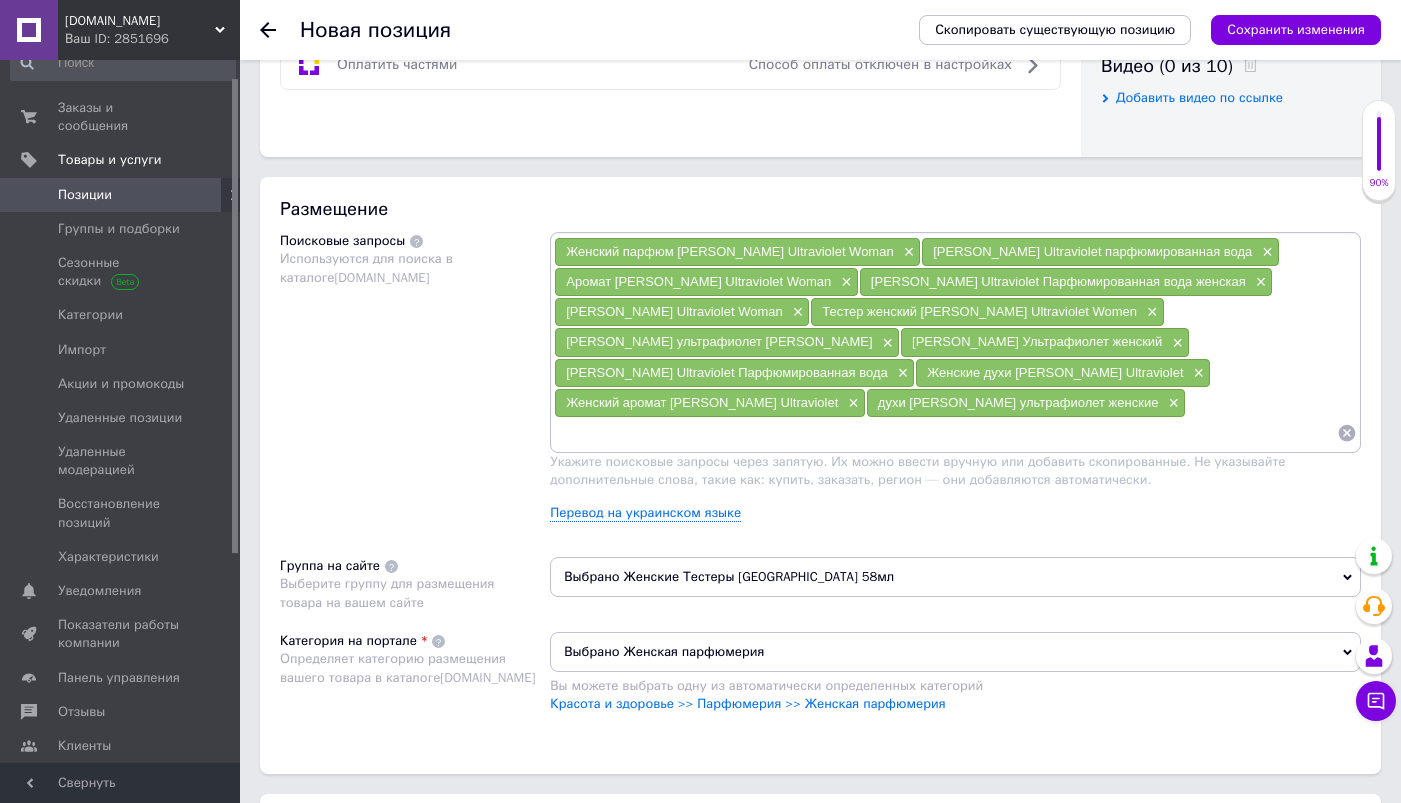paste on "духи [PERSON_NAME] ультрафиолет женские" 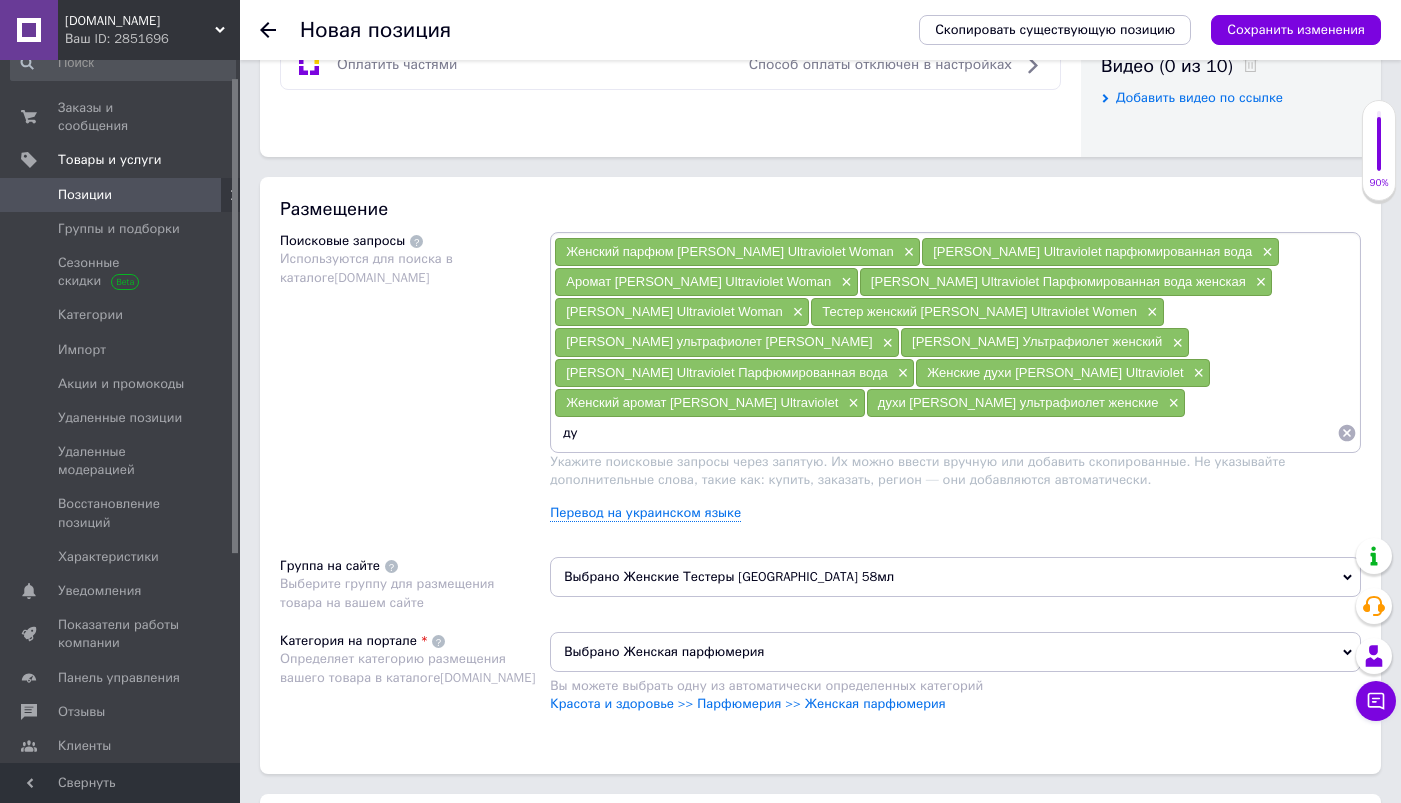 type on "д" 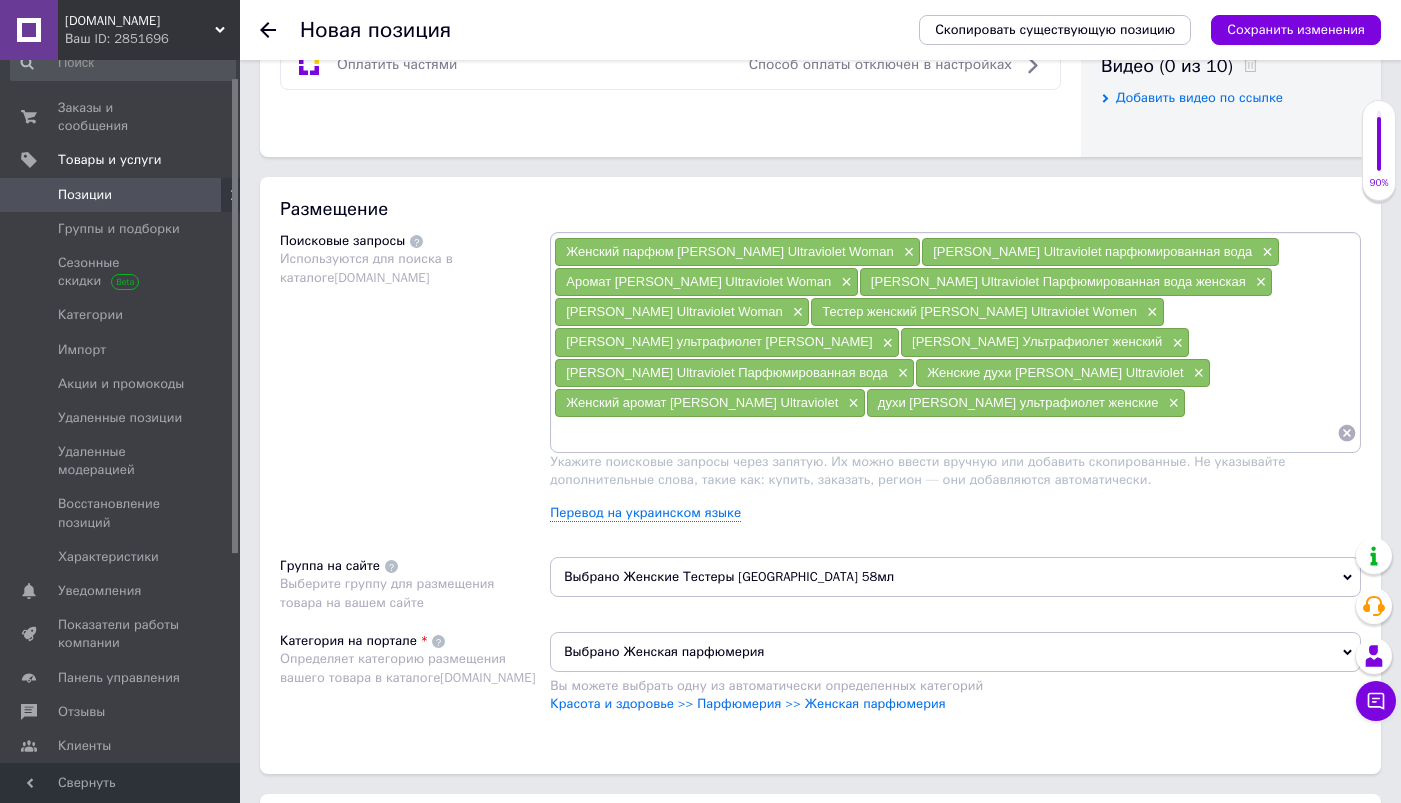 paste on "[PERSON_NAME] ультрафиолет духи" 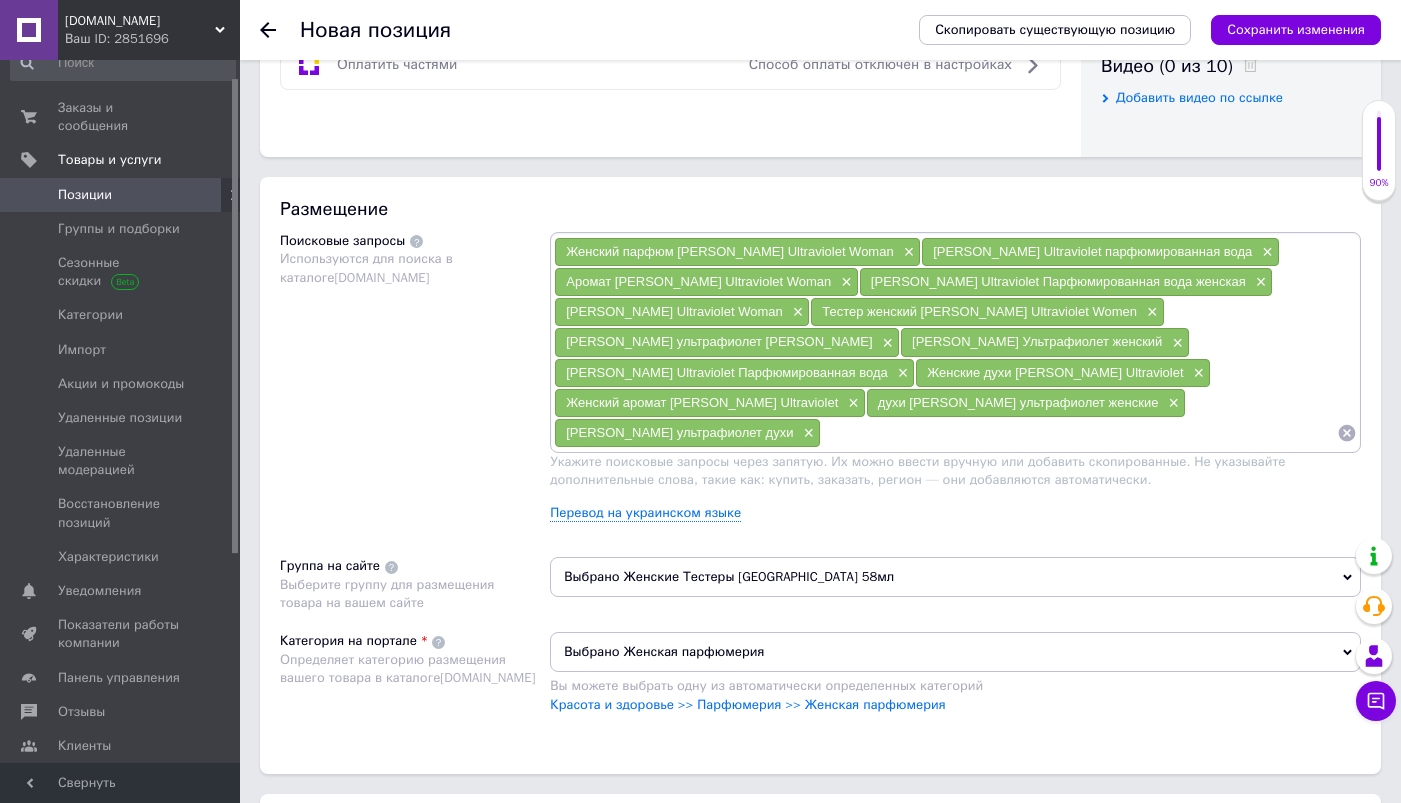 paste on "[PERSON_NAME] духи ультрафиолет для женщин" 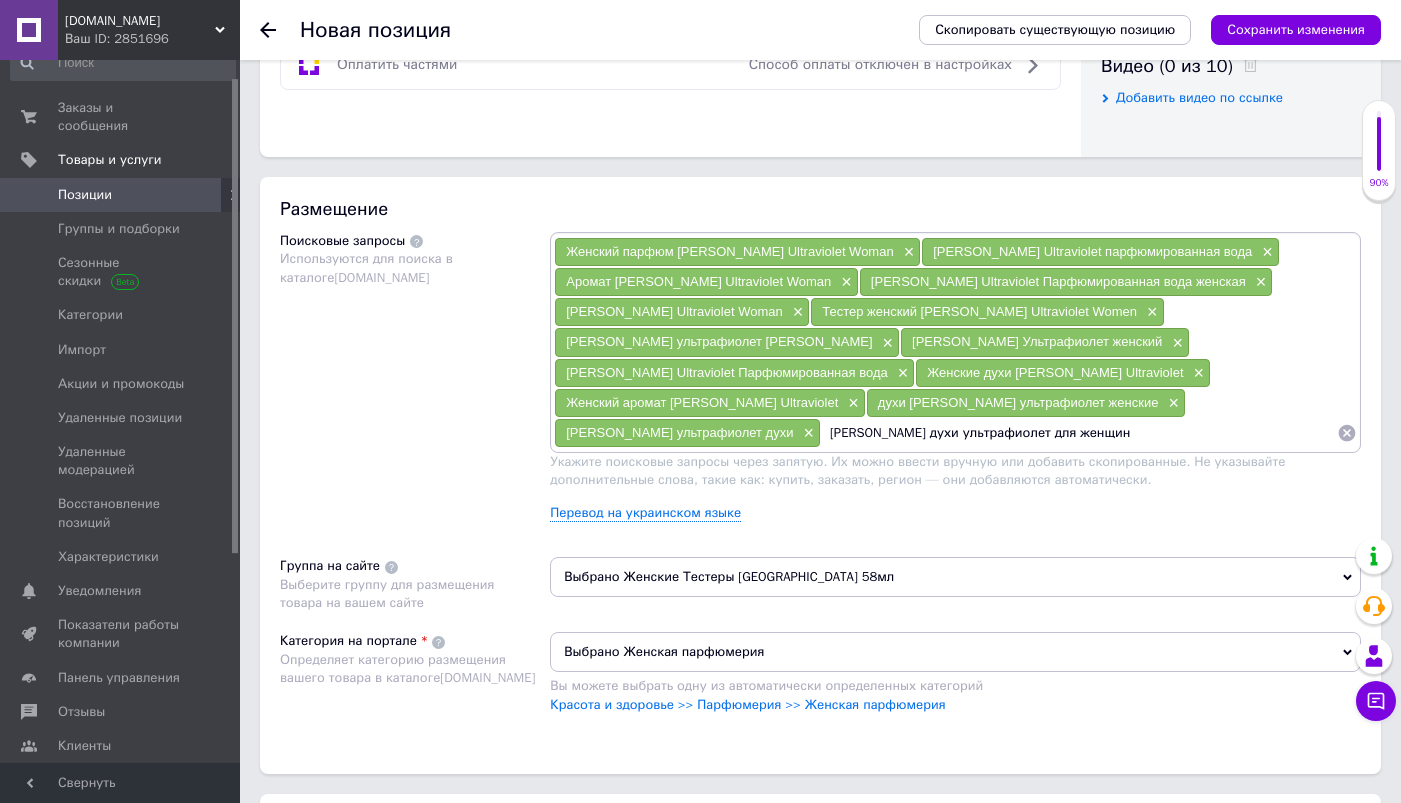 type 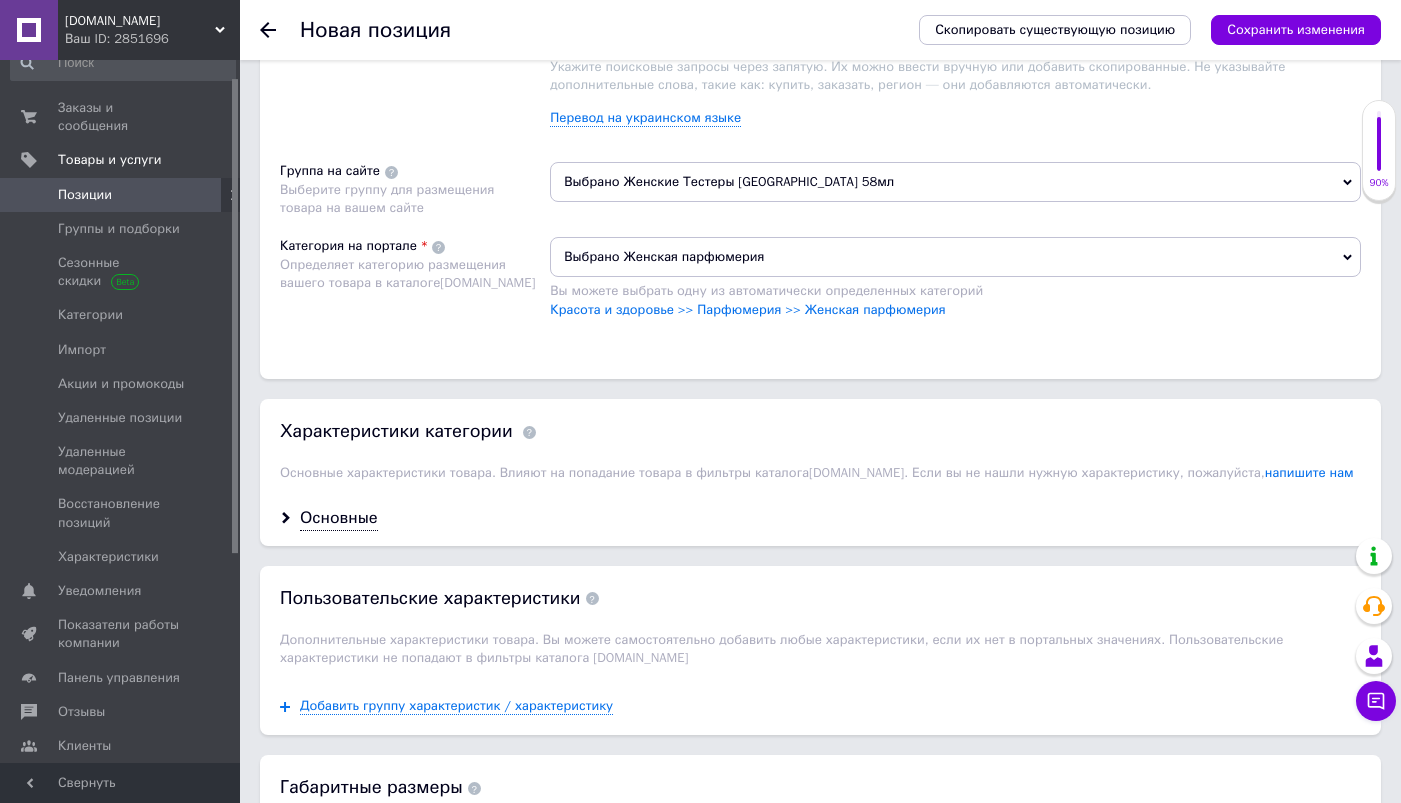 scroll, scrollTop: 1565, scrollLeft: 0, axis: vertical 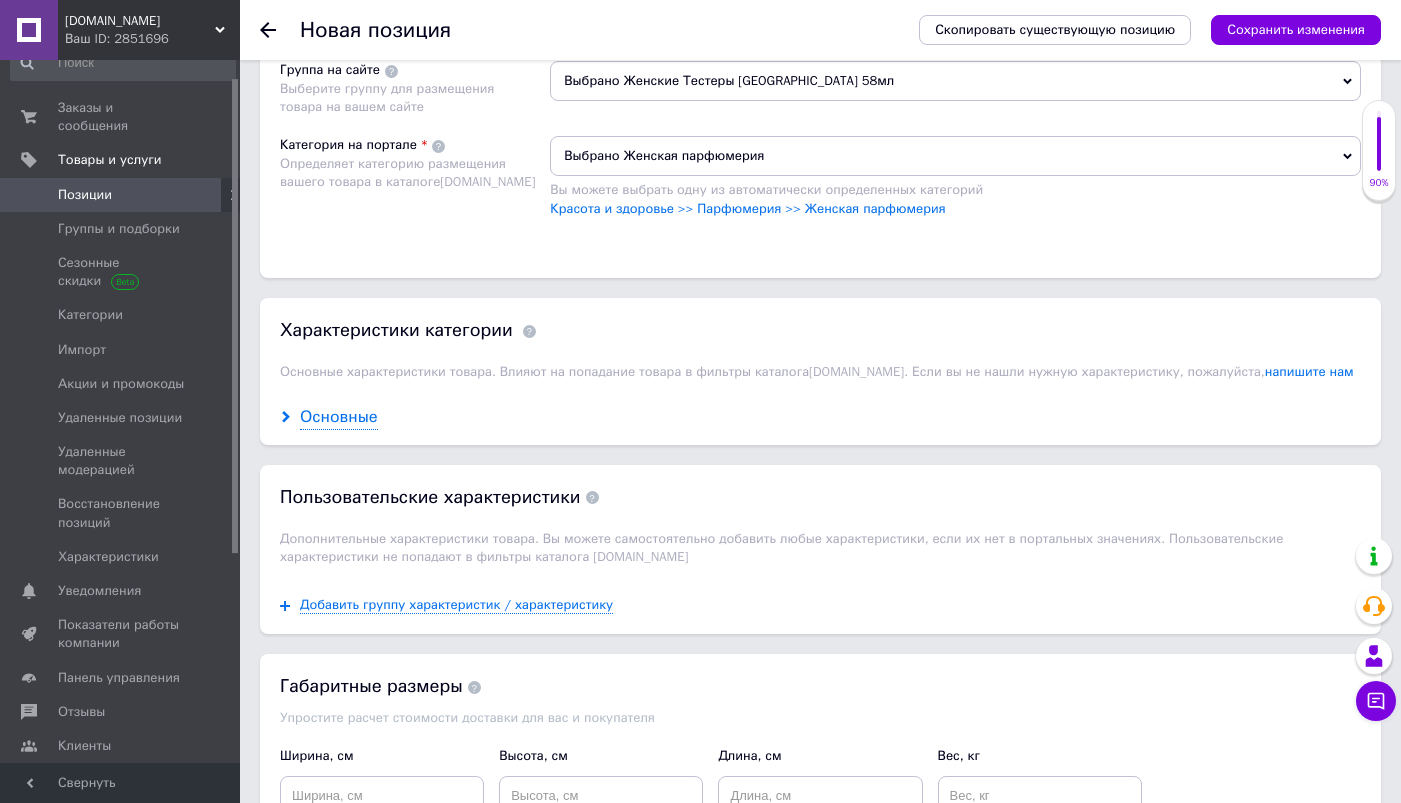 click on "Основные" at bounding box center (339, 417) 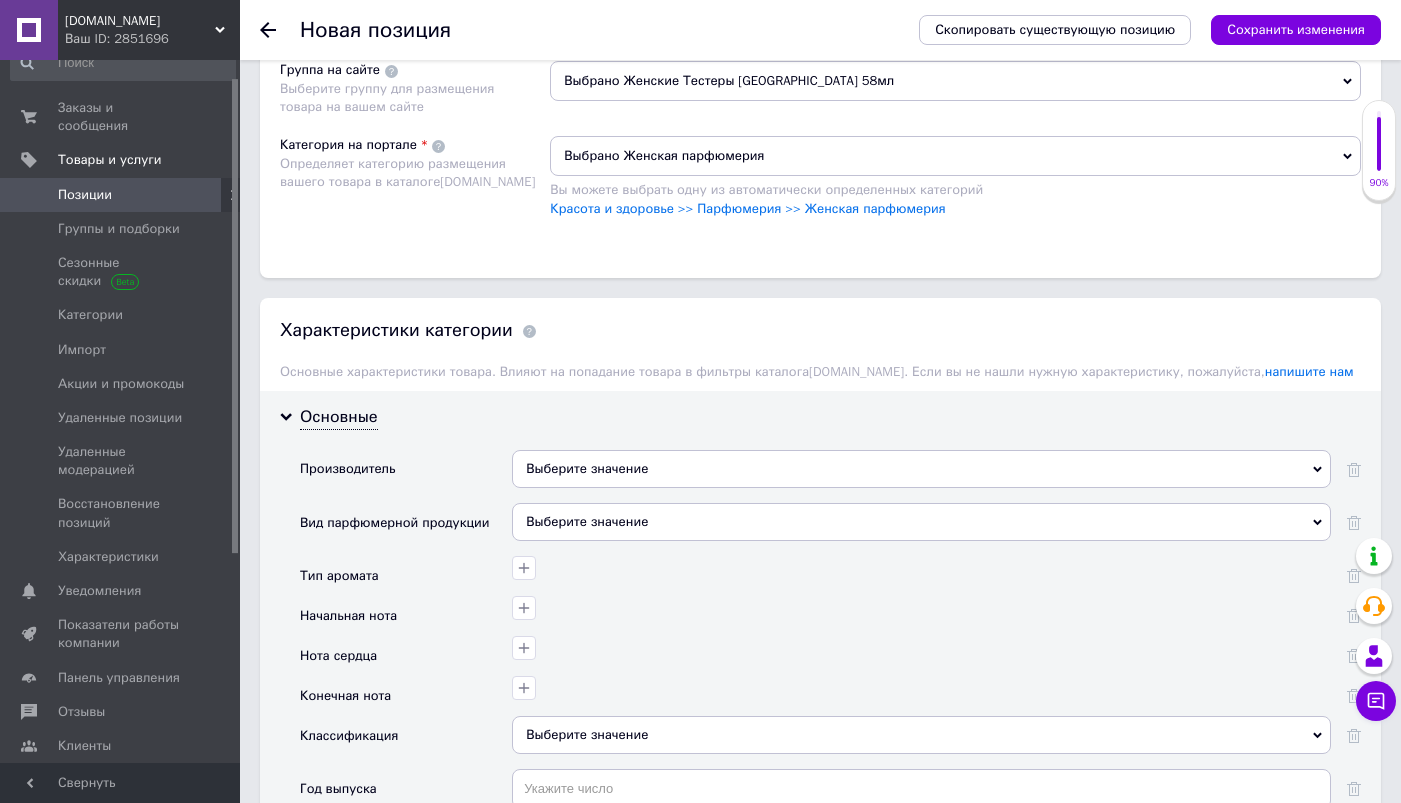 scroll, scrollTop: 1722, scrollLeft: 0, axis: vertical 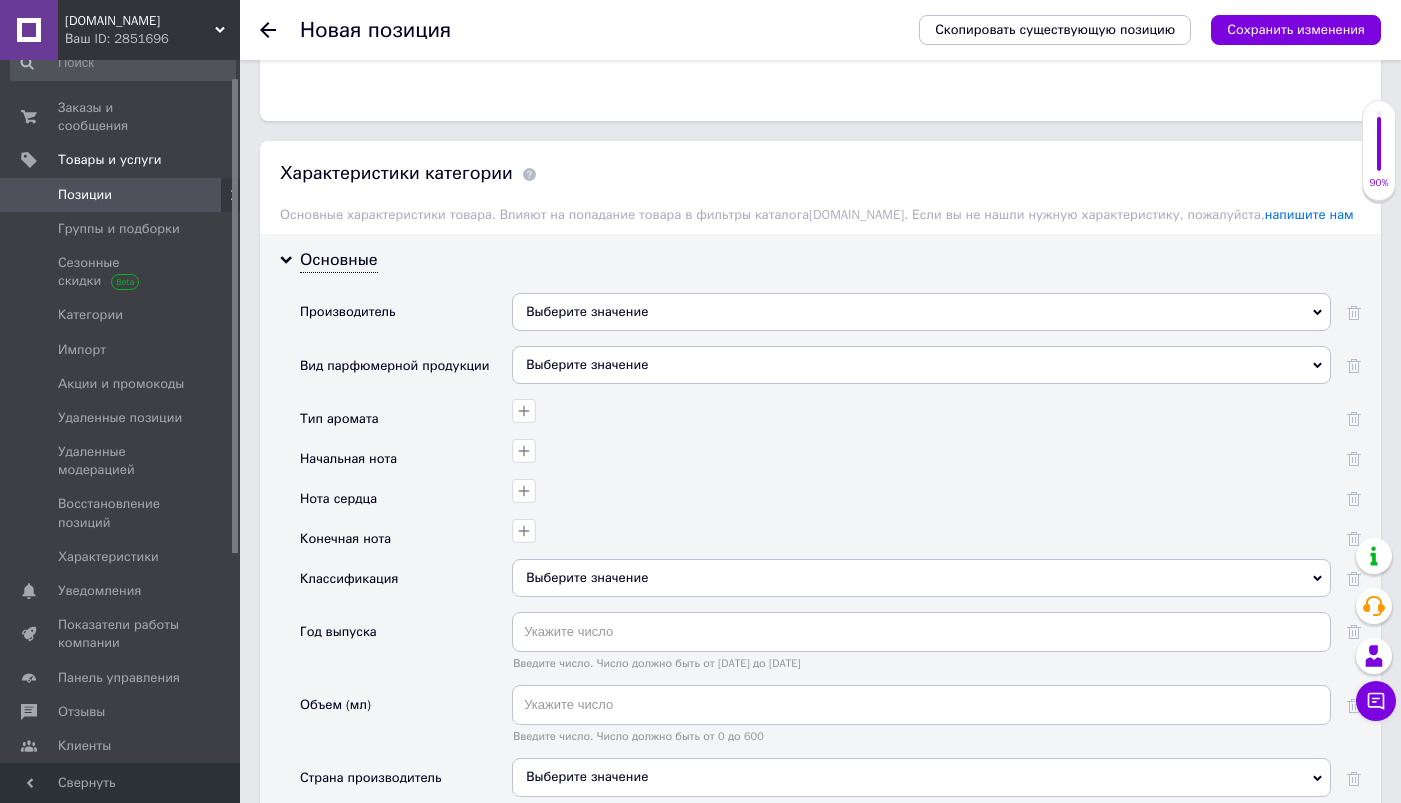 click on "Выберите значение" at bounding box center [921, 312] 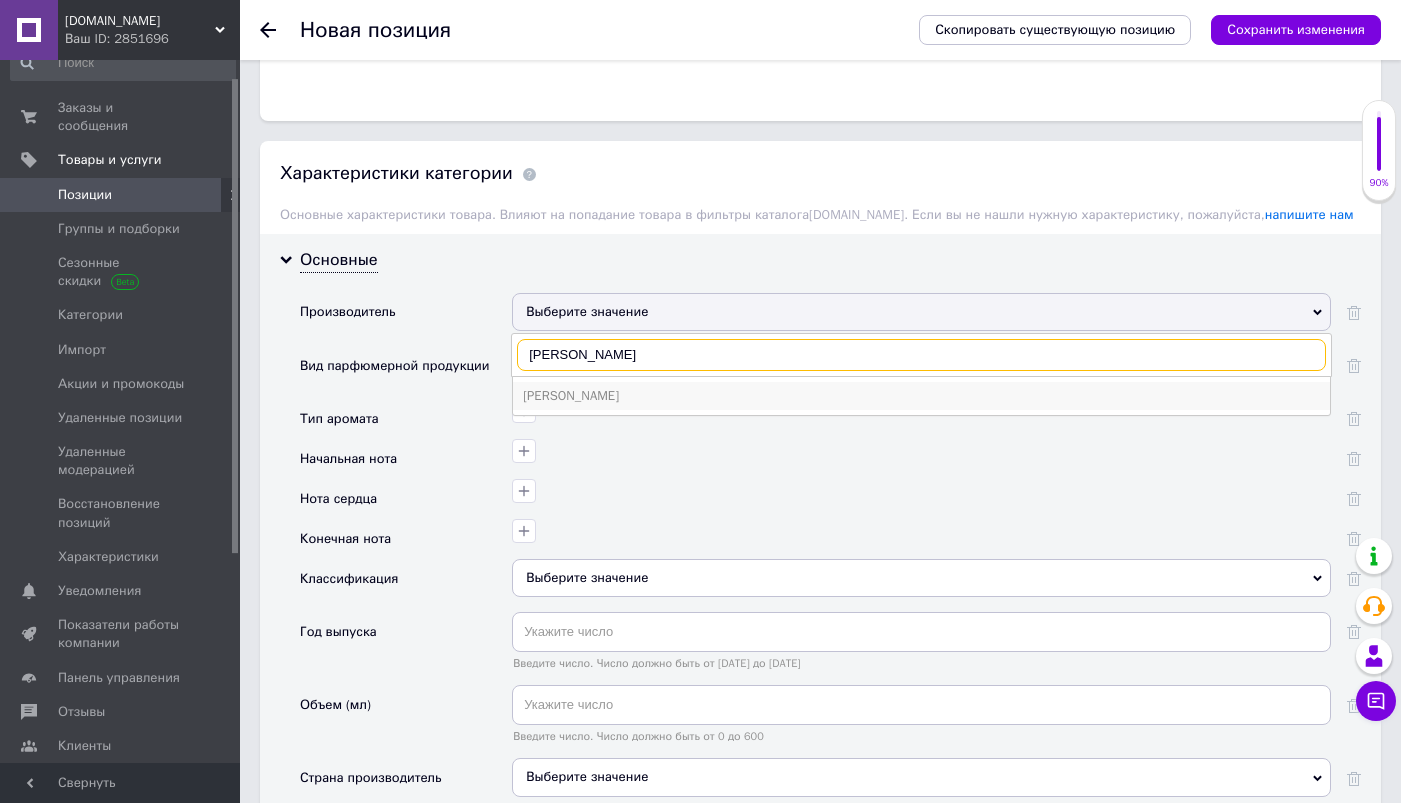 type on "[PERSON_NAME]" 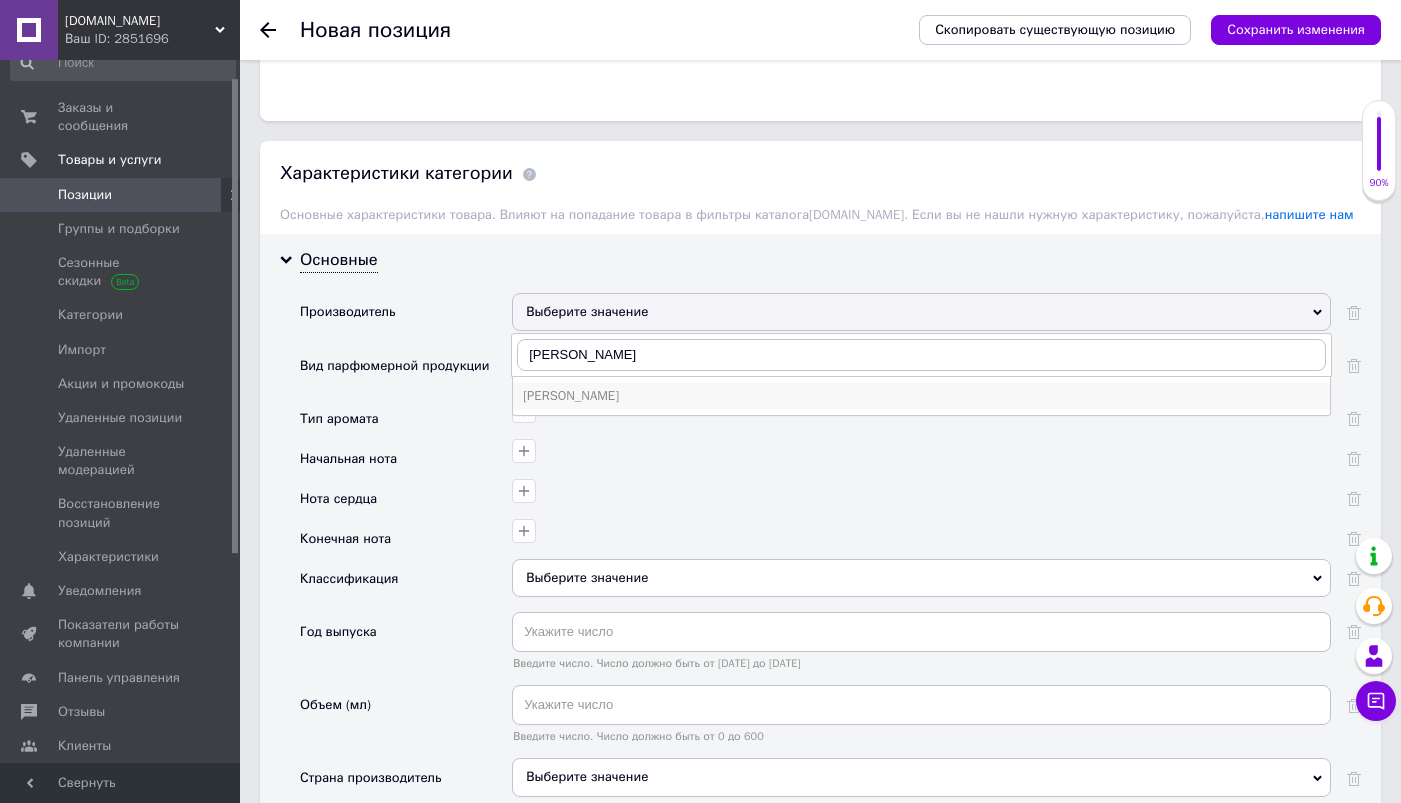 click on "[PERSON_NAME]" at bounding box center (921, 396) 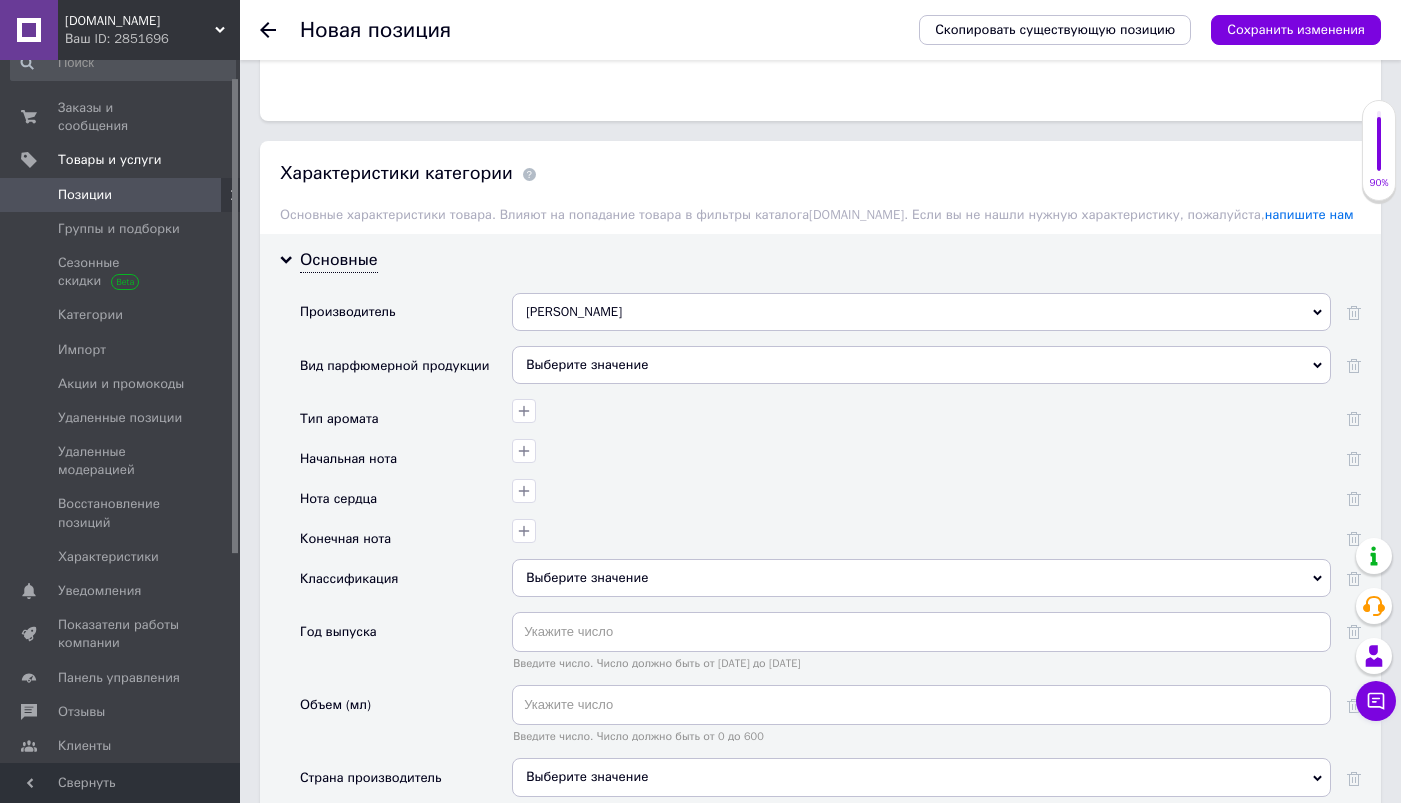 click on "Выберите значение" at bounding box center (921, 365) 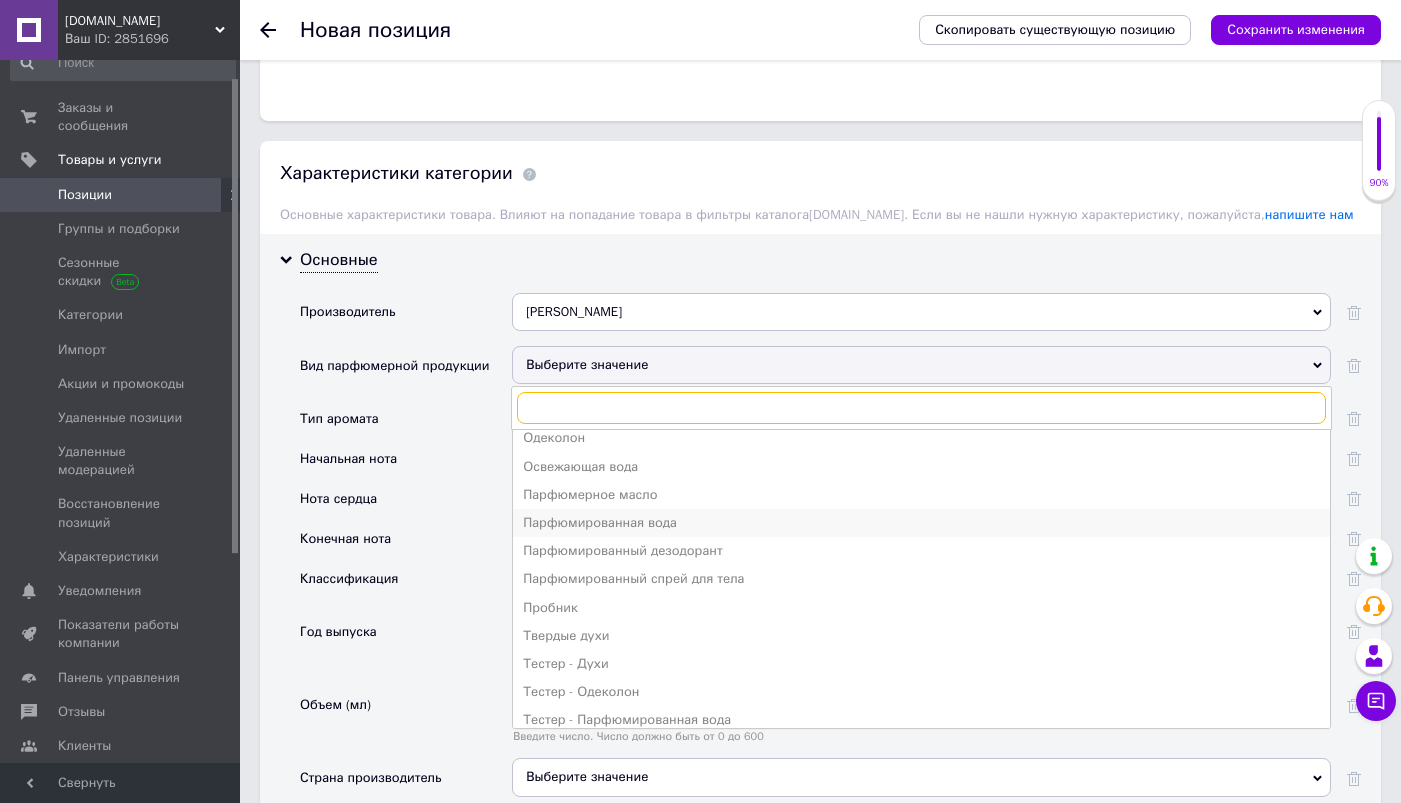 scroll, scrollTop: 130, scrollLeft: 0, axis: vertical 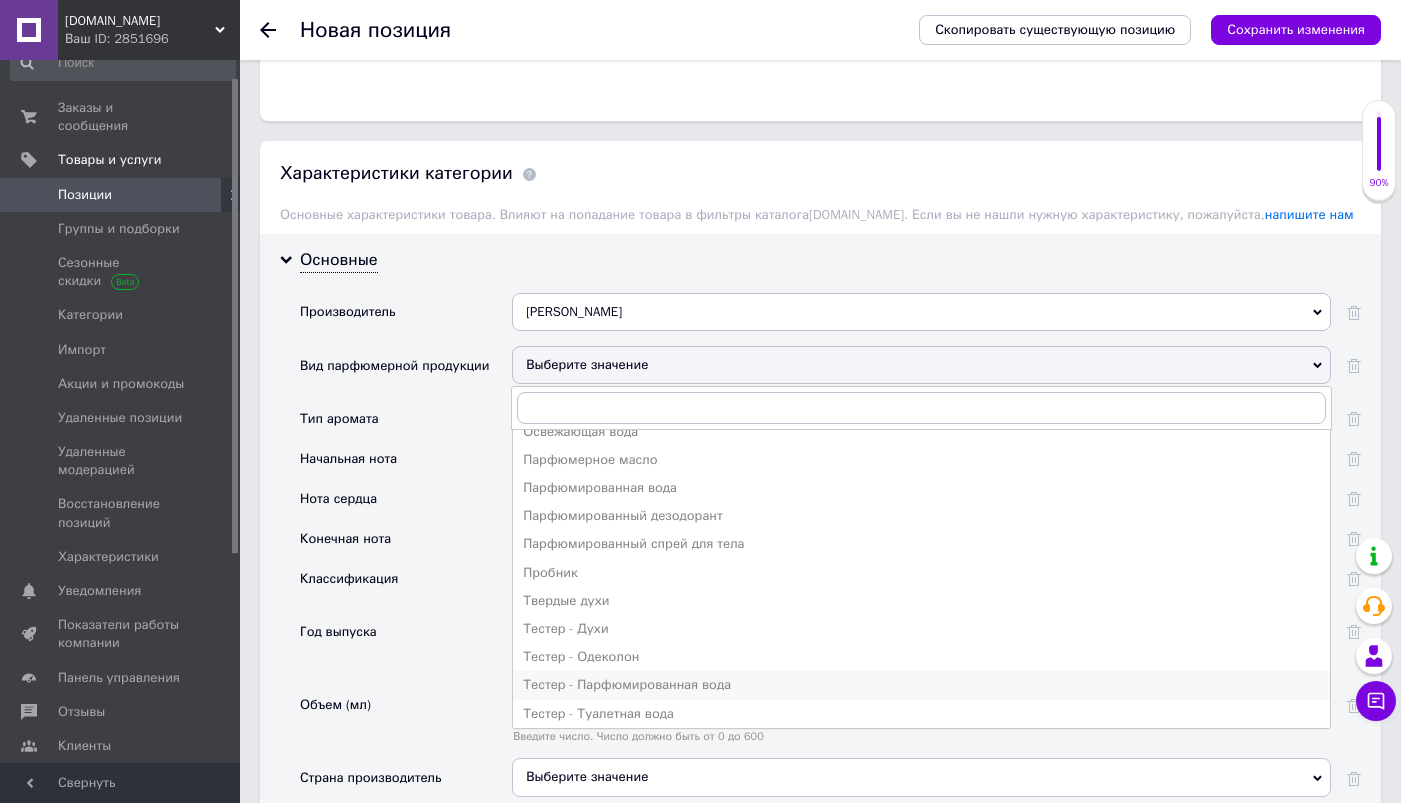 click on "Тестер - Парфюмированная вода" at bounding box center (921, 685) 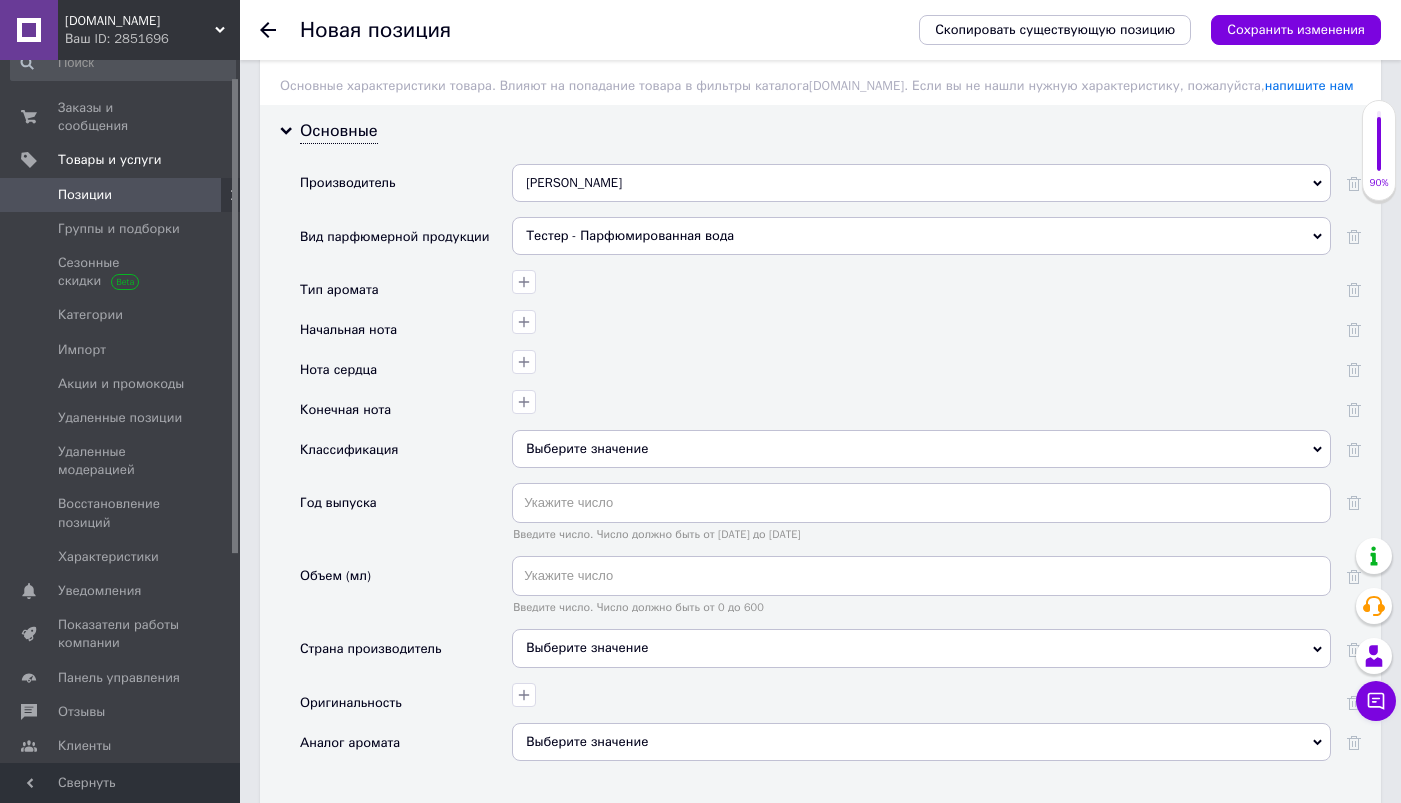 scroll, scrollTop: 1851, scrollLeft: 0, axis: vertical 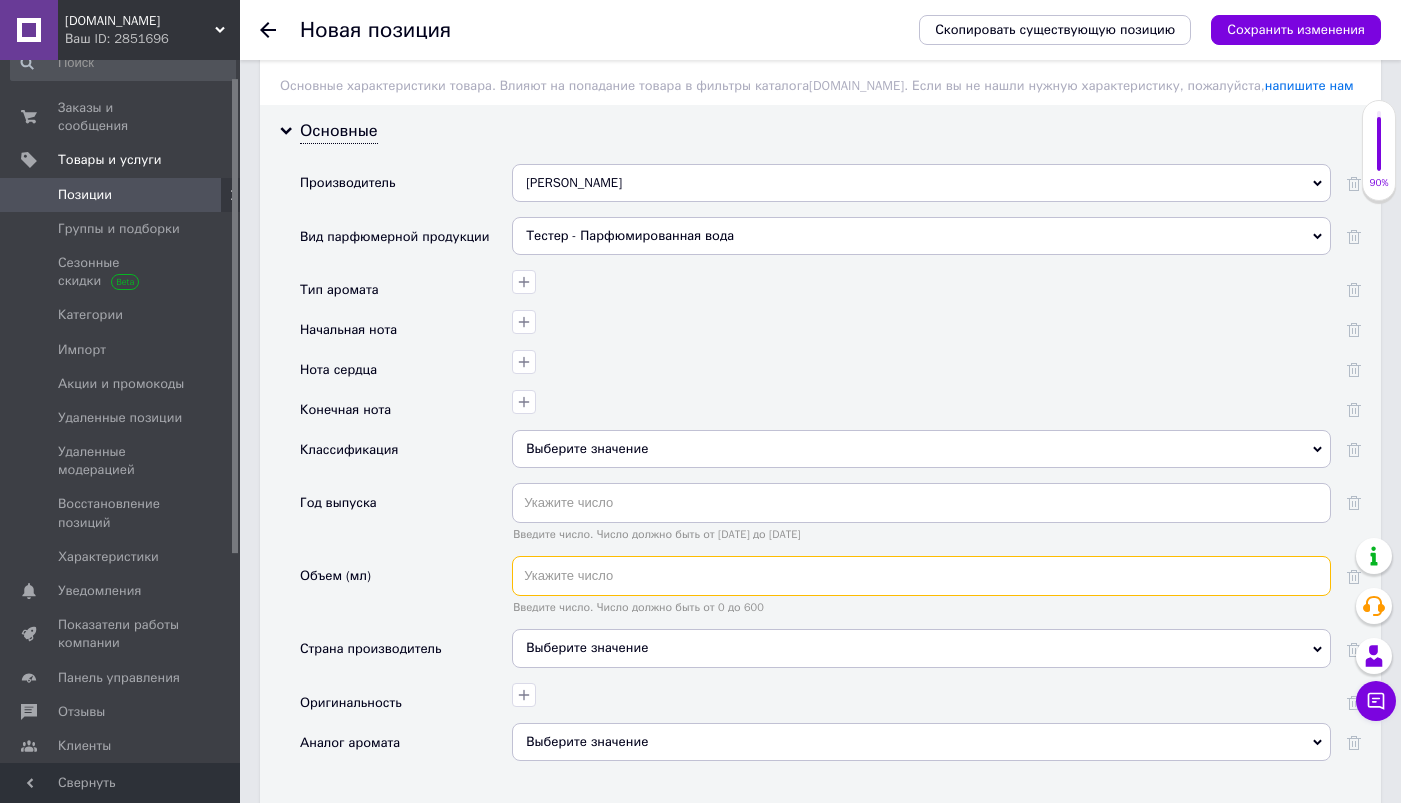 click at bounding box center (921, 576) 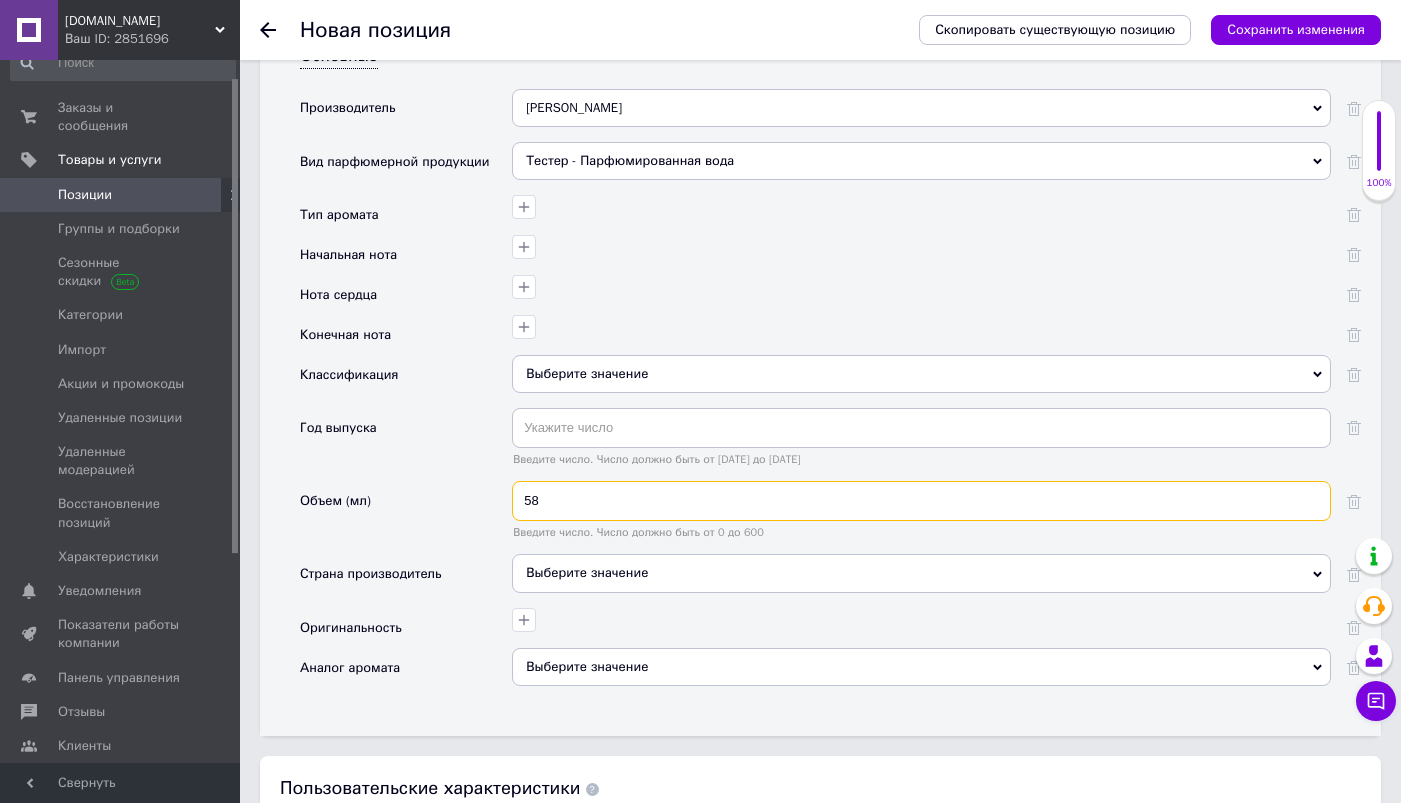 scroll, scrollTop: 1947, scrollLeft: 0, axis: vertical 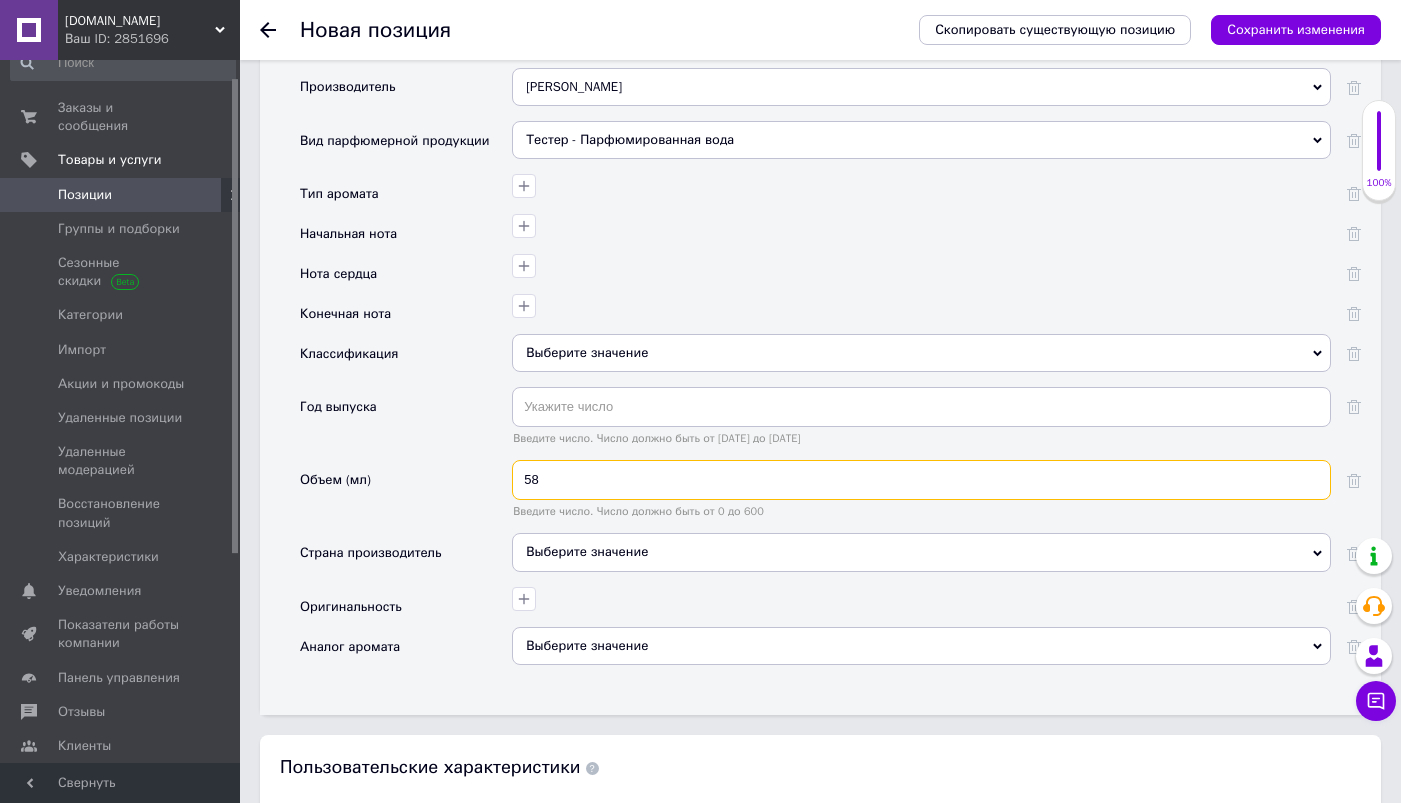 type on "58" 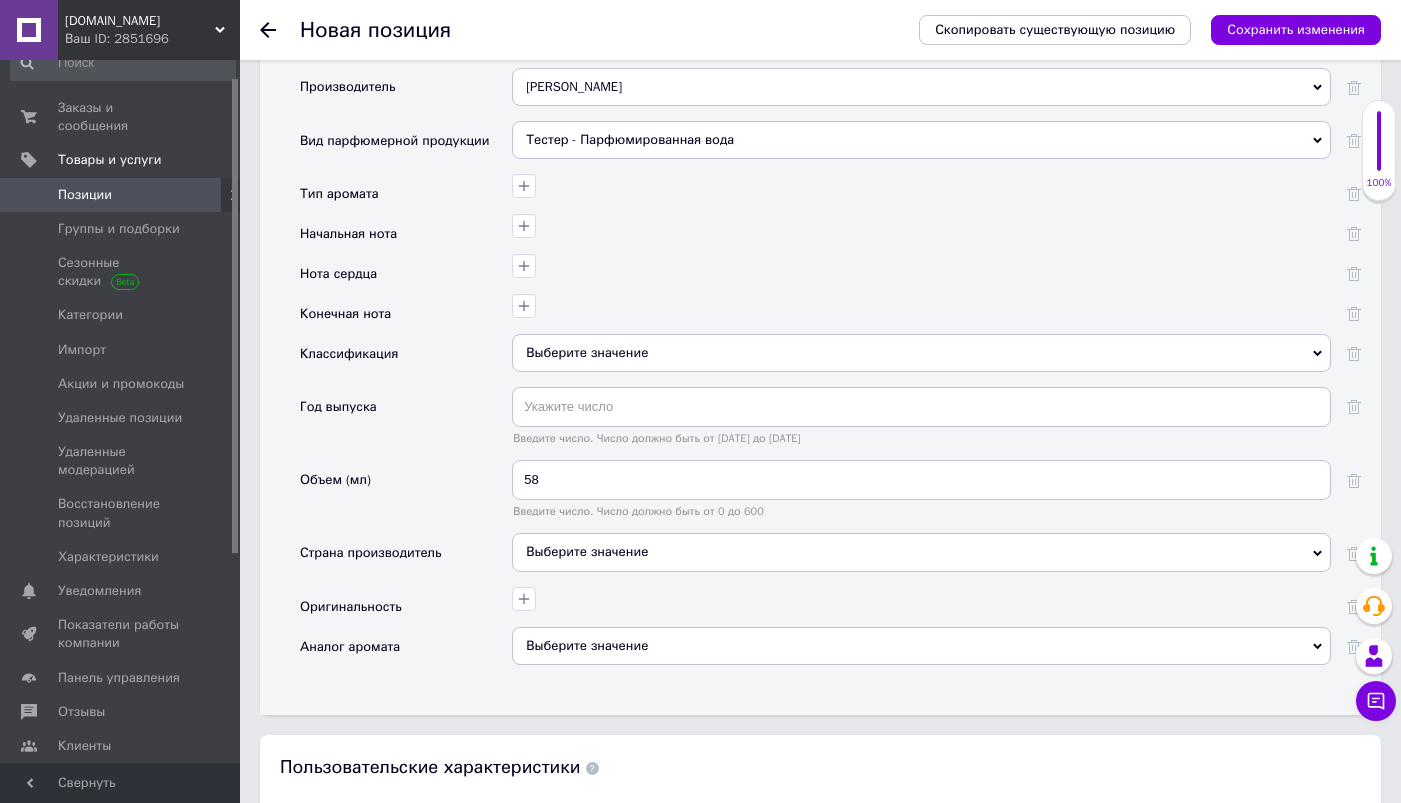 click on "58 Введите число. Число должно быть от 0 до 600" at bounding box center [921, 496] 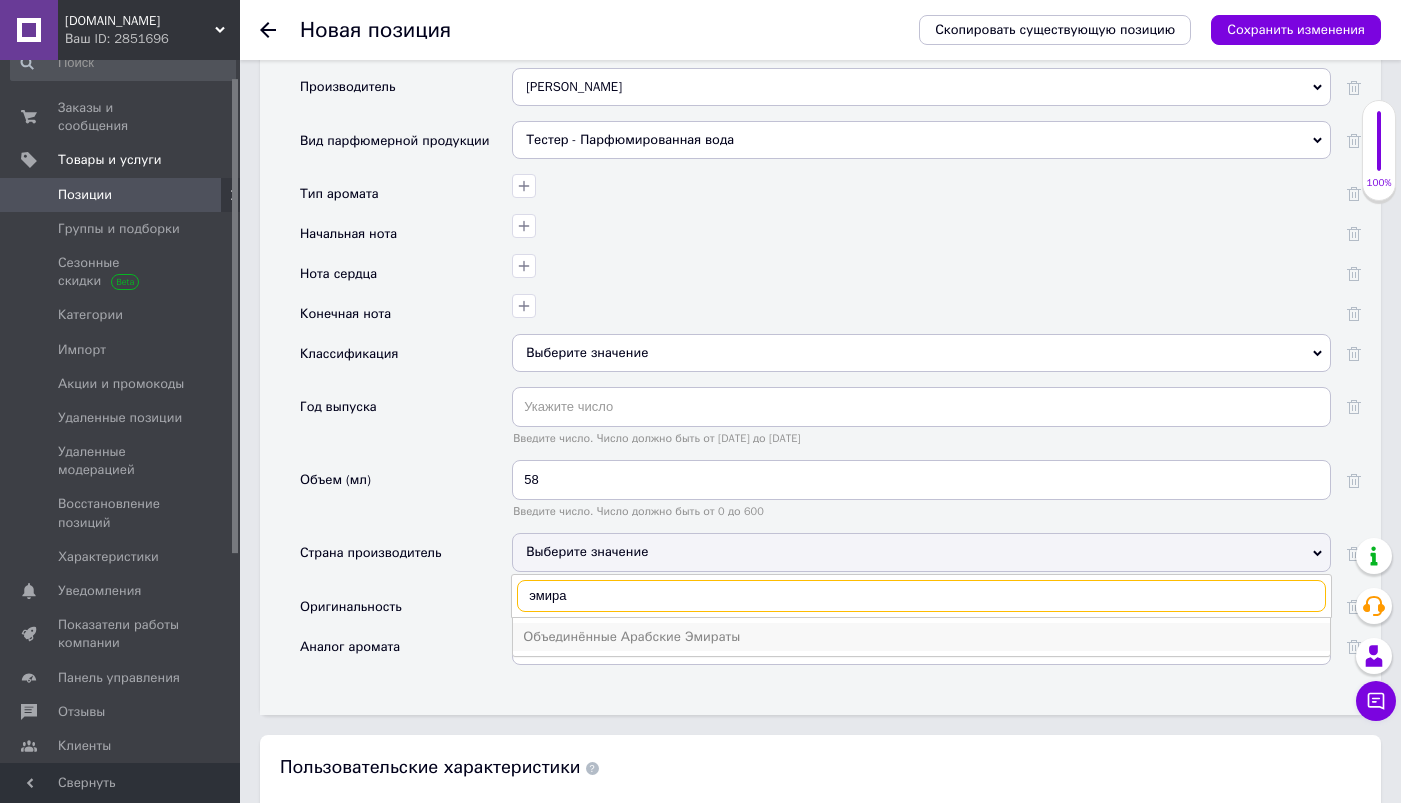 type on "эмира" 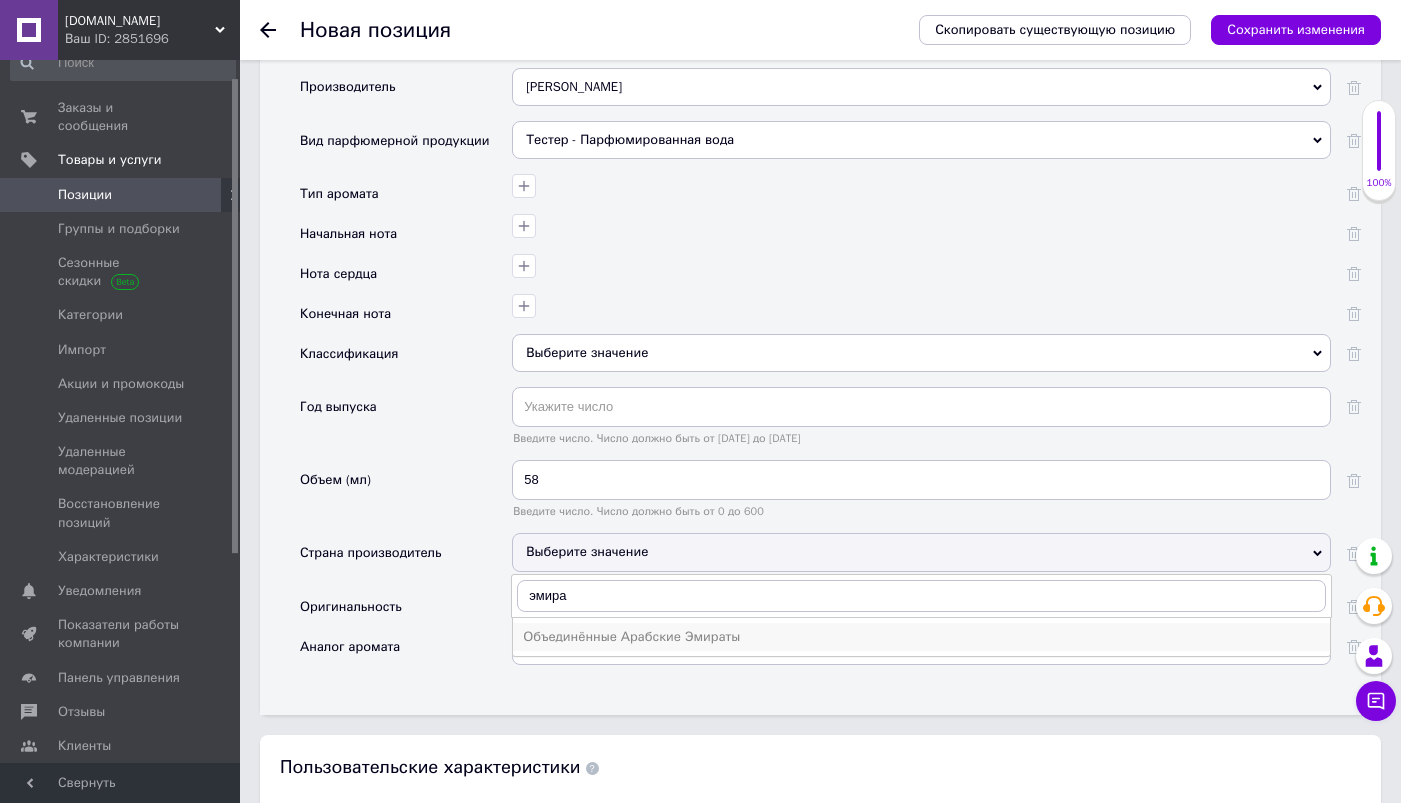click on "Объединённые Арабские Эмираты" at bounding box center [921, 637] 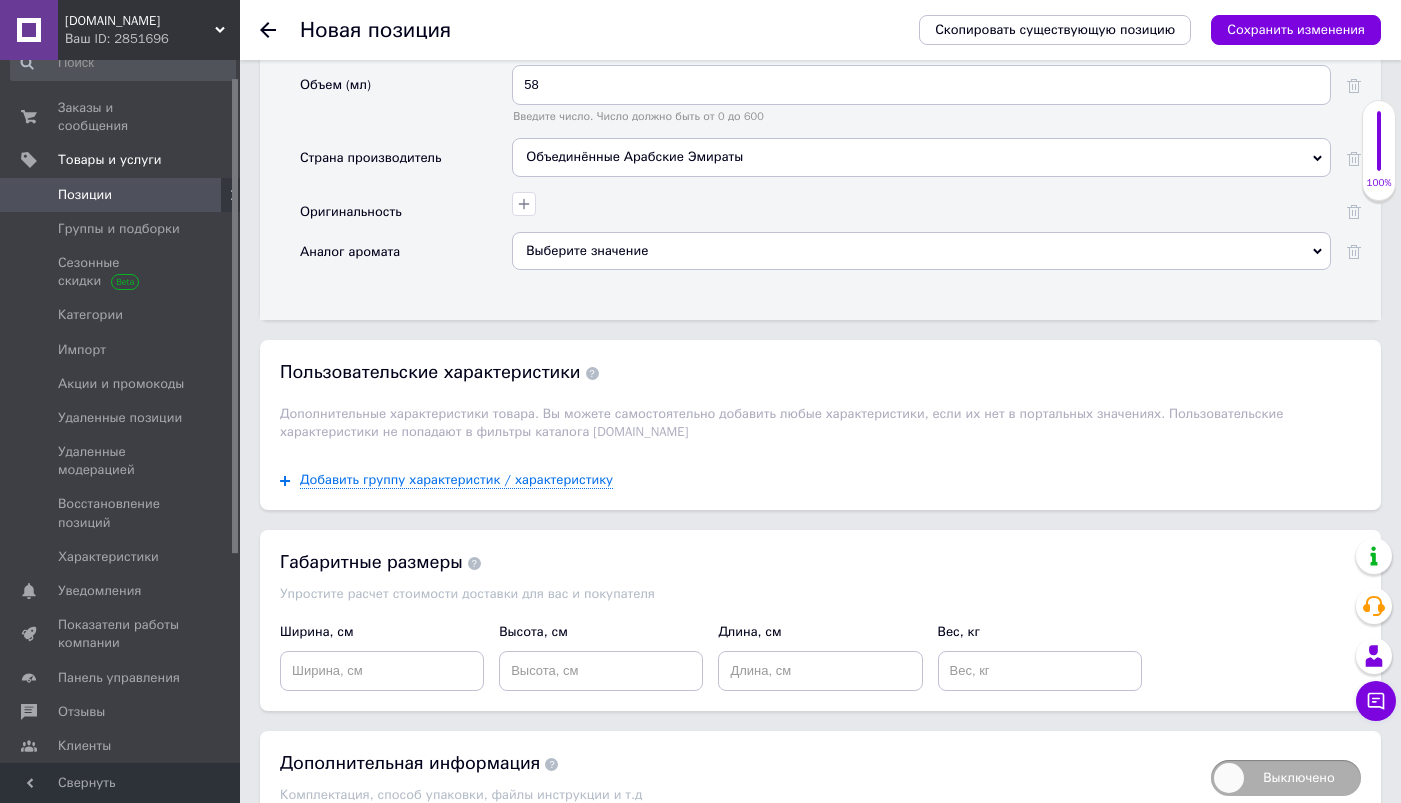 scroll, scrollTop: 2597, scrollLeft: 0, axis: vertical 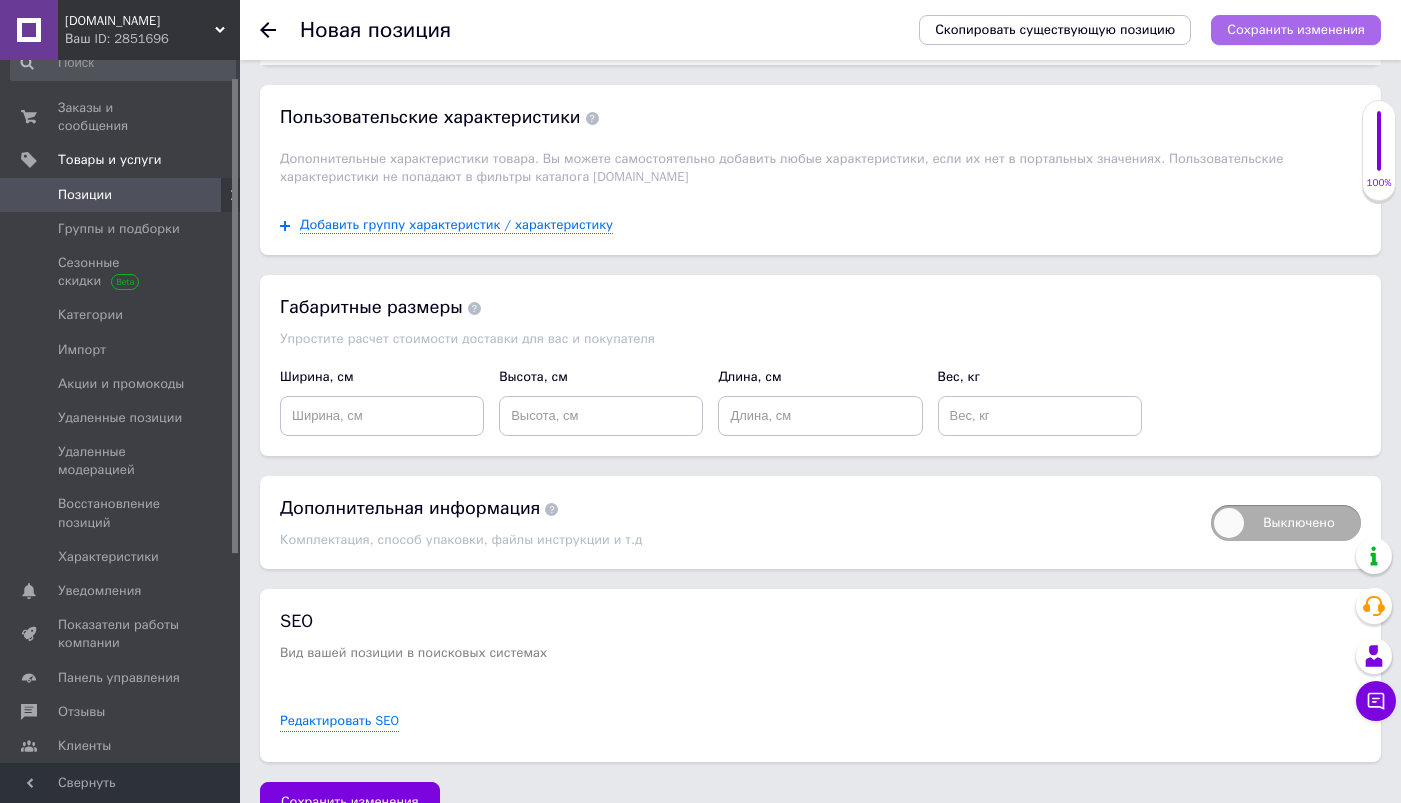 click on "Сохранить изменения" at bounding box center (1296, 30) 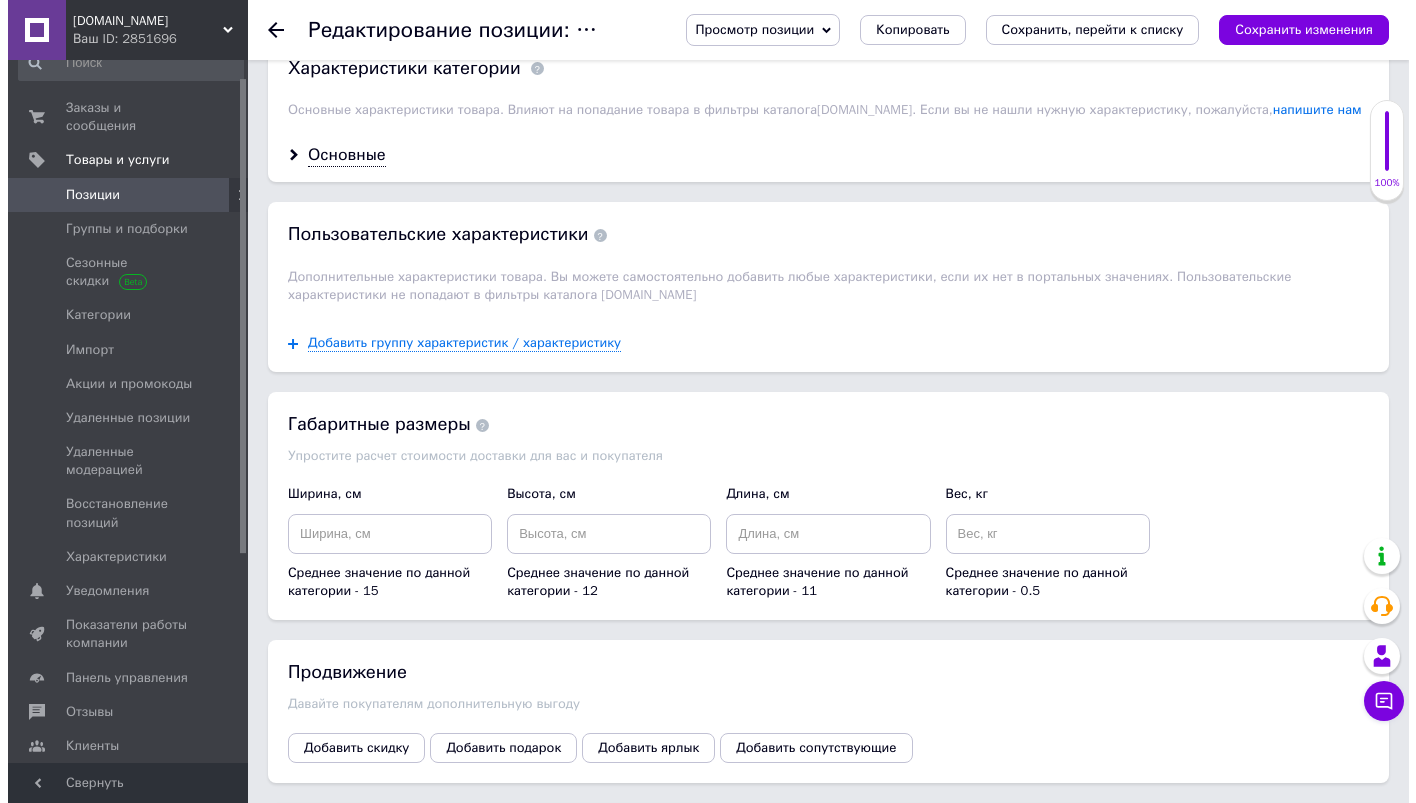 scroll, scrollTop: 2208, scrollLeft: 0, axis: vertical 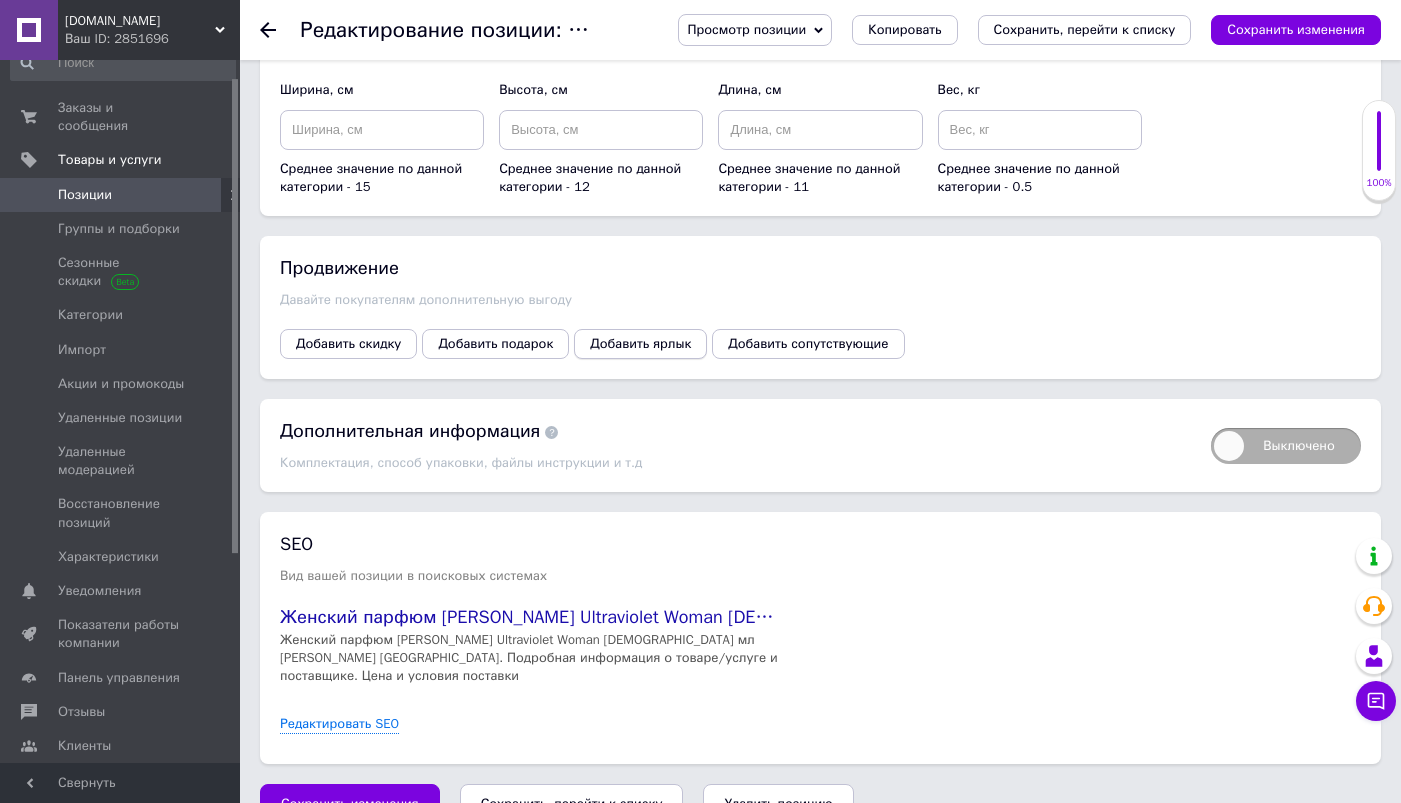 click on "Добавить ярлык" at bounding box center (640, 344) 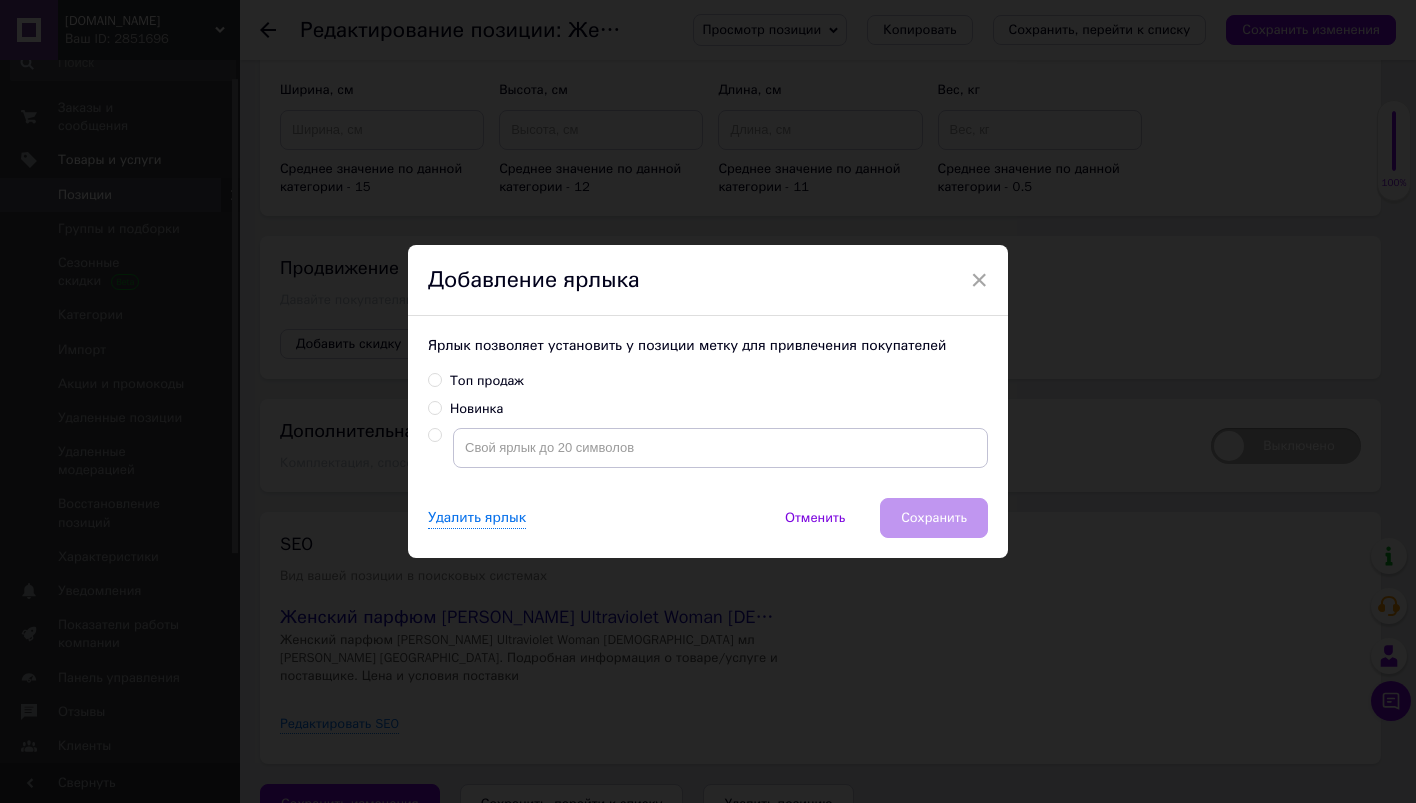 click at bounding box center (435, 380) 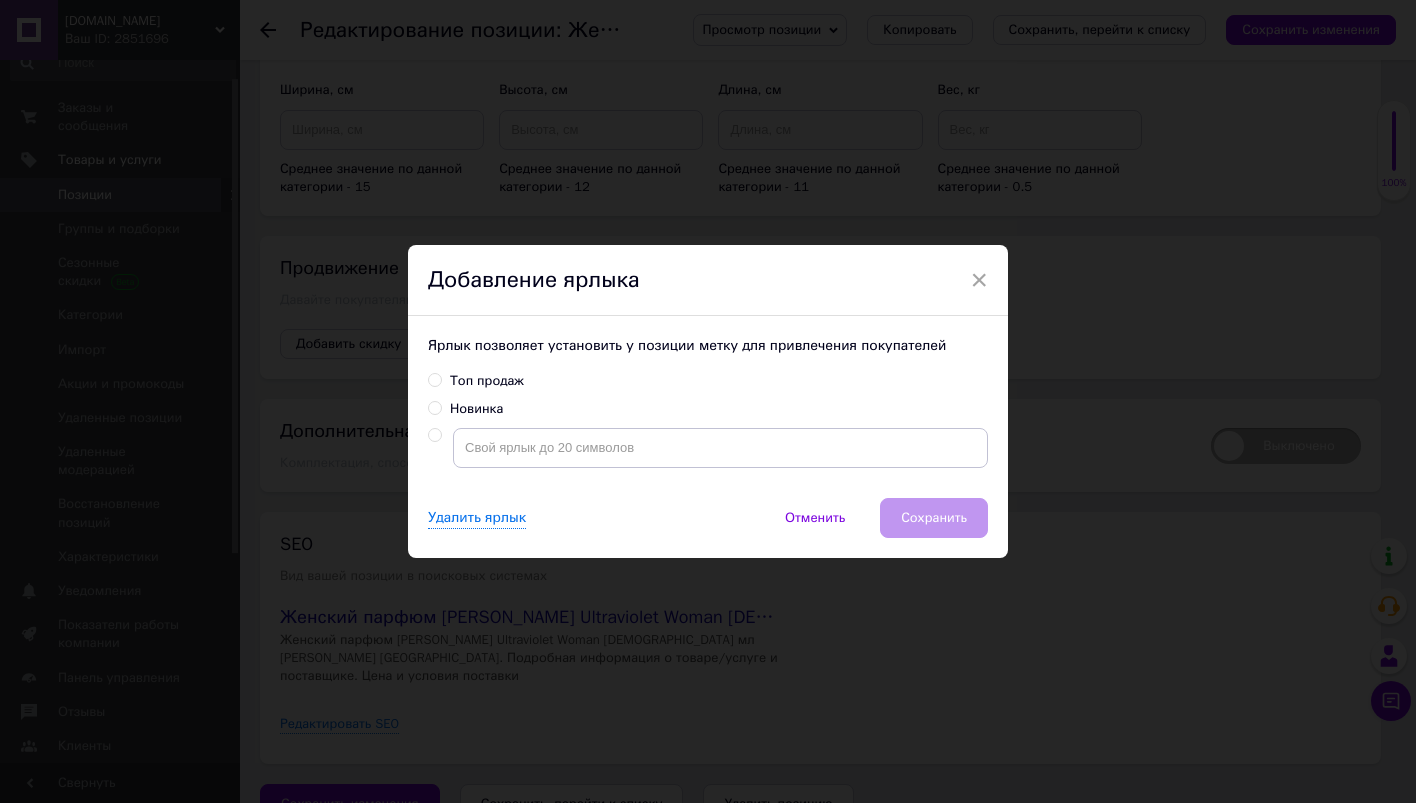radio on "true" 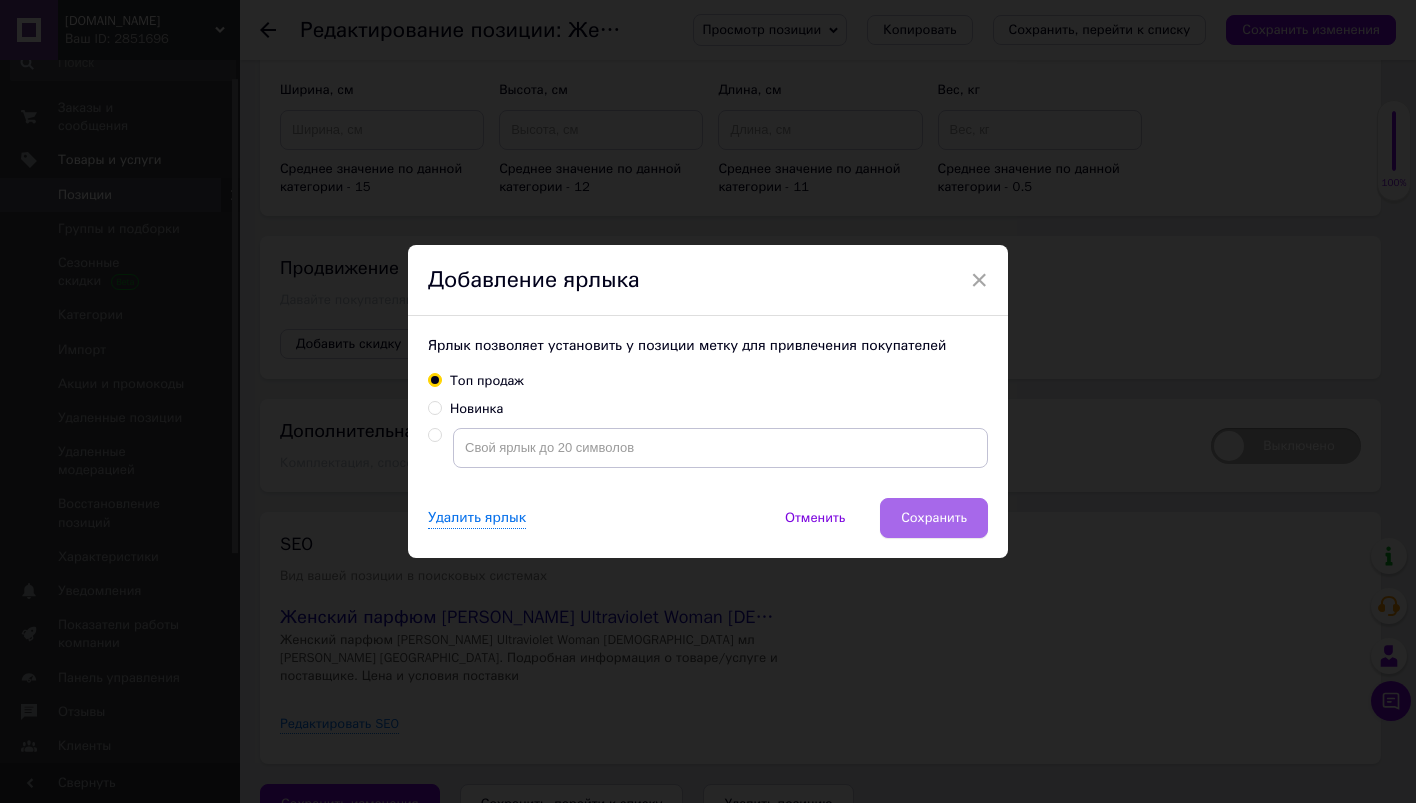 click on "Сохранить" at bounding box center (934, 518) 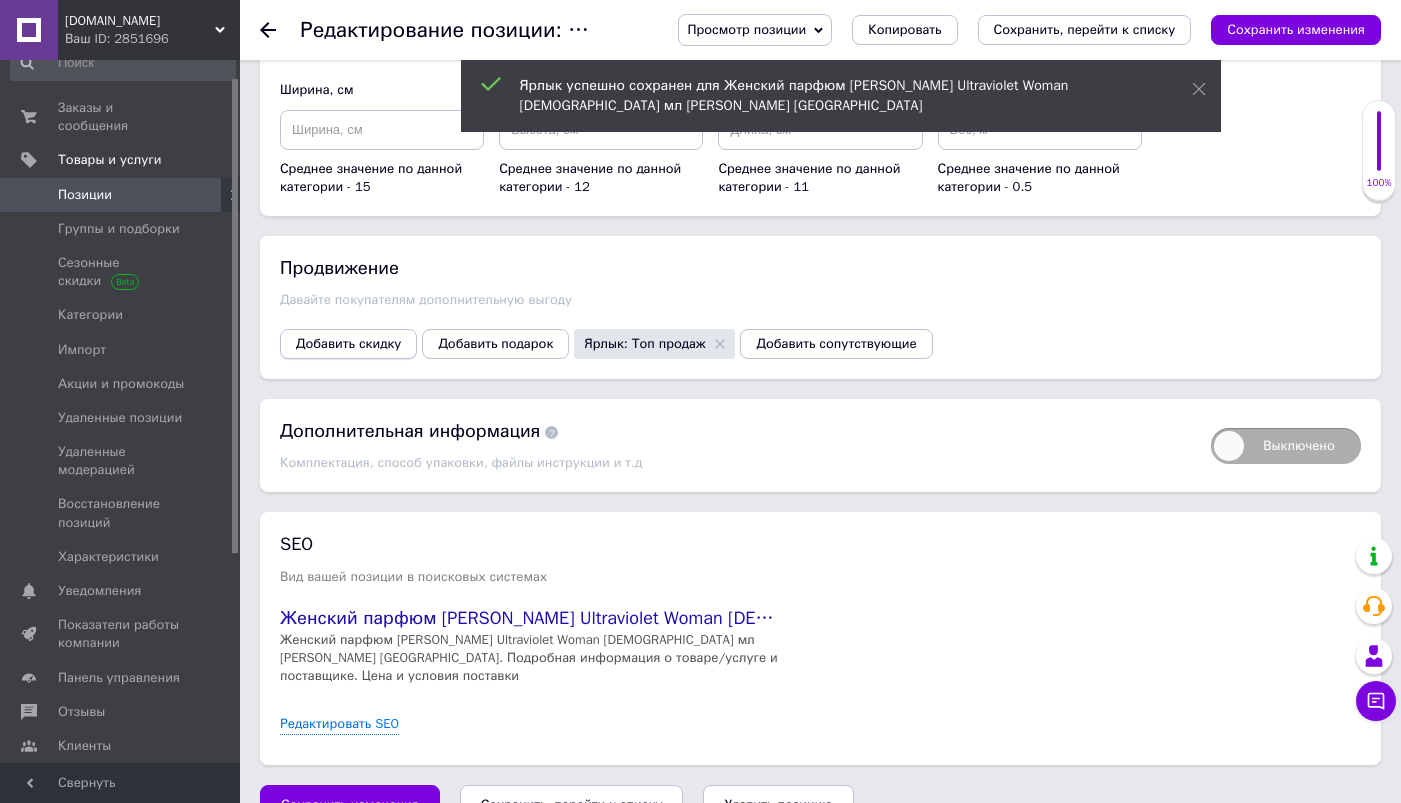 click on "Добавить скидку" at bounding box center [348, 344] 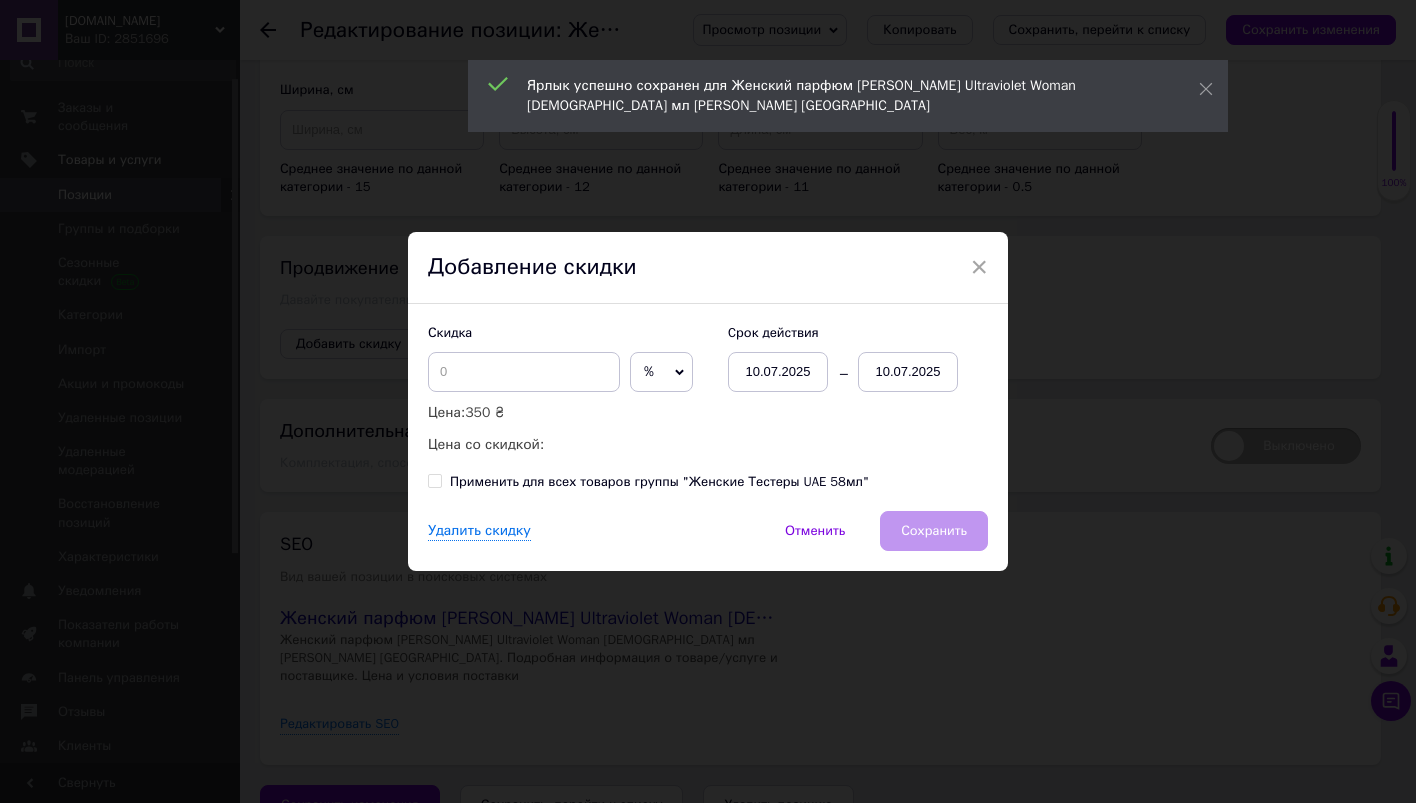 click on "%" at bounding box center [661, 372] 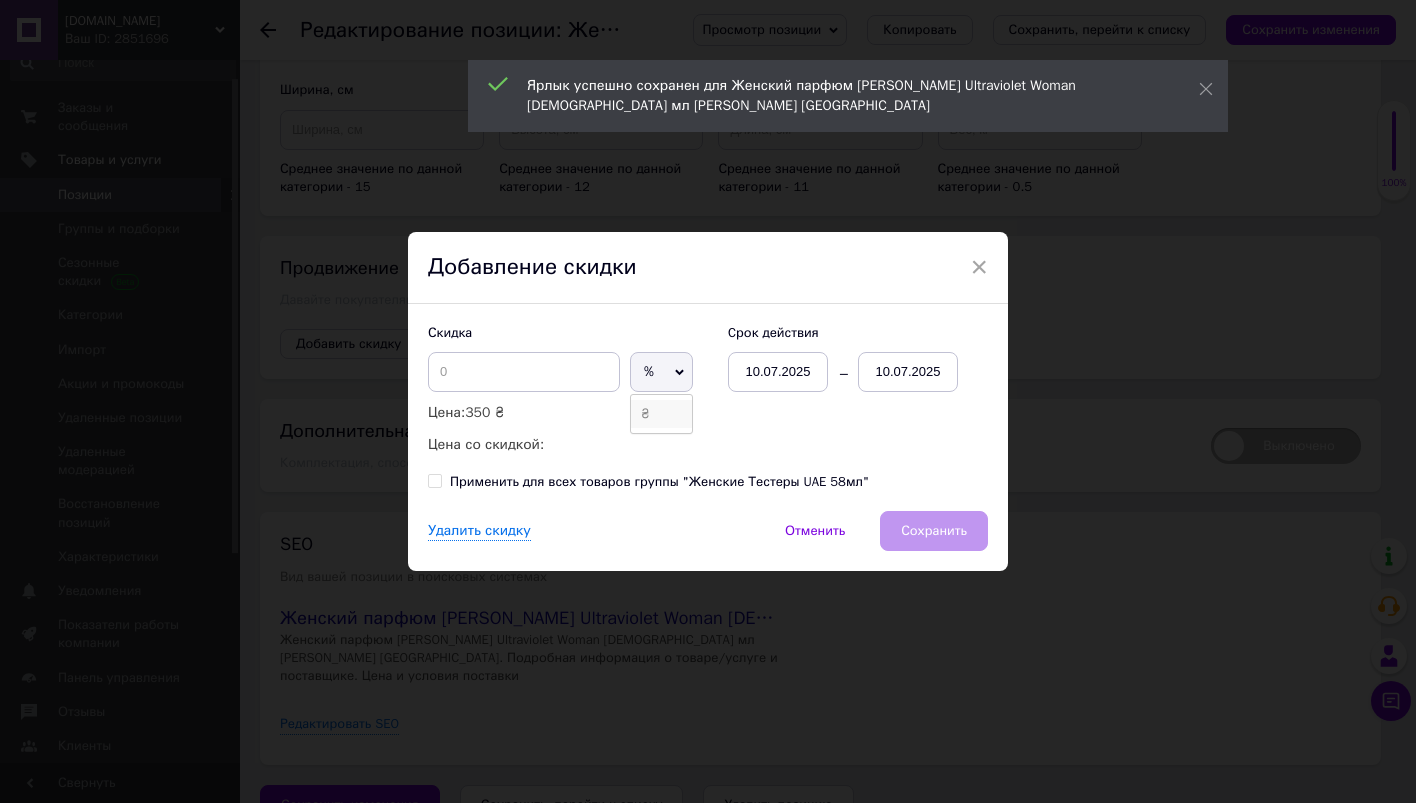 click on "₴" at bounding box center [661, 414] 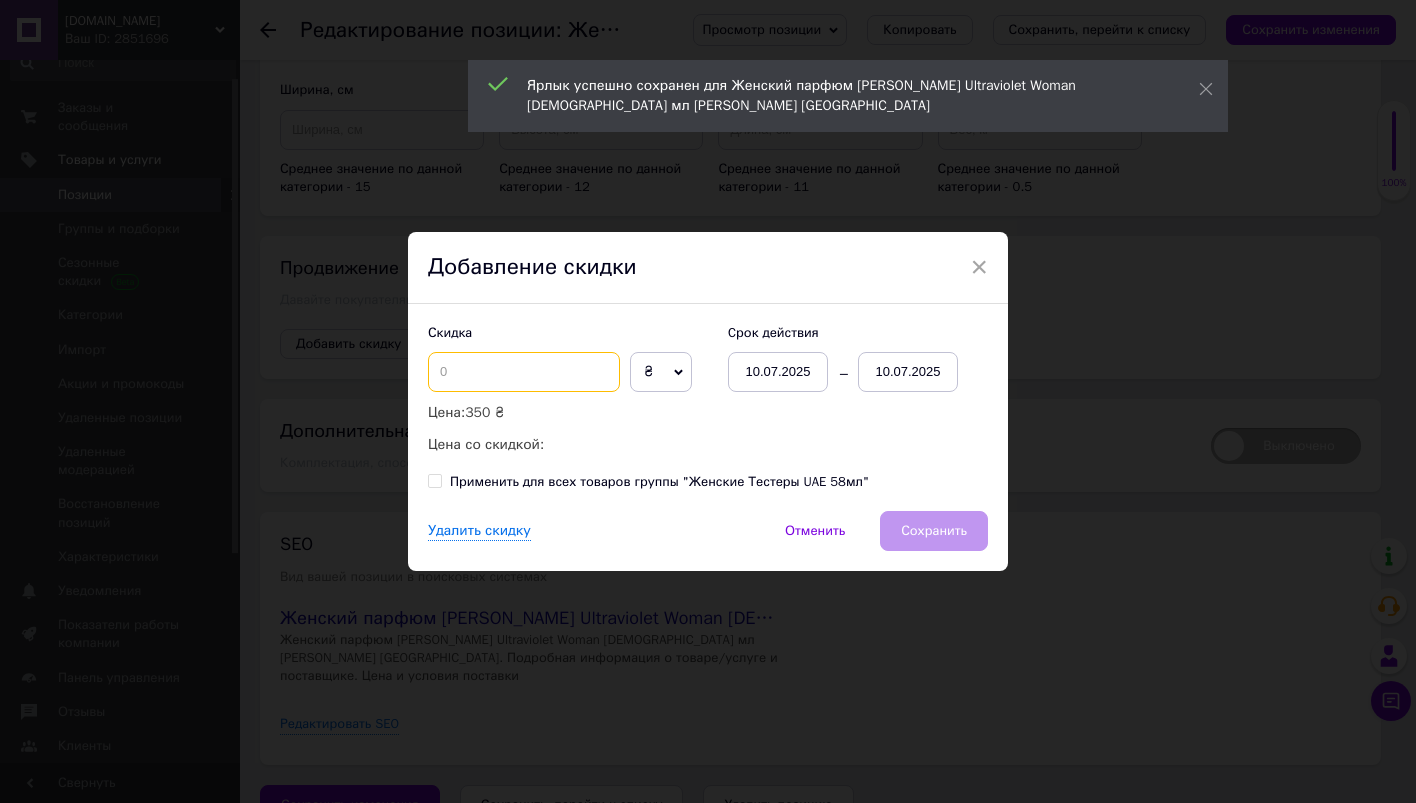 click at bounding box center (524, 372) 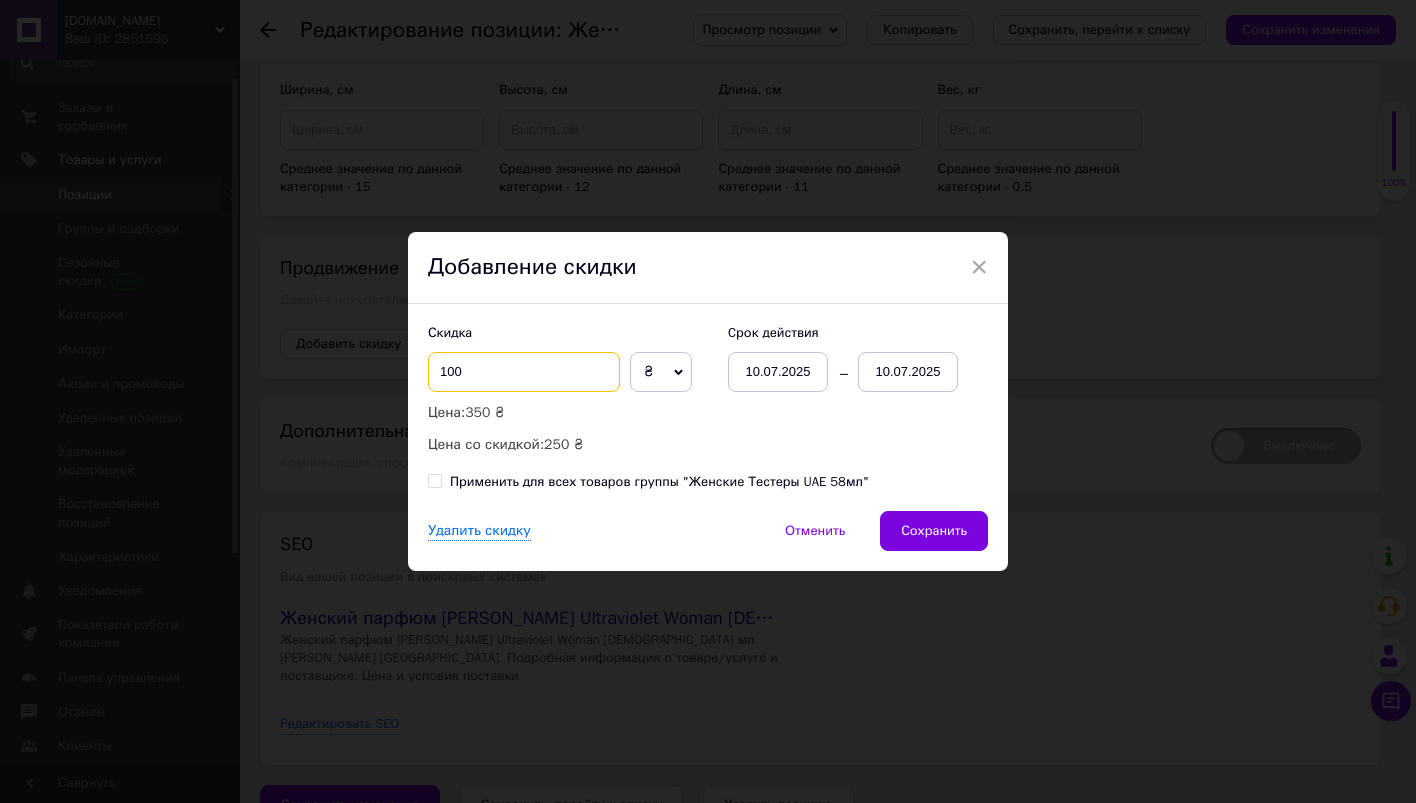 type on "100" 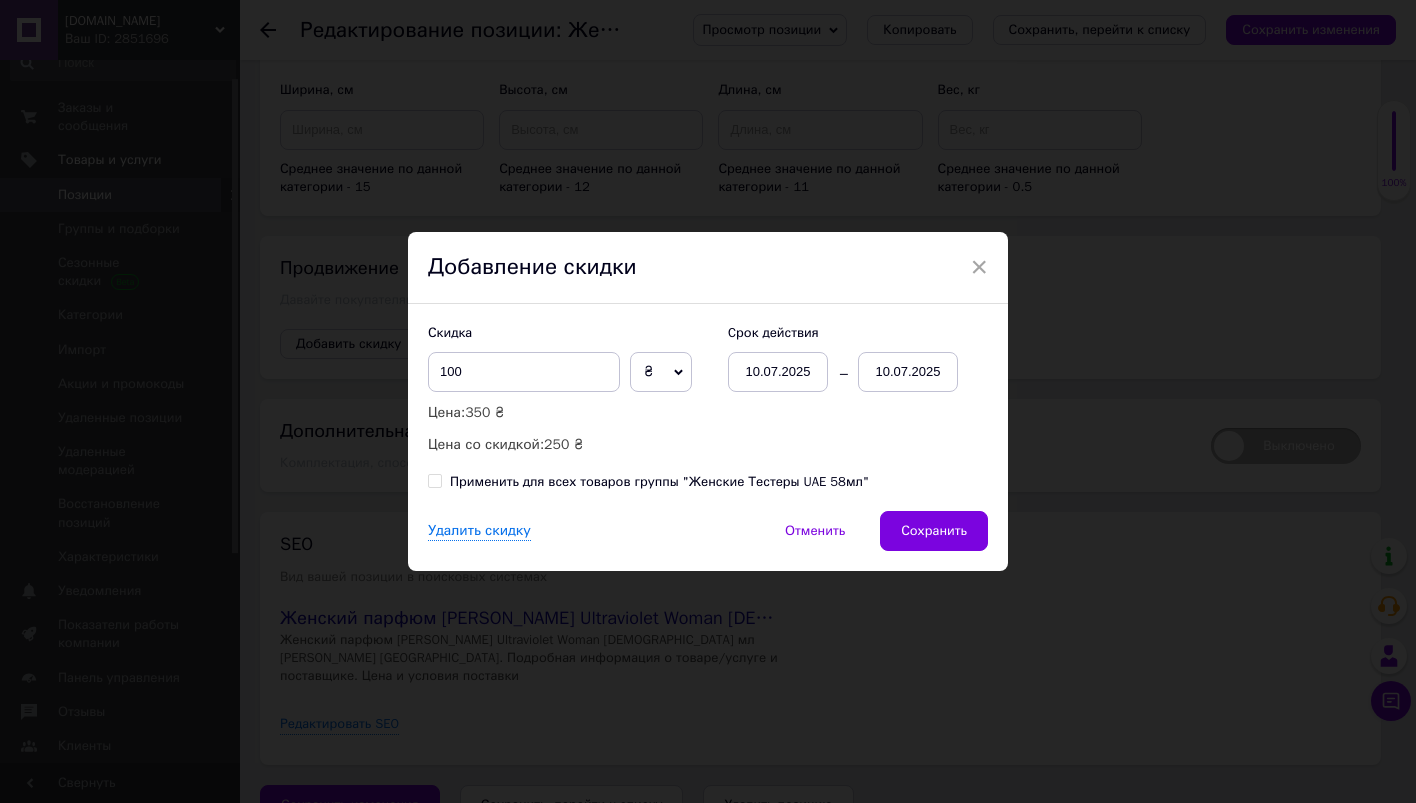 click on "10.07.2025" at bounding box center [908, 372] 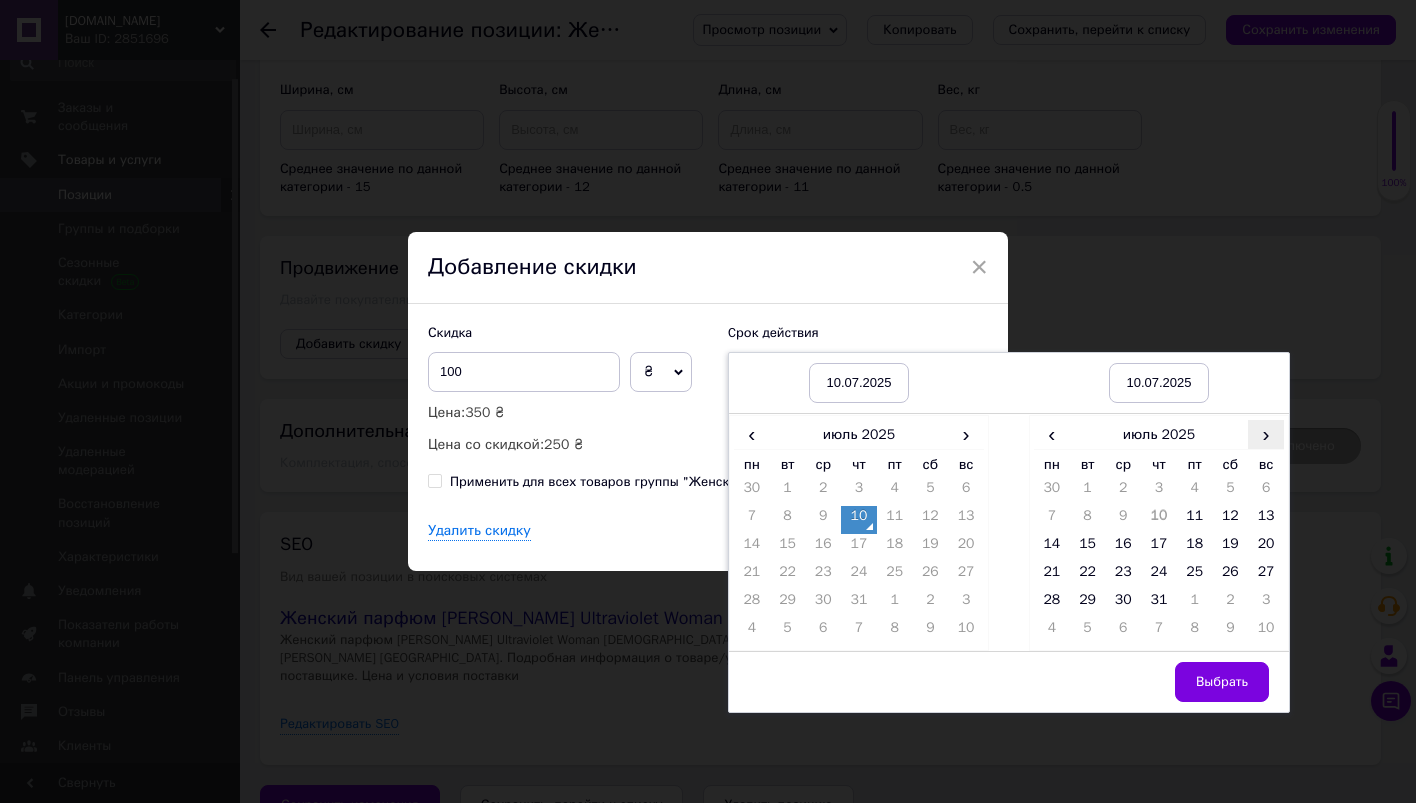 click on "›" at bounding box center (1266, 434) 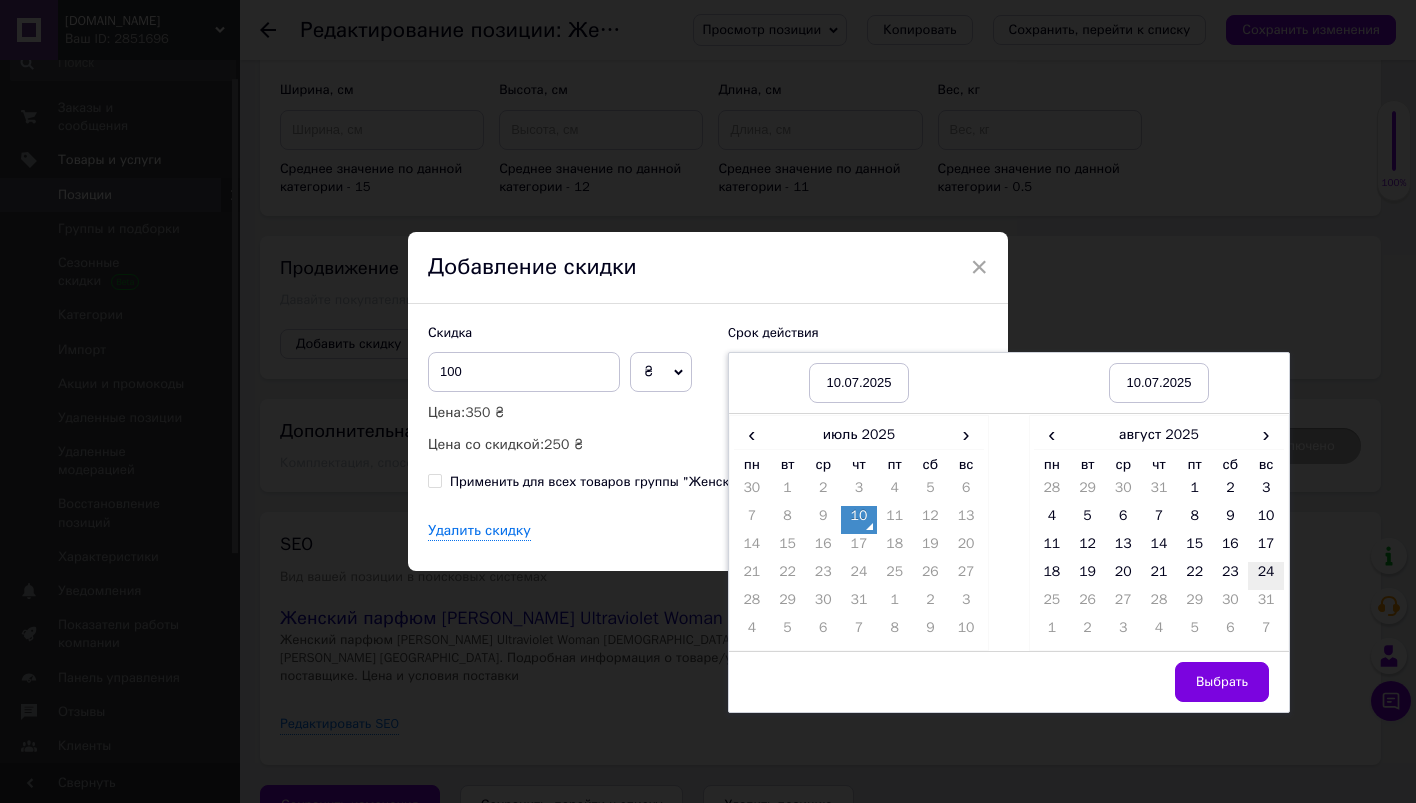 click on "24" at bounding box center [1266, 576] 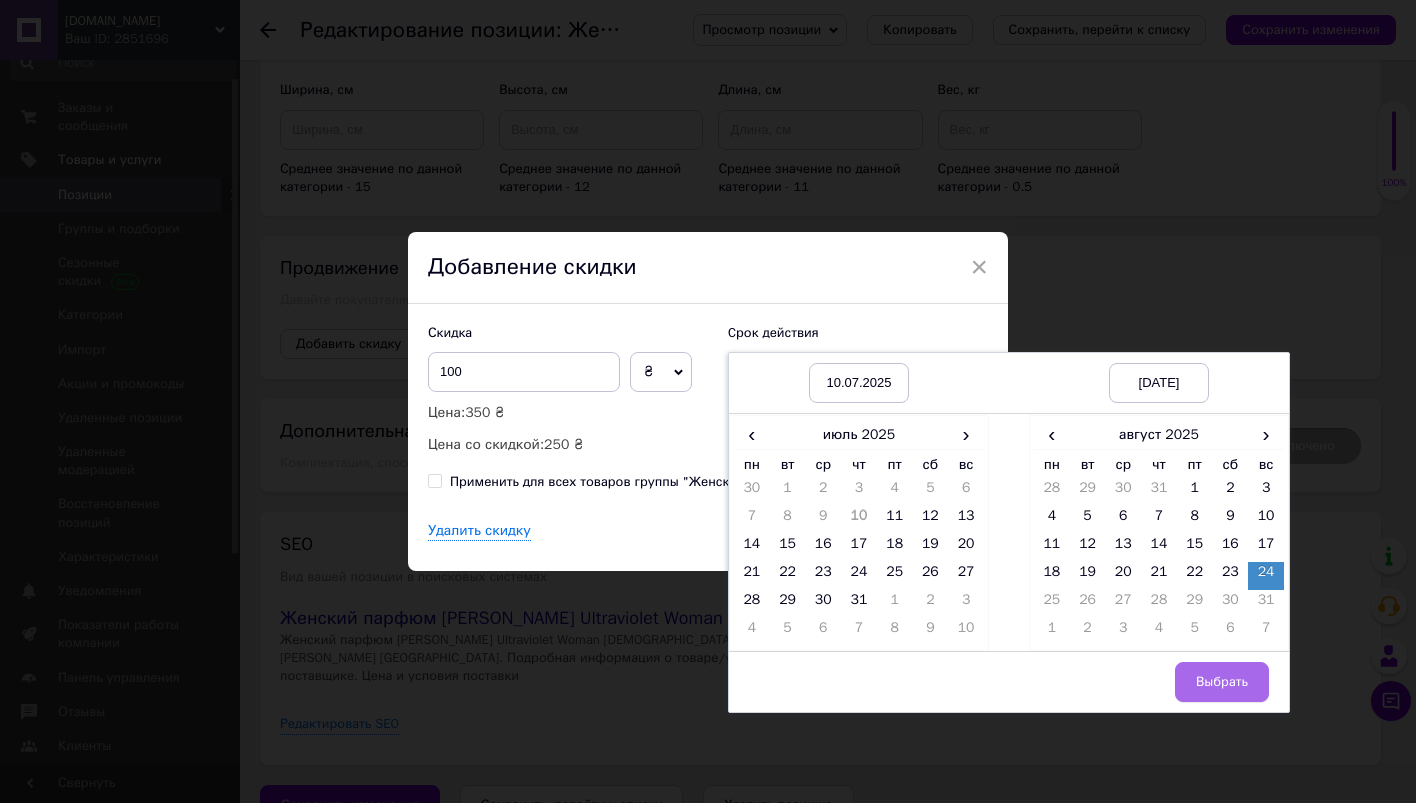 click on "Выбрать" at bounding box center [1222, 682] 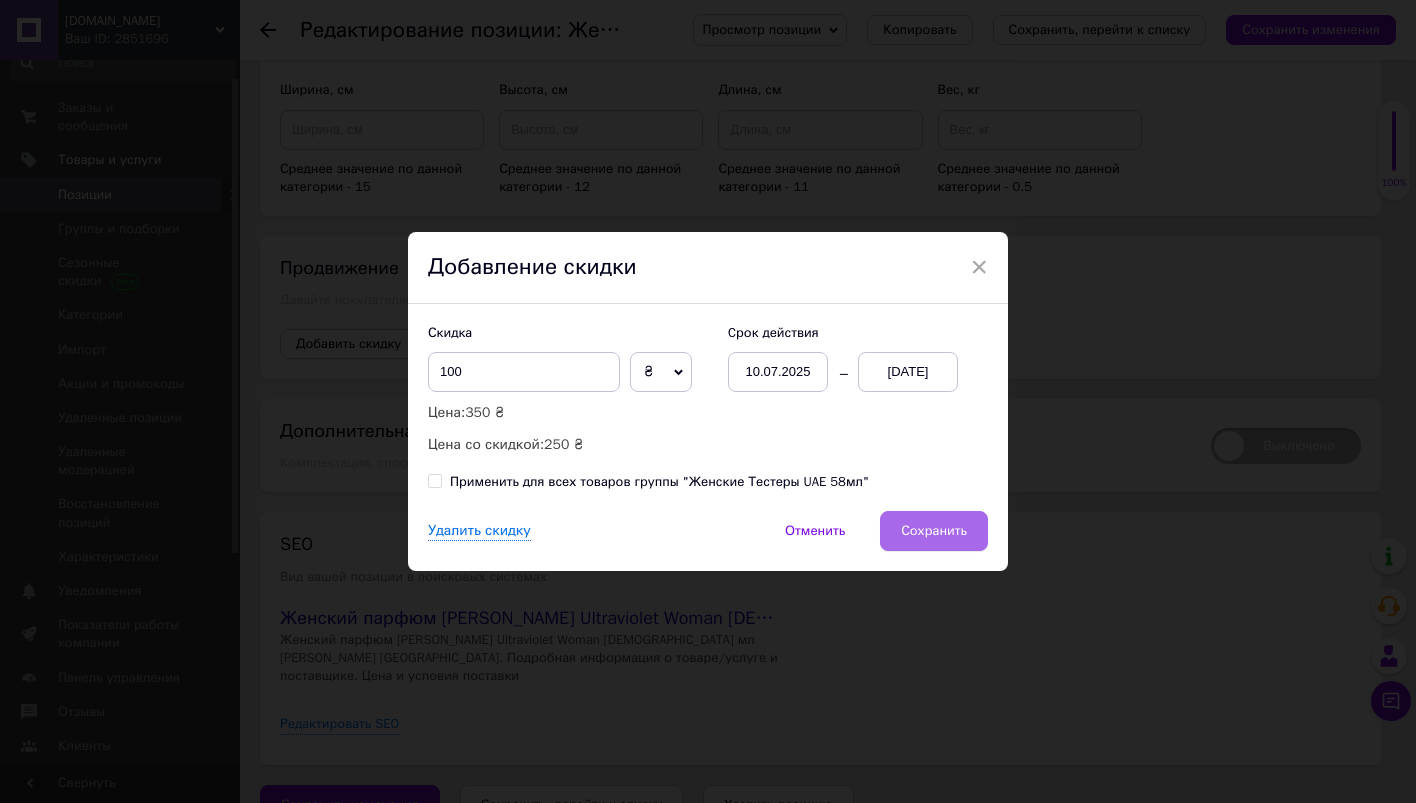 click on "Сохранить" at bounding box center (934, 531) 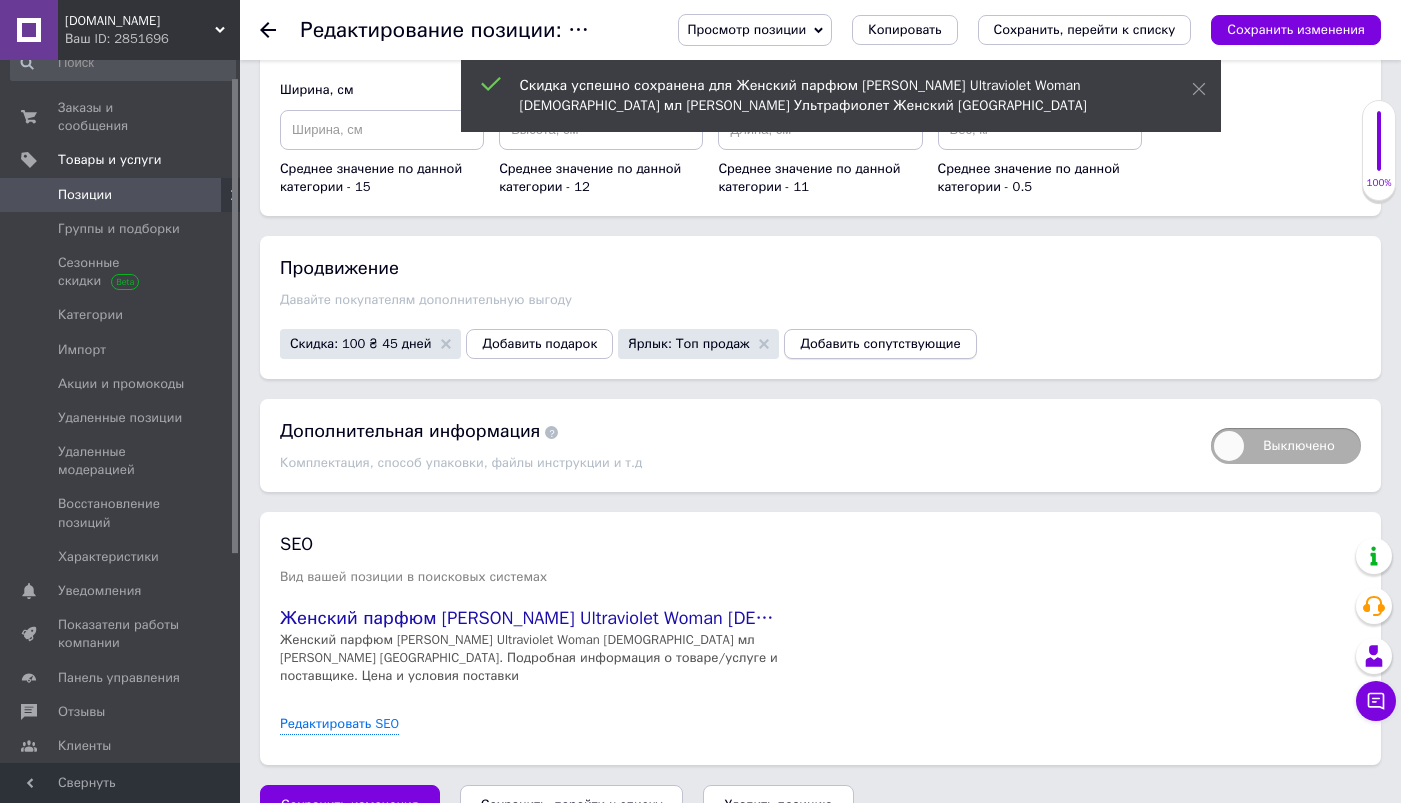 click on "Добавить сопутствующие" at bounding box center (880, 344) 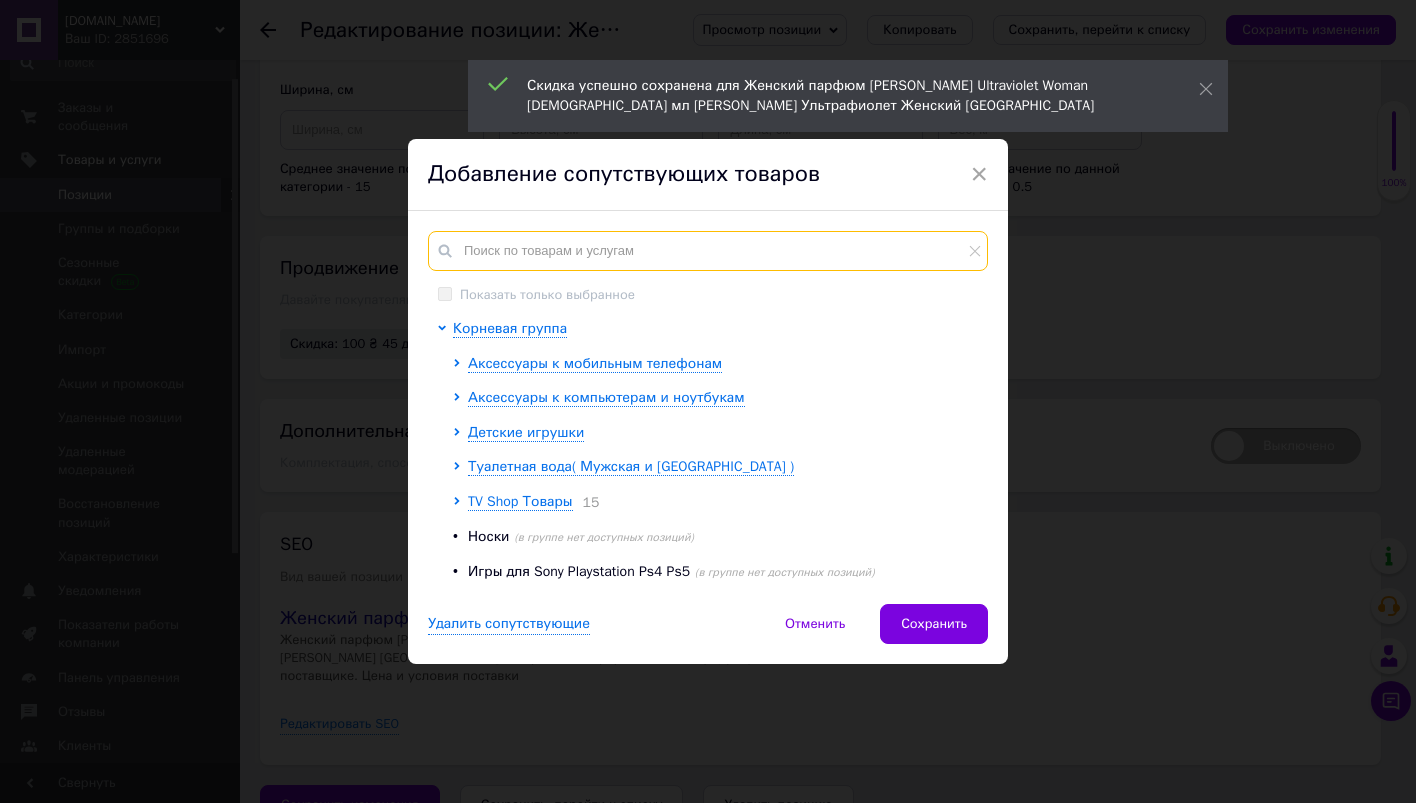 click at bounding box center (708, 251) 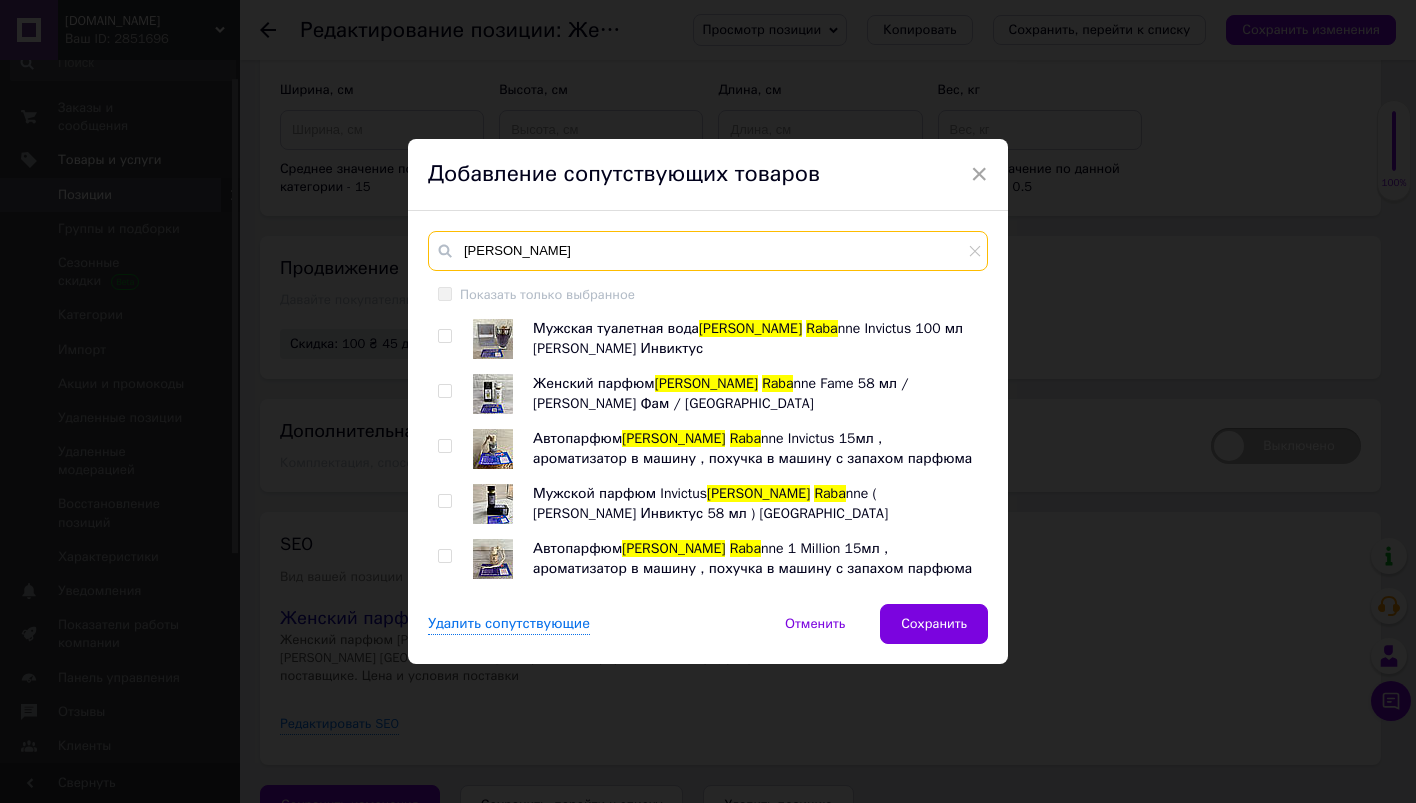type on "[PERSON_NAME]" 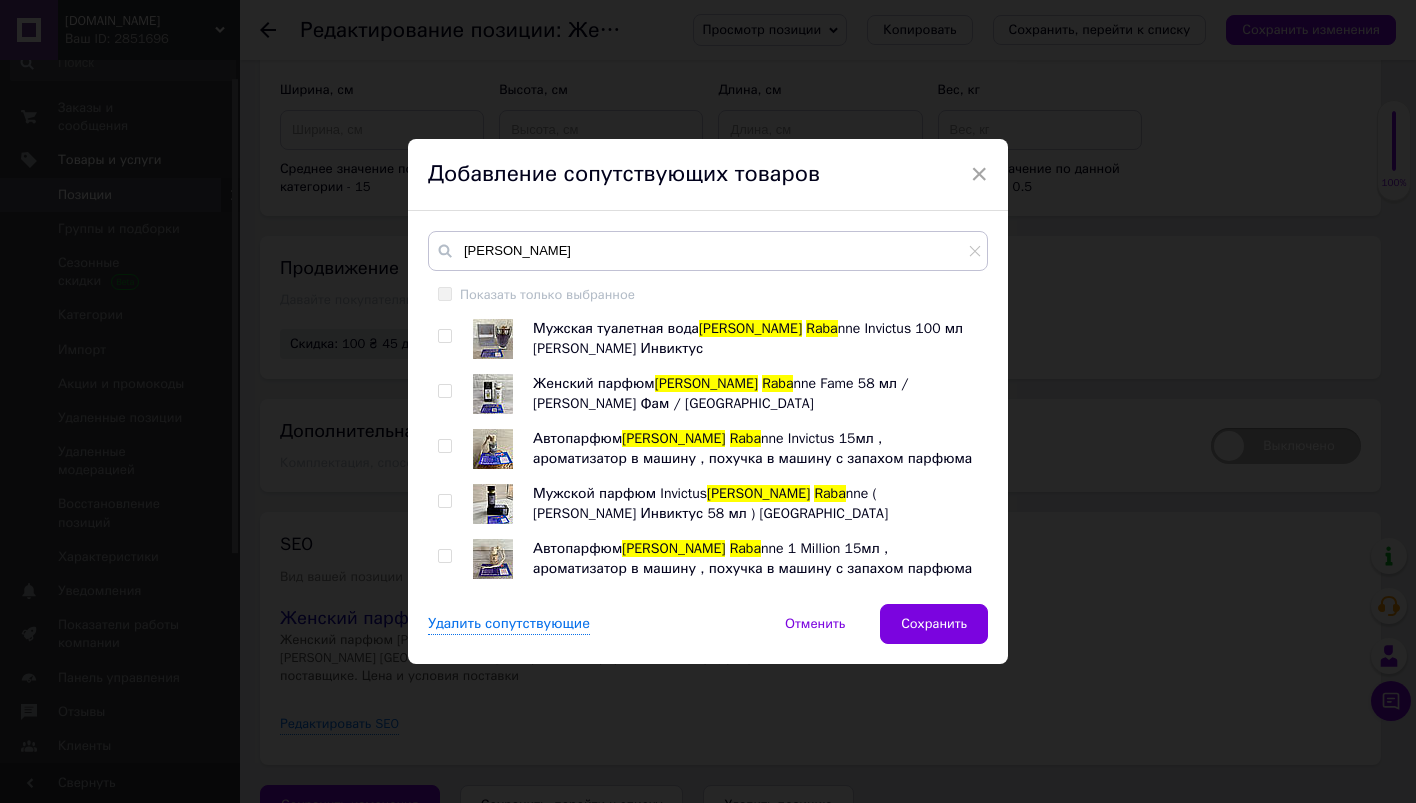 click at bounding box center (444, 391) 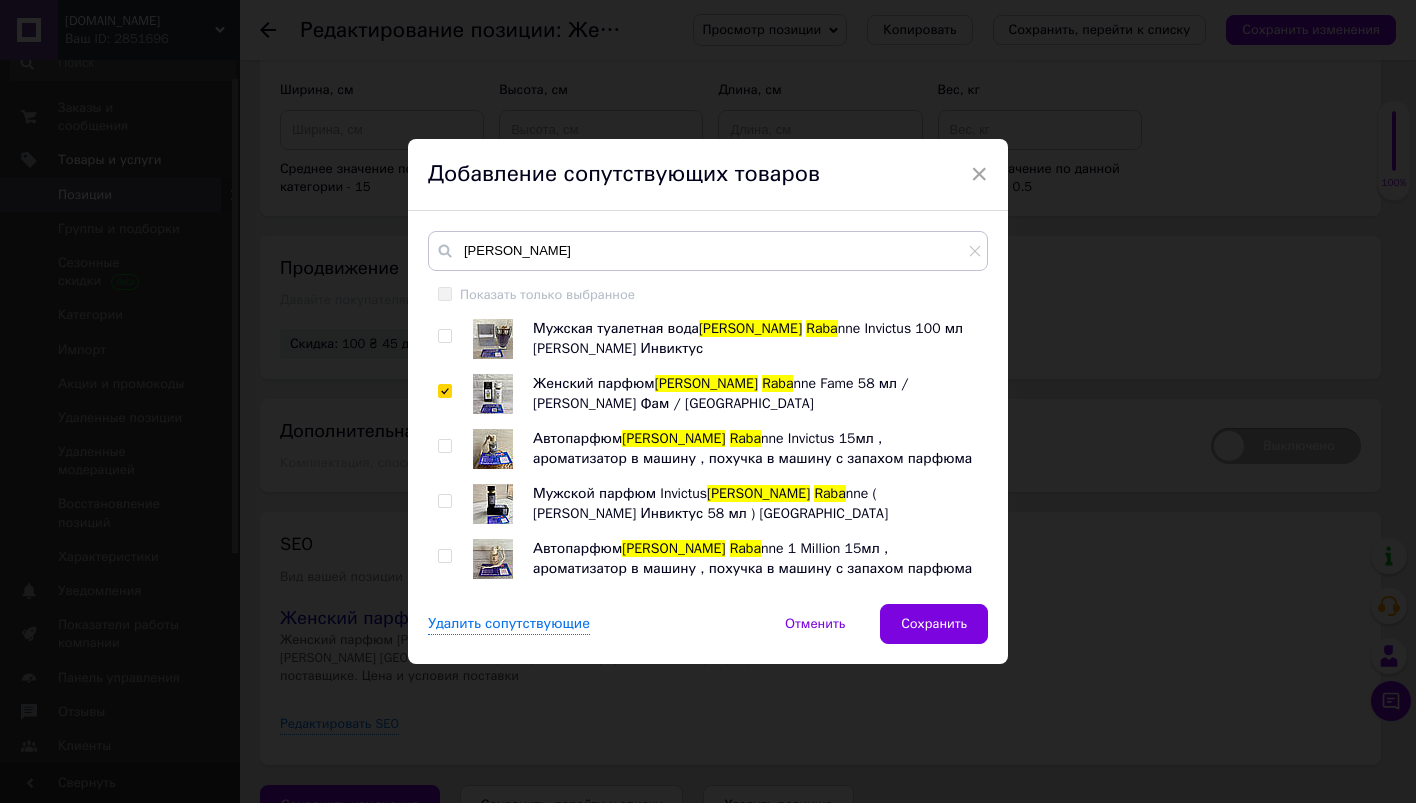 checkbox on "true" 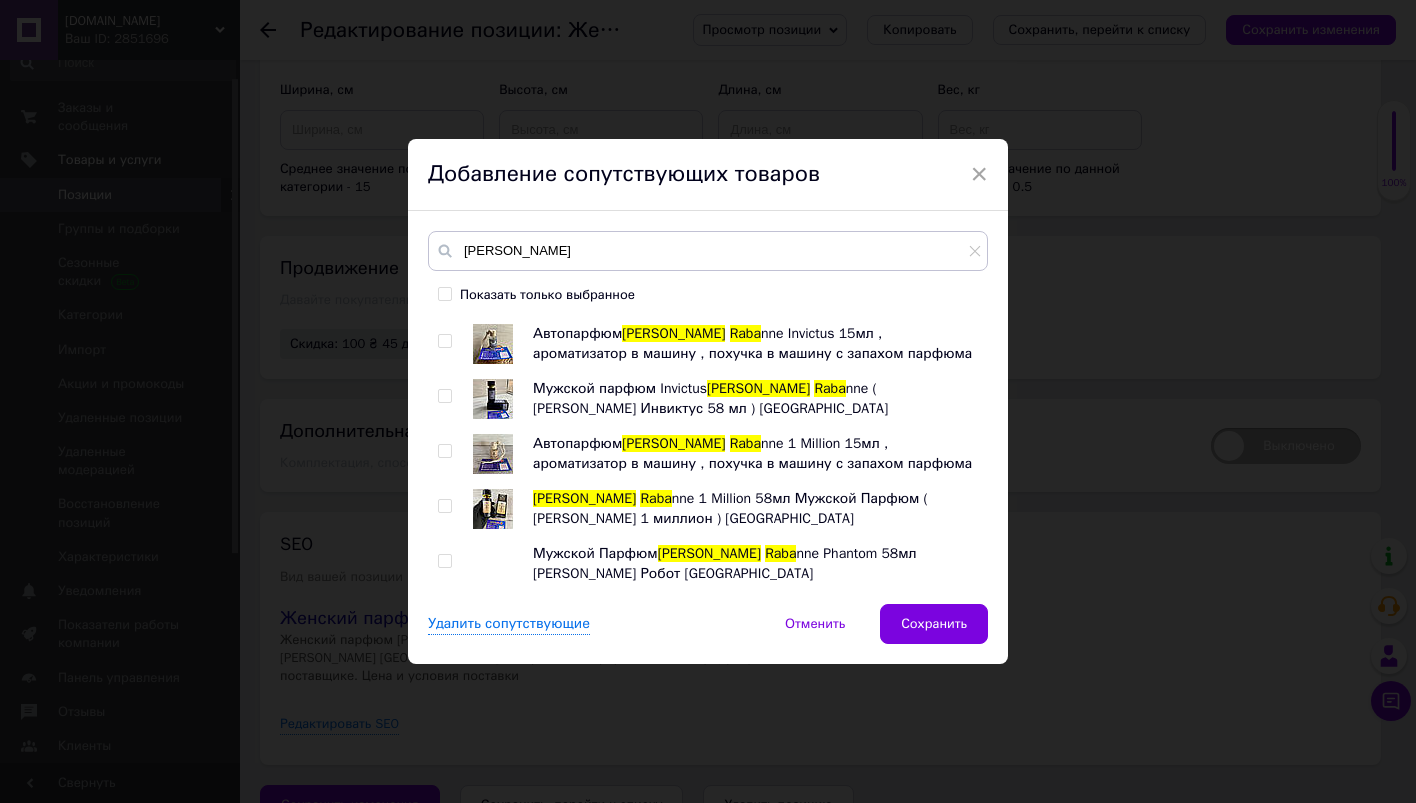 scroll, scrollTop: 0, scrollLeft: 0, axis: both 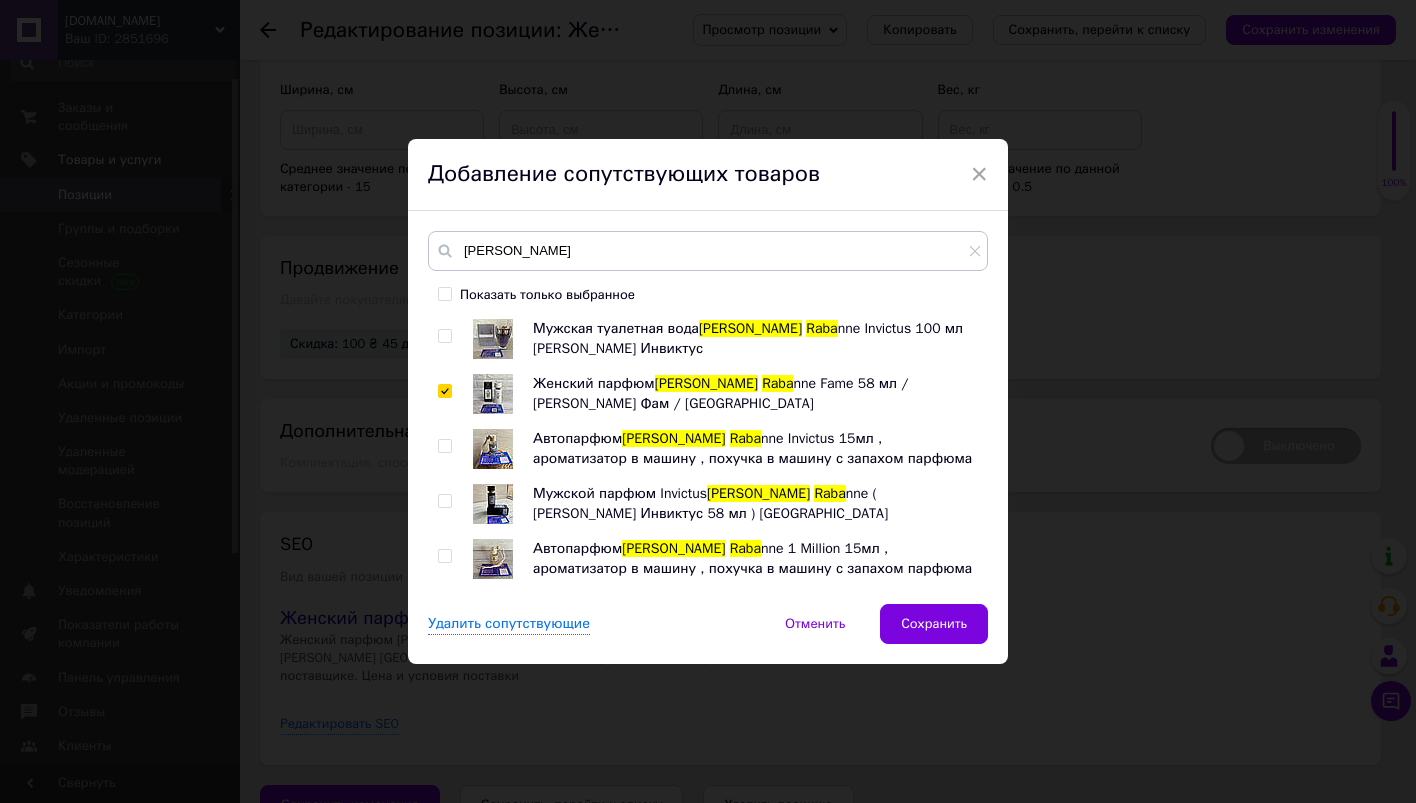 click at bounding box center [444, 446] 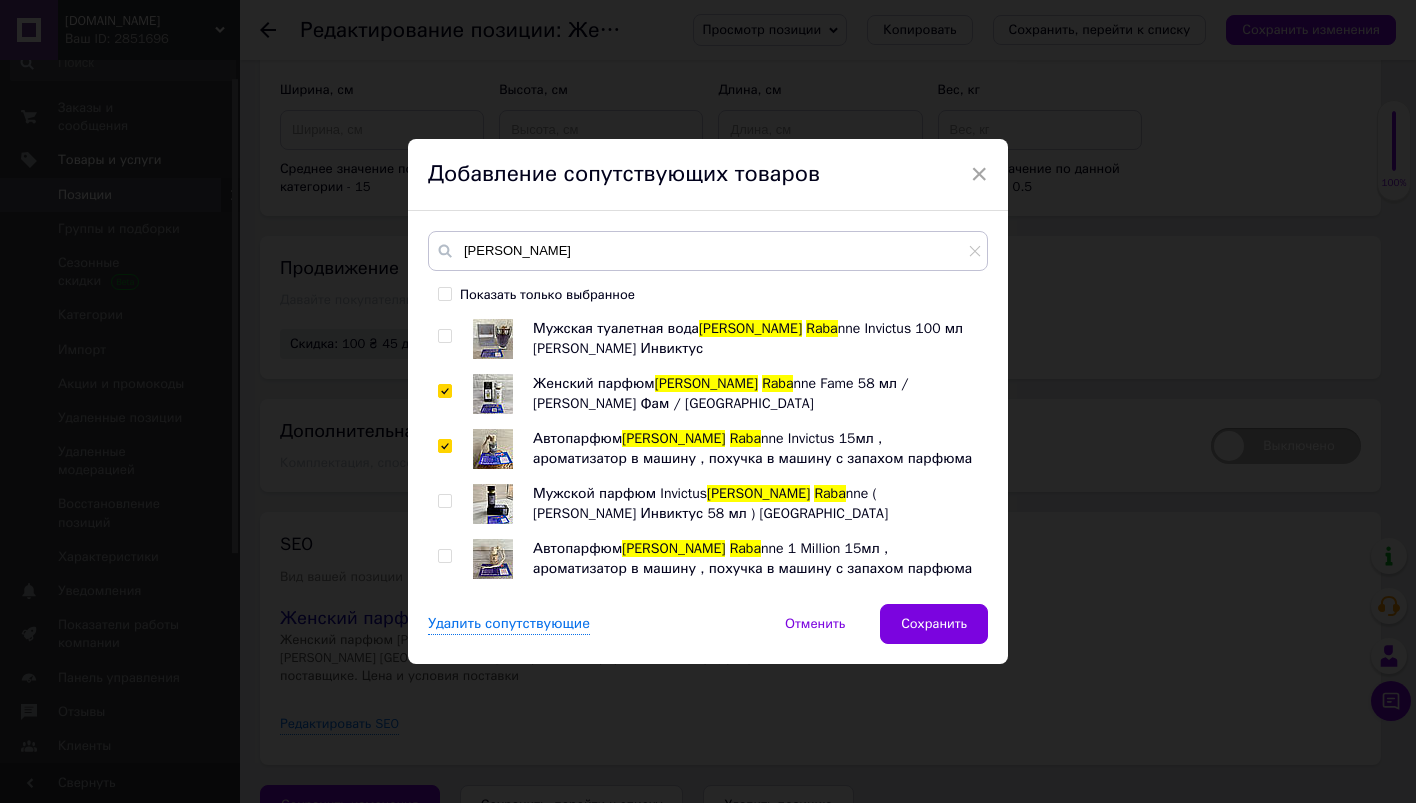 checkbox on "true" 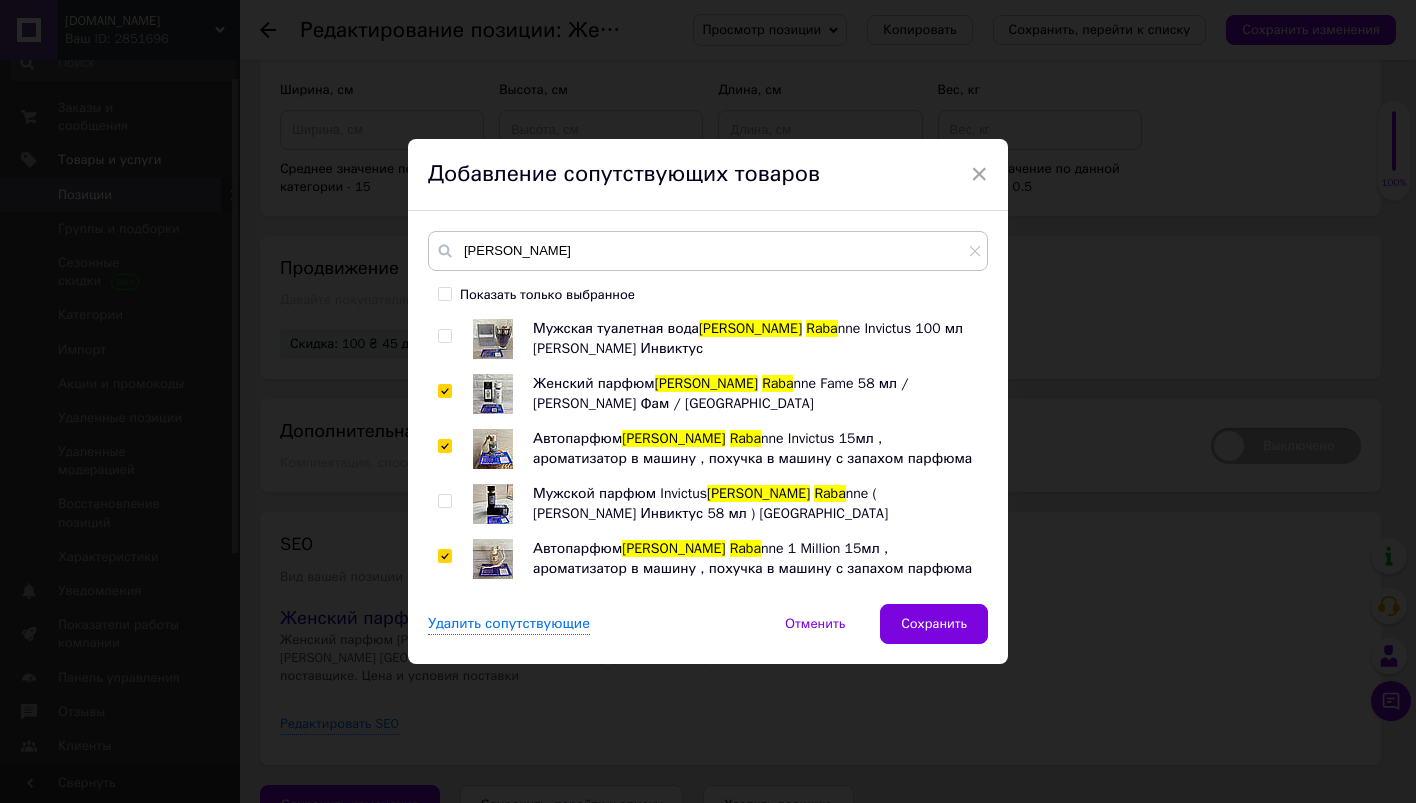 checkbox on "true" 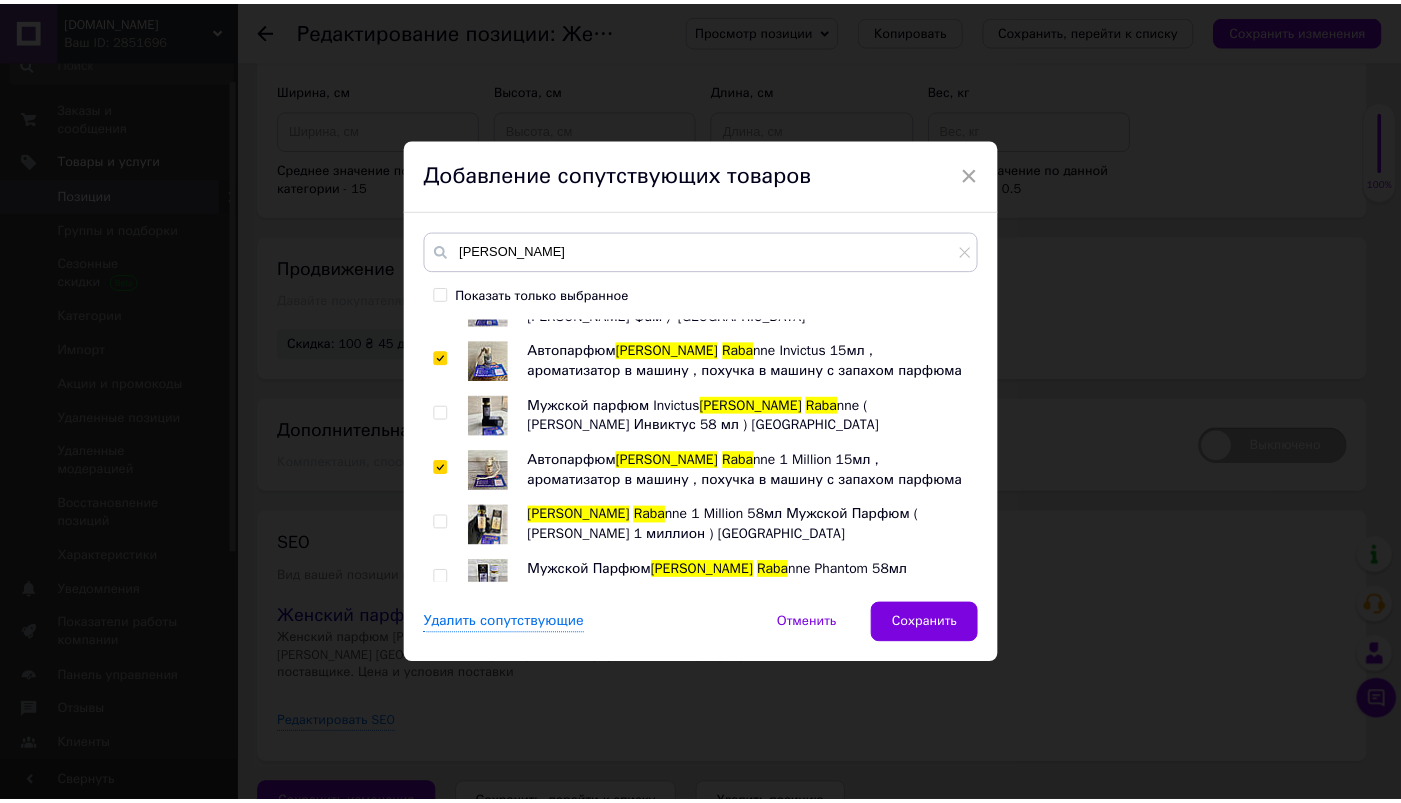 scroll, scrollTop: 105, scrollLeft: 0, axis: vertical 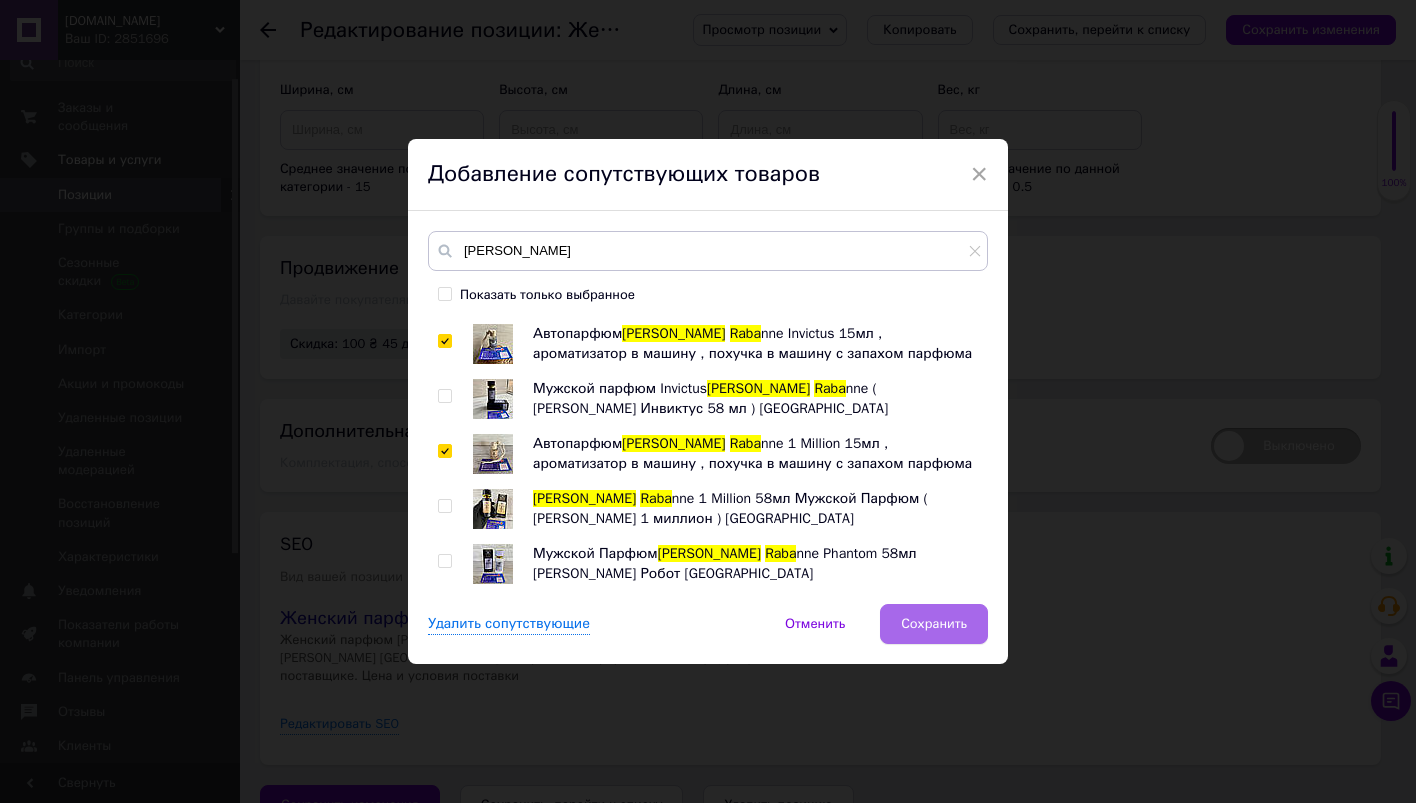 click on "Сохранить" at bounding box center (934, 624) 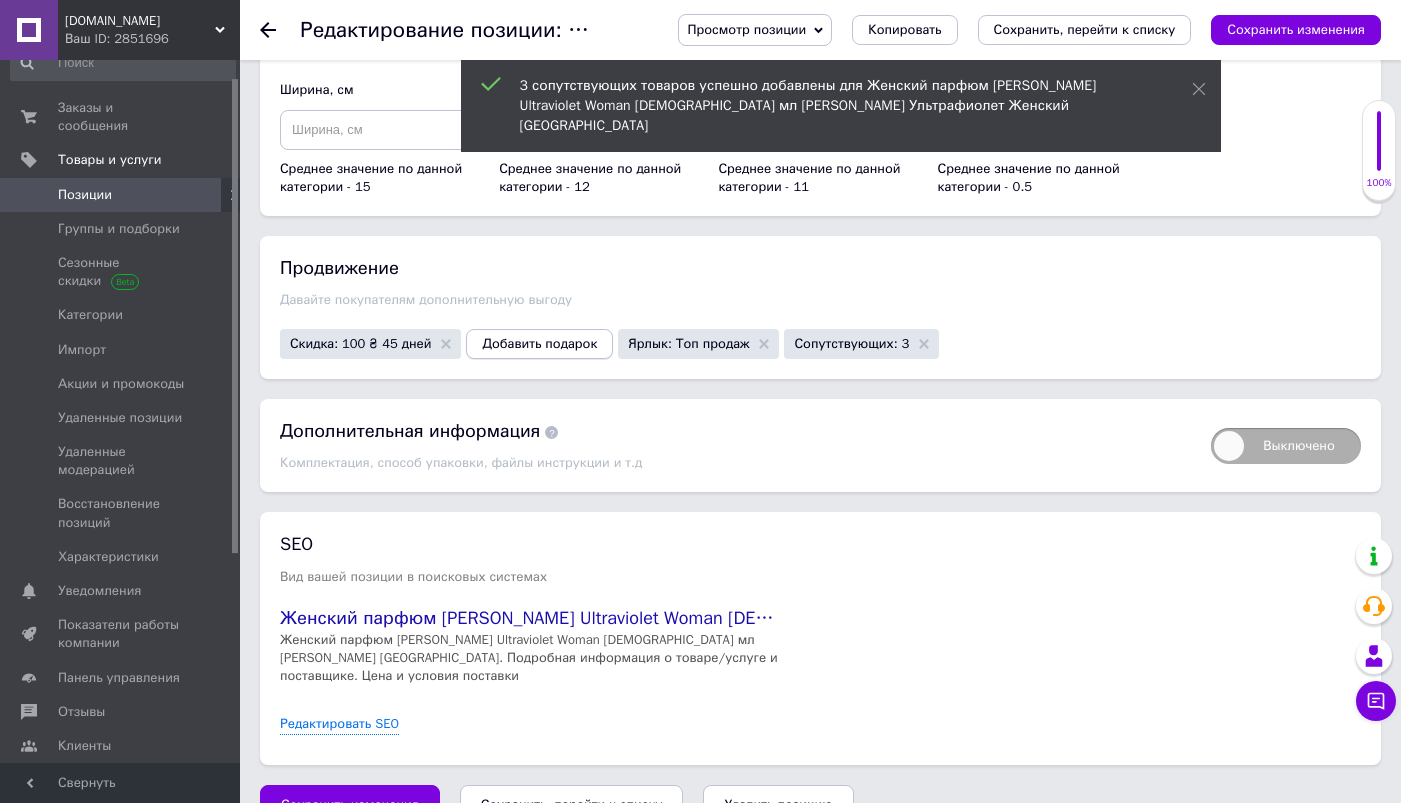 click on "Добавить подарок" at bounding box center [539, 344] 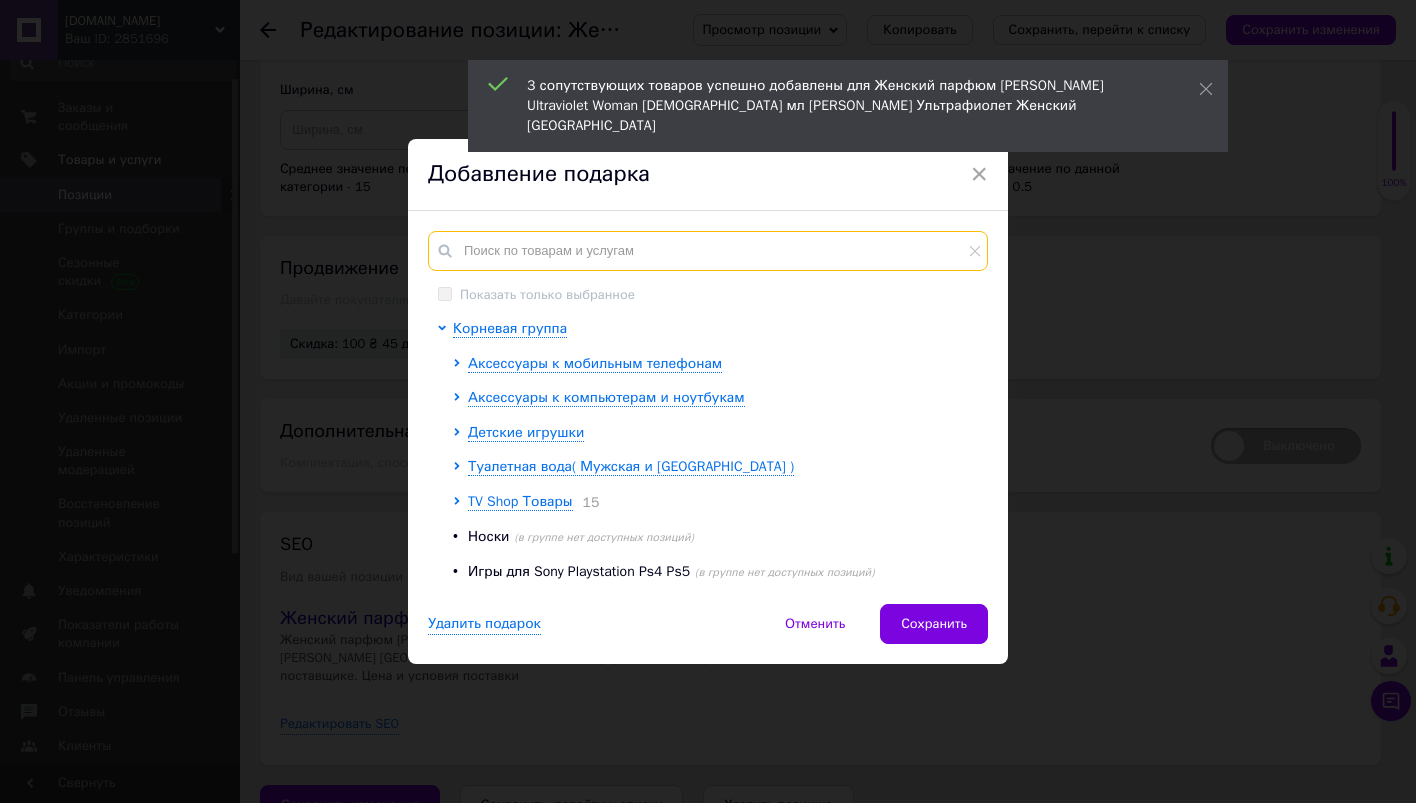 click at bounding box center [708, 251] 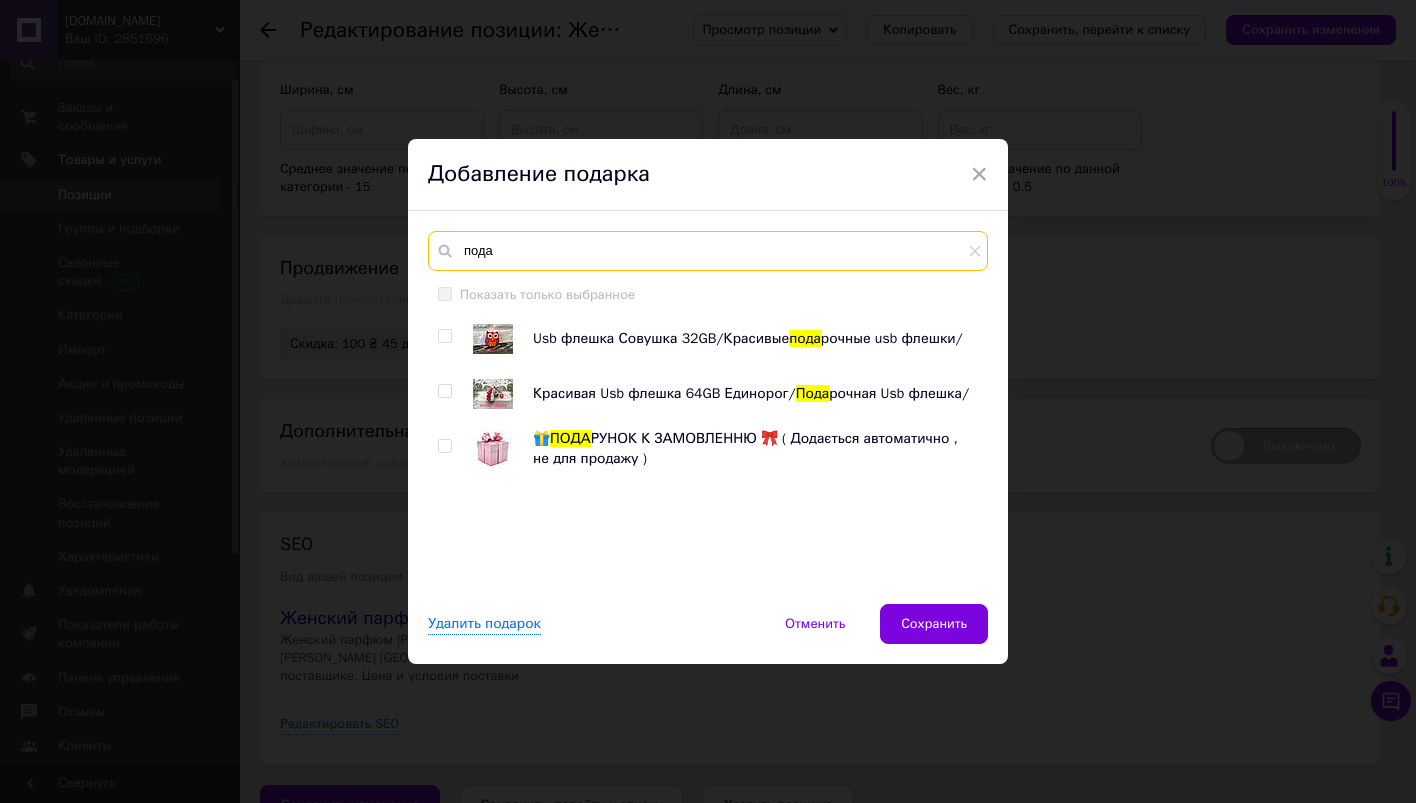 type on "пода" 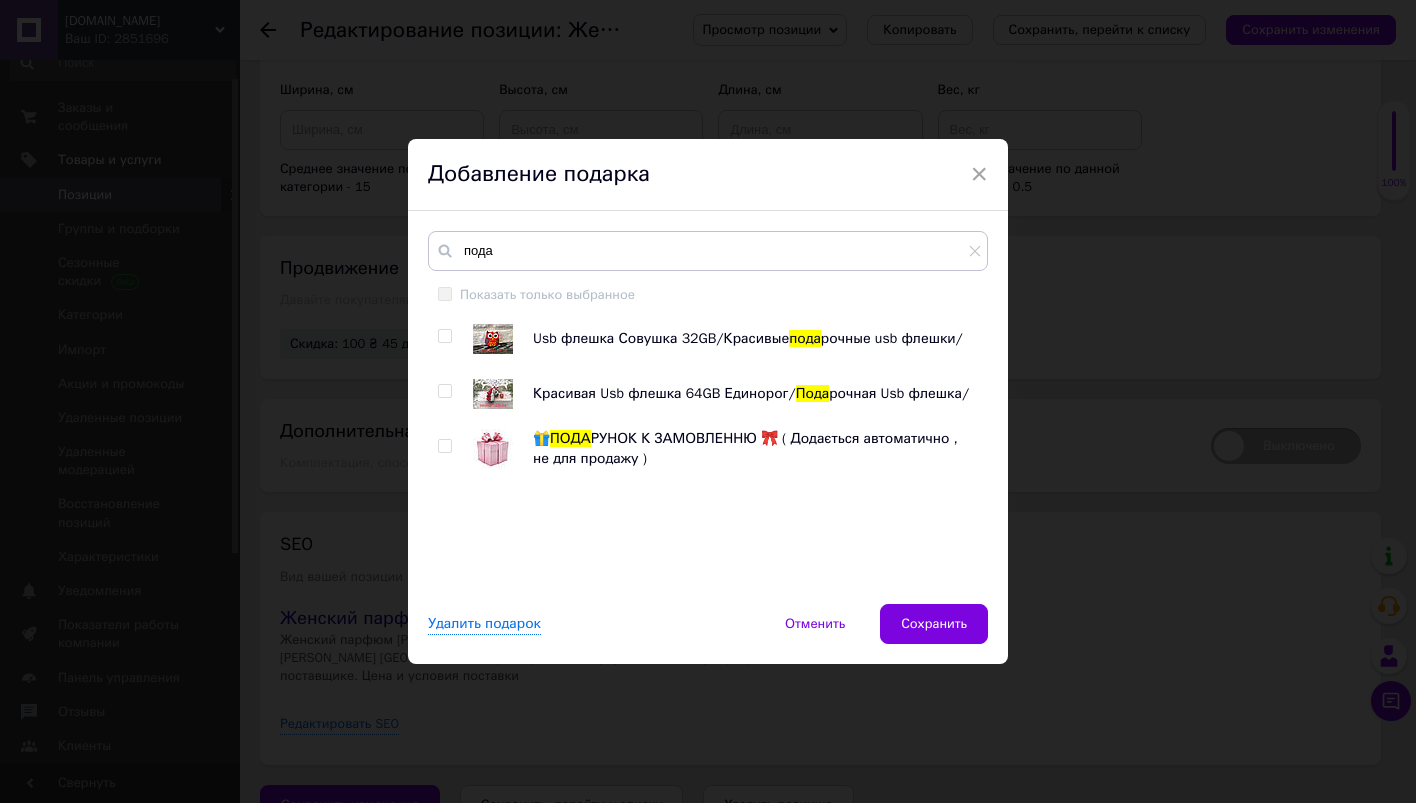 click at bounding box center (444, 446) 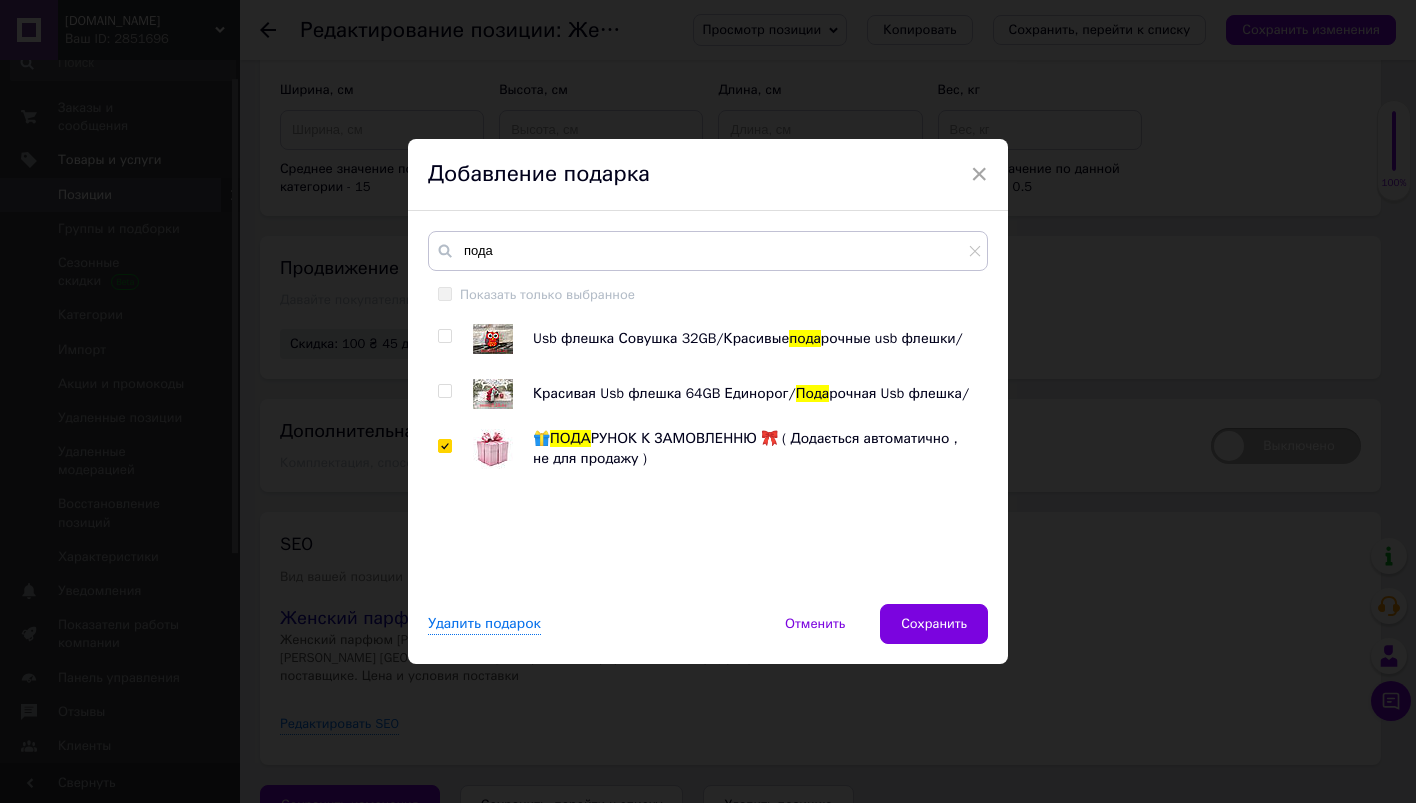 checkbox on "true" 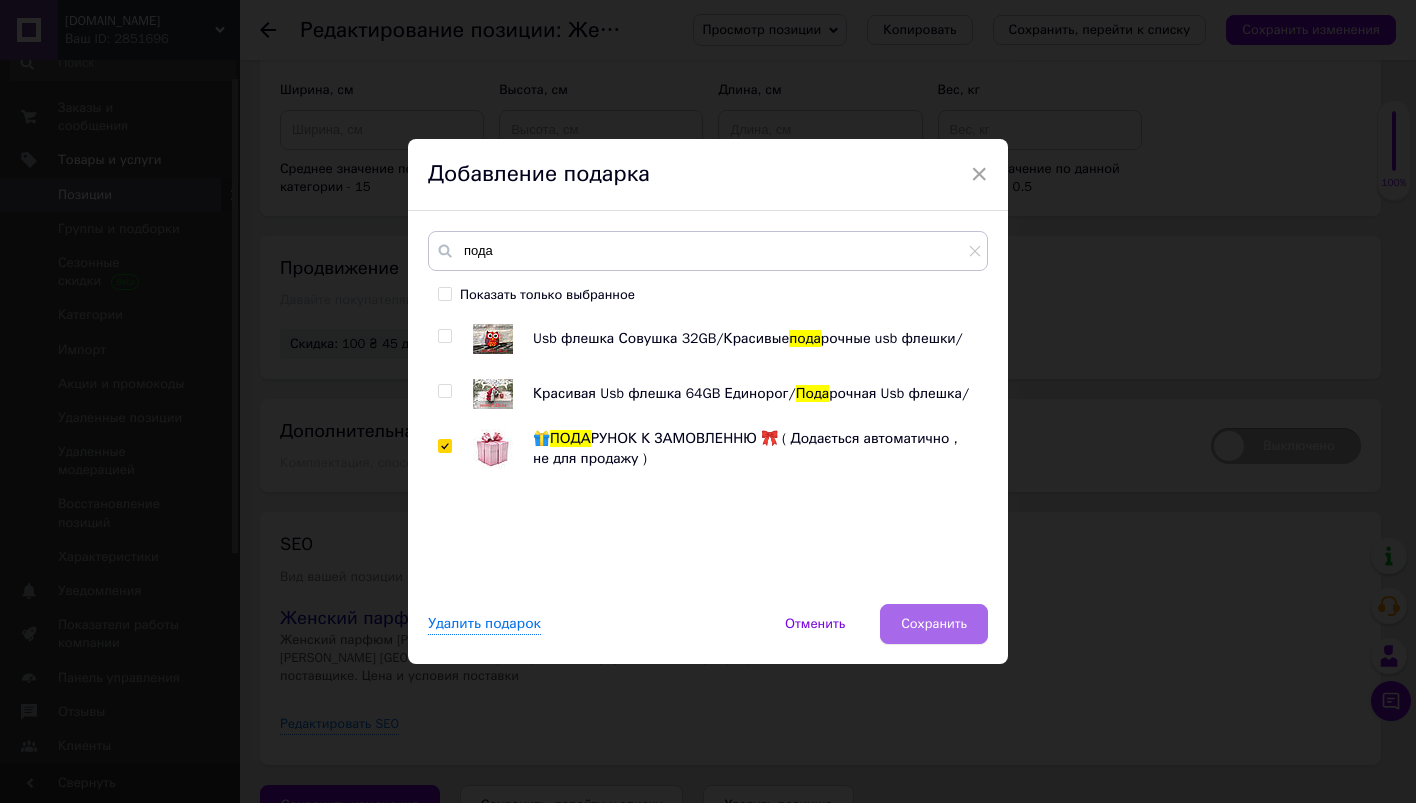 click on "Сохранить" at bounding box center (934, 624) 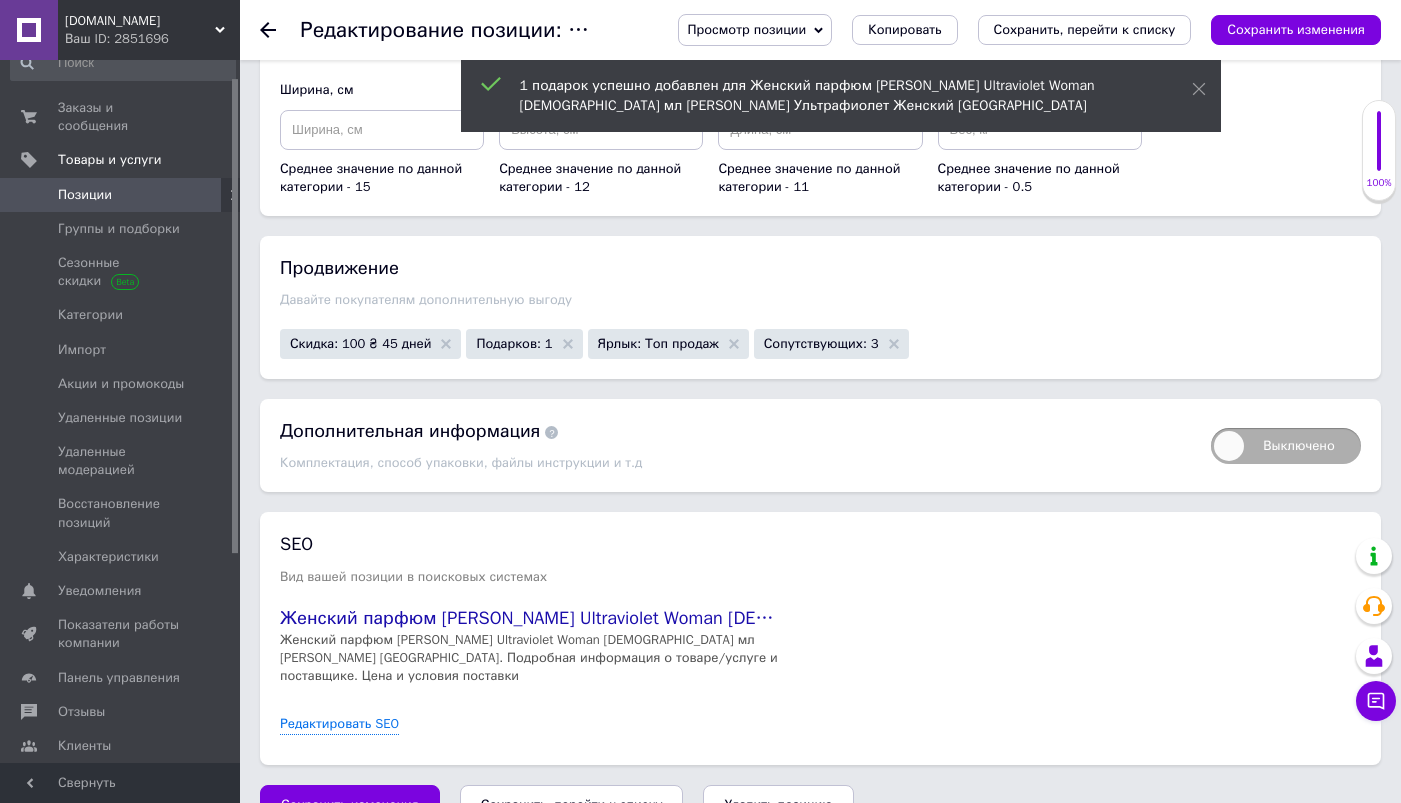 click on "Сохранить изменения" at bounding box center (1296, 29) 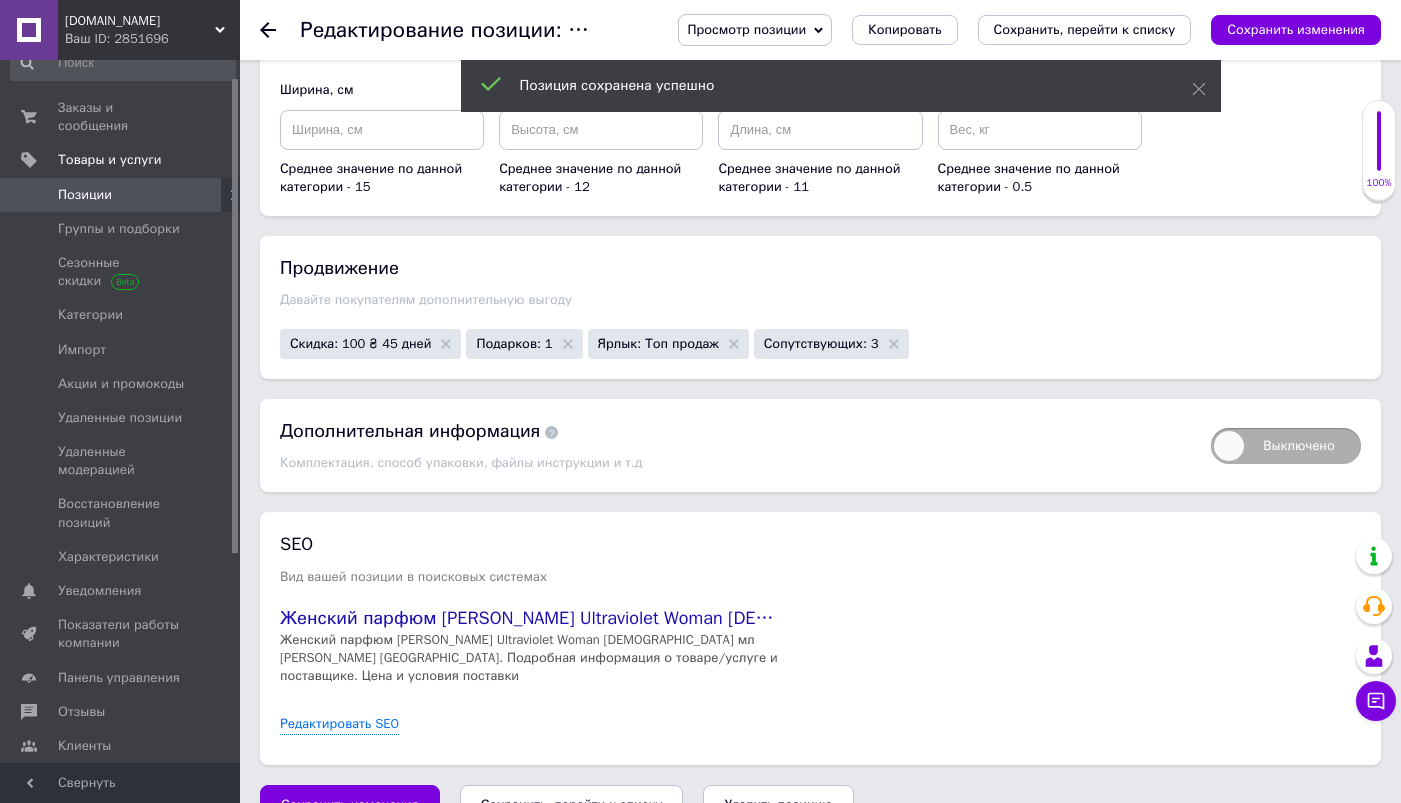 click on "Позиции" at bounding box center (121, 195) 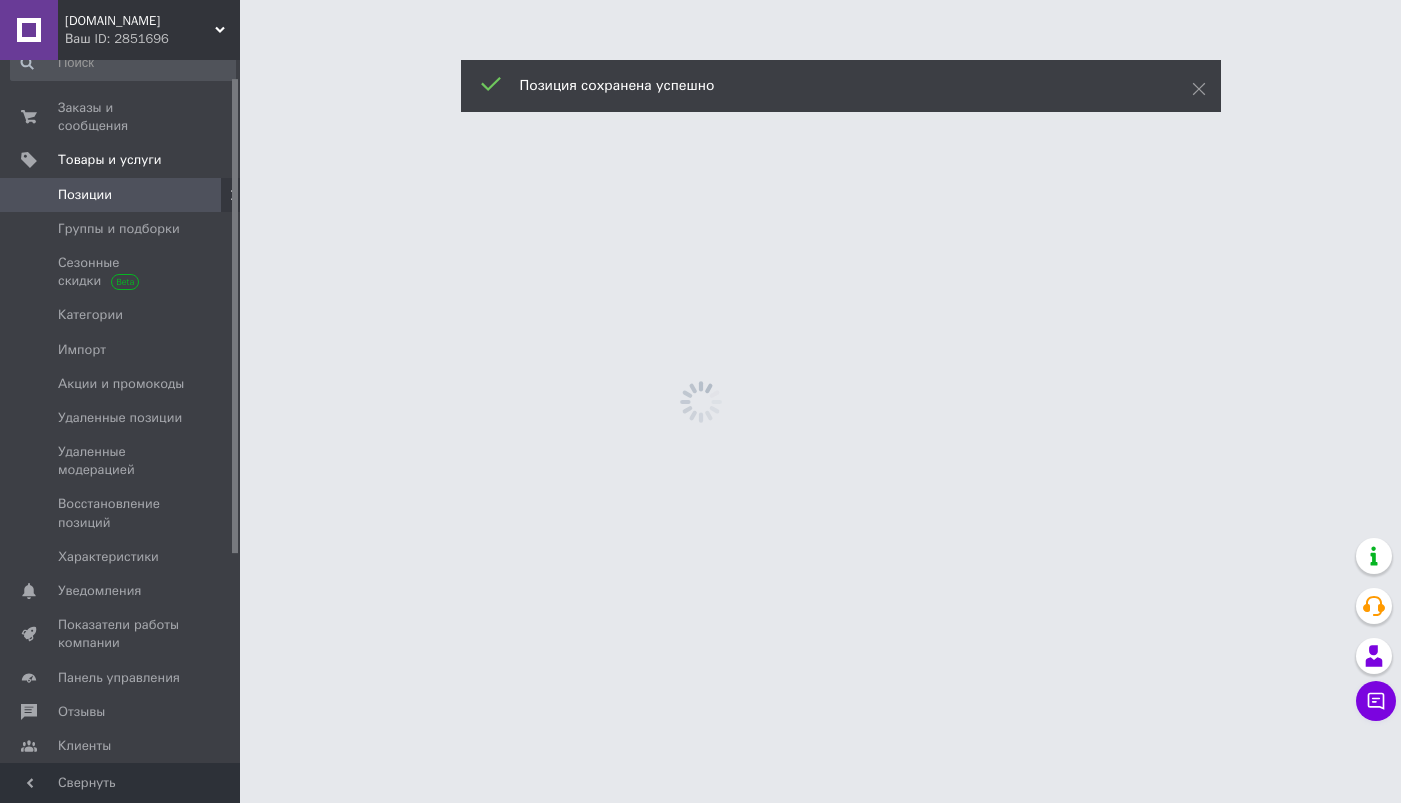 scroll, scrollTop: 0, scrollLeft: 0, axis: both 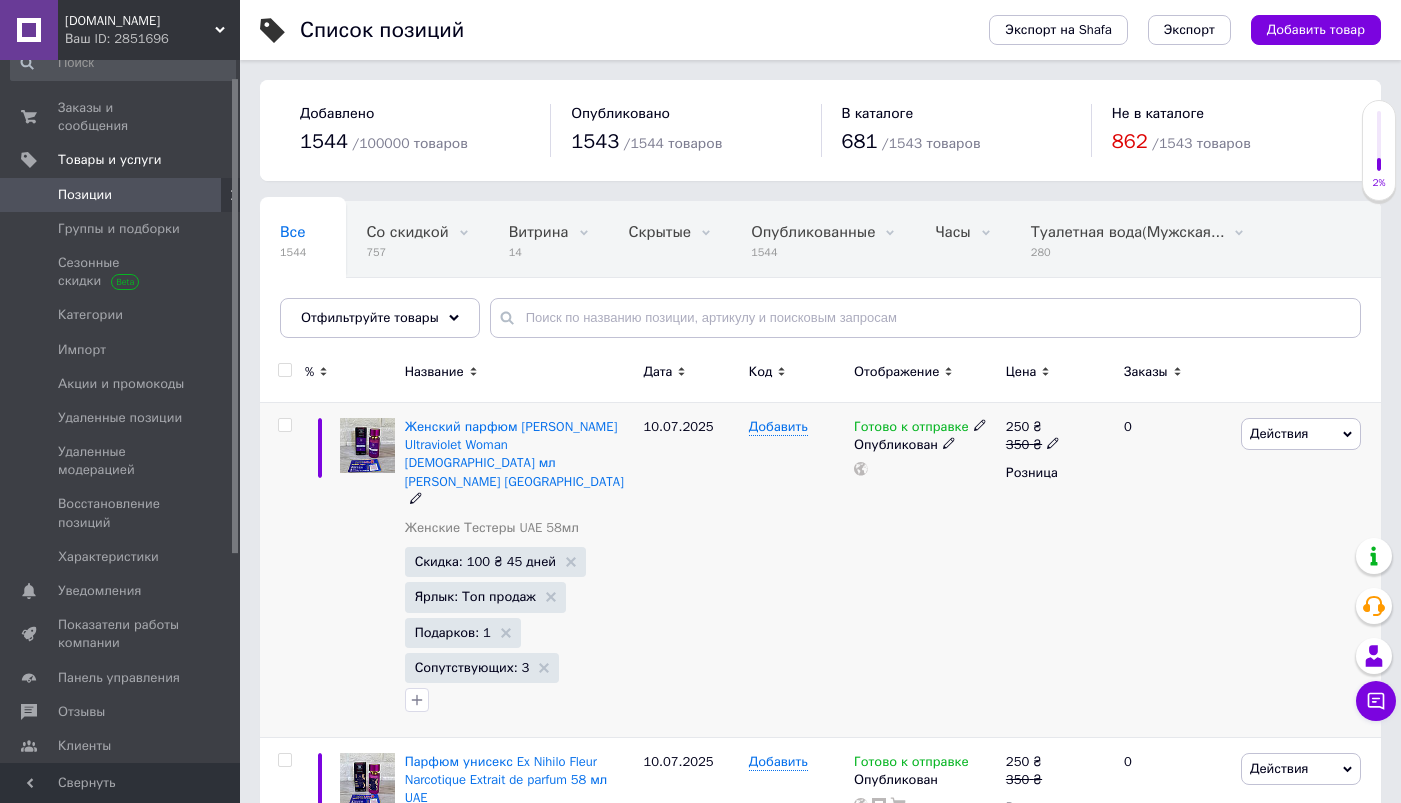 click 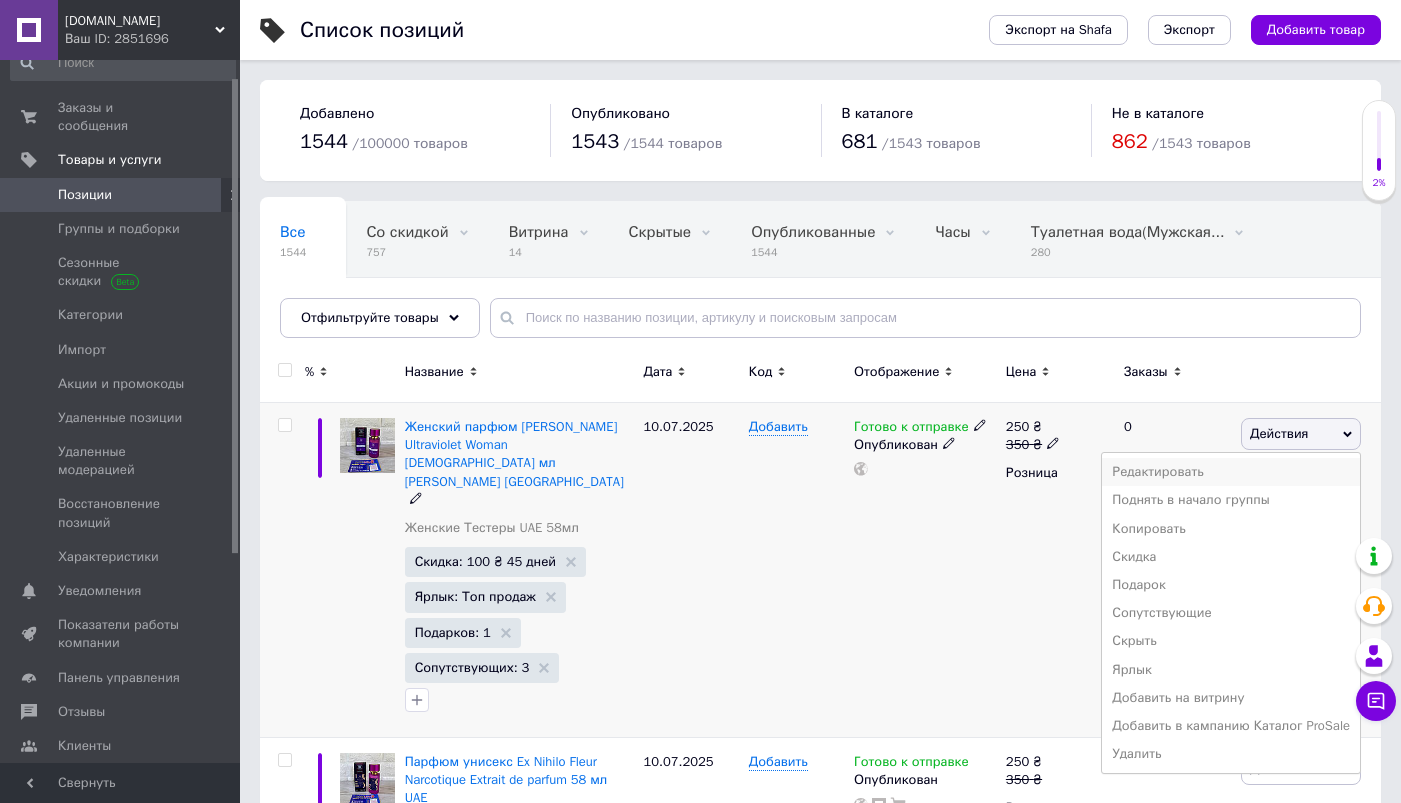 click on "Редактировать" at bounding box center (1231, 472) 